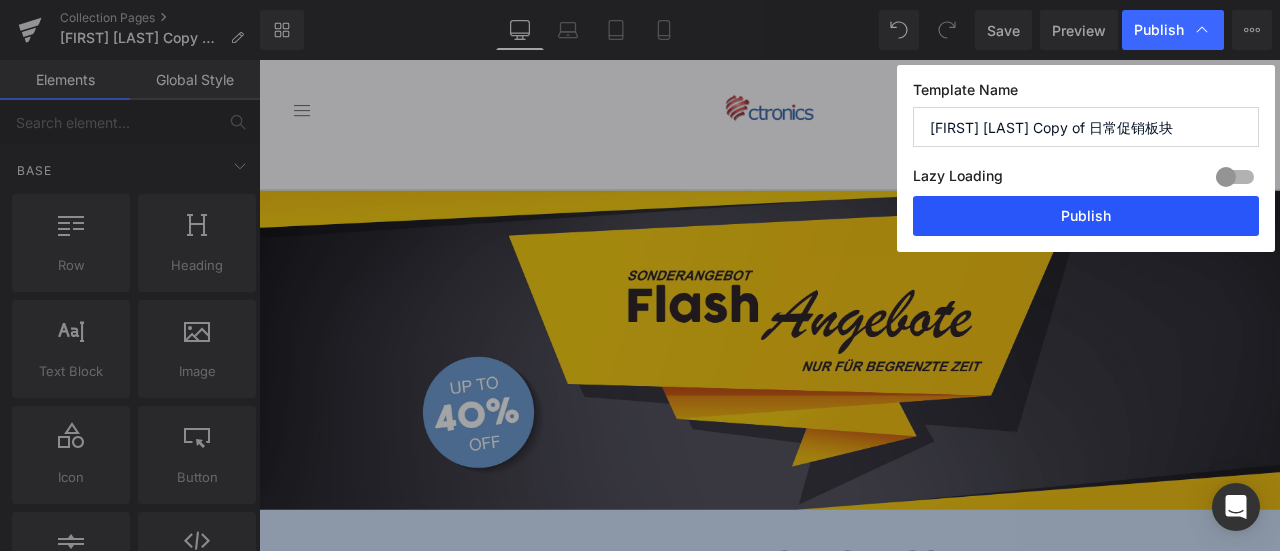 scroll, scrollTop: 0, scrollLeft: 0, axis: both 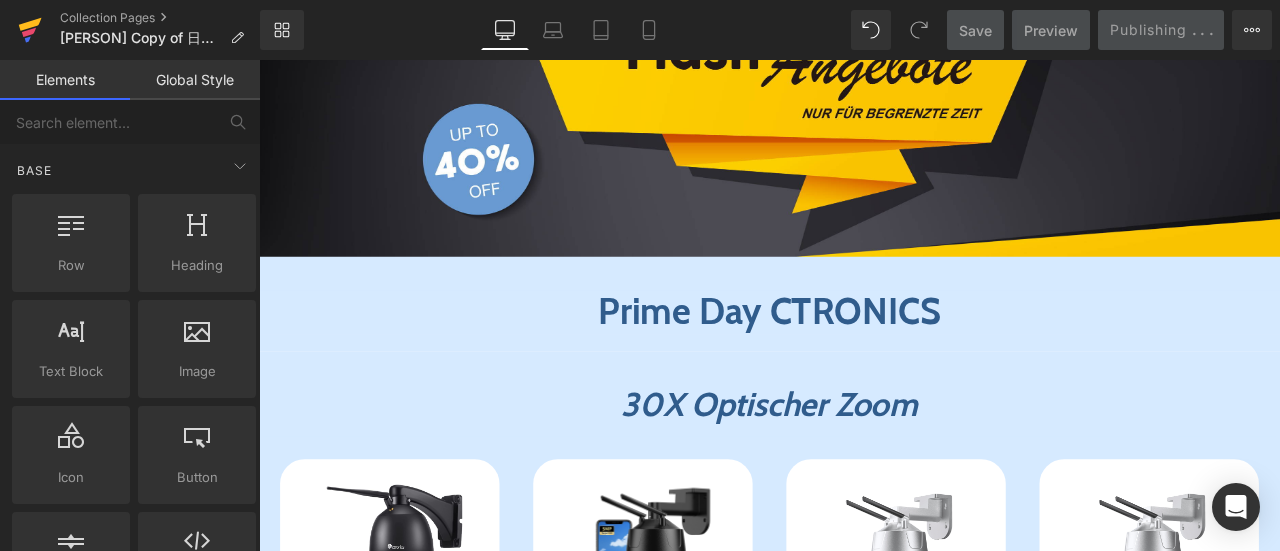 click 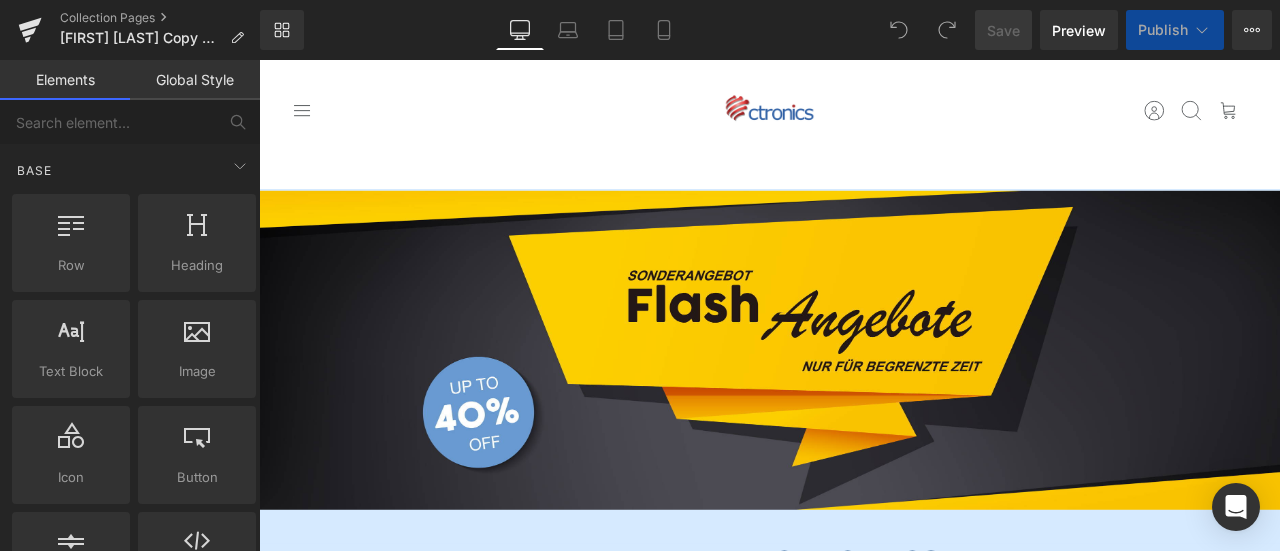 scroll, scrollTop: 0, scrollLeft: 0, axis: both 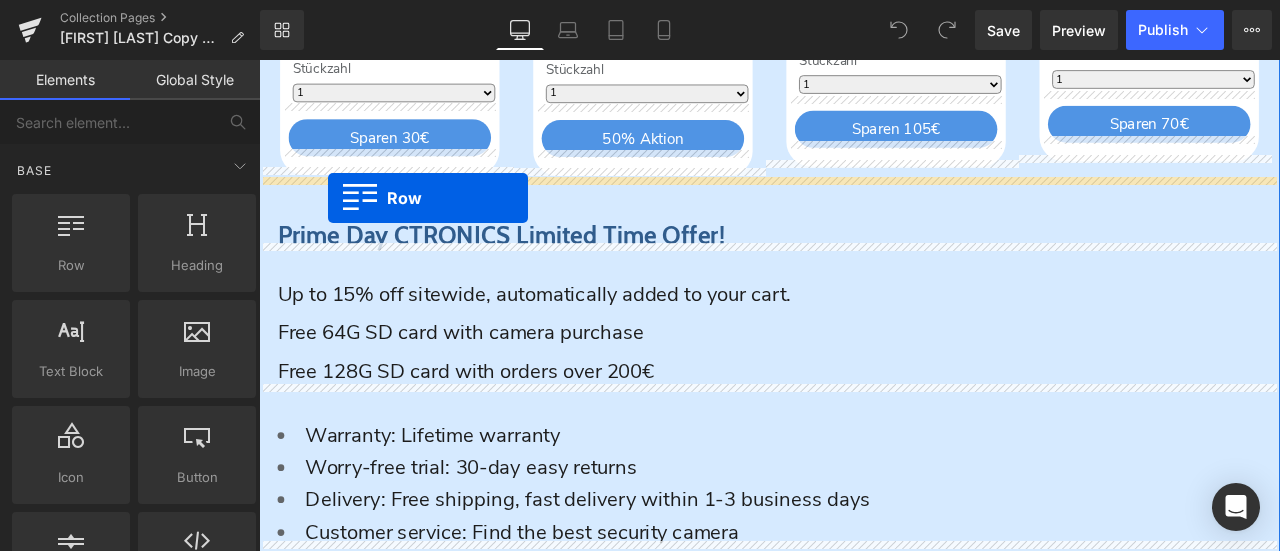 drag, startPoint x: 367, startPoint y: 316, endPoint x: 341, endPoint y: 223, distance: 96.56604 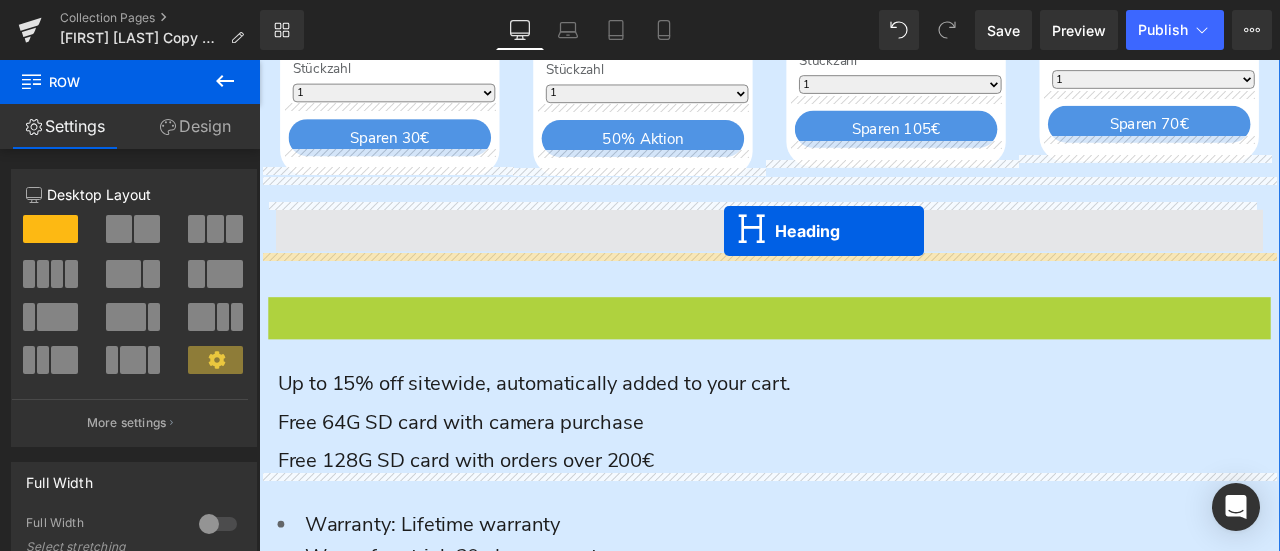 drag, startPoint x: 819, startPoint y: 352, endPoint x: 810, endPoint y: 262, distance: 90.44888 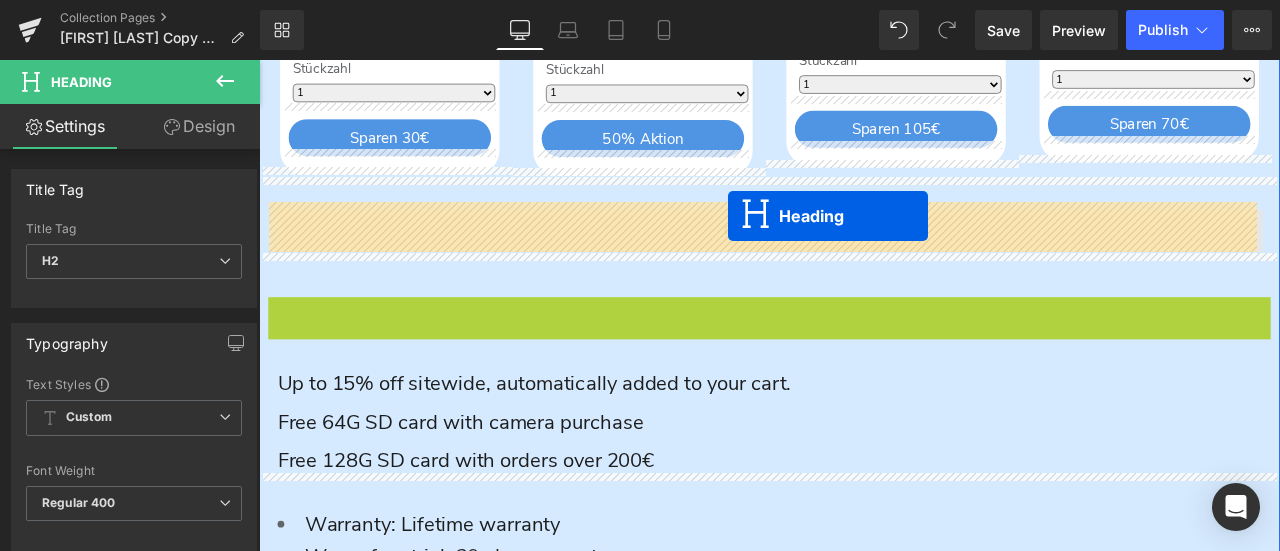 drag, startPoint x: 818, startPoint y: 347, endPoint x: 815, endPoint y: 244, distance: 103.04368 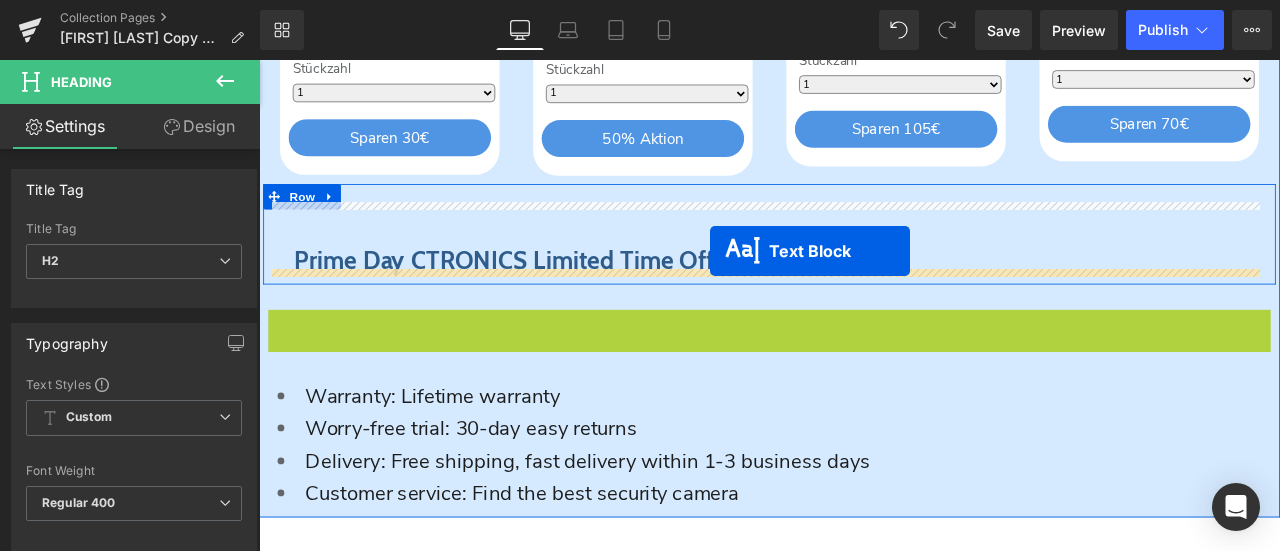 drag, startPoint x: 814, startPoint y: 416, endPoint x: 793, endPoint y: 287, distance: 130.69812 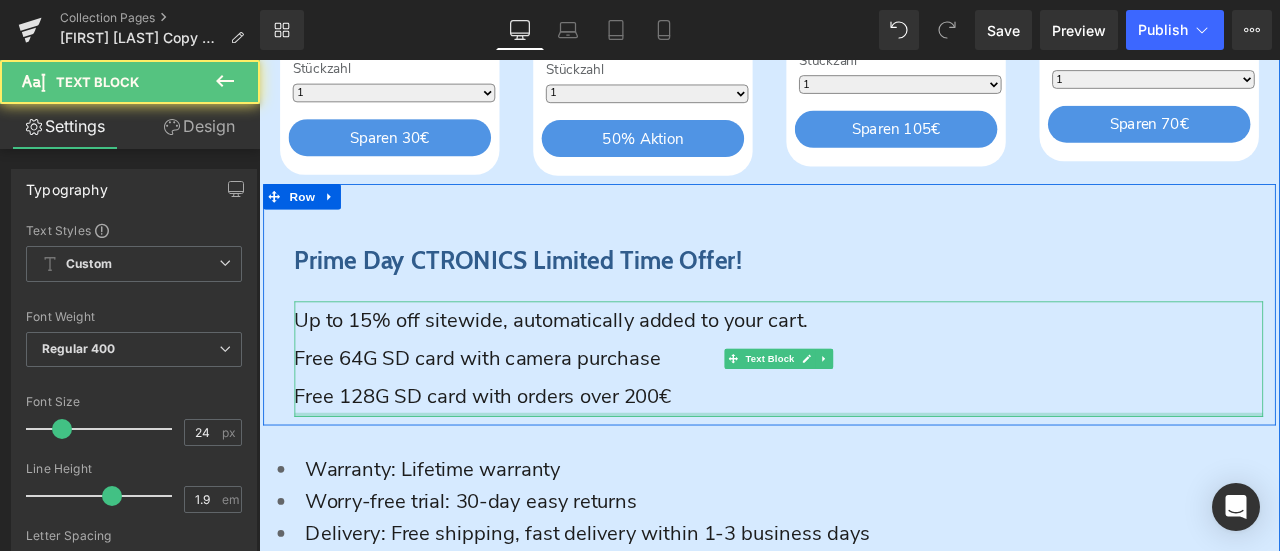 scroll, scrollTop: 2686, scrollLeft: 0, axis: vertical 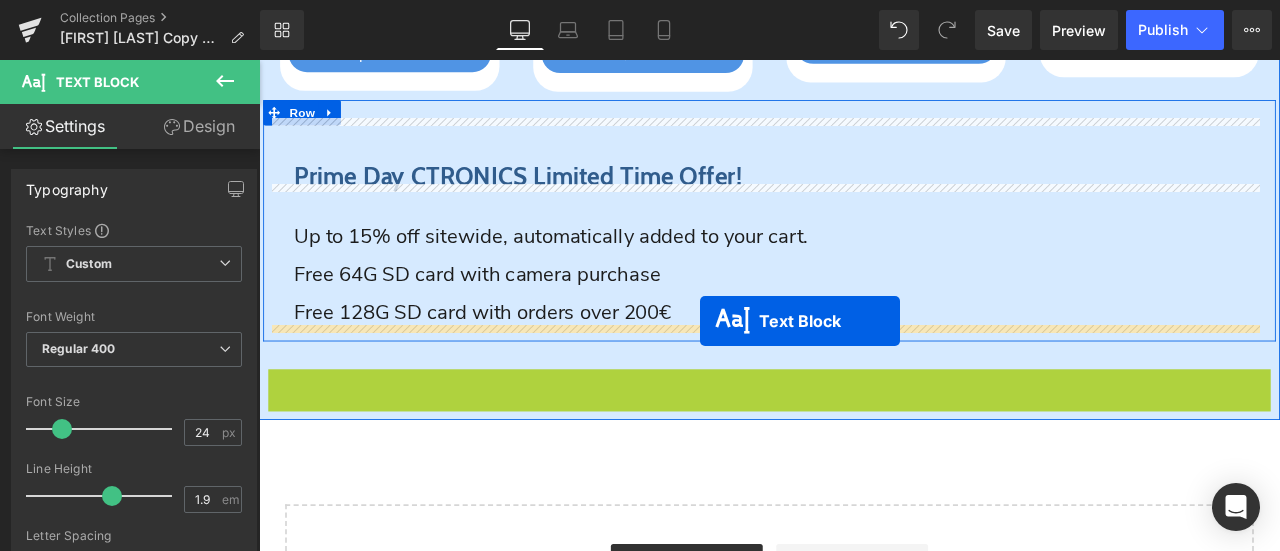 drag, startPoint x: 817, startPoint y: 495, endPoint x: 782, endPoint y: 370, distance: 129.80756 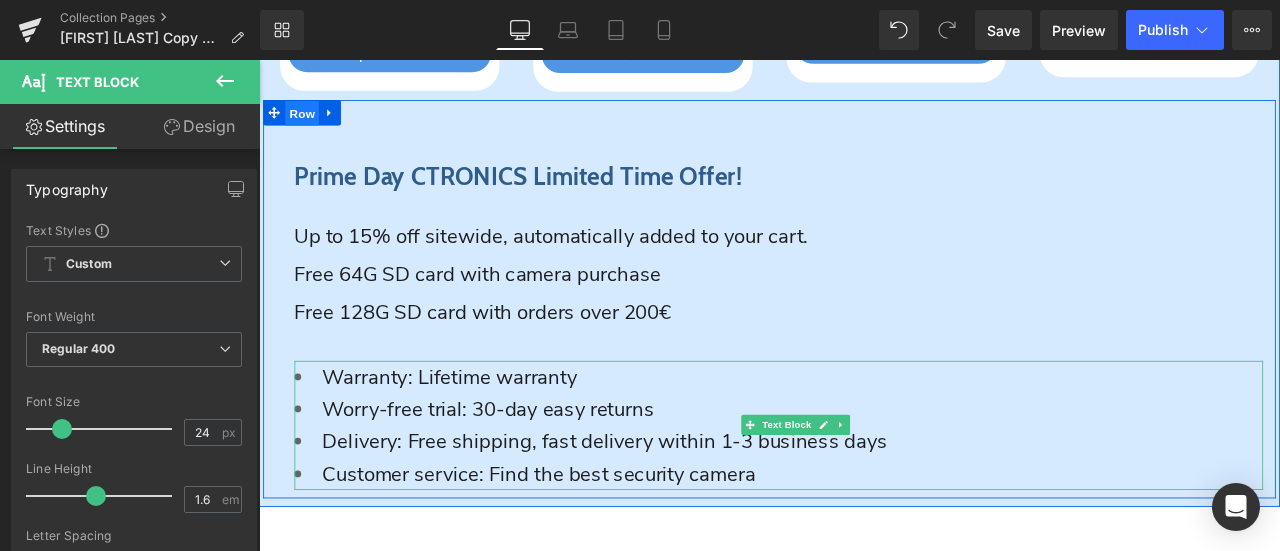 click on "Row" at bounding box center (310, 123) 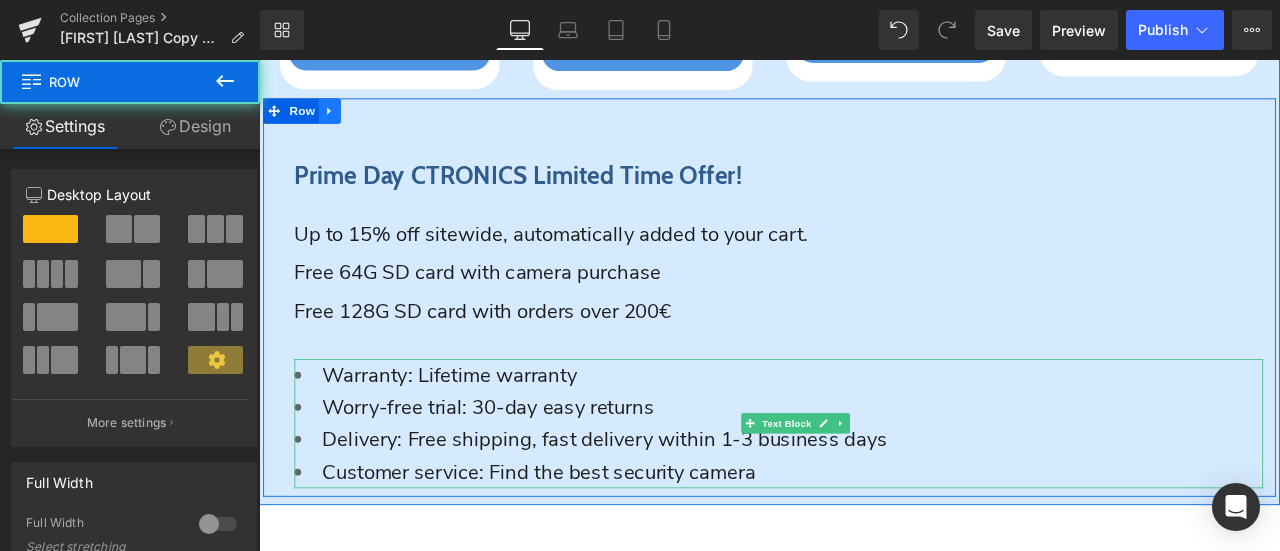 click 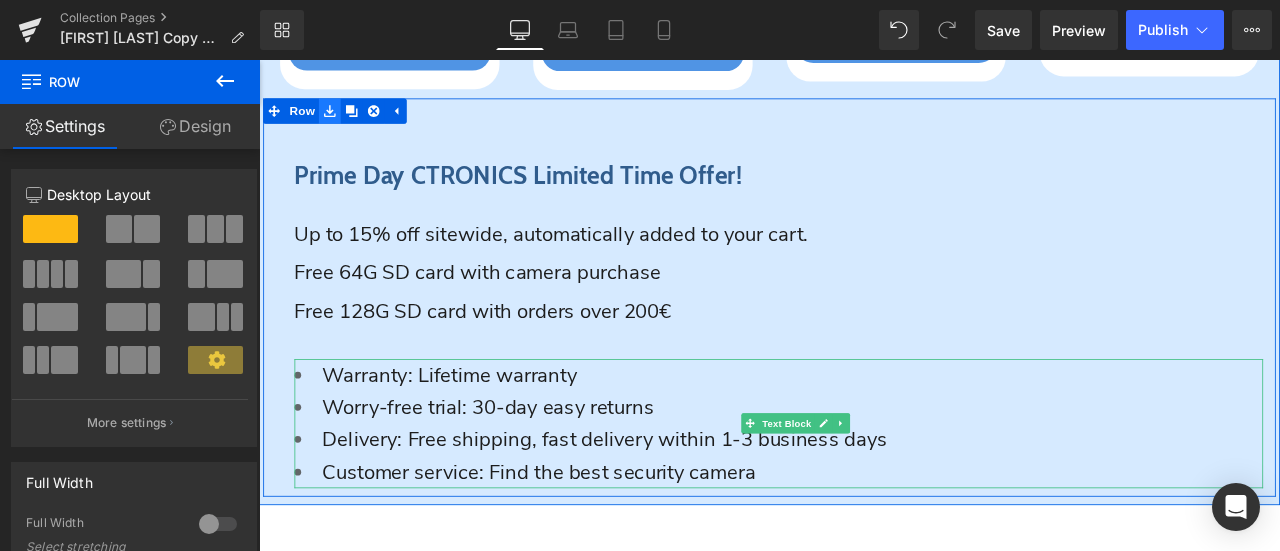 click 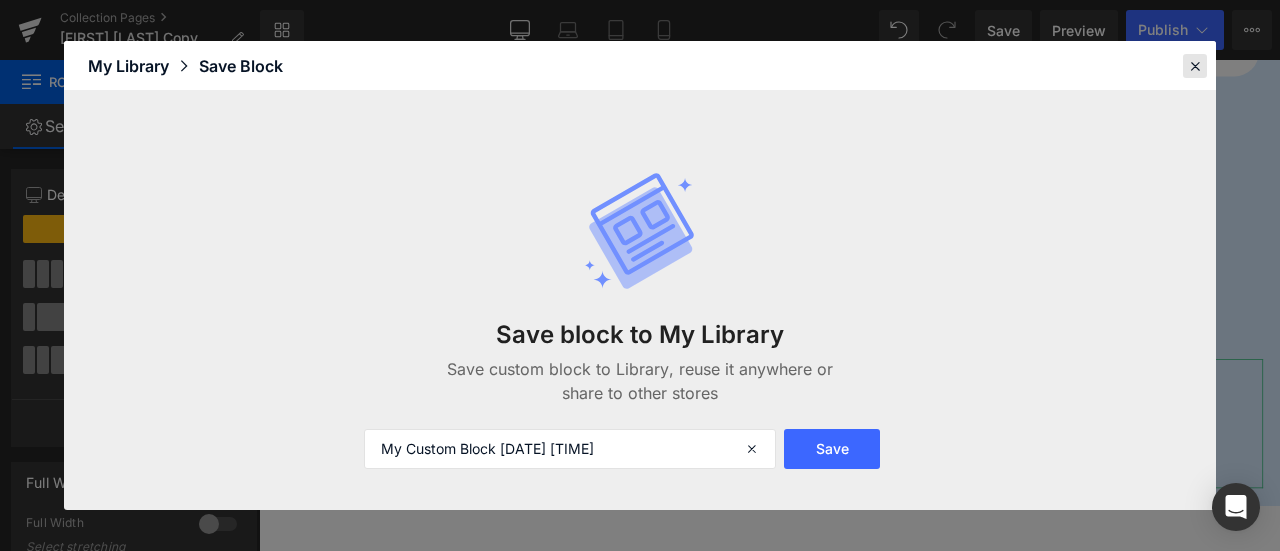 click at bounding box center [1195, 66] 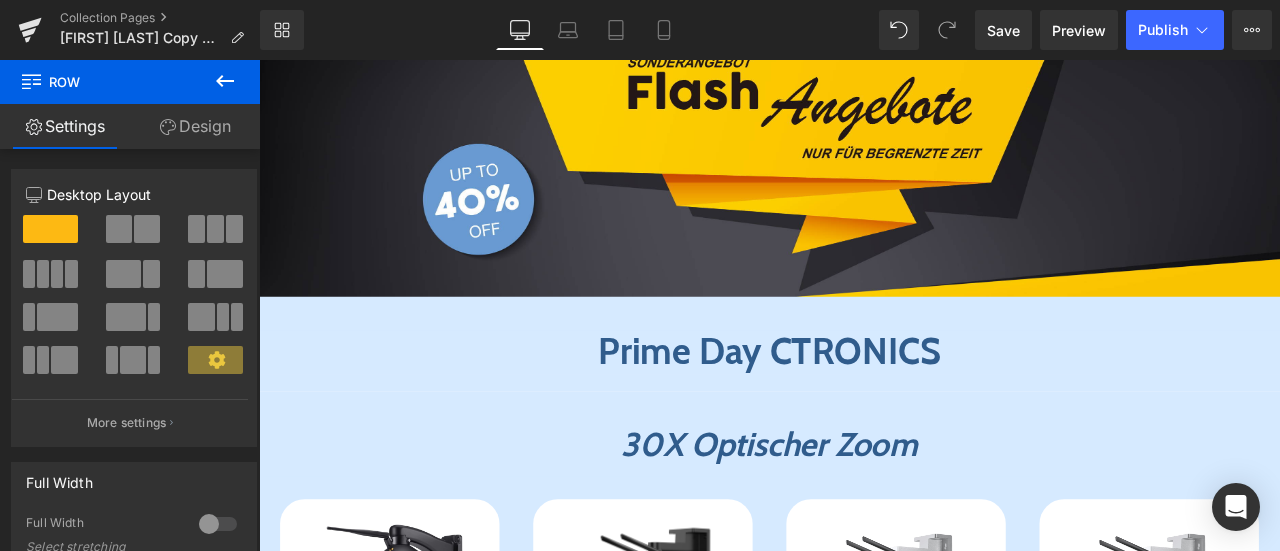 scroll, scrollTop: 442, scrollLeft: 0, axis: vertical 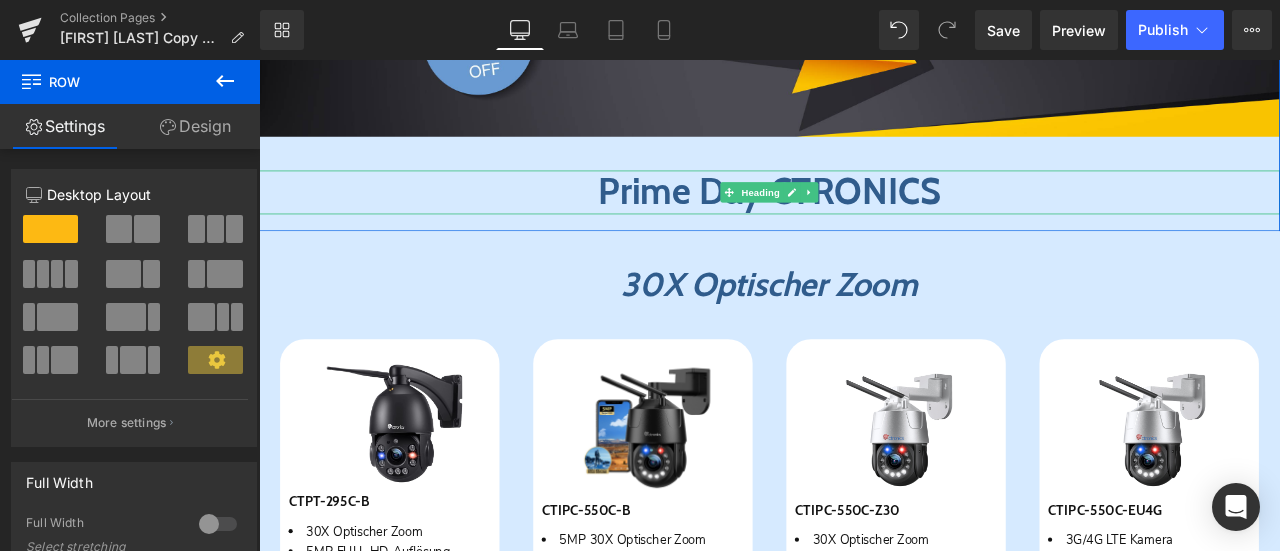 click on "Prime Day CTRONICS" at bounding box center [864, 217] 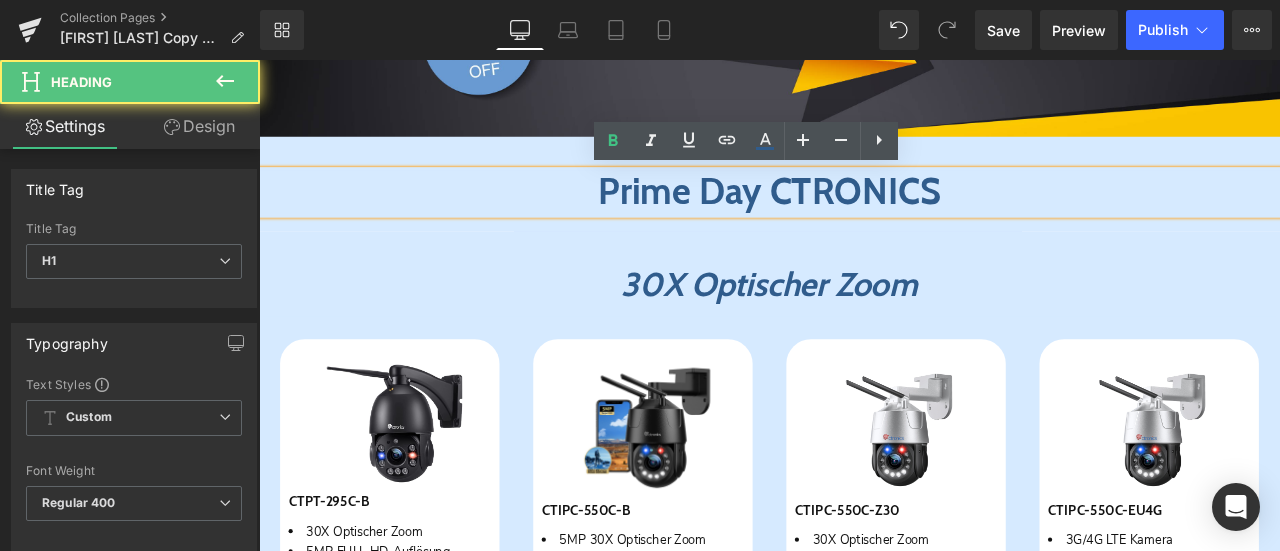 click on "Prime Day CTRONICS" at bounding box center (864, 217) 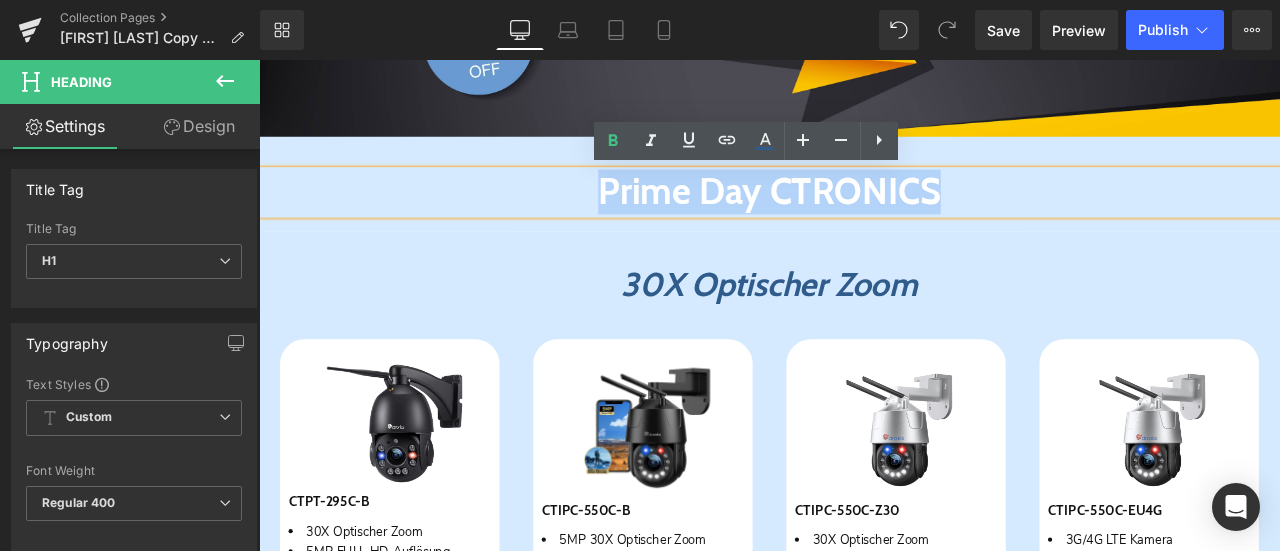 copy on "Prime Day CTRONICS" 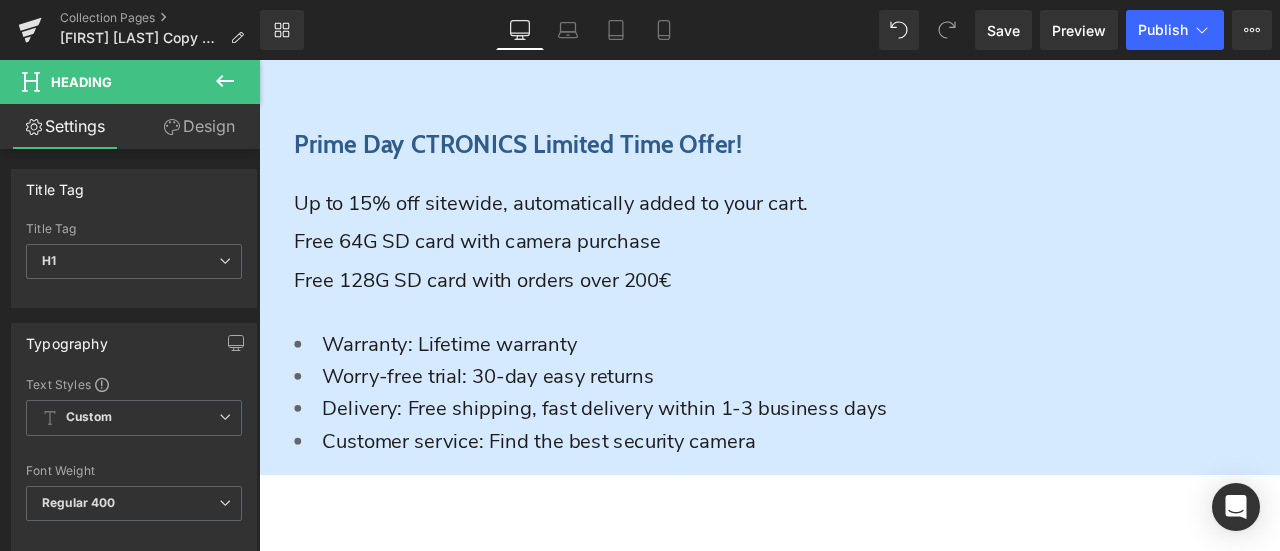 scroll, scrollTop: 2710, scrollLeft: 0, axis: vertical 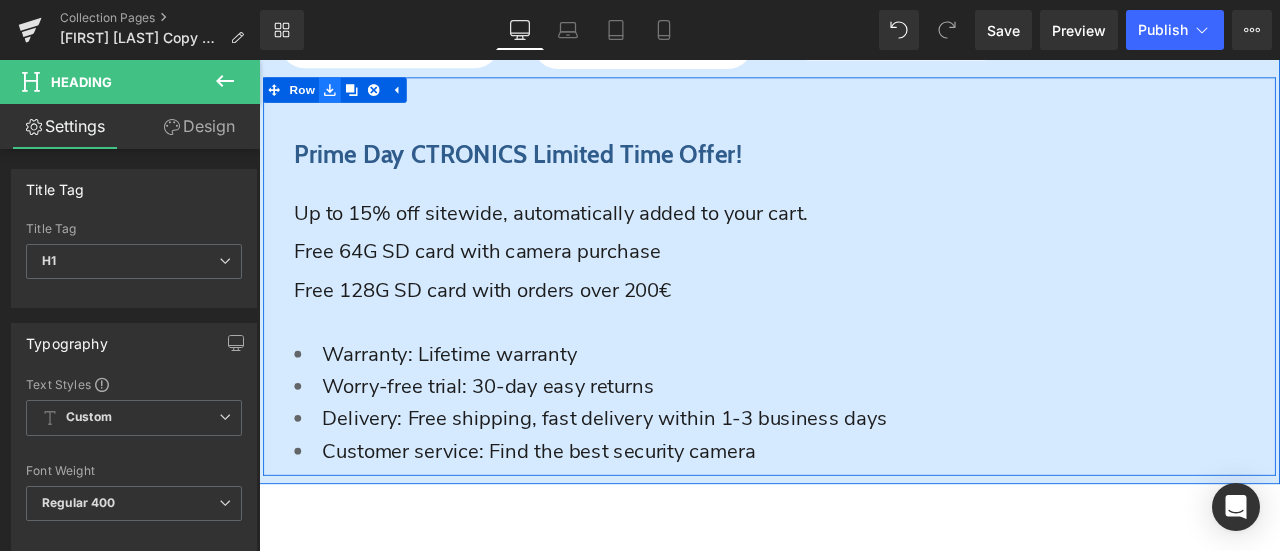 click 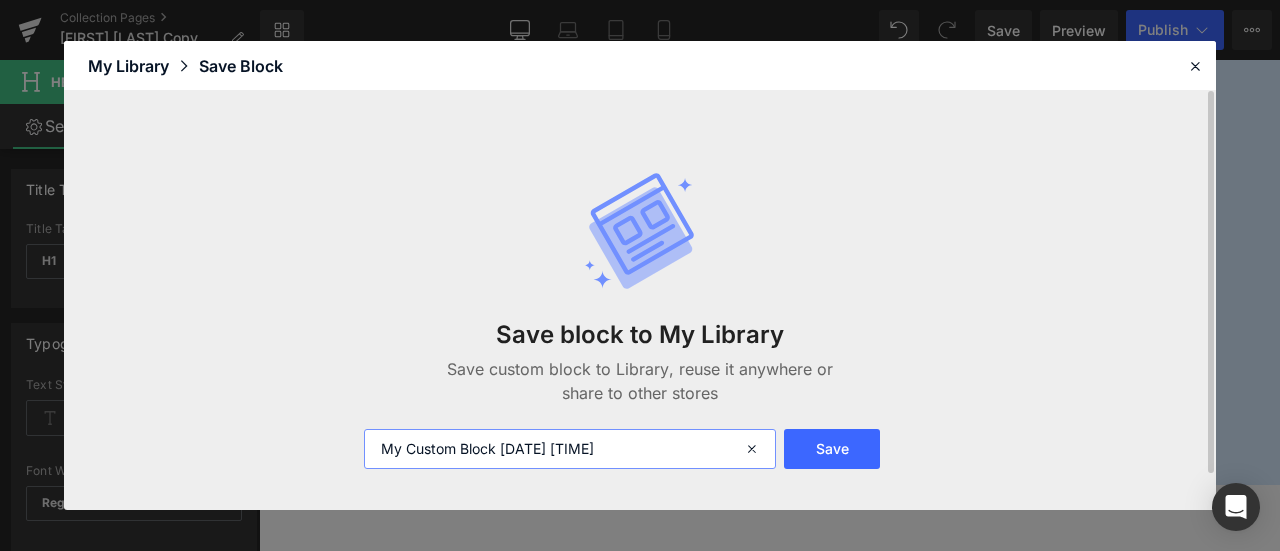 drag, startPoint x: 660, startPoint y: 449, endPoint x: 356, endPoint y: 467, distance: 304.53244 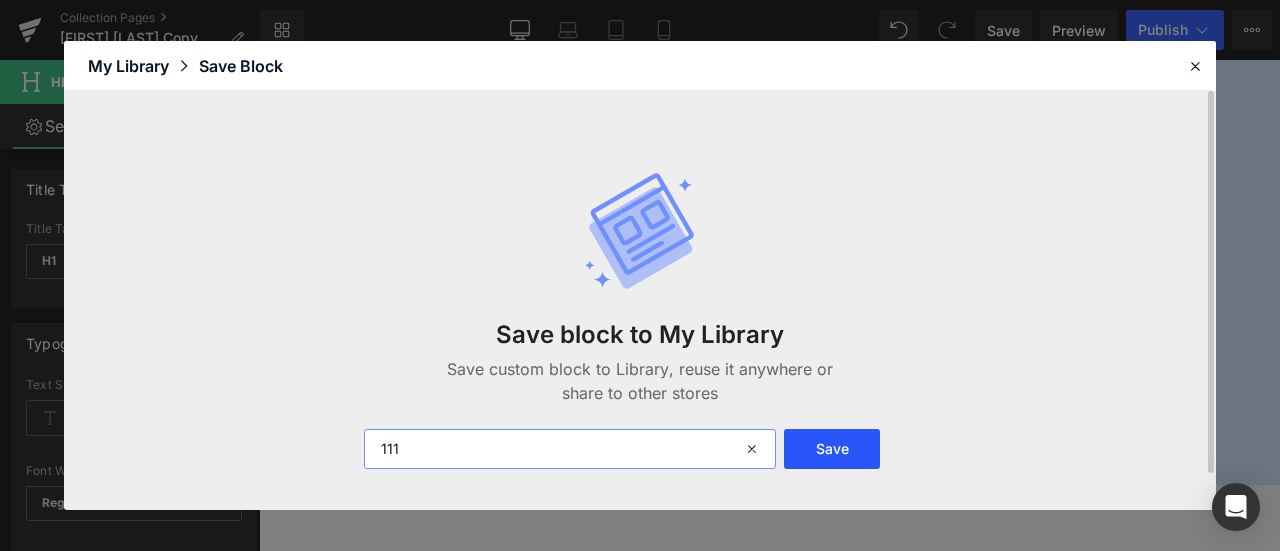 type on "111" 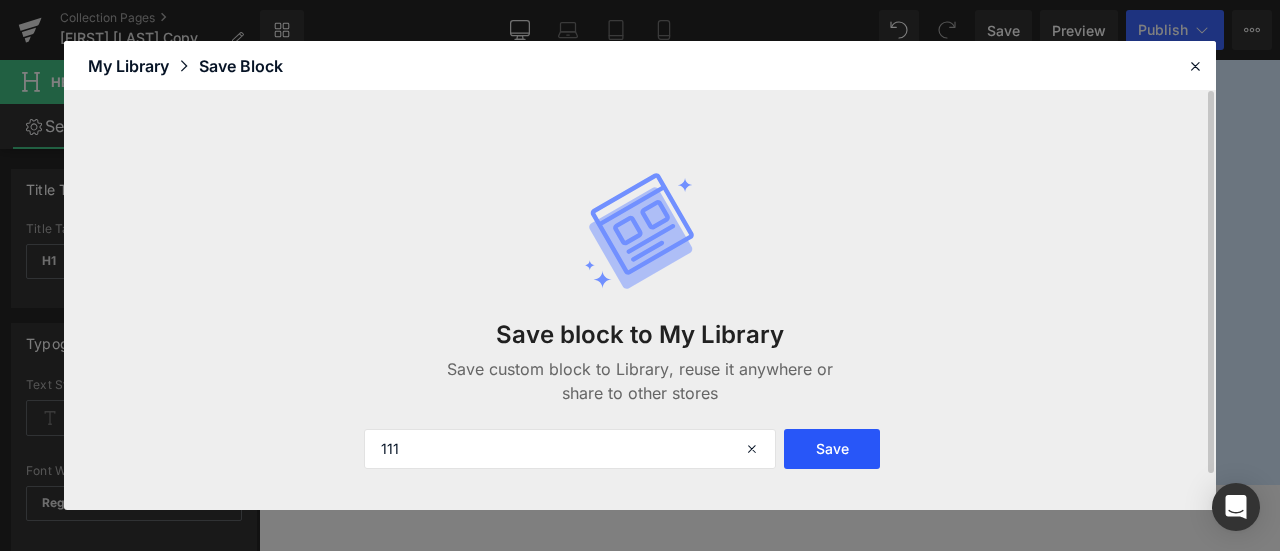 click on "Save" at bounding box center (832, 449) 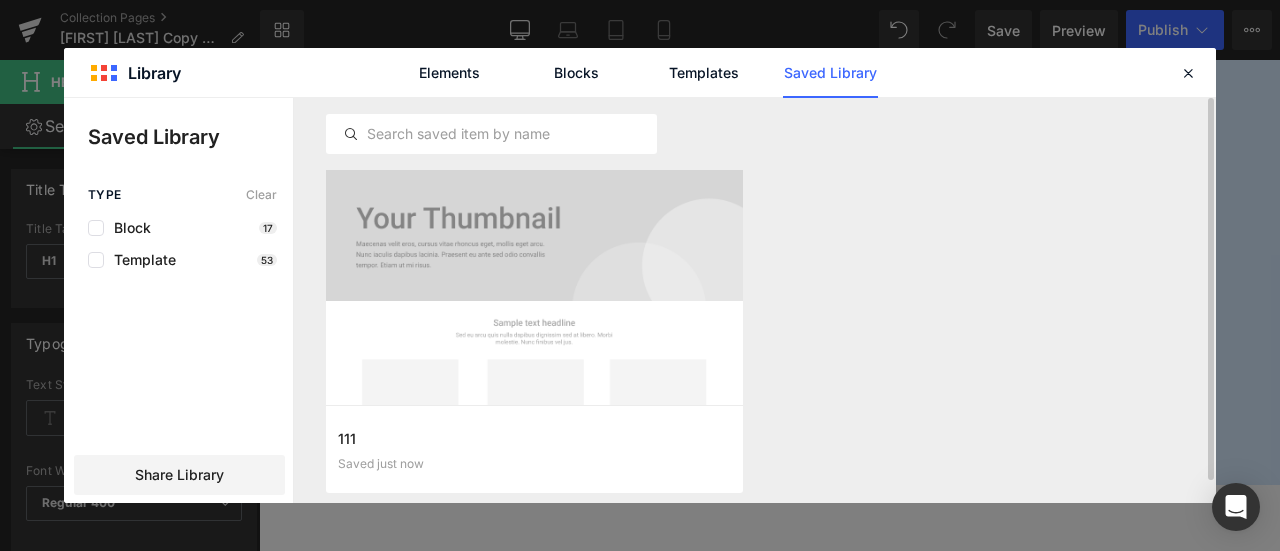 scroll, scrollTop: 24, scrollLeft: 0, axis: vertical 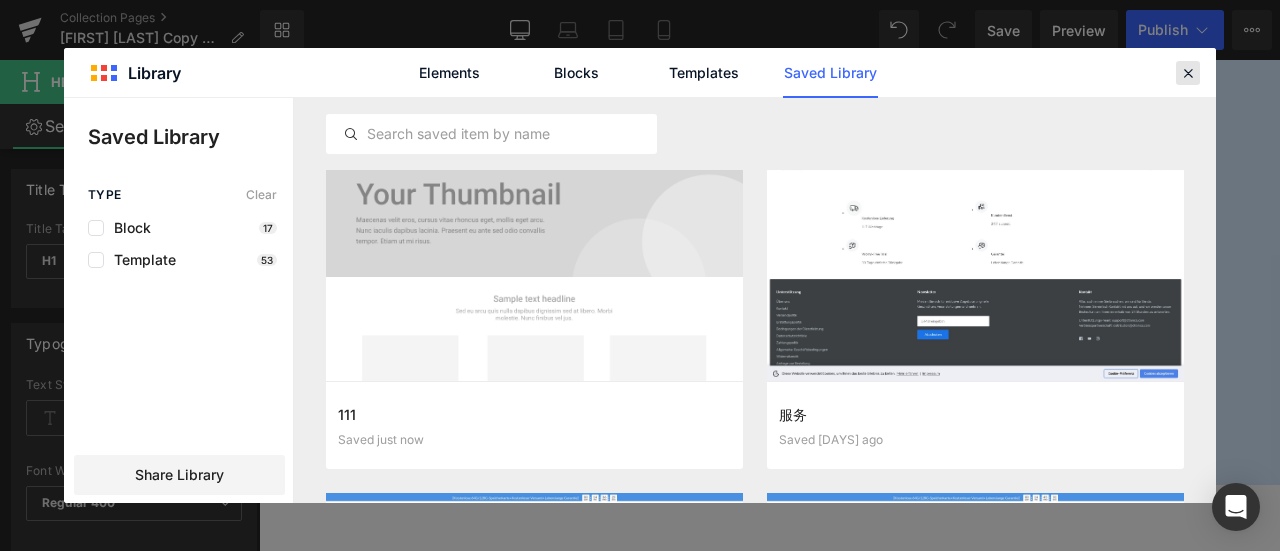 click at bounding box center (1188, 73) 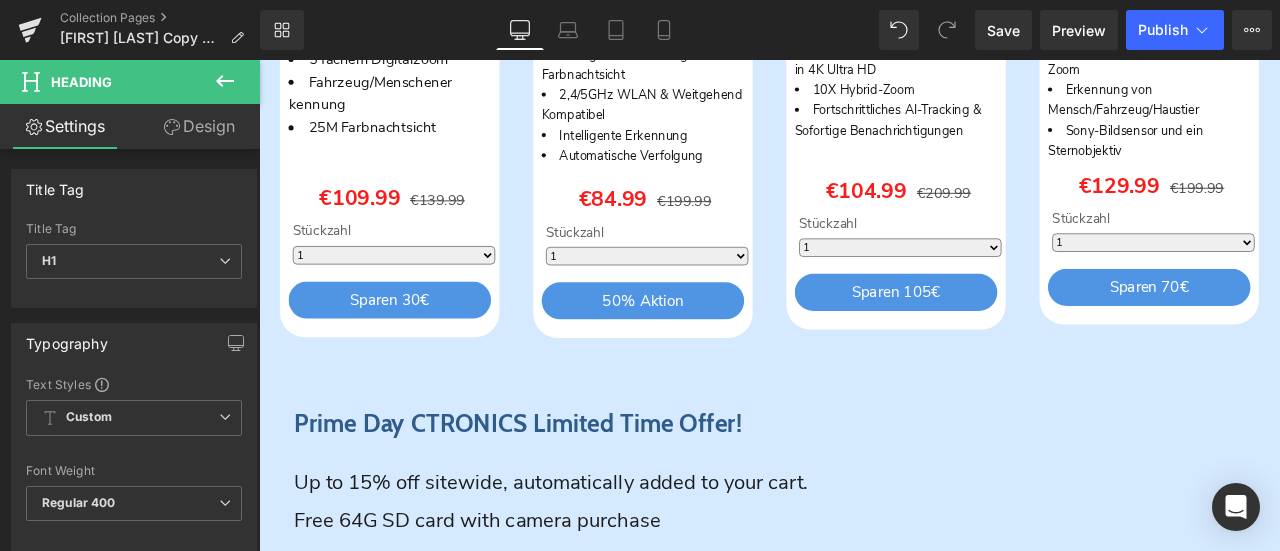 scroll, scrollTop: 2210, scrollLeft: 0, axis: vertical 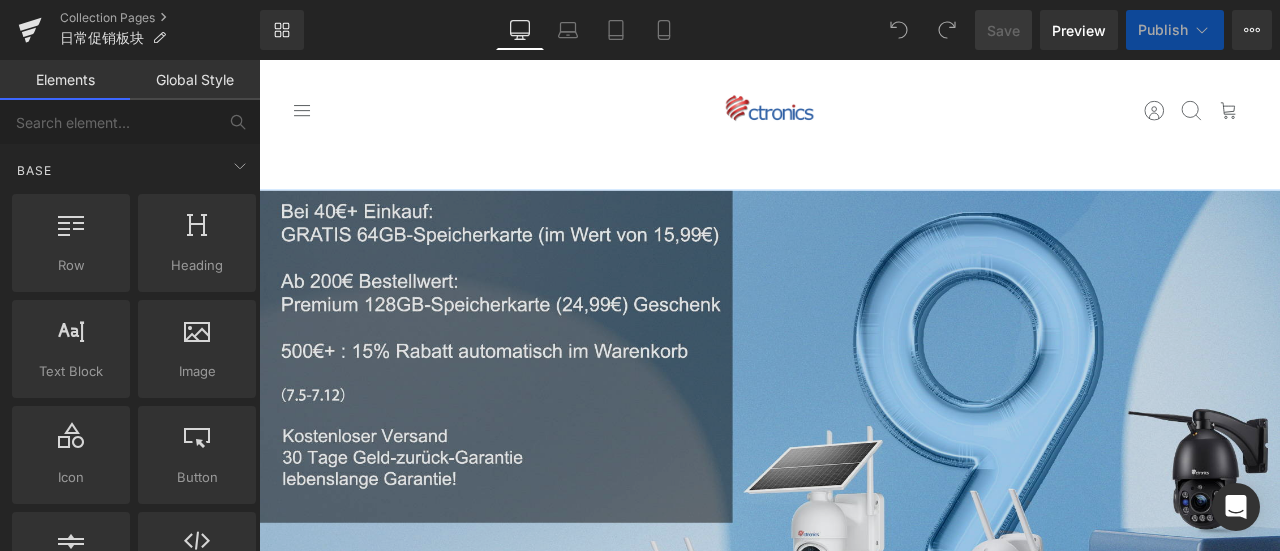 click 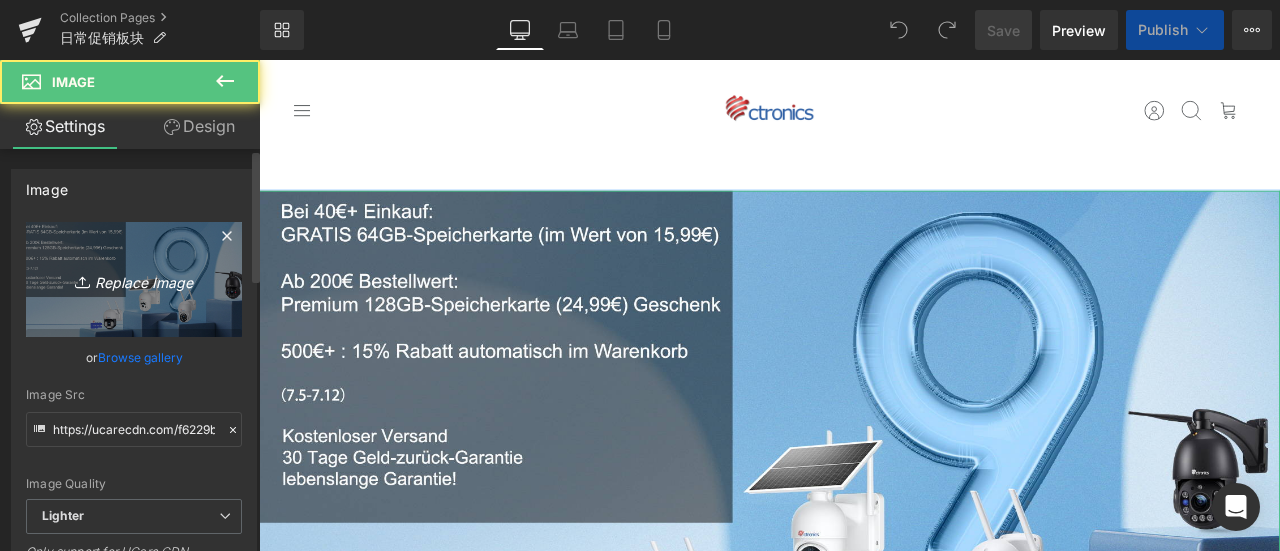 click on "Replace Image" 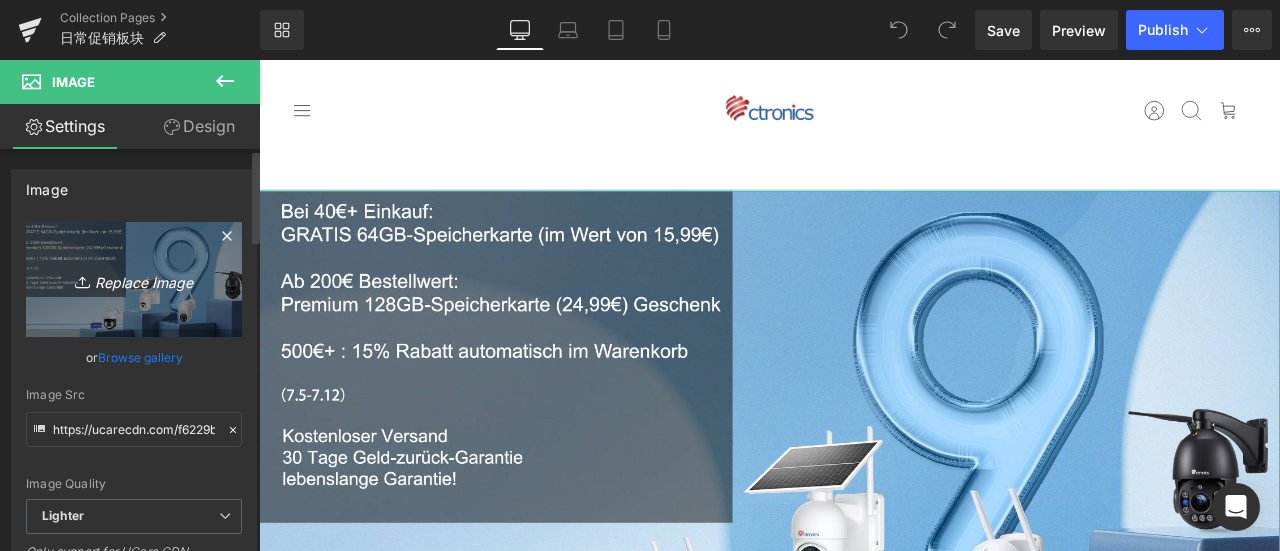 type on "C:\fakepath\jason-02-德语.jpg" 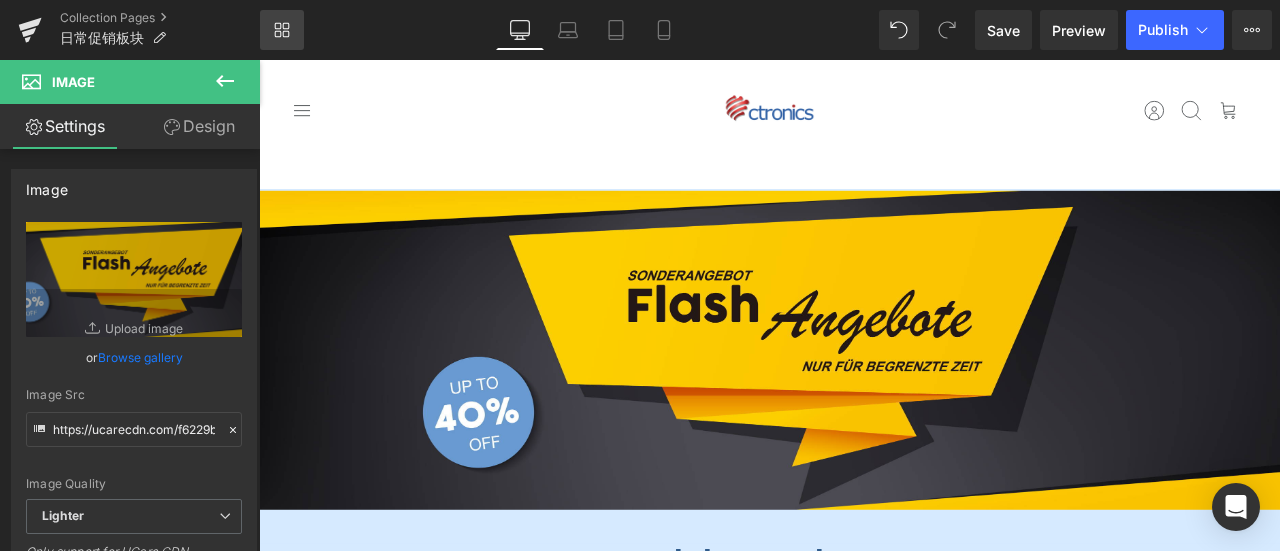 click 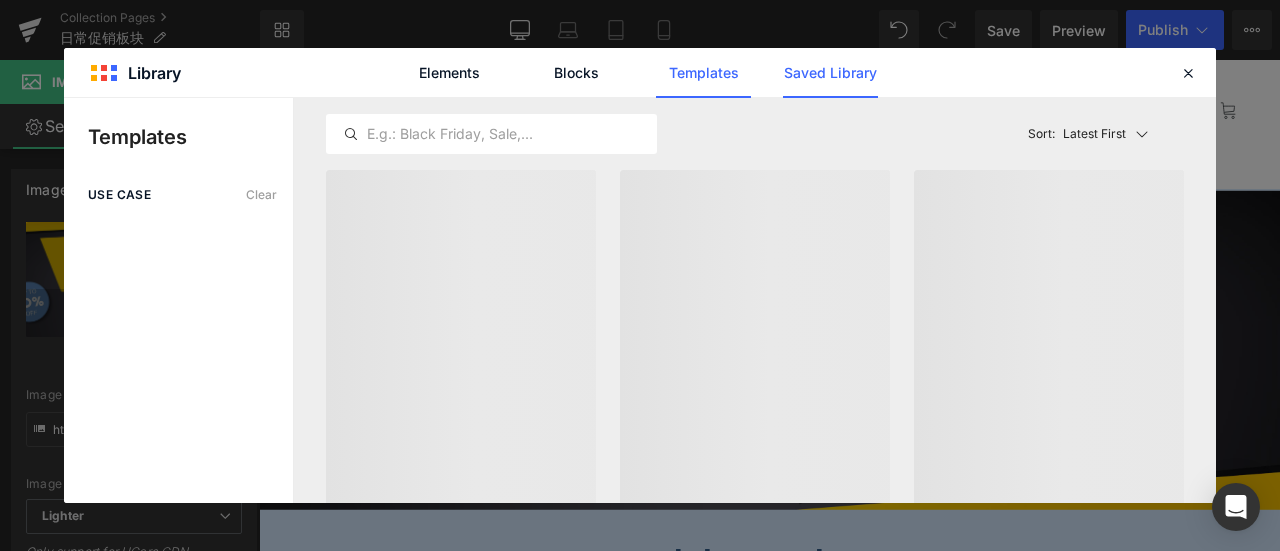 click on "Saved Library" 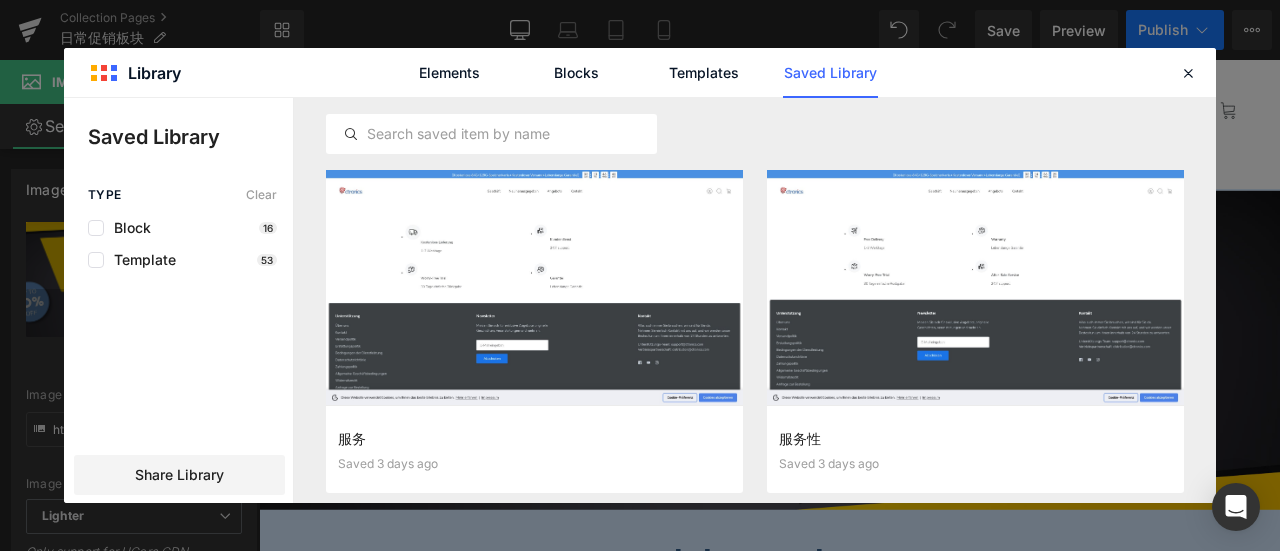 click 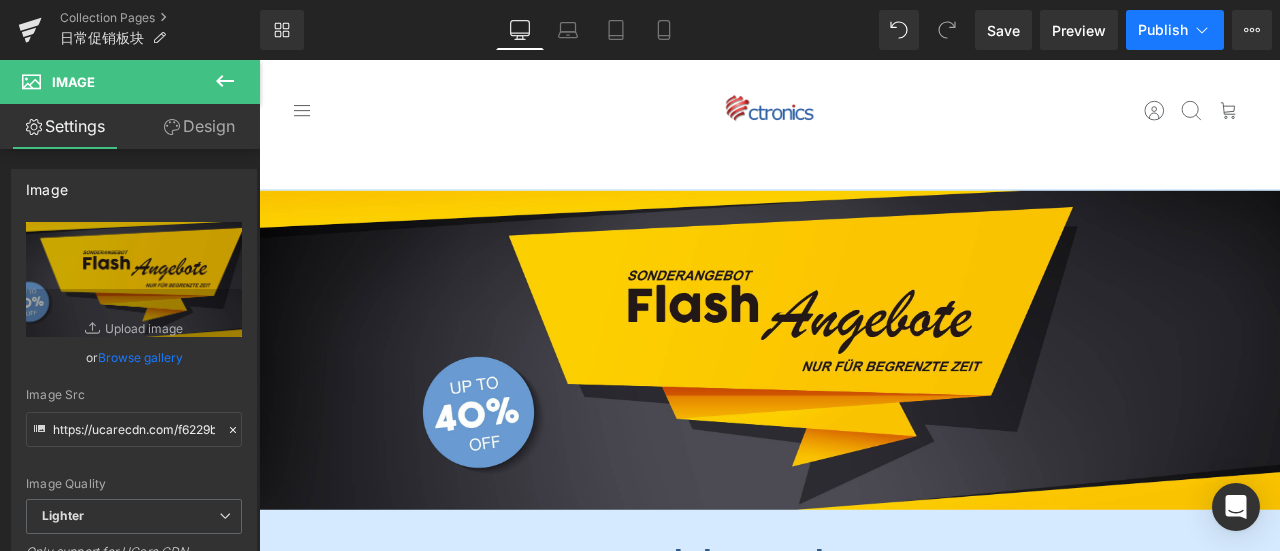 click on "Publish" 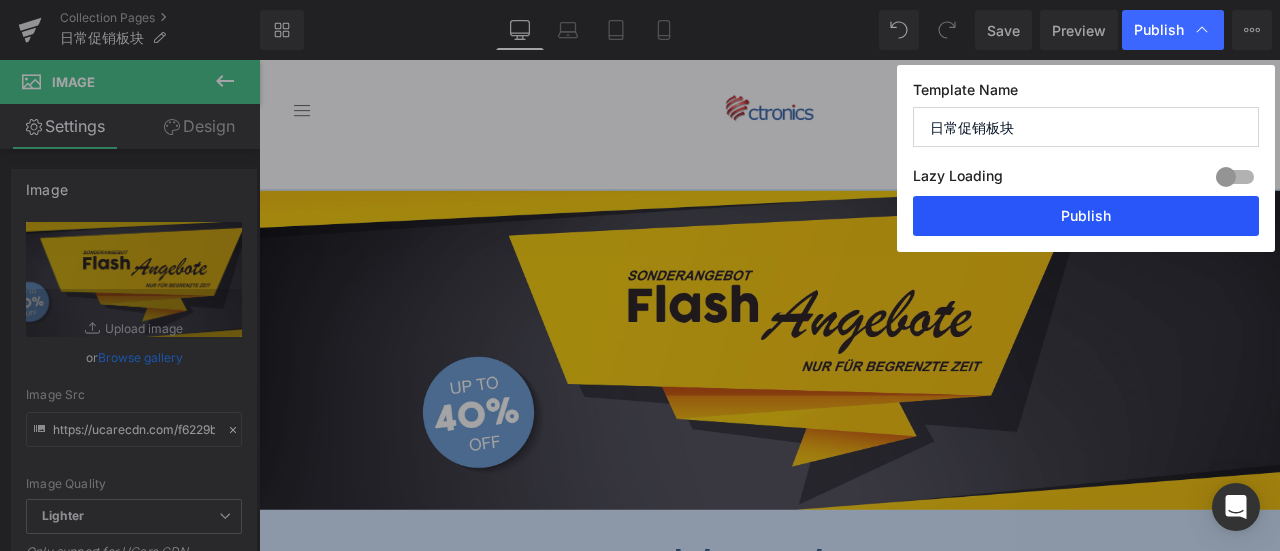 click on "Publish" 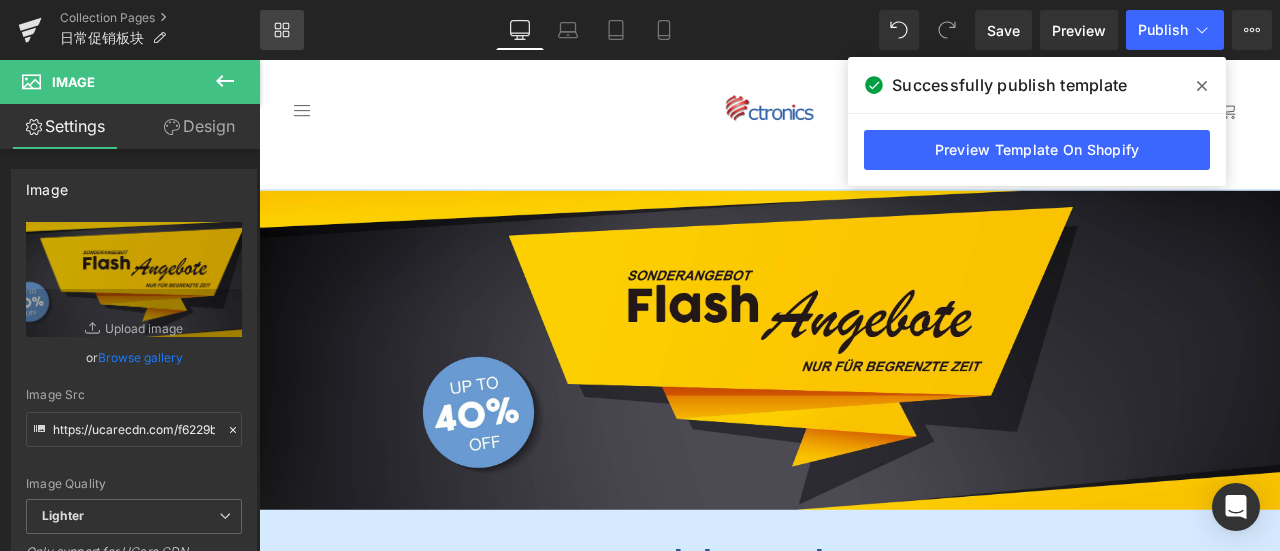 click on "Library" 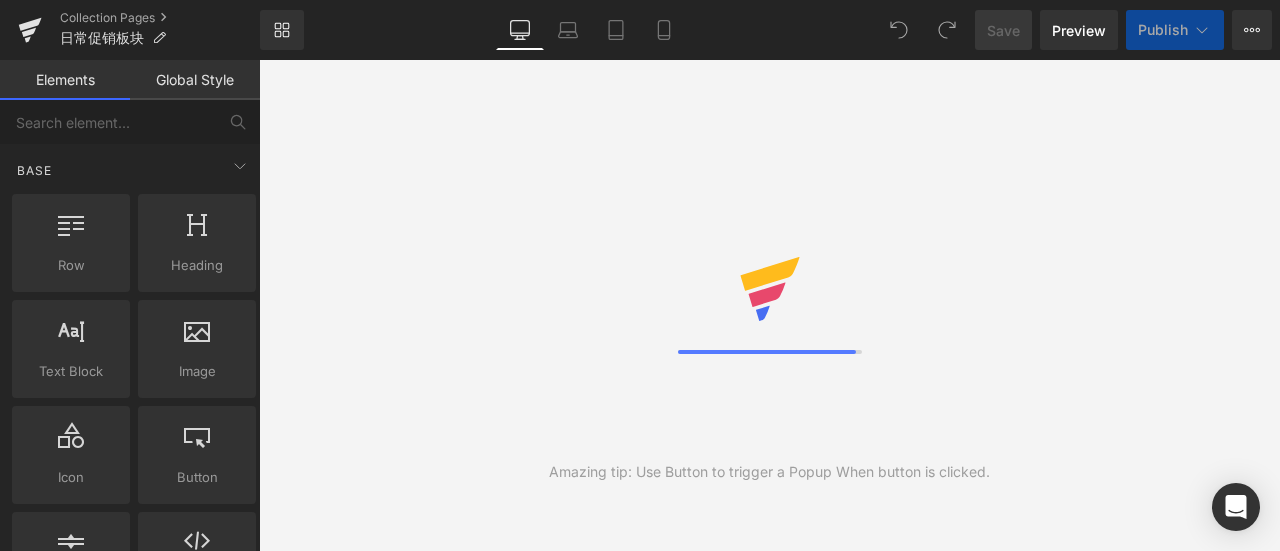 scroll, scrollTop: 0, scrollLeft: 0, axis: both 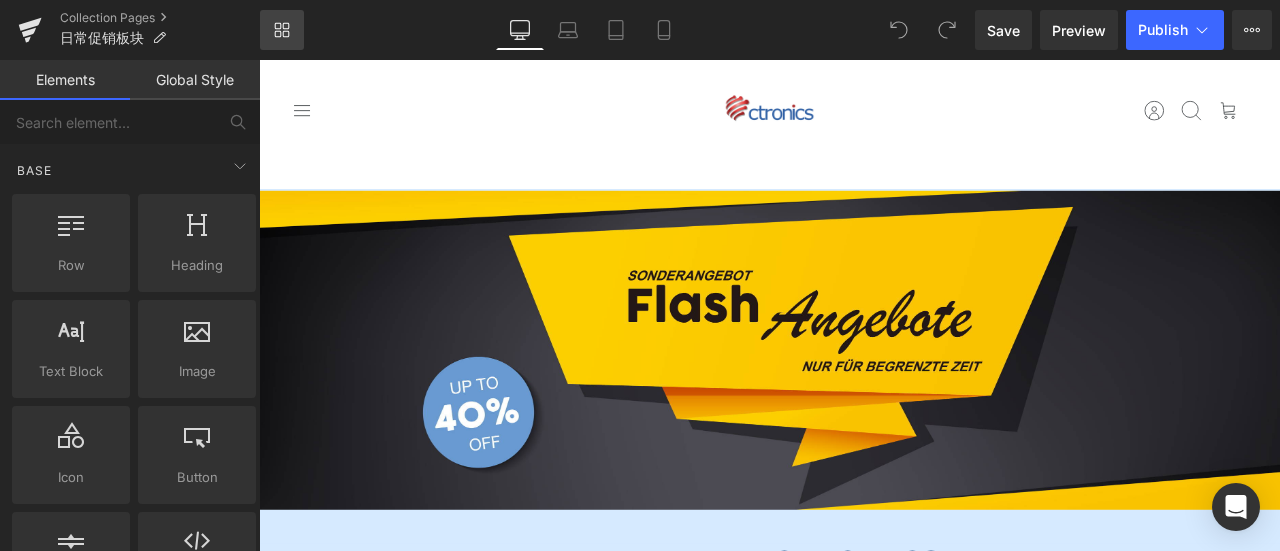 click on "Library" at bounding box center [282, 30] 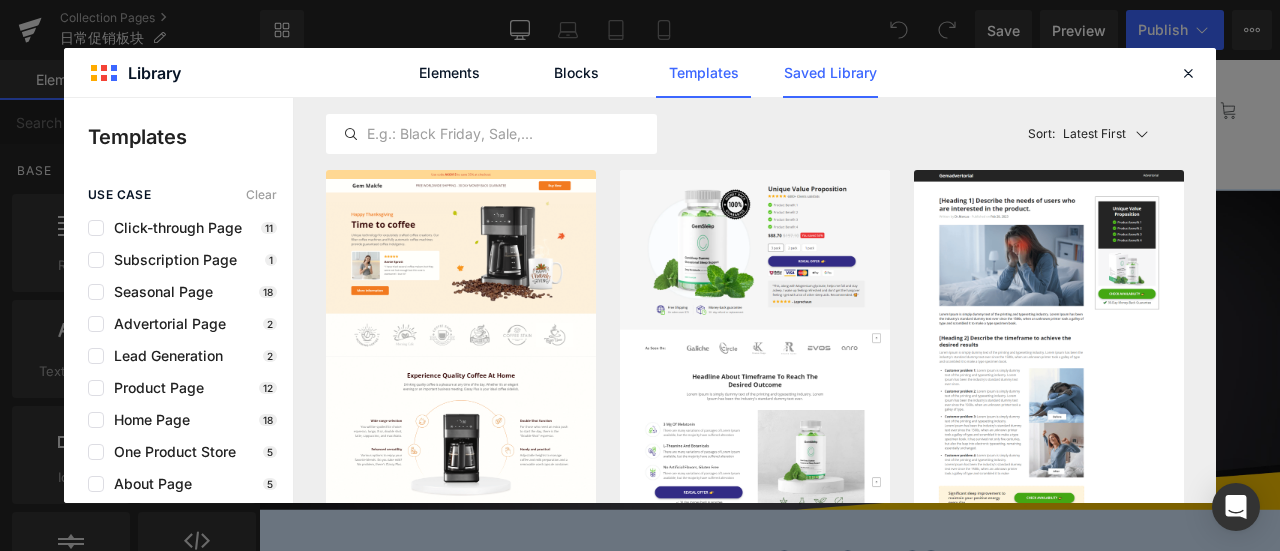 click on "Saved Library" 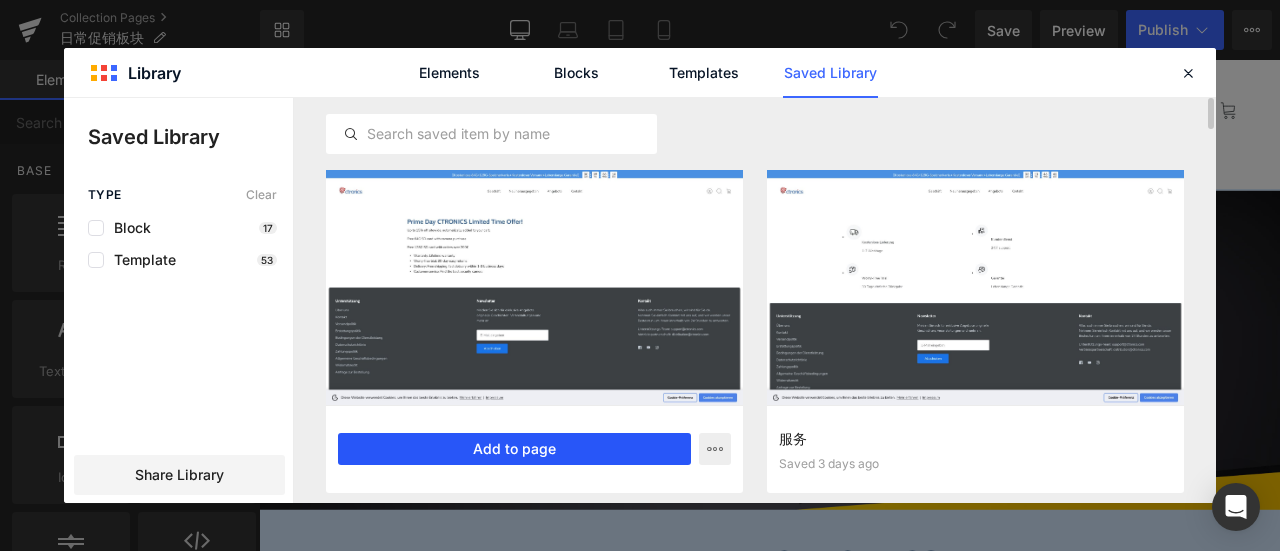 click on "Add to page" at bounding box center [514, 449] 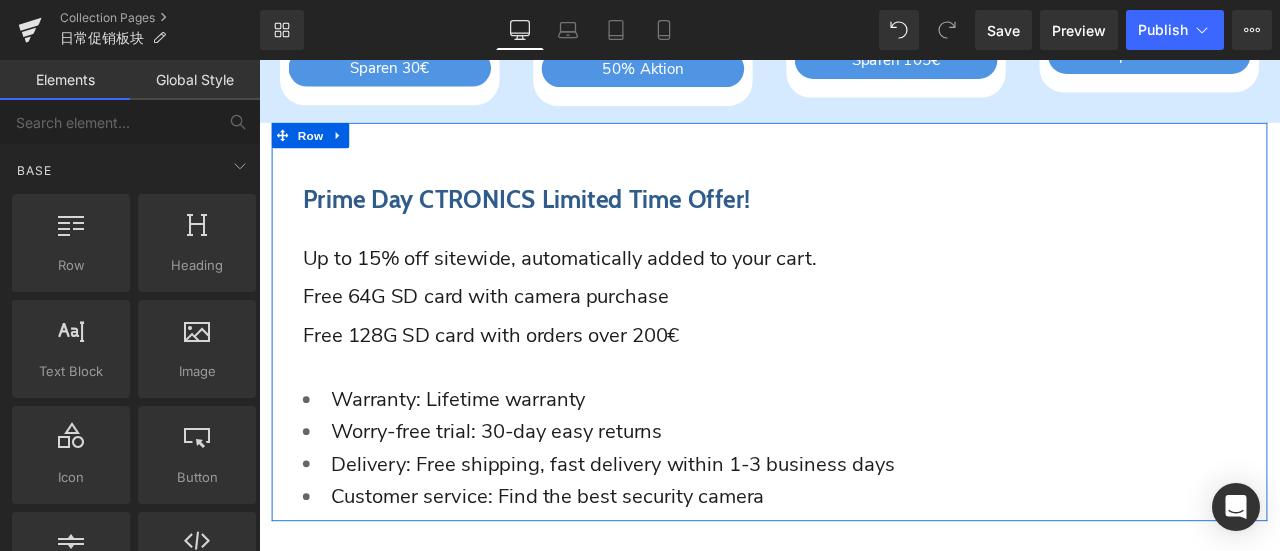 scroll, scrollTop: 2635, scrollLeft: 0, axis: vertical 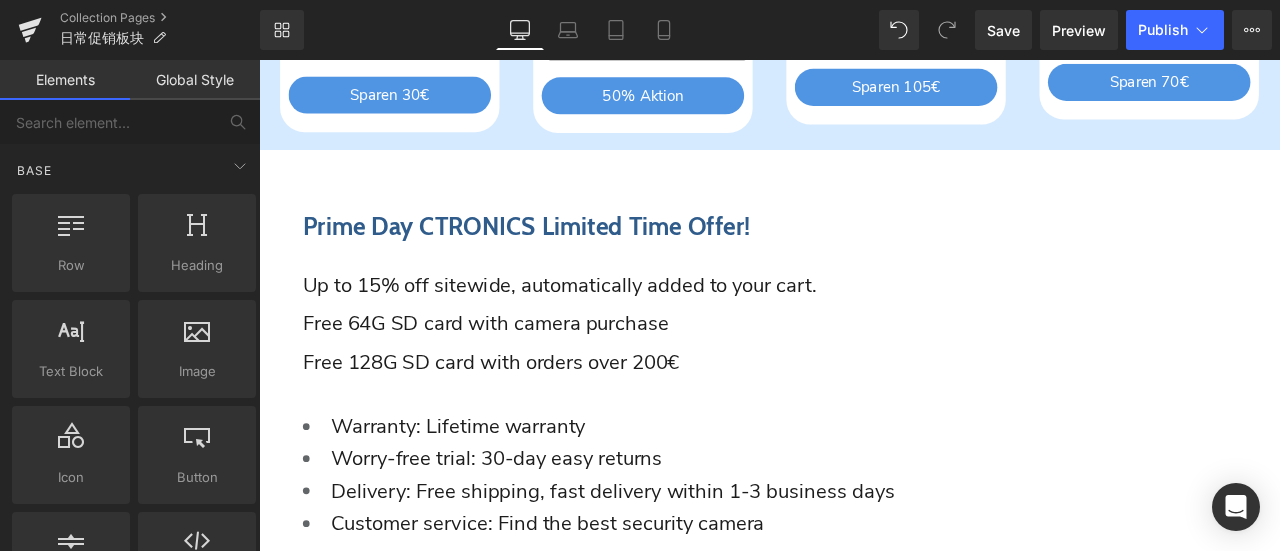 click at bounding box center (259, 60) 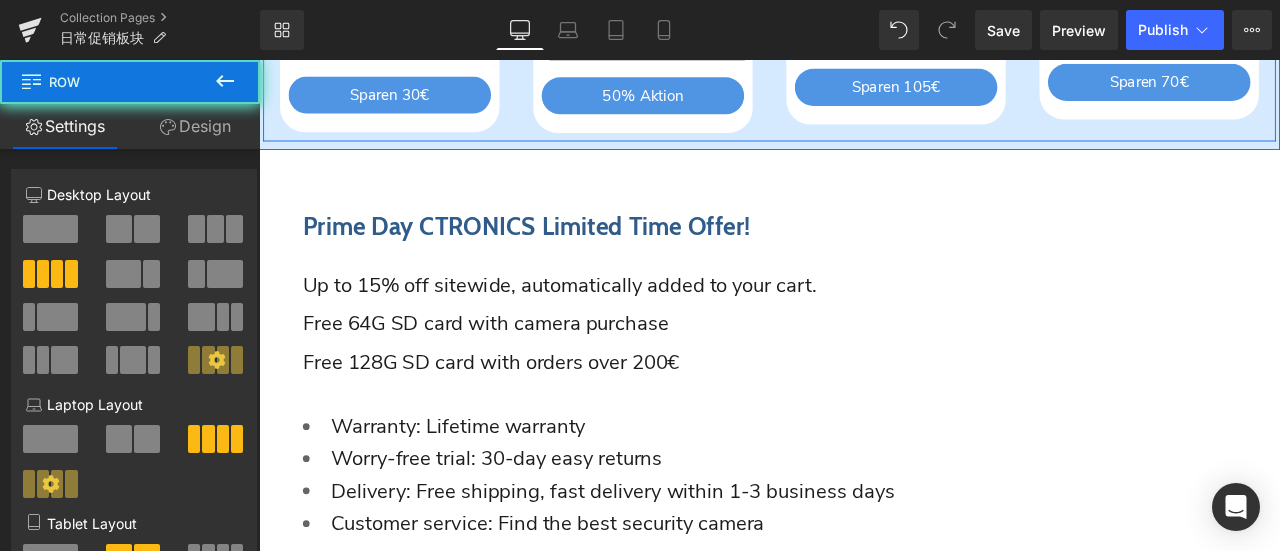 click on "Sparen
58
%
(P) Image
CTIPC-640C-M12B
(P) SKU
Intelligente Erkennung & Farbnachtsicht 2,4/5GHz WLAN & Weitgehend Kompatibel Intelligente Erkennung Automatische Verfolgung
Text Block
€84.99
€199.99
(P) Price Stückzahl 1 2" at bounding box center [714, -144] 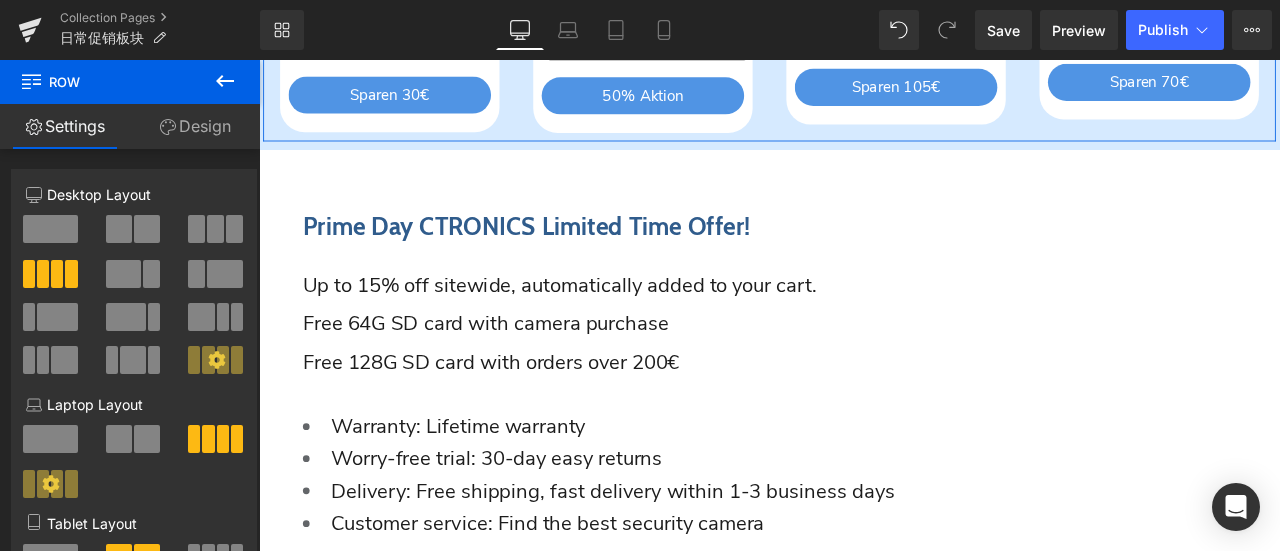 click on "Design" at bounding box center (195, 126) 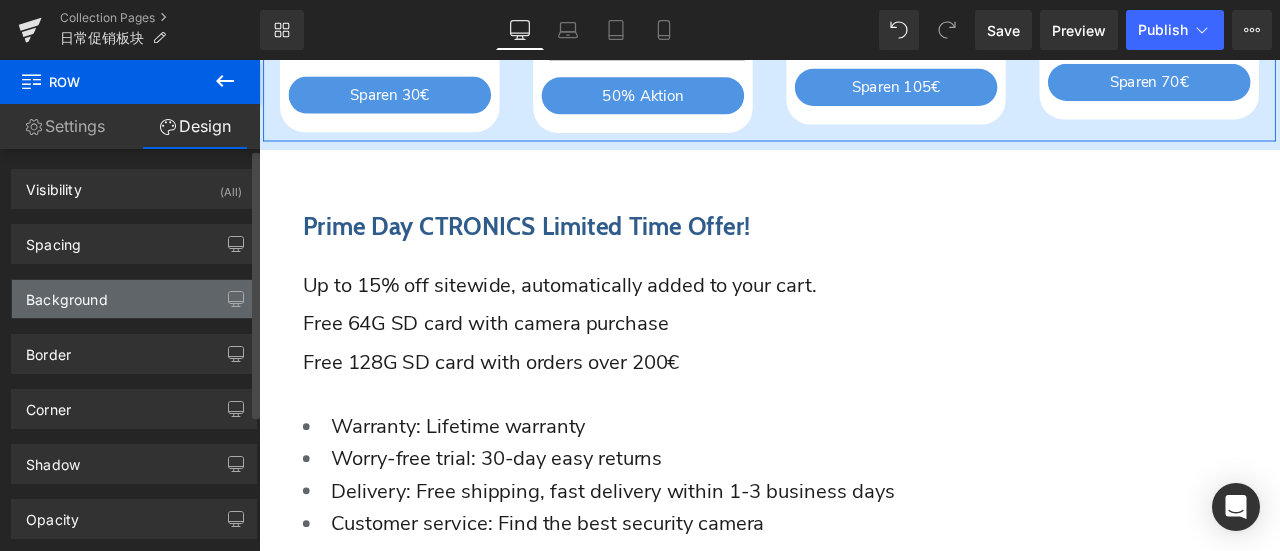 click on "Background" at bounding box center [134, 299] 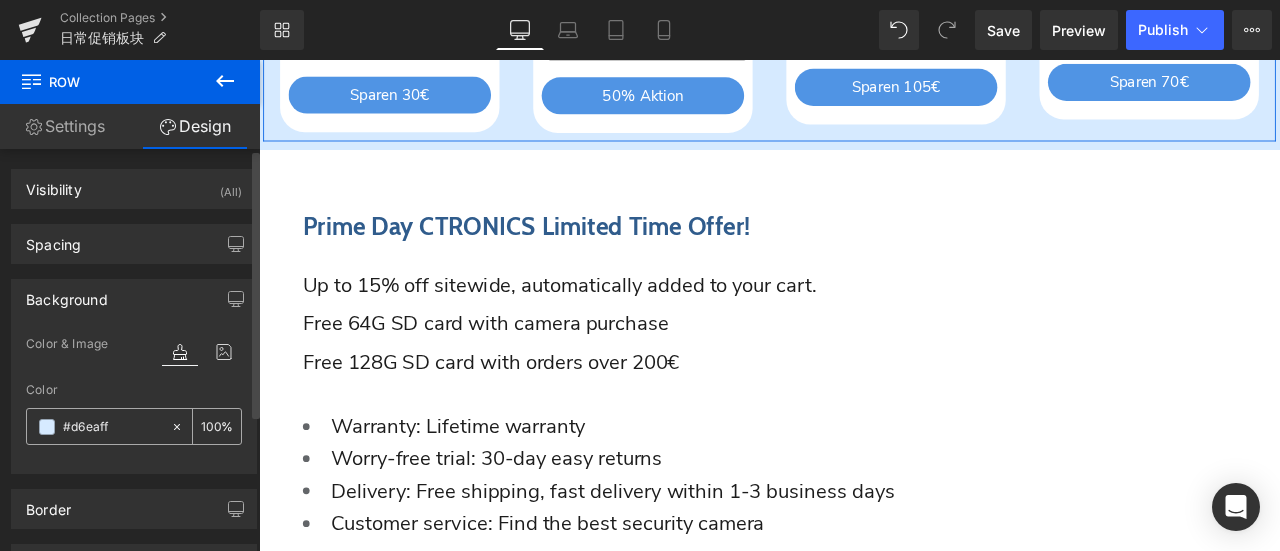 type on "#d6eaff" 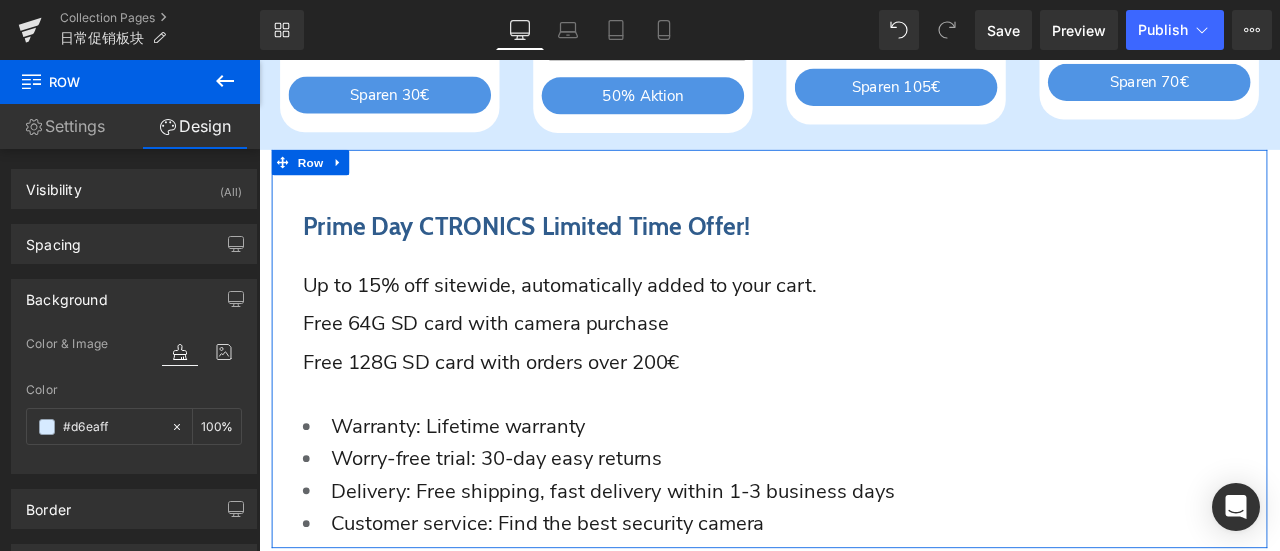 click on "Prime Day CTRONICS Limited Time Offer! Heading         Up to 15% off sitewide, automatically added to your cart. Free 64G SD card with camera purchase Free 128G SD card with orders over 200€ Text Block         Warranty: Lifetime warranty Worry-free trial: 30-day easy returns Delivery: Free shipping, fast delivery within 1-3 business days Customer service: Find the best security camera Text Block" at bounding box center [864, 412] 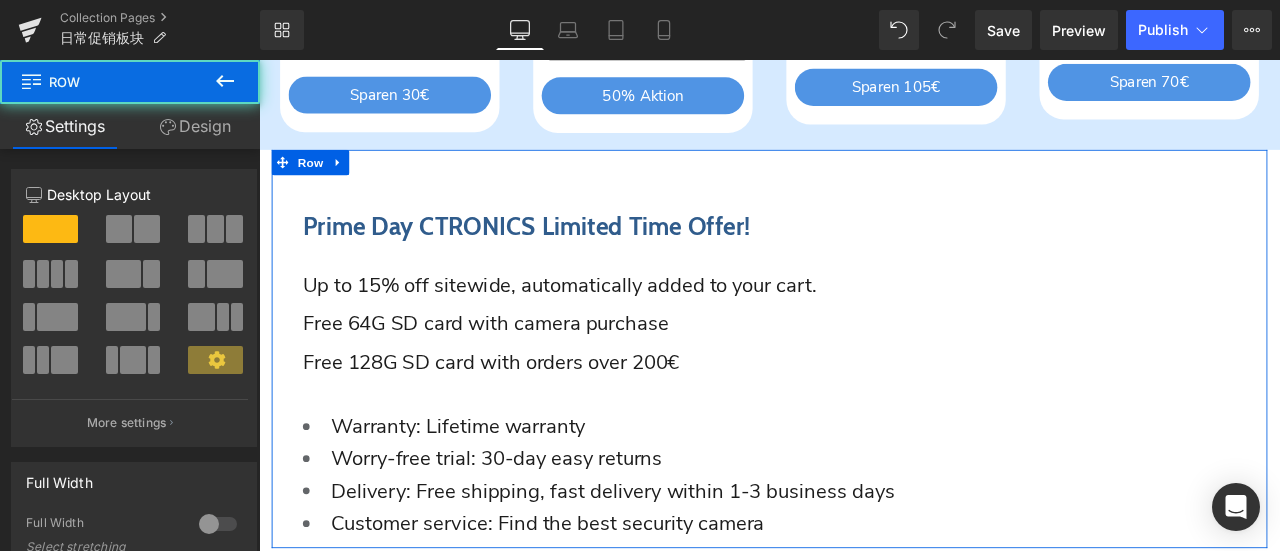 click on "Design" at bounding box center [195, 126] 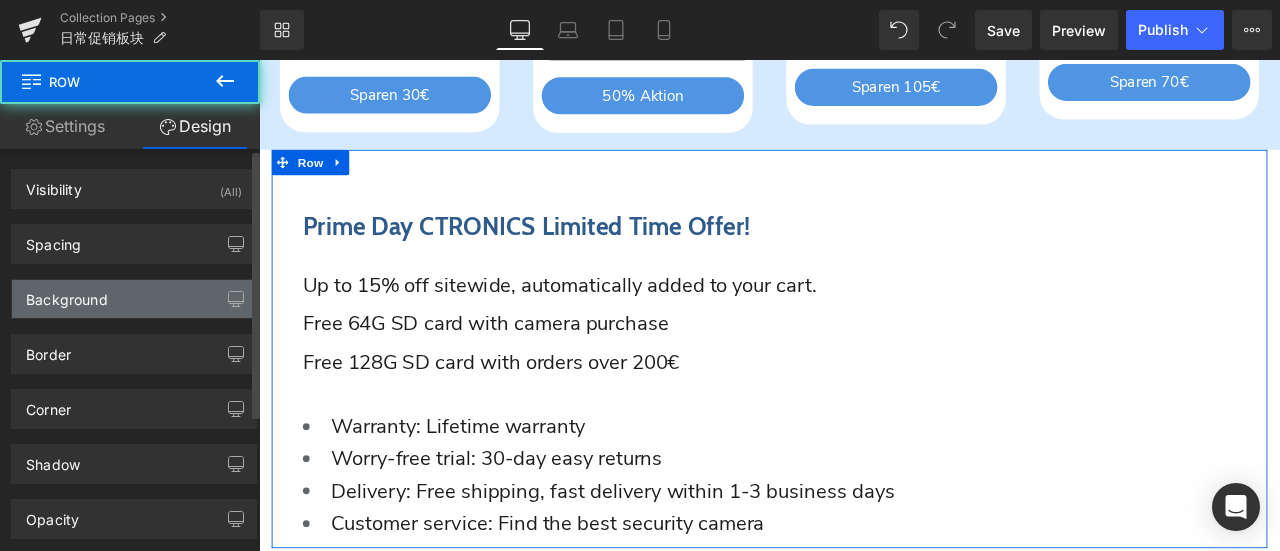 click on "Background" at bounding box center (67, 294) 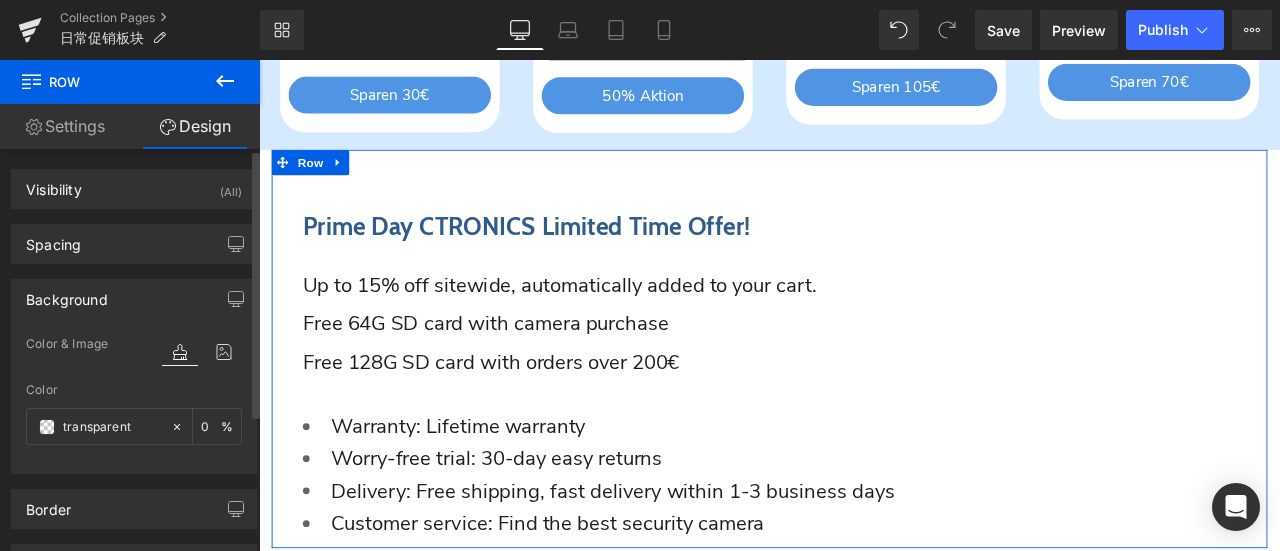 paste on "#d6eaff" 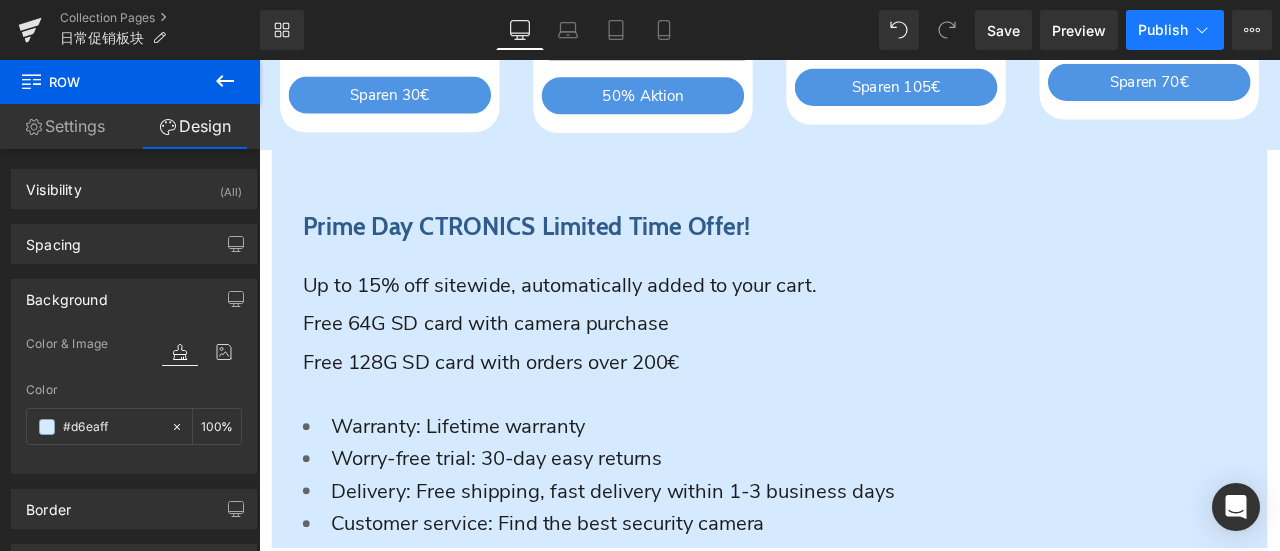 type on "#d6eaff" 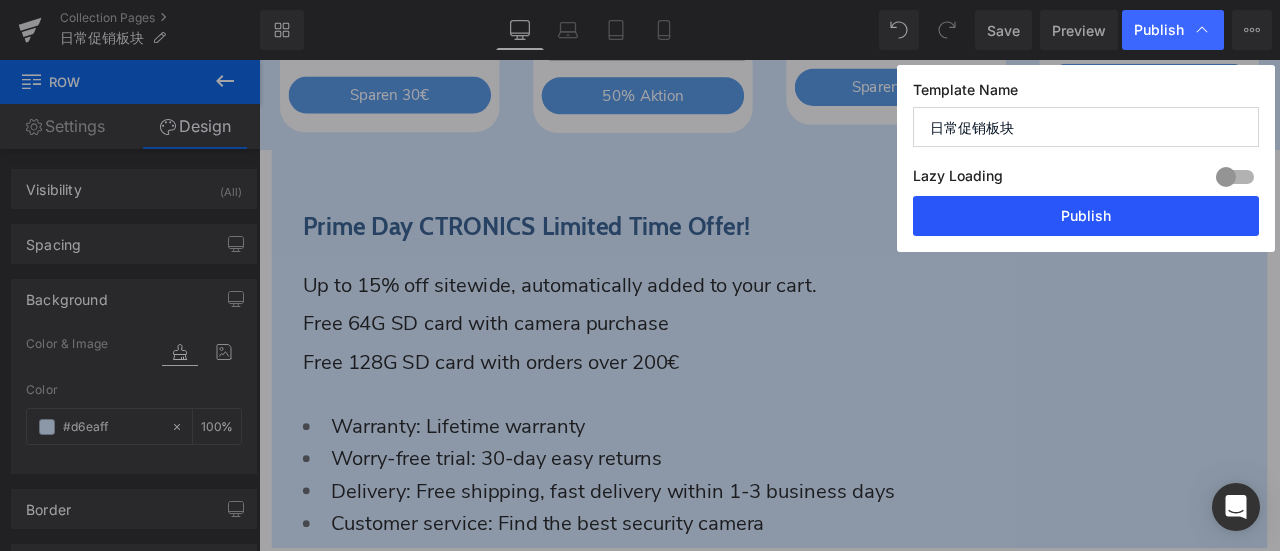 click on "Publish" at bounding box center [1086, 216] 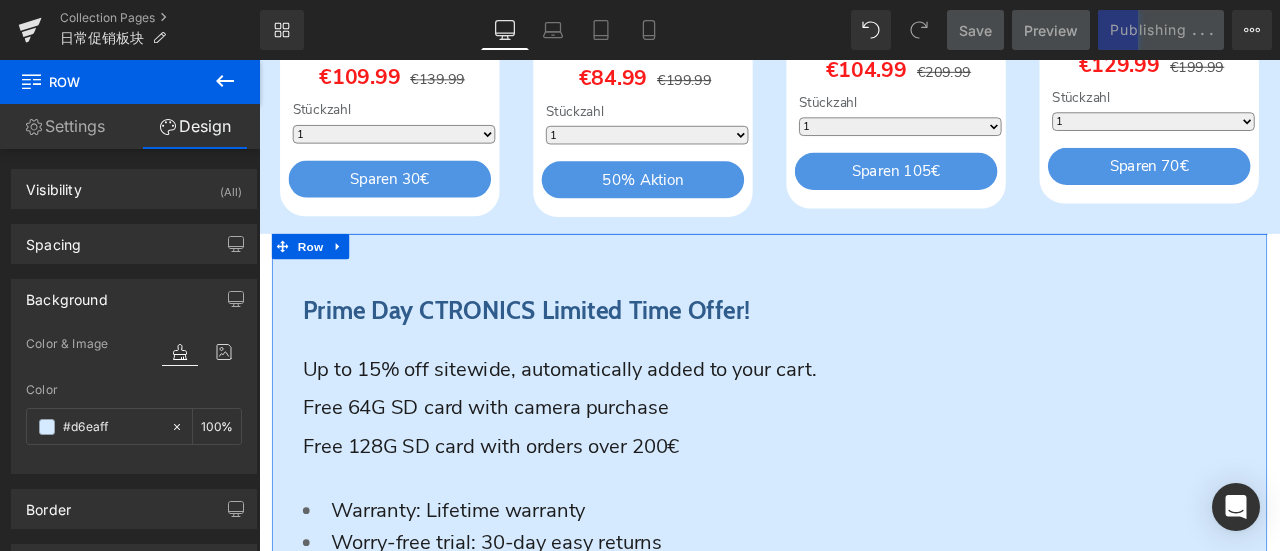 scroll, scrollTop: 2835, scrollLeft: 0, axis: vertical 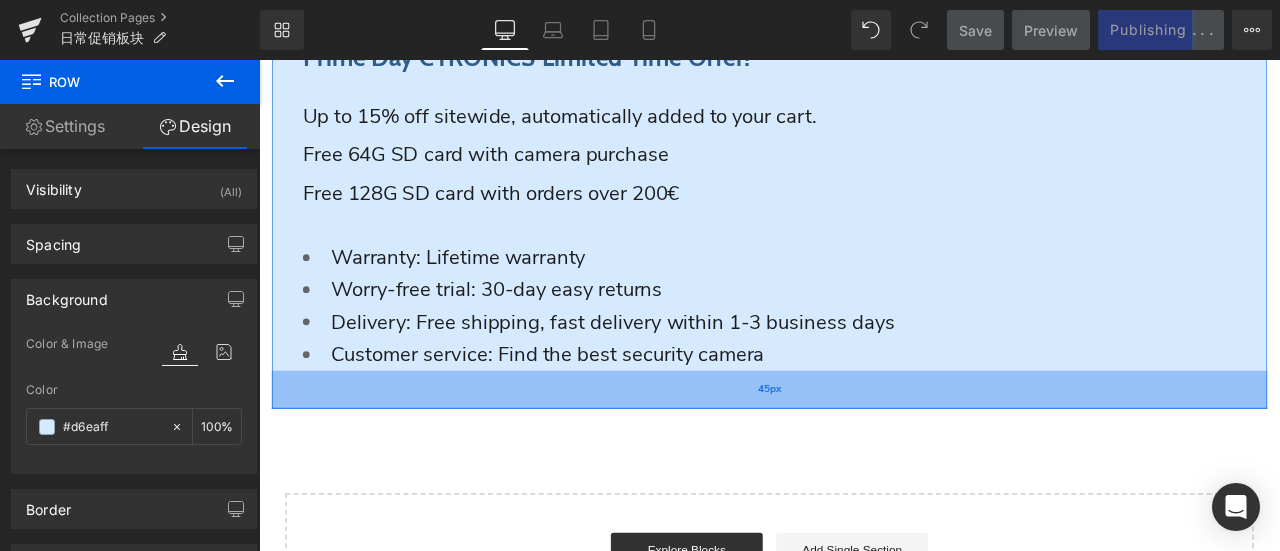 drag, startPoint x: 800, startPoint y: 426, endPoint x: 807, endPoint y: 461, distance: 35.69314 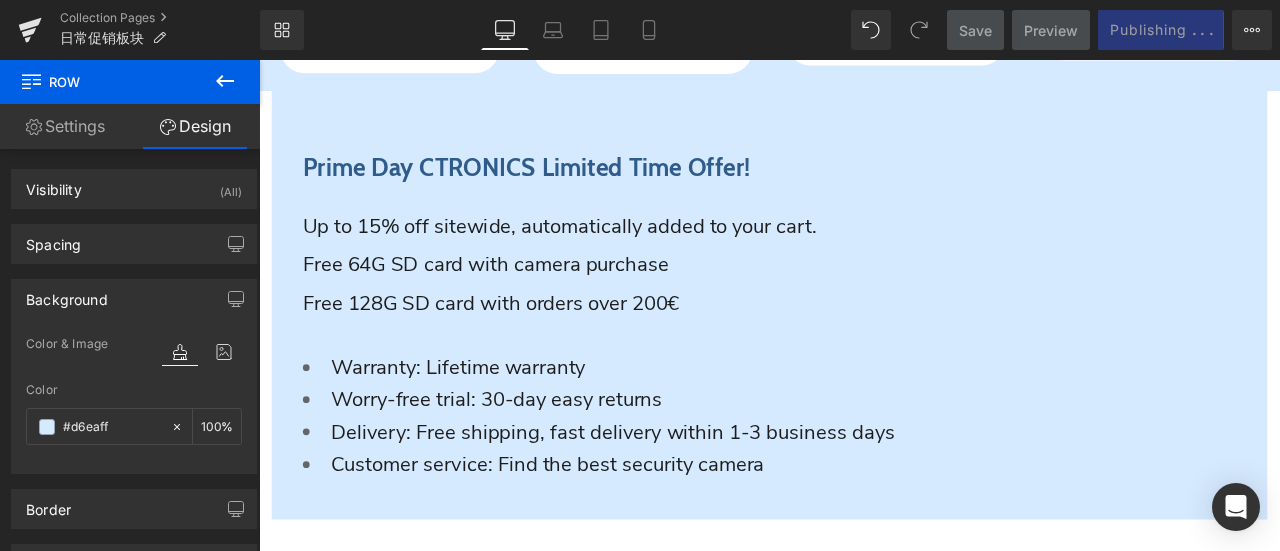 scroll, scrollTop: 2735, scrollLeft: 0, axis: vertical 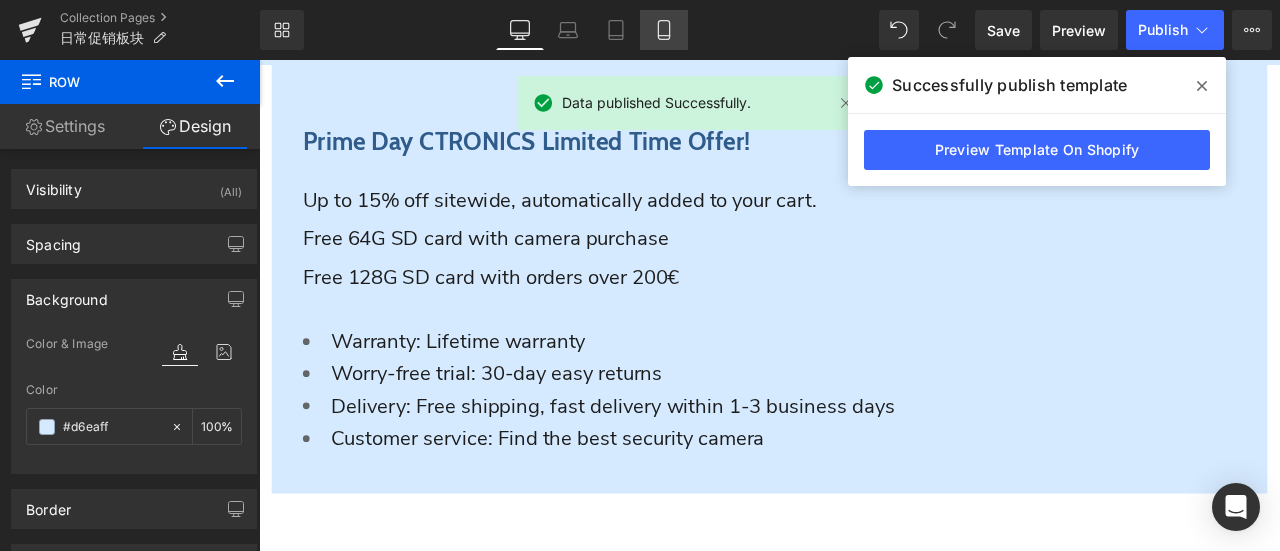 click 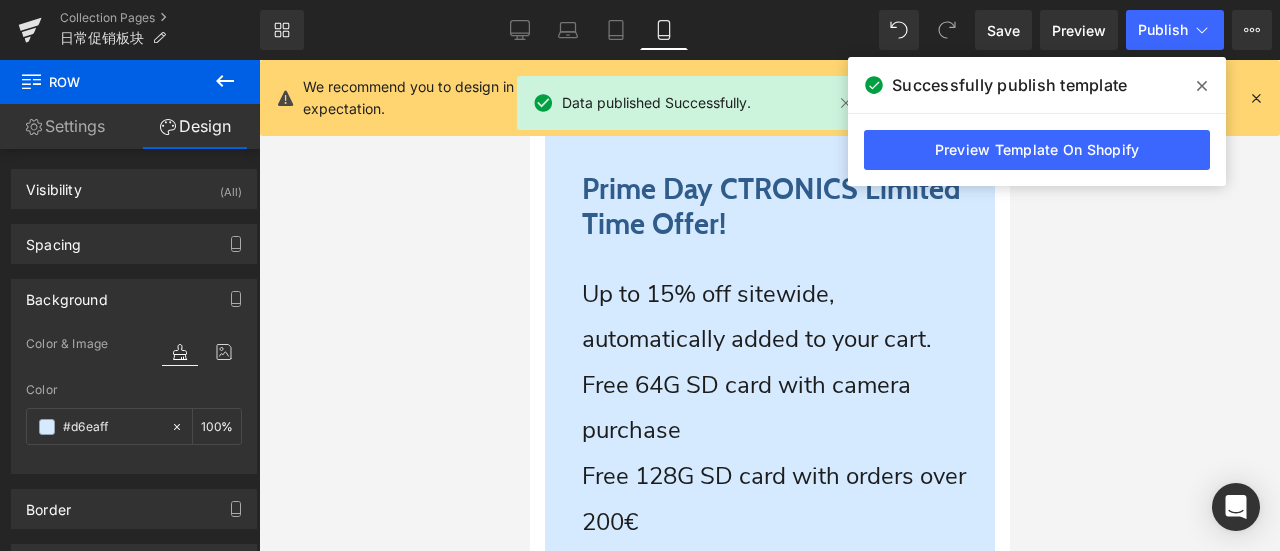 click at bounding box center (1202, 86) 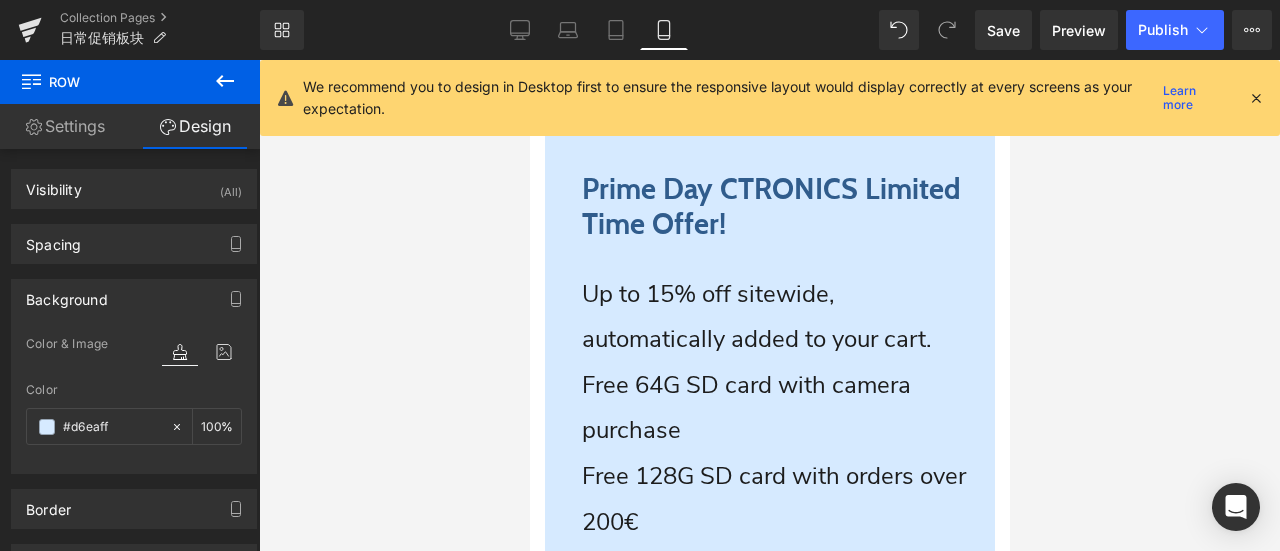 click at bounding box center (1256, 98) 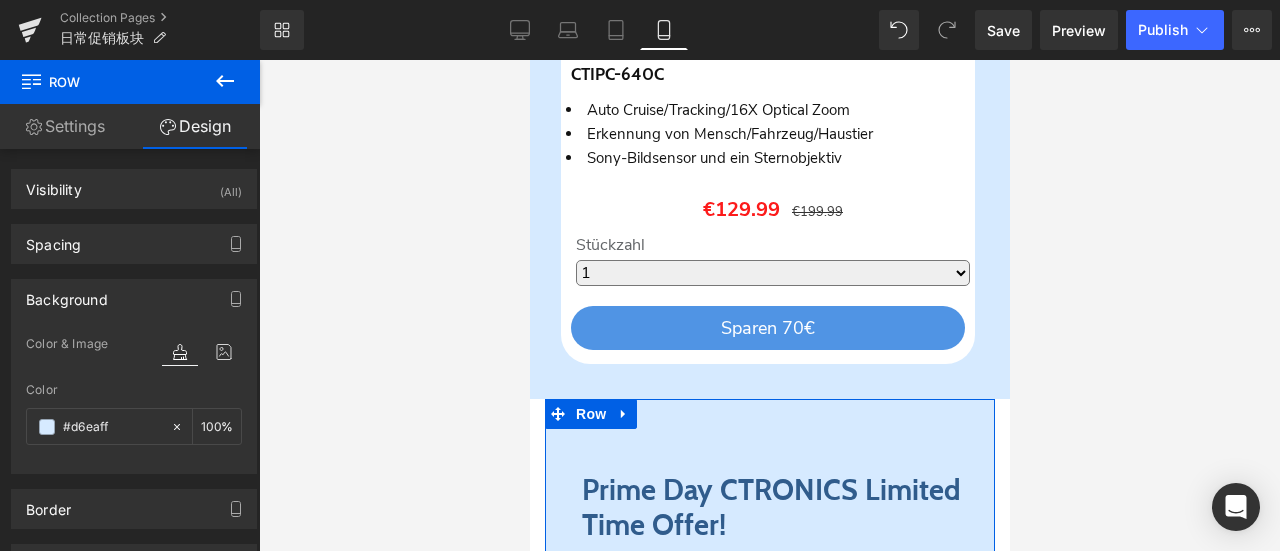 scroll, scrollTop: 7757, scrollLeft: 0, axis: vertical 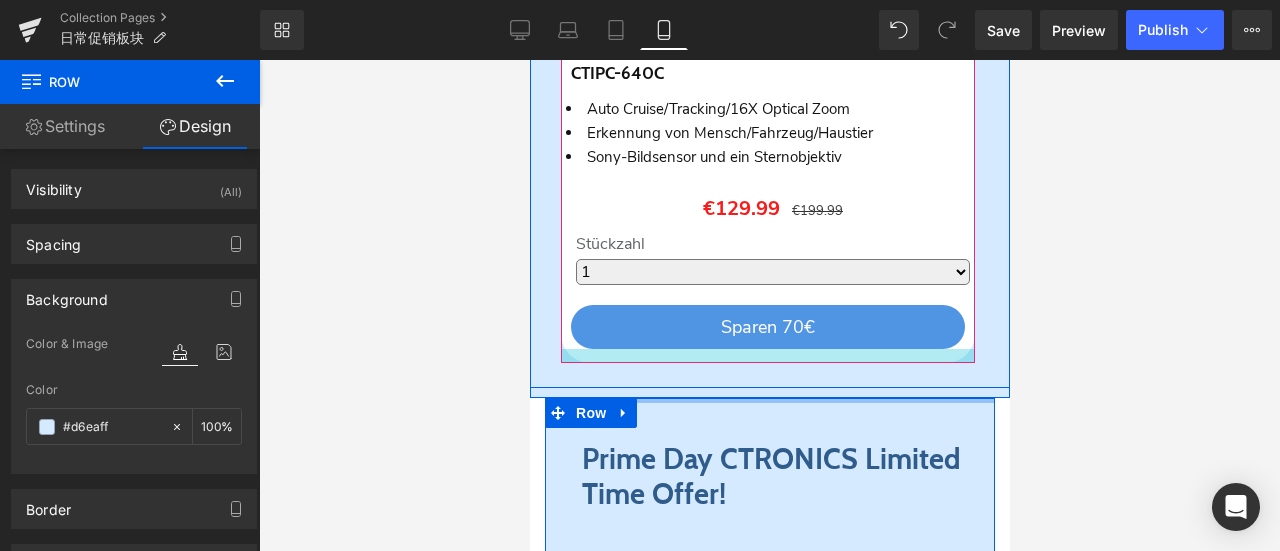 drag, startPoint x: 782, startPoint y: 376, endPoint x: 787, endPoint y: 323, distance: 53.235325 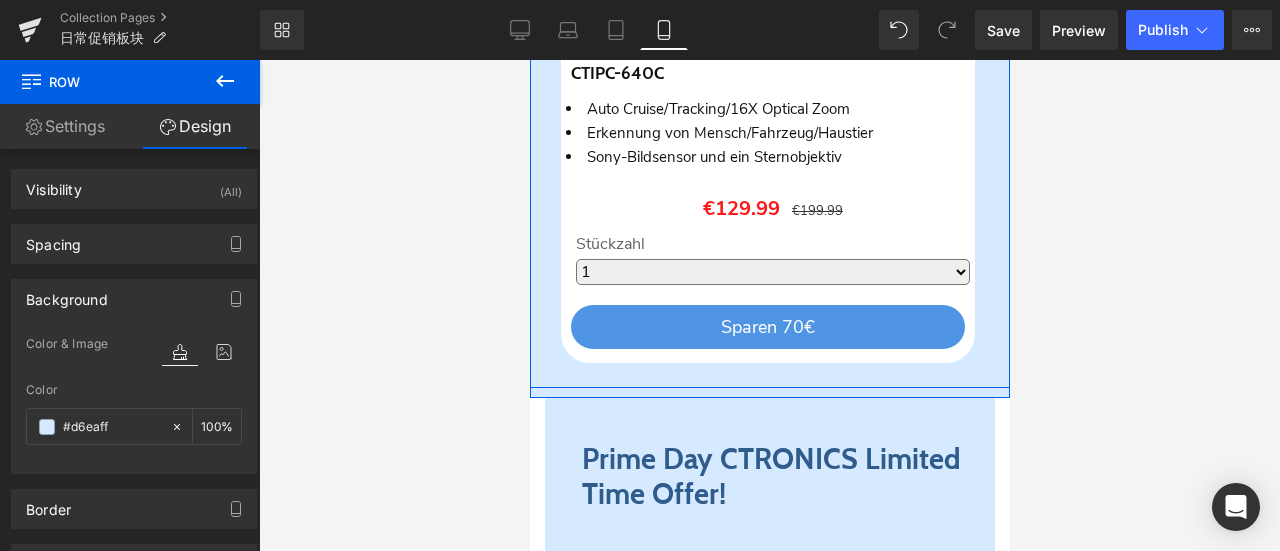 click on "Sparen
21
%
(P) Image
CTIPC-540C
(P) SKU
5 fachem Digitalzoom Fahrzeug/Menschener kennung 25M Farbnachtsicht
Text Block
€109.99
€139.99
(P) Price
Stückzahl 1 2 3 4" at bounding box center (769, -882) 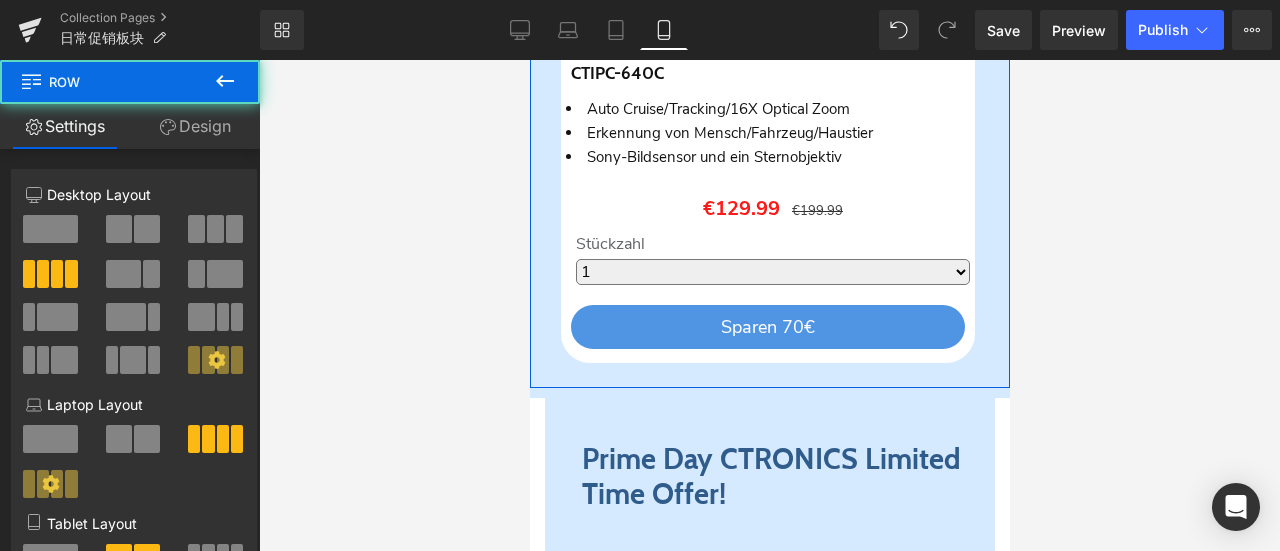 click on "Design" at bounding box center (195, 126) 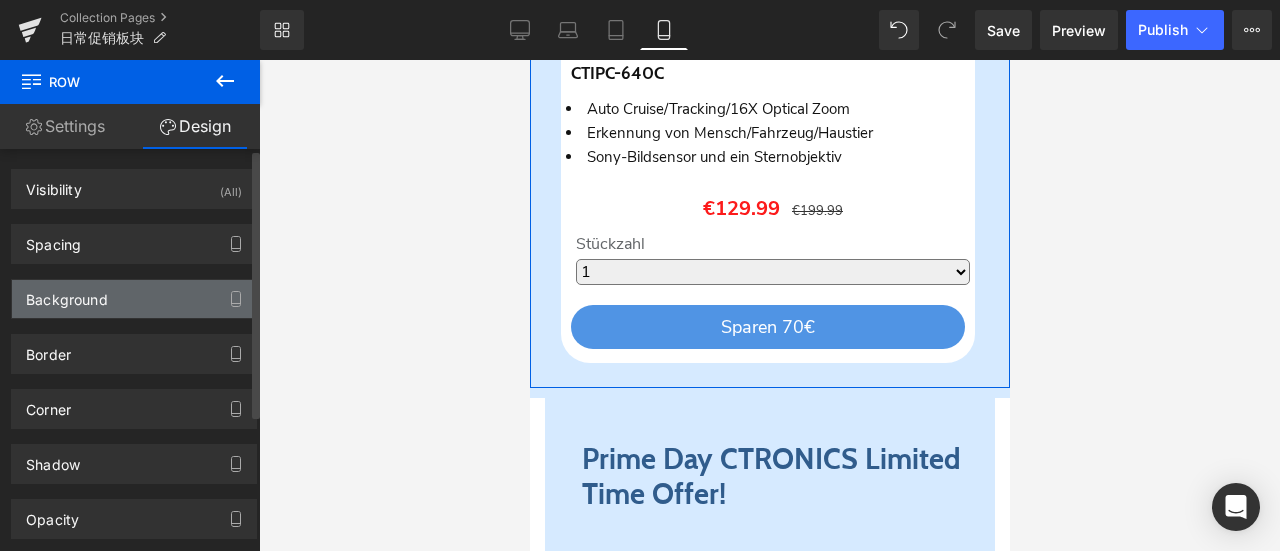 click on "Background" at bounding box center (134, 299) 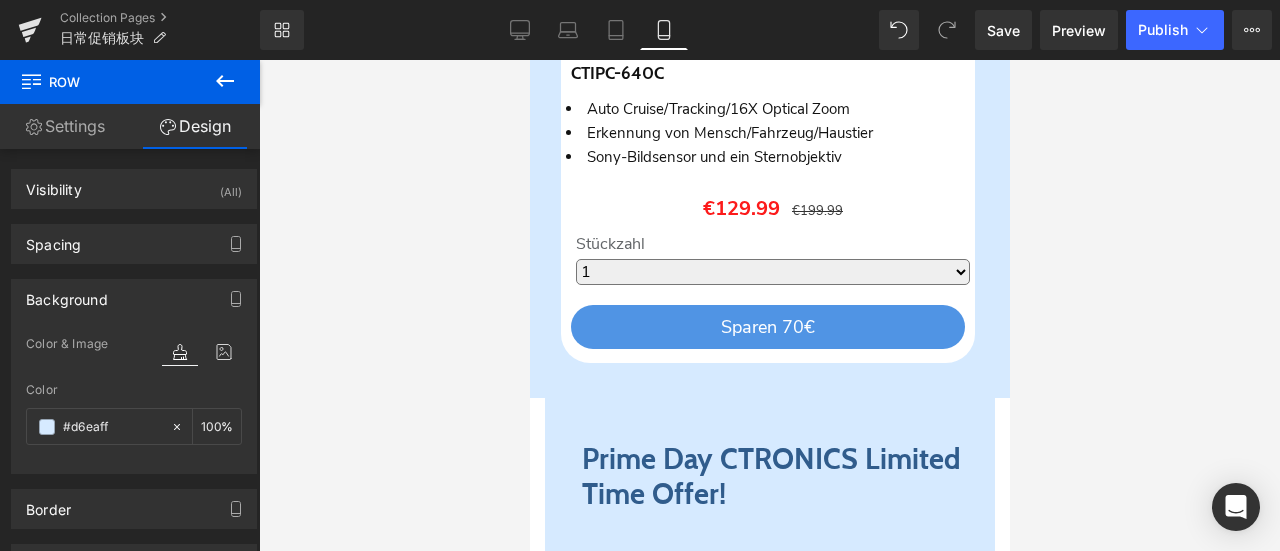 click on "Image         Prime Day CTRONICS Heading         Row         30X Optischer Zoom Heading
Sparen
27
%
(P) Image
CTPT-295C-B
(P) SKU
30X Optischer Zoom
5MP FULL HD-Auflösung
150m Nachtsichtweite
Text Block
€189.99
€259.99
(P) Price Menge" at bounding box center (769, -3043) 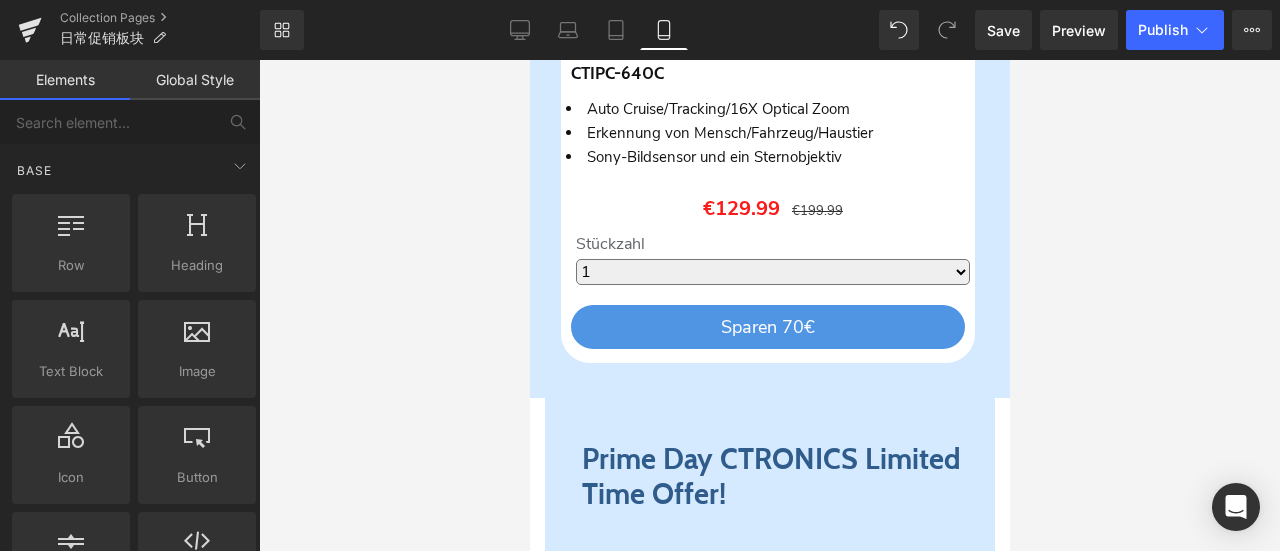 click on "Global Style" at bounding box center (195, 80) 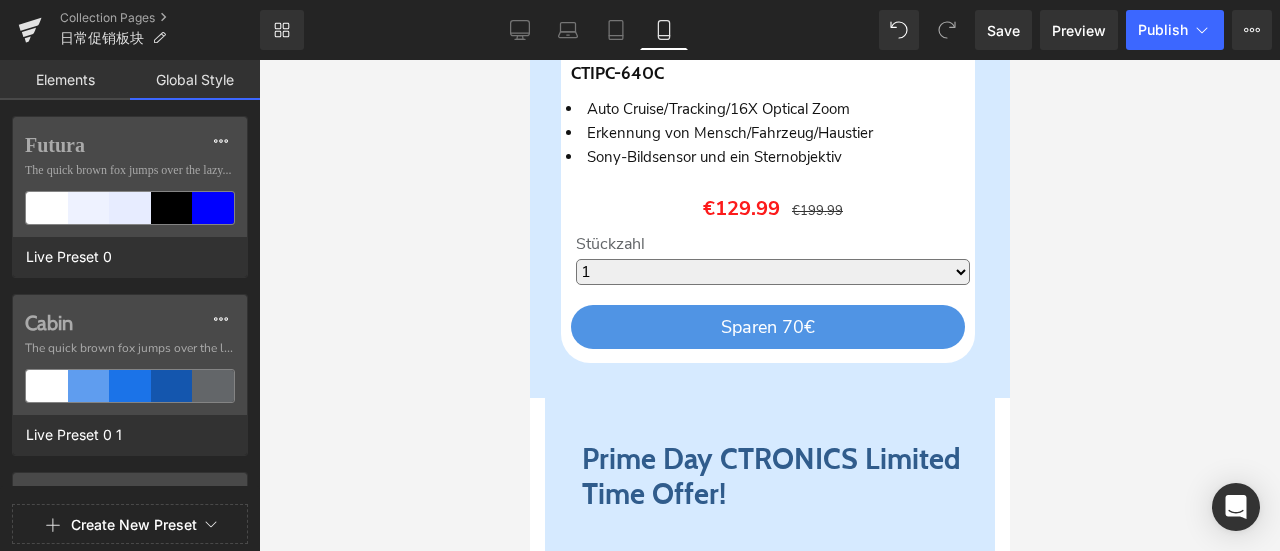 click on "Image         Prime Day CTRONICS Heading         Row         30X Optischer Zoom Heading
Sparen
27
%
(P) Image
CTPT-295C-B
(P) SKU
30X Optischer Zoom
5MP FULL HD-Auflösung
150m Nachtsichtweite
Text Block
€189.99
€259.99
(P) Price Menge" at bounding box center [769, -3043] 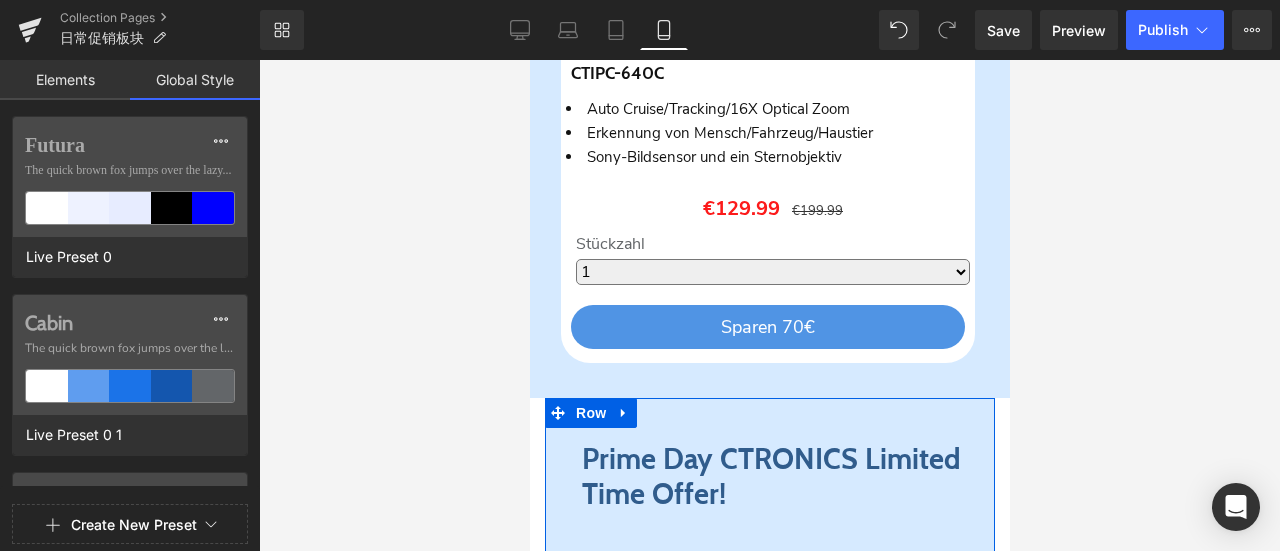 click on "Prime Day CTRONICS Limited Time Offer! Heading         Up to 15% off sitewide, automatically added to your cart. Free 64G SD card with camera purchase Free 128G SD card with orders over 200€ Text Block         Warranty: Lifetime warranty Worry-free trial: 30-day easy returns Delivery: Free shipping, fast delivery within 1-3 business days Customer service: Find the best security camera Text Block" at bounding box center [769, 757] 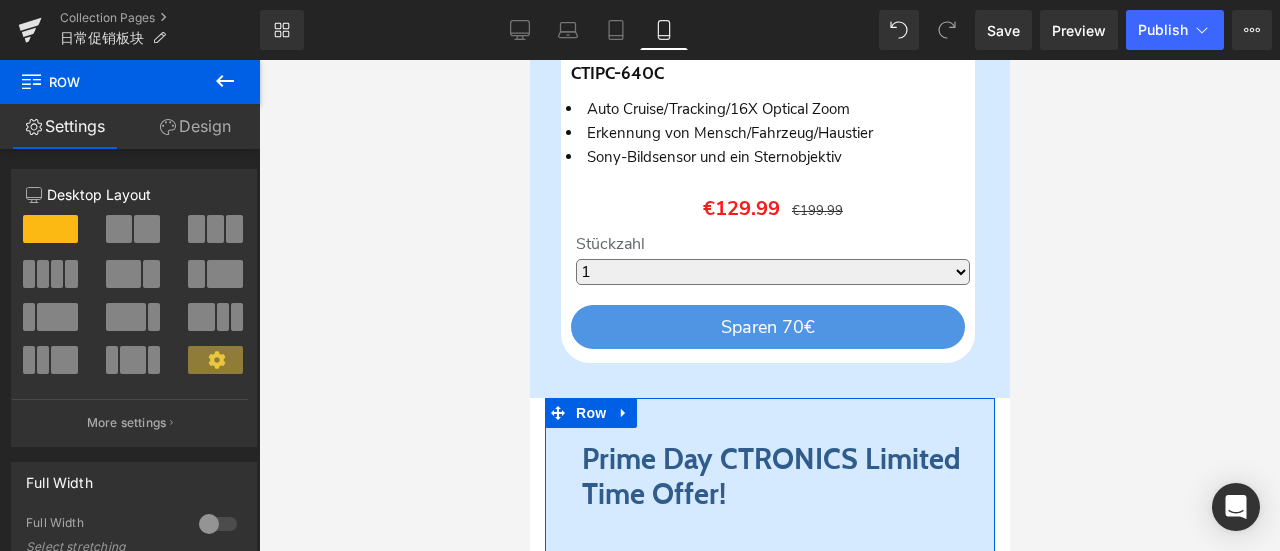 click on "Design" at bounding box center (195, 126) 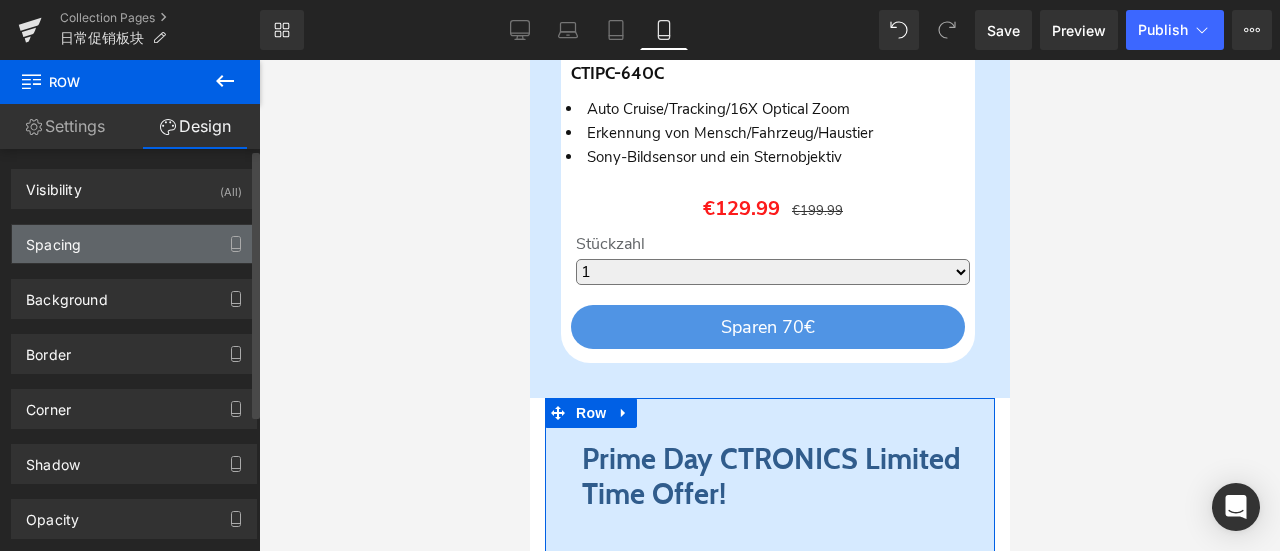 click on "Spacing" at bounding box center [134, 244] 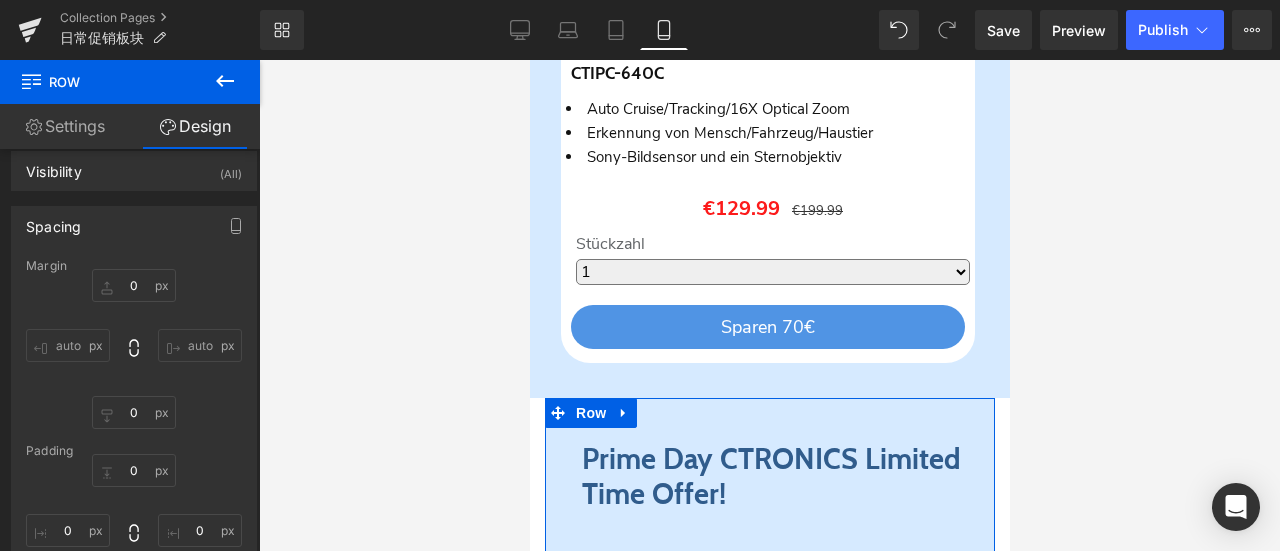scroll, scrollTop: 0, scrollLeft: 0, axis: both 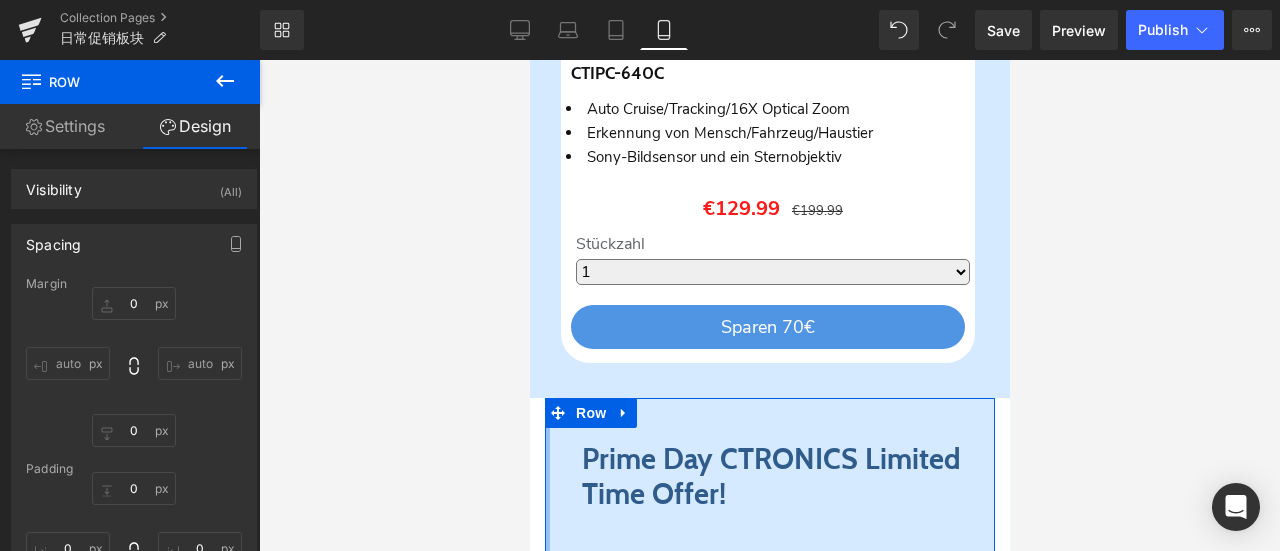 drag, startPoint x: 15, startPoint y: 364, endPoint x: 515, endPoint y: 425, distance: 503.70724 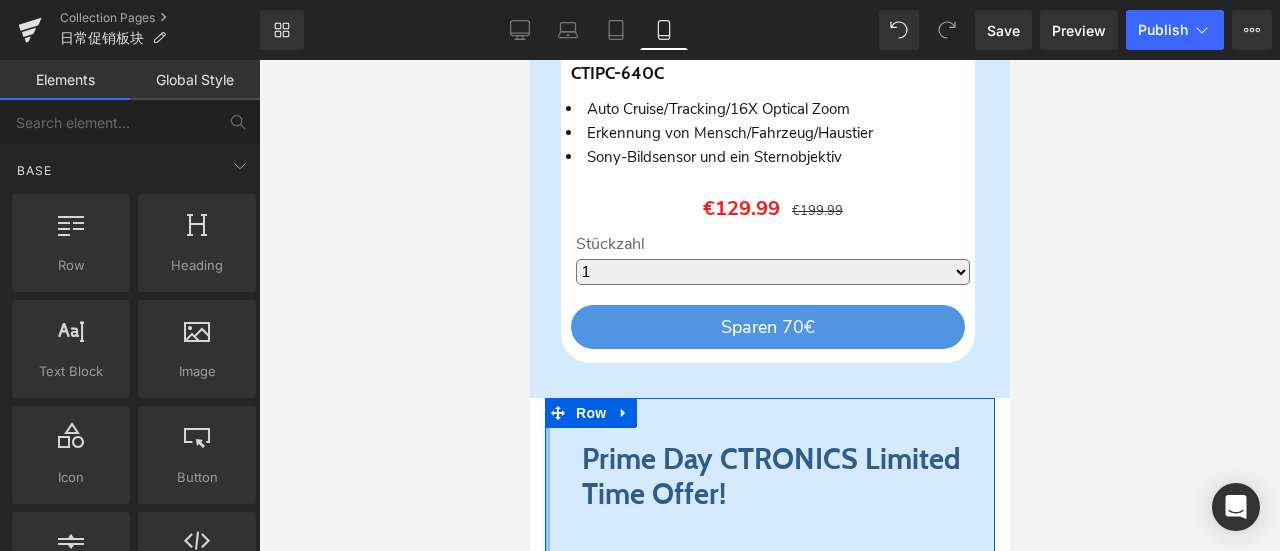 click on "Image         Prime Day CTRONICS Heading         Row         30X Optischer Zoom Heading
Sparen
27
%
(P) Image
CTPT-295C-B
(P) SKU
30X Optischer Zoom
5MP FULL HD-Auflösung
150m Nachtsichtweite
Text Block
€189.99
€259.99
(P) Price Menge" at bounding box center [769, -3043] 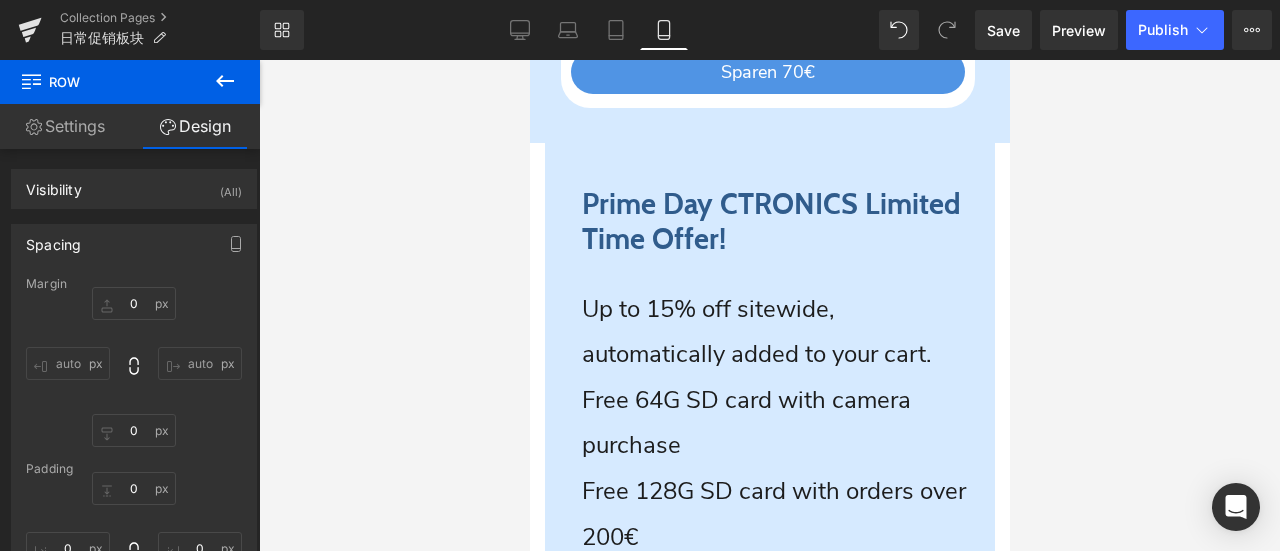 scroll, scrollTop: 8057, scrollLeft: 0, axis: vertical 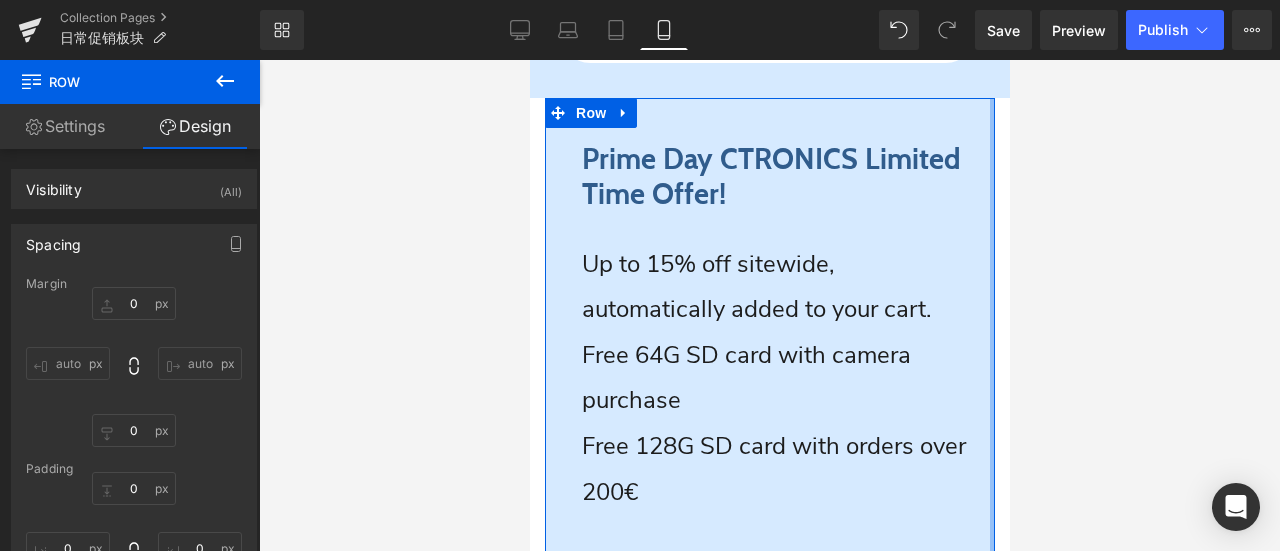 click at bounding box center [991, 480] 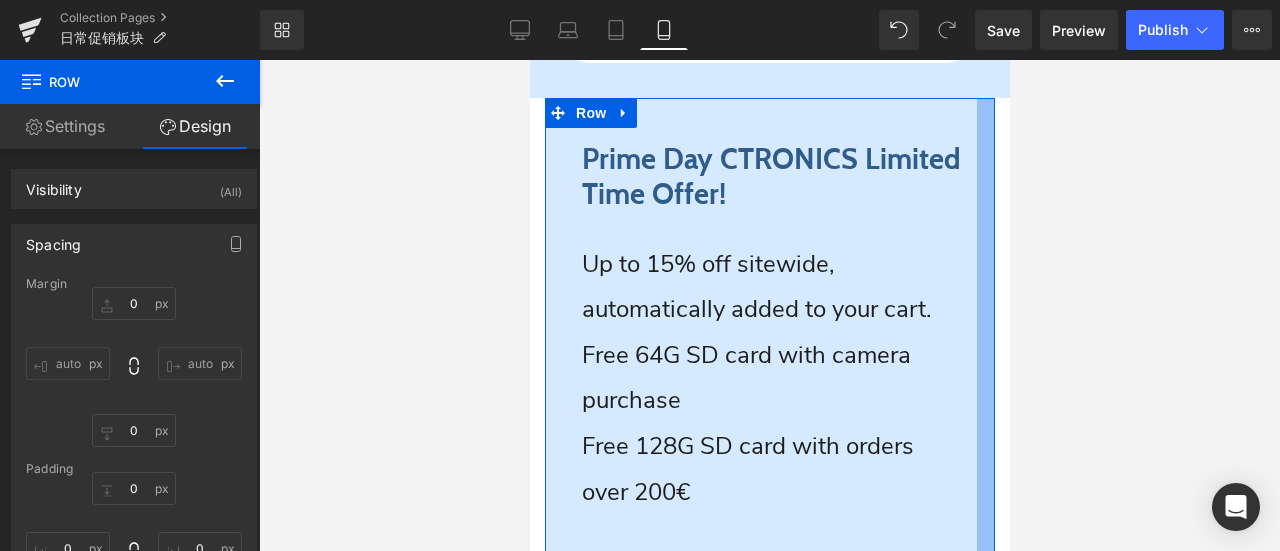 drag, startPoint x: 974, startPoint y: 385, endPoint x: 948, endPoint y: 389, distance: 26.305893 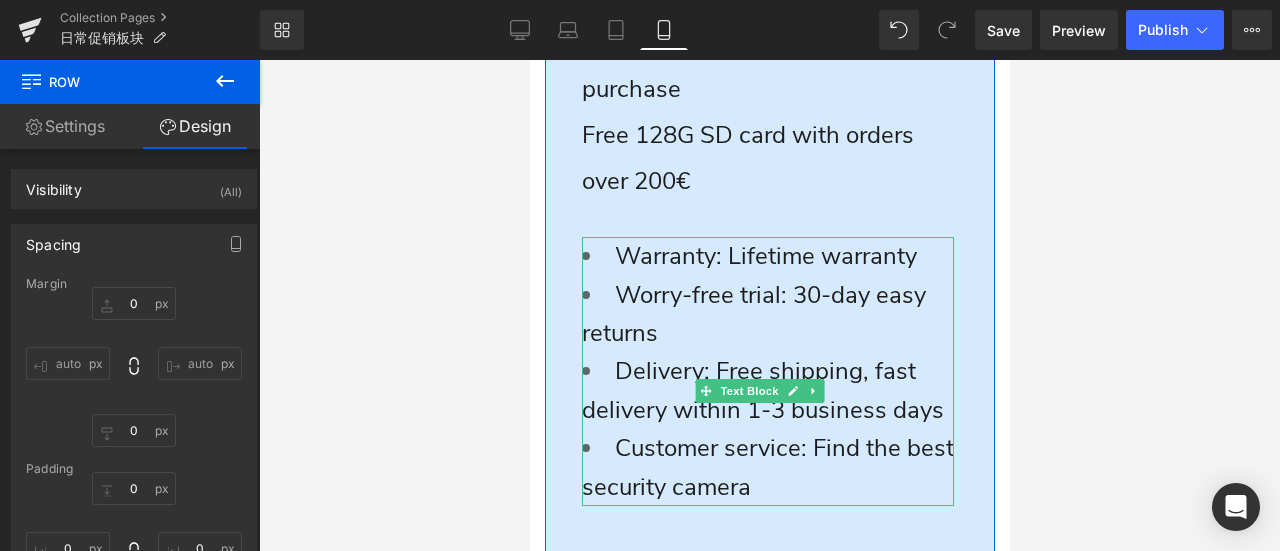 scroll, scrollTop: 8364, scrollLeft: 0, axis: vertical 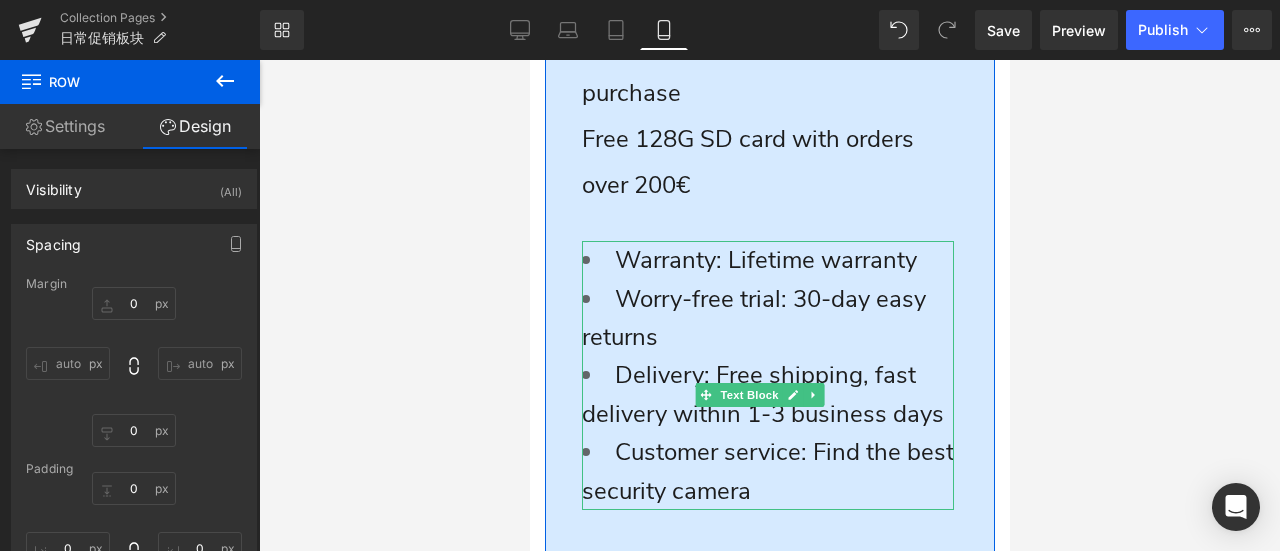 click on "Warranty: Lifetime warranty" at bounding box center (765, 260) 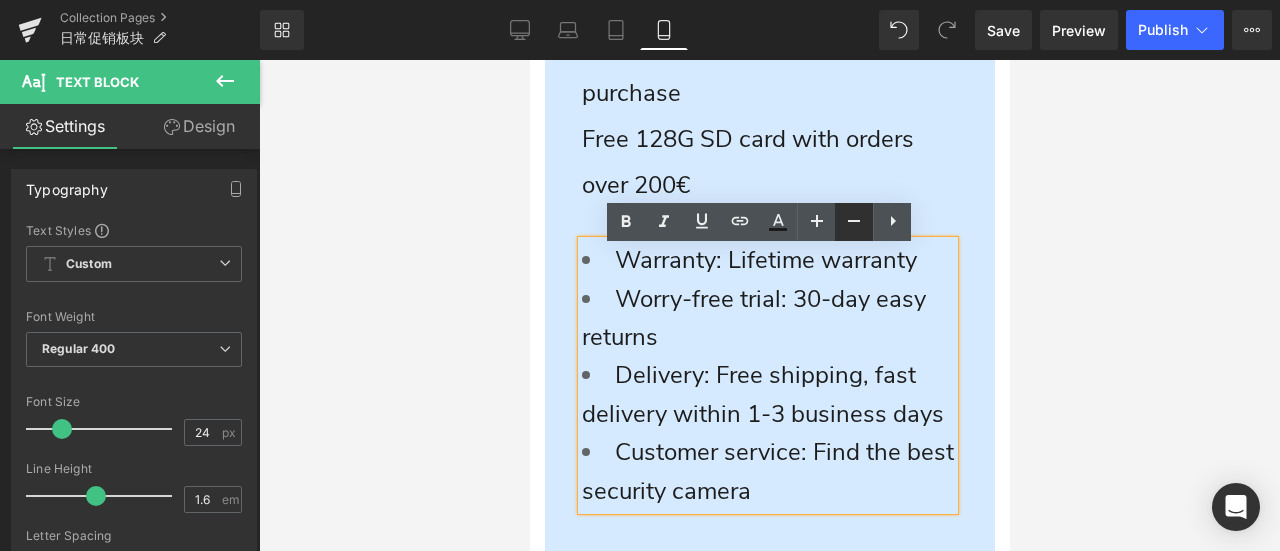 click at bounding box center [854, 222] 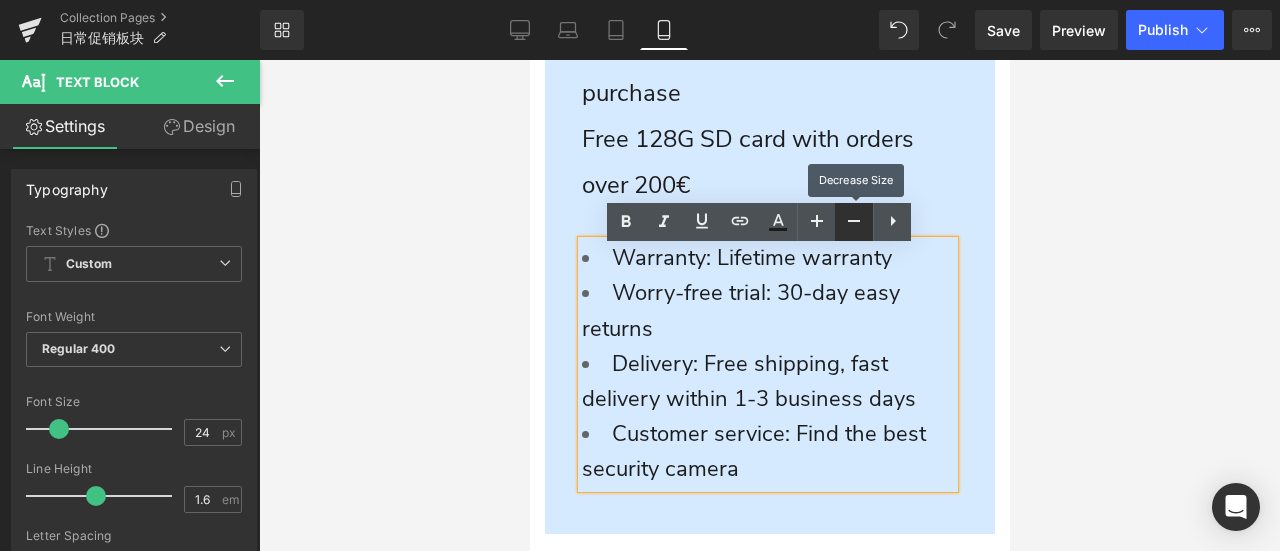 click 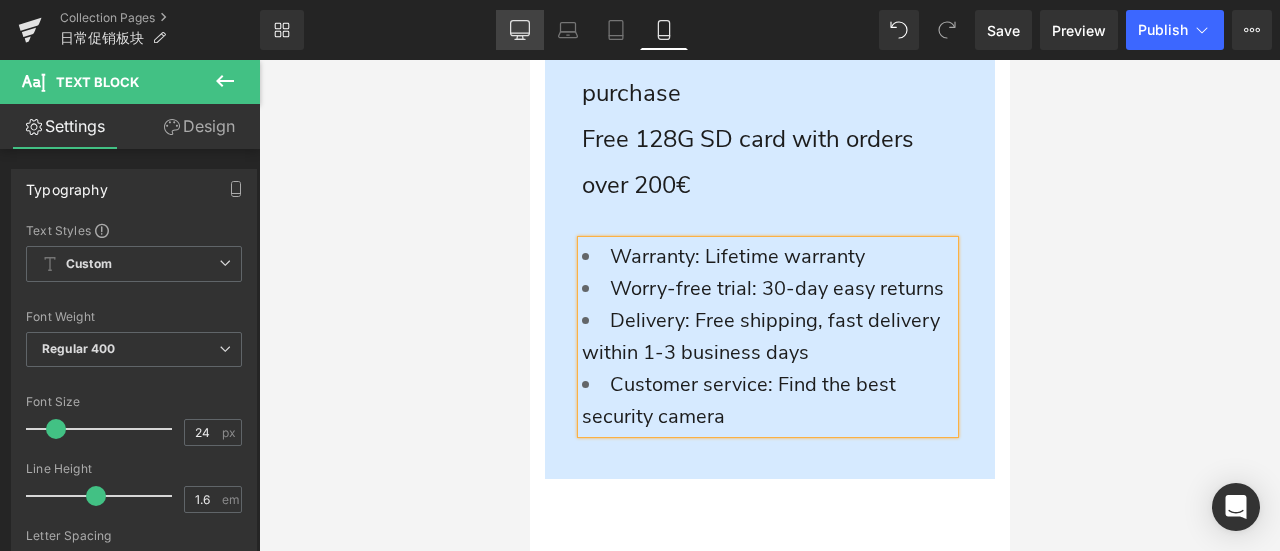 click 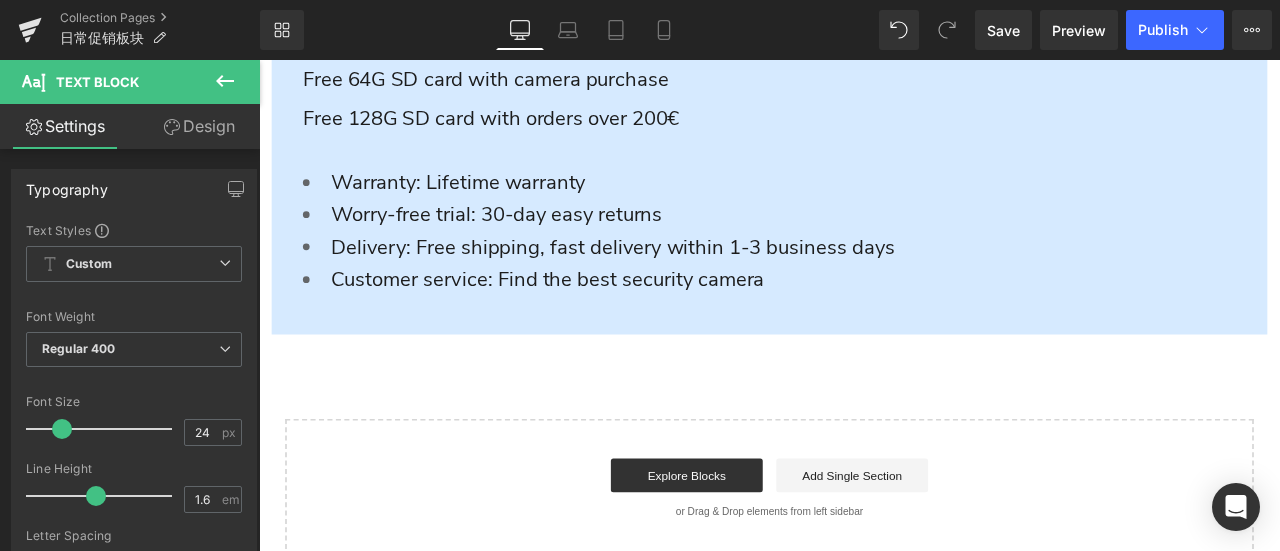 scroll, scrollTop: 2954, scrollLeft: 0, axis: vertical 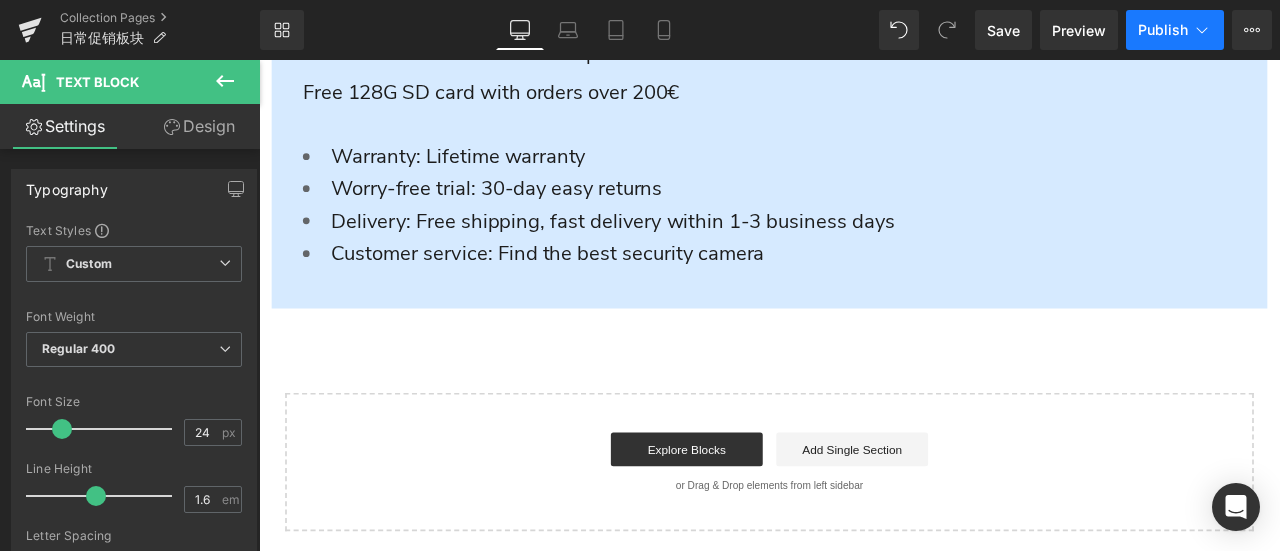 click on "Publish" at bounding box center (1175, 30) 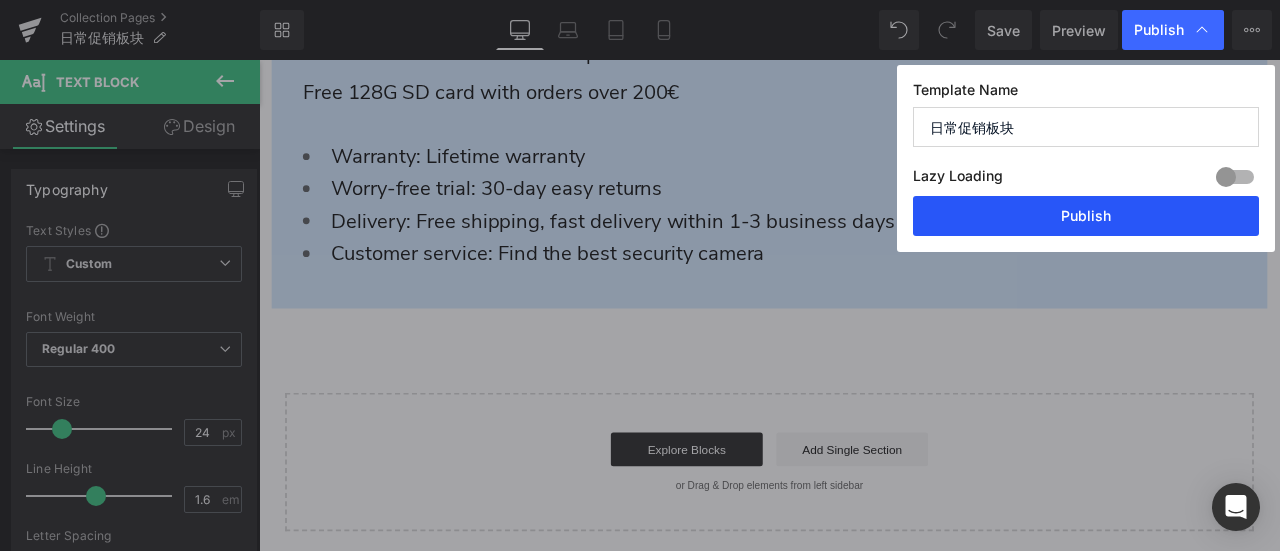 click on "Publish" at bounding box center (1086, 216) 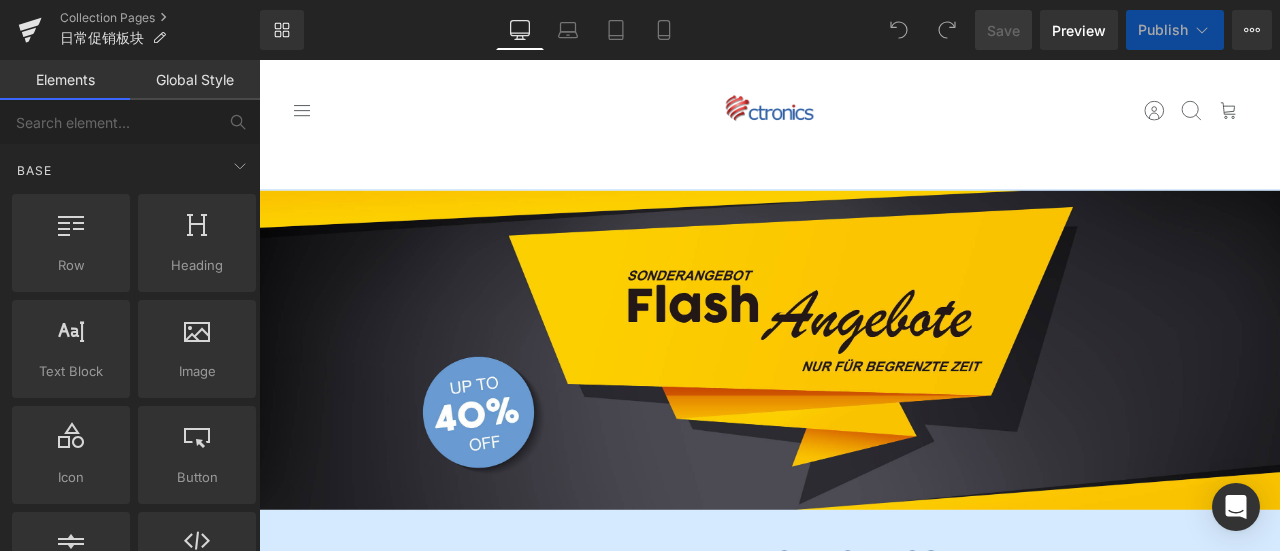scroll, scrollTop: 0, scrollLeft: 0, axis: both 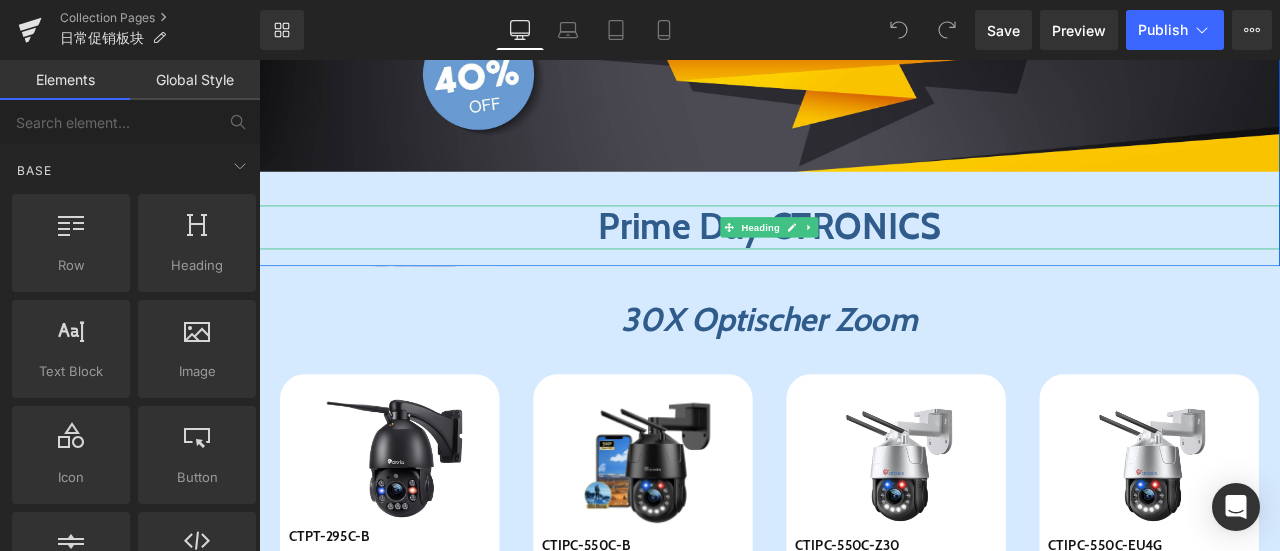 click at bounding box center [911, 259] 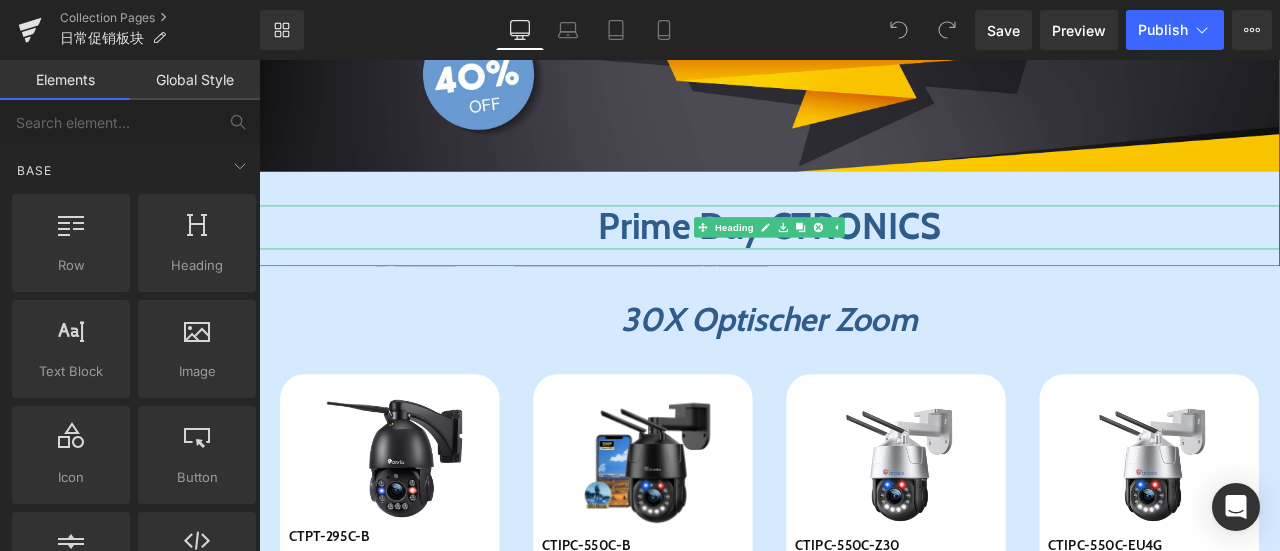 click on "Prime Day CTRONICS" at bounding box center (864, 259) 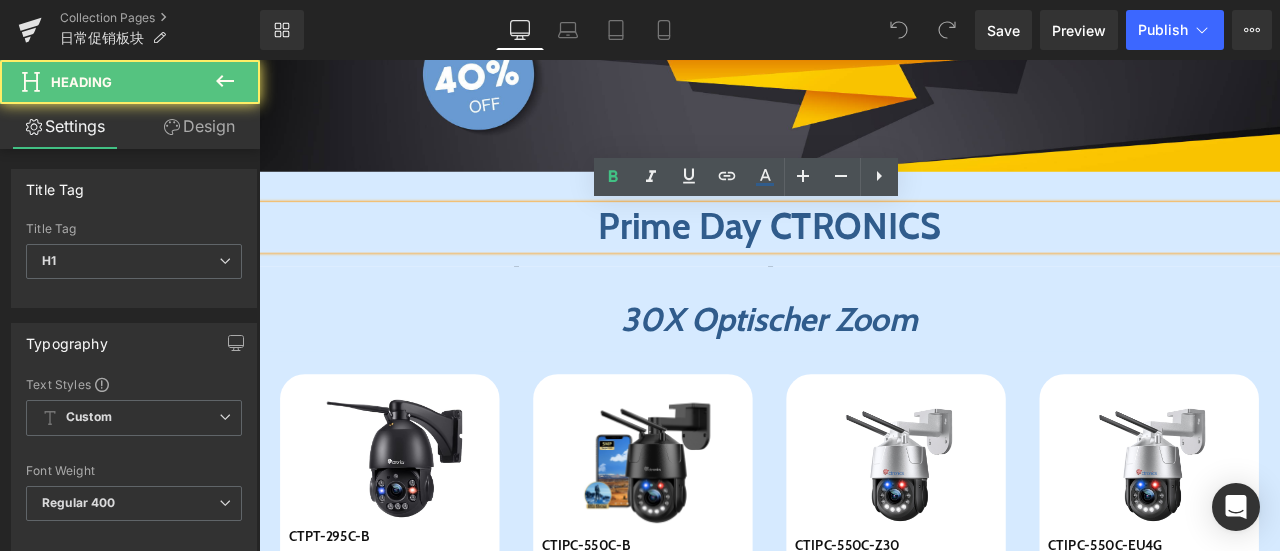 click on "Prime Day CTRONICS" at bounding box center [864, 258] 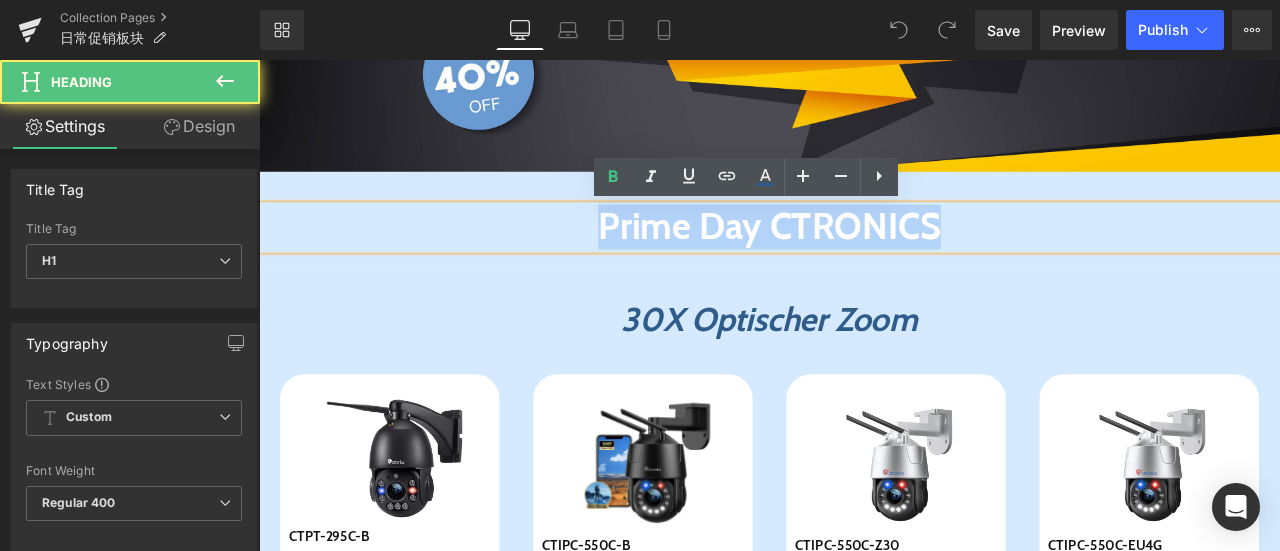 drag, startPoint x: 631, startPoint y: 261, endPoint x: 1159, endPoint y: 253, distance: 528.0606 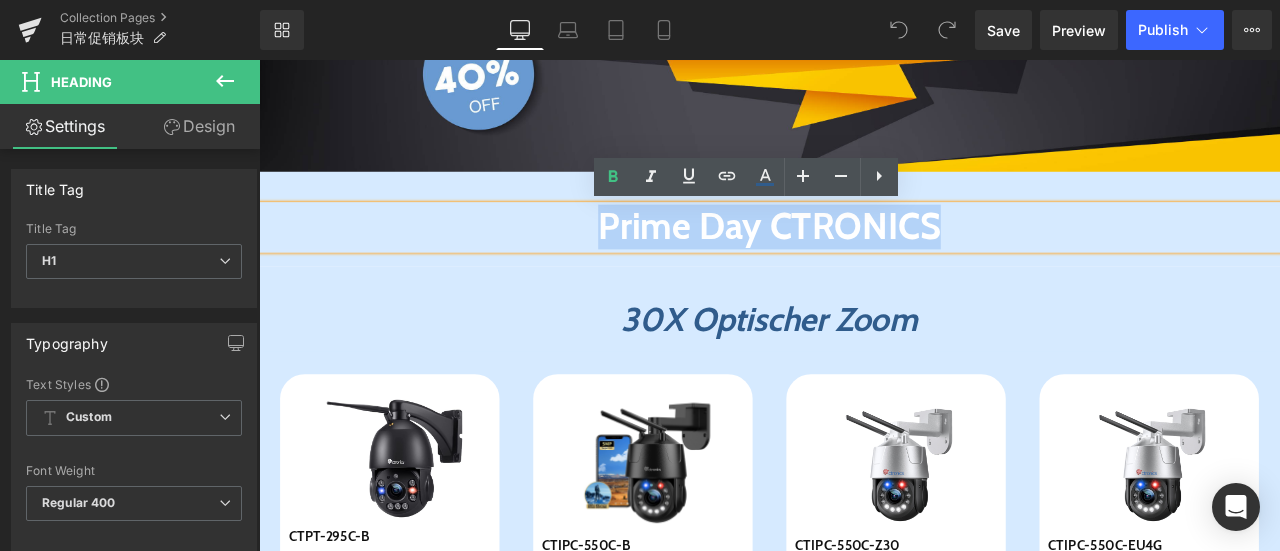 paste 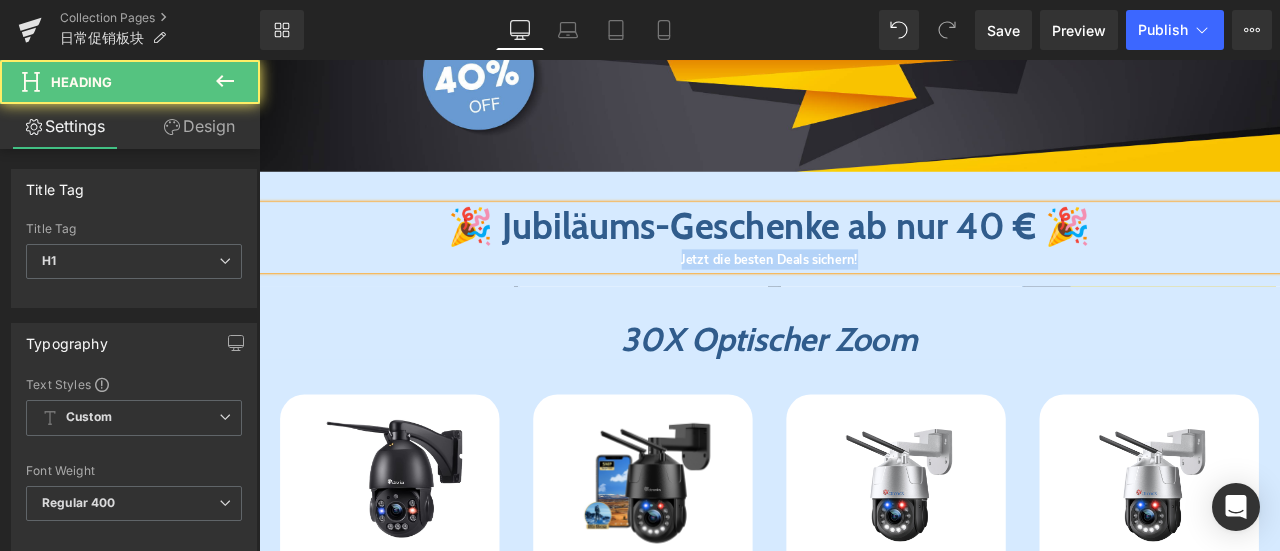 drag, startPoint x: 996, startPoint y: 301, endPoint x: 652, endPoint y: 314, distance: 344.24554 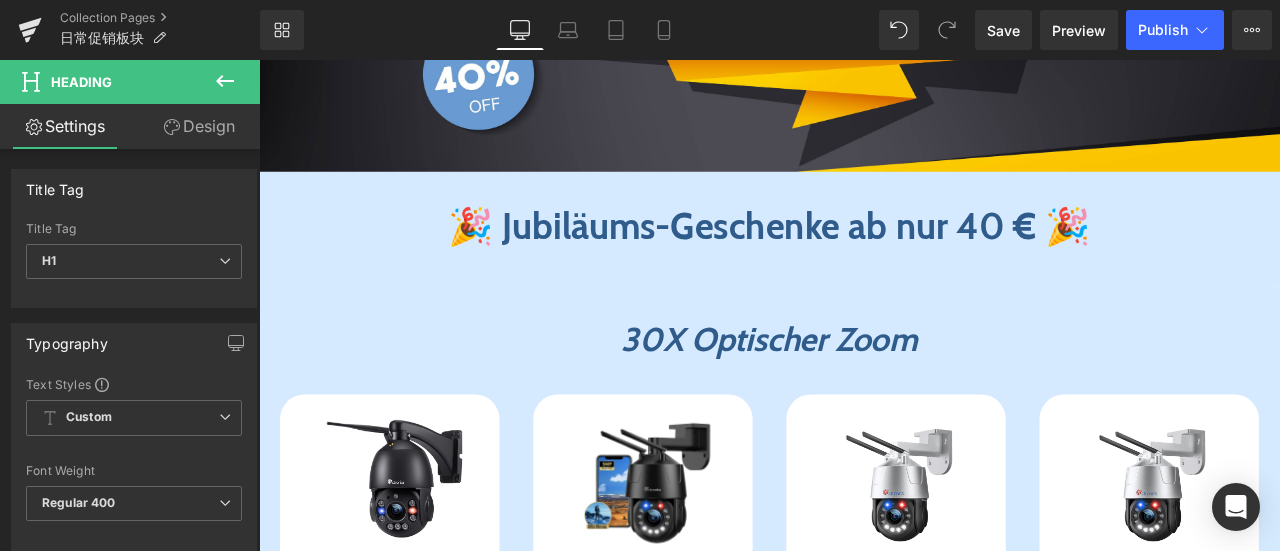 click 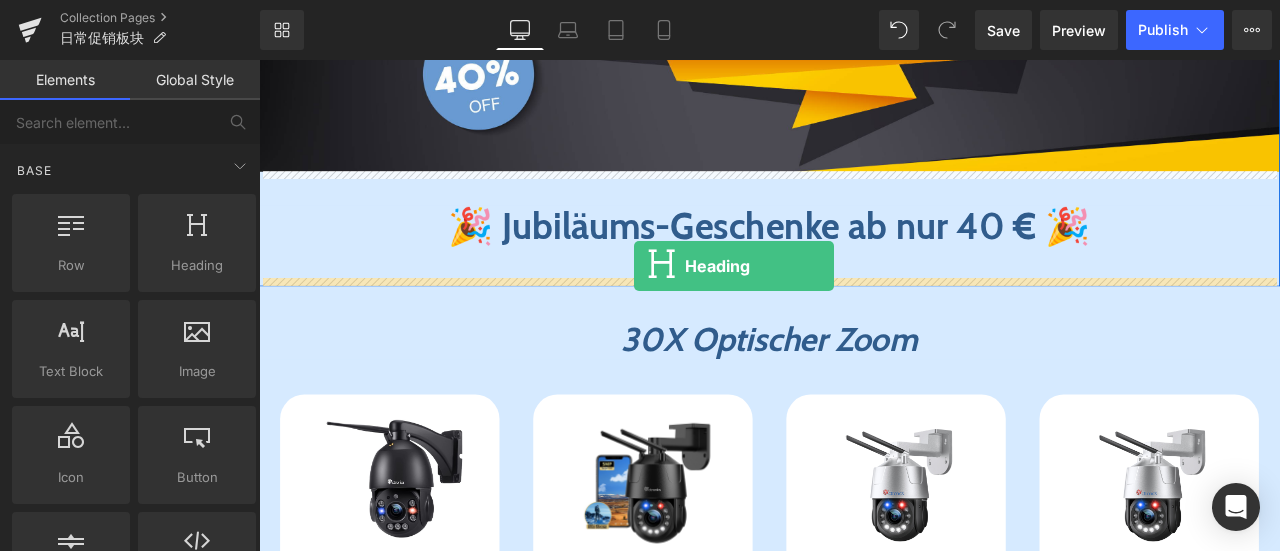 drag, startPoint x: 451, startPoint y: 295, endPoint x: 703, endPoint y: 304, distance: 252.16066 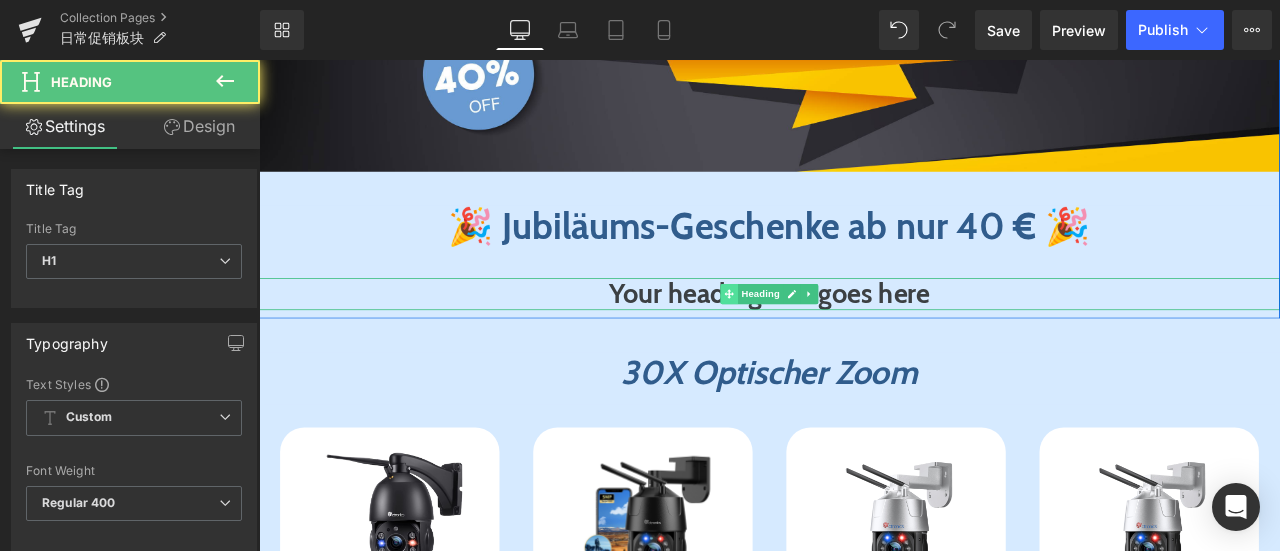 click at bounding box center (816, 338) 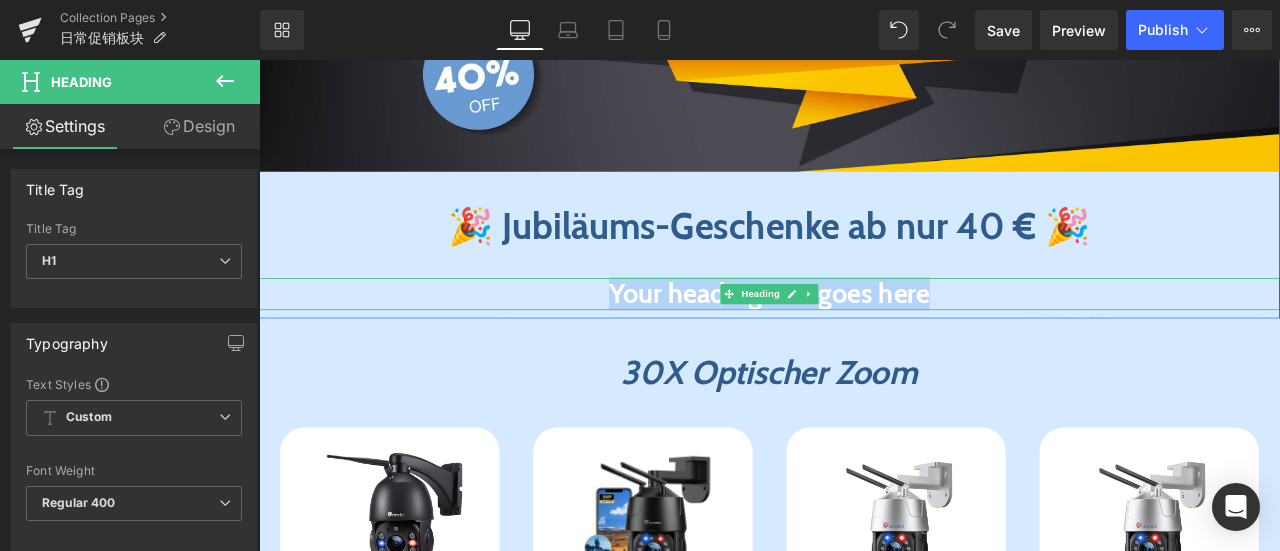 drag, startPoint x: 611, startPoint y: 342, endPoint x: 1113, endPoint y: 342, distance: 502 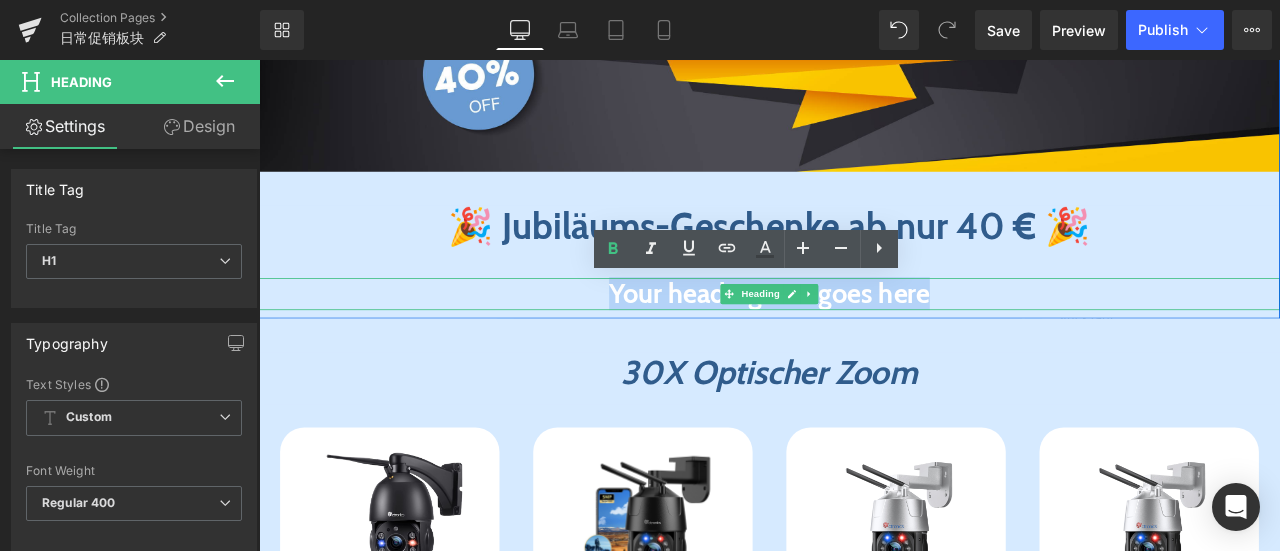 copy on "Your heading text goes here" 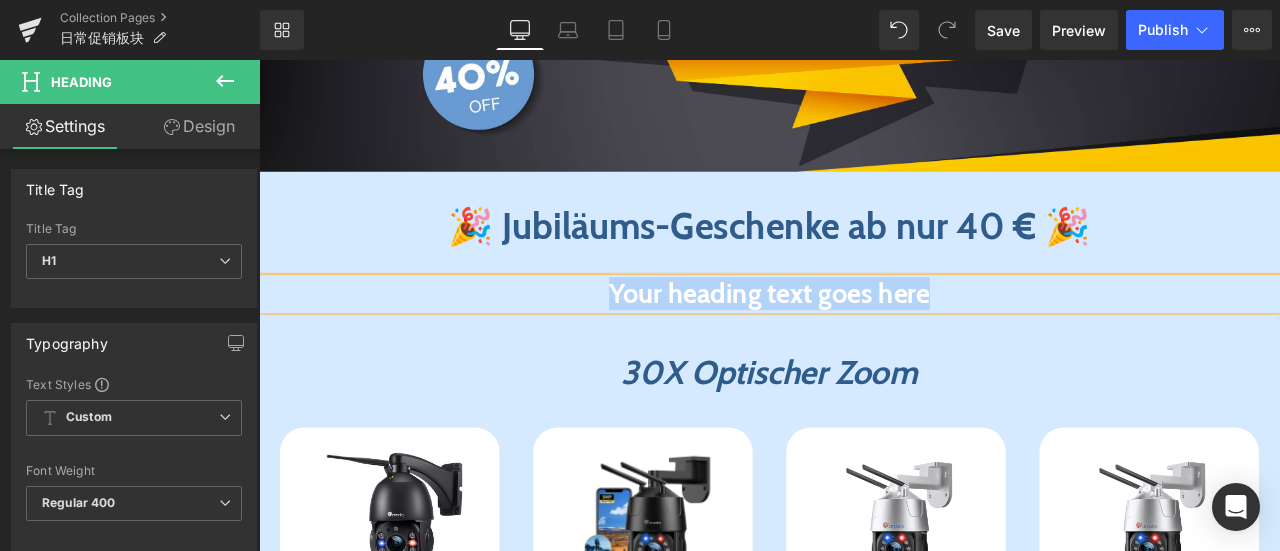 paste 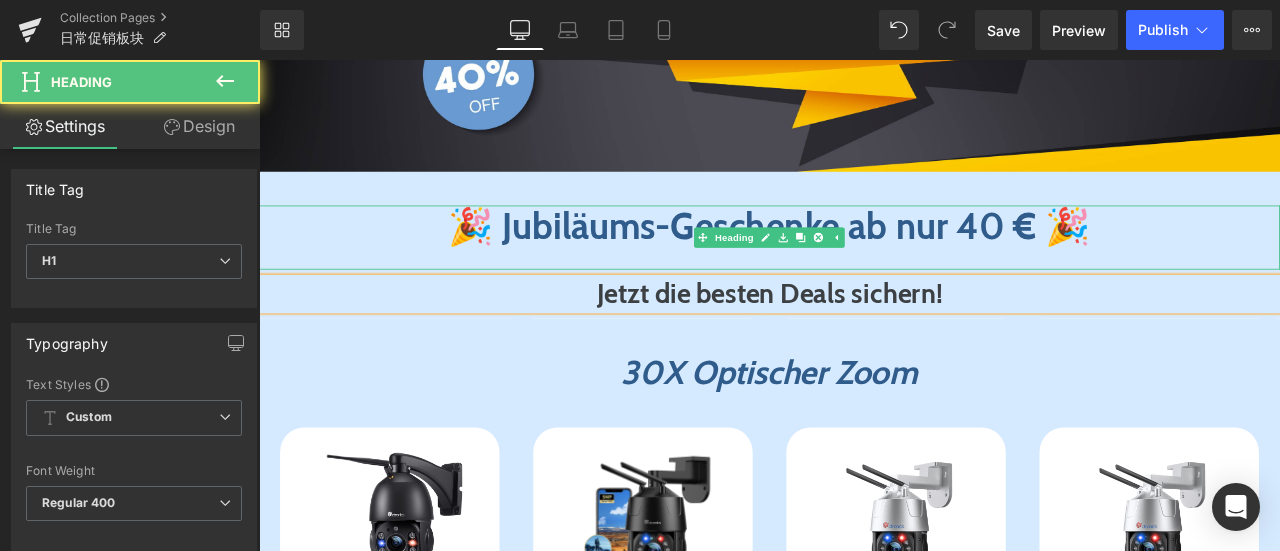 click on "🎉 Jubiläums-Geschenke ab nur 40 € 🎉" at bounding box center [864, 258] 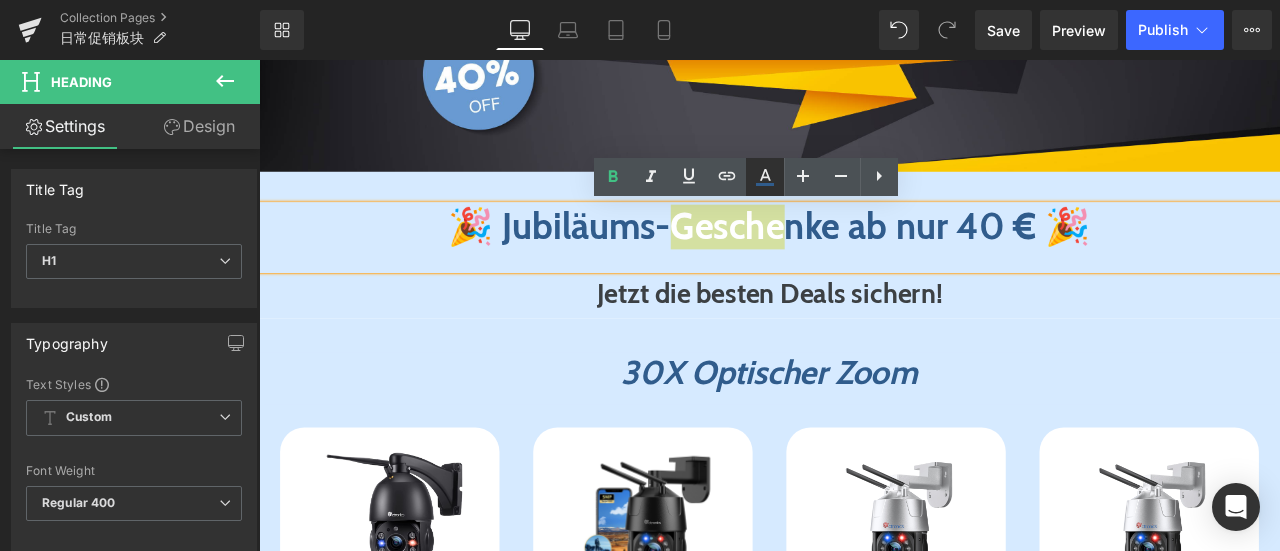 click 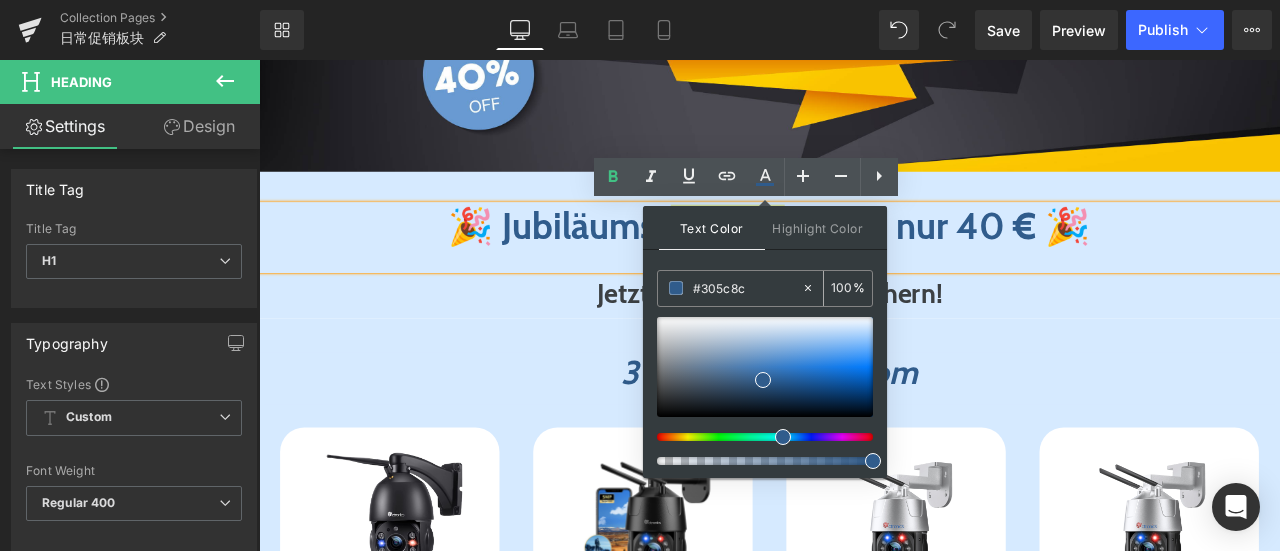 drag, startPoint x: 768, startPoint y: 286, endPoint x: 660, endPoint y: 270, distance: 109.17875 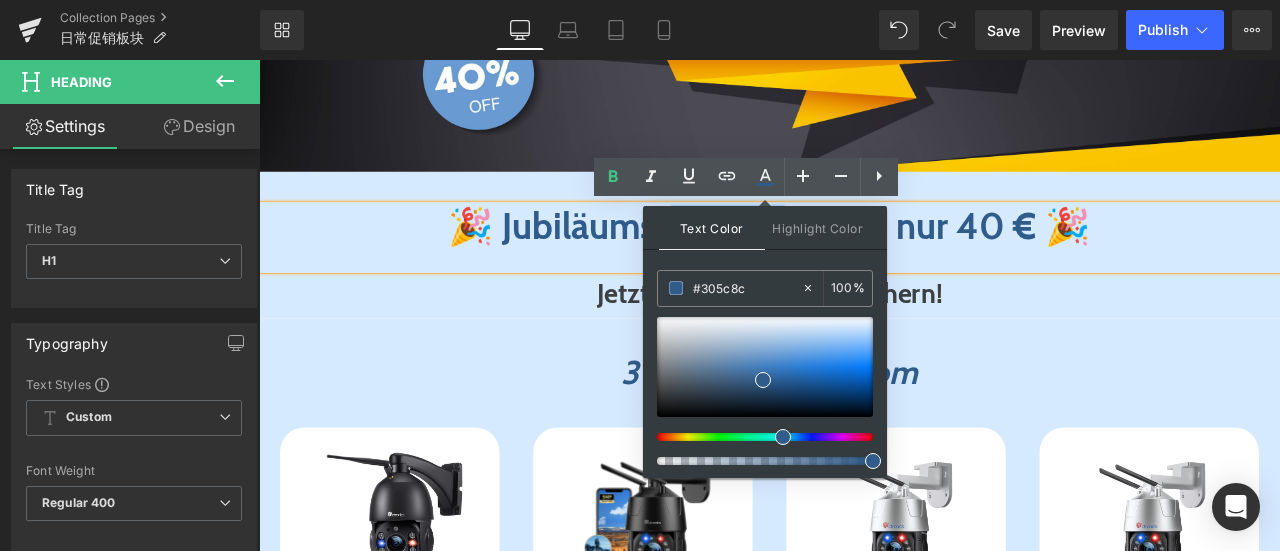 drag, startPoint x: 576, startPoint y: 344, endPoint x: 618, endPoint y: 338, distance: 42.426407 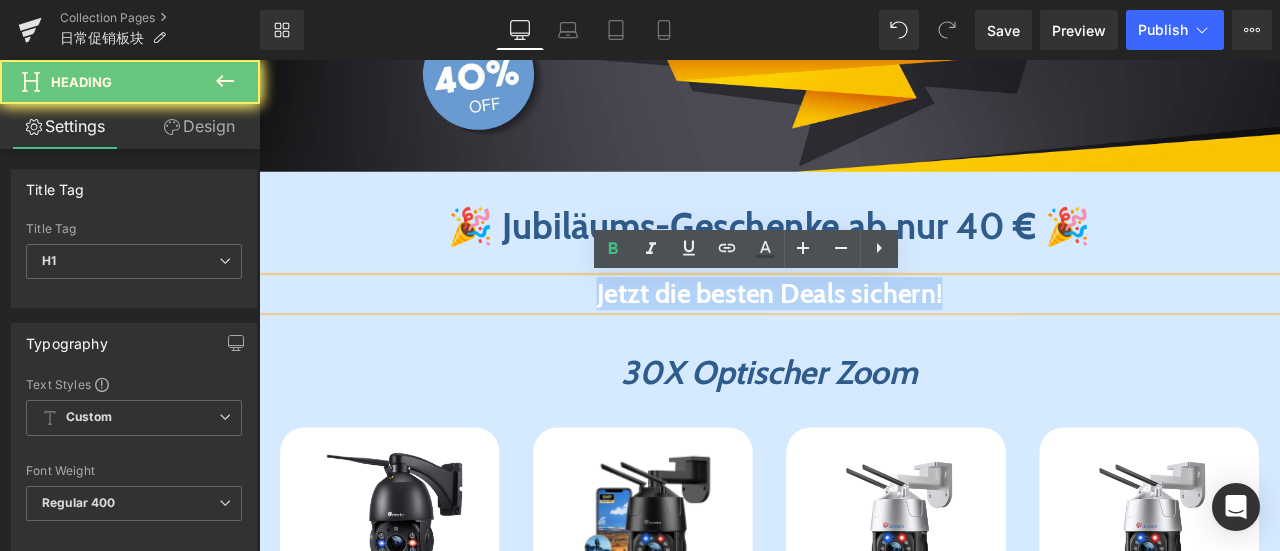 drag, startPoint x: 571, startPoint y: 338, endPoint x: 1212, endPoint y: 339, distance: 641.0008 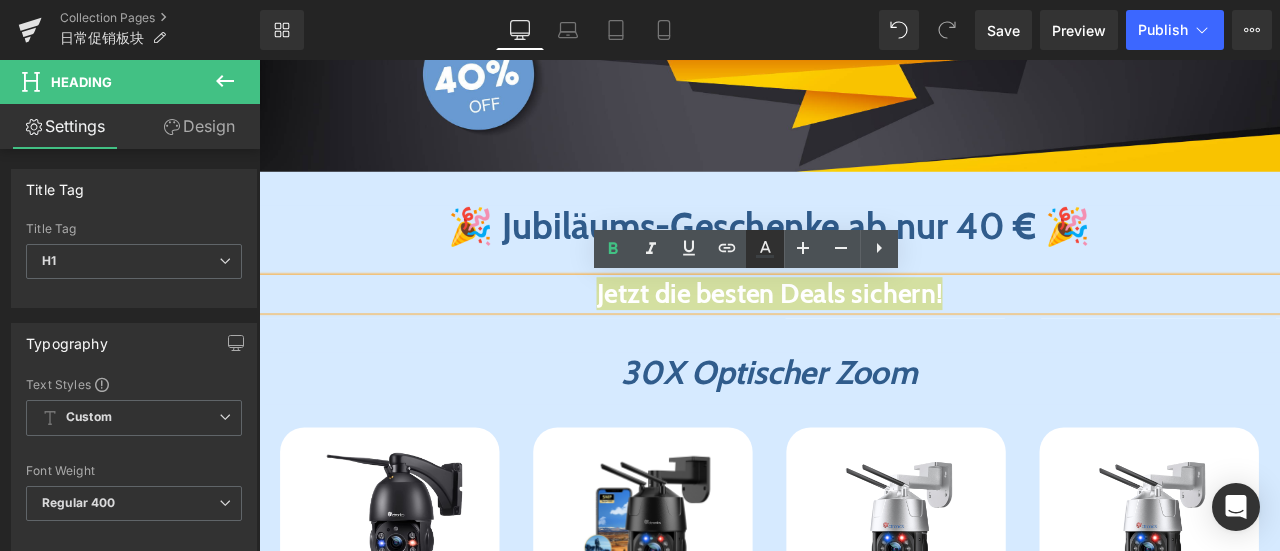 click 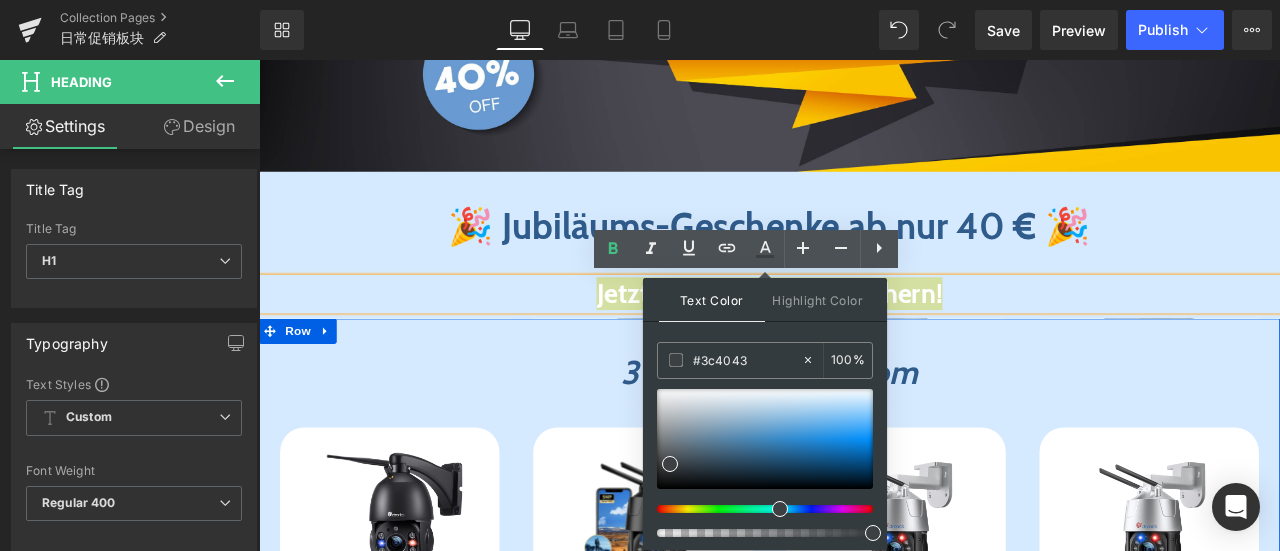 drag, startPoint x: 1024, startPoint y: 417, endPoint x: 671, endPoint y: 403, distance: 353.2775 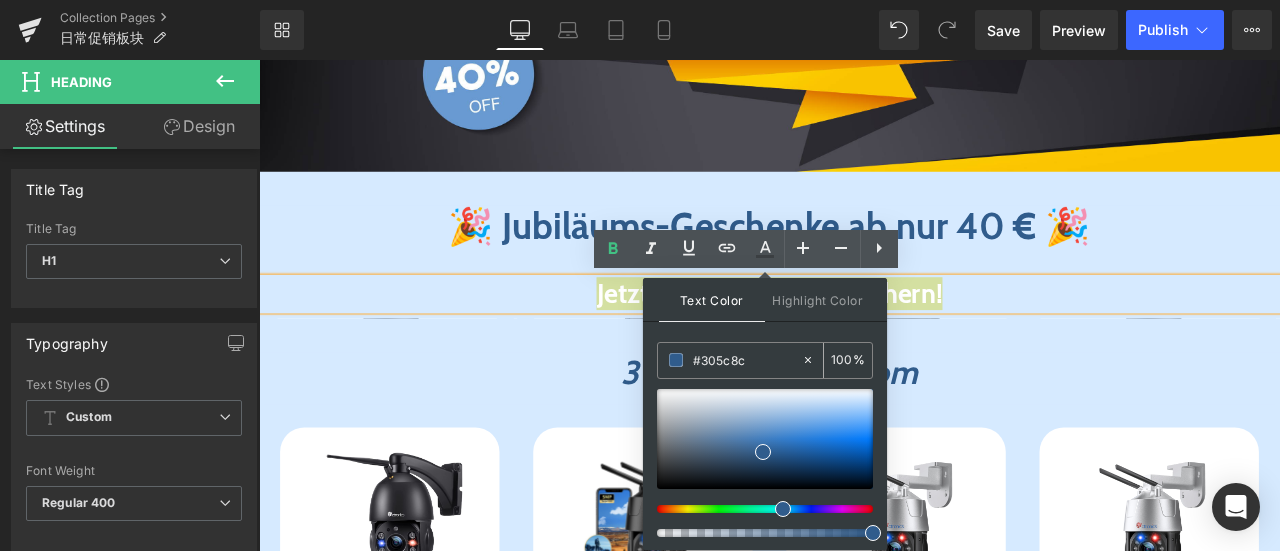 type on "#305c8c" 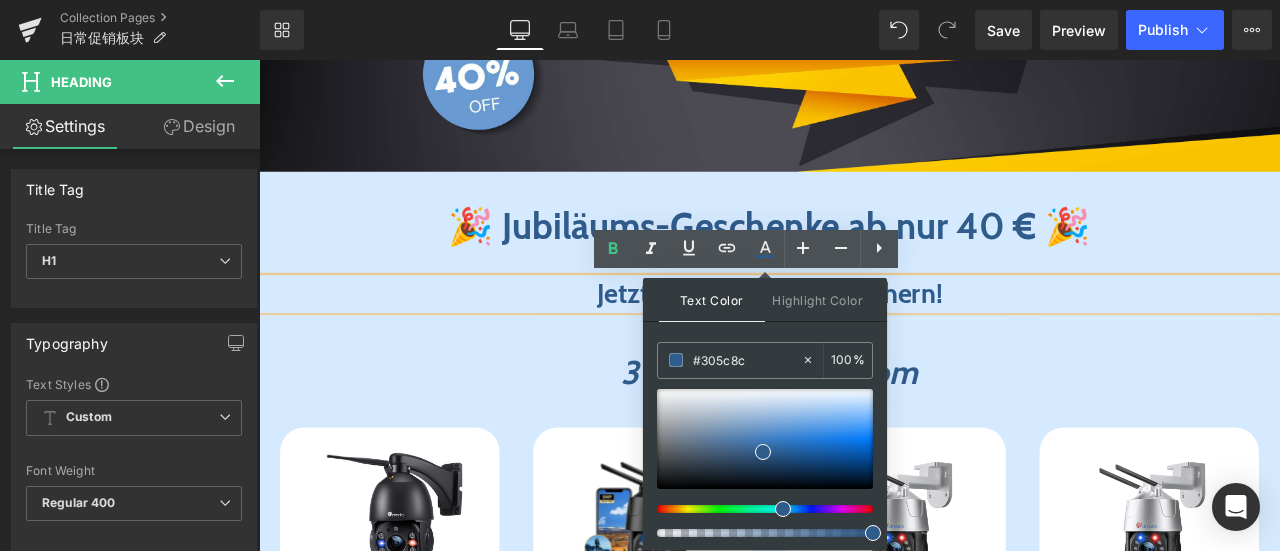 click on "30X Optischer Zoom Heading
Sparen
27
%
(P) Image
CTPT-295C-B
(P) SKU
30X Optischer Zoom
5MP FULL HD-Auflösung
150m Nachtsichtweite
Text Block
€189.99
€259.99
(P) Price
Menge Weiß" at bounding box center (864, 1410) 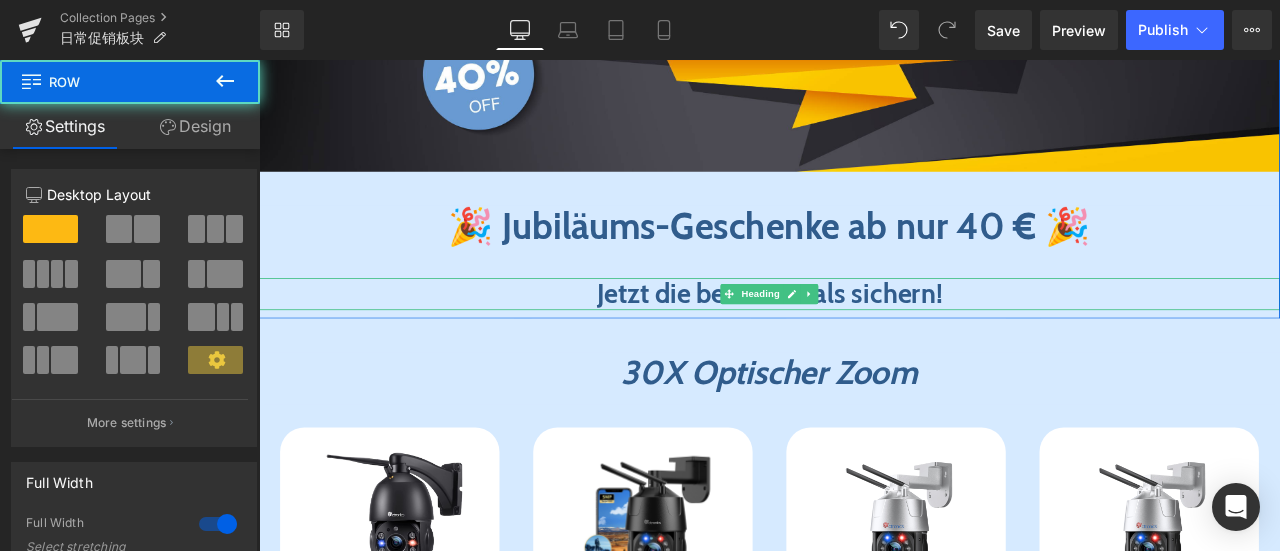 click on "Jetzt die besten Deals sichern!" at bounding box center (864, 338) 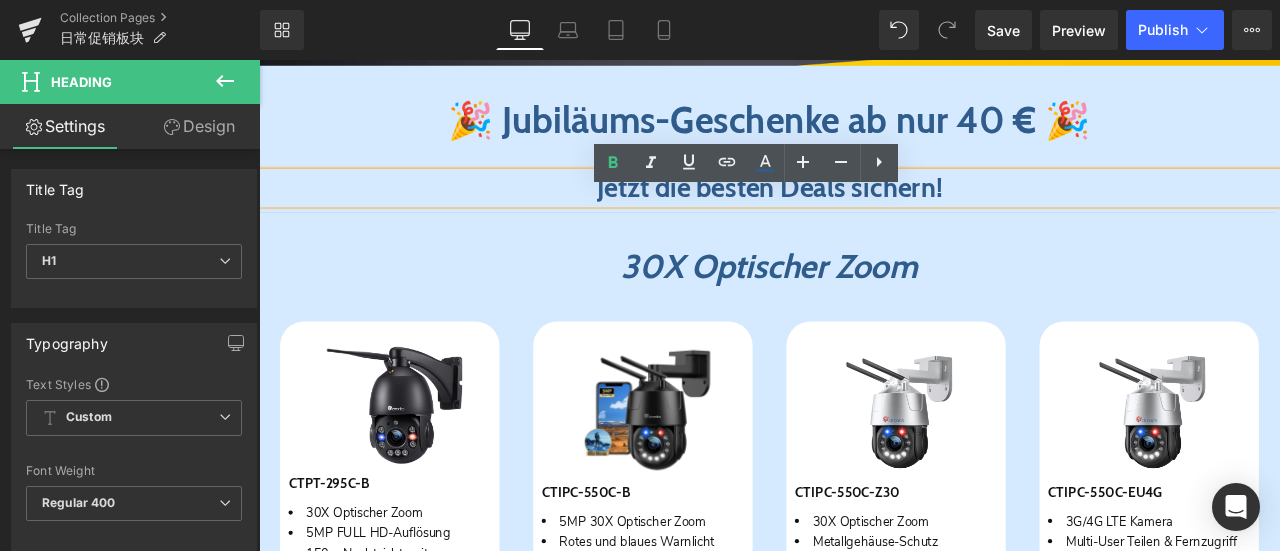 scroll, scrollTop: 409, scrollLeft: 0, axis: vertical 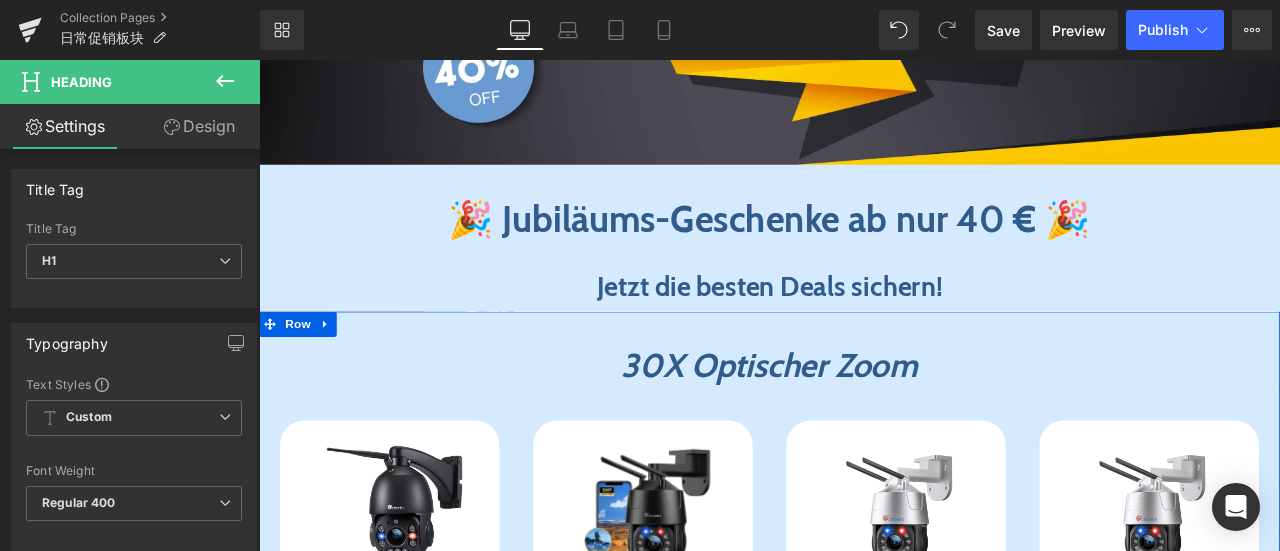 click at bounding box center [259, 60] 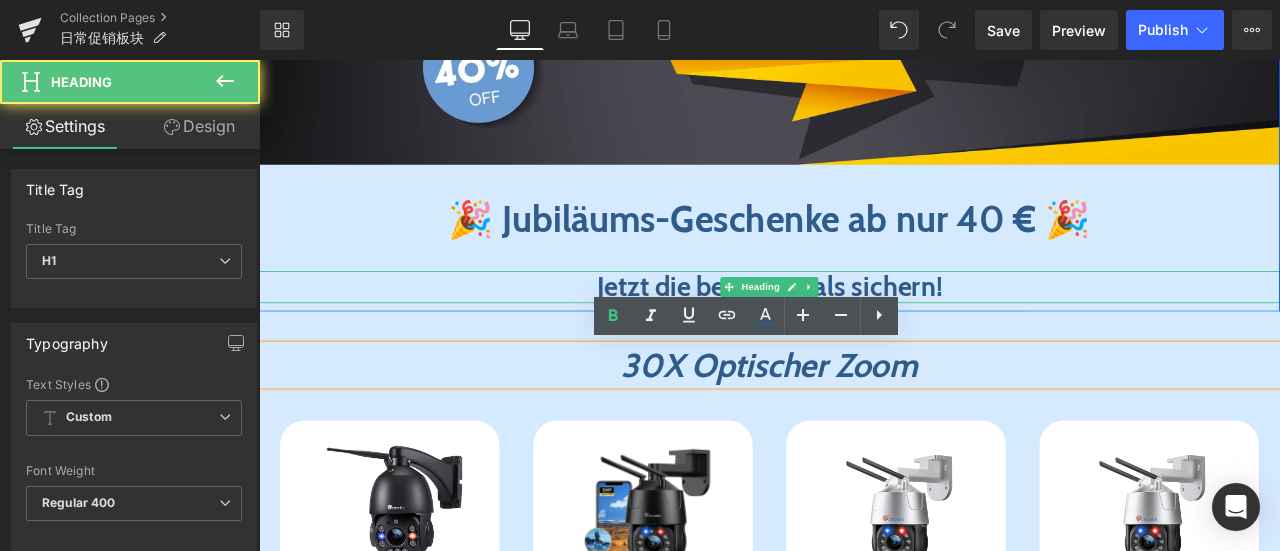 click on "Jetzt die besten Deals sichern!" at bounding box center [864, 329] 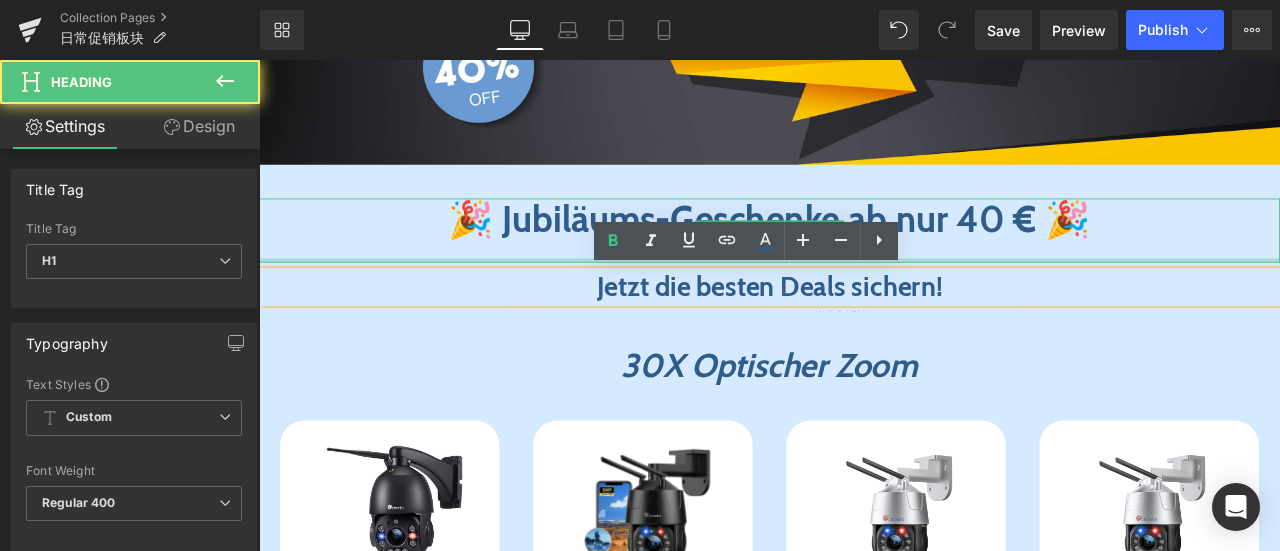 click at bounding box center (864, 297) 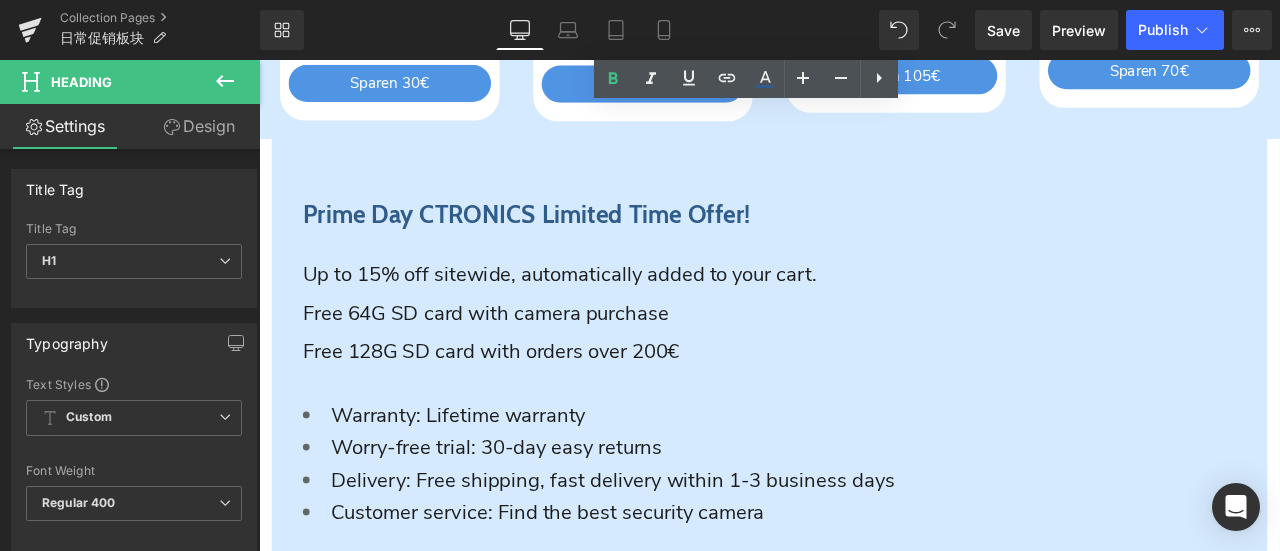 scroll, scrollTop: 2734, scrollLeft: 0, axis: vertical 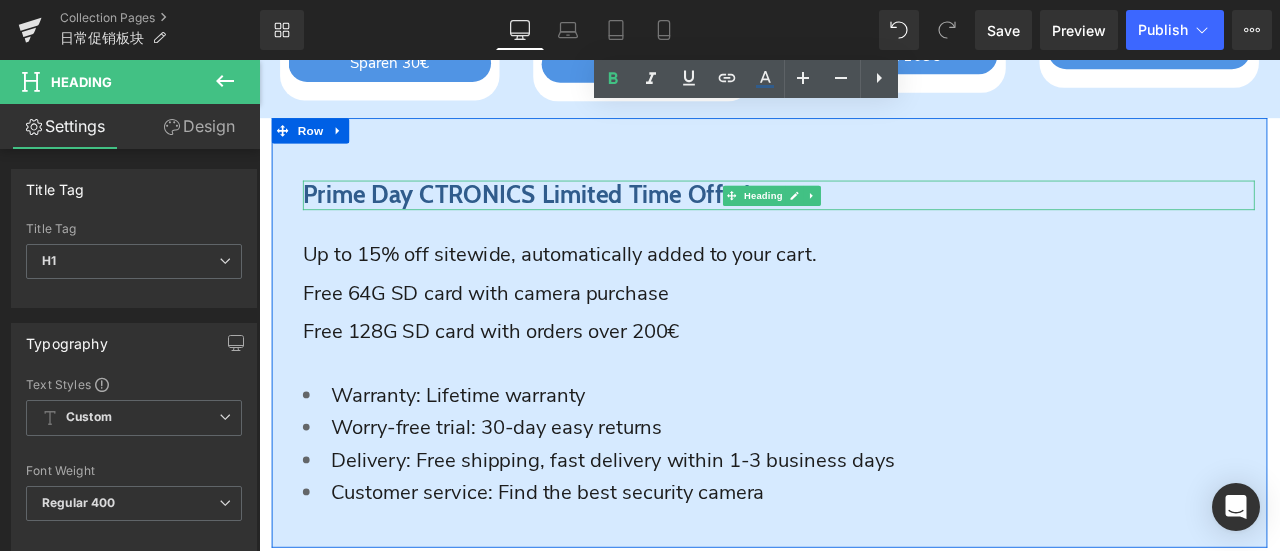 click on "Prime Day CTRONICS Limited Time Offer!" at bounding box center (576, 219) 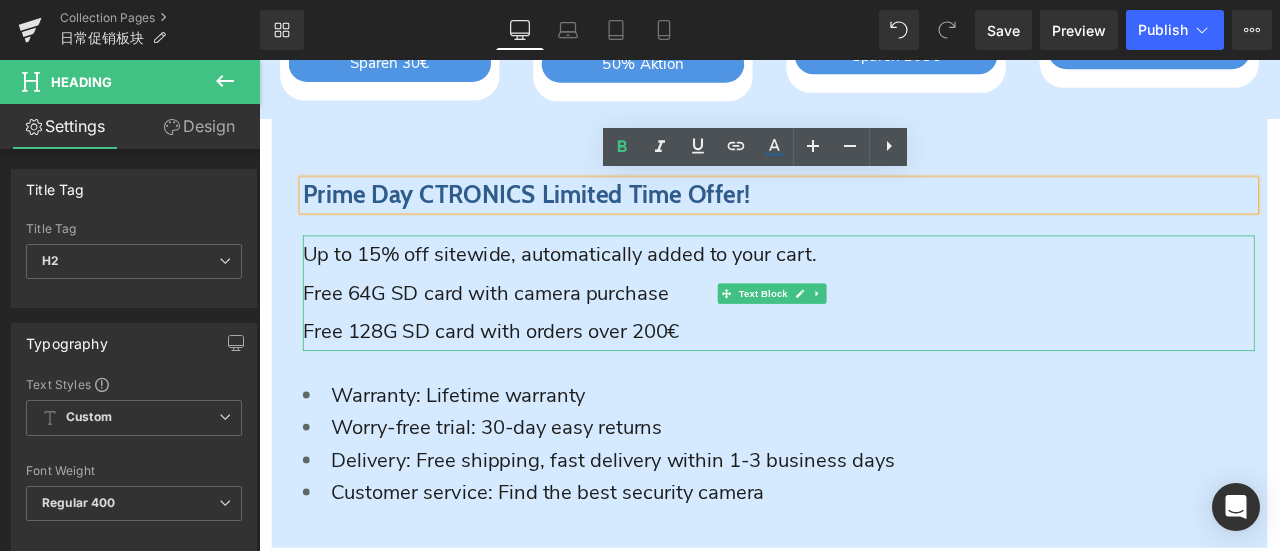 click on "Up to 15% off sitewide, automatically added to your cart." at bounding box center (615, 290) 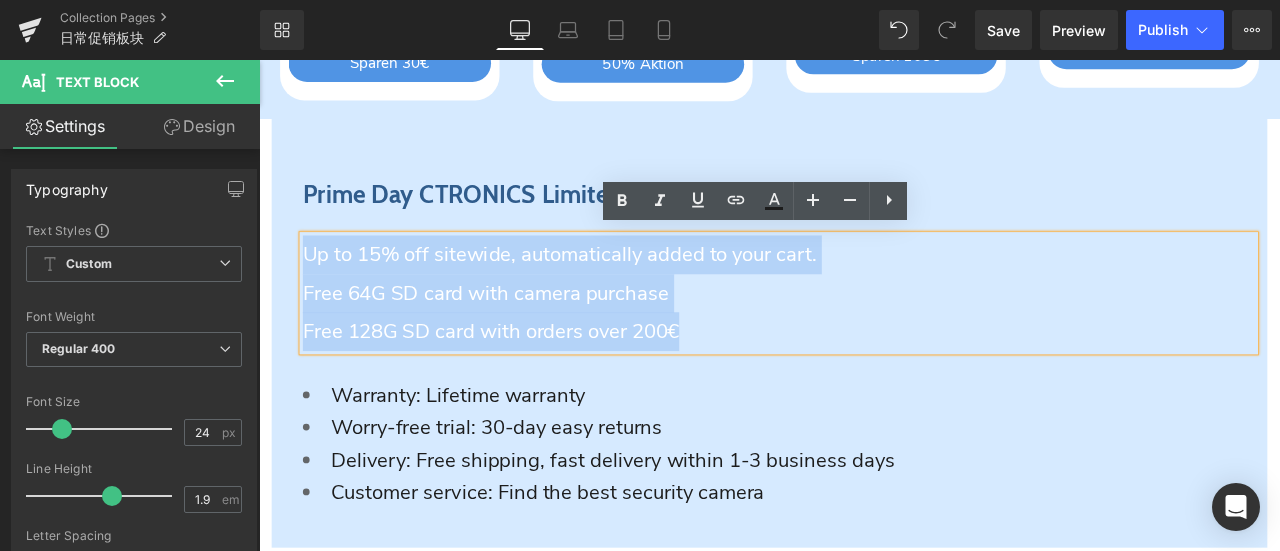 drag, startPoint x: 314, startPoint y: 286, endPoint x: 845, endPoint y: 396, distance: 542.2739 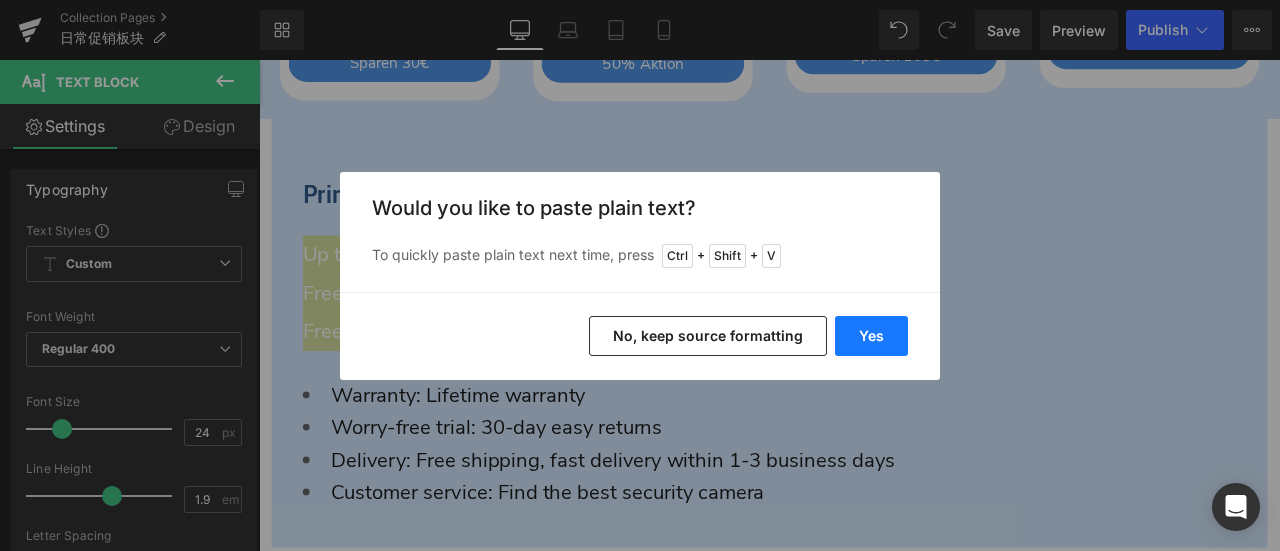 click on "Yes" at bounding box center (871, 336) 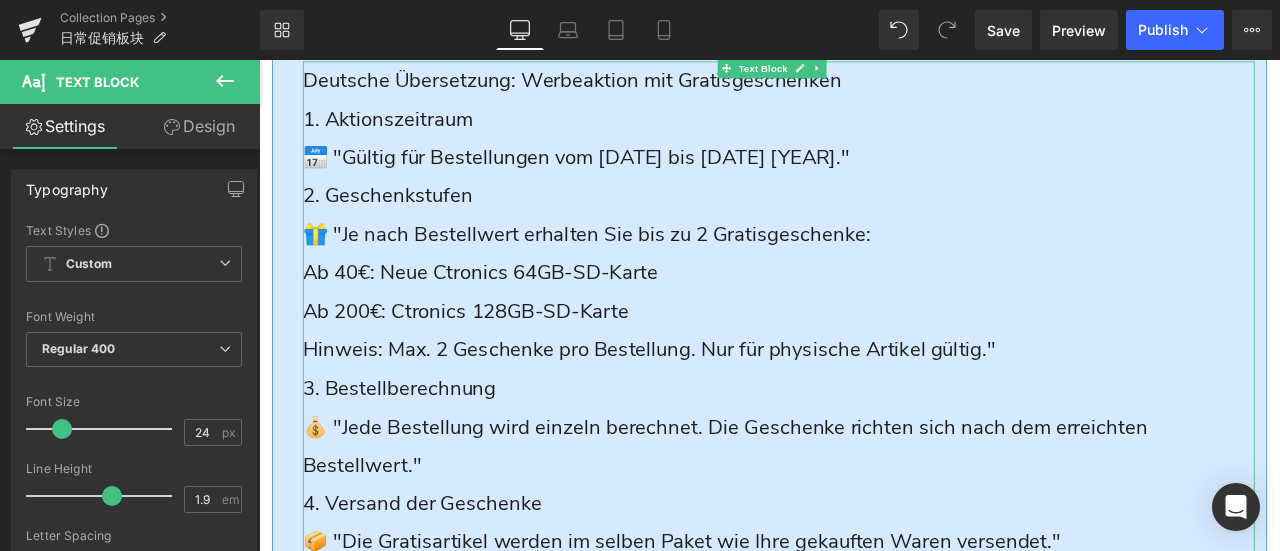 scroll, scrollTop: 2734, scrollLeft: 0, axis: vertical 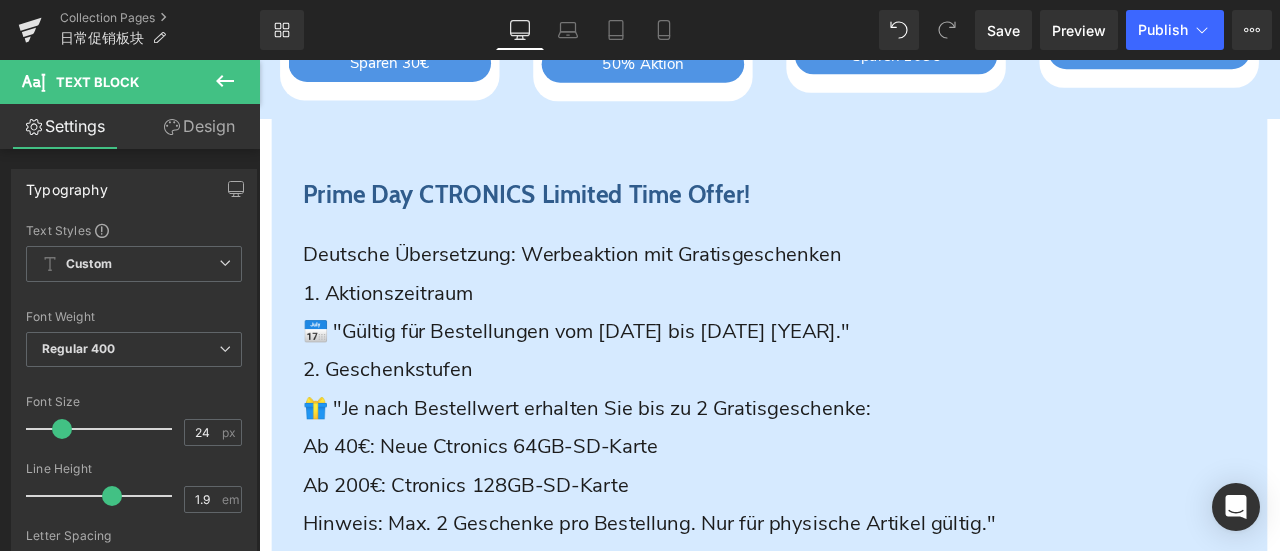 click at bounding box center (225, 82) 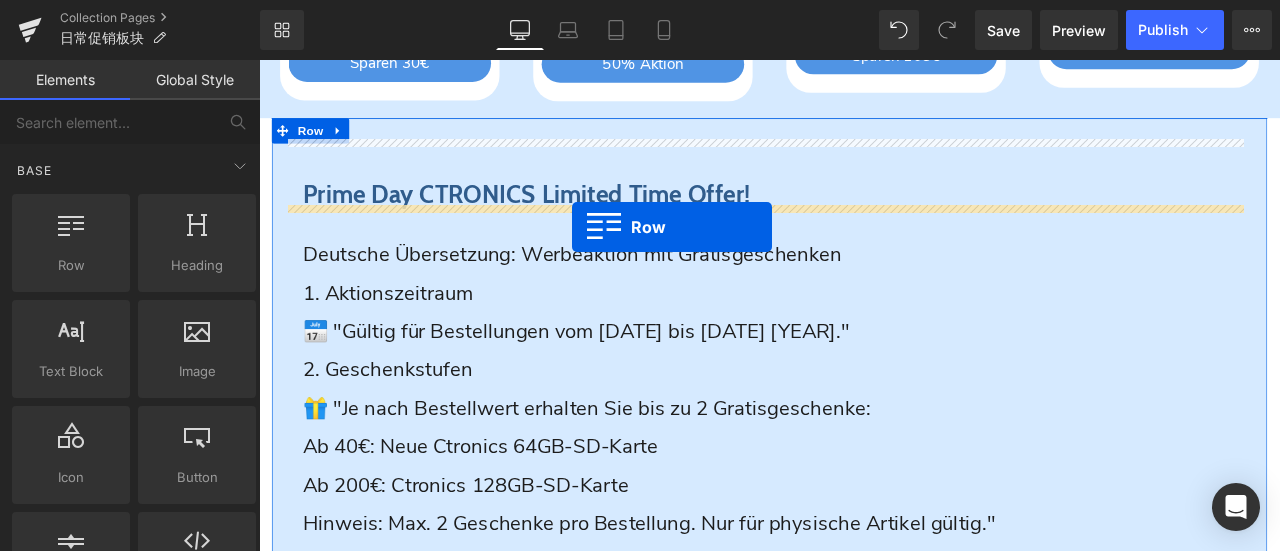 drag, startPoint x: 336, startPoint y: 303, endPoint x: 630, endPoint y: 258, distance: 297.42395 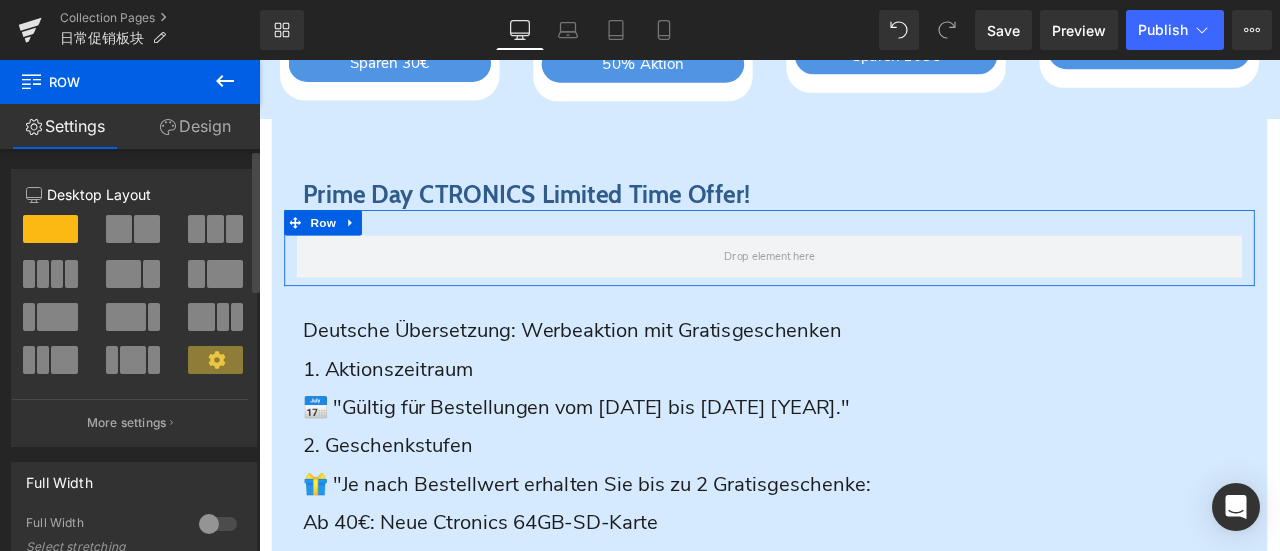 drag, startPoint x: 153, startPoint y: 226, endPoint x: 229, endPoint y: 225, distance: 76.00658 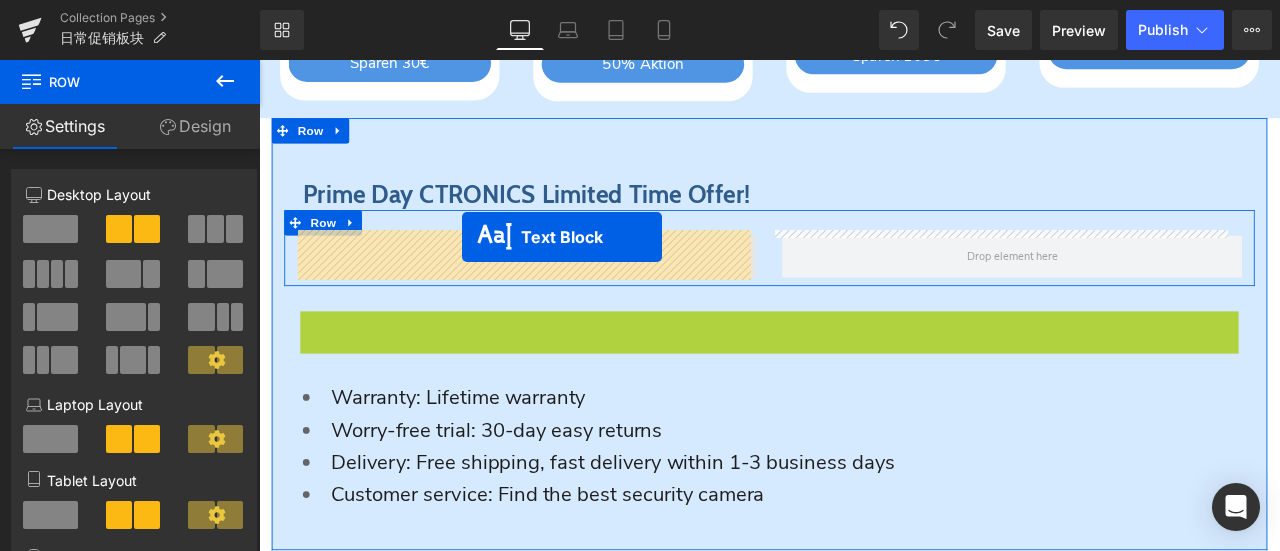 drag, startPoint x: 807, startPoint y: 359, endPoint x: 500, endPoint y: 270, distance: 319.6404 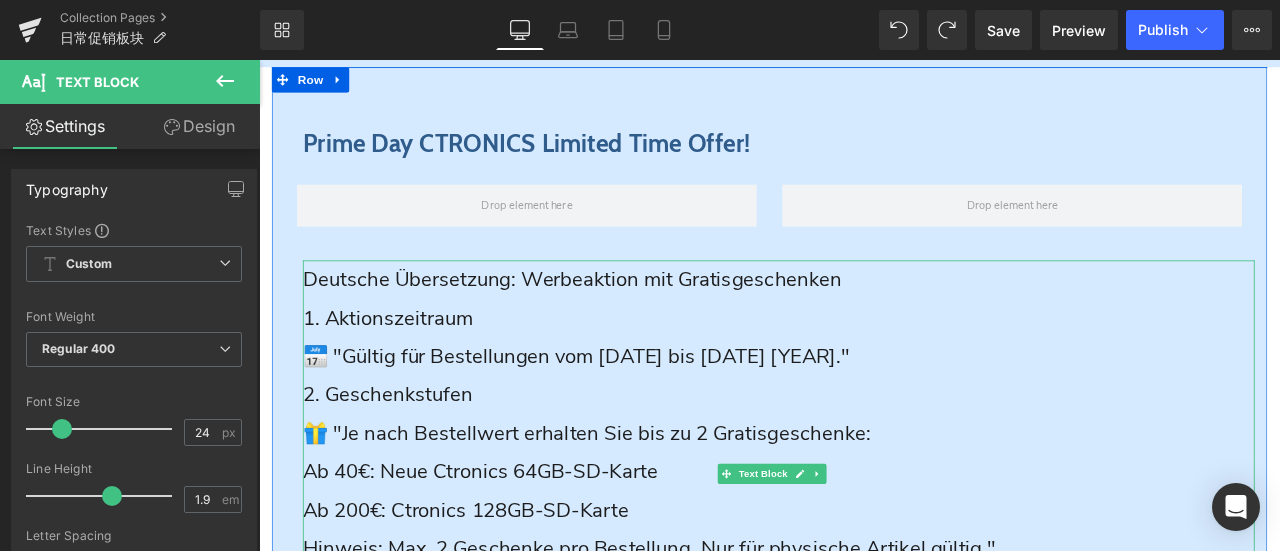 scroll, scrollTop: 2759, scrollLeft: 0, axis: vertical 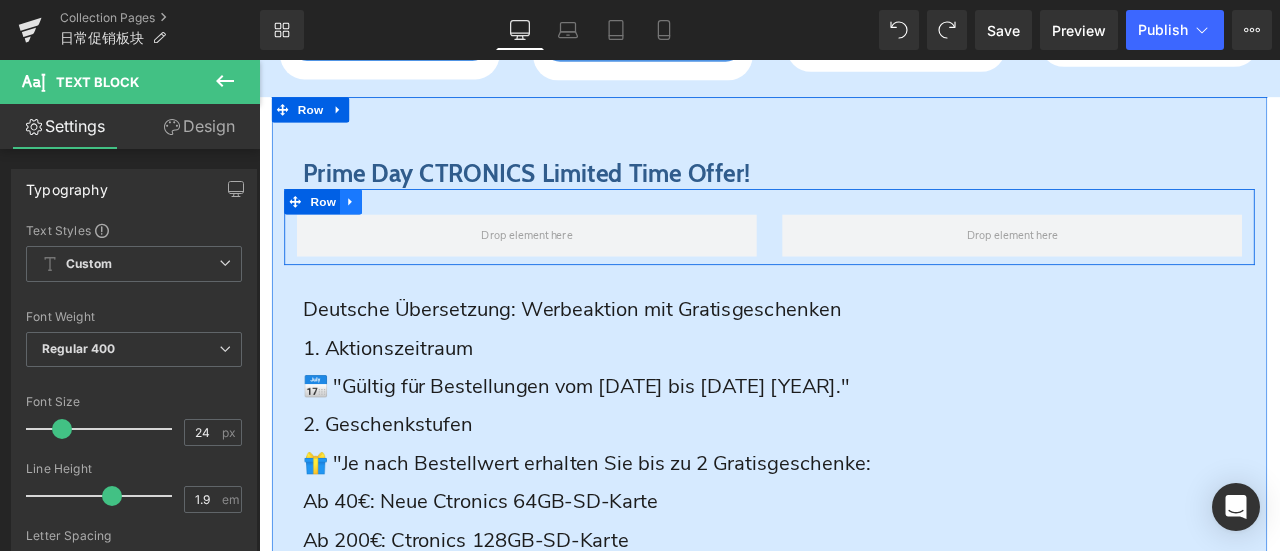 click 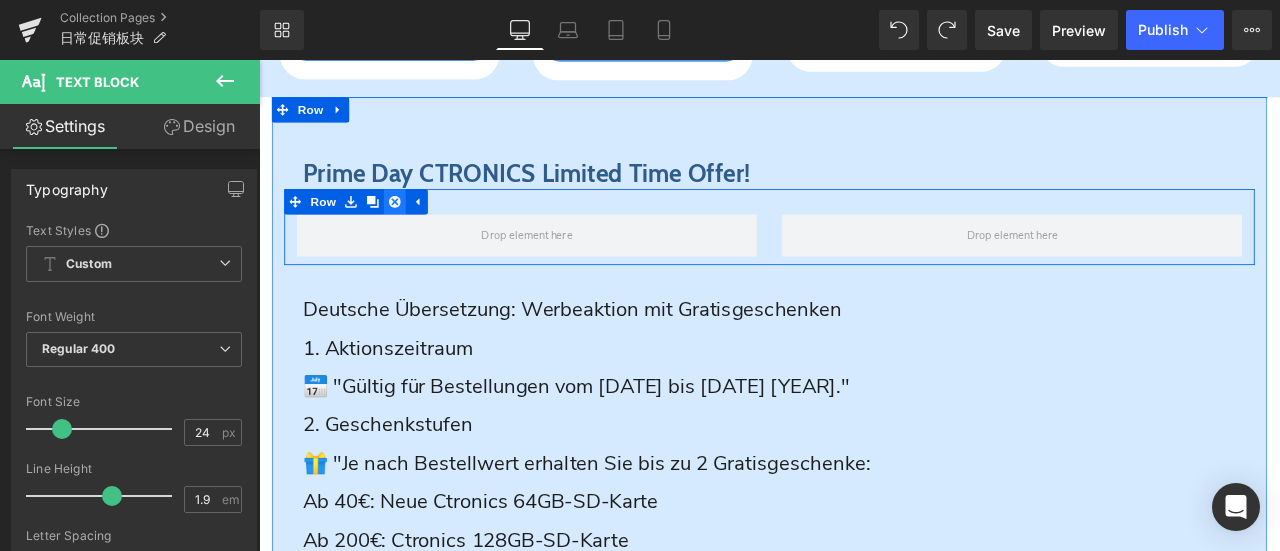 click 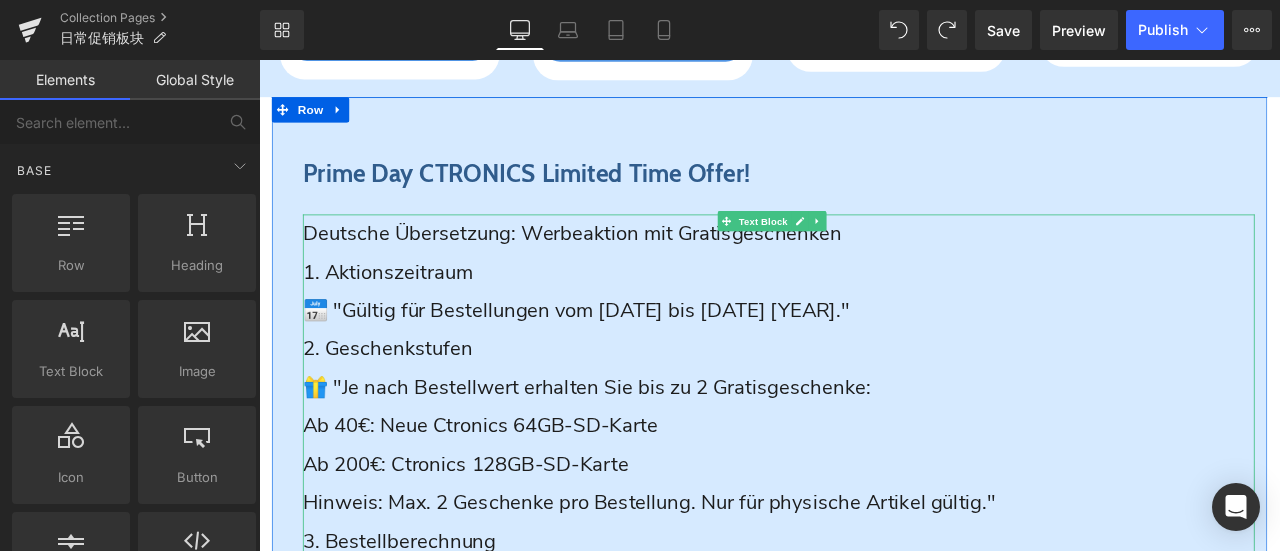 click on "Deutsche Übersetzung: Werbeaktion mit Gratisgeschenken" at bounding box center (630, 265) 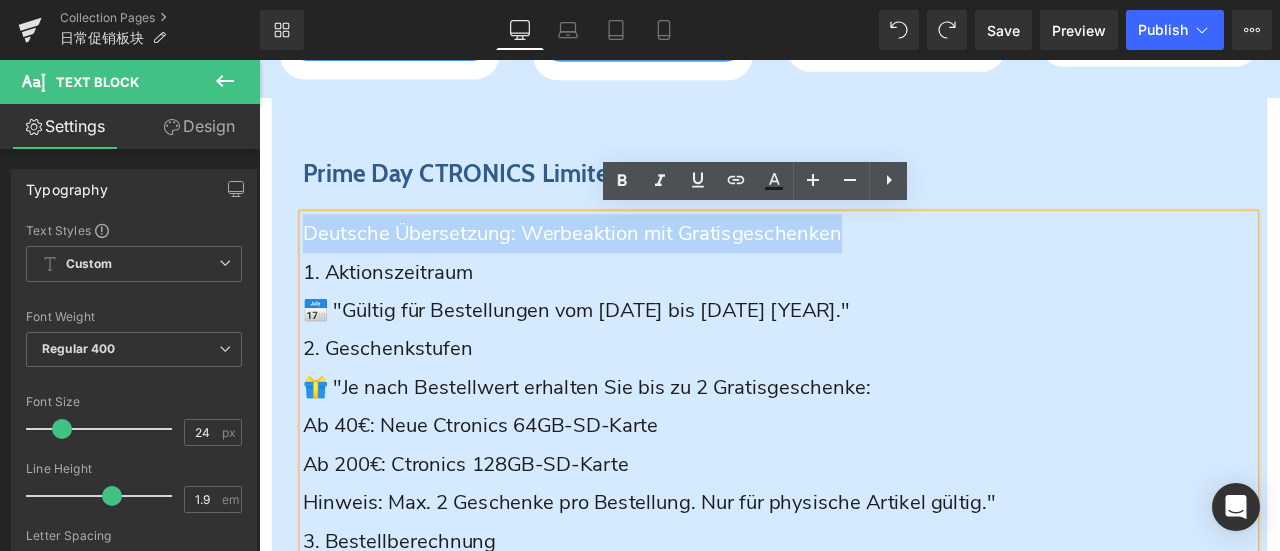 drag, startPoint x: 316, startPoint y: 258, endPoint x: 994, endPoint y: 273, distance: 678.1659 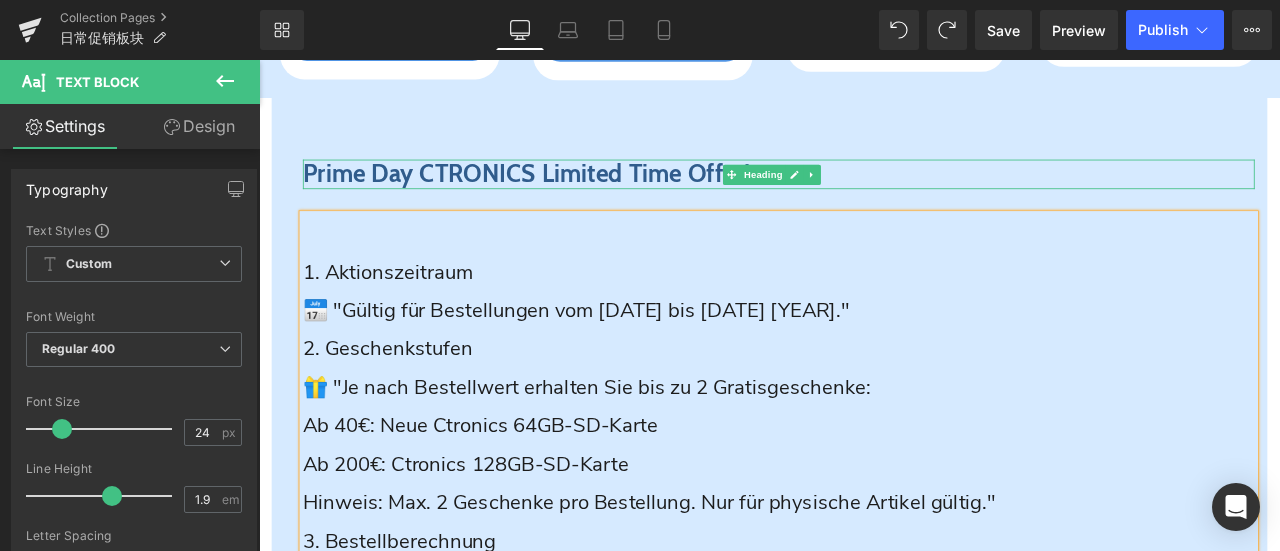 drag, startPoint x: 459, startPoint y: 193, endPoint x: 403, endPoint y: 191, distance: 56.0357 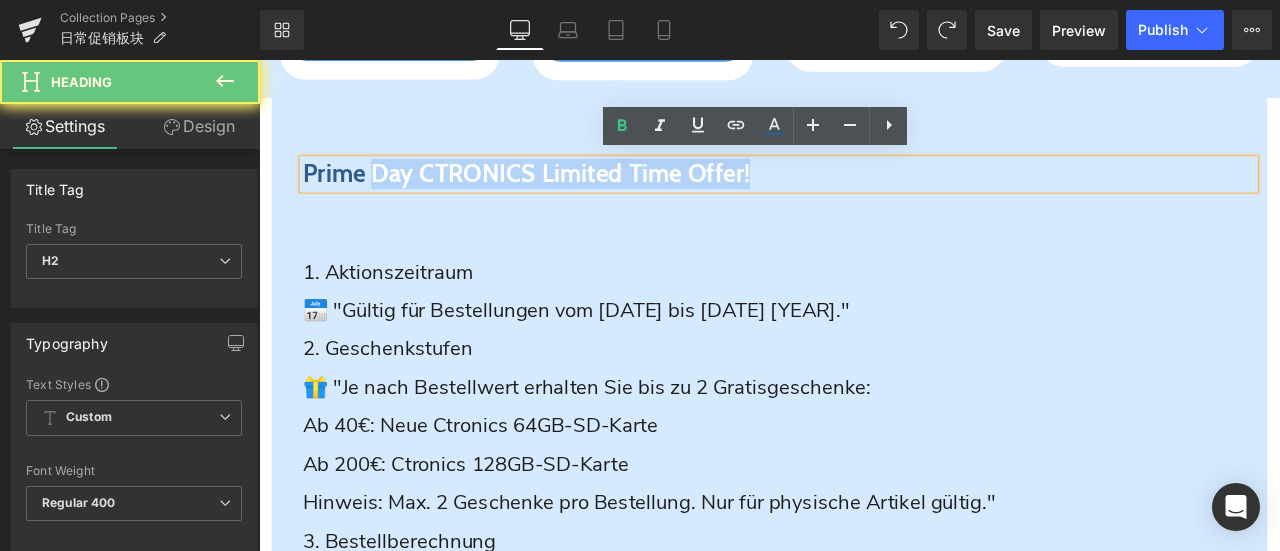 drag, startPoint x: 403, startPoint y: 190, endPoint x: 1019, endPoint y: 197, distance: 616.0398 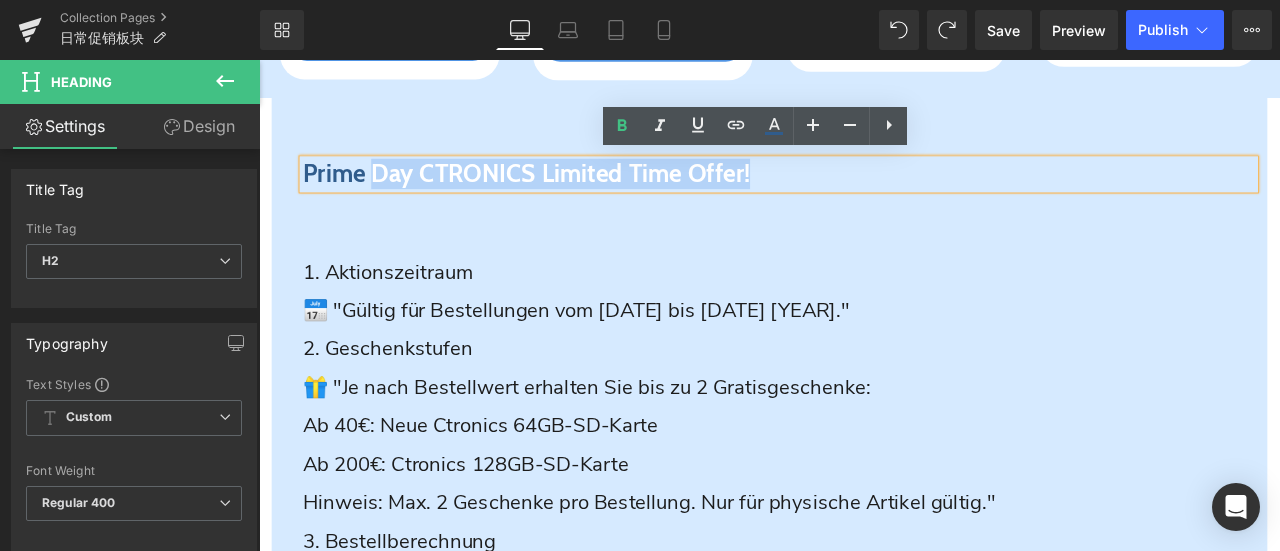paste 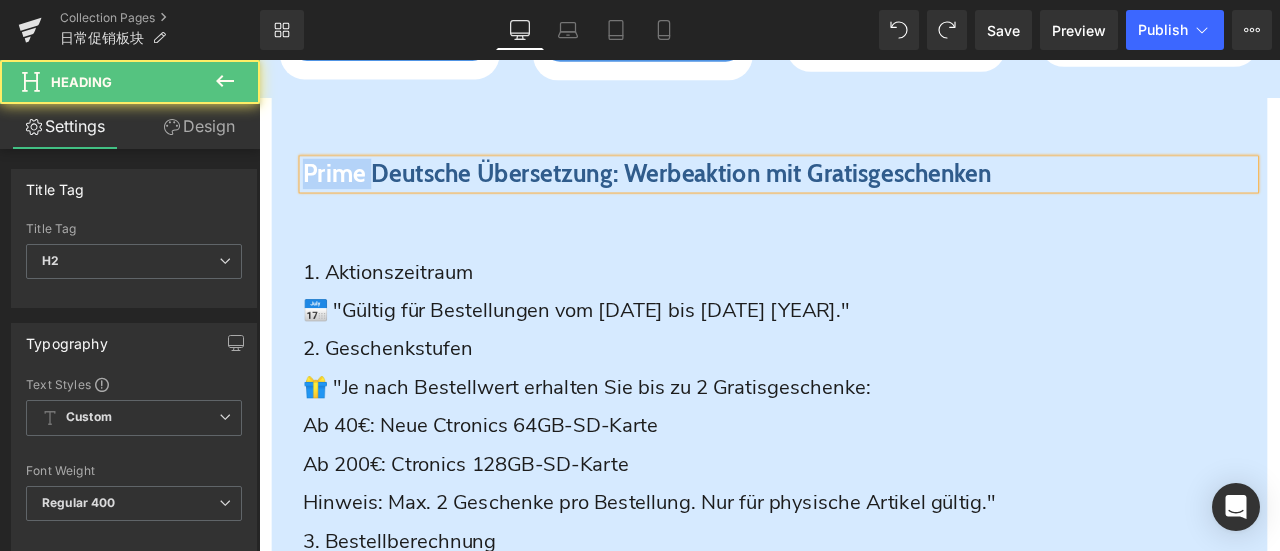 drag, startPoint x: 403, startPoint y: 193, endPoint x: 496, endPoint y: 230, distance: 100.08996 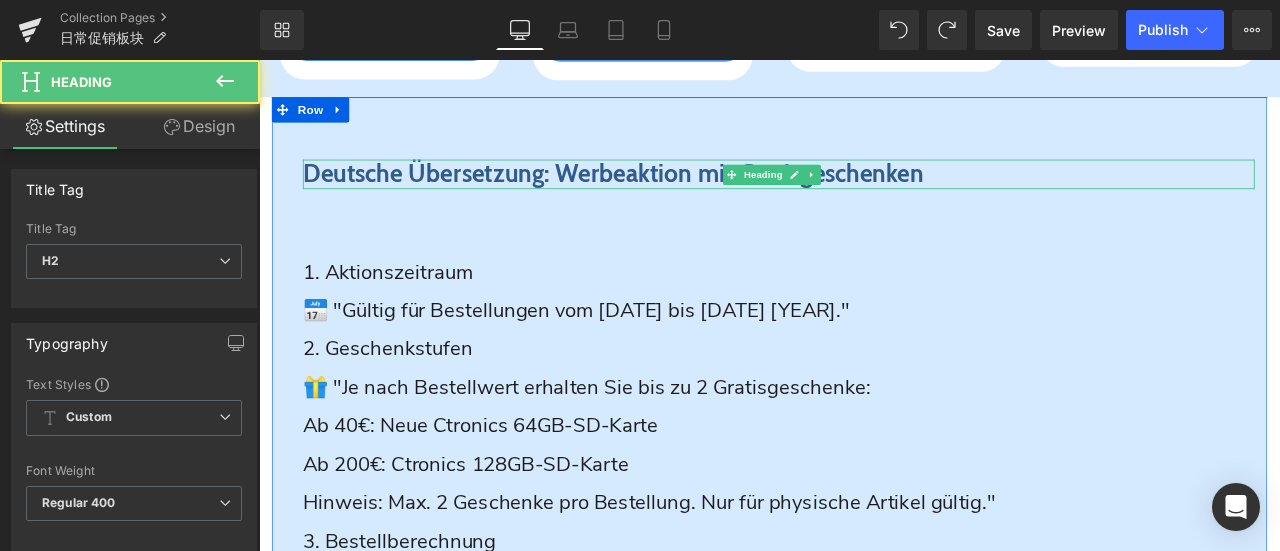 click on "Deutsche Übersetzung: Werbeaktion mit Gratisgeschenken" at bounding box center [678, 194] 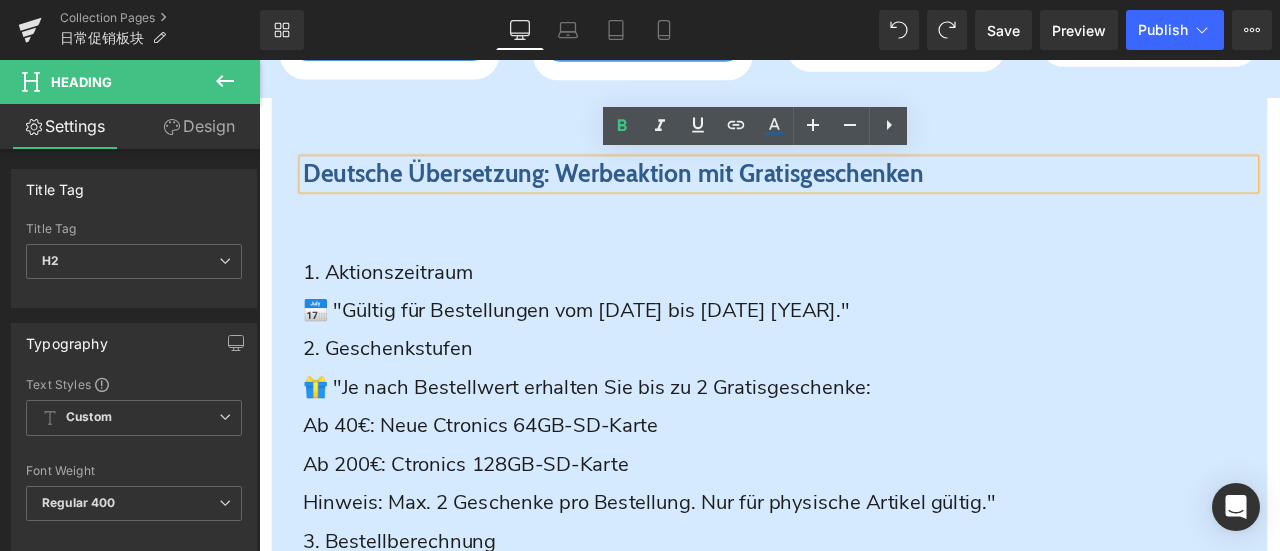 click at bounding box center [875, 266] 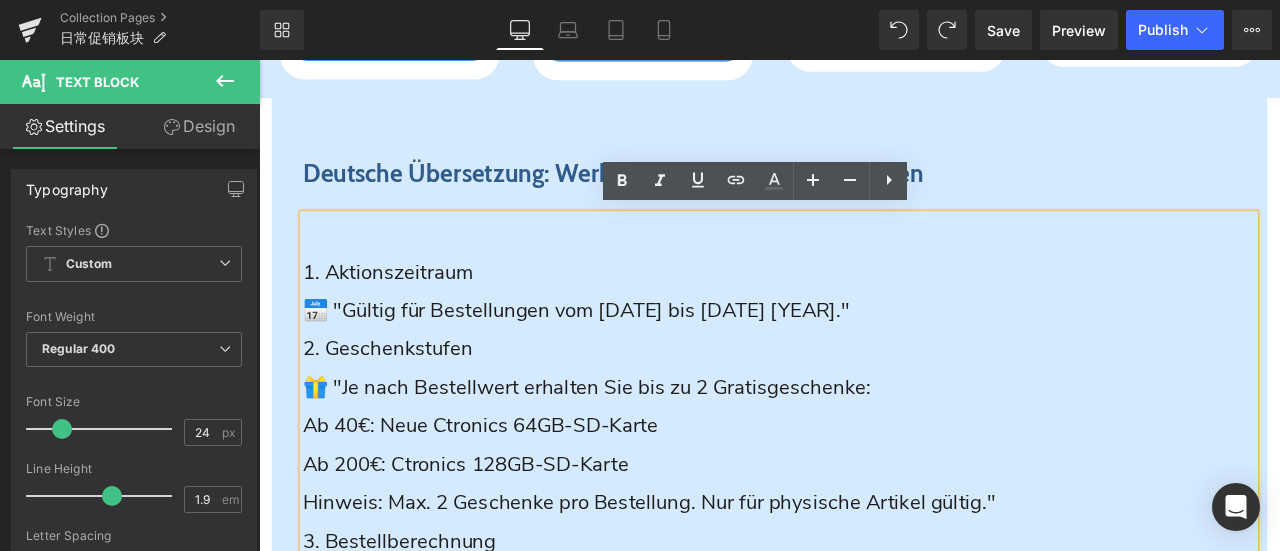 click on "Deutsche Übersetzung: Werbeaktion mit Gratisgeschenken Heading         1. Aktionszeitraum 📅 "Gültig für Bestellungen vom 5. bis 13. Juli 2025." 2. Geschenkstufen 🎁 "Je nach Bestellwert erhalten Sie bis zu 2 Gratisgeschenke: Ab 40€: Neue Ctronics 64GB-SD-Karte Ab 200€: Ctronics 128GB-SD-Karte Hinweis: Max. 2 Geschenke pro Bestellung. Nur für physische Artikel gültig." 3. Bestellberechnung 💰 "Jede Bestellung wird einzeln berechnet. Die Geschenke richten sich nach dem erreichten Bestellwert." 4. Versand der Geschenke 📦 "Die Gratisartikel werden im selben Paket wie Ihre gekauften Waren versendet."       Text Block         Warranty: Lifetime warranty Worry-free trial: 30-day easy returns Delivery: Free shipping, fast delivery within 1-3 business days Customer service: Find the best security camera Text Block" at bounding box center (864, 578) 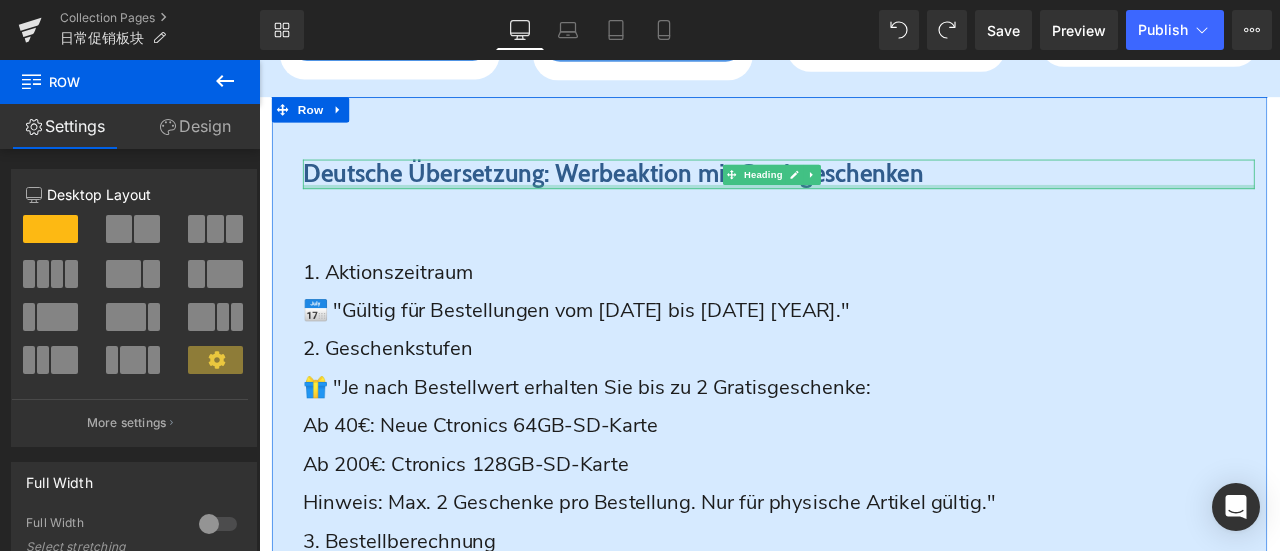 click on "Deutsche Übersetzung: Werbeaktion mit Gratisgeschenken" at bounding box center (678, 194) 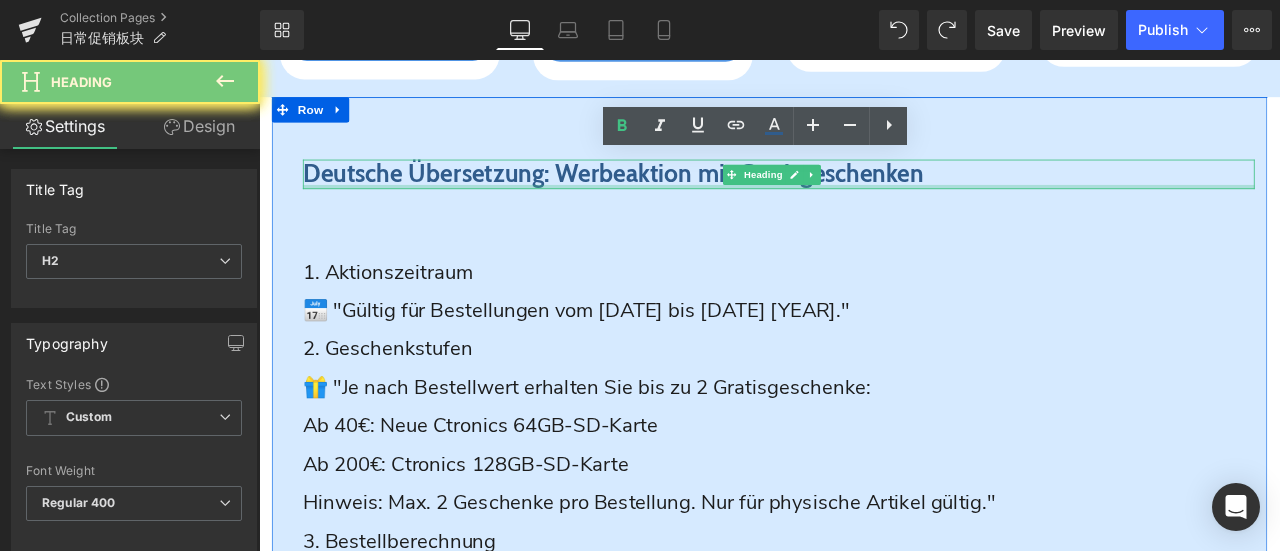 click on "Deutsche Übersetzung: Werbeaktion mit Gratisgeschenken" at bounding box center (678, 194) 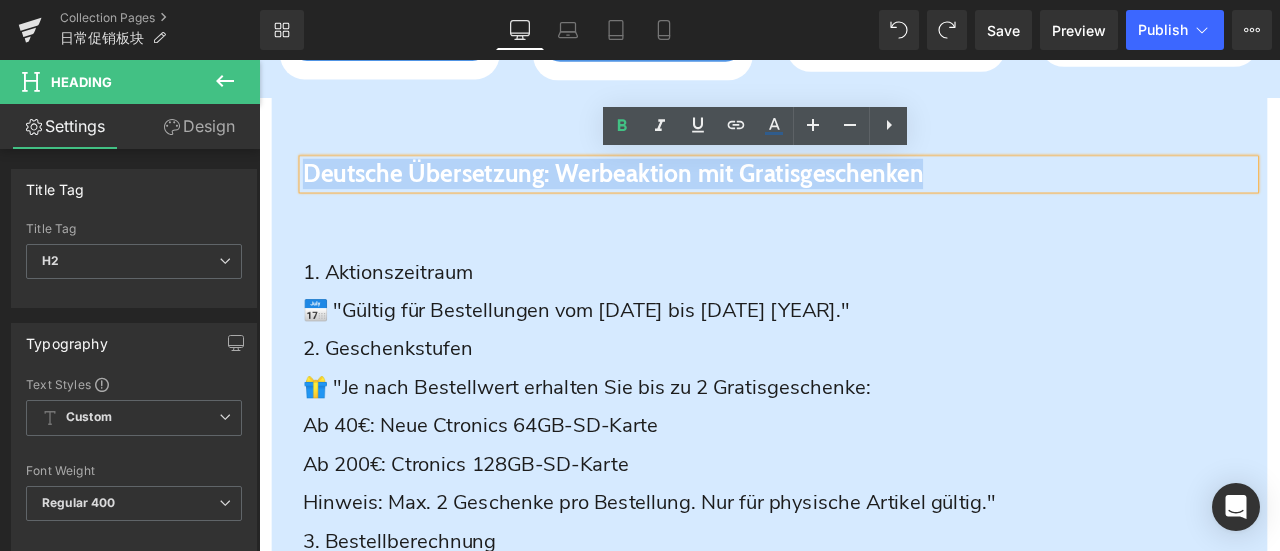 copy on "Deutsche Übersetzung: Werbeaktion mit Gratisgeschenken" 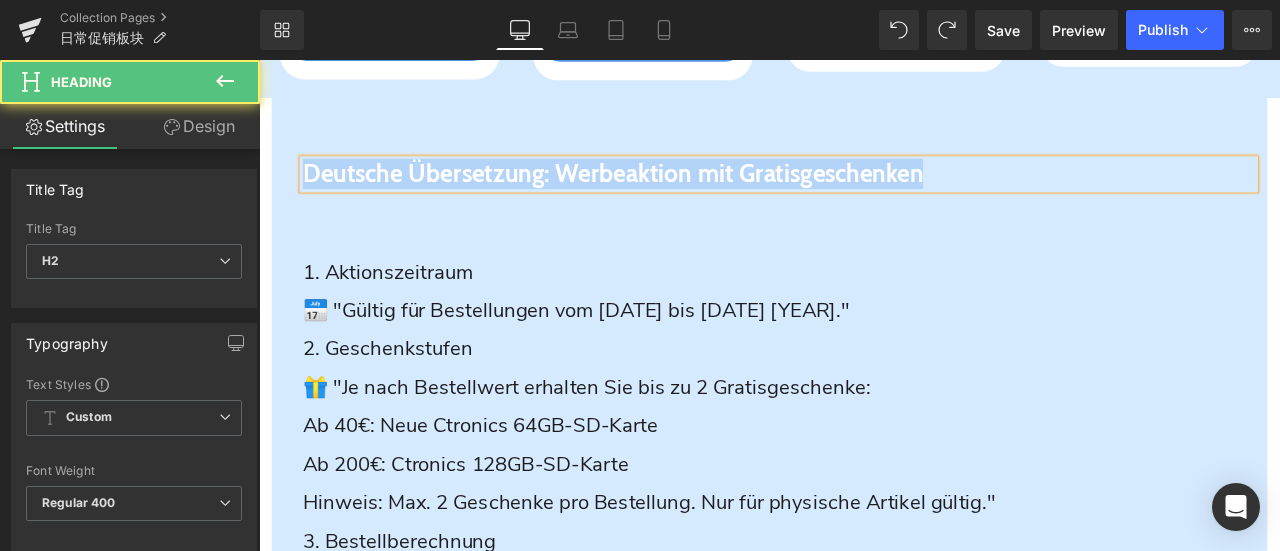 click on "Deutsche Übersetzung: Werbeaktion mit Gratisgeschenken" at bounding box center (678, 194) 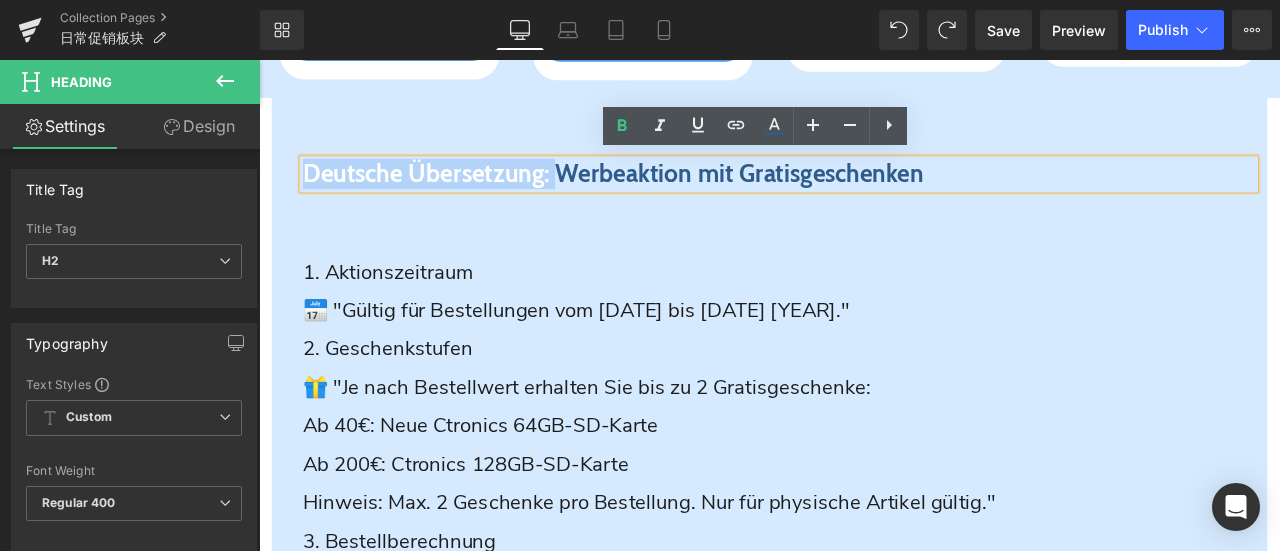drag, startPoint x: 663, startPoint y: 195, endPoint x: 212, endPoint y: 167, distance: 451.86835 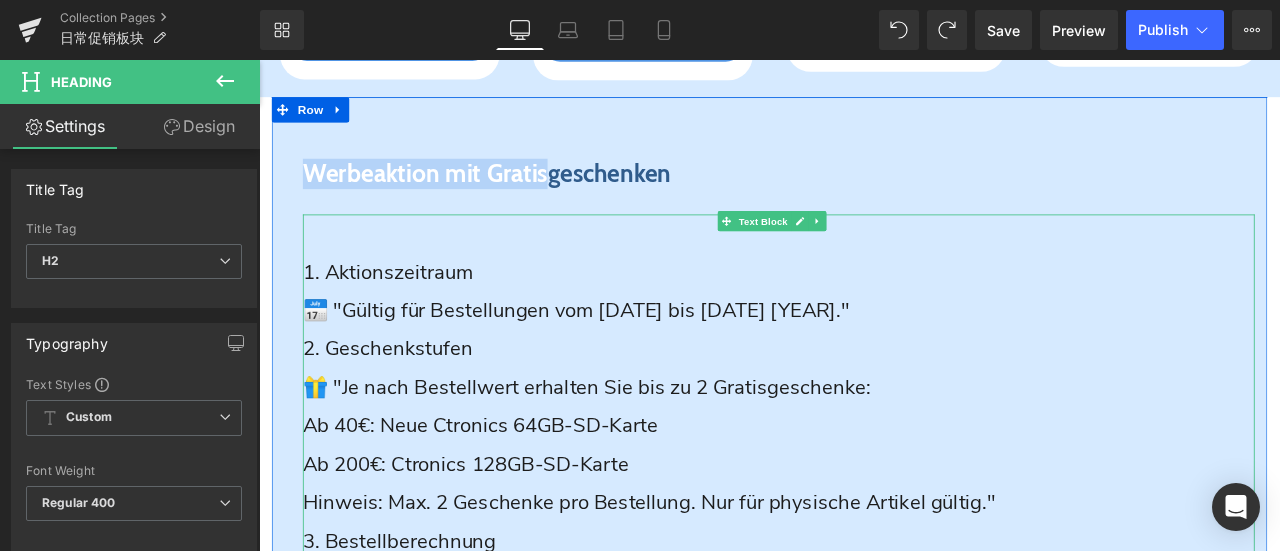 click on "1. Aktionszeitraum" at bounding box center [411, 311] 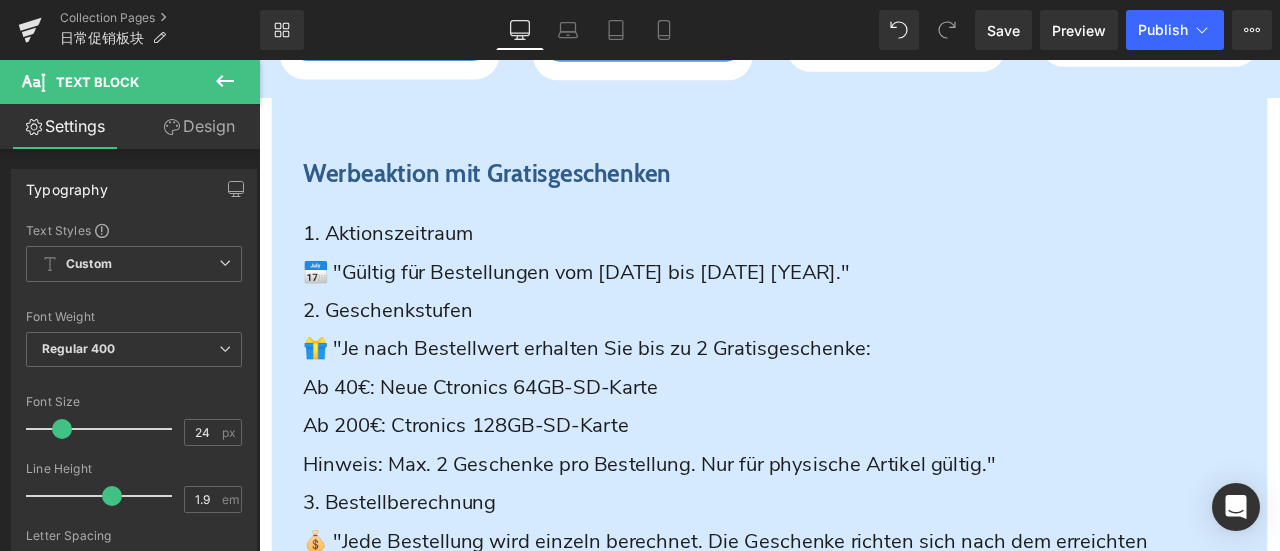 click on "Werbeaktion mit Gratisgeschenken Heading         1. Aktionszeitraum 📅 "Gültig für Bestellungen vom 5. bis 13. Juli 2025." 2. Geschenkstufen 🎁 "Je nach Bestellwert erhalten Sie bis zu 2 Gratisgeschenke: Ab 40€: Neue Ctronics 64GB-SD-Karte Ab 200€: Ctronics 128GB-SD-Karte Hinweis: Max. 2 Geschenke pro Bestellung. Nur für physische Artikel gültig." 3. Bestellberechnung 💰 "Jede Bestellung wird einzeln berechnet. Die Geschenke richten sich nach dem erreichten Bestellwert." 4. Versand der Geschenke 📦 "Die Gratisartikel werden im selben Paket wie Ihre gekauften Waren versendet."       Text Block         Warranty: Lifetime warranty Worry-free trial: 30-day easy returns Delivery: Free shipping, fast delivery within 1-3 business days Customer service: Find the best security camera Text Block" at bounding box center [864, 555] 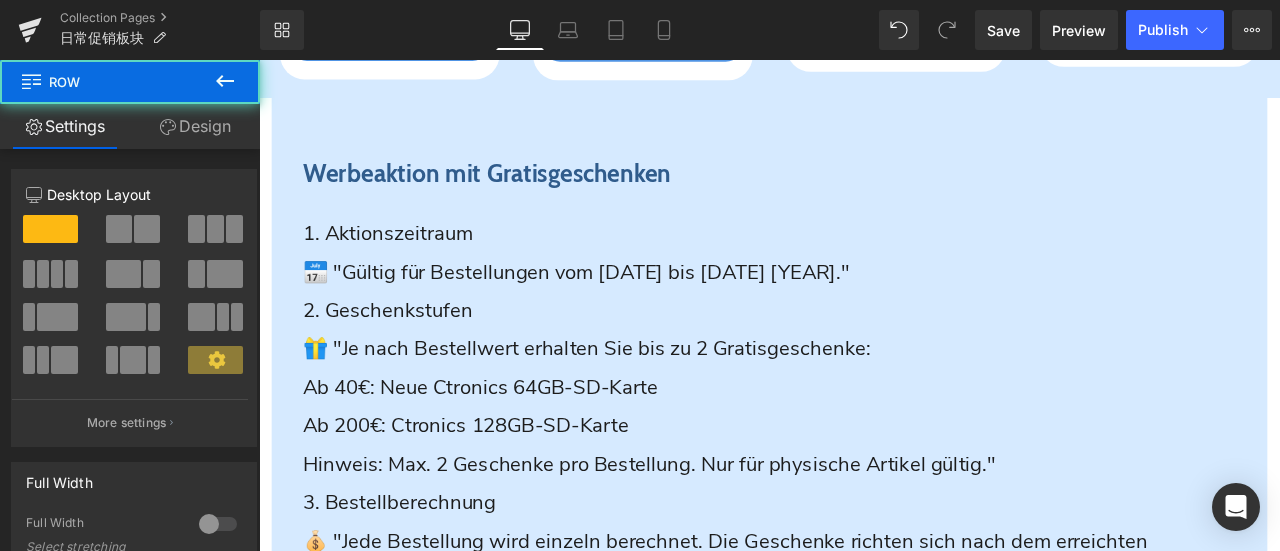 click on "Image         🎉 Jubiläums-Geschenke ab nur 40 € 🎉 Heading
Heading         Row         30X Optischer Zoom Heading
Sparen
27
%
(P) Image
CTPT-295C-B
(P) SKU
30X Optischer Zoom
5MP FULL HD-Auflösung
150m Nachtsichtweite
Text Block
€189.99 €259.99" at bounding box center (864, -630) 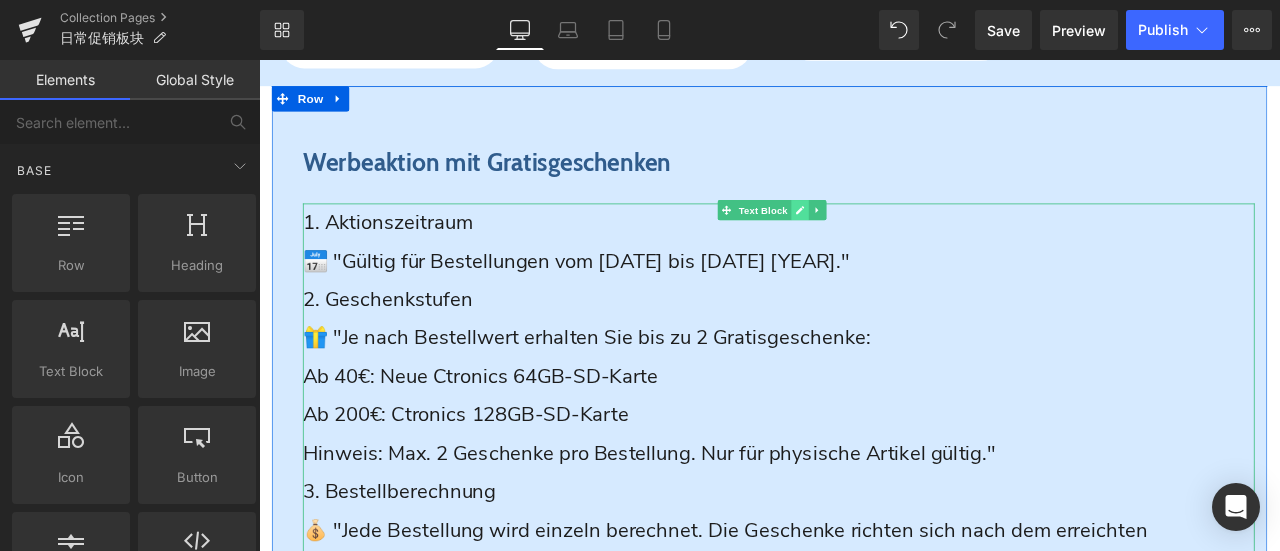 scroll, scrollTop: 2759, scrollLeft: 0, axis: vertical 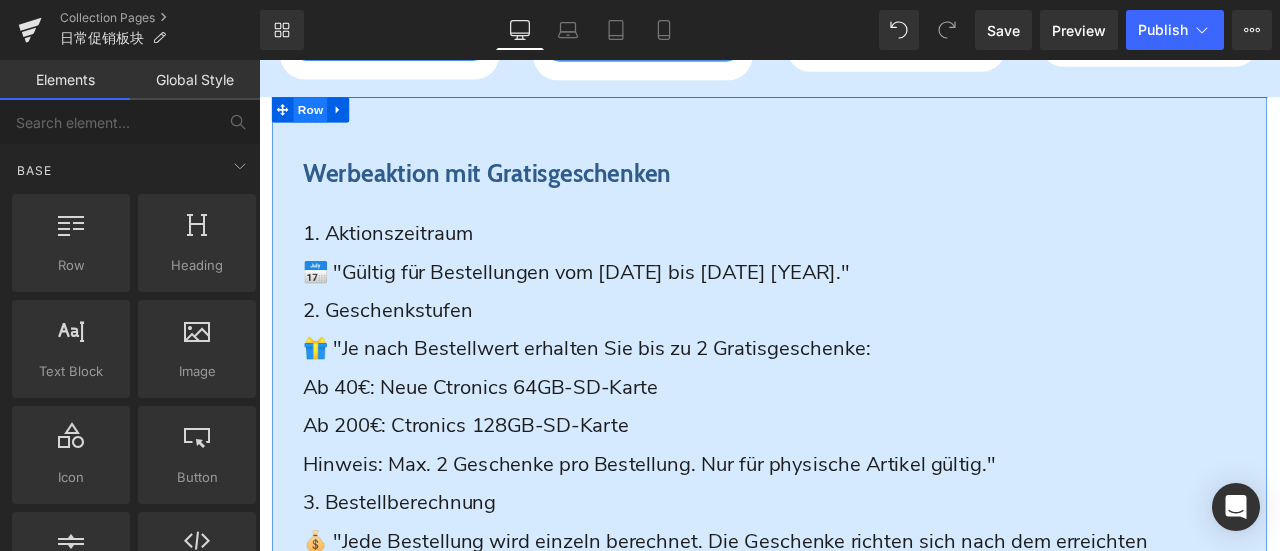 click on "Row" at bounding box center (320, 119) 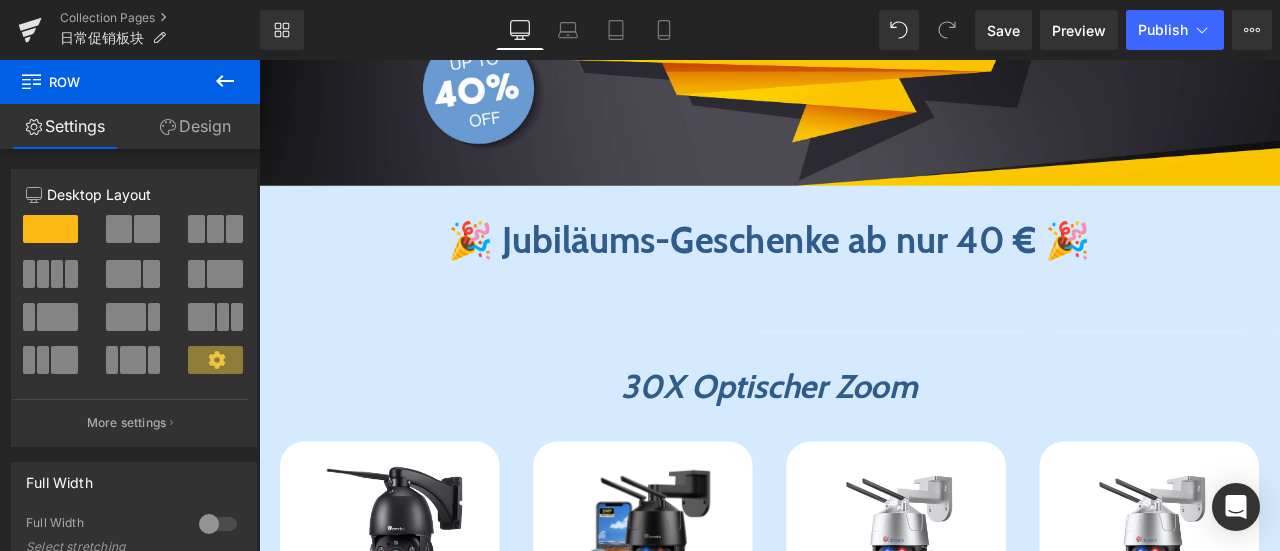 scroll, scrollTop: 391, scrollLeft: 0, axis: vertical 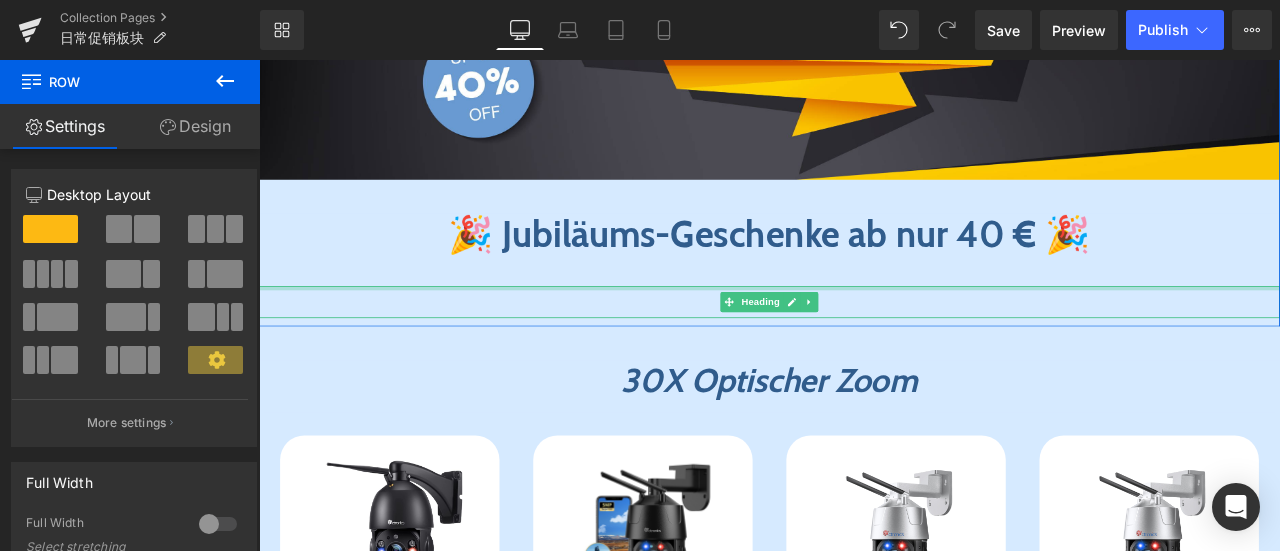 click at bounding box center [864, 330] 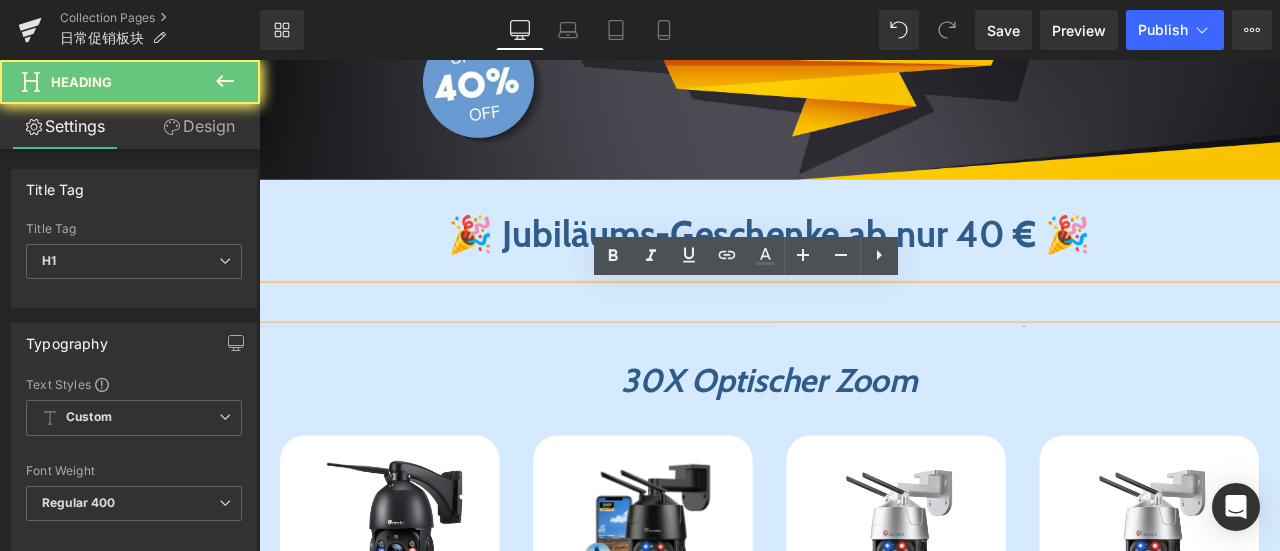 click at bounding box center (864, 347) 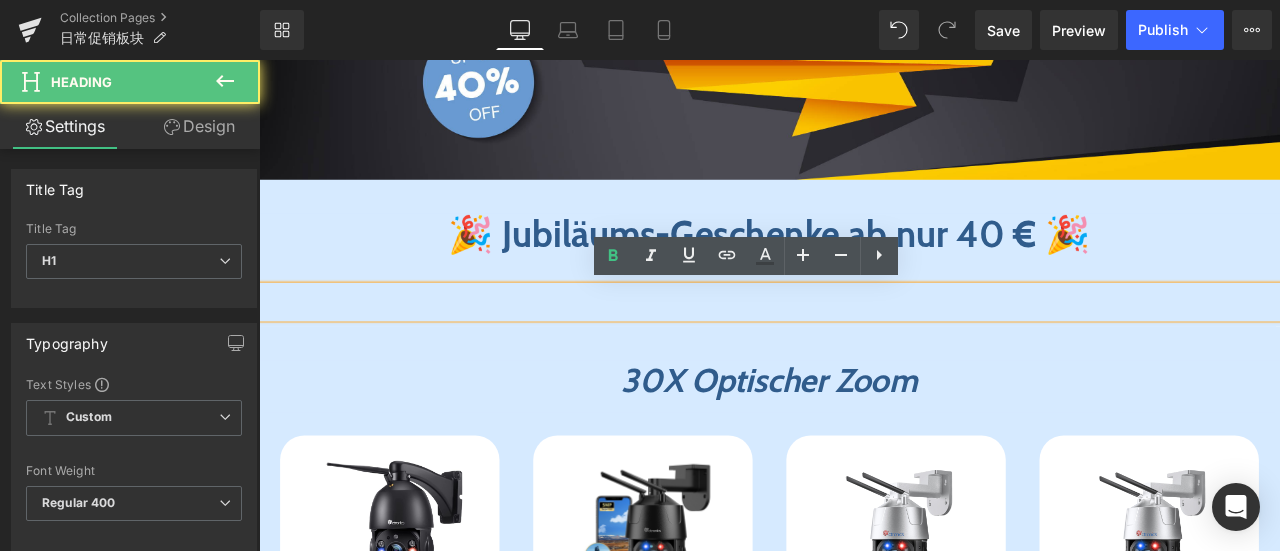drag, startPoint x: 625, startPoint y: 344, endPoint x: 1228, endPoint y: 354, distance: 603.0829 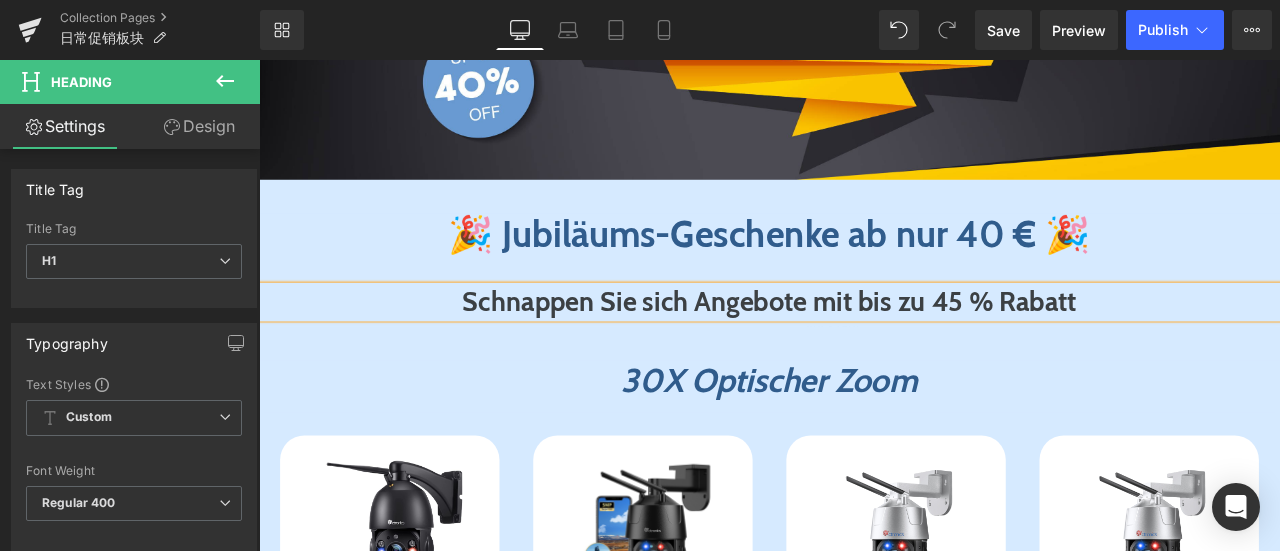 click on "Schnappen Sie sich Angebote mit bis zu 45 % Rabatt" at bounding box center (864, 347) 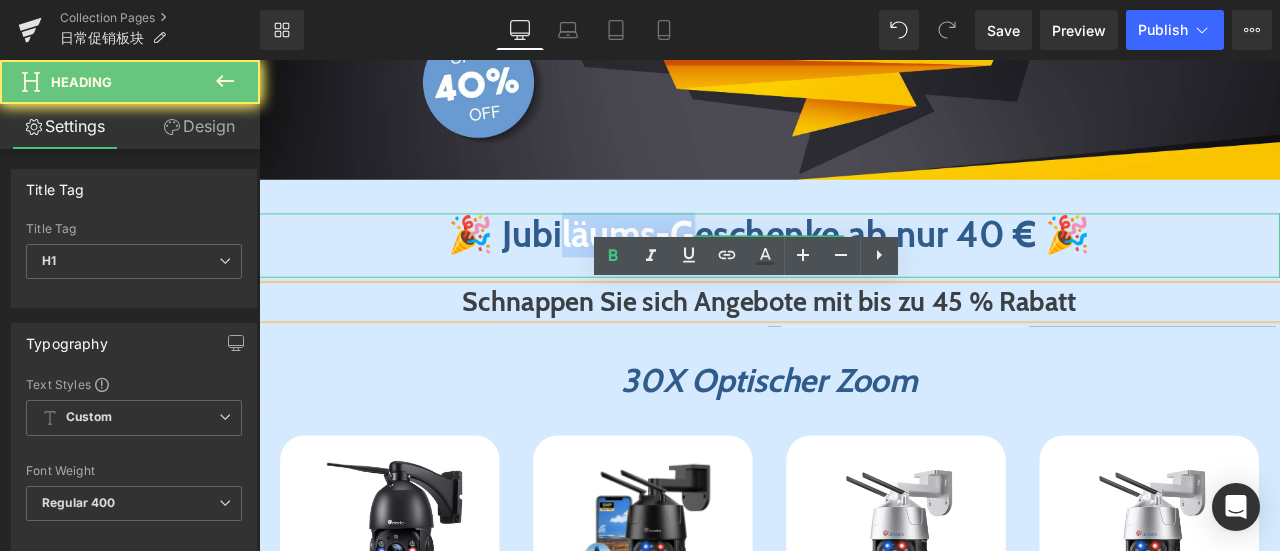 drag, startPoint x: 585, startPoint y: 265, endPoint x: 747, endPoint y: 261, distance: 162.04938 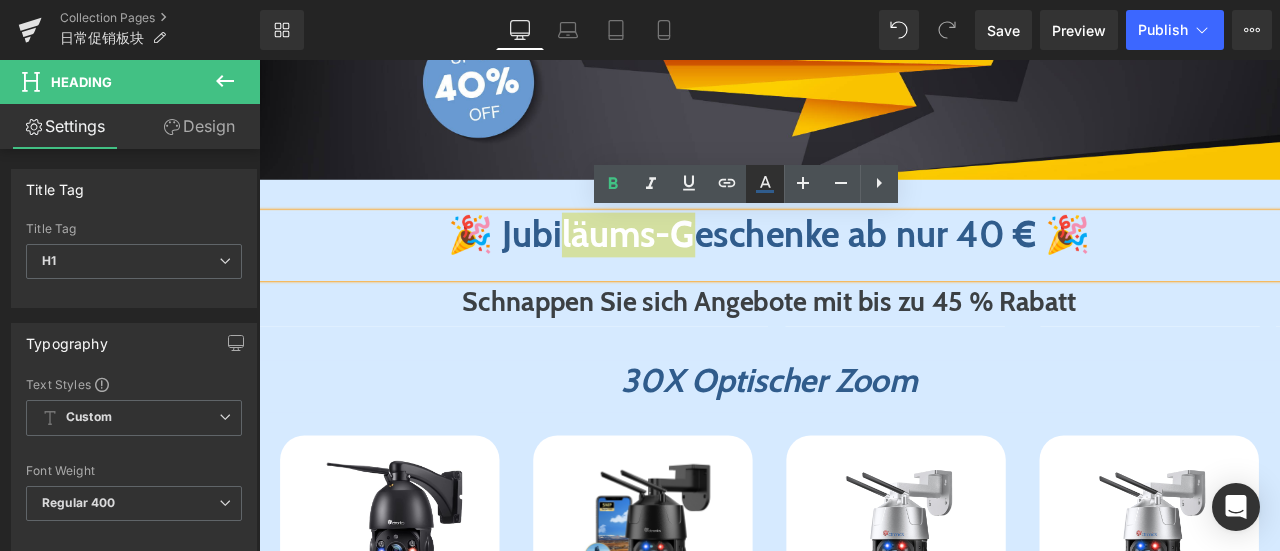 click 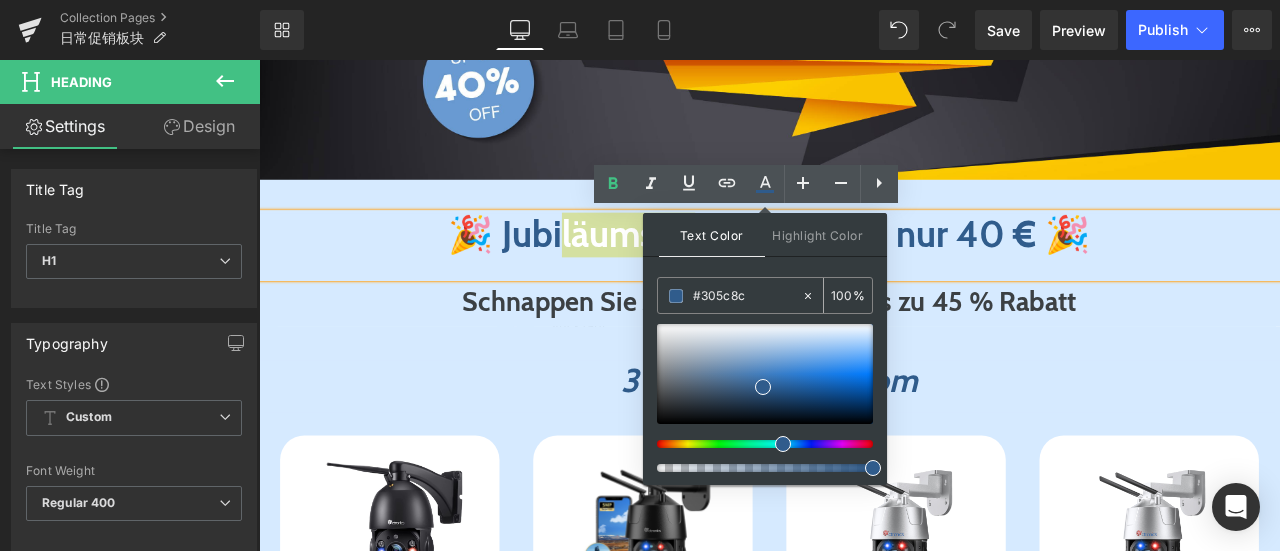 copy on "äums-Ge" 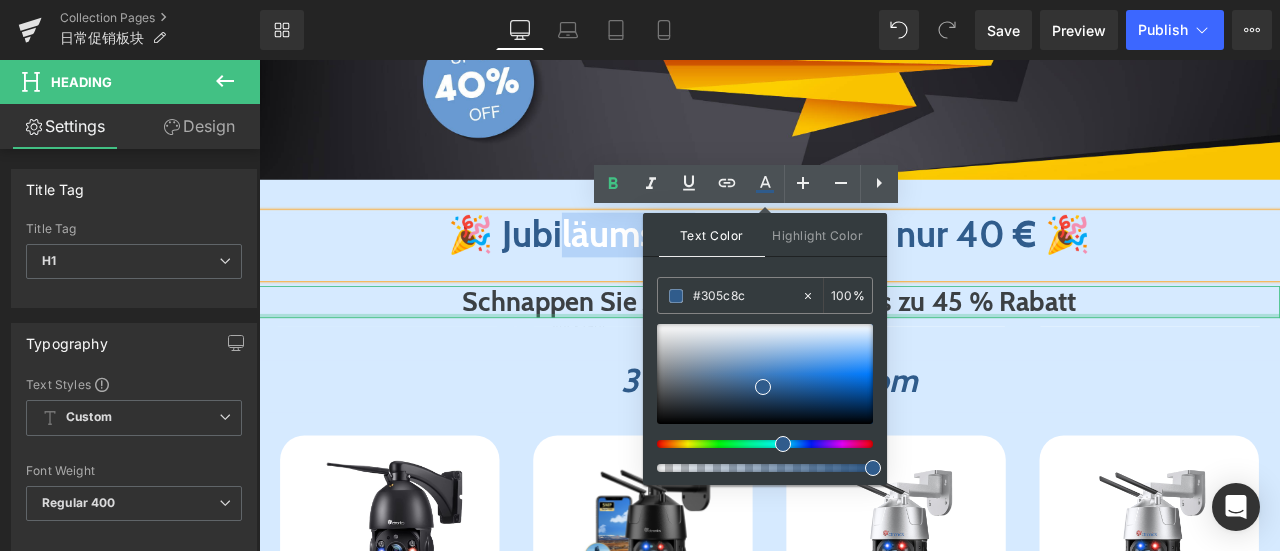 click on "Schnappen Sie sich Angebote mit bis zu 45 % Rabatt" at bounding box center (864, 347) 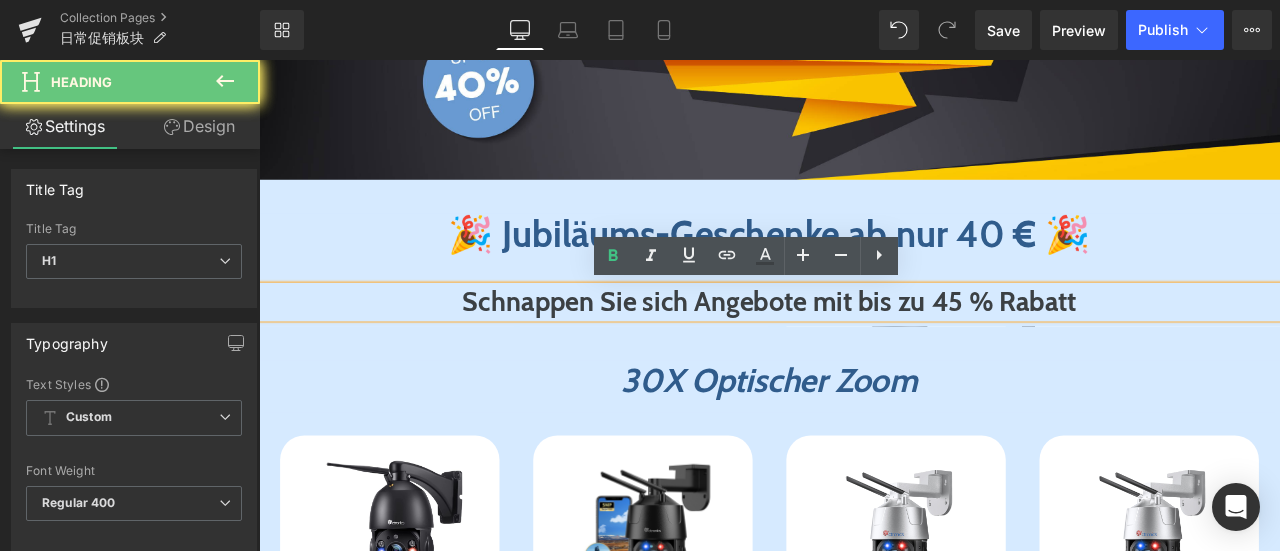 click on "Schnappen Sie sich Angebote mit bis zu 45 % Rabatt" at bounding box center [864, 347] 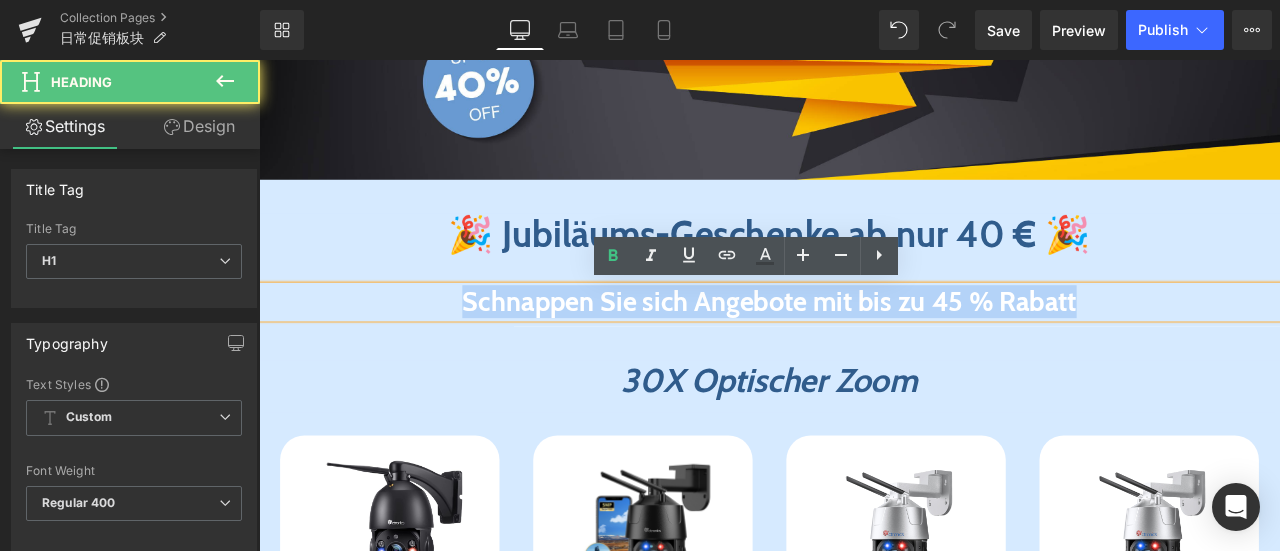 drag, startPoint x: 410, startPoint y: 341, endPoint x: 1037, endPoint y: 329, distance: 627.1148 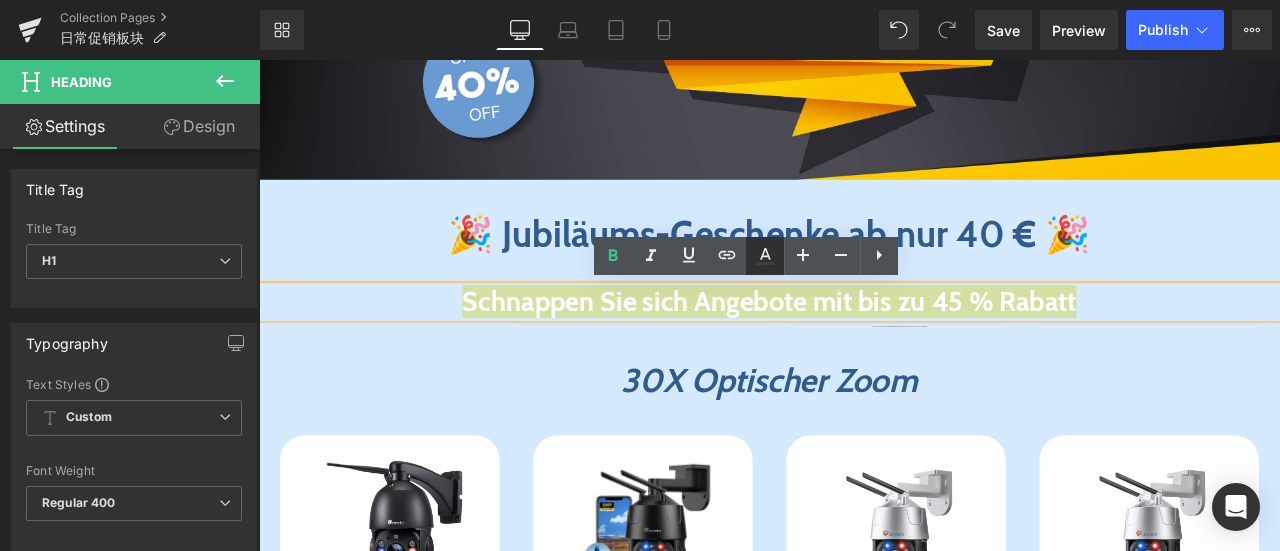 click 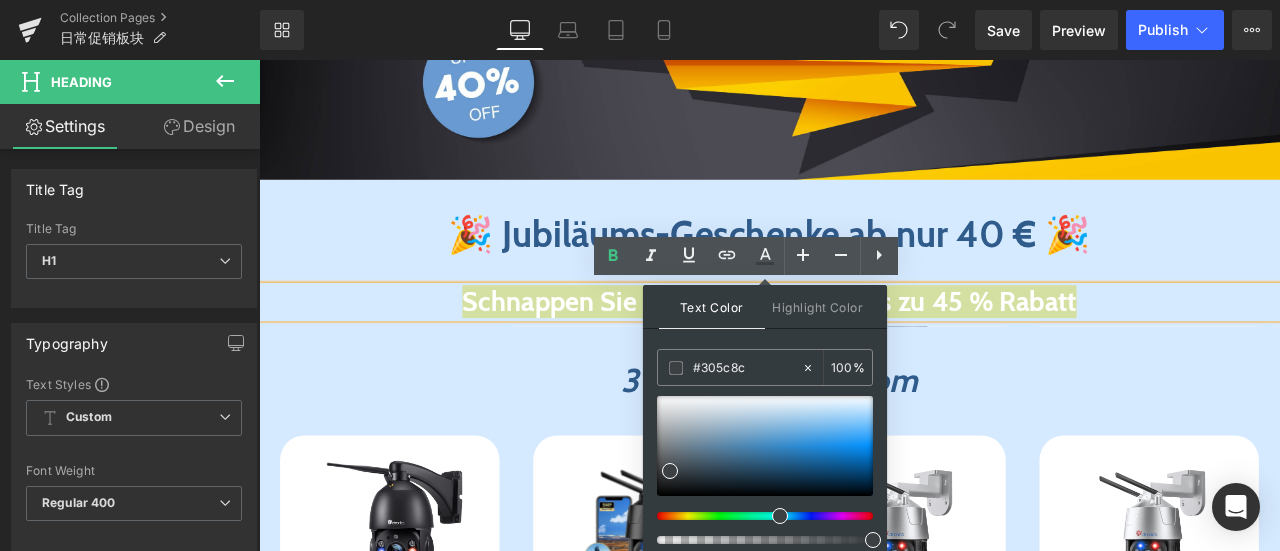 drag, startPoint x: 1017, startPoint y: 423, endPoint x: 701, endPoint y: 421, distance: 316.00632 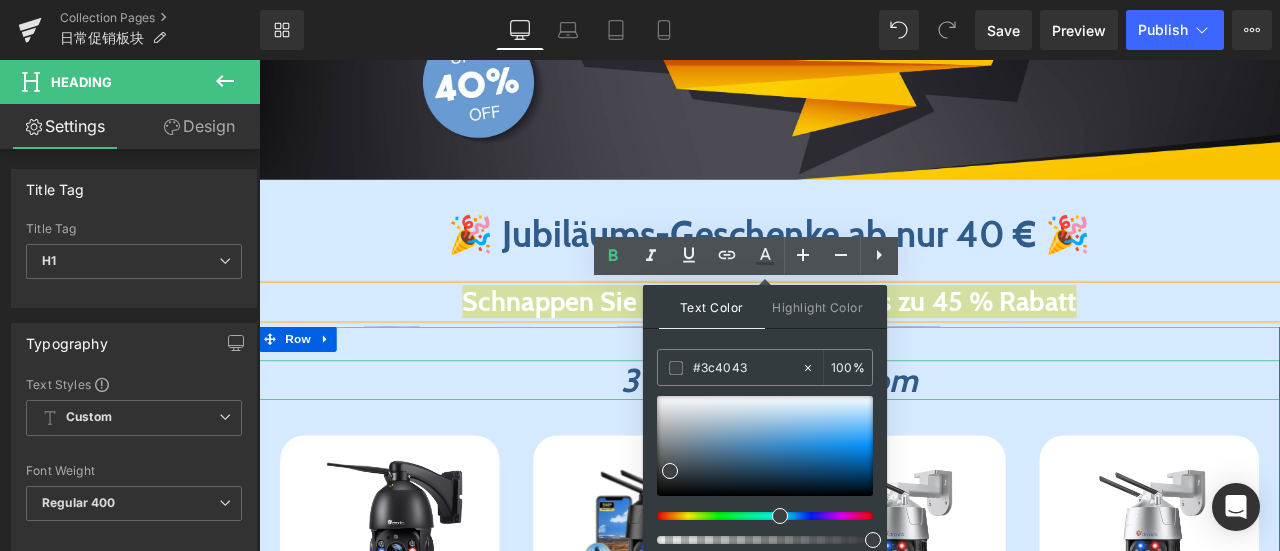paste on "05c8c" 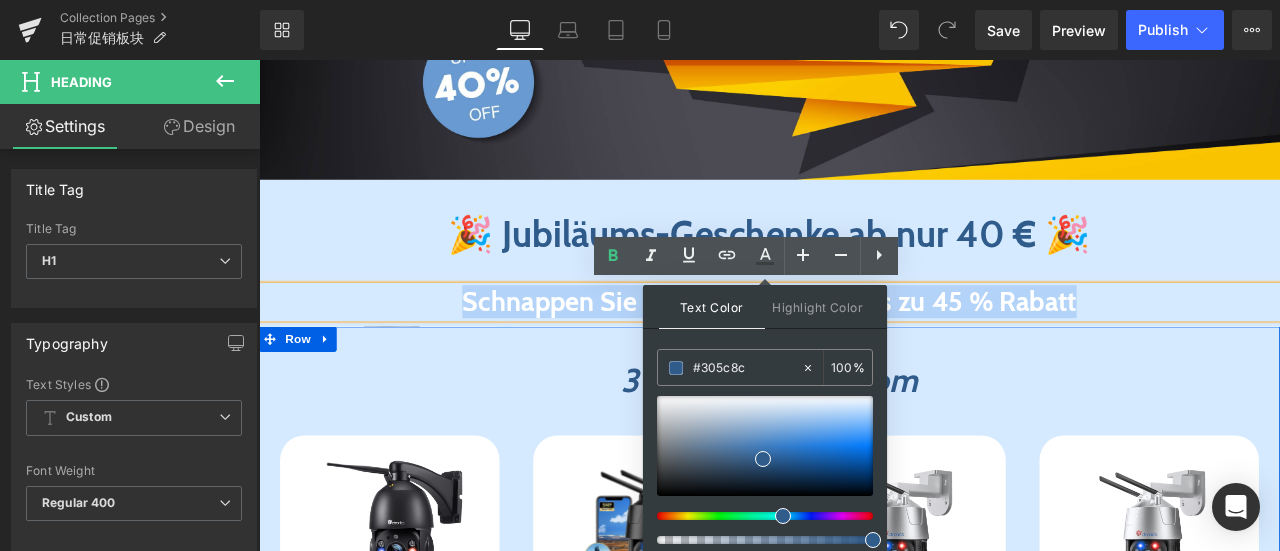 click on "30X Optischer Zoom Heading
Sparen
27
%
(P) Image
CTPT-295C-B
(P) SKU
30X Optischer Zoom
5MP FULL HD-Auflösung
150m Nachtsichtweite
Text Block
€189.99
€259.99
(P) Price
Menge Weiß" at bounding box center (864, 1419) 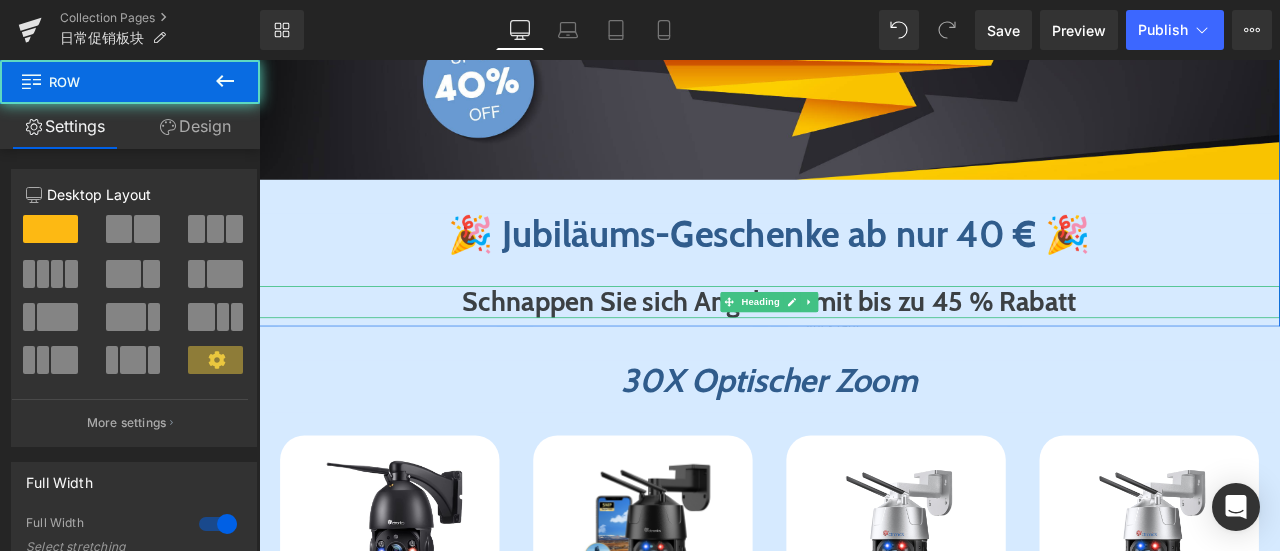 click on "Schnappen Sie sich Angebote mit bis zu 45 % Rabatt" at bounding box center (864, 347) 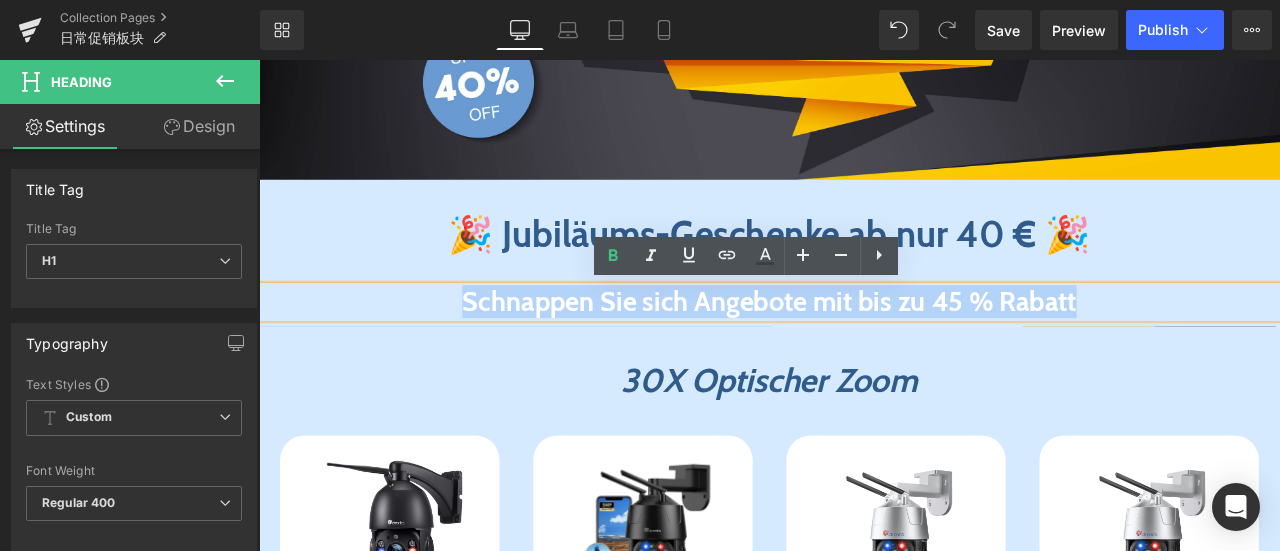 drag, startPoint x: 399, startPoint y: 353, endPoint x: 1314, endPoint y: 359, distance: 915.01965 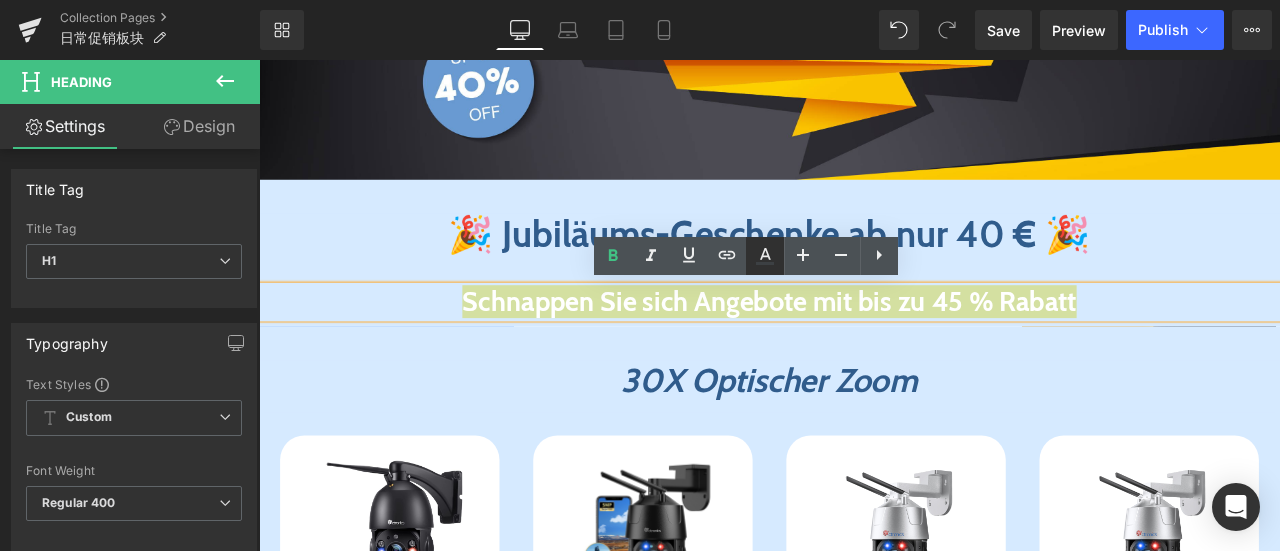 click 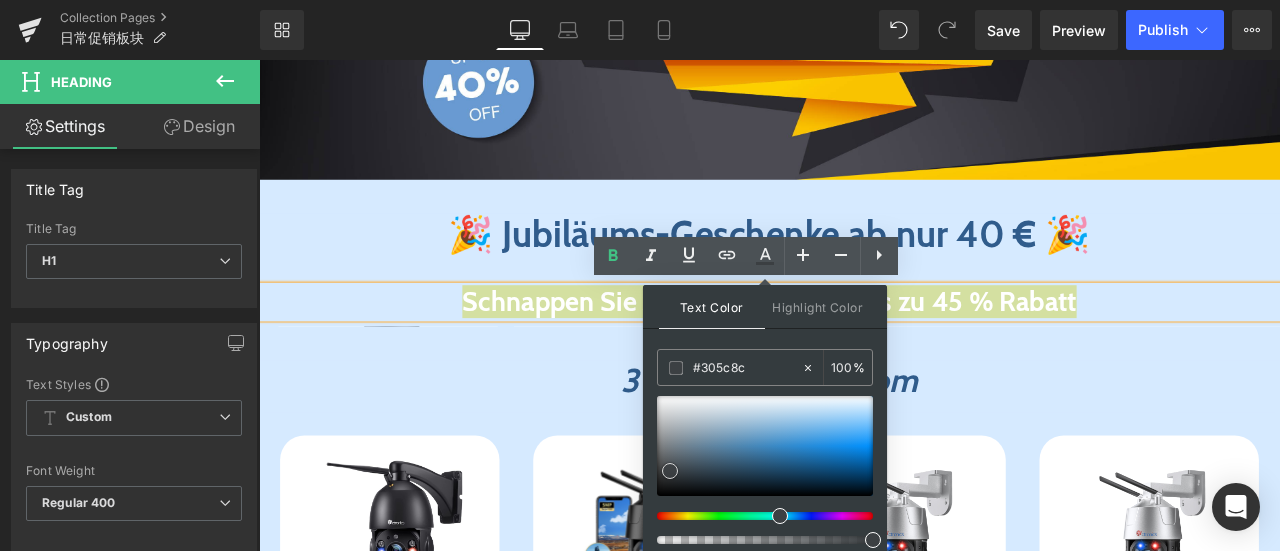click at bounding box center [765, 446] 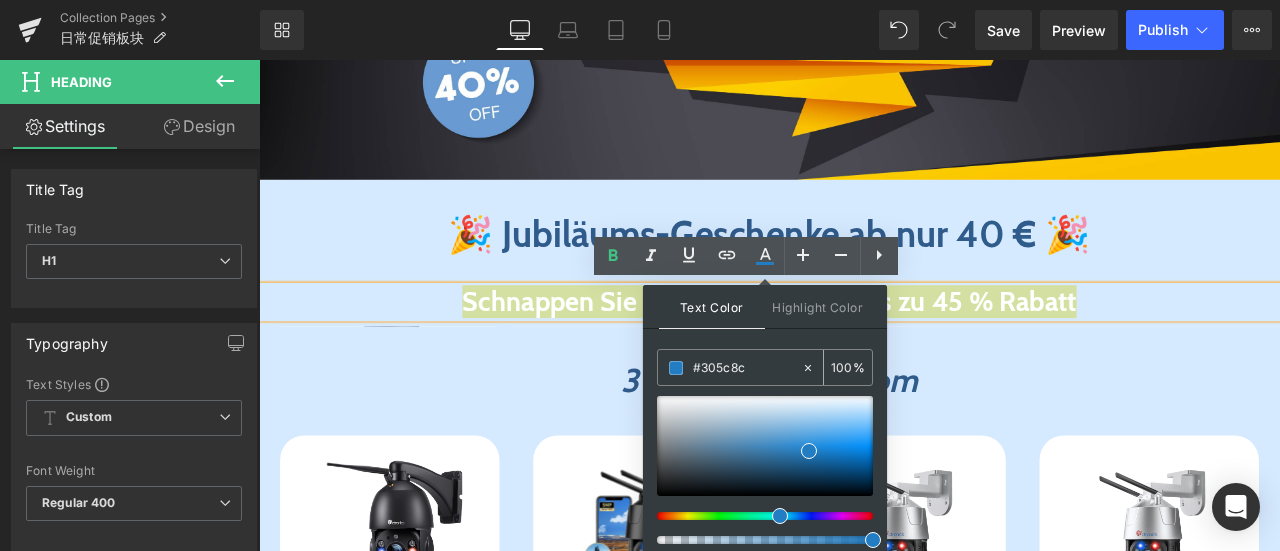 drag, startPoint x: 758, startPoint y: 366, endPoint x: 658, endPoint y: 363, distance: 100.04499 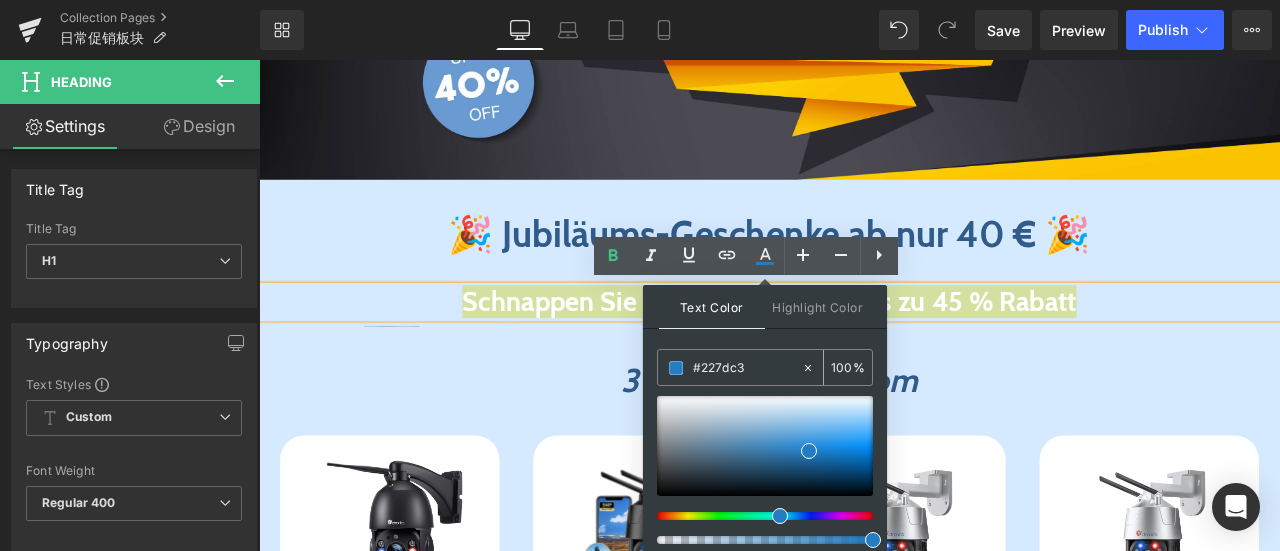 paste on "305c8c" 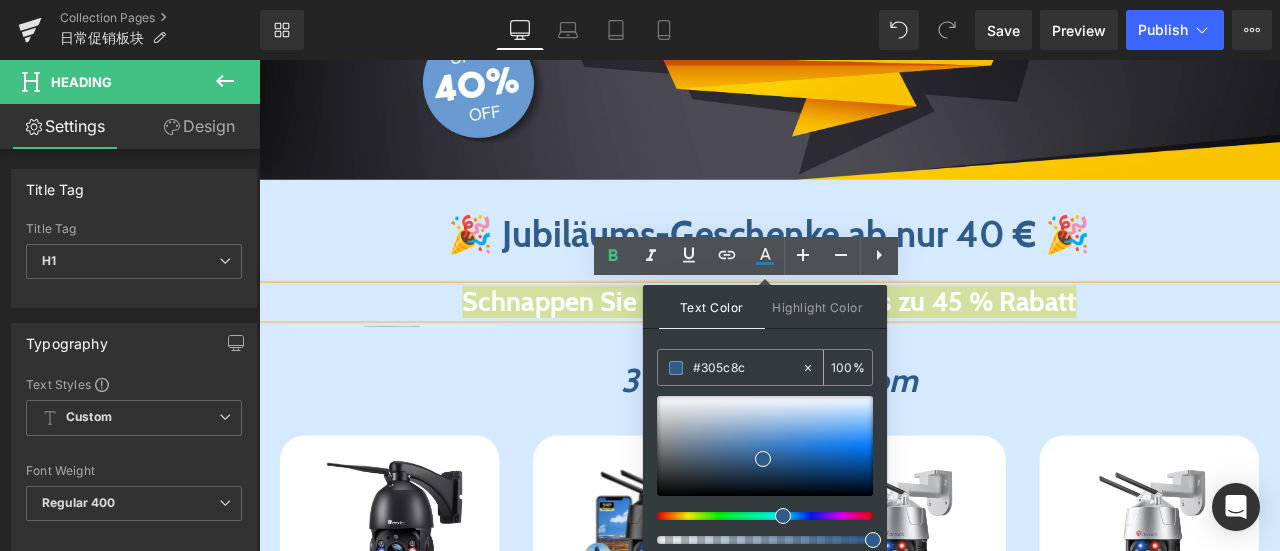 click on "#305c8c" at bounding box center [747, 368] 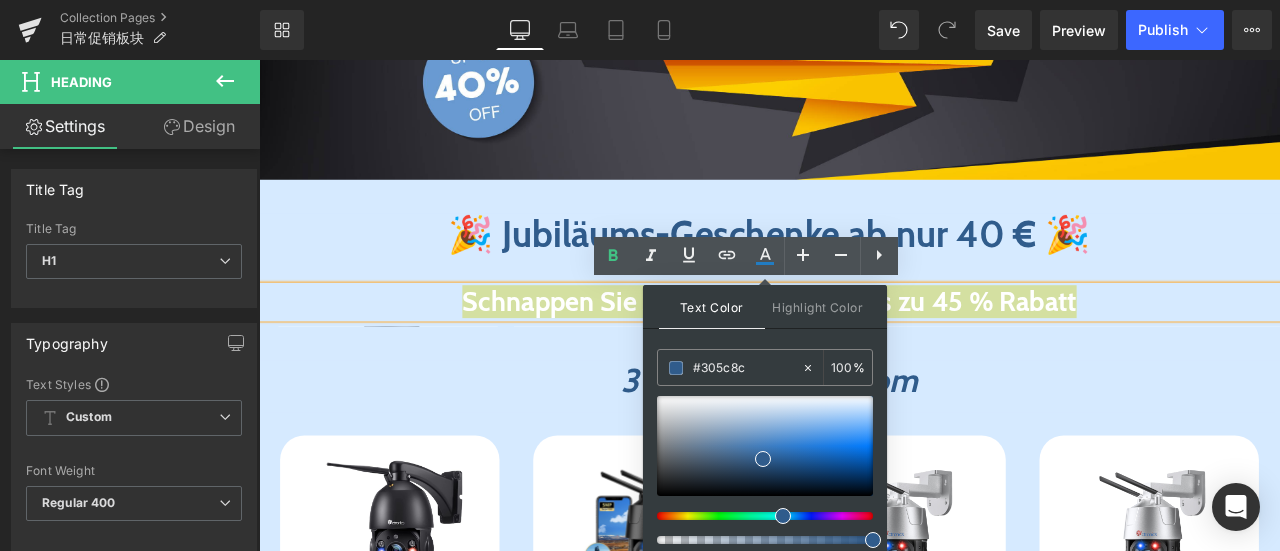 type on "#305c8c" 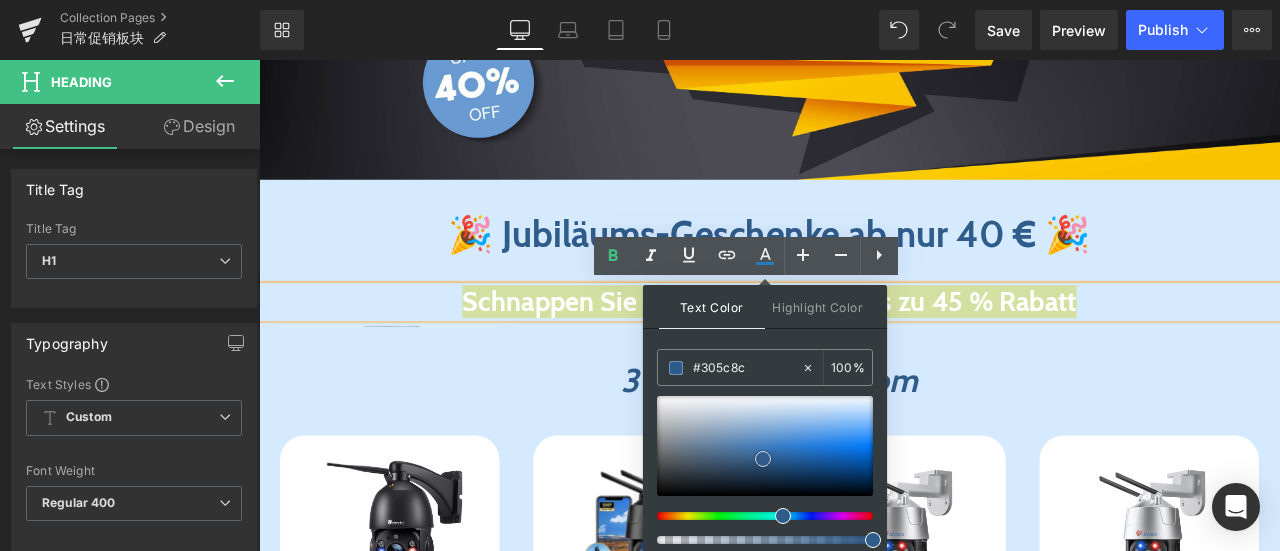 click at bounding box center (763, 459) 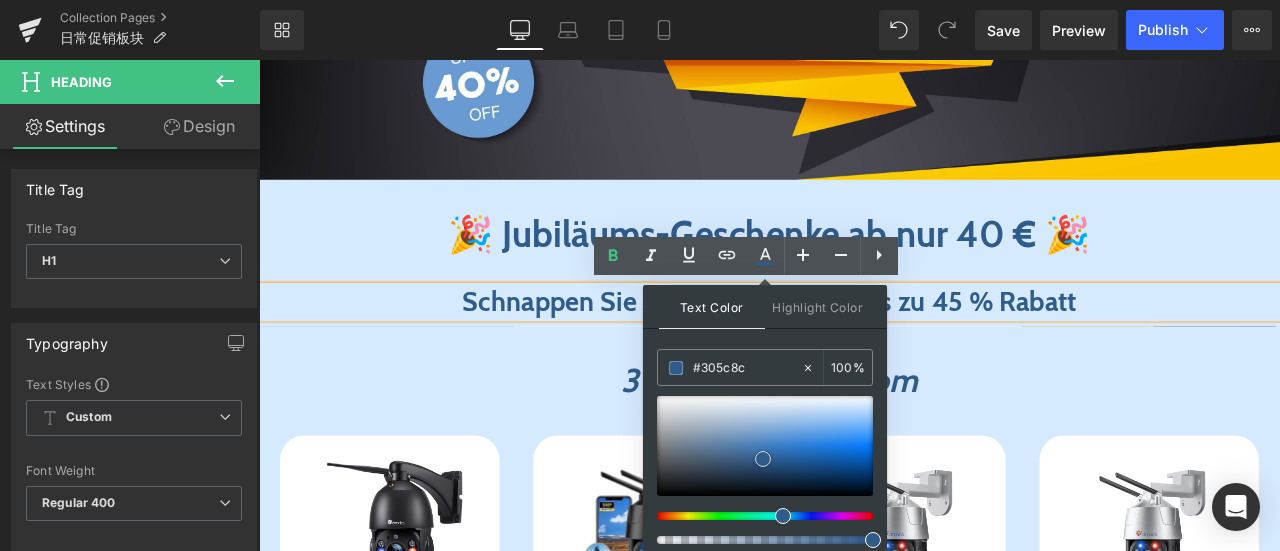 click at bounding box center [763, 459] 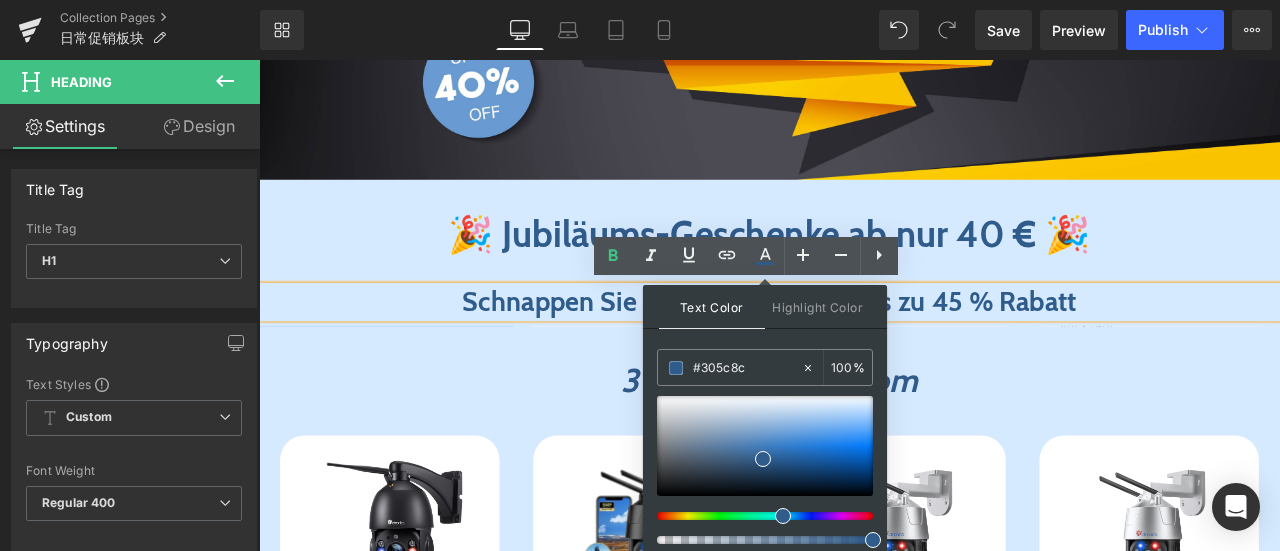 click on "30X Optischer Zoom" at bounding box center [864, 439] 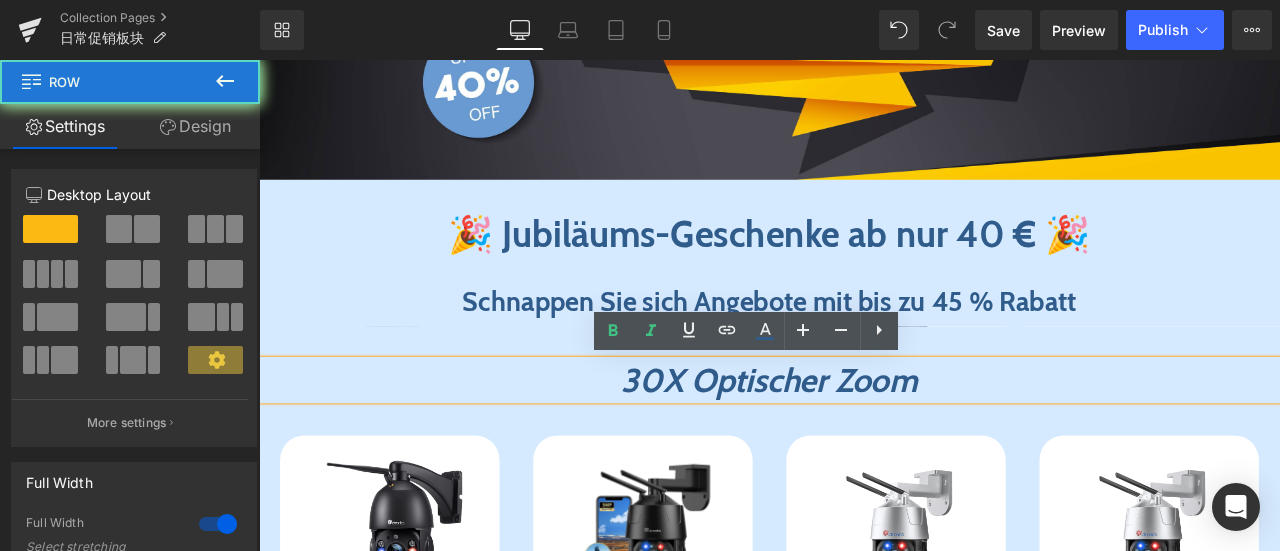 click on "30X Optischer Zoom Heading
Sparen
27
%
(P) Image
CTPT-295C-B
(P) SKU
30X Optischer Zoom
5MP FULL HD-Auflösung
150m Nachtsichtweite
Text Block
€189.99
€259.99
(P) Price
Menge Weiß" at bounding box center (864, 1419) 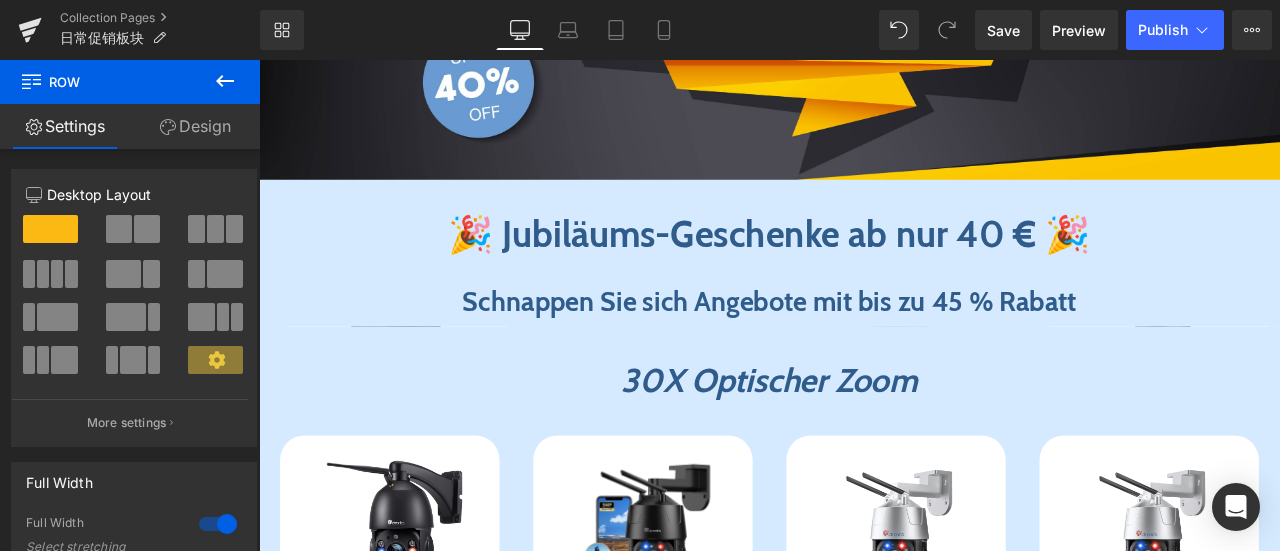 click on "Schnappen Sie sich Angebote mit bis zu 45 % Rabatt" at bounding box center [864, 346] 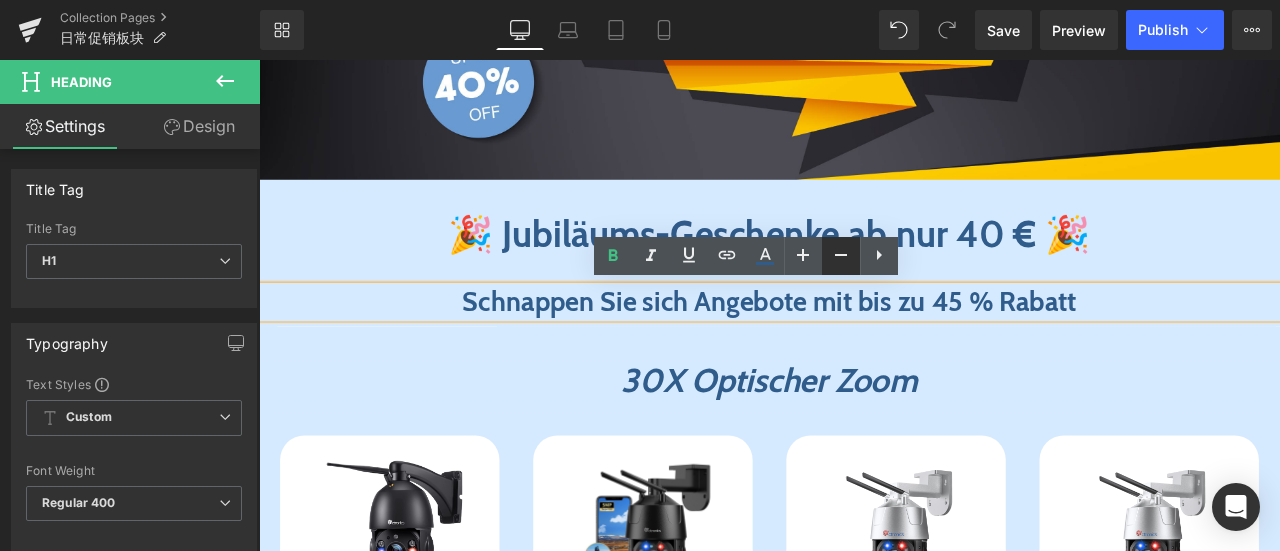 click 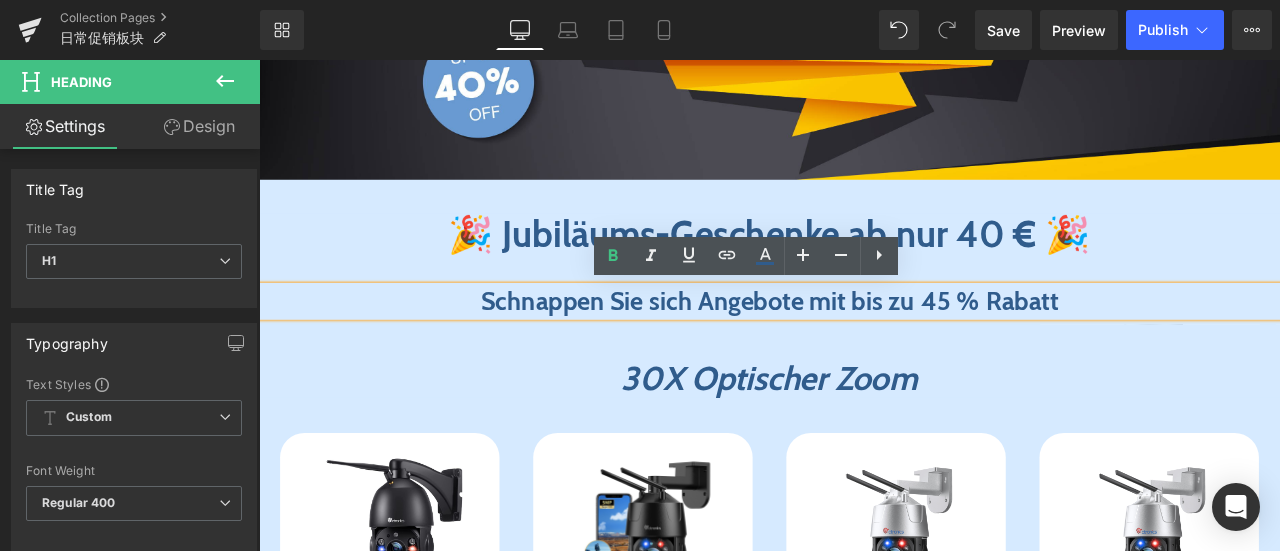 click on "30X Optischer Zoom Heading
Sparen
27
%
(P) Image
CTPT-295C-B
(P) SKU
30X Optischer Zoom
5MP FULL HD-Auflösung
150m Nachtsichtweite
Text Block
€189.99
€259.99
(P) Price
Menge Weiß" at bounding box center (864, 1417) 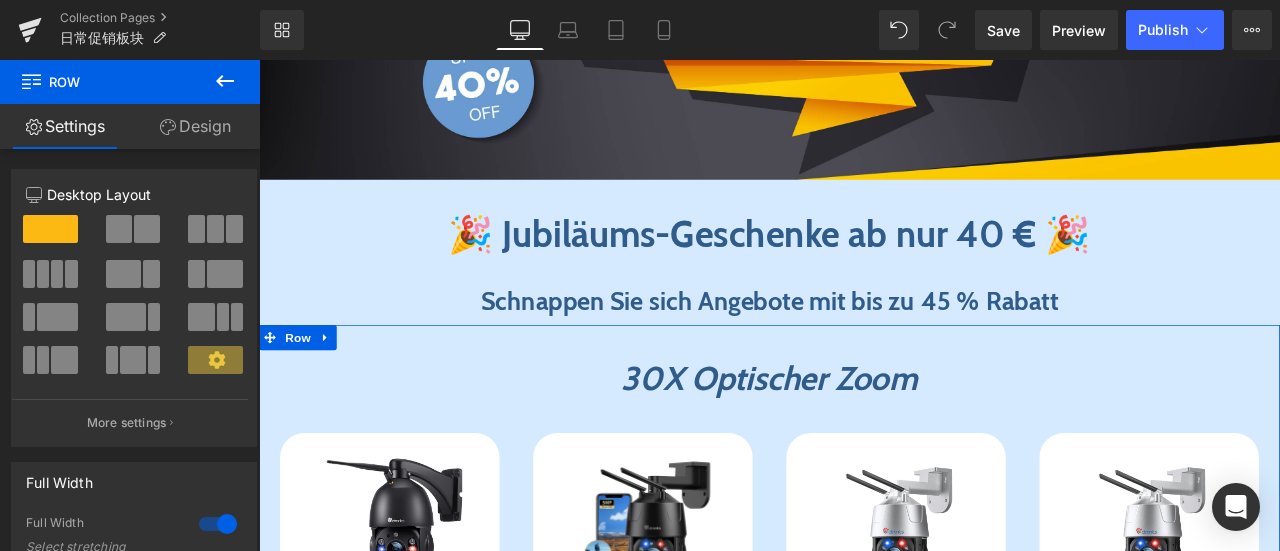 click at bounding box center [259, 60] 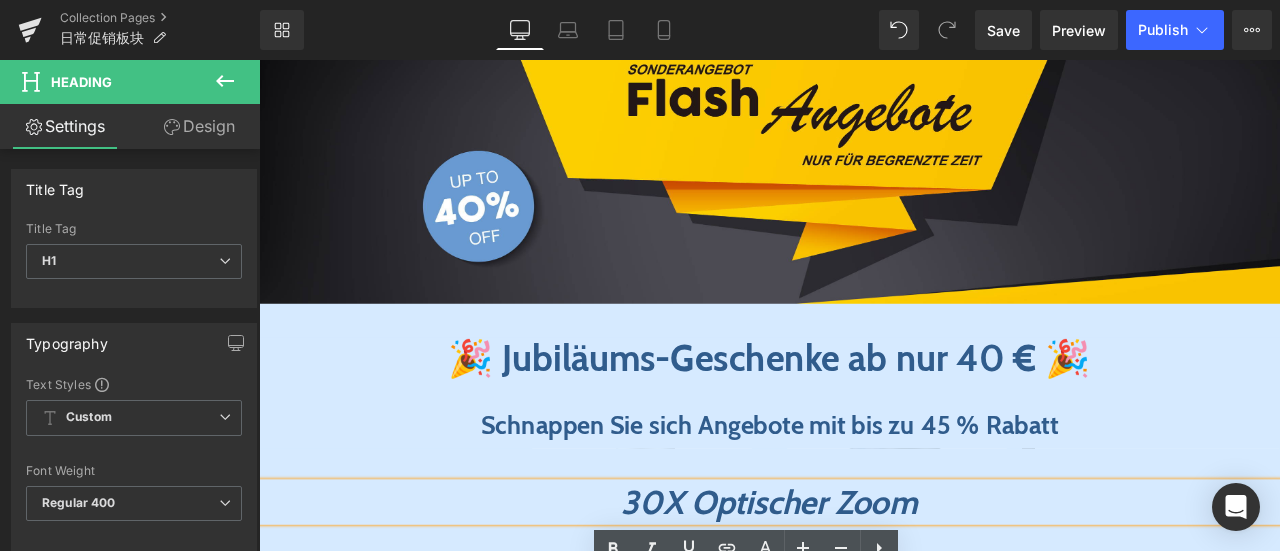 scroll, scrollTop: 250, scrollLeft: 0, axis: vertical 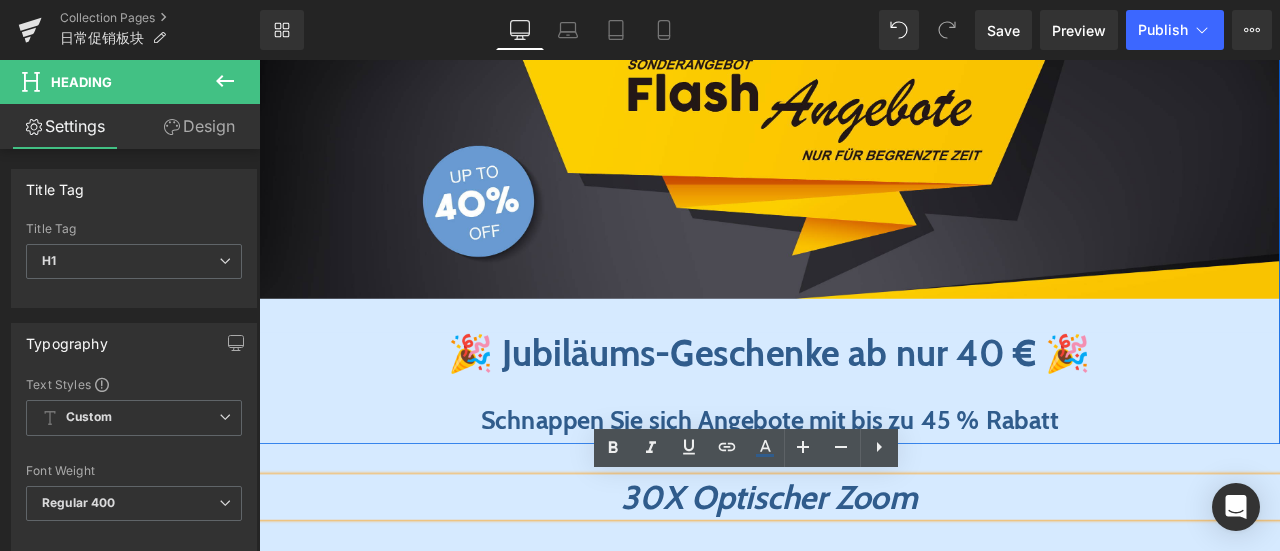 click on "Image         🎉 Jubiläums-Geschenke ab nur 40 € 🎉 Heading
Schnappen Sie sich Angebote mit bis zu 45 % Rabatt
Heading" at bounding box center [864, 235] 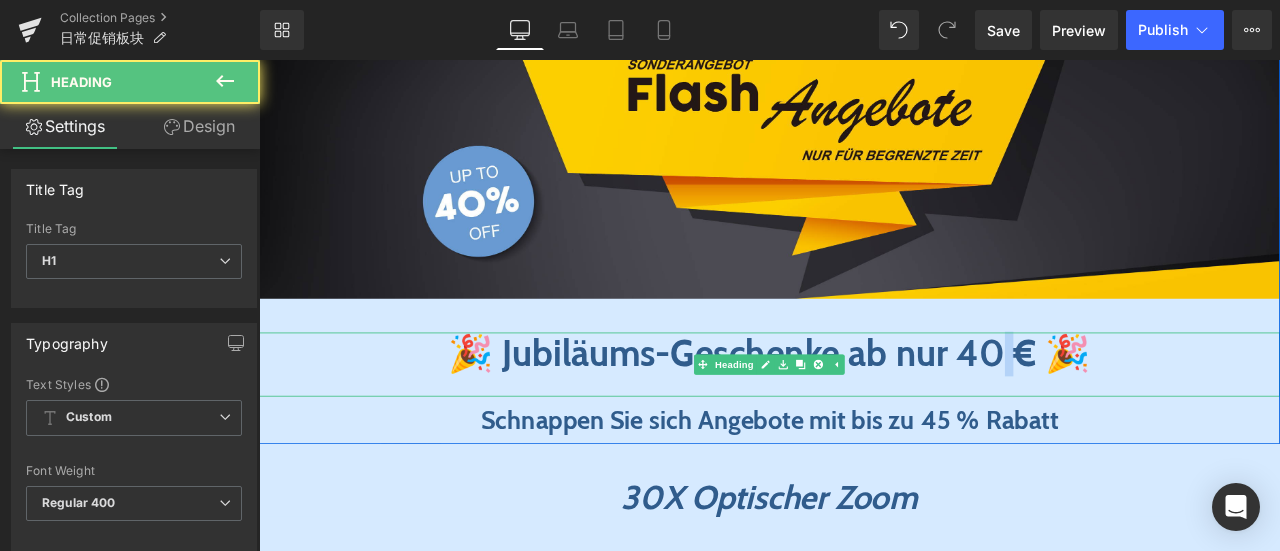click on "🎉 Jubiläums-Geschenke ab nur 40 € 🎉" at bounding box center (864, 408) 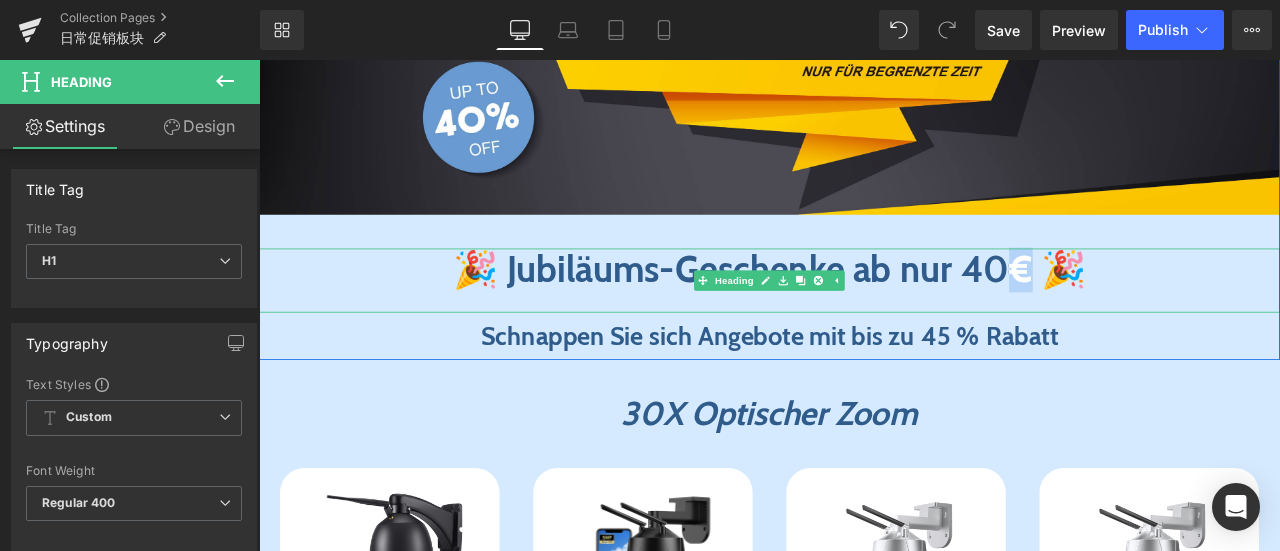 scroll, scrollTop: 450, scrollLeft: 0, axis: vertical 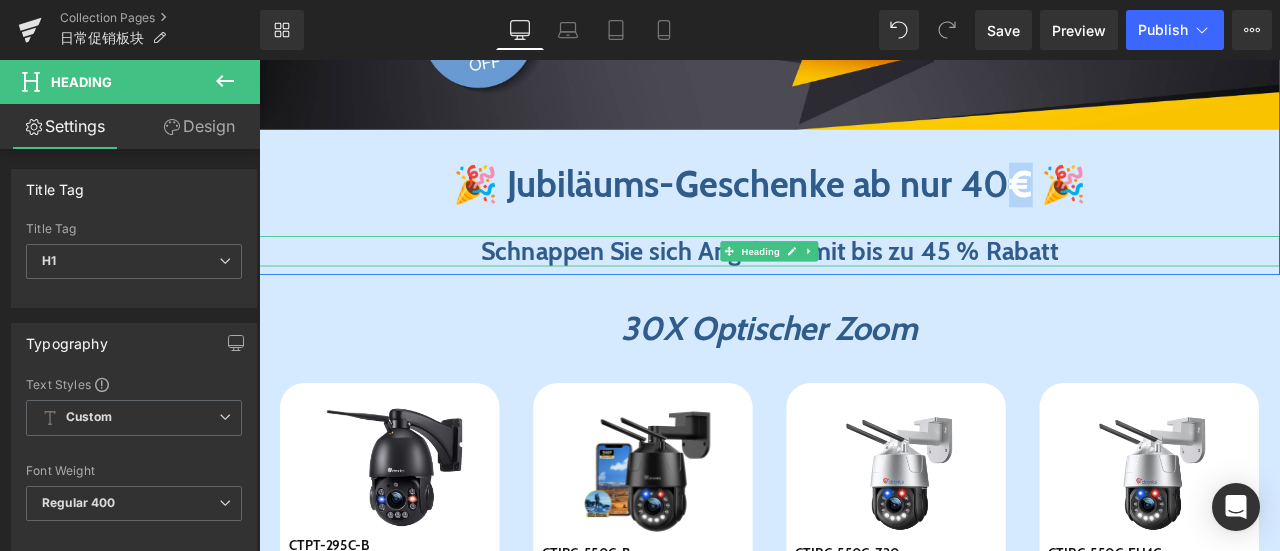 click on "Schnappen Sie sich Angebote mit bis zu 45 % Rabatt" at bounding box center (864, 286) 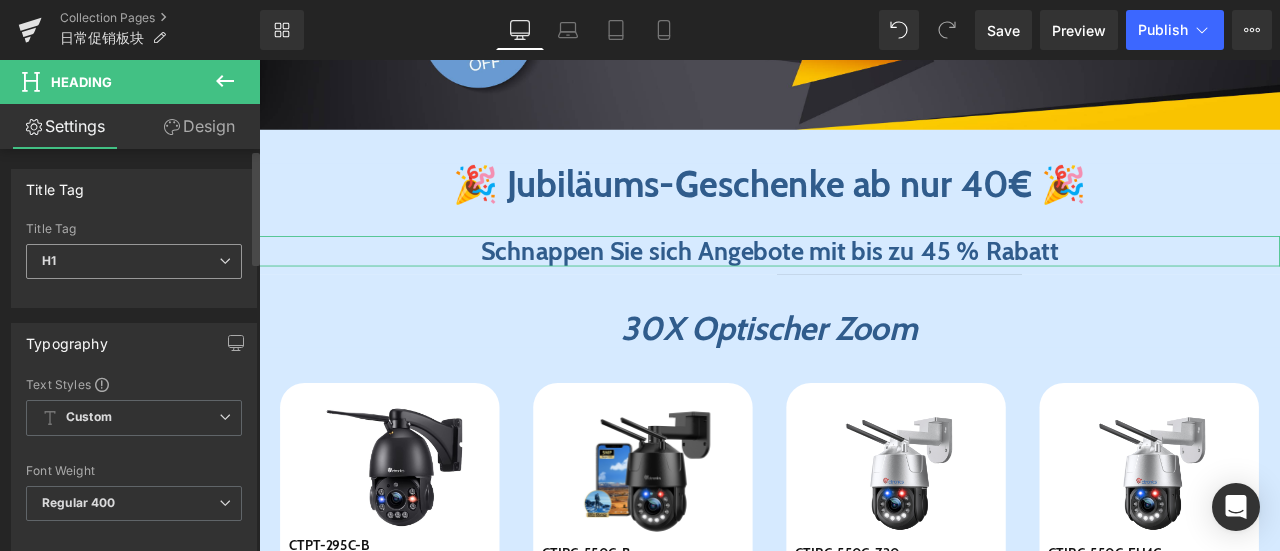 click on "H1" at bounding box center (134, 261) 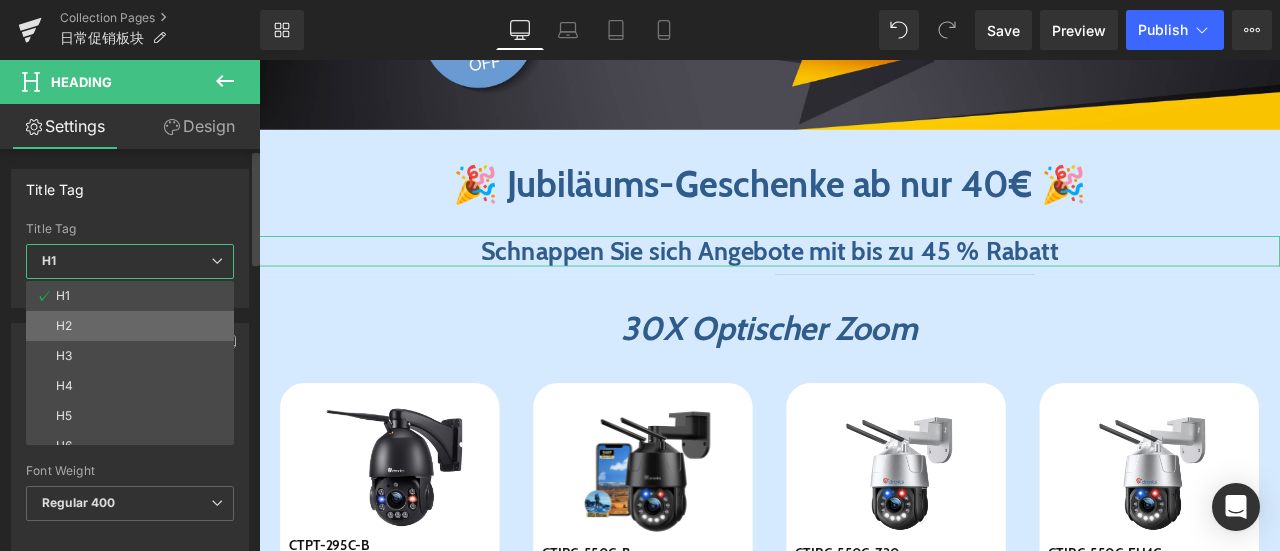 click on "H2" at bounding box center [134, 326] 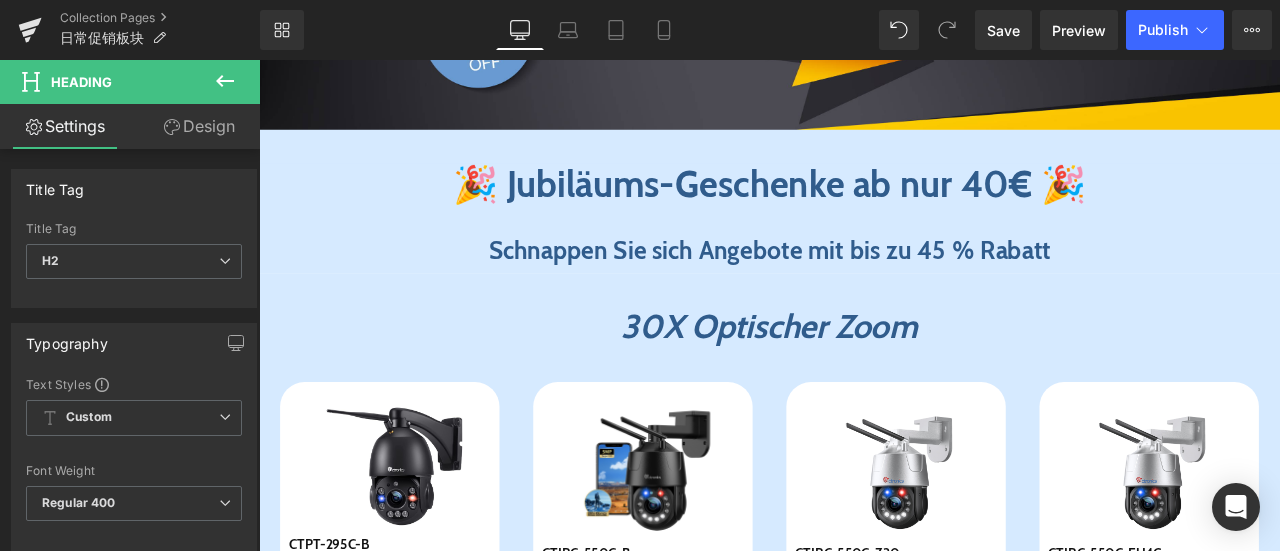 click at bounding box center (225, 82) 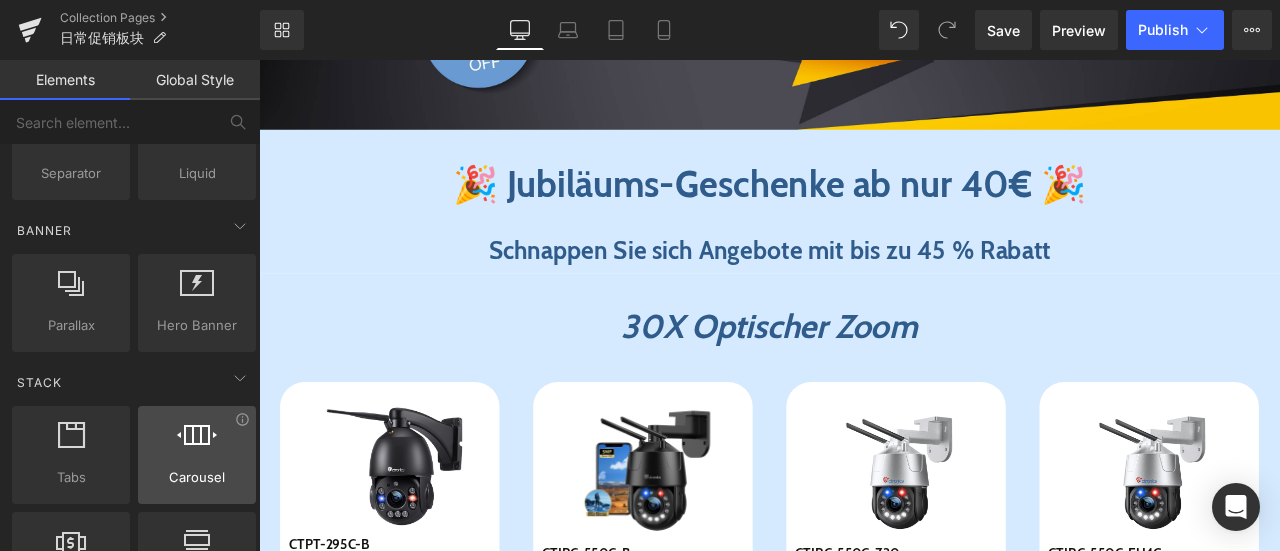 scroll, scrollTop: 400, scrollLeft: 0, axis: vertical 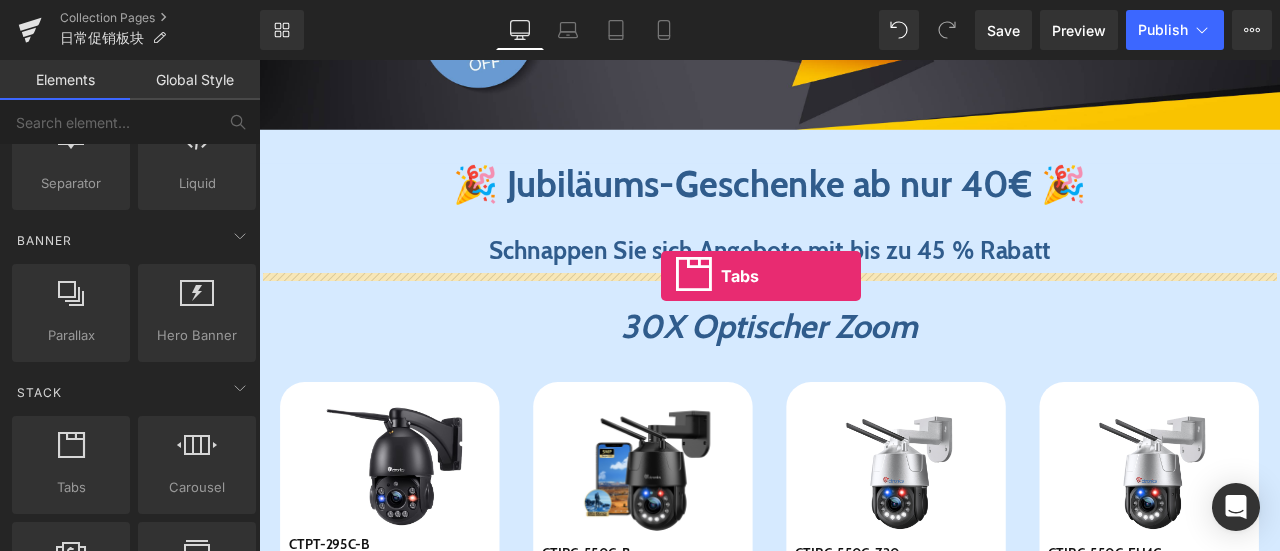 drag, startPoint x: 342, startPoint y: 505, endPoint x: 735, endPoint y: 316, distance: 436.08487 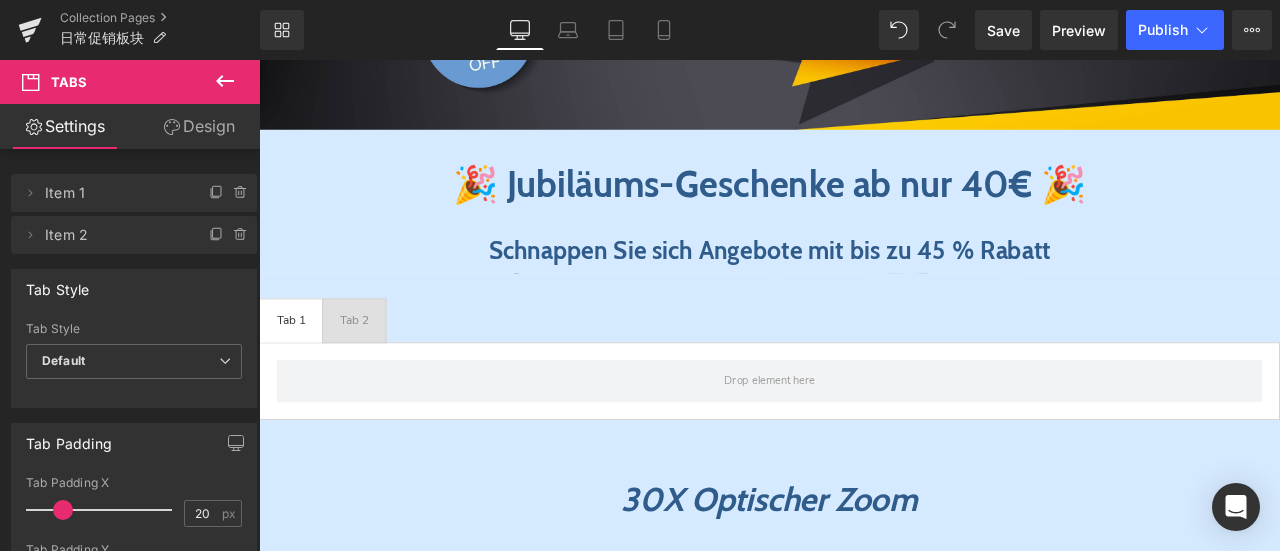 click on "Tab 2" at bounding box center [372, 369] 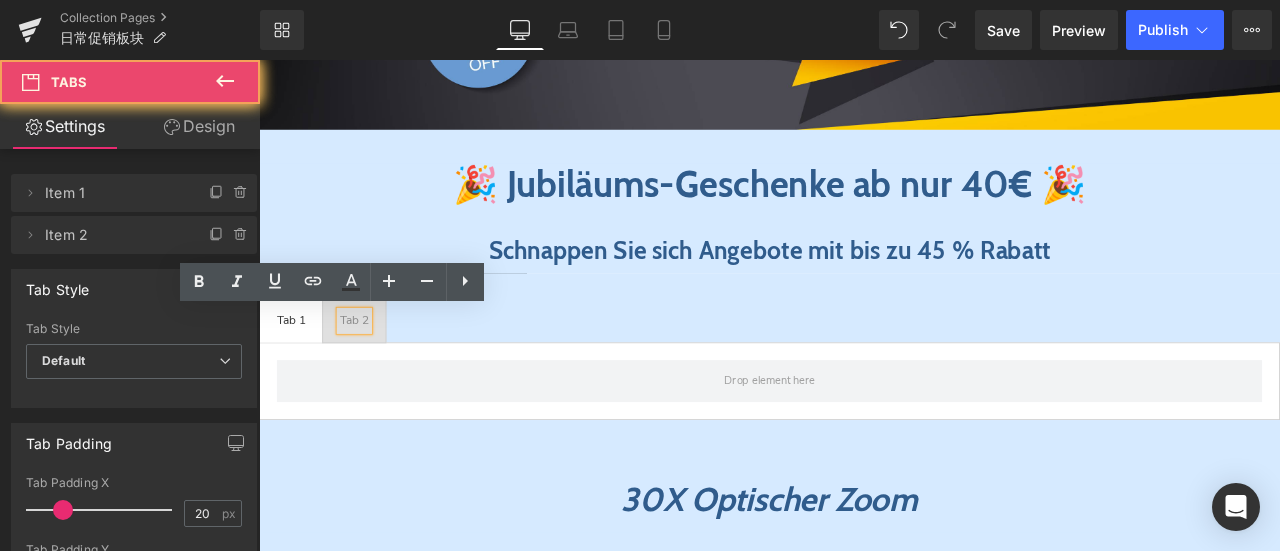 click on "Tab 1
Text Block" at bounding box center (297, 369) 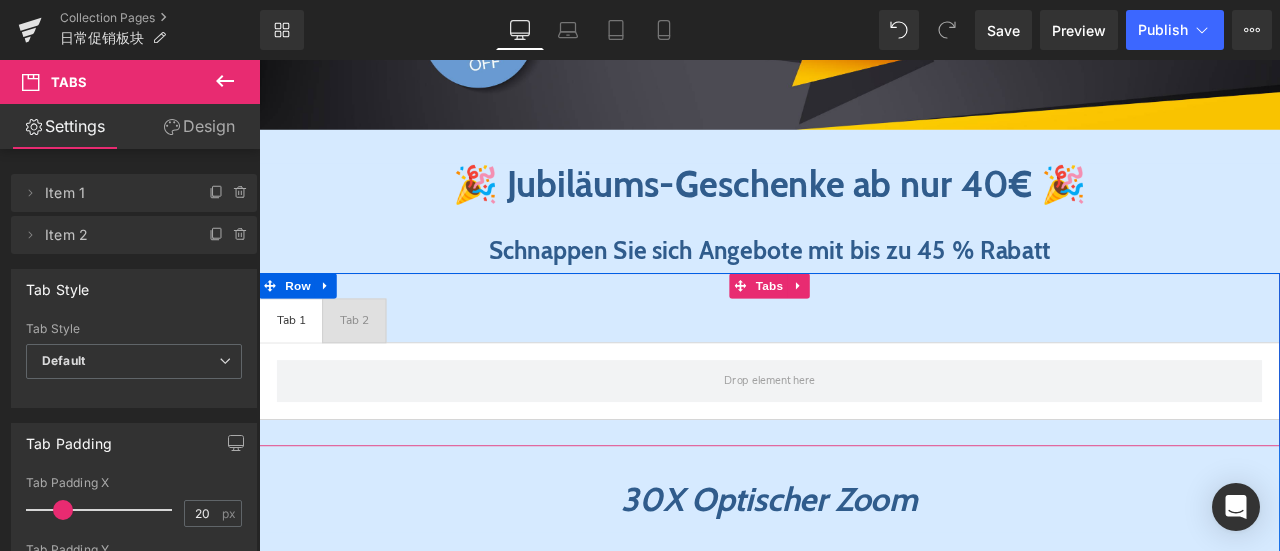 click on "Tab 2
Text Block" at bounding box center [372, 369] 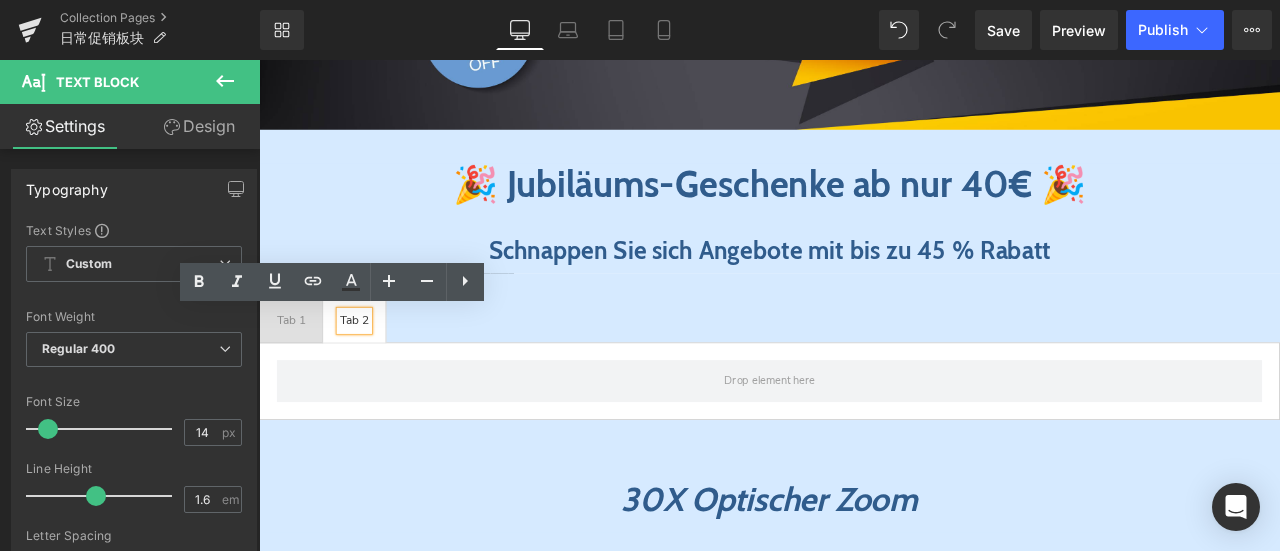 click on "Tab 1
Text Block" at bounding box center (297, 369) 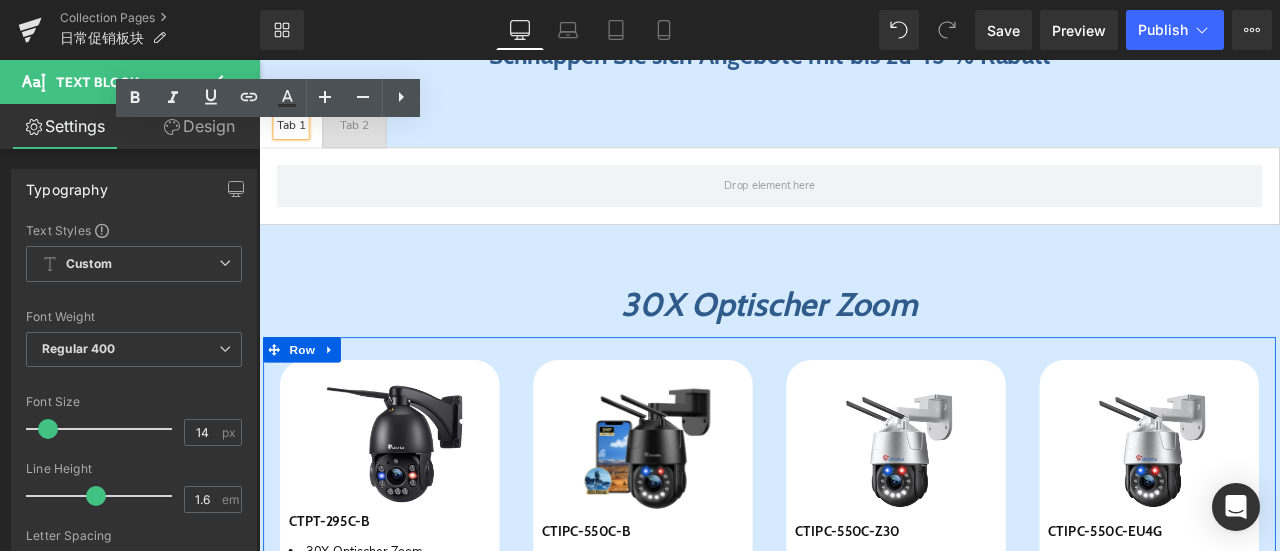 scroll, scrollTop: 650, scrollLeft: 0, axis: vertical 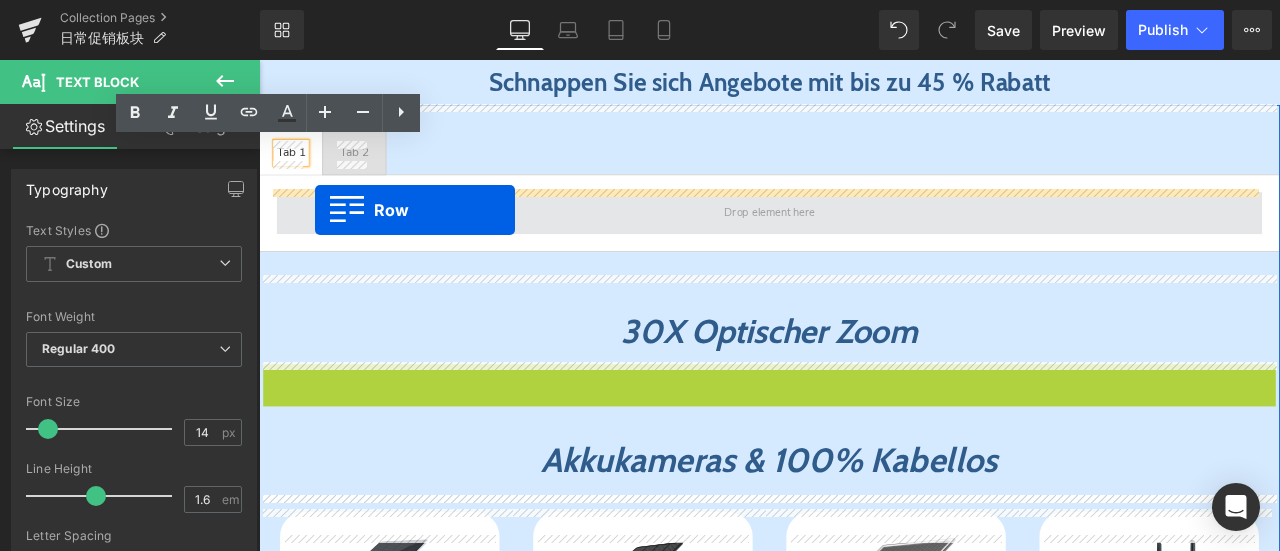 drag, startPoint x: 305, startPoint y: 377, endPoint x: 325, endPoint y: 238, distance: 140.43147 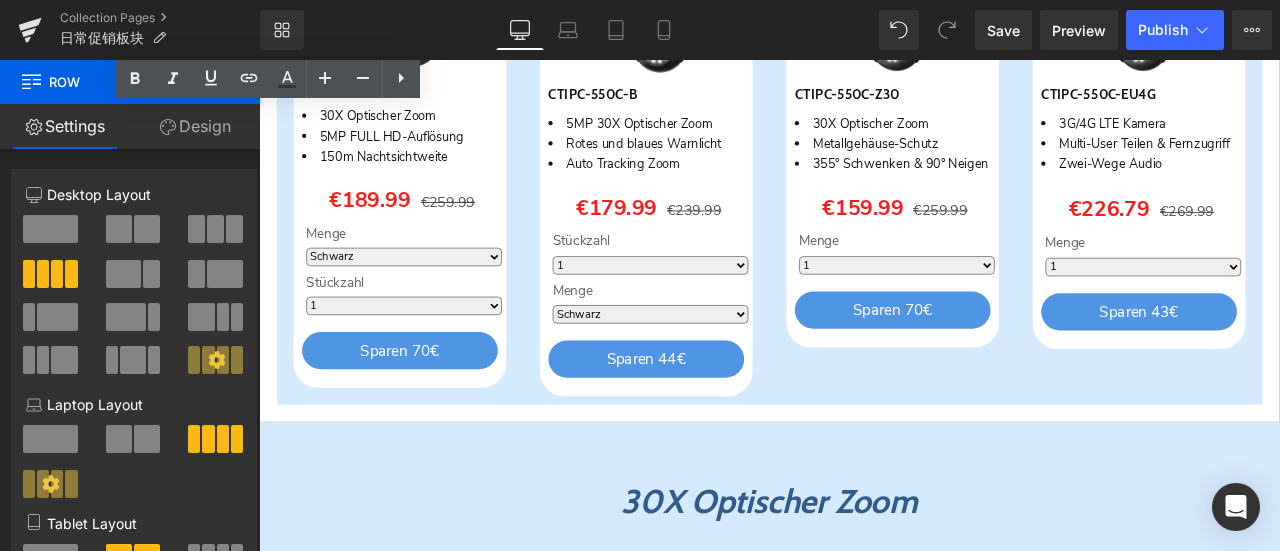 scroll, scrollTop: 1050, scrollLeft: 0, axis: vertical 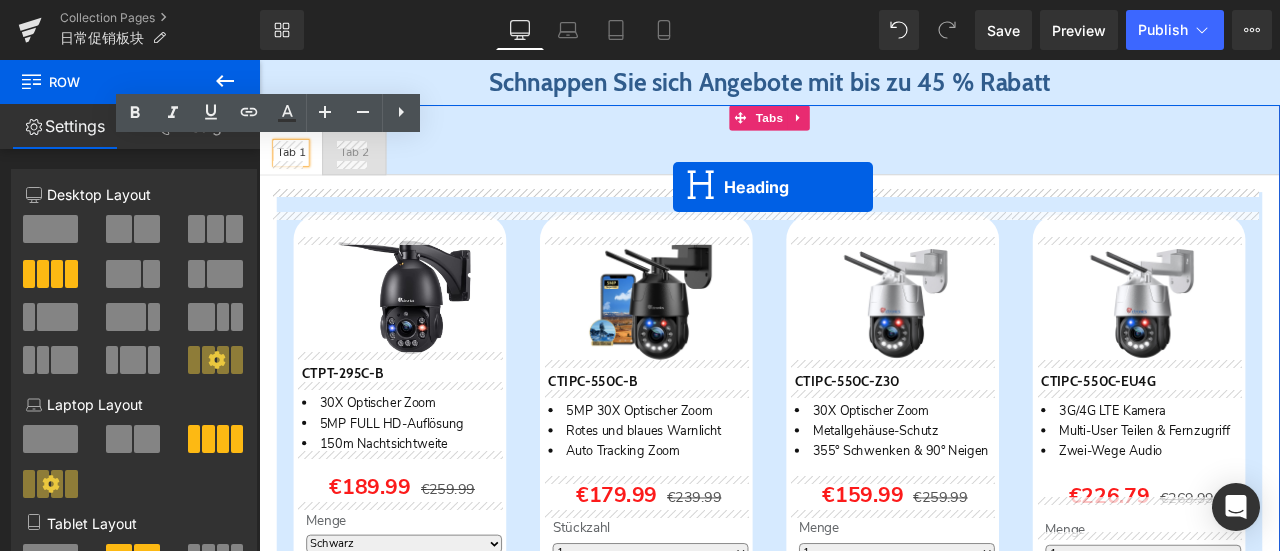 drag, startPoint x: 806, startPoint y: 522, endPoint x: 750, endPoint y: 211, distance: 316.0016 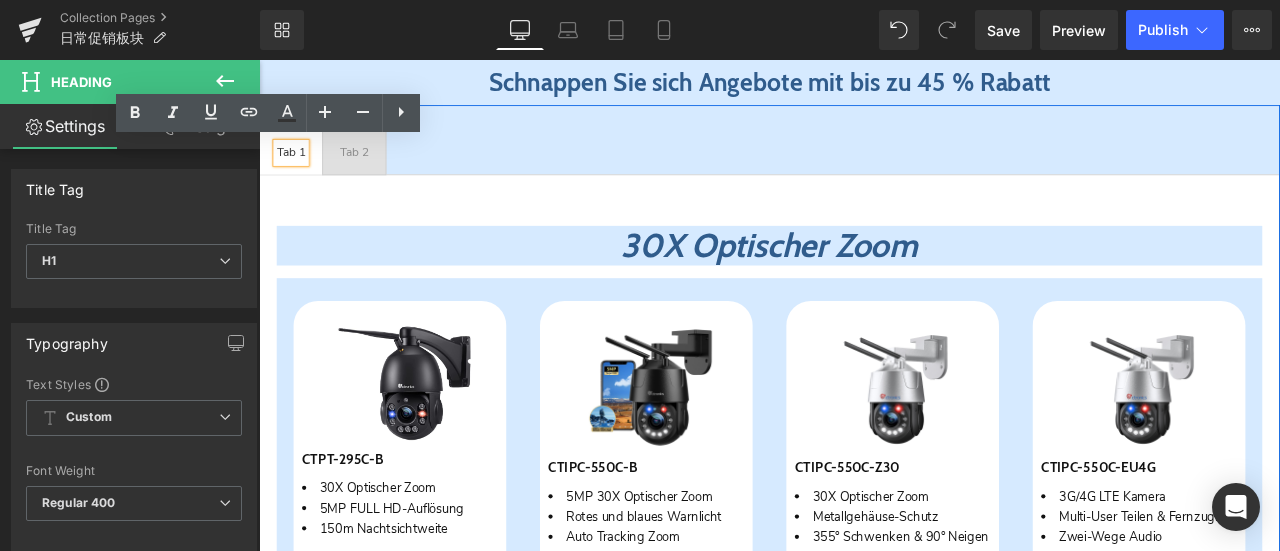 click on "Tab 1
Text Block
Tab 2
Text Block" at bounding box center (864, 169) 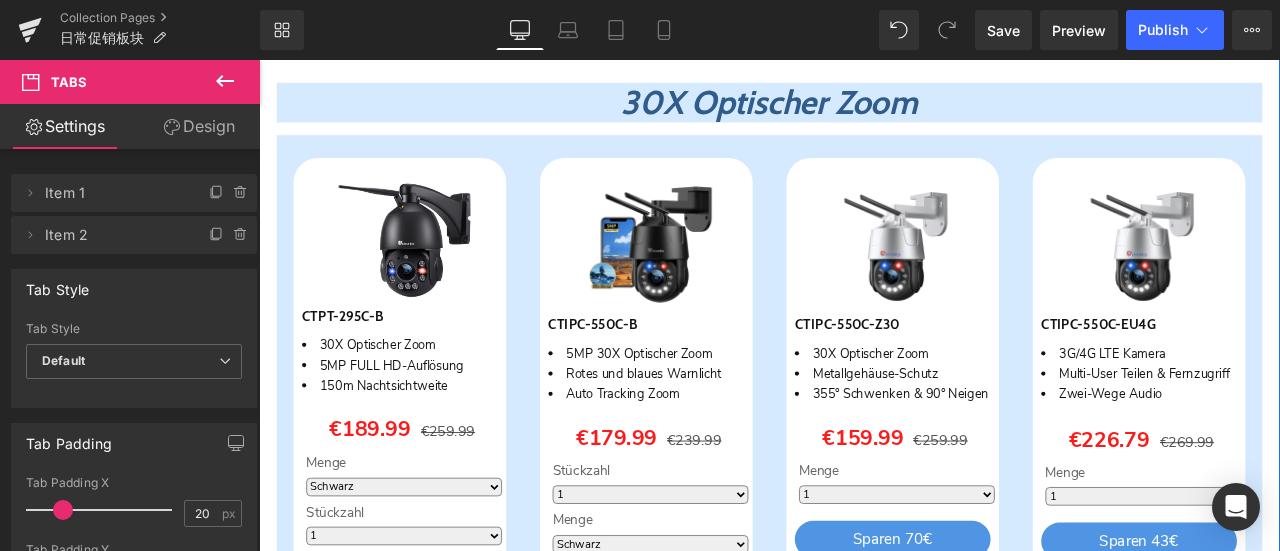 scroll, scrollTop: 650, scrollLeft: 0, axis: vertical 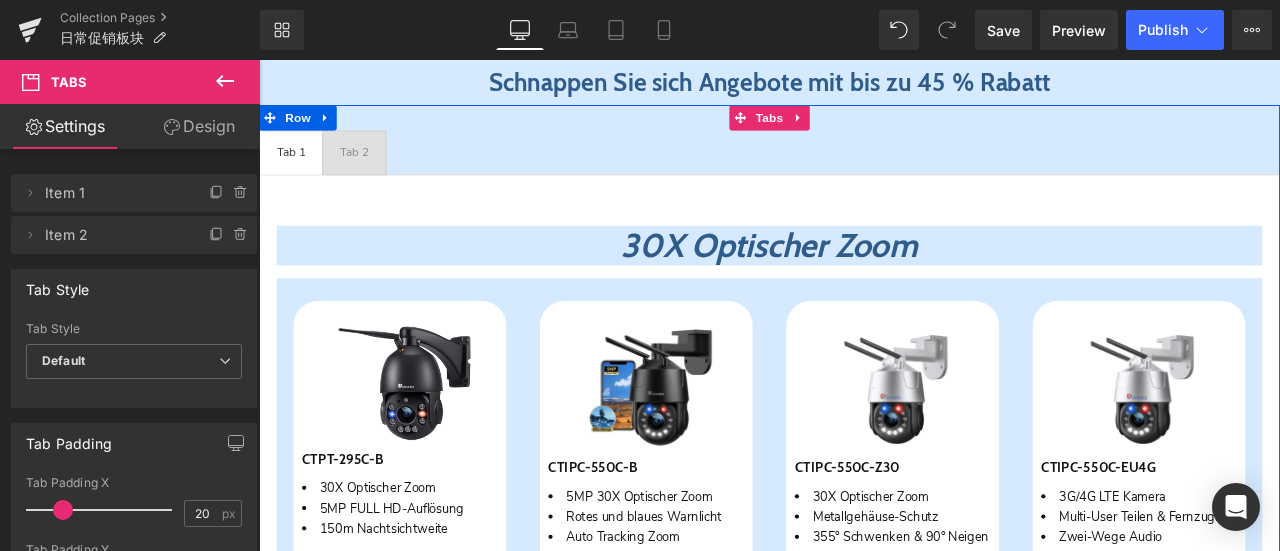 click on "Tab 2
Text Block" at bounding box center [372, 169] 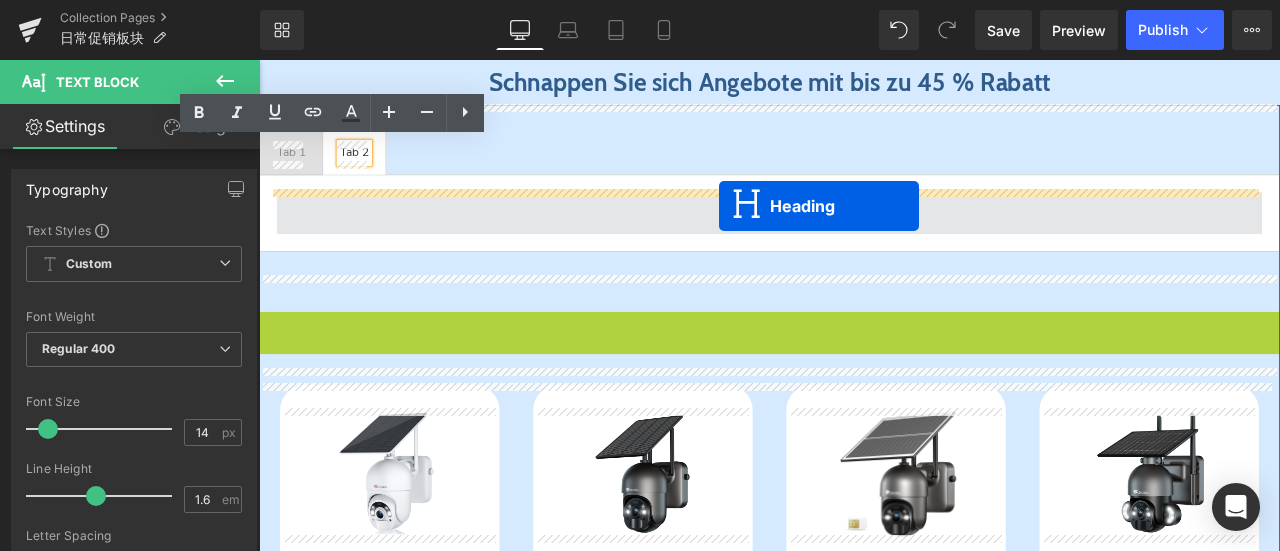 drag, startPoint x: 812, startPoint y: 381, endPoint x: 804, endPoint y: 233, distance: 148.21606 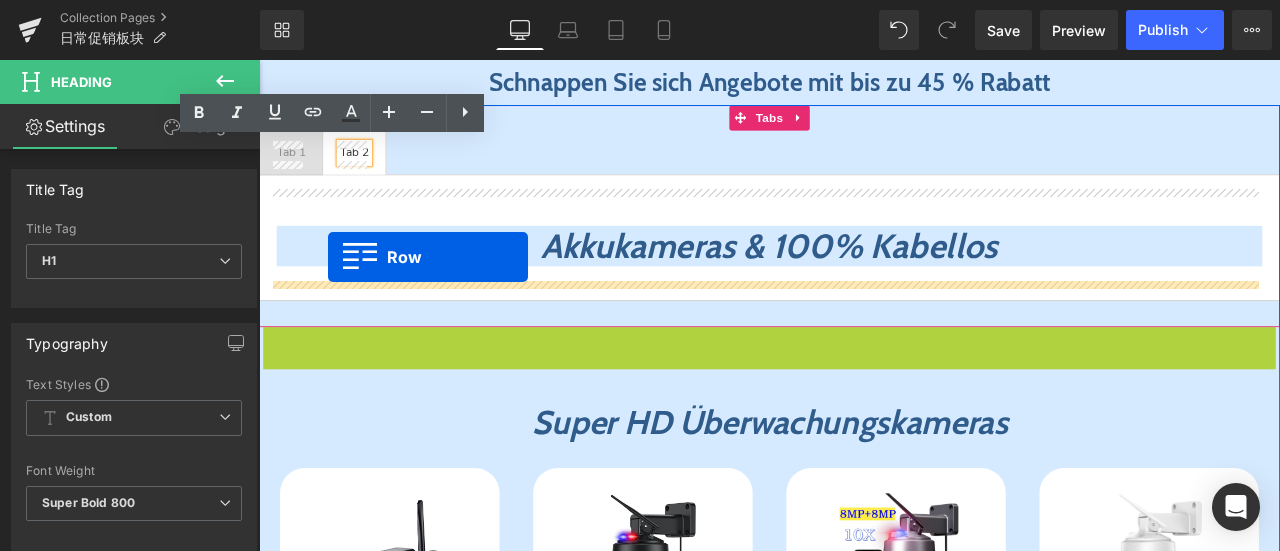 drag, startPoint x: 272, startPoint y: 386, endPoint x: 341, endPoint y: 294, distance: 115 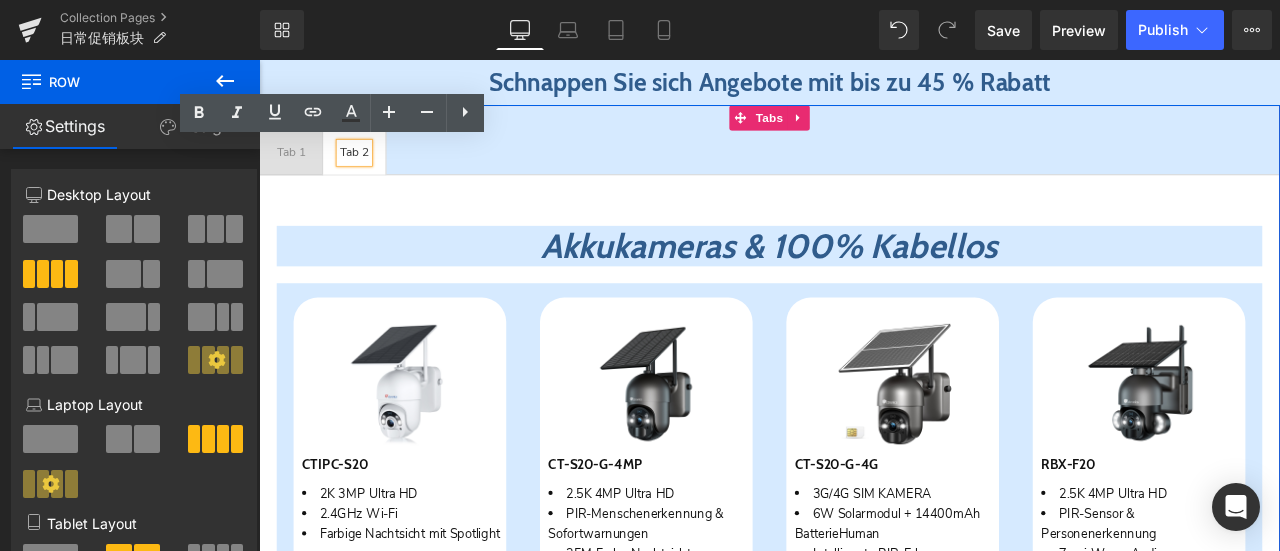 click on "Tab 1" at bounding box center [297, 169] 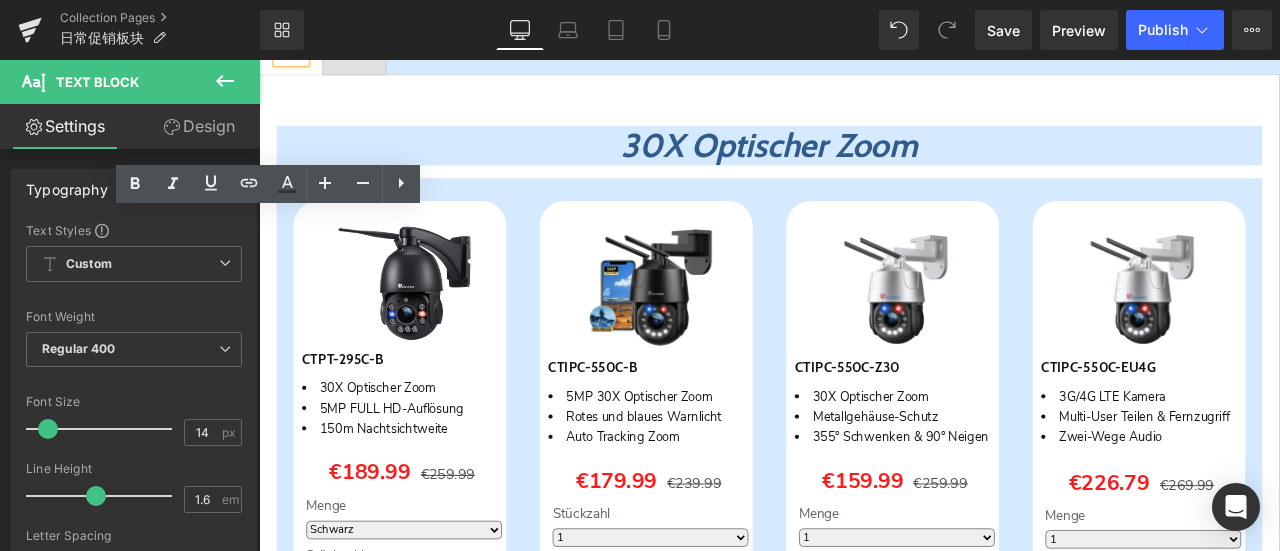 scroll, scrollTop: 550, scrollLeft: 0, axis: vertical 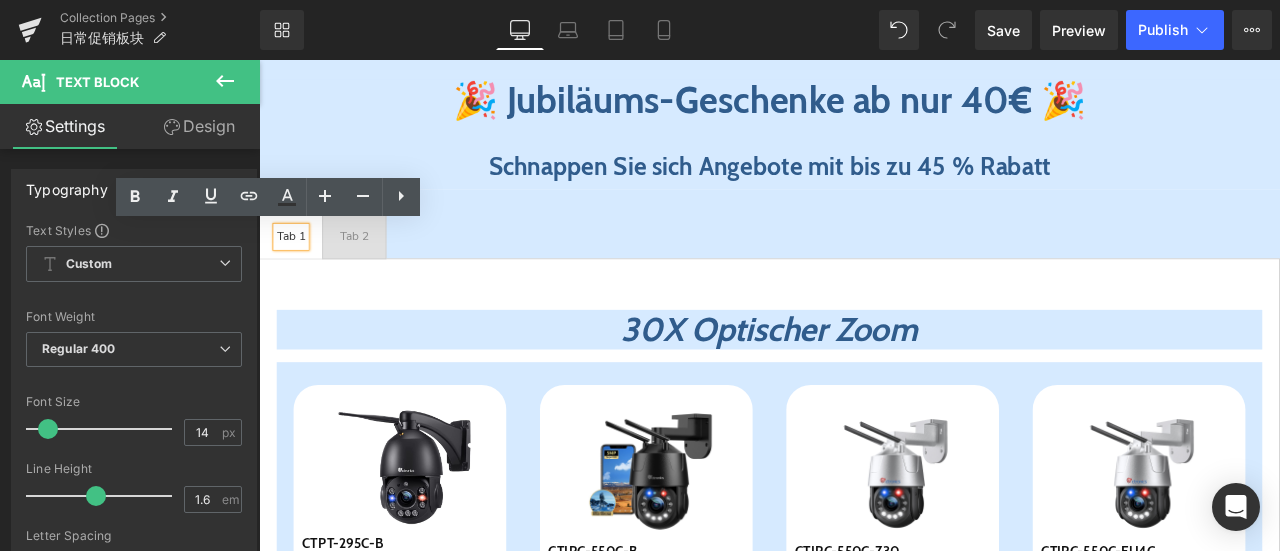 click on "Tab 2
Text Block" at bounding box center (372, 269) 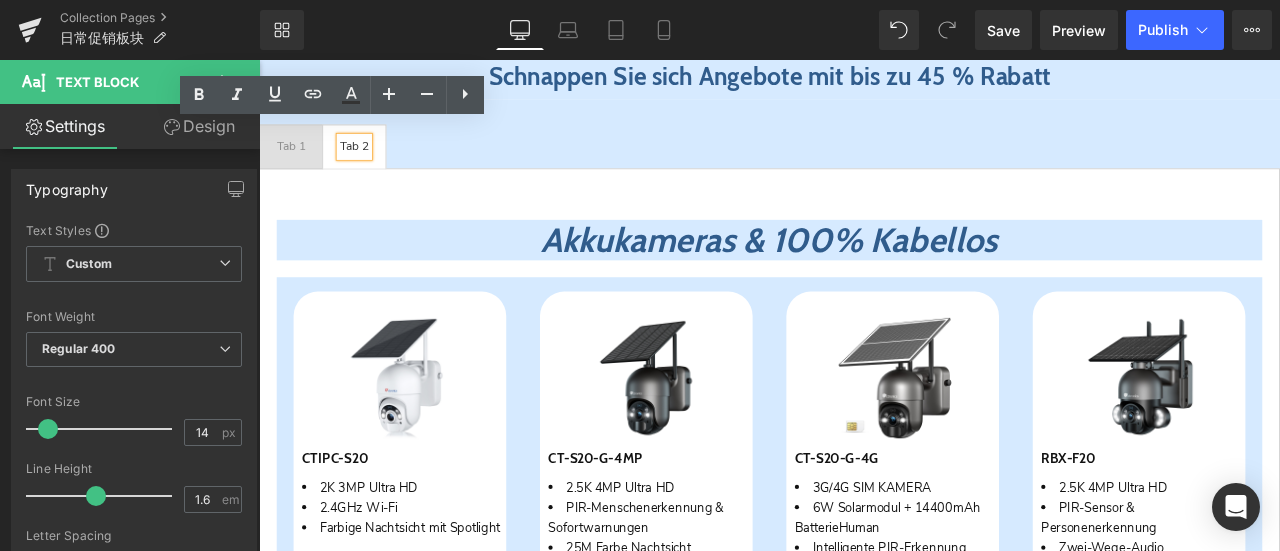 scroll, scrollTop: 650, scrollLeft: 0, axis: vertical 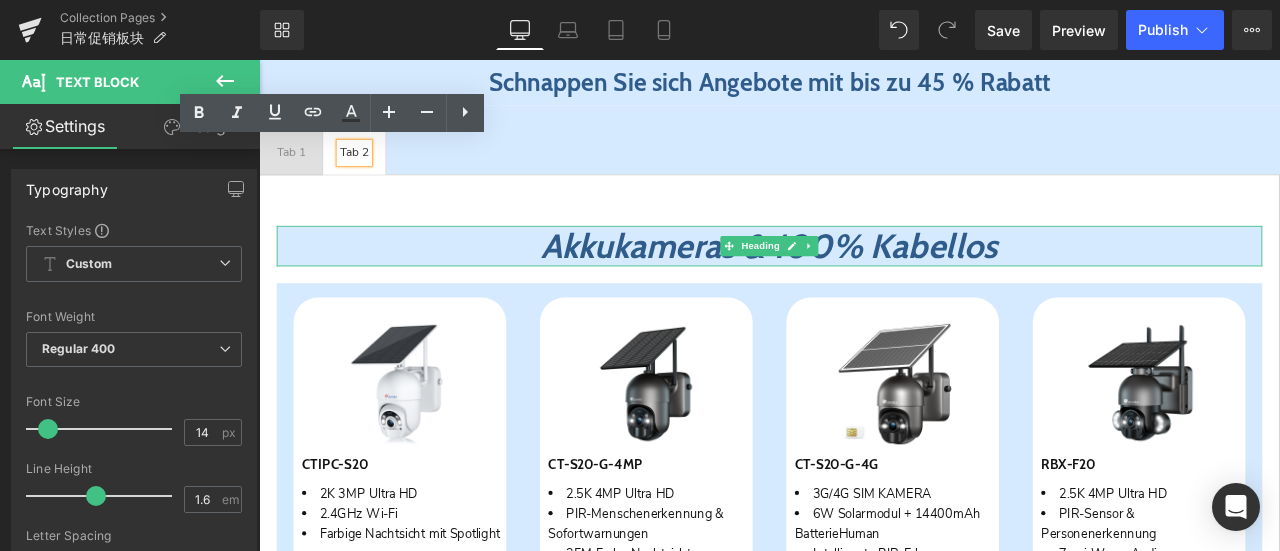 click on "Akkukameras & 100% Kabellos" at bounding box center [864, 279] 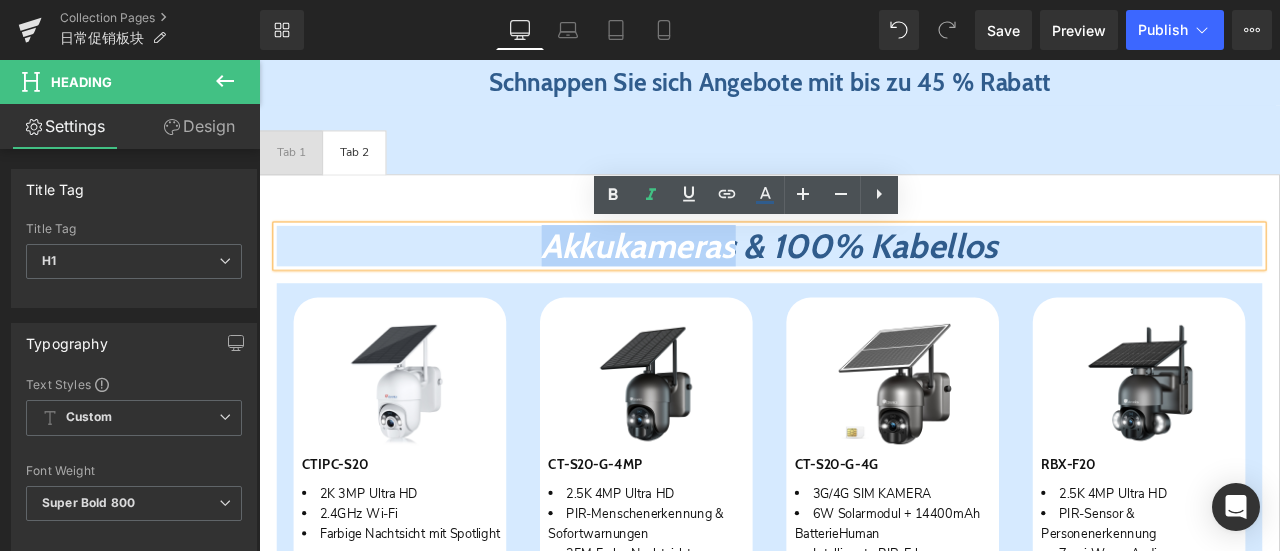 drag, startPoint x: 533, startPoint y: 283, endPoint x: 817, endPoint y: 287, distance: 284.02817 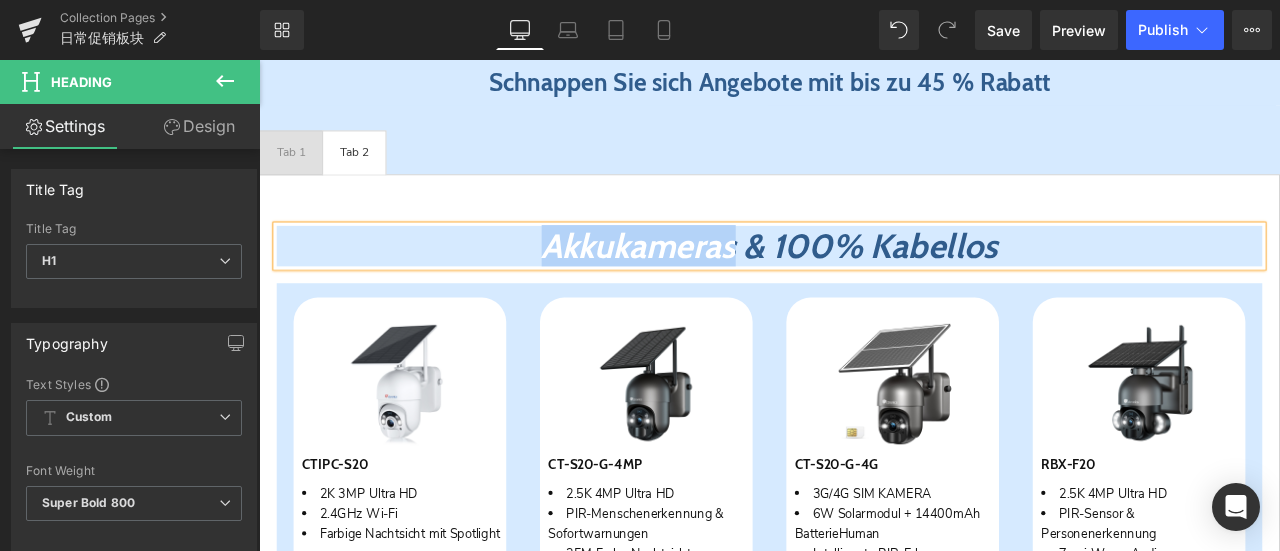 click on "Tab 2" at bounding box center [372, 169] 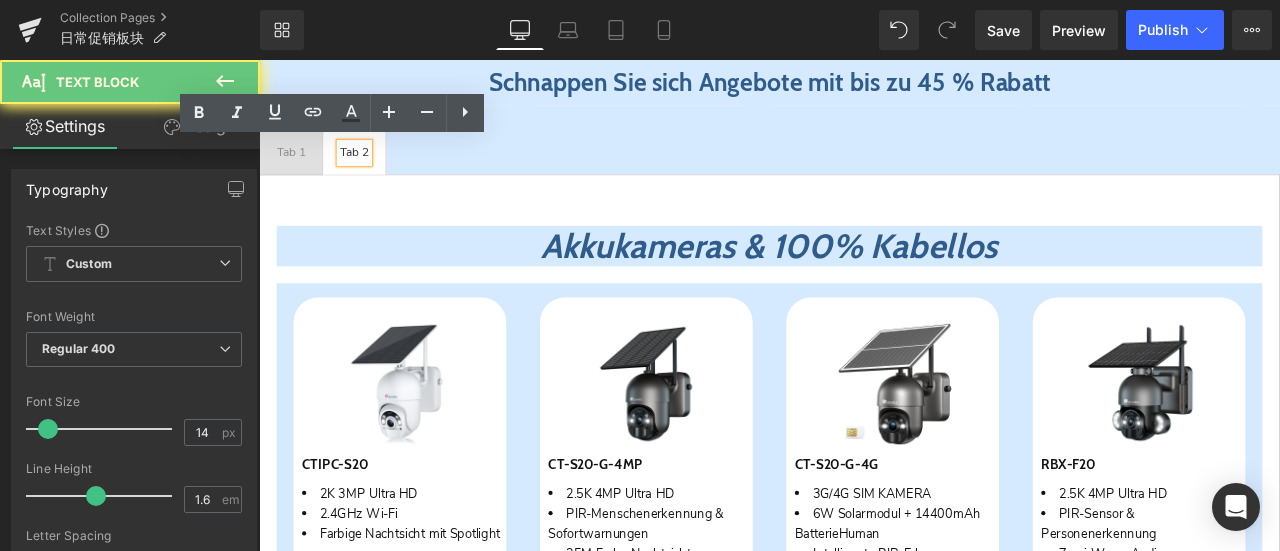 click on "Tab 2" at bounding box center [372, 169] 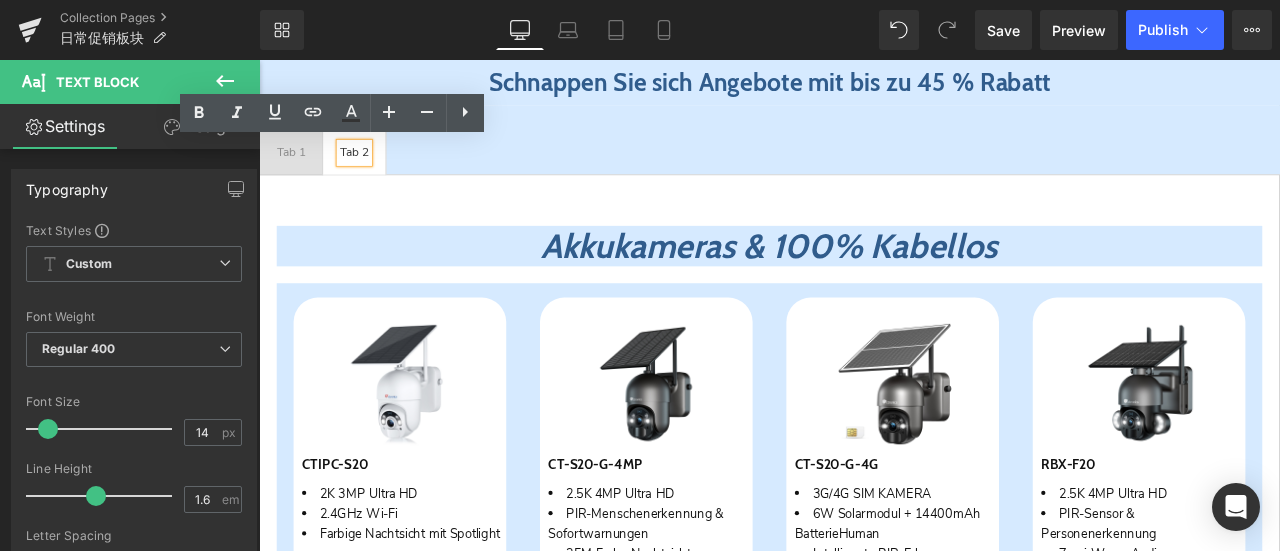 drag, startPoint x: 395, startPoint y: 164, endPoint x: 397, endPoint y: 176, distance: 12.165525 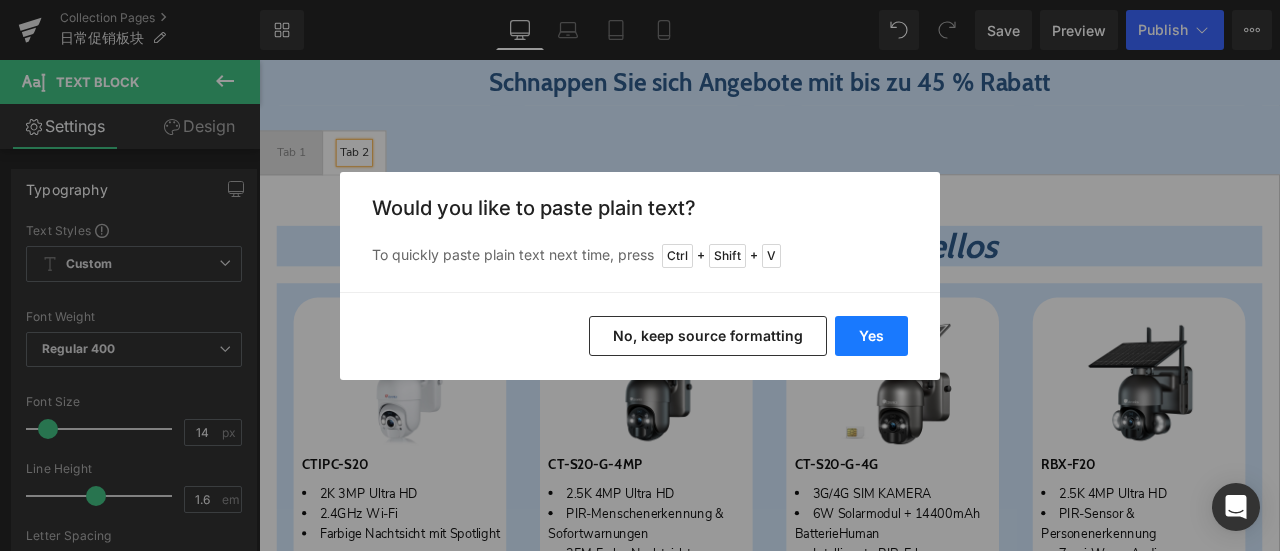 click on "Yes" at bounding box center (871, 336) 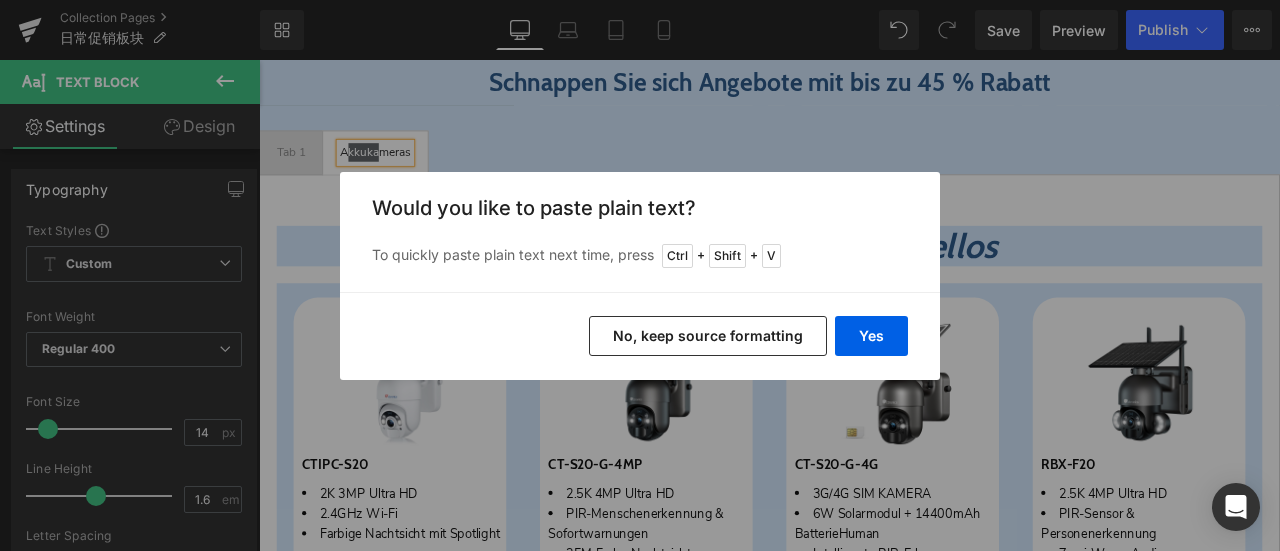 type 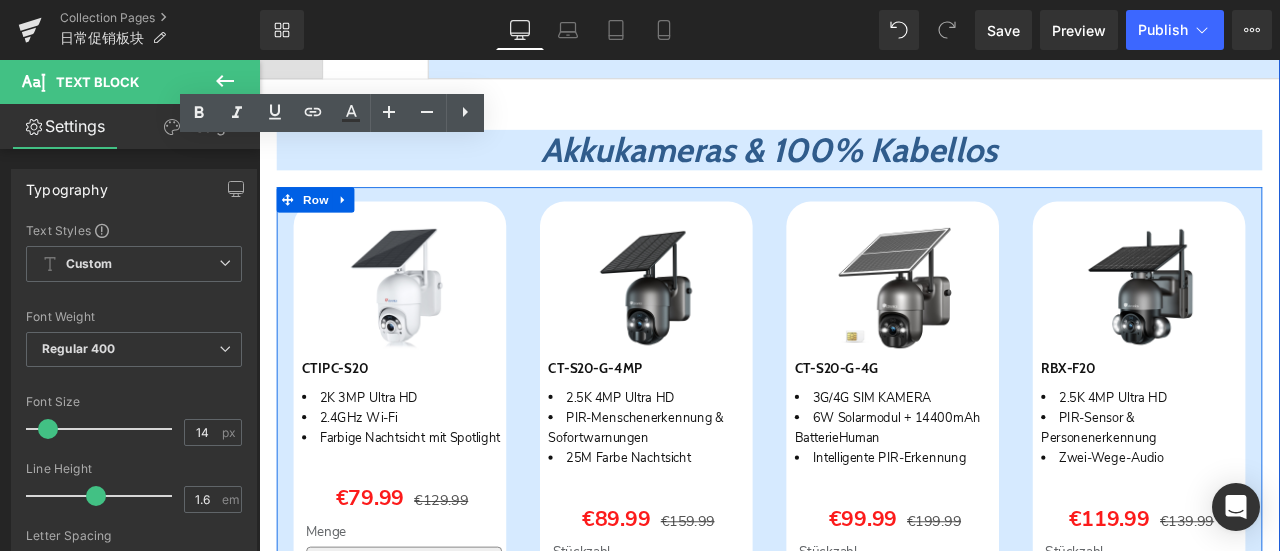 scroll, scrollTop: 550, scrollLeft: 0, axis: vertical 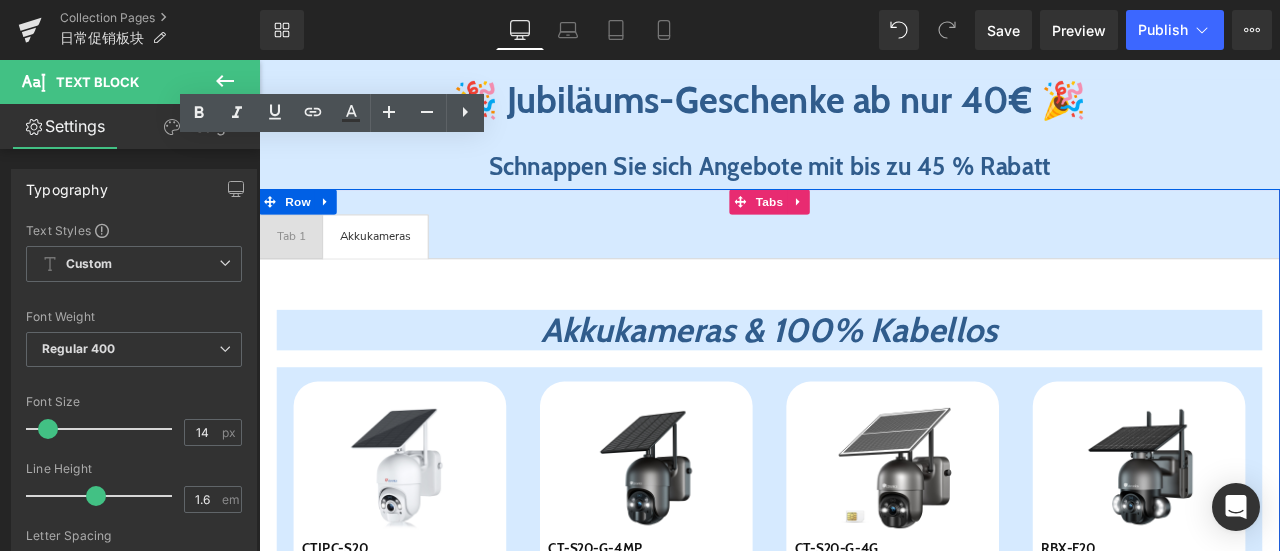 click at bounding box center (259, 60) 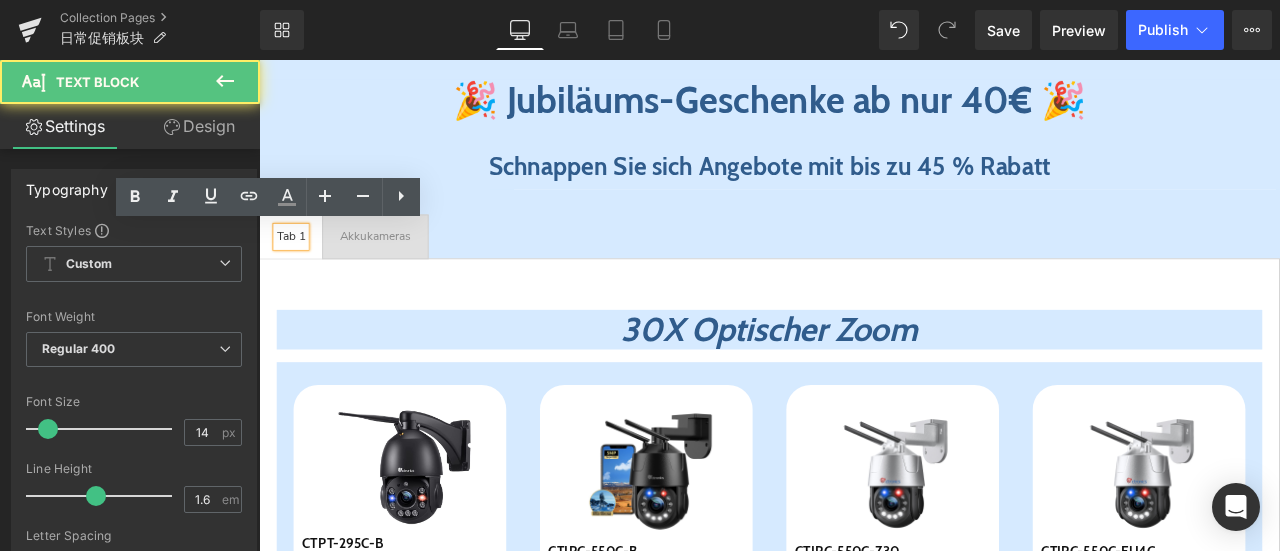 click on "30X Optischer Zoom" at bounding box center (864, 379) 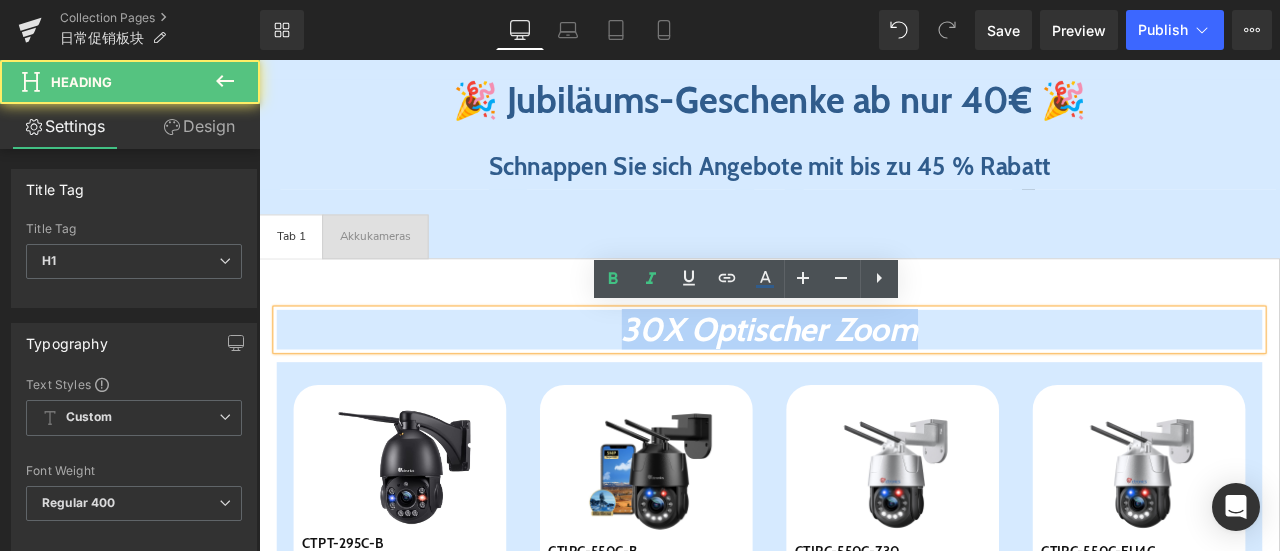 drag, startPoint x: 881, startPoint y: 367, endPoint x: 1096, endPoint y: 375, distance: 215.14879 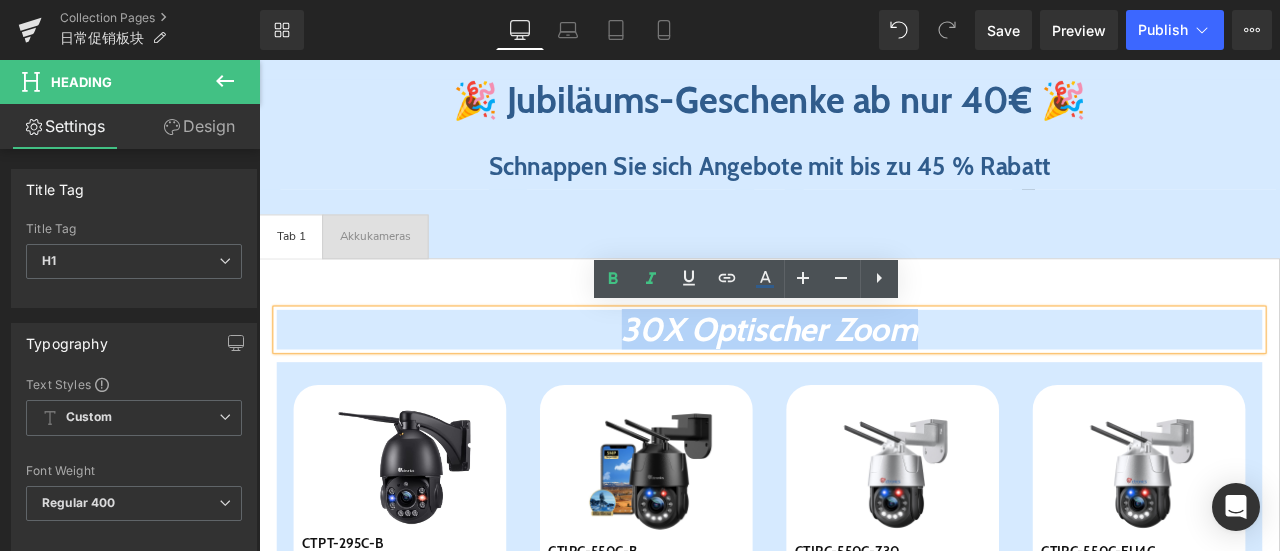 copy on "30X Optischer Zoom" 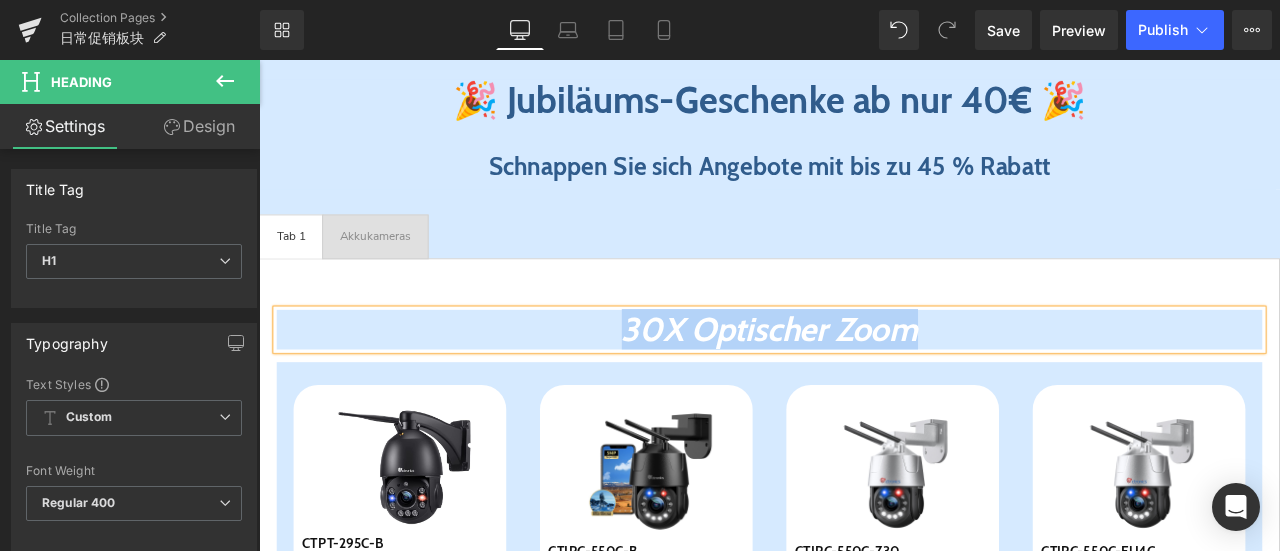 click on "Tab 1" at bounding box center (297, 269) 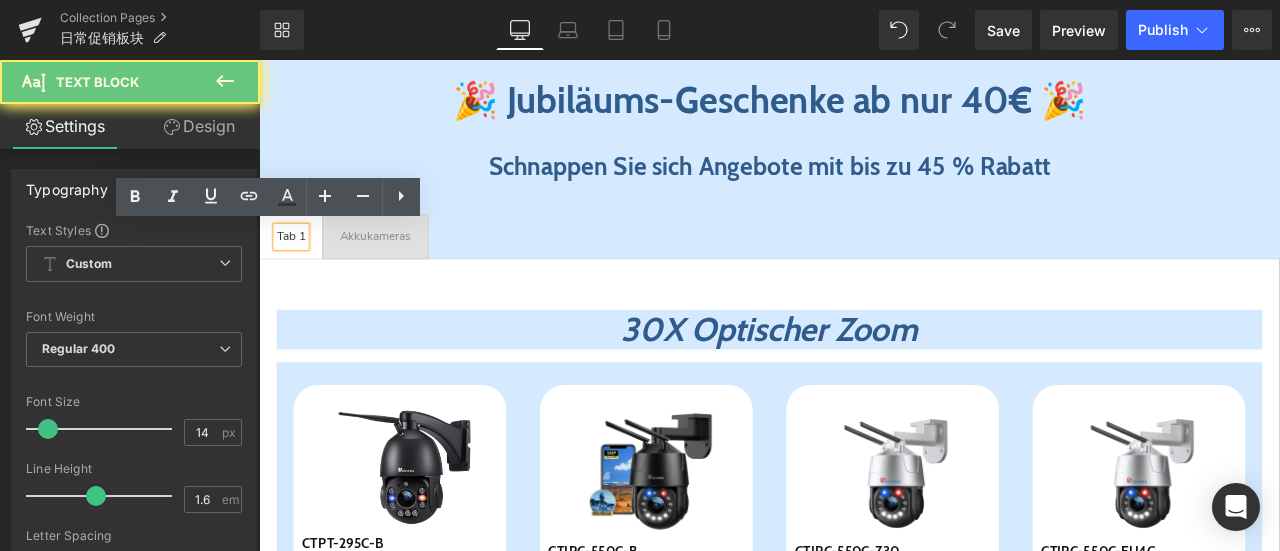 click on "Tab 1
Text Block" at bounding box center (297, 269) 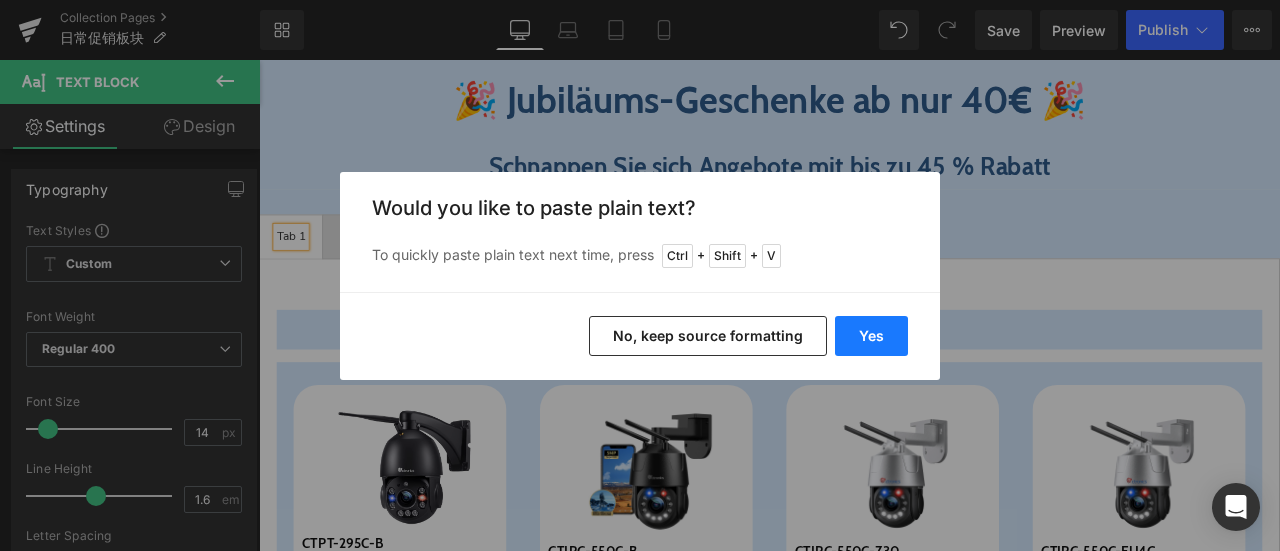 click on "Yes" at bounding box center (871, 336) 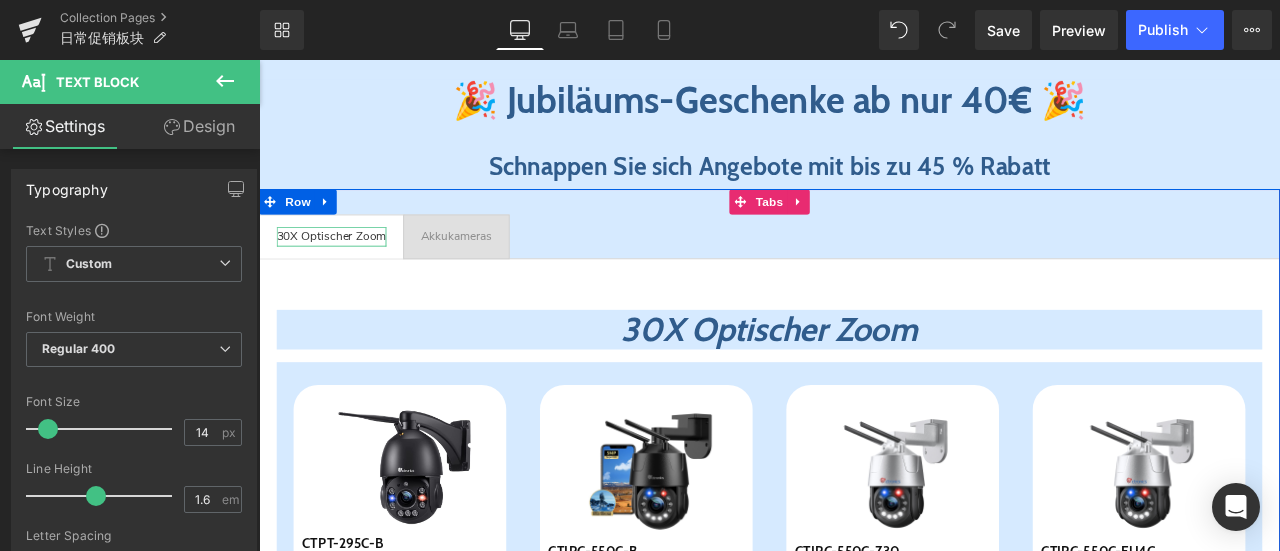 click on "30X Optischer Zoom" at bounding box center (345, 269) 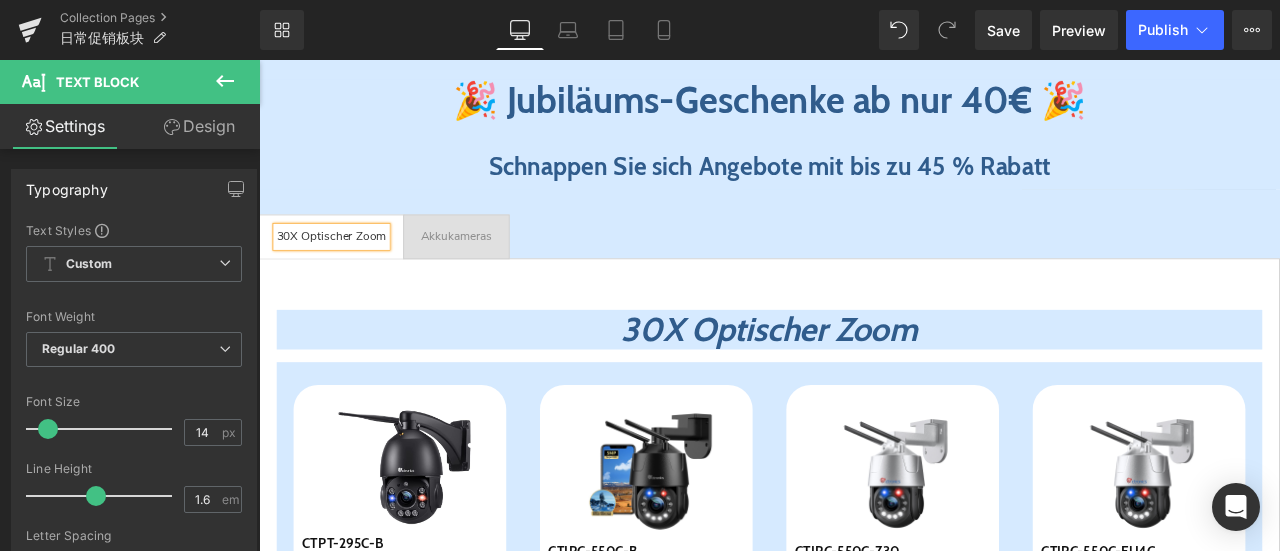 click on "30X Optischer Zoom" at bounding box center (345, 269) 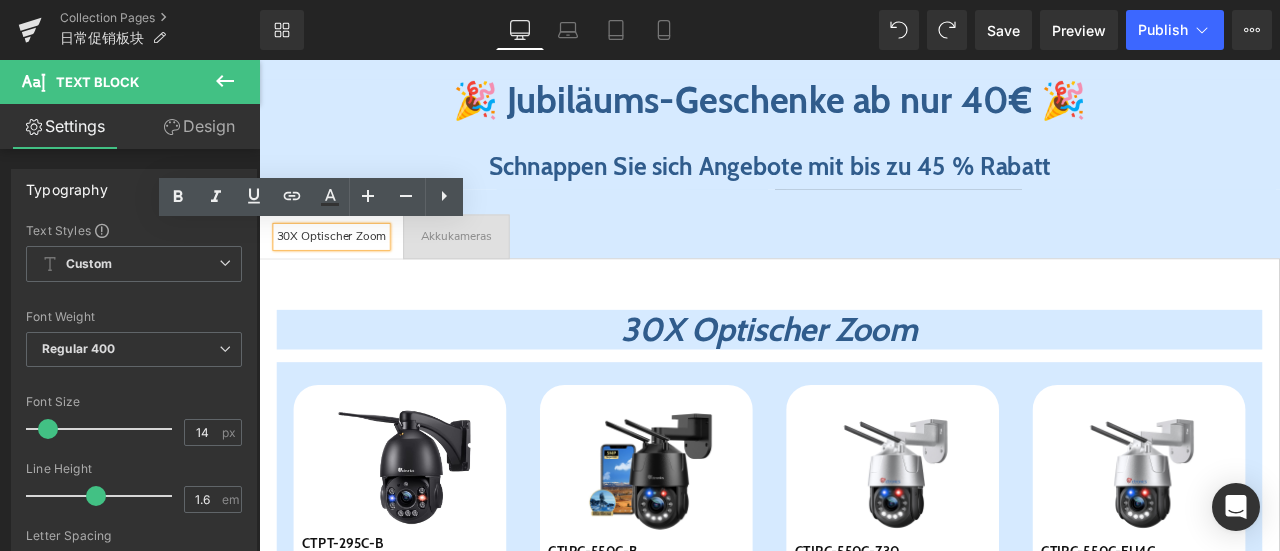 click on "30X Optischer Zoom
Text Block
Akkukameras
Text Block" at bounding box center (864, 269) 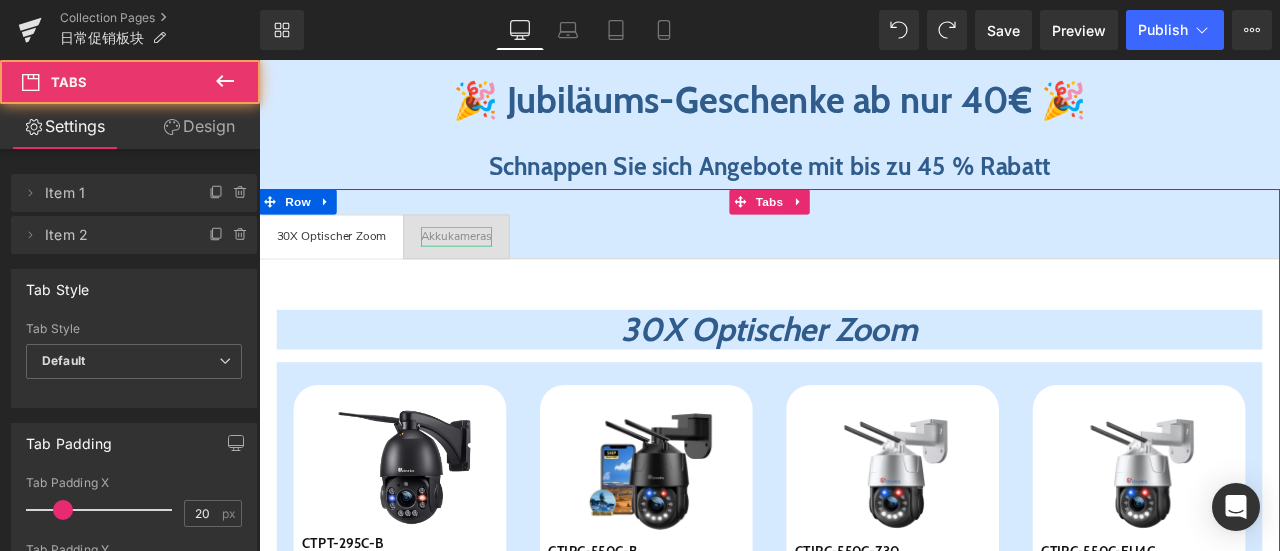 click on "Akkukameras" at bounding box center (493, 269) 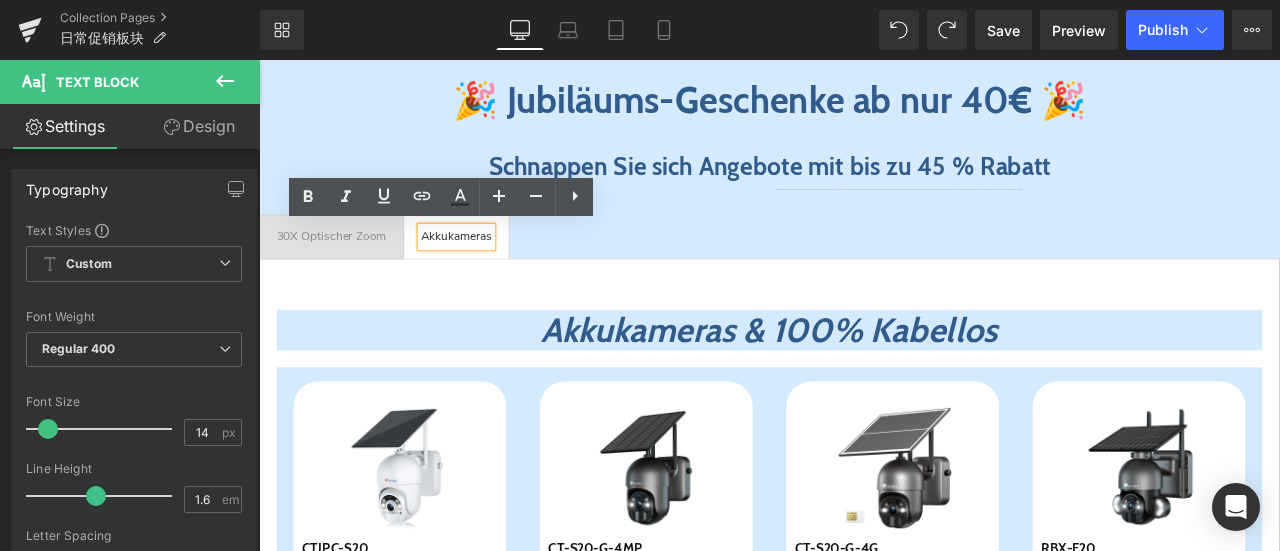 click on "30X Optischer Zoom
Text Block
Akkukameras
Text Block" at bounding box center [864, 269] 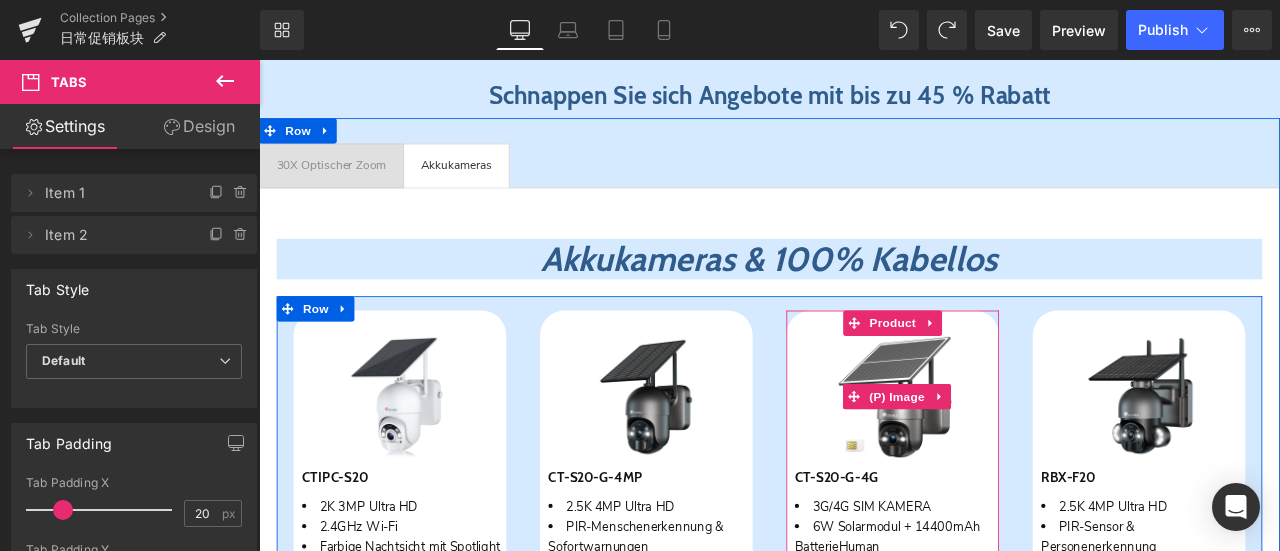 scroll, scrollTop: 550, scrollLeft: 0, axis: vertical 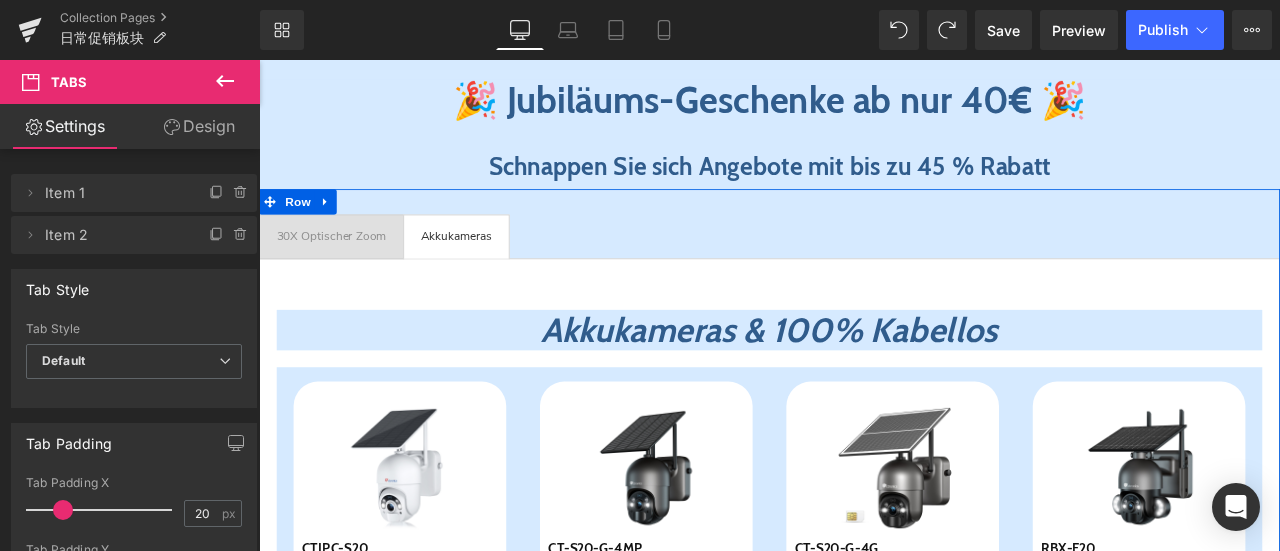 click on "30X Optischer Zoom" at bounding box center (345, 269) 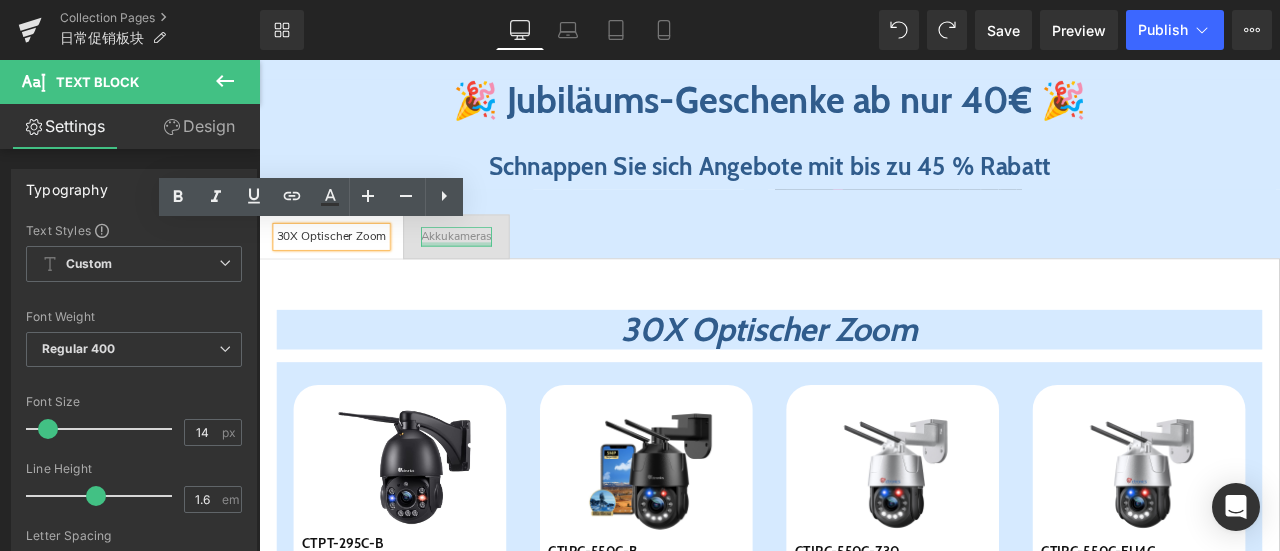 click at bounding box center [493, 278] 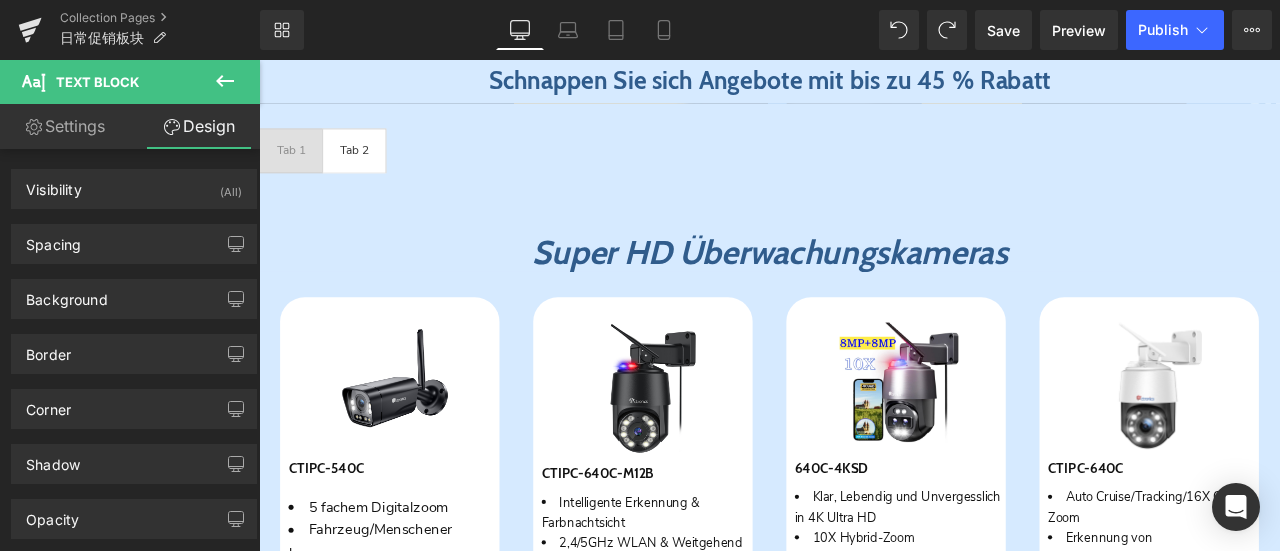 scroll, scrollTop: 650, scrollLeft: 0, axis: vertical 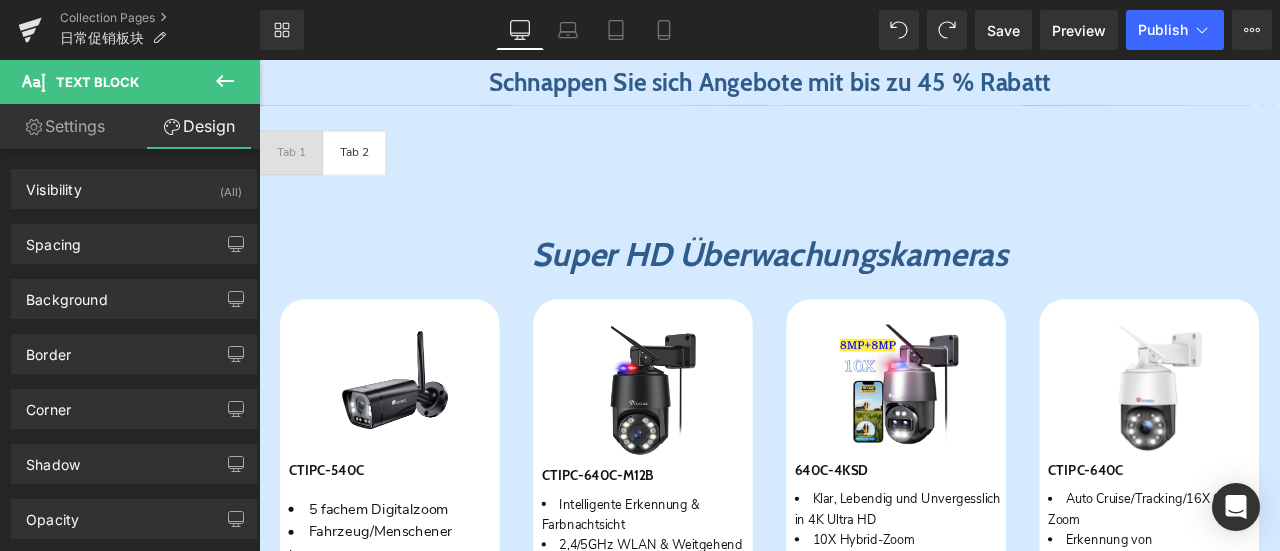click on "Tab 1
Text Block" at bounding box center [297, 169] 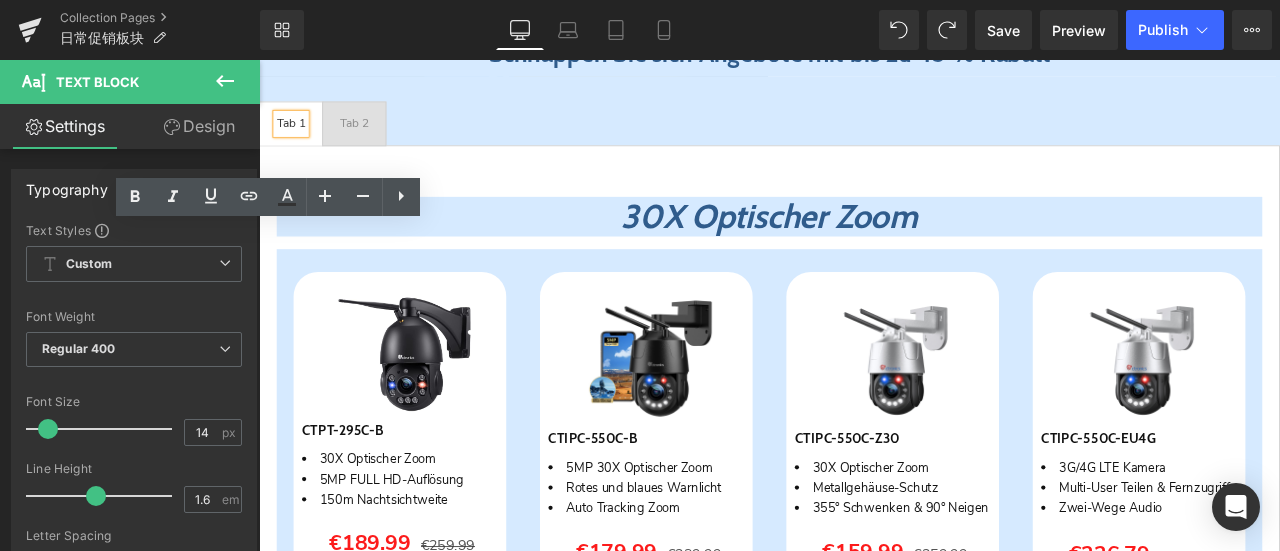 scroll, scrollTop: 550, scrollLeft: 0, axis: vertical 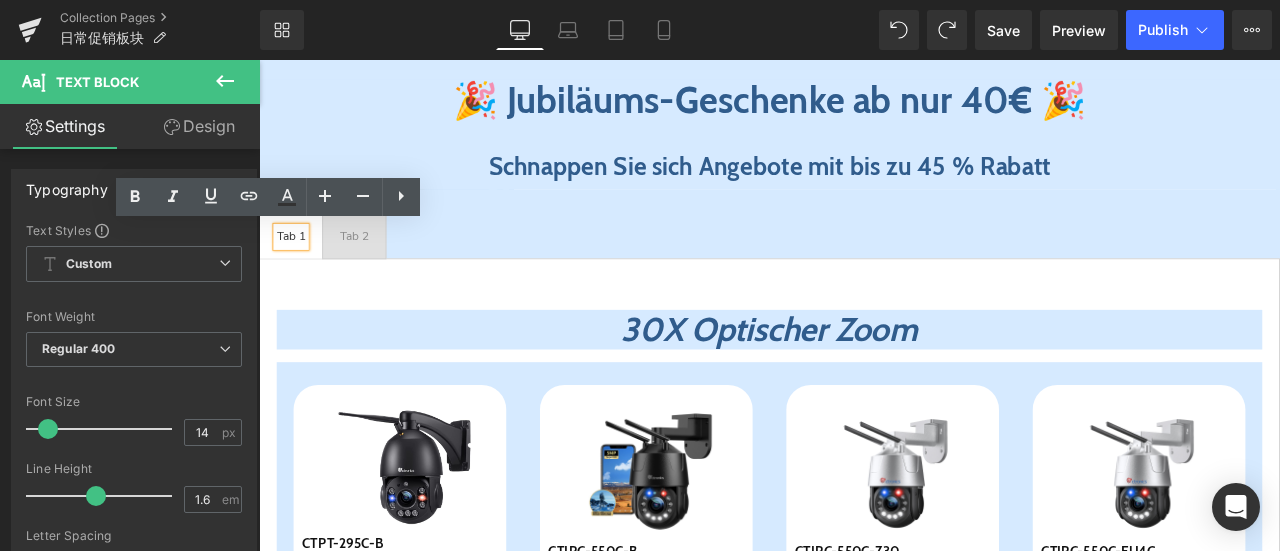 click on "Tab 2
Text Block" at bounding box center [372, 269] 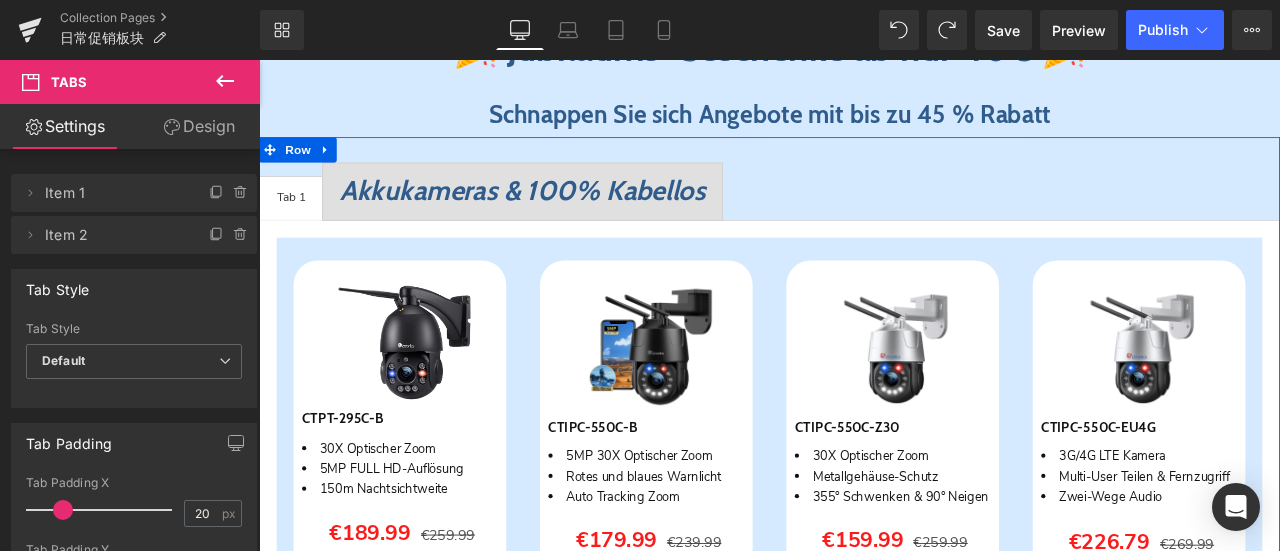 scroll, scrollTop: 334, scrollLeft: 0, axis: vertical 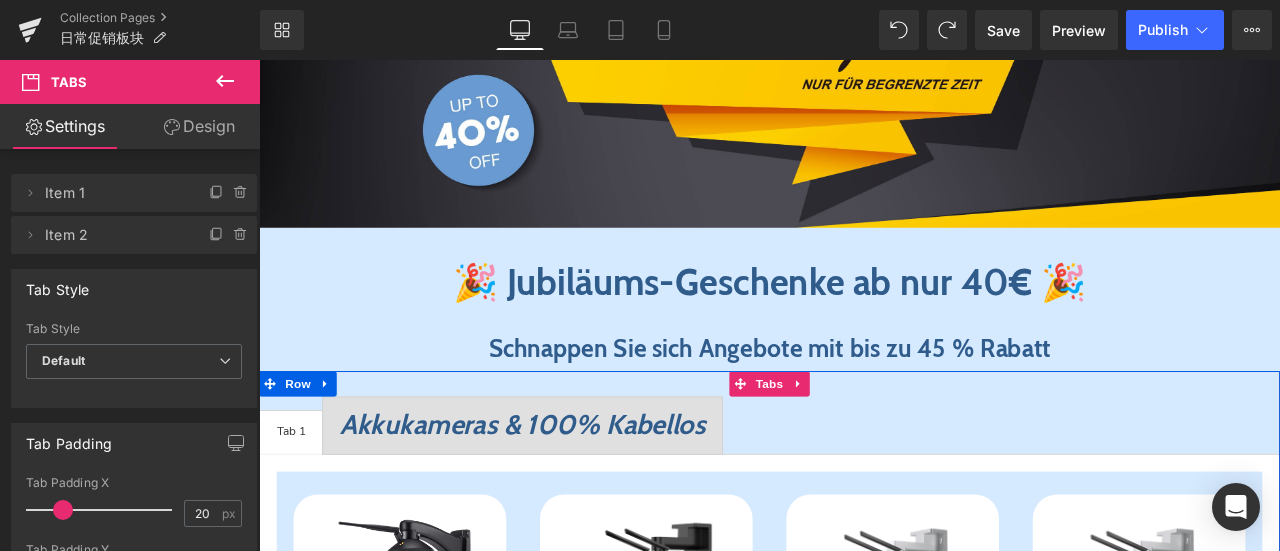 click on "Akkukameras & 100% Kabellos" at bounding box center [571, 492] 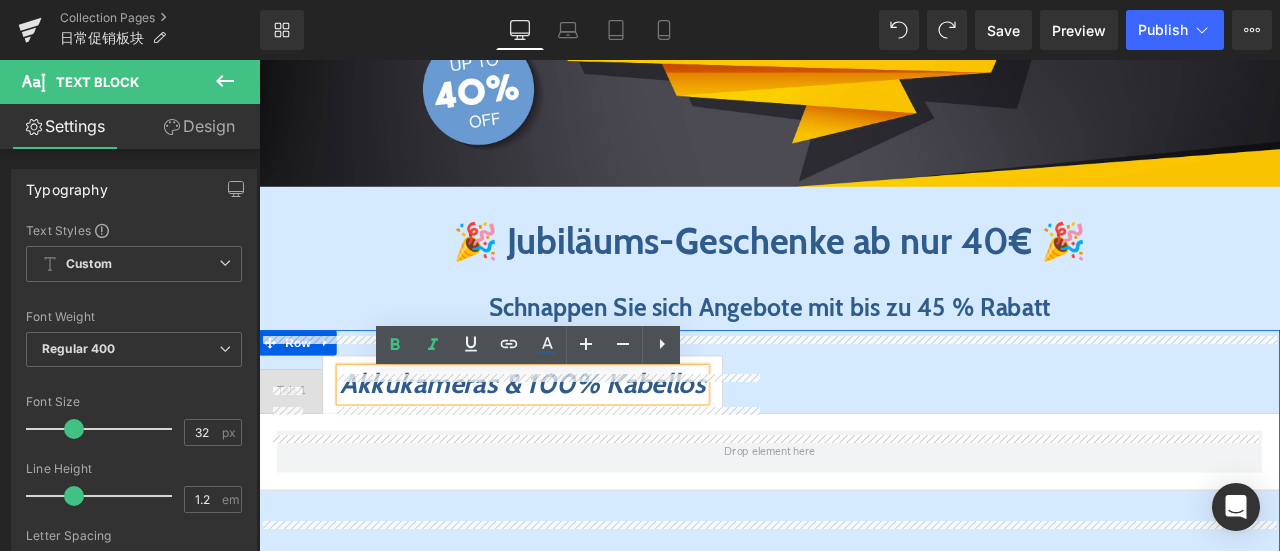 scroll, scrollTop: 374, scrollLeft: 0, axis: vertical 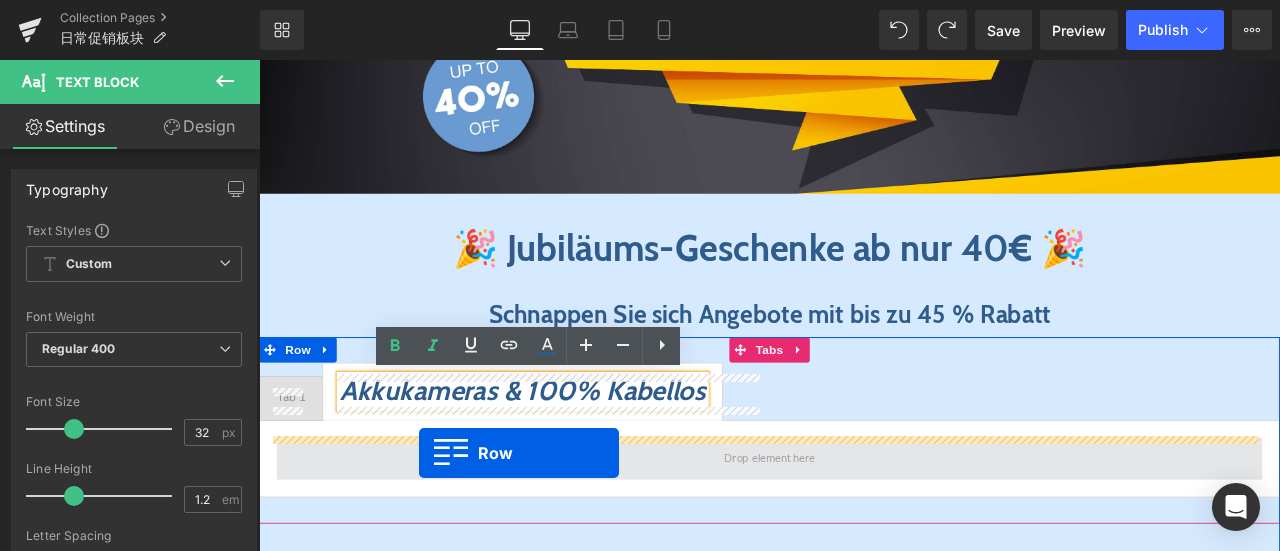 drag, startPoint x: 287, startPoint y: 147, endPoint x: 449, endPoint y: 525, distance: 411.25174 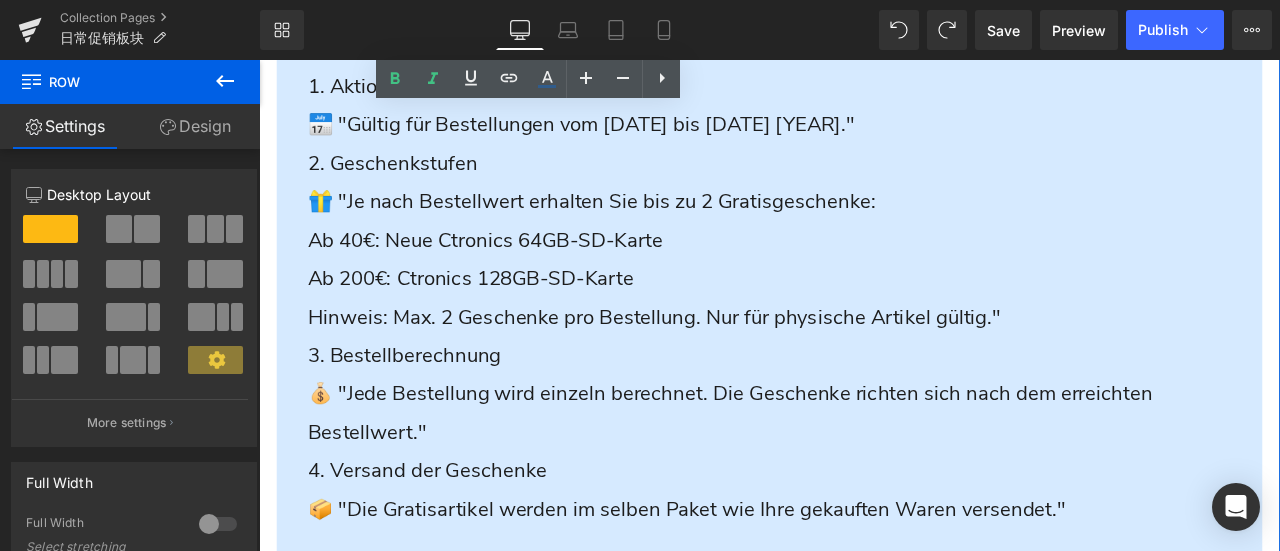 scroll, scrollTop: 474, scrollLeft: 0, axis: vertical 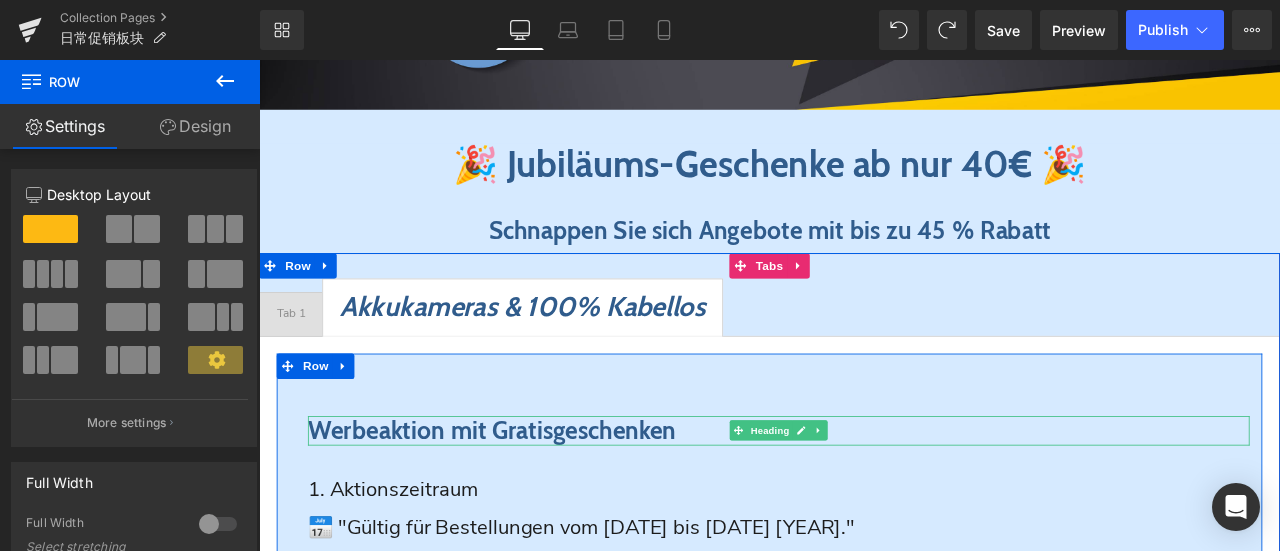 click on "Werbeaktion mit Gratisgeschenken" at bounding box center [535, 498] 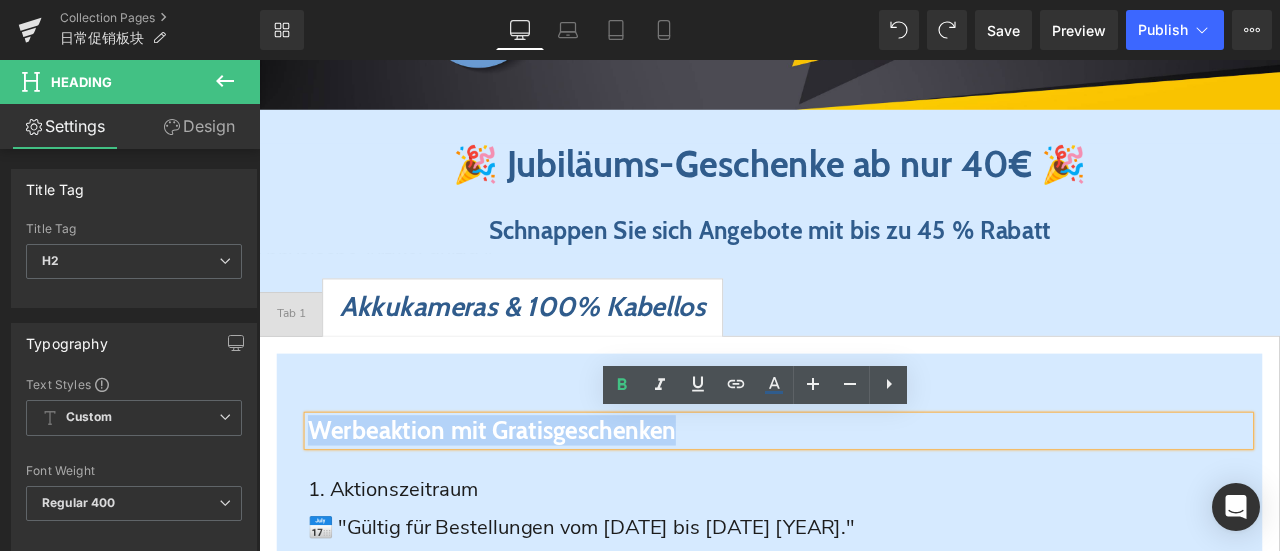 drag, startPoint x: 311, startPoint y: 496, endPoint x: 836, endPoint y: 495, distance: 525.001 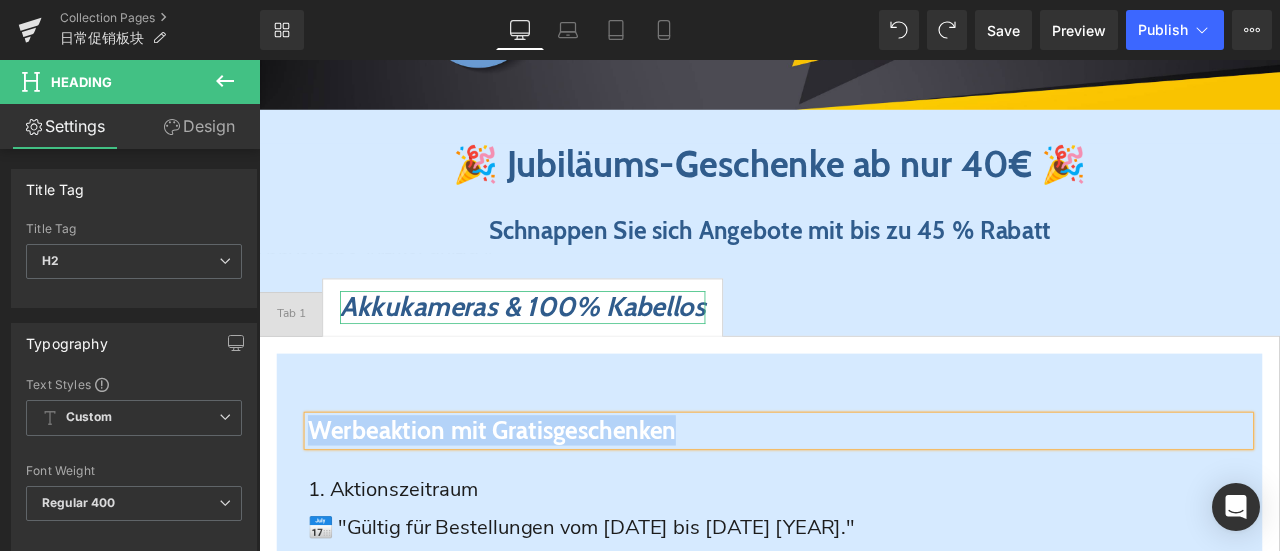 click on "Akkukameras & 100% Kabellos" at bounding box center [571, 352] 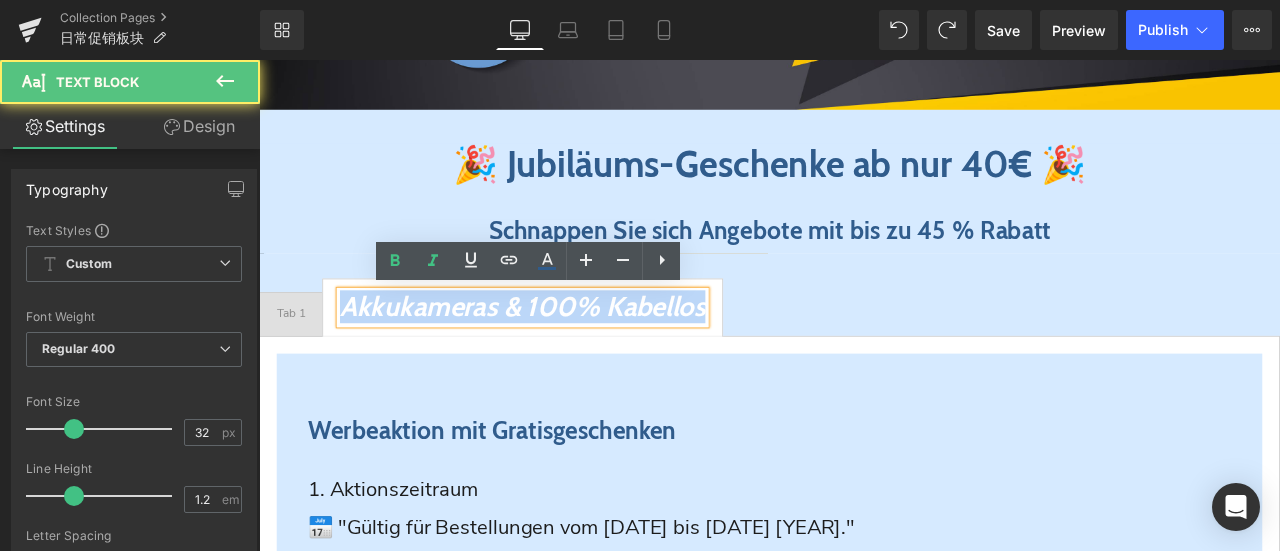 drag, startPoint x: 354, startPoint y: 354, endPoint x: 882, endPoint y: 355, distance: 528.001 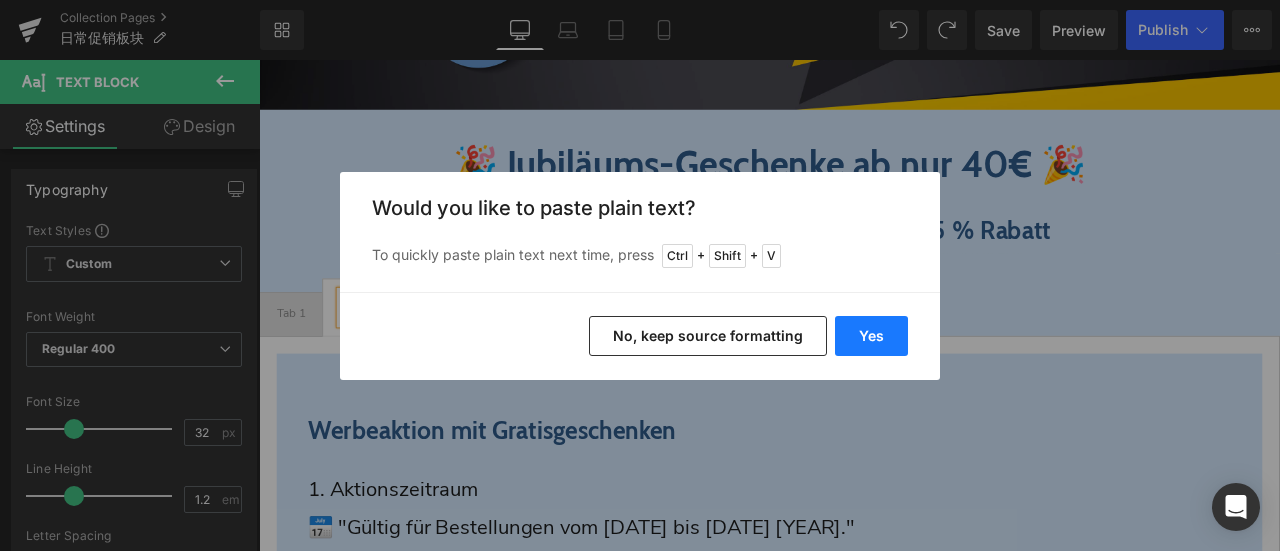 click on "Yes" at bounding box center [871, 336] 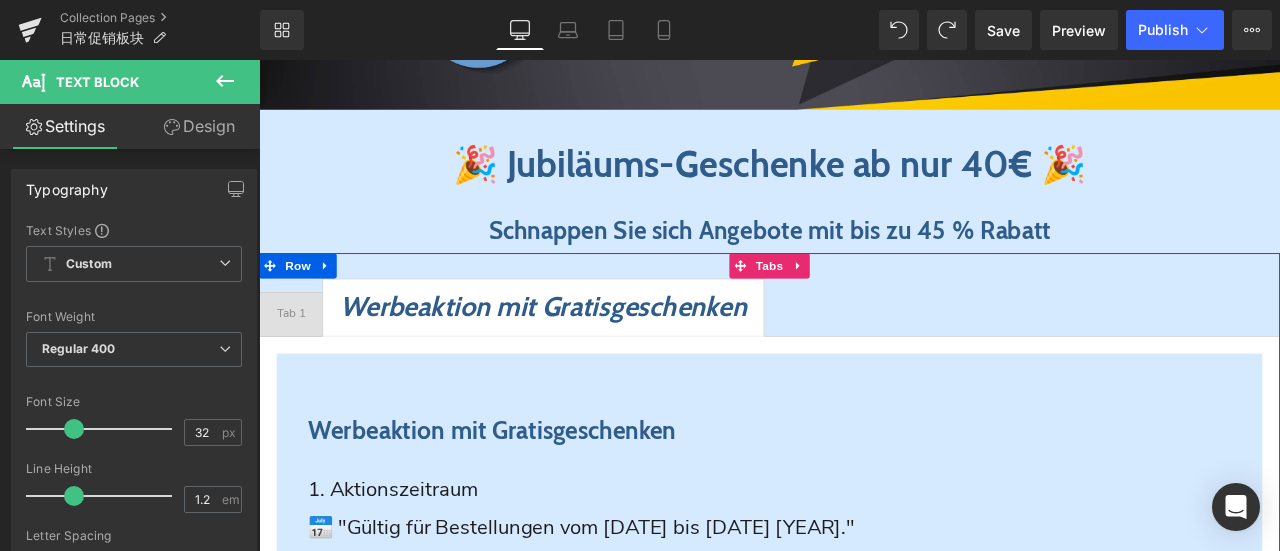 click on "Tab 1" at bounding box center (297, 361) 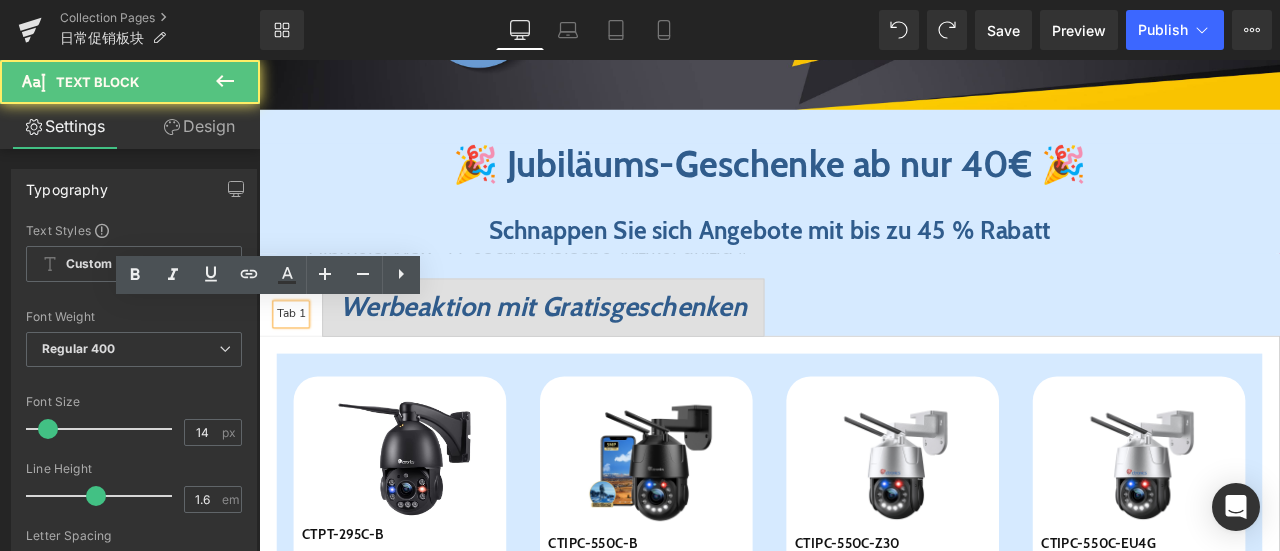 click on "Tab 1" at bounding box center (297, 361) 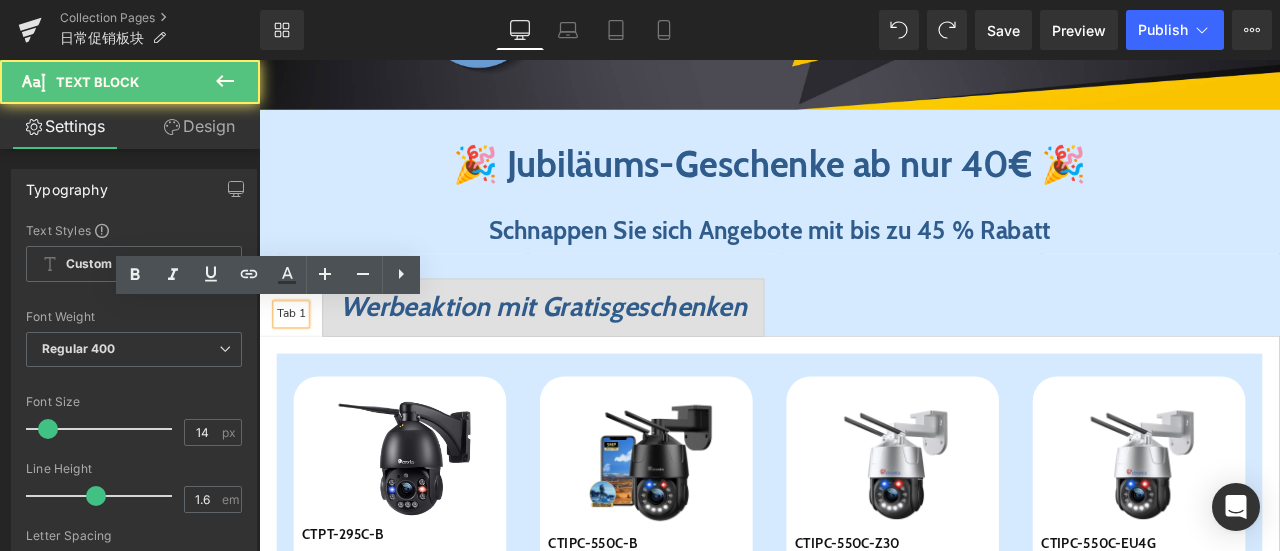 click on "Tab 1" at bounding box center (297, 361) 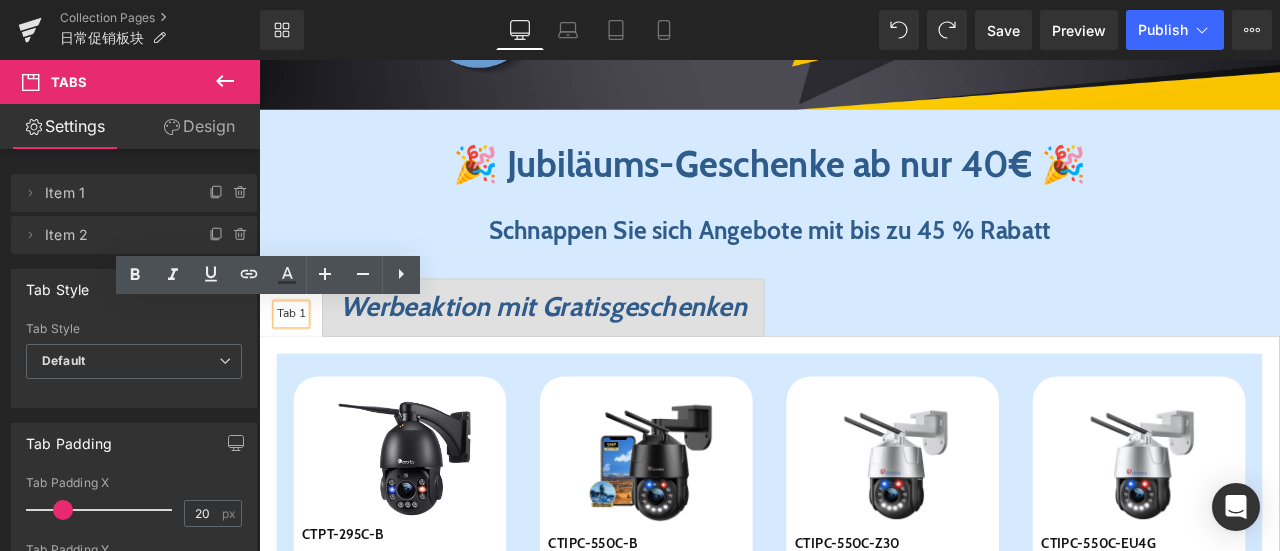 drag, startPoint x: 264, startPoint y: 360, endPoint x: 302, endPoint y: 365, distance: 38.327538 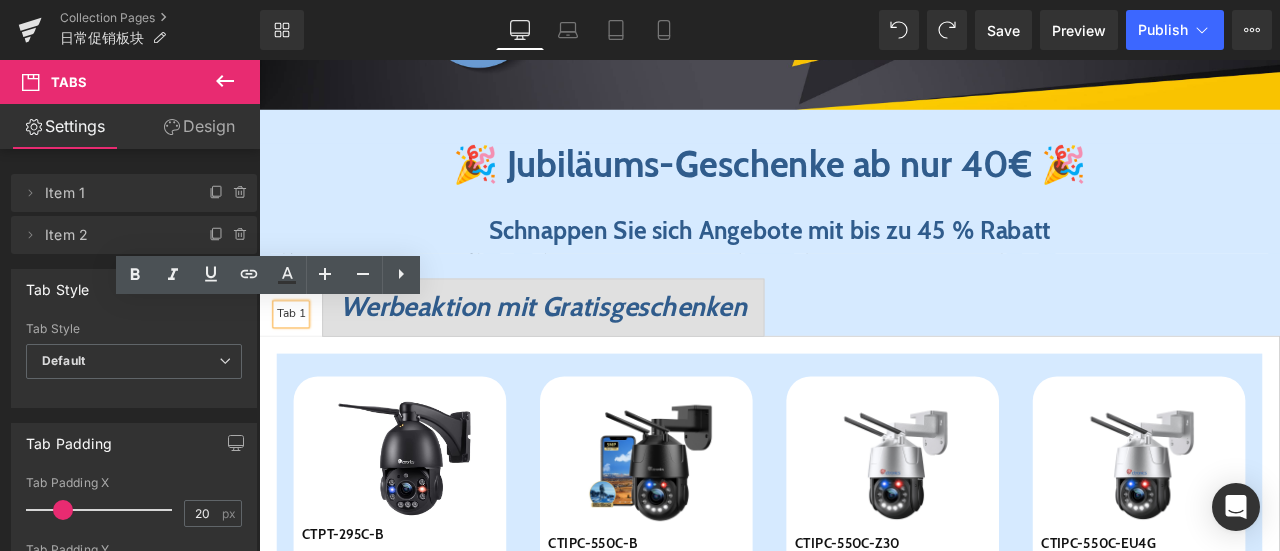 click on "Tab 1" at bounding box center [297, 361] 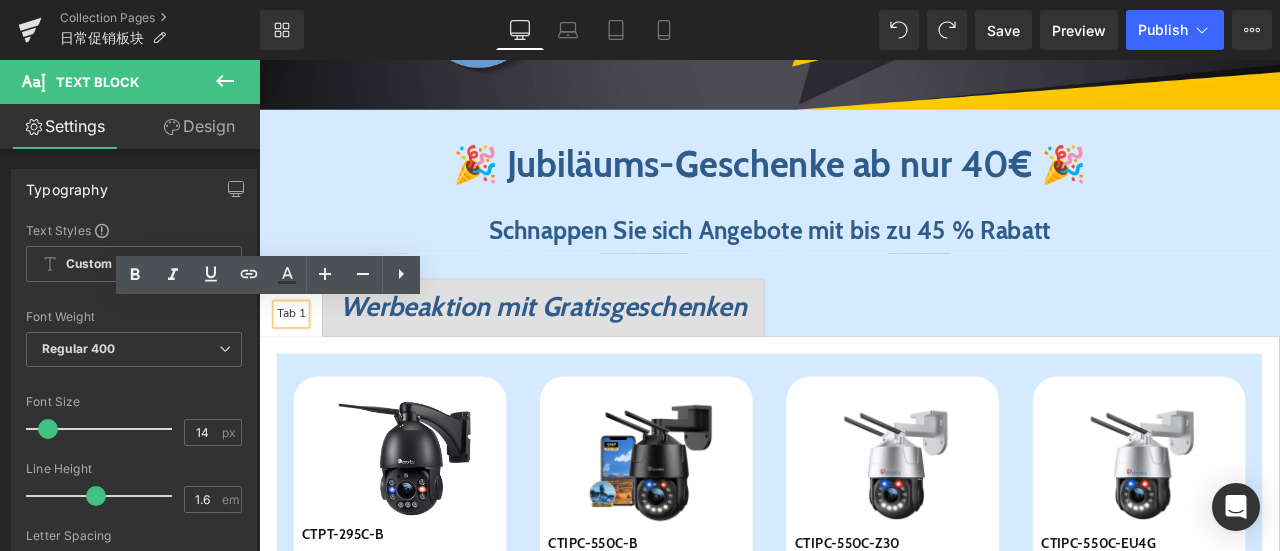 drag, startPoint x: 322, startPoint y: 355, endPoint x: 293, endPoint y: 358, distance: 29.15476 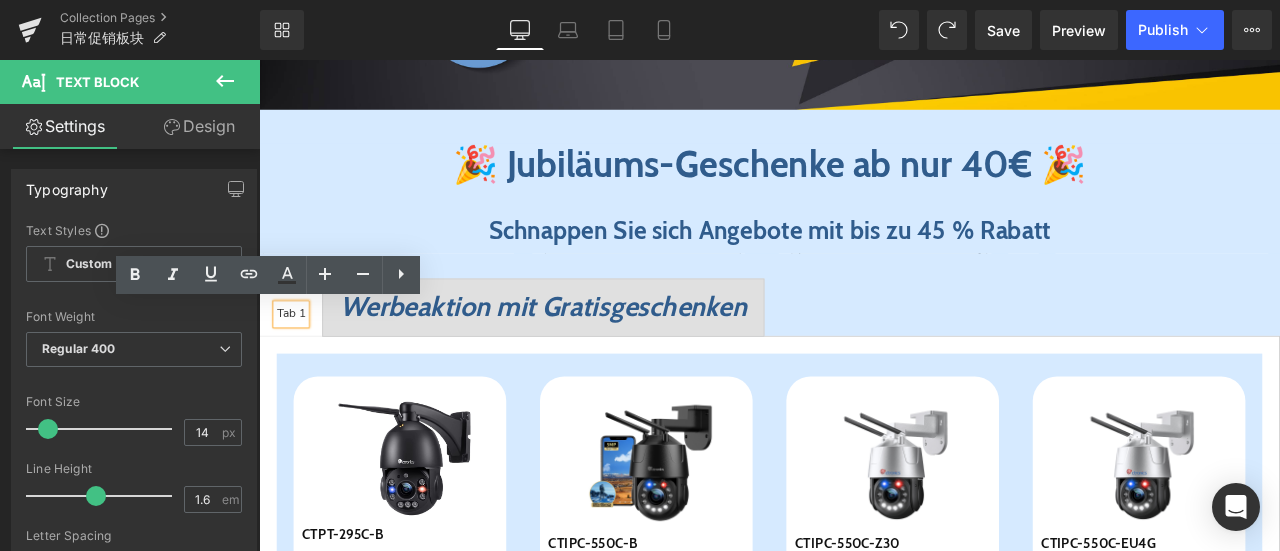 click on "Tab 1" at bounding box center [297, 361] 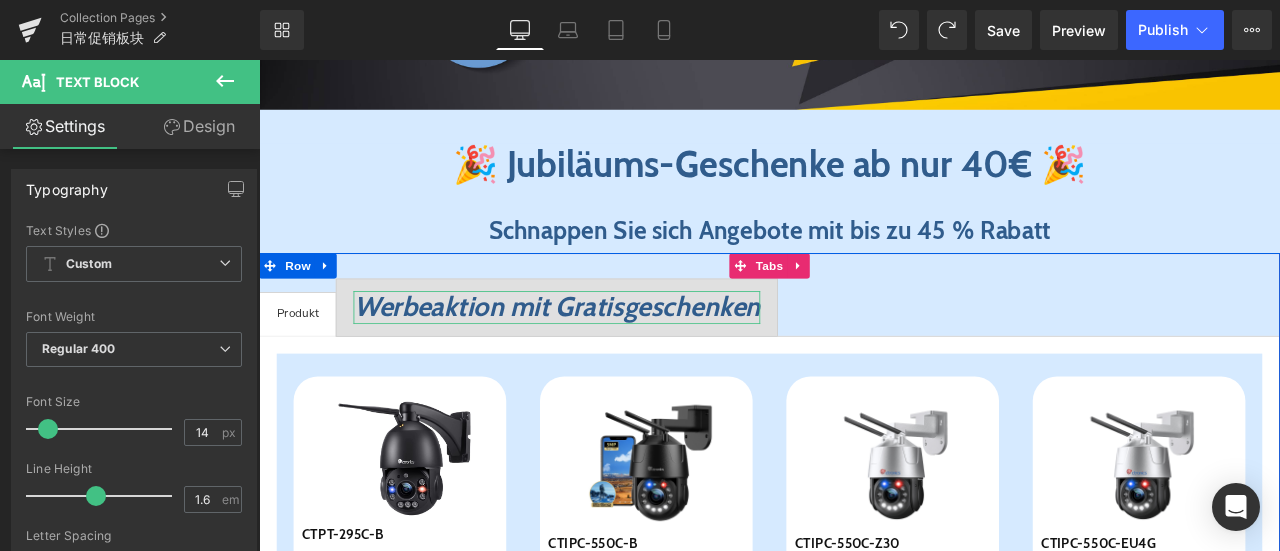 drag, startPoint x: 432, startPoint y: 350, endPoint x: 446, endPoint y: 350, distance: 14 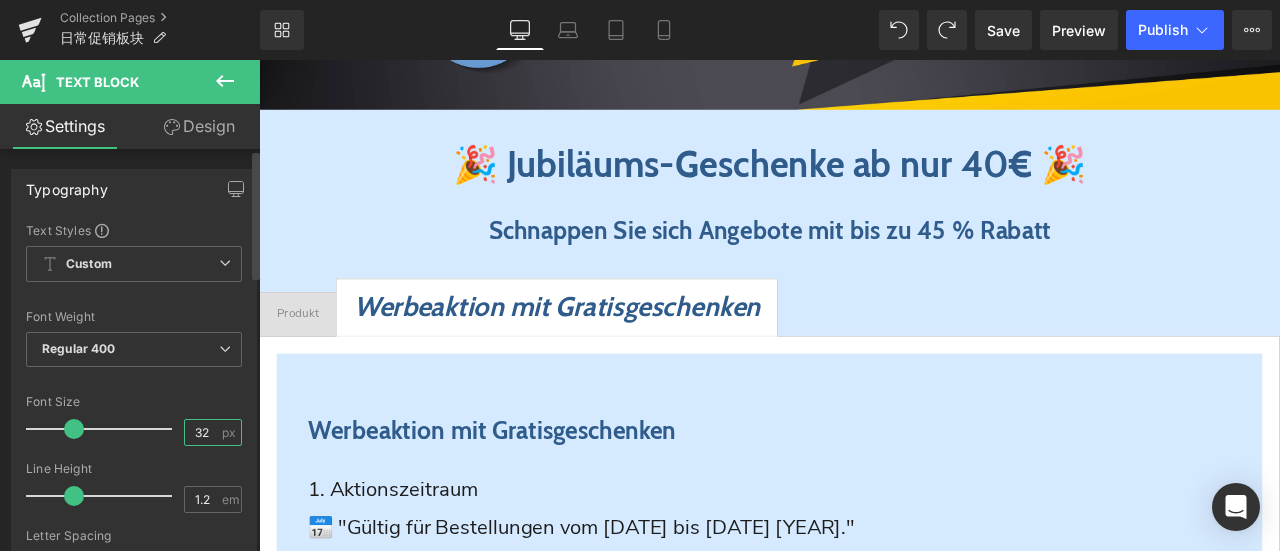 drag, startPoint x: 204, startPoint y: 429, endPoint x: 158, endPoint y: 429, distance: 46 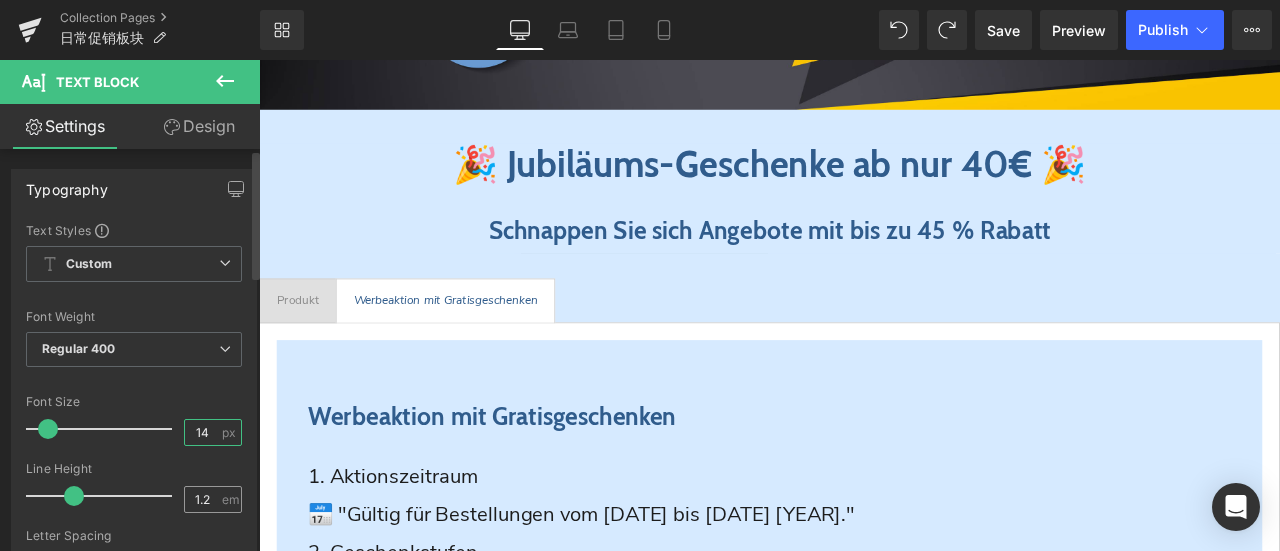 type on "14" 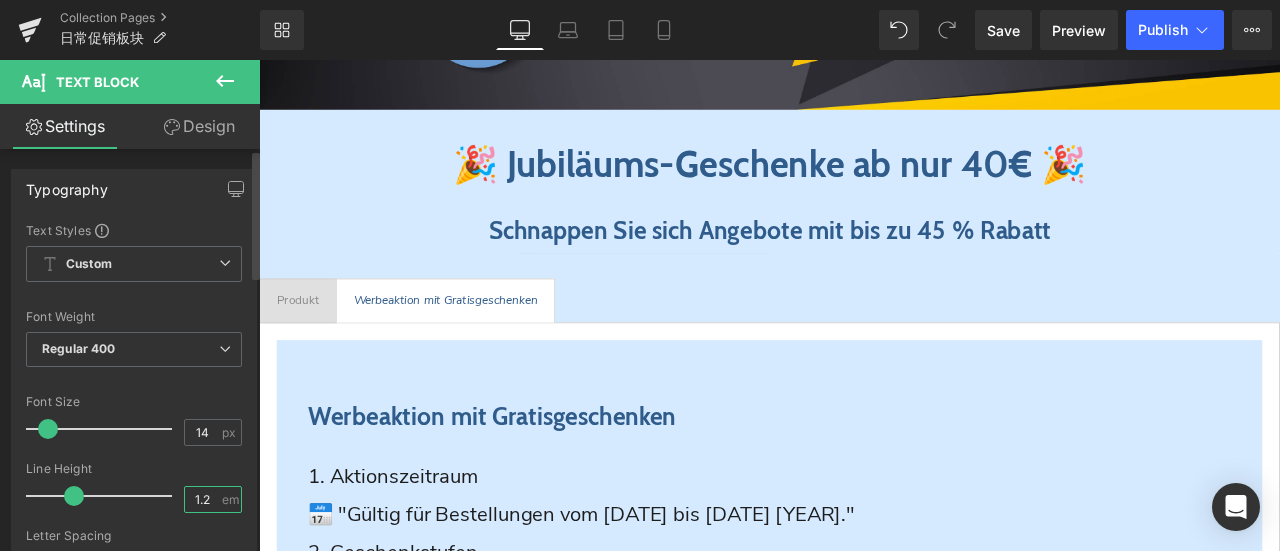 drag, startPoint x: 198, startPoint y: 495, endPoint x: 212, endPoint y: 497, distance: 14.142136 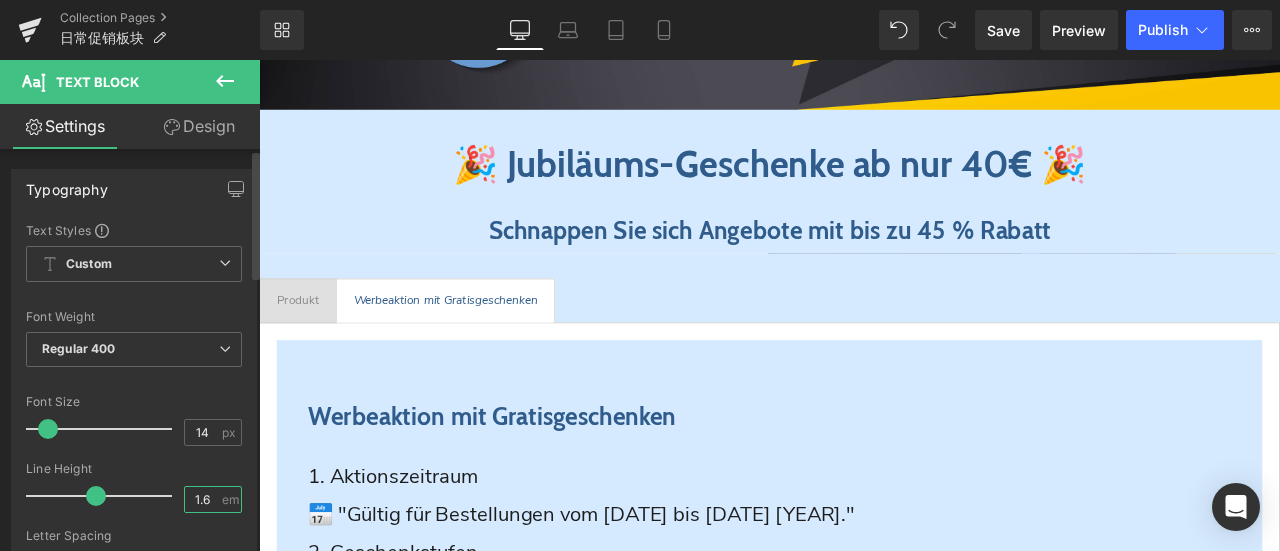 type on "1.6" 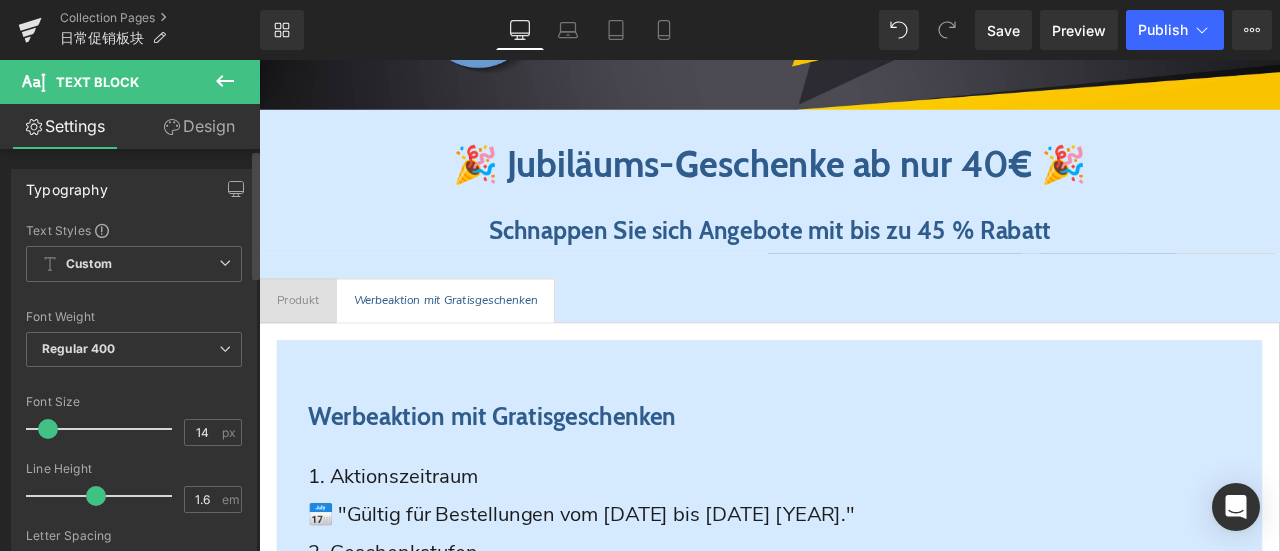 click on "Font Size" at bounding box center (134, 402) 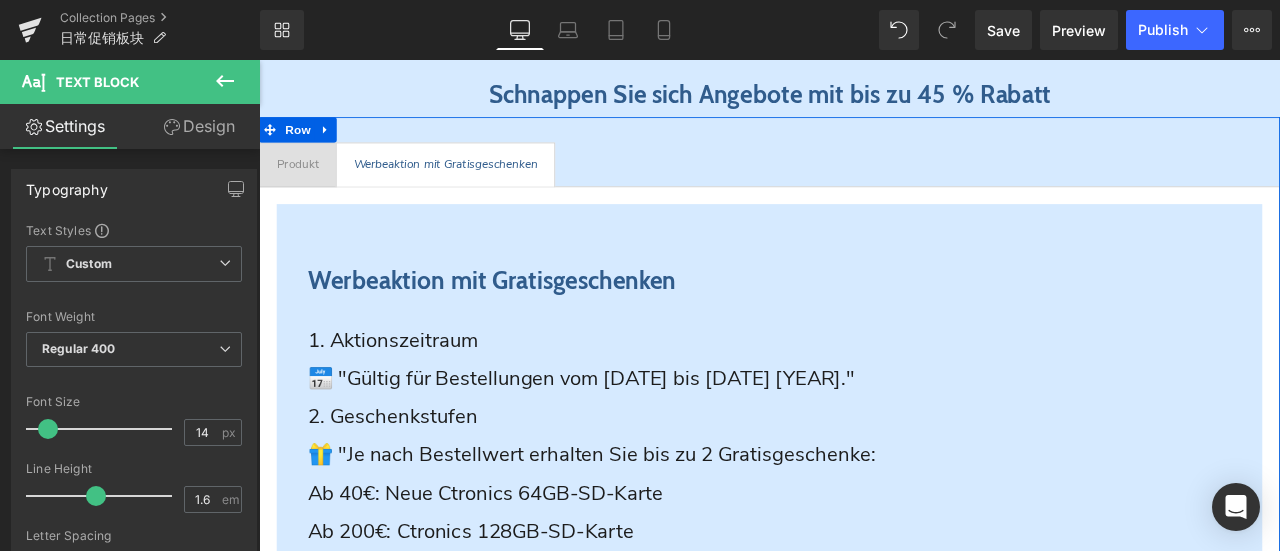 scroll, scrollTop: 374, scrollLeft: 0, axis: vertical 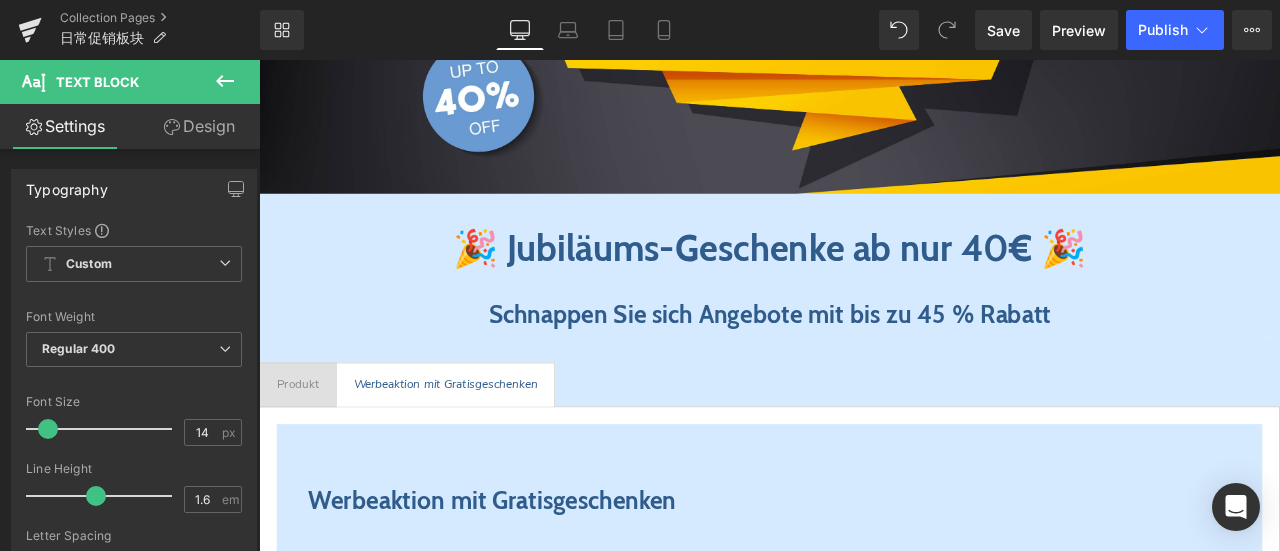 click at bounding box center (259, 60) 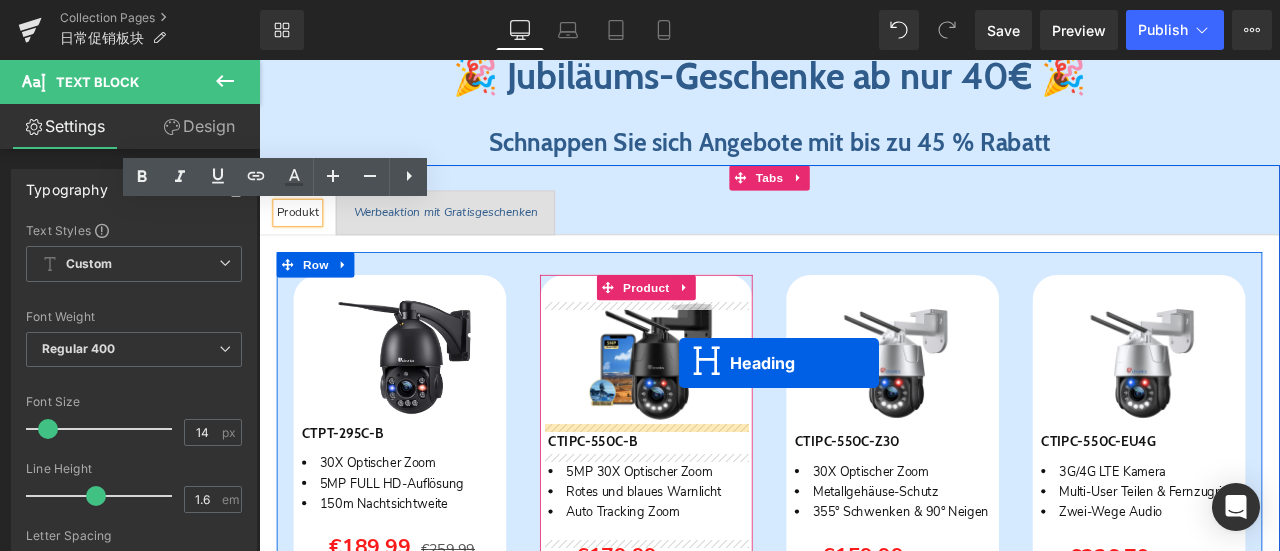 scroll, scrollTop: 574, scrollLeft: 0, axis: vertical 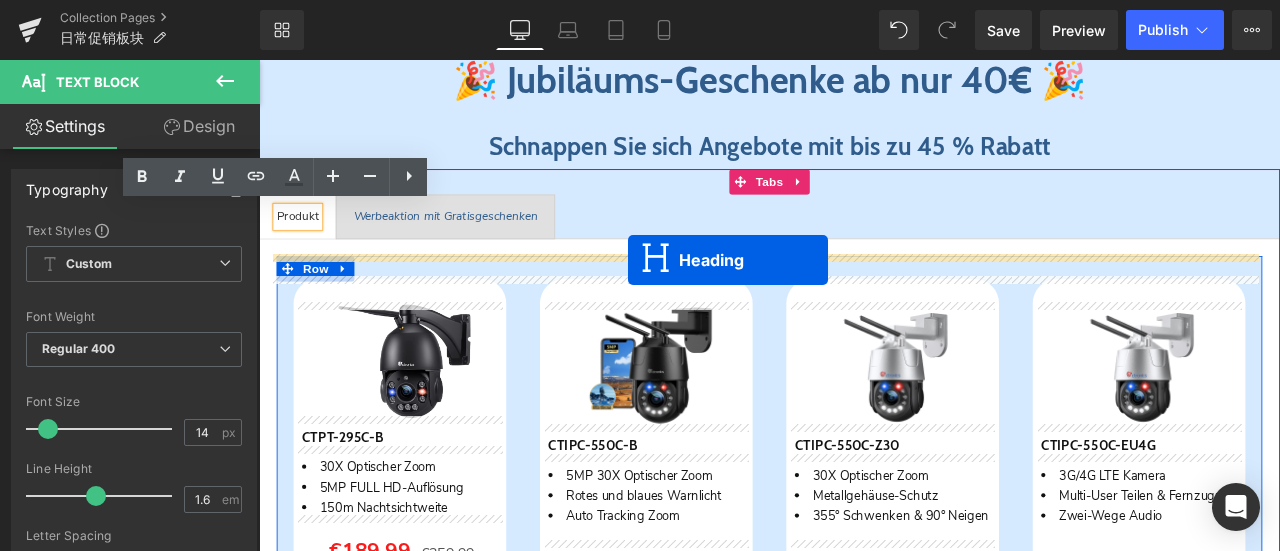 drag, startPoint x: 802, startPoint y: 396, endPoint x: 696, endPoint y: 298, distance: 144.36066 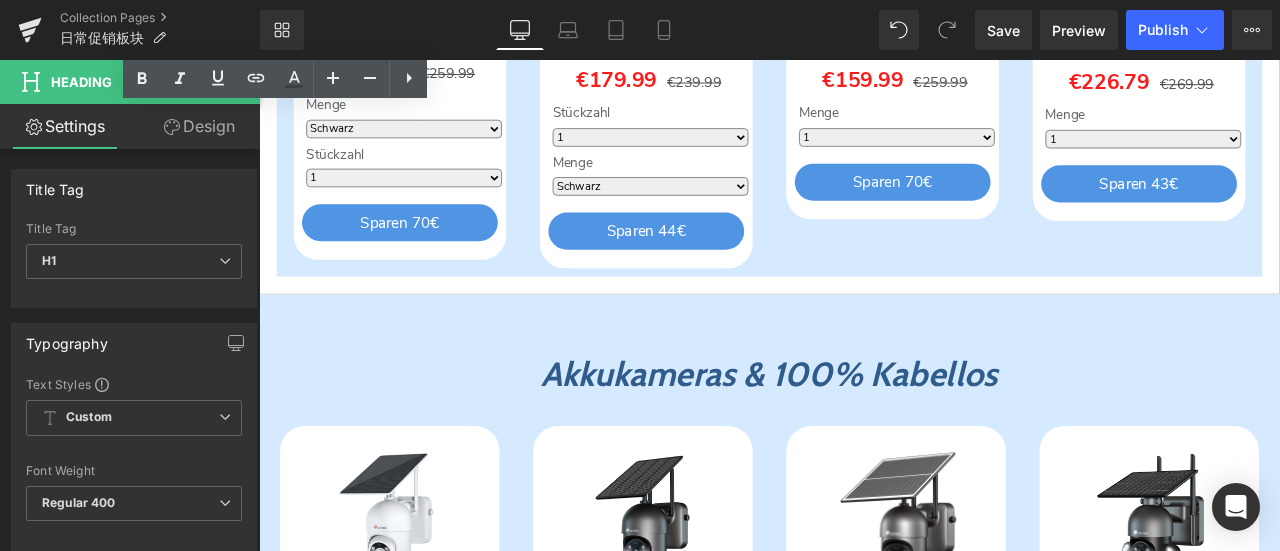 scroll, scrollTop: 1274, scrollLeft: 0, axis: vertical 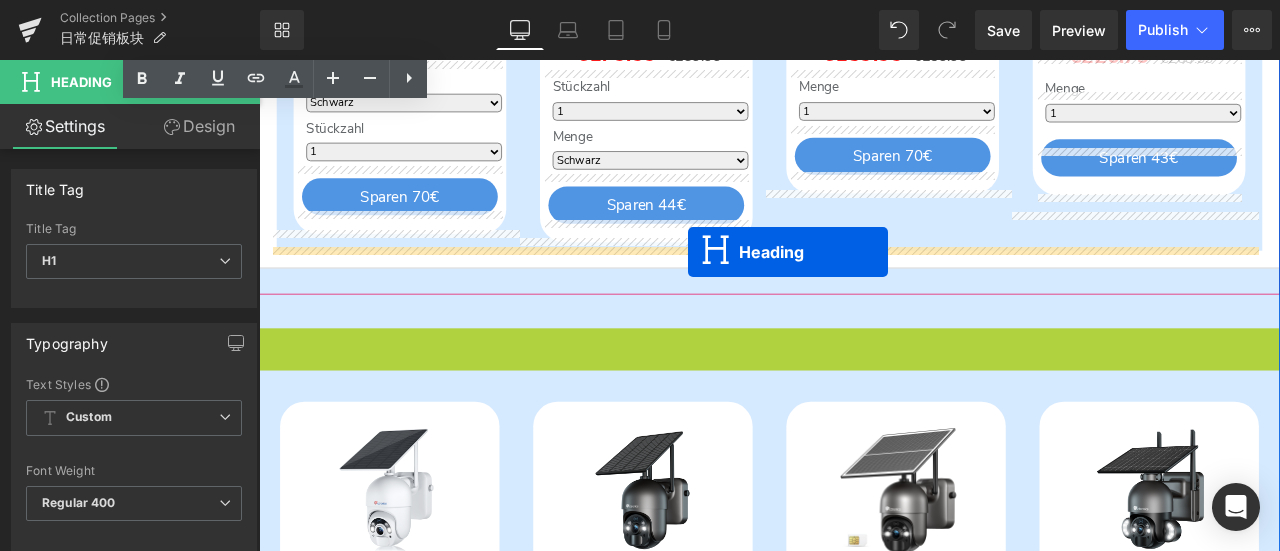 drag, startPoint x: 804, startPoint y: 400, endPoint x: 767, endPoint y: 287, distance: 118.90332 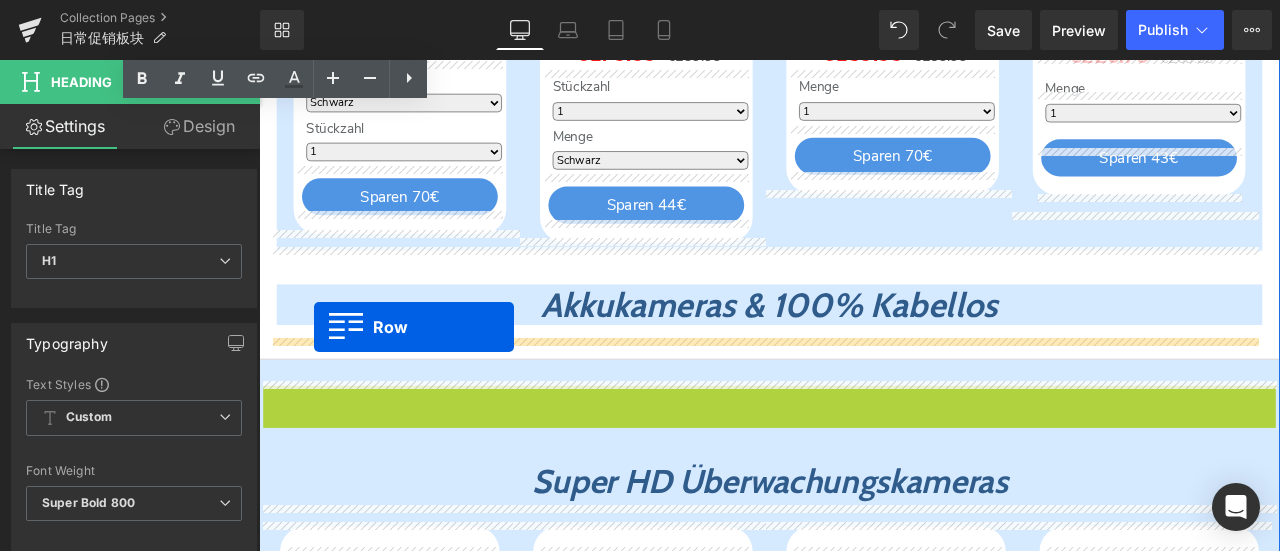 drag, startPoint x: 271, startPoint y: 456, endPoint x: 324, endPoint y: 377, distance: 95.131485 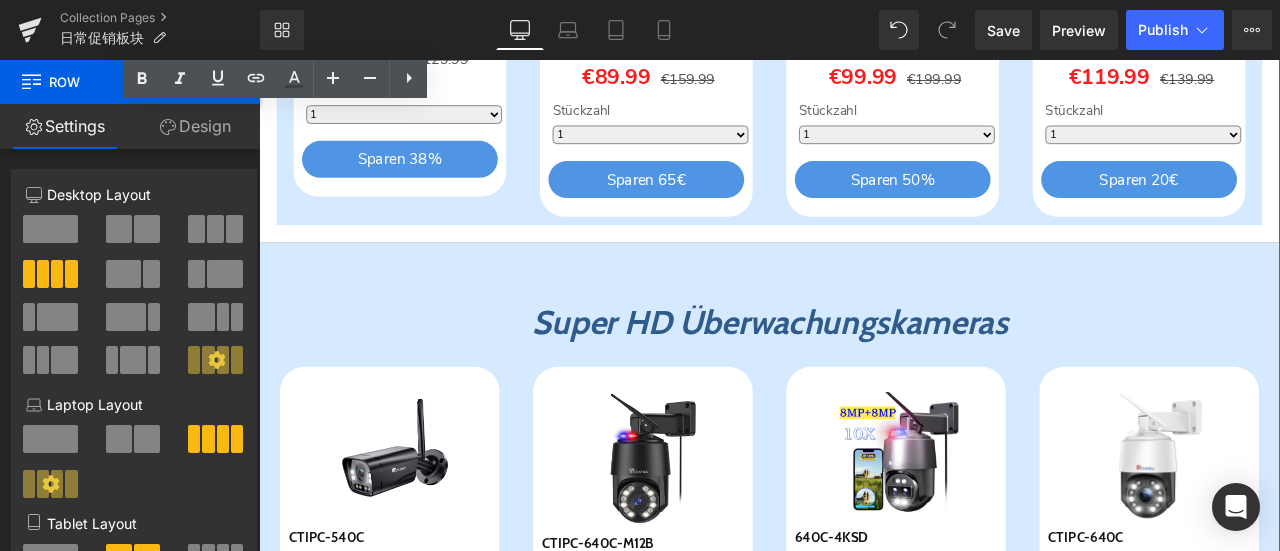scroll, scrollTop: 1974, scrollLeft: 0, axis: vertical 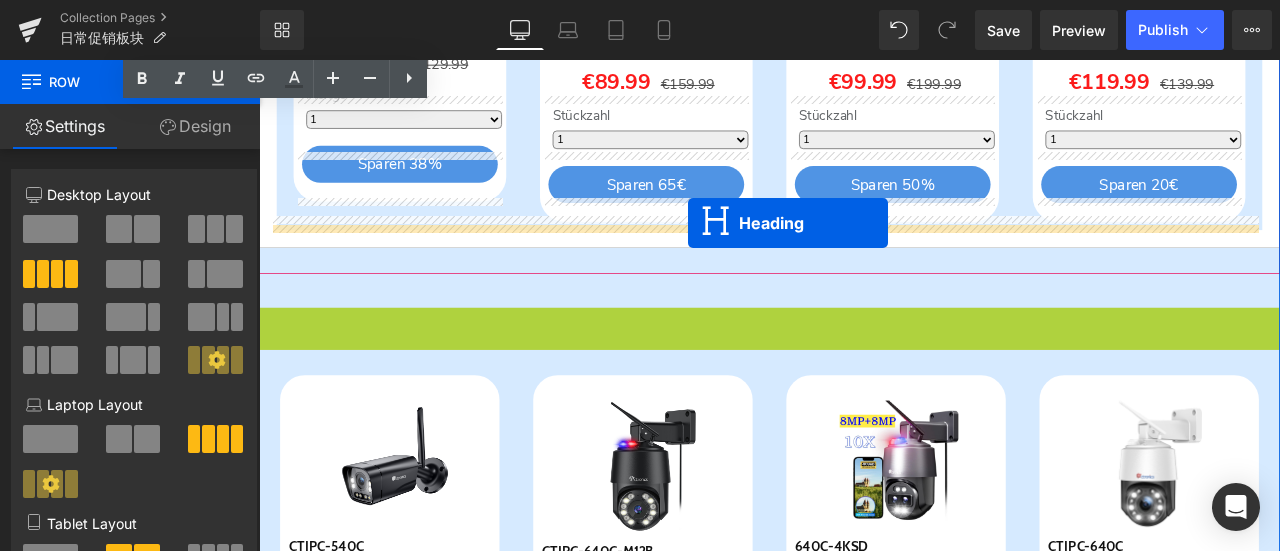 drag, startPoint x: 806, startPoint y: 374, endPoint x: 767, endPoint y: 253, distance: 127.12985 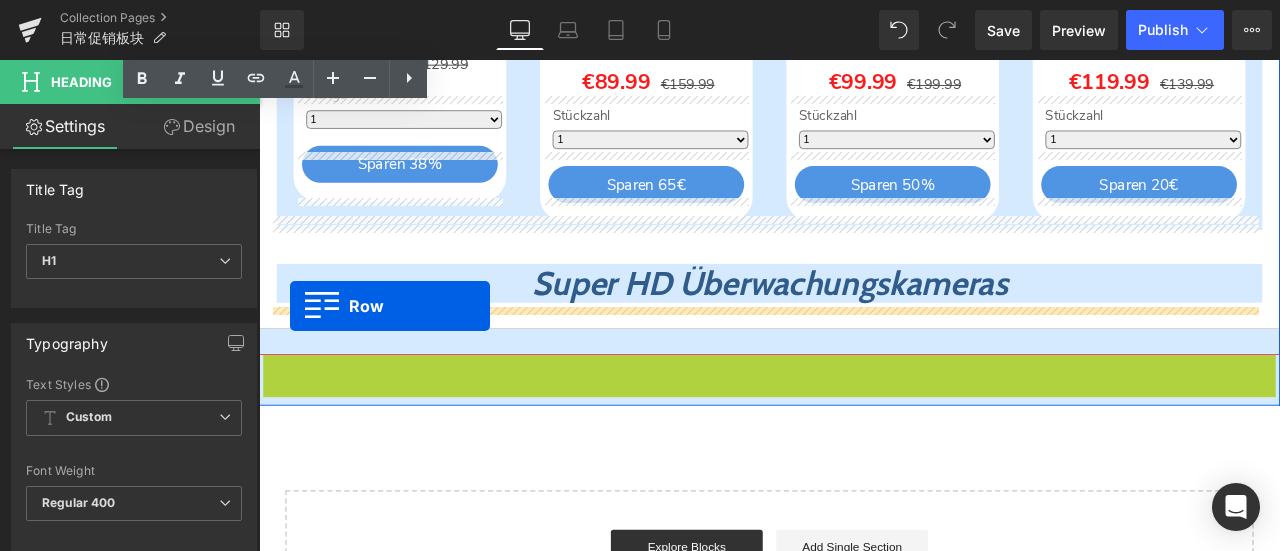drag, startPoint x: 277, startPoint y: 420, endPoint x: 296, endPoint y: 351, distance: 71.568146 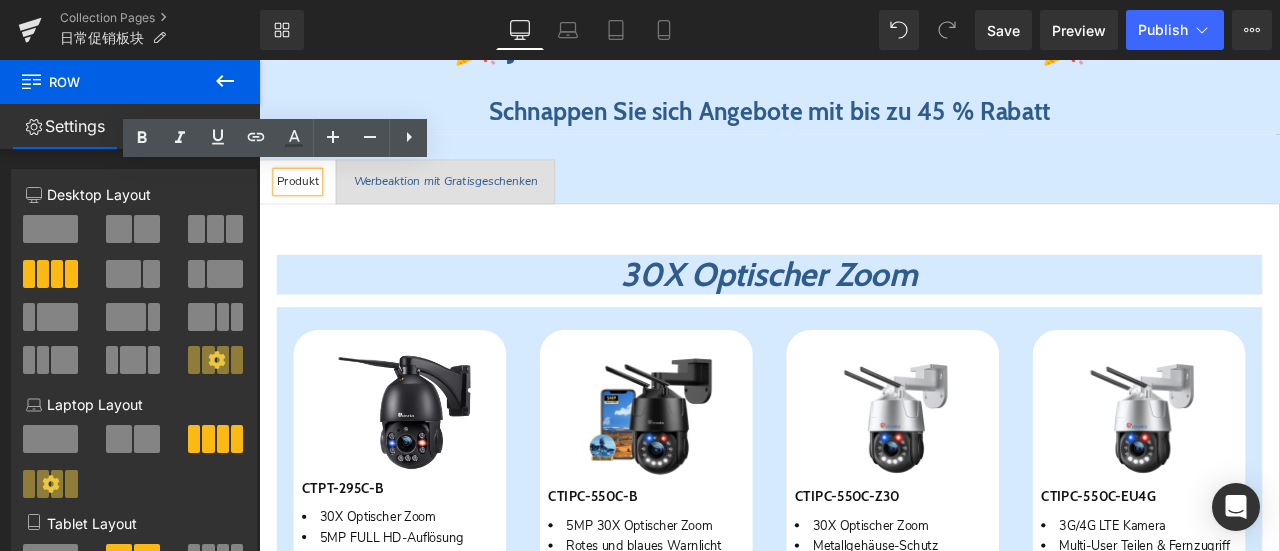 scroll, scrollTop: 621, scrollLeft: 0, axis: vertical 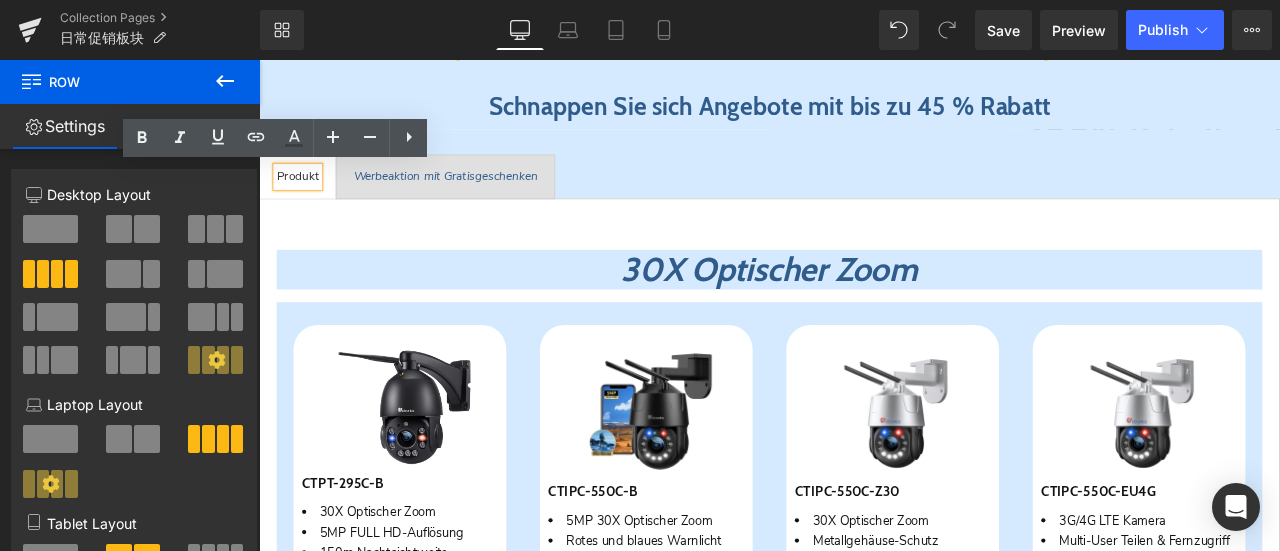 click on "Werbeaktion mit Gratisgeschenken" at bounding box center (480, 197) 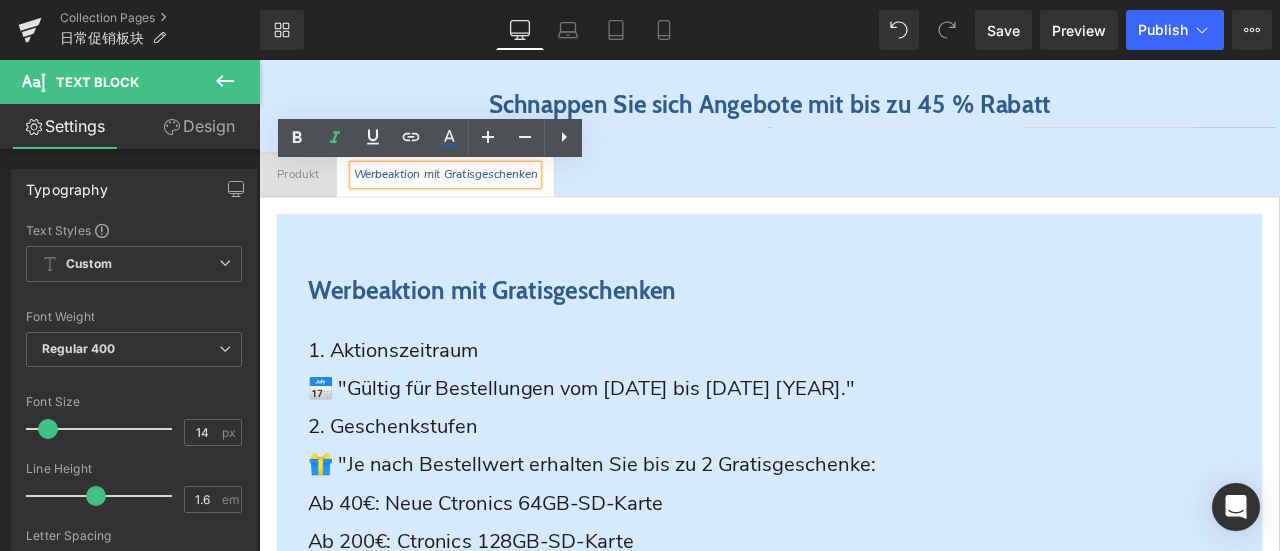 scroll, scrollTop: 621, scrollLeft: 0, axis: vertical 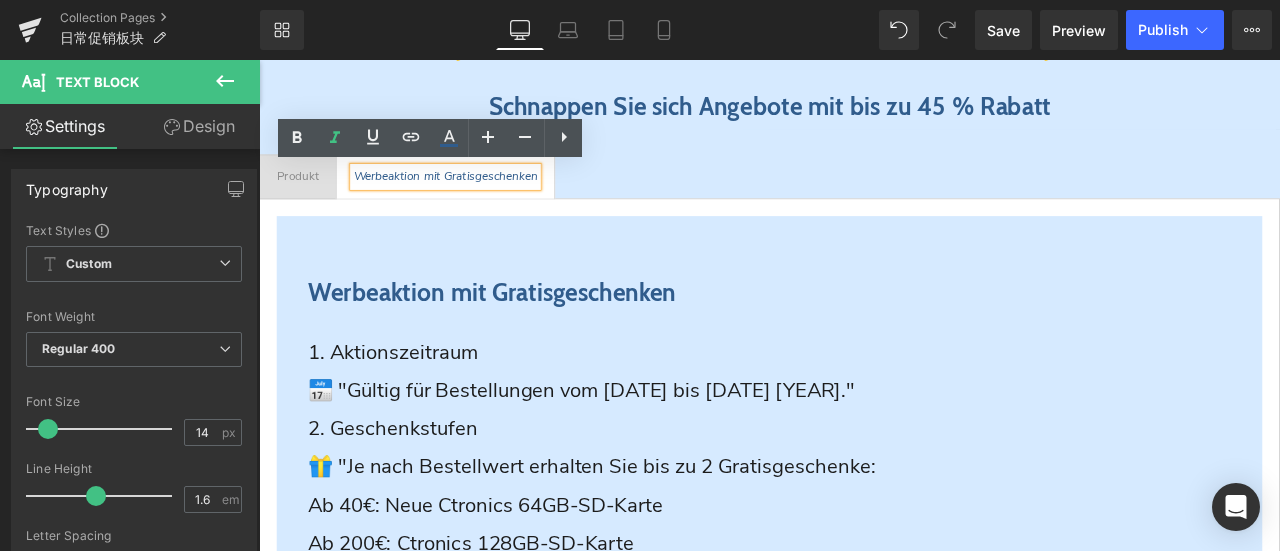 click on "Werbeaktion mit Gratisgeschenken Heading         1. Aktionszeitraum 📅 "Gültig für Bestellungen vom 5. bis 13. Juli 2025." 2. Geschenkstufen 🎁 "Je nach Bestellwert erhalten Sie bis zu 2 Gratisgeschenke: Ab 40€: Neue Ctronics 64GB-SD-Karte Ab 200€: Ctronics 128GB-SD-Karte Hinweis: Max. 2 Geschenke pro Bestellung. Nur für physische Artikel gültig." 3. Bestellberechnung 💰 "Jede Bestellung wird einzeln berechnet. Die Geschenke richten sich nach dem erreichten Bestellwert." 4. Versand der Geschenke 📦 "Die Gratisartikel werden im selben Paket wie Ihre gekauften Waren versendet."       Text Block         Warranty: Lifetime warranty Worry-free trial: 30-day easy returns Delivery: Free shipping, fast delivery within 1-3 business days Customer service: Find the best security camera Text Block         Row     46px" at bounding box center (864, 704) 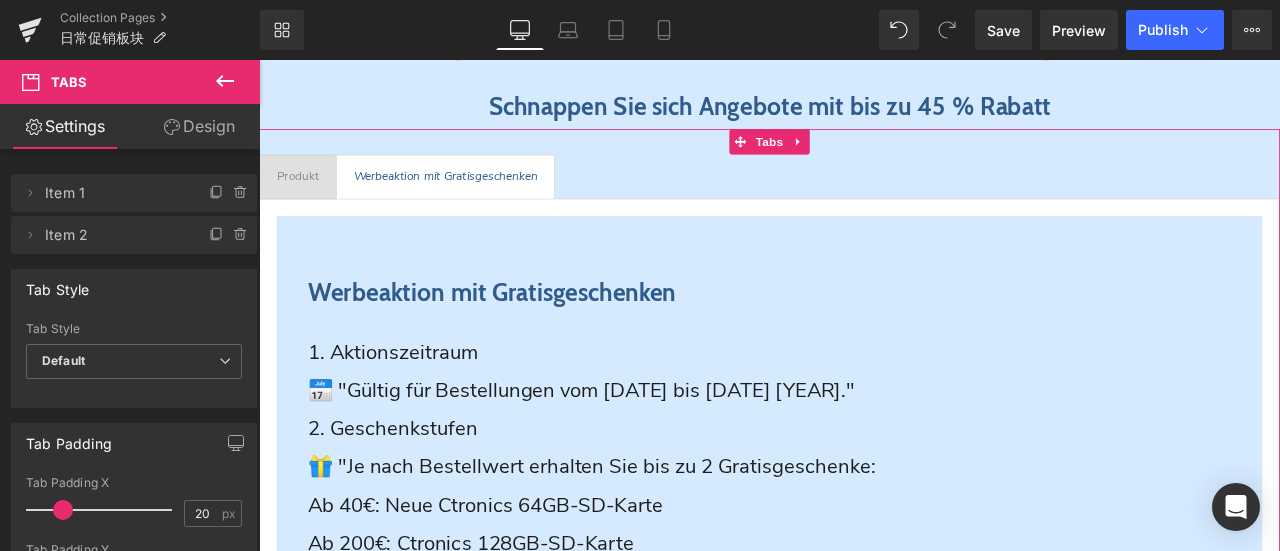 click on "Design" at bounding box center [199, 126] 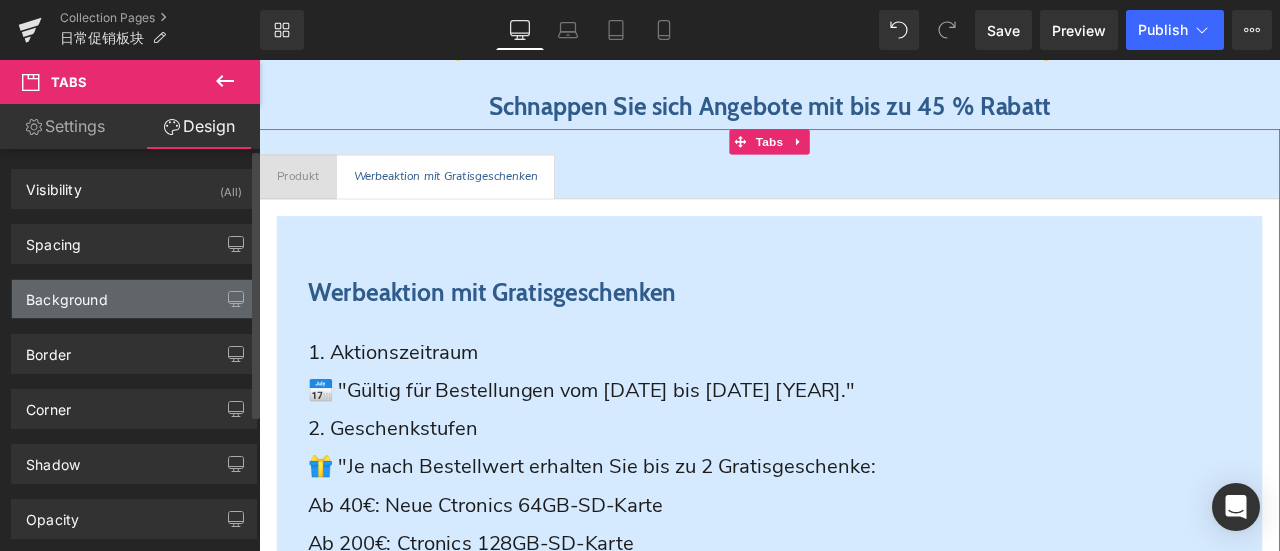 click on "Background" at bounding box center (67, 294) 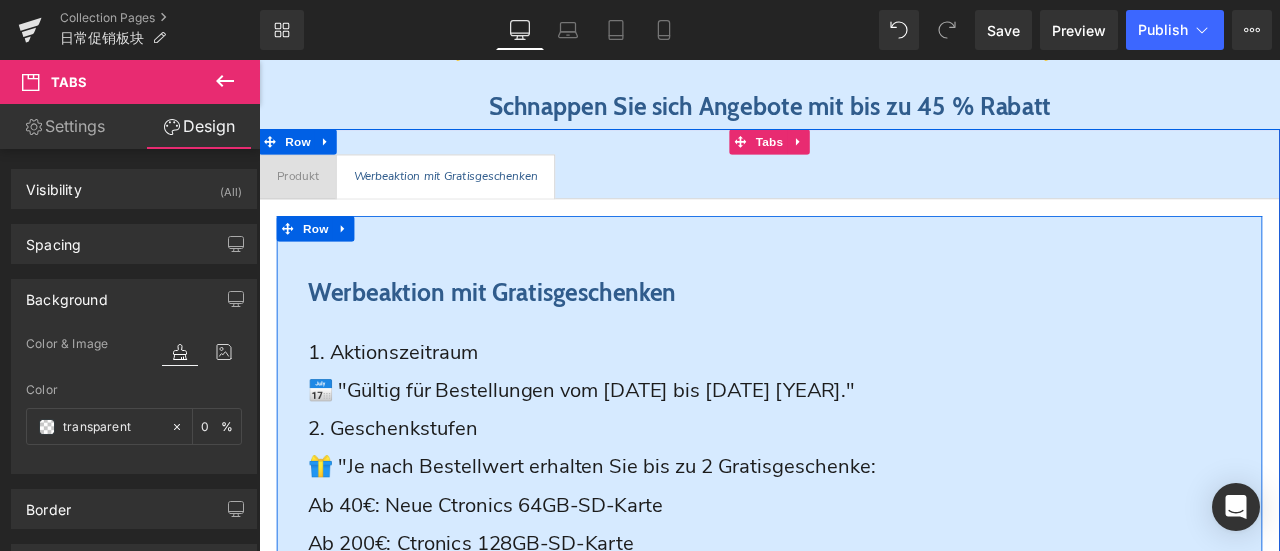 click on "Werbeaktion mit Gratisgeschenken Heading         1. Aktionszeitraum 📅 "Gültig für Bestellungen vom 5. bis 13. Juli 2025." 2. Geschenkstufen 🎁 "Je nach Bestellwert erhalten Sie bis zu 2 Gratisgeschenke: Ab 40€: Neue Ctronics 64GB-SD-Karte Ab 200€: Ctronics 128GB-SD-Karte Hinweis: Max. 2 Geschenke pro Bestellung. Nur für physische Artikel gültig." 3. Bestellberechnung 💰 "Jede Bestellung wird einzeln berechnet. Die Geschenke richten sich nach dem erreichten Bestellwert." 4. Versand der Geschenke 📦 "Die Gratisartikel werden im selben Paket wie Ihre gekauften Waren versendet."       Text Block         Warranty: Lifetime warranty Worry-free trial: 30-day easy returns Delivery: Free shipping, fast delivery within 1-3 business days Customer service: Find the best security camera Text Block" at bounding box center [864, 696] 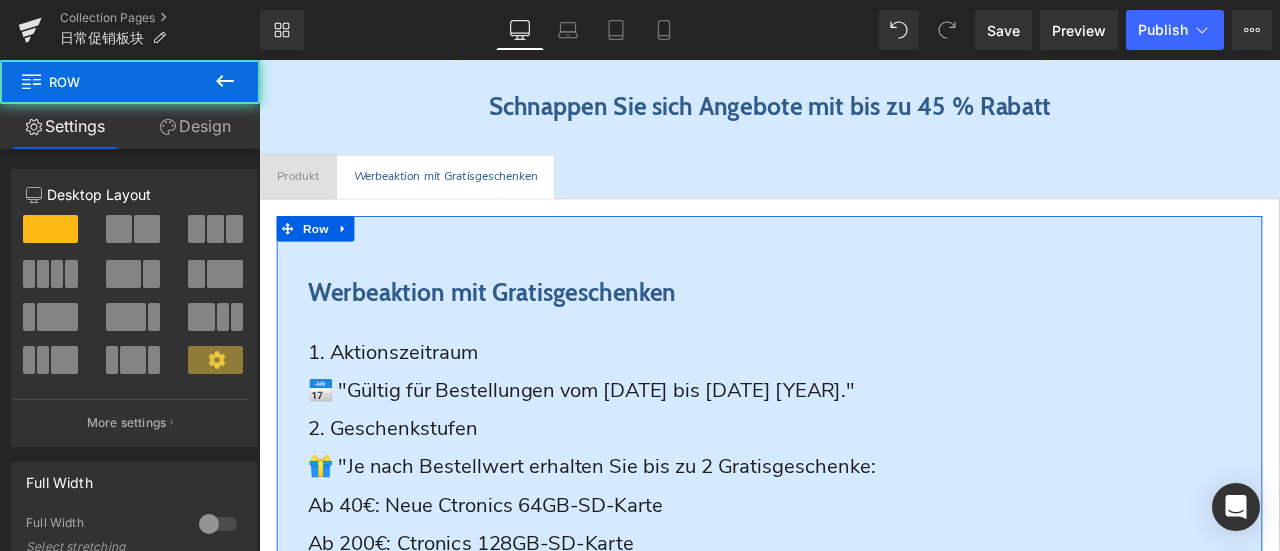 click on "Design" at bounding box center [195, 126] 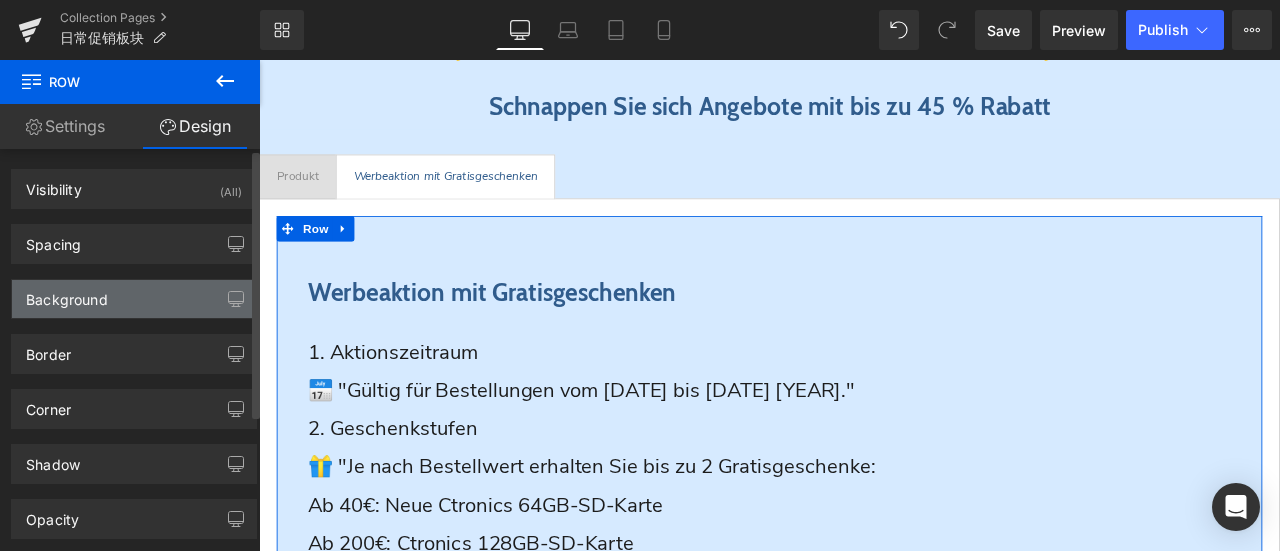 click on "Background" at bounding box center (67, 294) 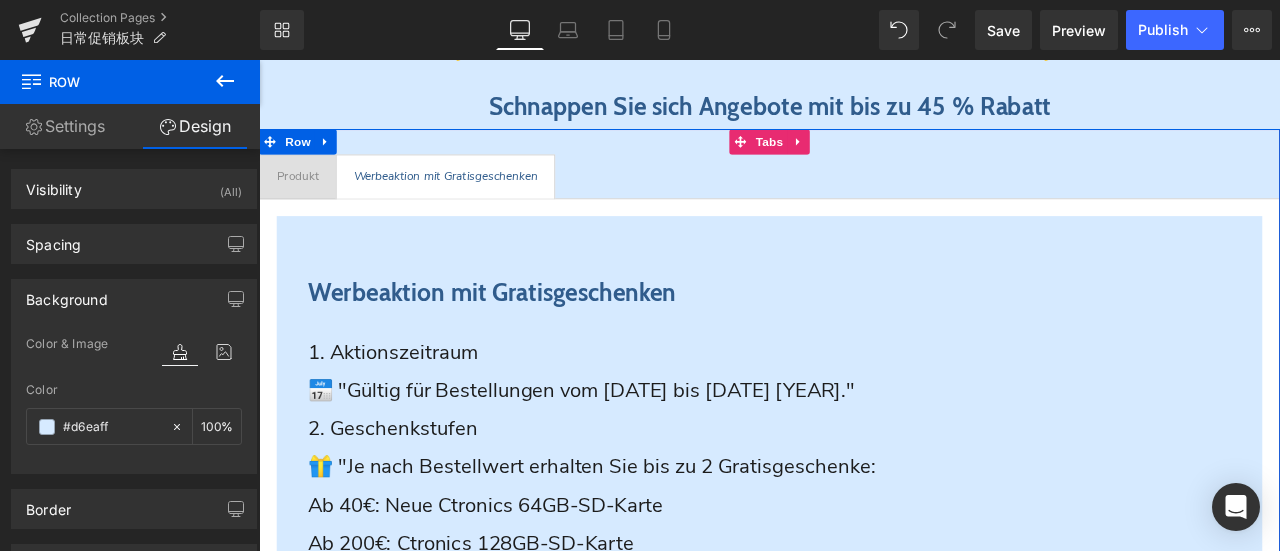 click on "Werbeaktion mit Gratisgeschenken Heading         1. Aktionszeitraum 📅 "Gültig für Bestellungen vom 5. bis 13. Juli 2025." 2. Geschenkstufen 🎁 "Je nach Bestellwert erhalten Sie bis zu 2 Gratisgeschenke: Ab 40€: Neue Ctronics 64GB-SD-Karte Ab 200€: Ctronics 128GB-SD-Karte Hinweis: Max. 2 Geschenke pro Bestellung. Nur für physische Artikel gültig." 3. Bestellberechnung 💰 "Jede Bestellung wird einzeln berechnet. Die Geschenke richten sich nach dem erreichten Bestellwert." 4. Versand der Geschenke 📦 "Die Gratisartikel werden im selben Paket wie Ihre gekauften Waren versendet."       Text Block         Warranty: Lifetime warranty Worry-free trial: 30-day easy returns Delivery: Free shipping, fast delivery within 1-3 business days Customer service: Find the best security camera Text Block         Row     46px" at bounding box center [864, 704] 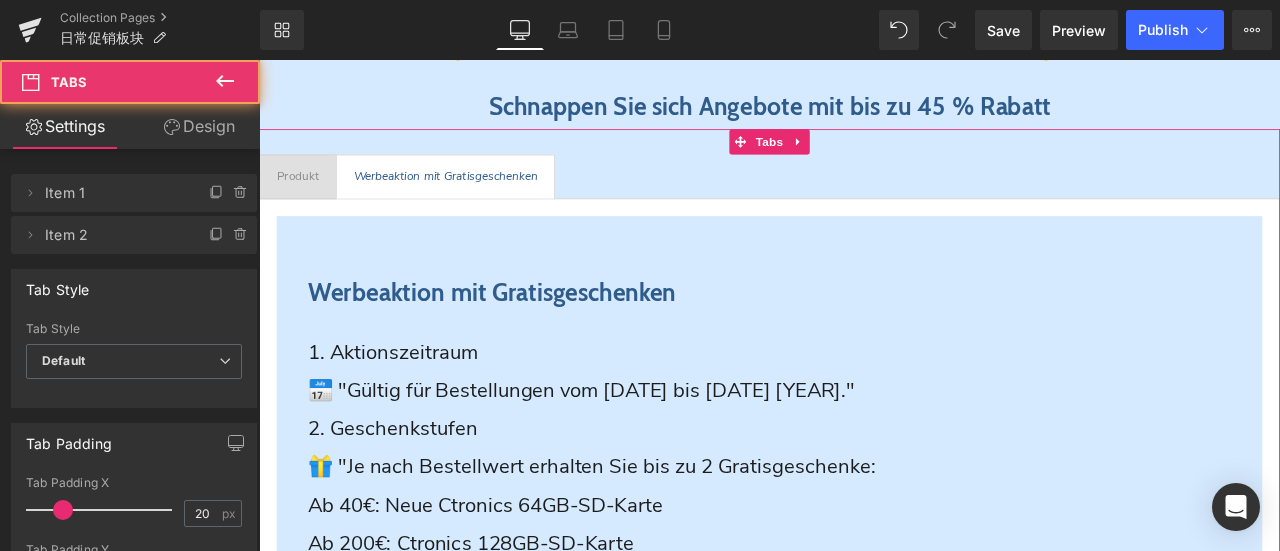 click on "Design" at bounding box center (199, 126) 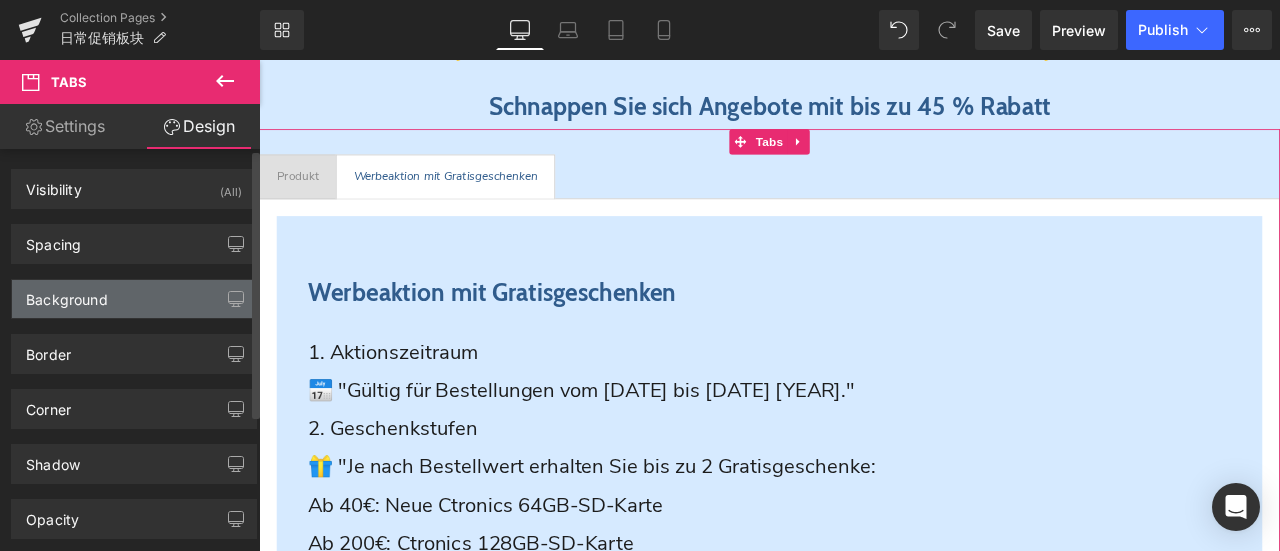 click on "Background" at bounding box center (67, 294) 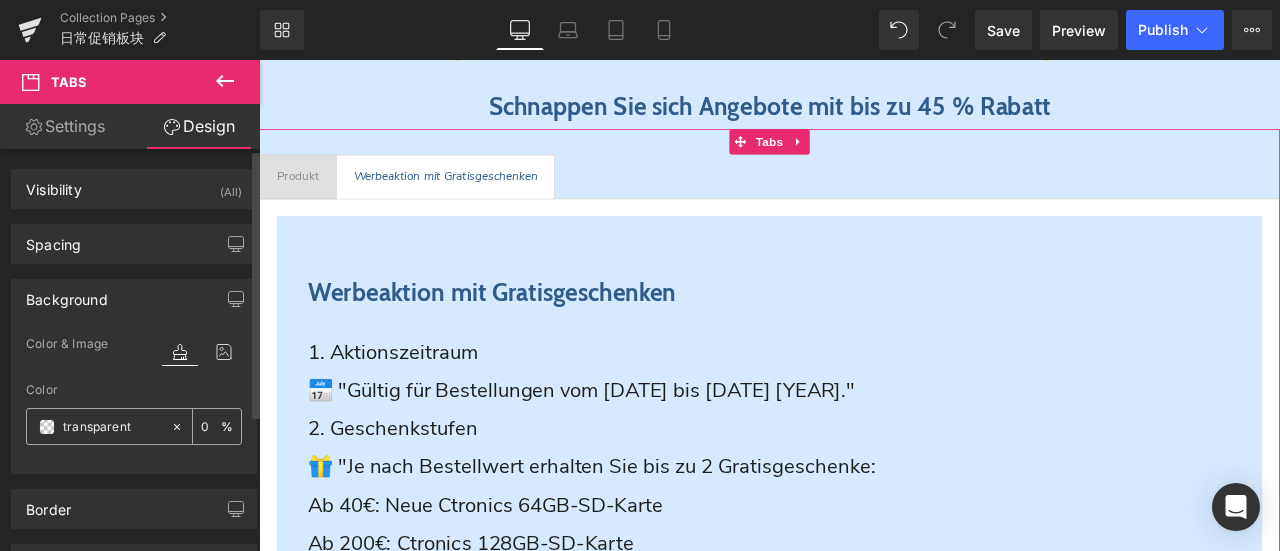 click at bounding box center (112, 427) 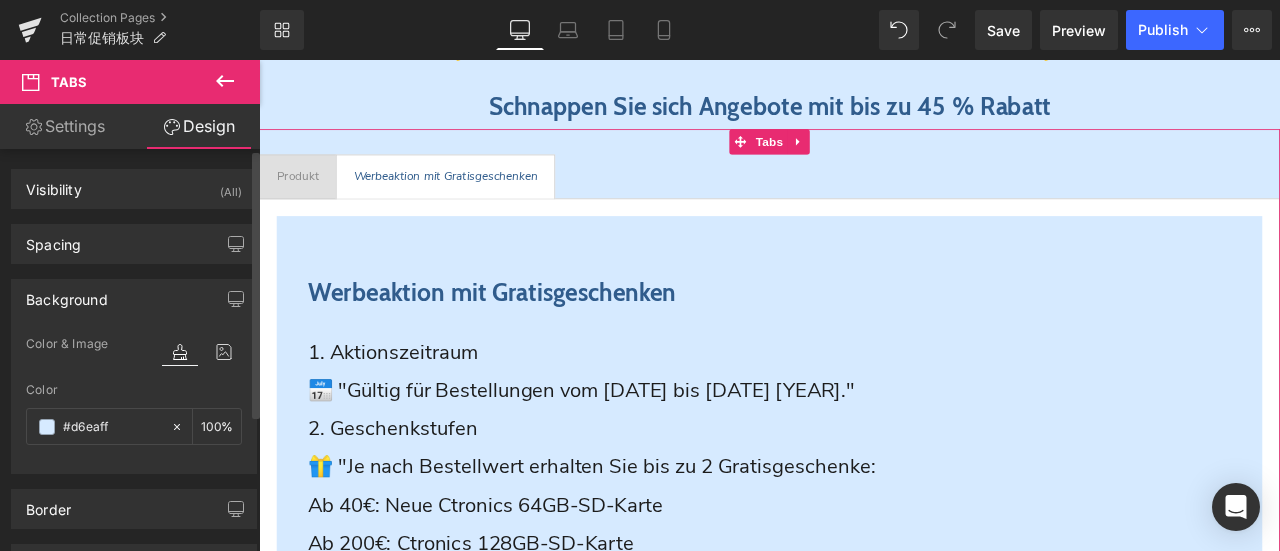 type on "#d6eaff" 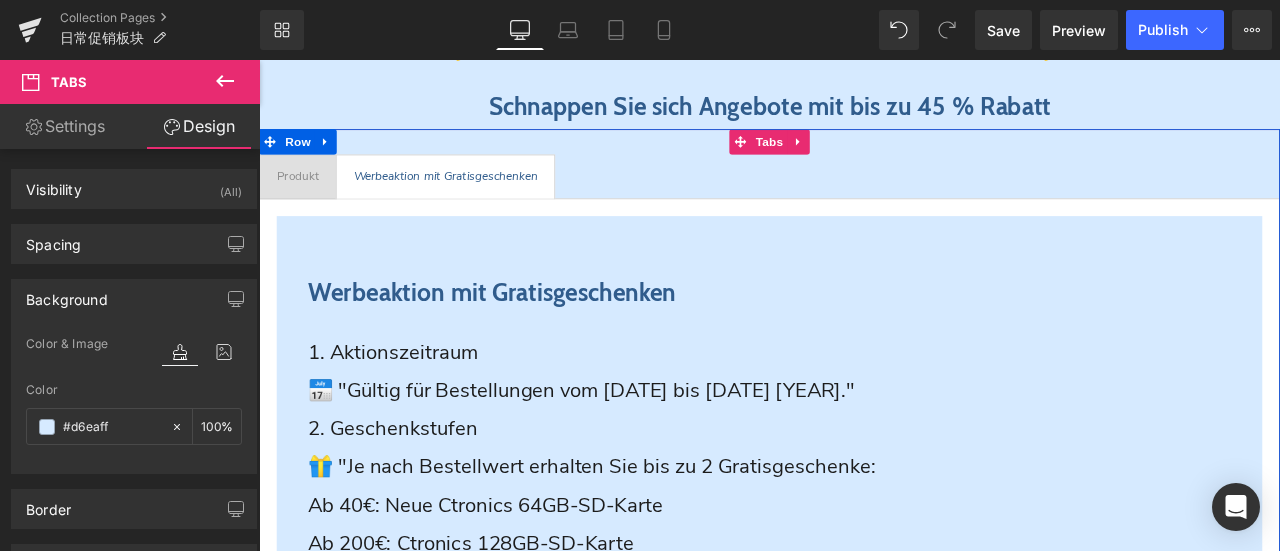 click on "Werbeaktion mit Gratisgeschenken Heading         1. Aktionszeitraum 📅 "Gültig für Bestellungen vom 5. bis 13. Juli 2025." 2. Geschenkstufen 🎁 "Je nach Bestellwert erhalten Sie bis zu 2 Gratisgeschenke: Ab 40€: Neue Ctronics 64GB-SD-Karte Ab 200€: Ctronics 128GB-SD-Karte Hinweis: Max. 2 Geschenke pro Bestellung. Nur für physische Artikel gültig." 3. Bestellberechnung 💰 "Jede Bestellung wird einzeln berechnet. Die Geschenke richten sich nach dem erreichten Bestellwert." 4. Versand der Geschenke 📦 "Die Gratisartikel werden im selben Paket wie Ihre gekauften Waren versendet."       Text Block         Warranty: Lifetime warranty Worry-free trial: 30-day easy returns Delivery: Free shipping, fast delivery within 1-3 business days Customer service: Find the best security camera Text Block         Row     46px" at bounding box center [864, 704] 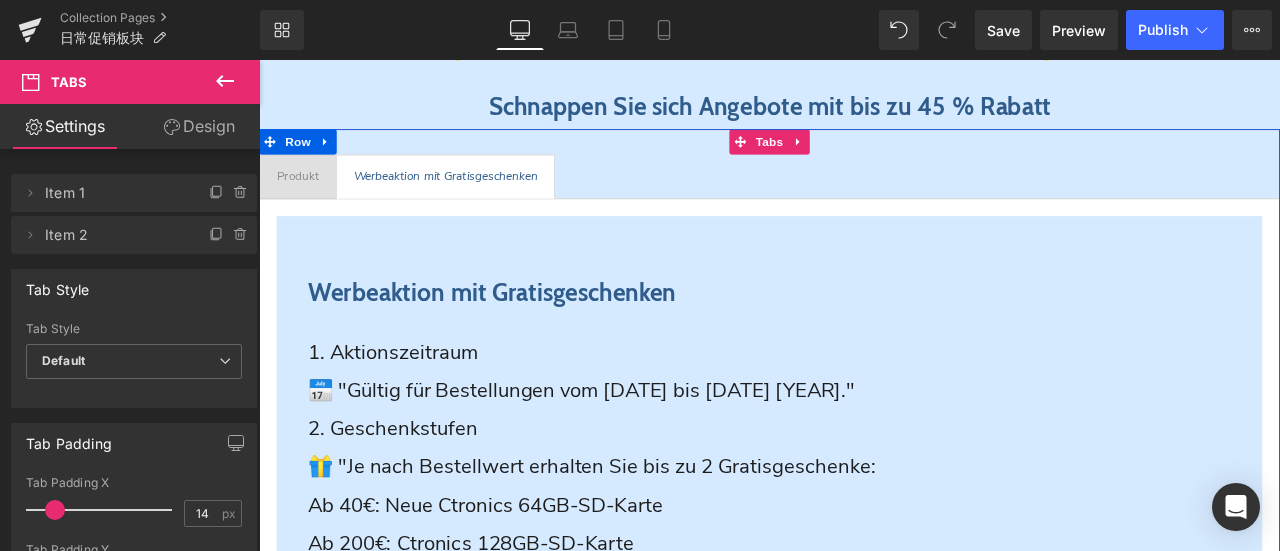 click on "Werbeaktion mit Gratisgeschenken Heading         1. Aktionszeitraum 📅 "Gültig für Bestellungen vom 5. bis 13. Juli 2025." 2. Geschenkstufen 🎁 "Je nach Bestellwert erhalten Sie bis zu 2 Gratisgeschenke: Ab 40€: Neue Ctronics 64GB-SD-Karte Ab 200€: Ctronics 128GB-SD-Karte Hinweis: Max. 2 Geschenke pro Bestellung. Nur für physische Artikel gültig." 3. Bestellberechnung 💰 "Jede Bestellung wird einzeln berechnet. Die Geschenke richten sich nach dem erreichten Bestellwert." 4. Versand der Geschenke 📦 "Die Gratisartikel werden im selben Paket wie Ihre gekauften Waren versendet."       Text Block         Warranty: Lifetime warranty Worry-free trial: 30-day easy returns Delivery: Free shipping, fast delivery within 1-3 business days Customer service: Find the best security camera Text Block         Row     46px" at bounding box center [864, 704] 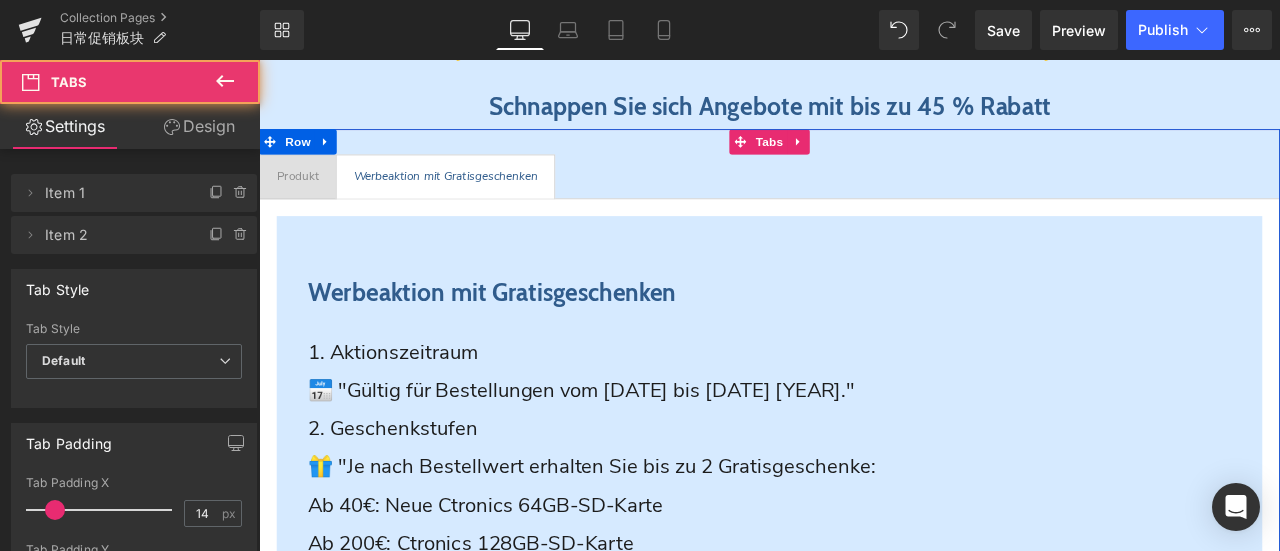 click on "Werbeaktion mit Gratisgeschenken" at bounding box center (480, 197) 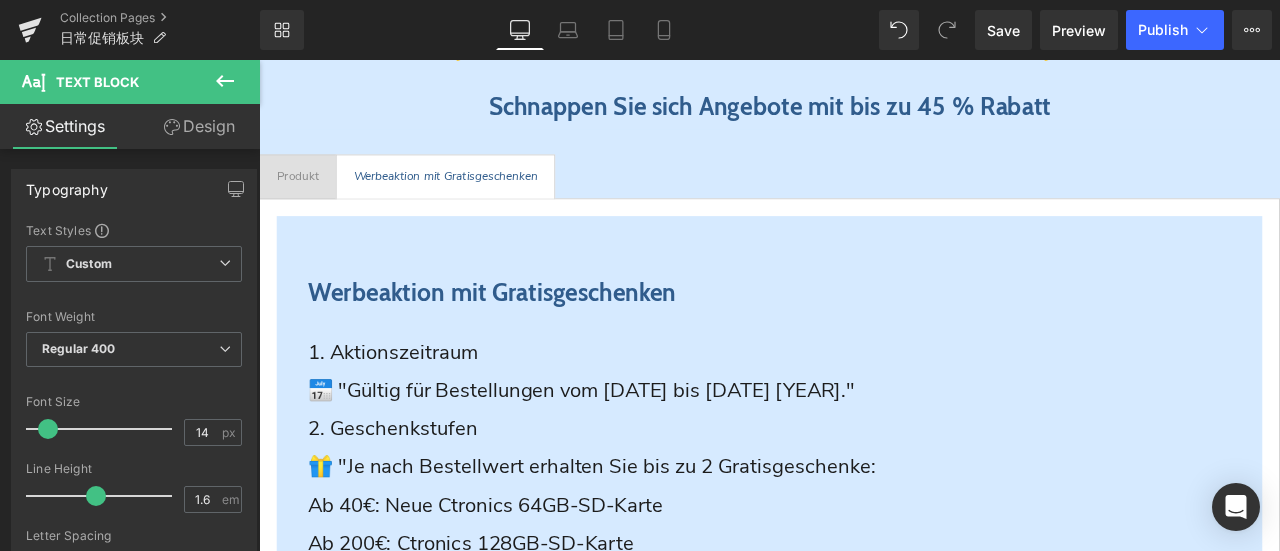 click on "Design" at bounding box center [199, 126] 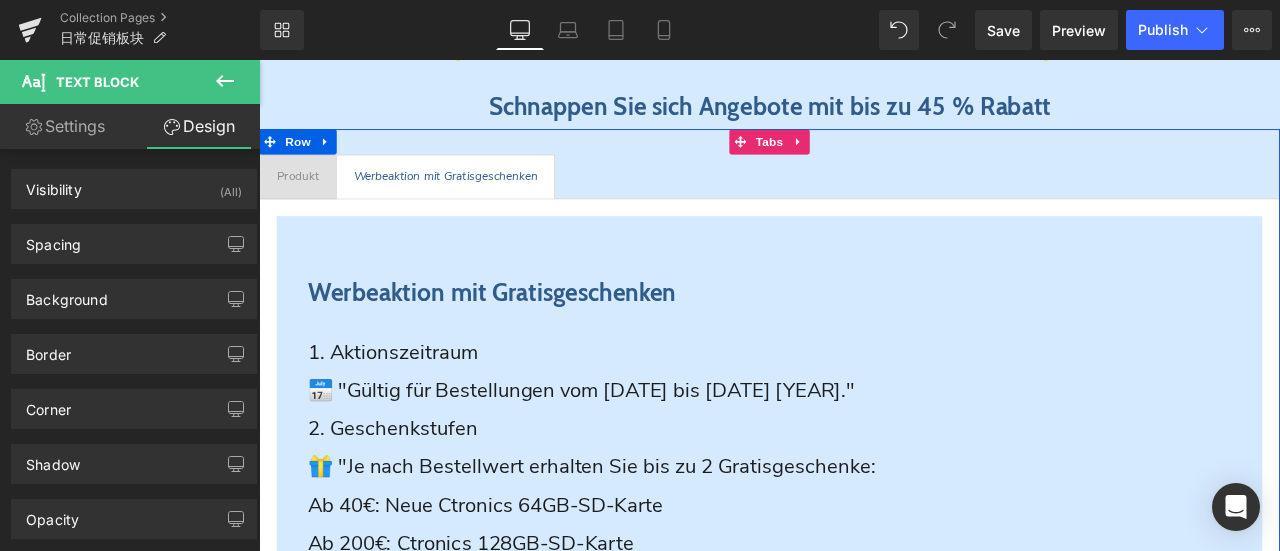 click on "Produkt" at bounding box center (305, 198) 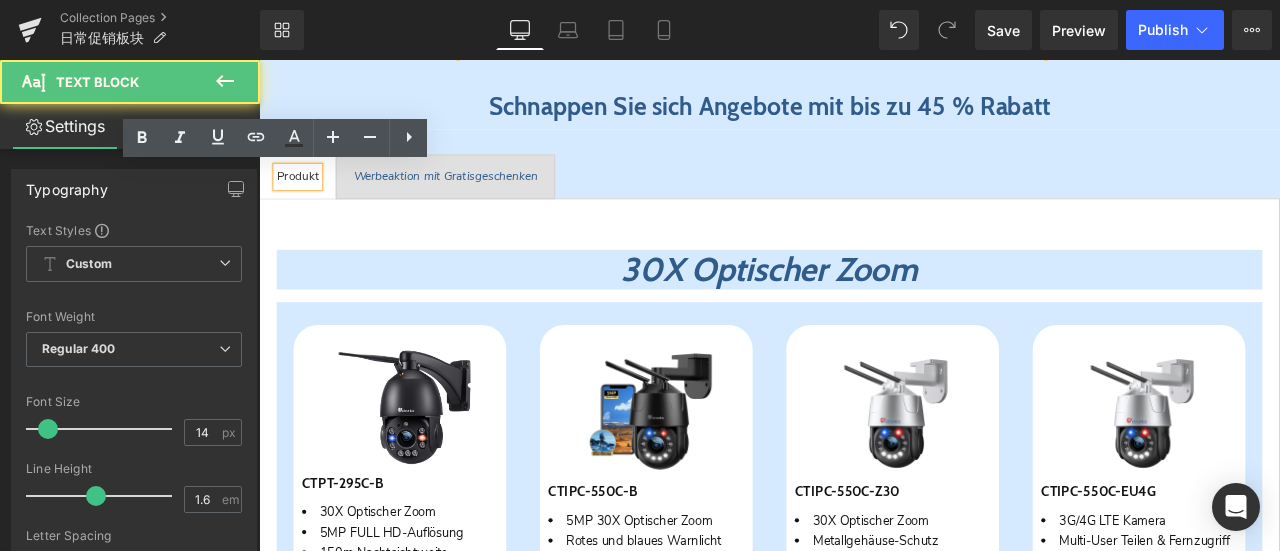 click on "30X Optischer Zoom Heading
Sparen
27
%
(P) Image
CTPT-295C-B
(P) SKU
30X Optischer Zoom
5MP FULL HD-Auflösung
150m Nachtsichtweite
Text Block
€189.99
€259.99
(P) Price
Menge Weiß" at bounding box center [864, 1281] 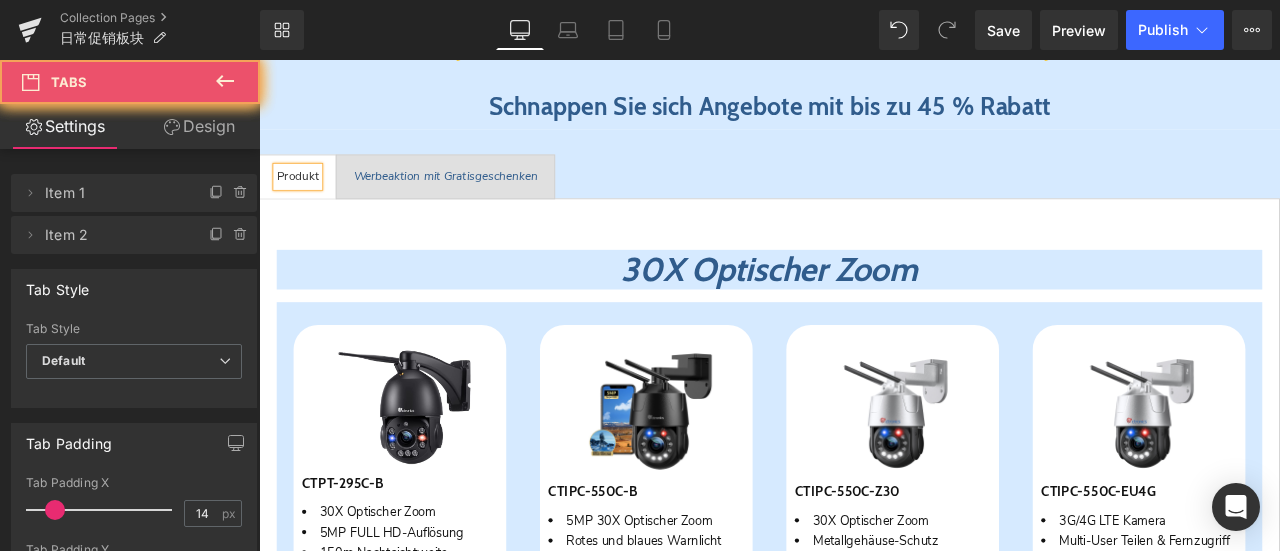 click on "30X Optischer Zoom Heading
Sparen
27
%
(P) Image
CTPT-295C-B
(P) SKU
30X Optischer Zoom
5MP FULL HD-Auflösung
150m Nachtsichtweite
Text Block
€189.99
€259.99
(P) Price
Menge Weiß" at bounding box center (864, 1281) 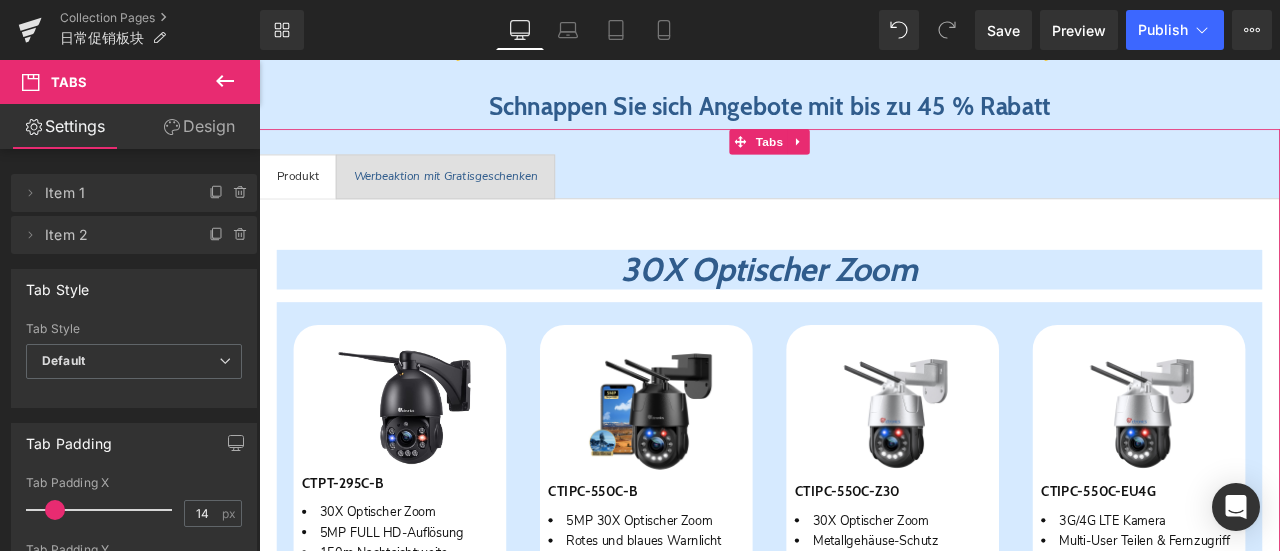 click on "Design" at bounding box center [199, 126] 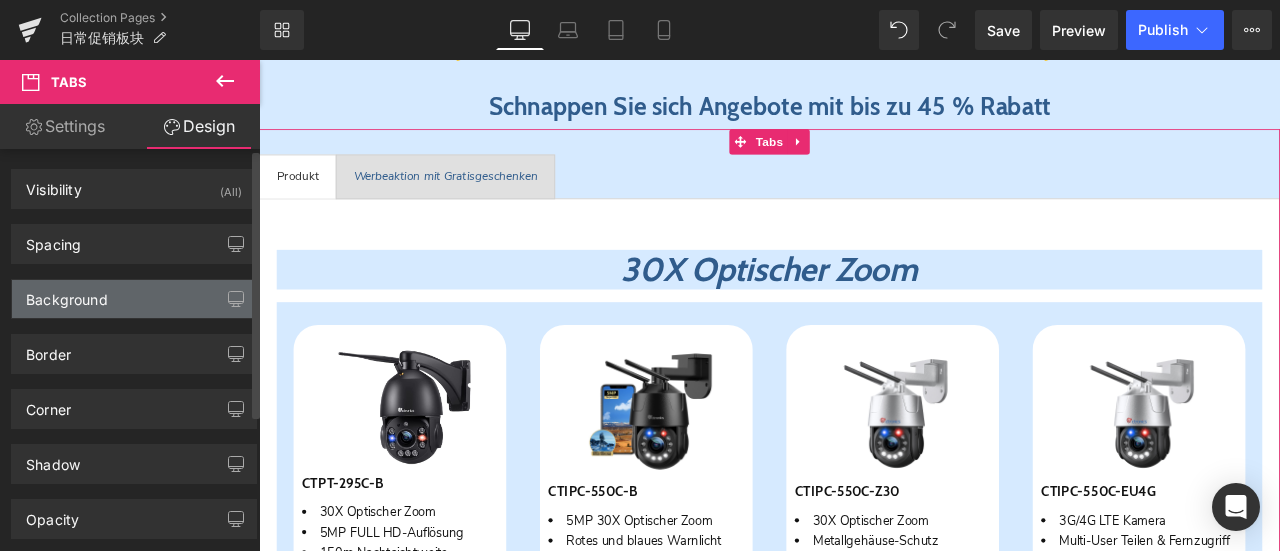 click on "Background" at bounding box center (134, 299) 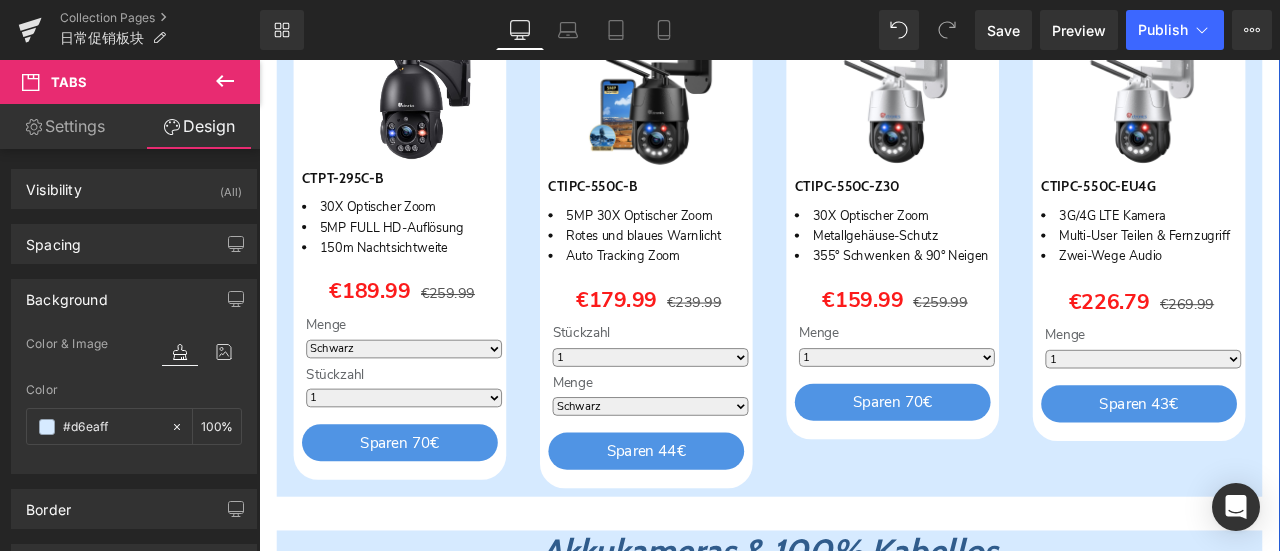 scroll, scrollTop: 521, scrollLeft: 0, axis: vertical 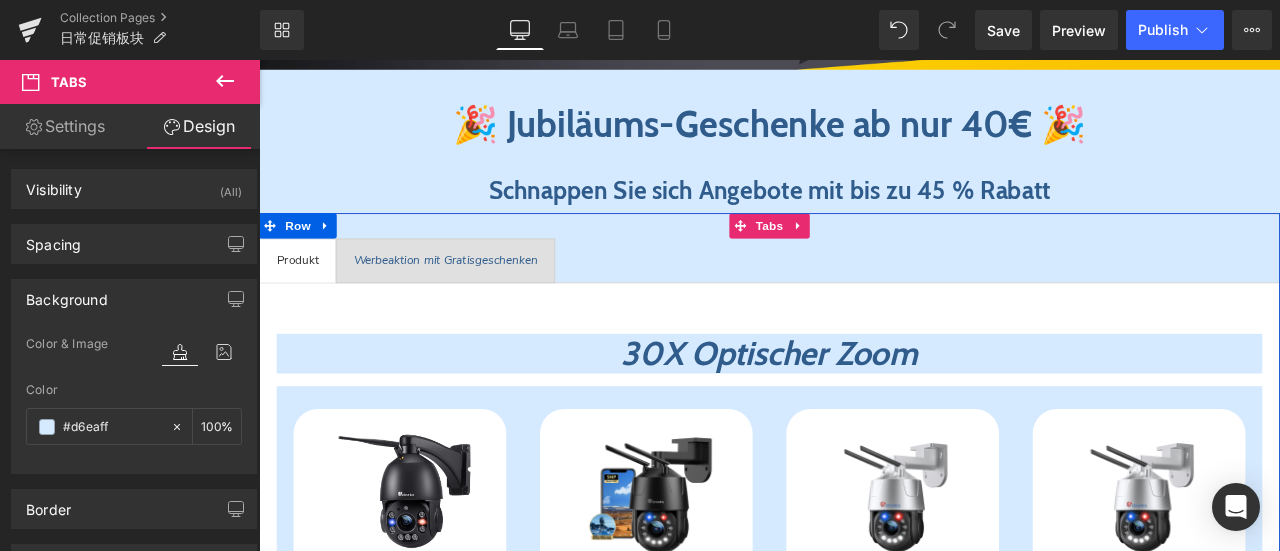 click on "30X Optischer Zoom Heading
Sparen
27
%
(P) Image
CTPT-295C-B
(P) SKU
30X Optischer Zoom
5MP FULL HD-Auflösung
150m Nachtsichtweite
Text Block
€189.99
€259.99
(P) Price
Menge Weiß" at bounding box center (864, 1381) 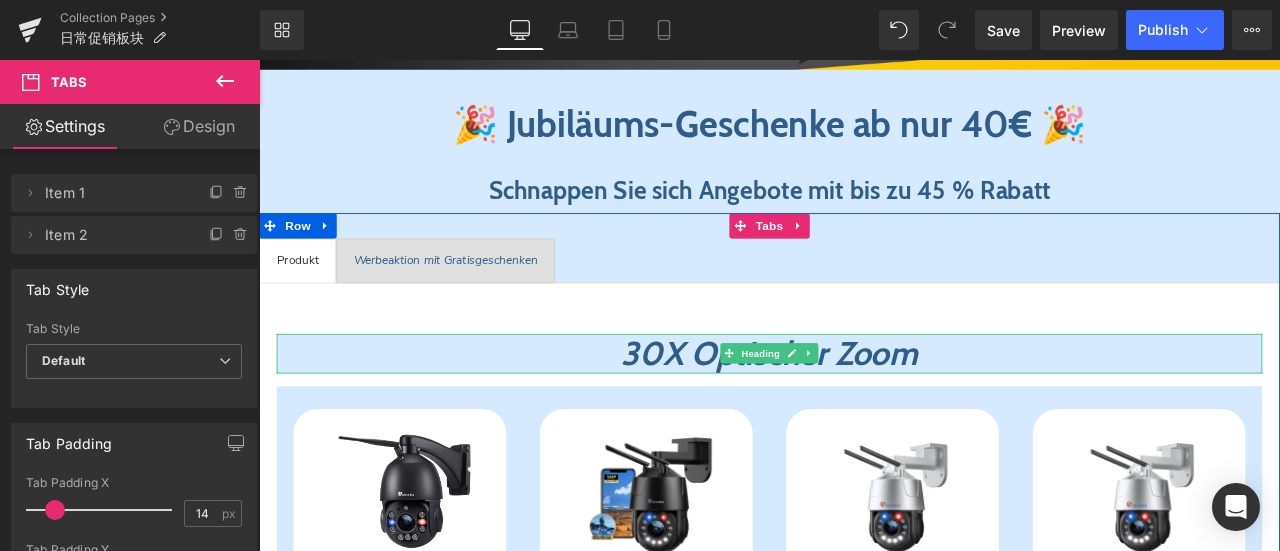 click on "30X Optischer Zoom" at bounding box center (864, 408) 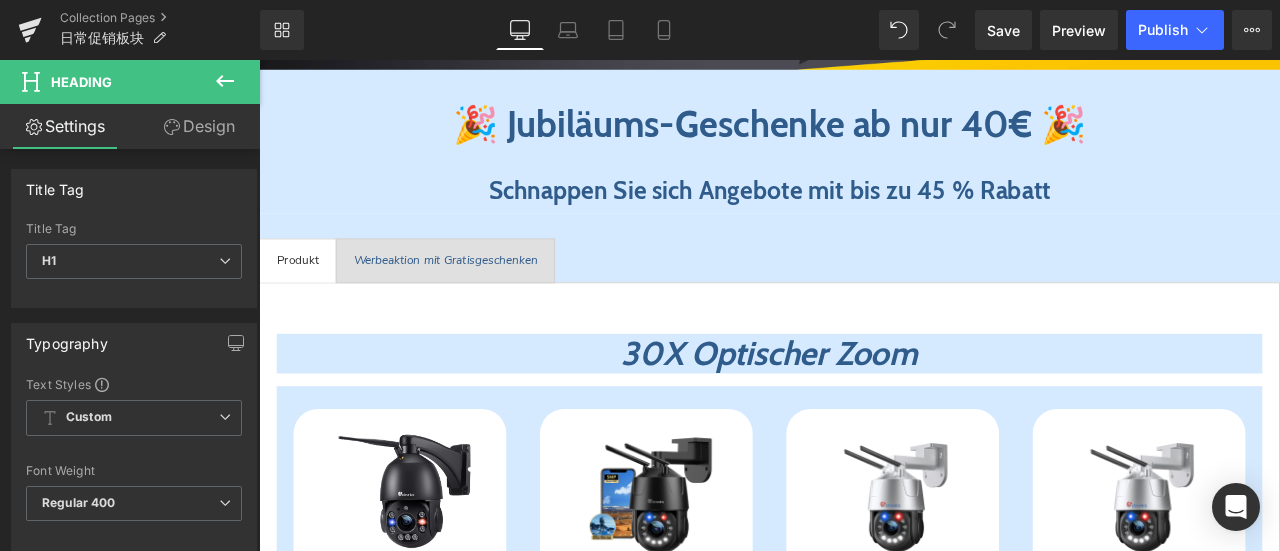 click on "Design" at bounding box center (199, 126) 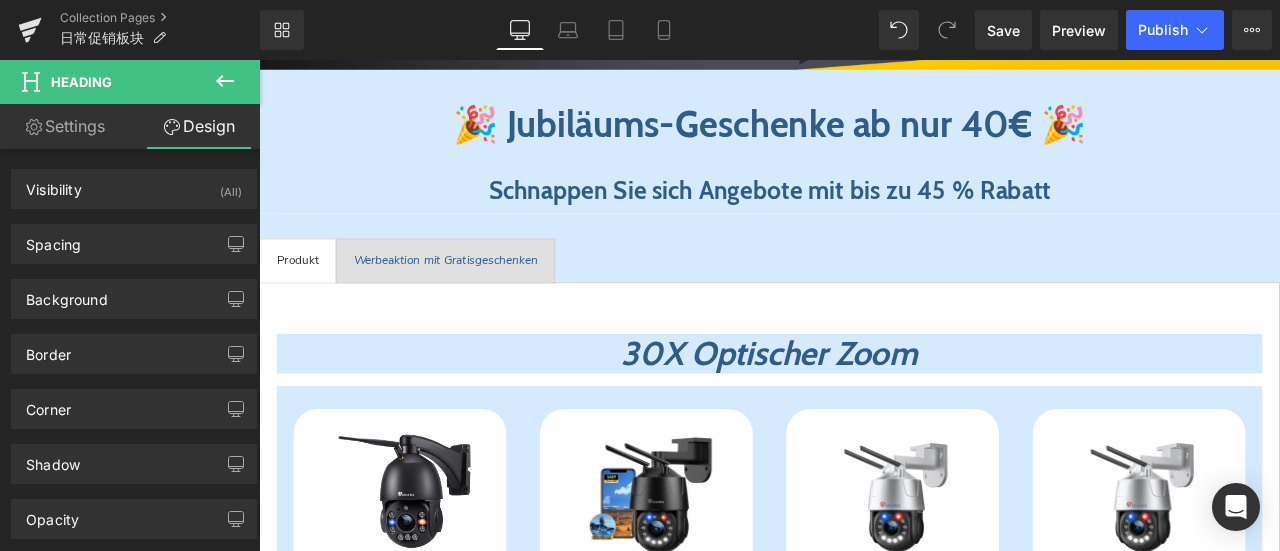 click on "Settings" at bounding box center (65, 126) 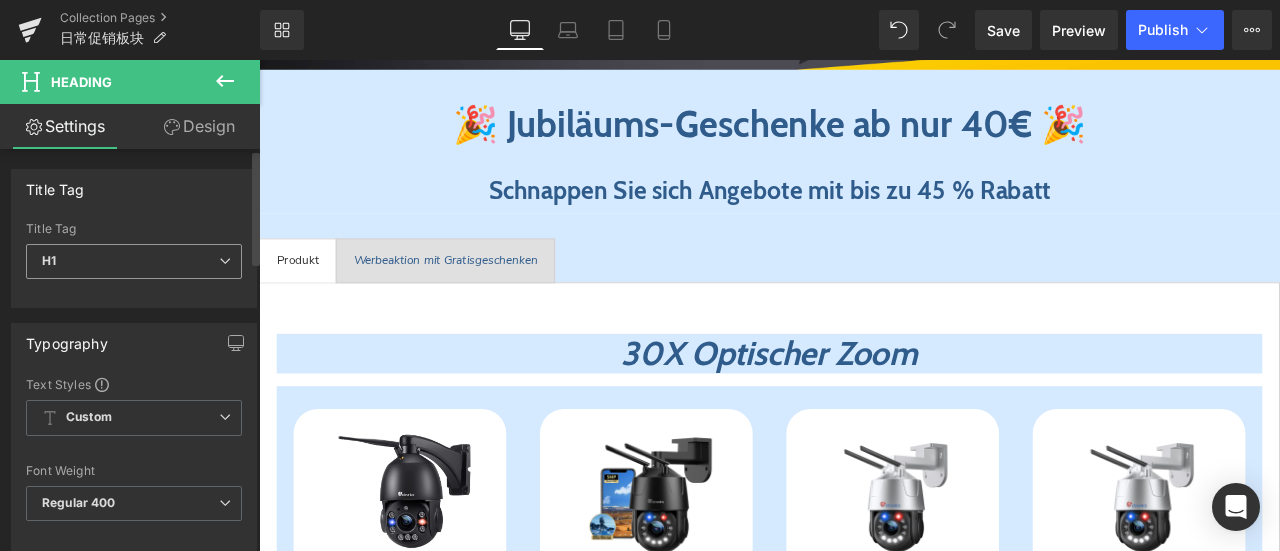 click on "H1" at bounding box center [134, 261] 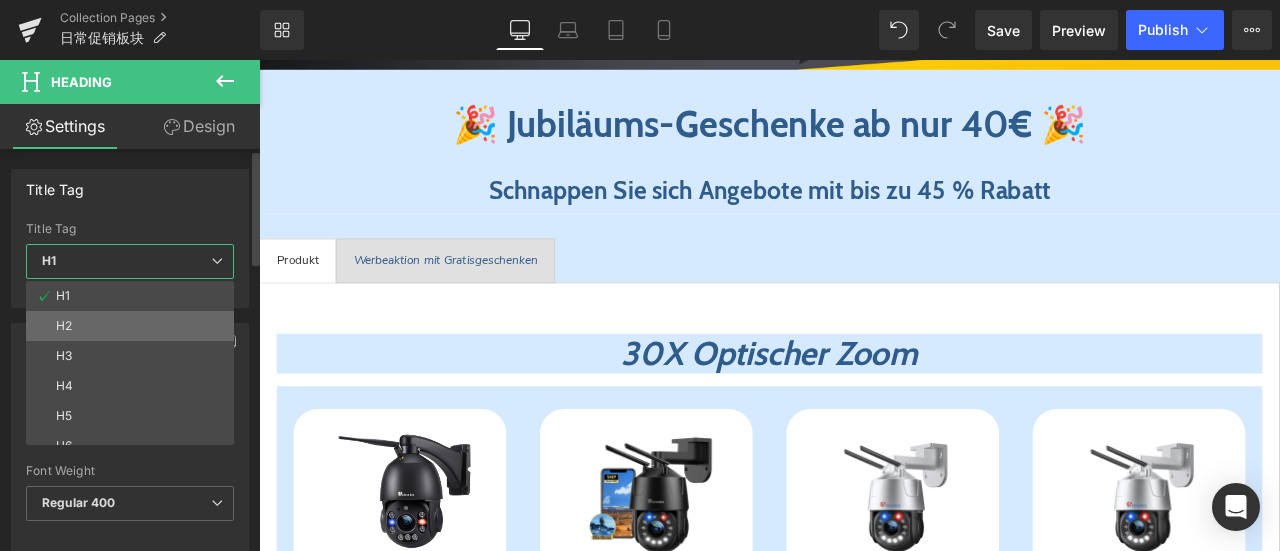 click on "H2" at bounding box center [134, 326] 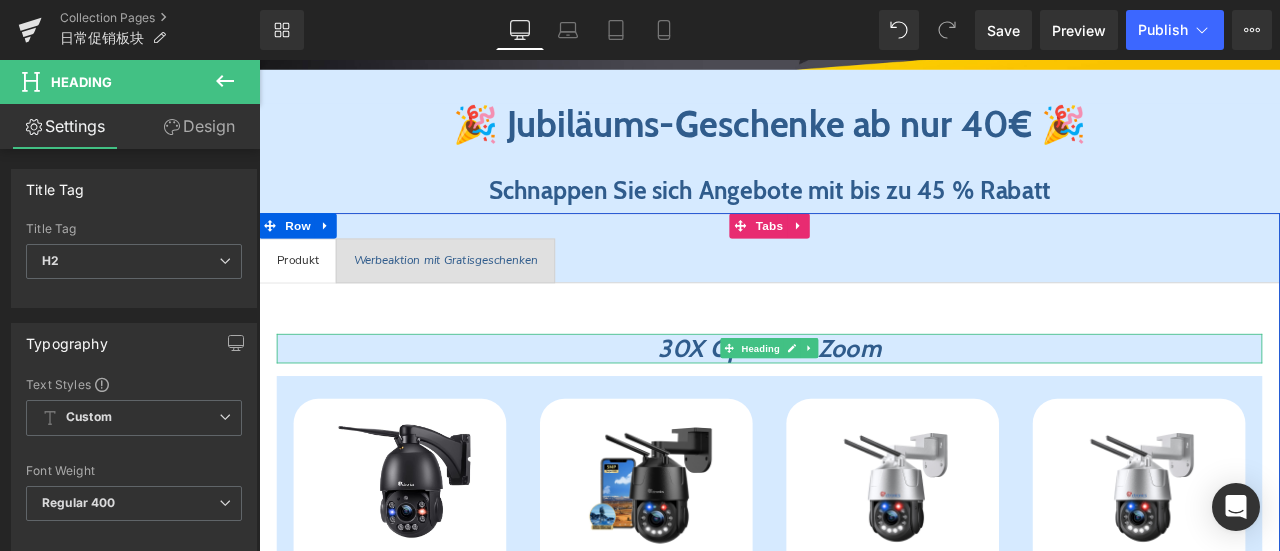 click on "30X Optischer Zoom" at bounding box center (864, 402) 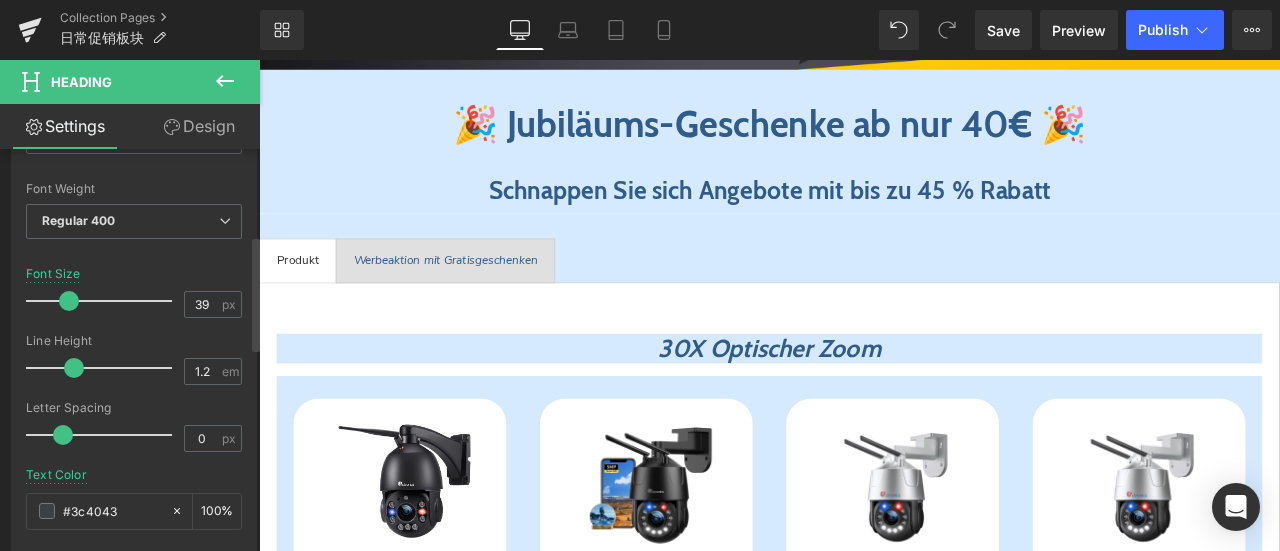 scroll, scrollTop: 300, scrollLeft: 0, axis: vertical 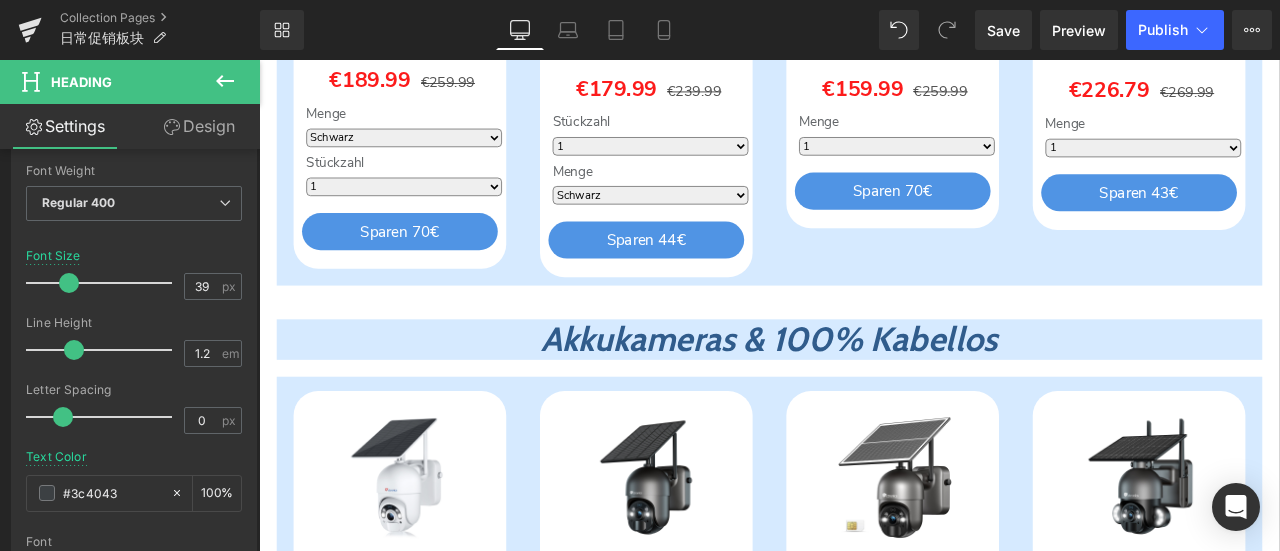 click on "Akkukameras & 100% Kabellos" at bounding box center [864, 390] 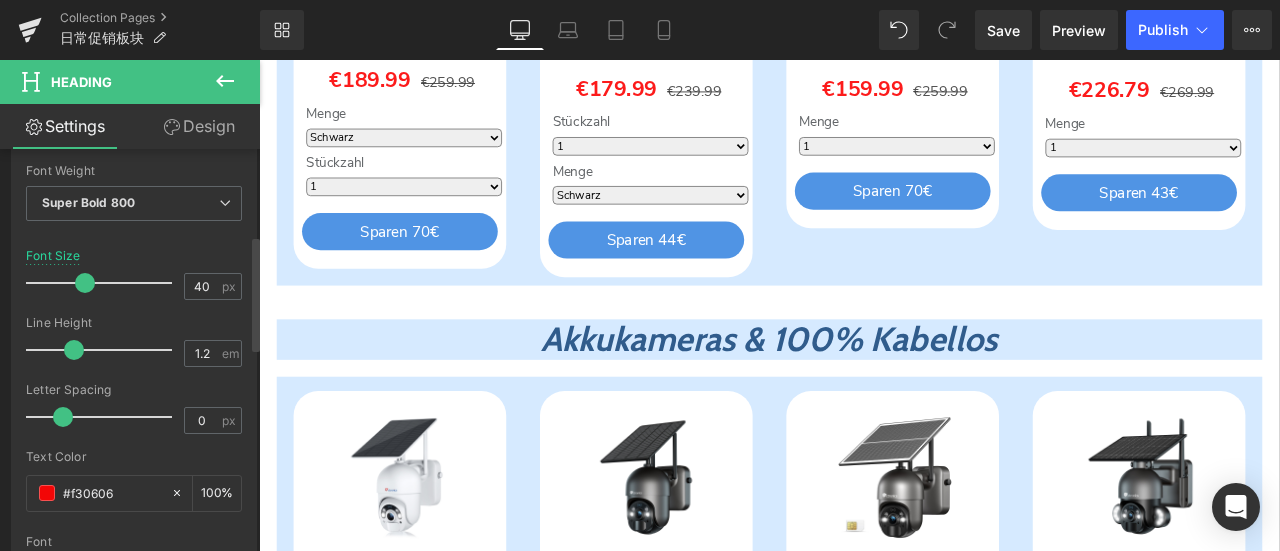 scroll, scrollTop: 0, scrollLeft: 0, axis: both 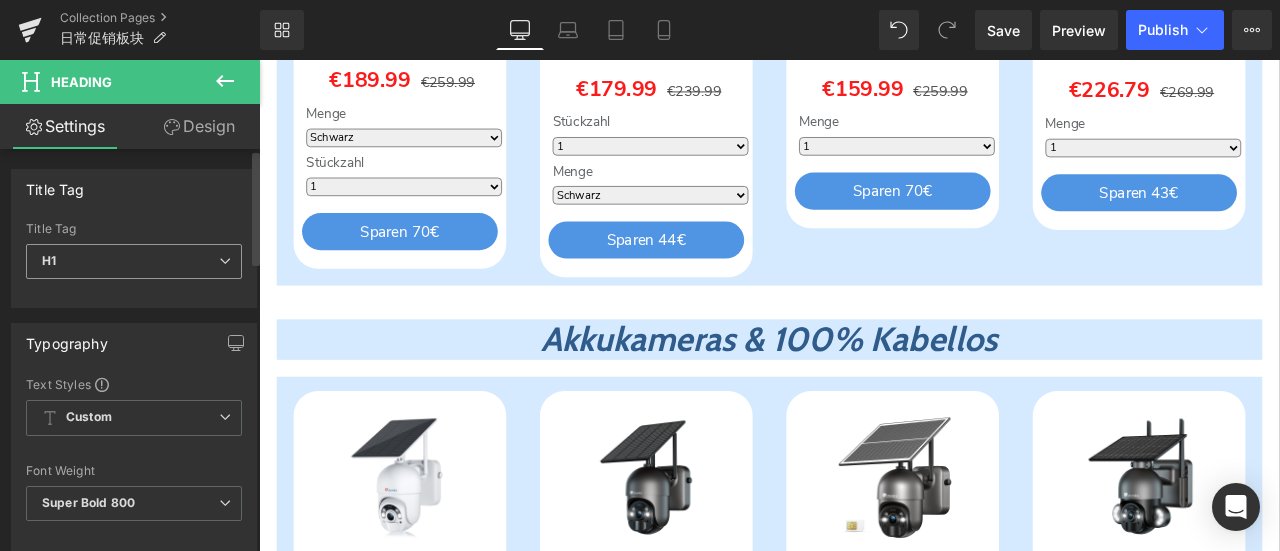 click on "H1" at bounding box center (134, 261) 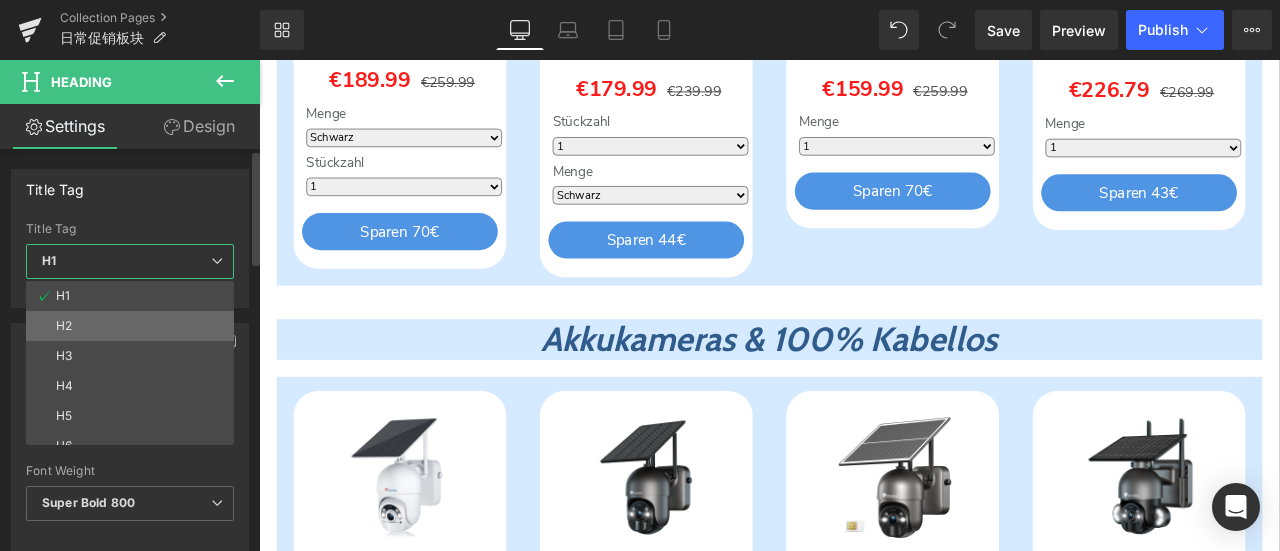 click on "H2" at bounding box center [134, 326] 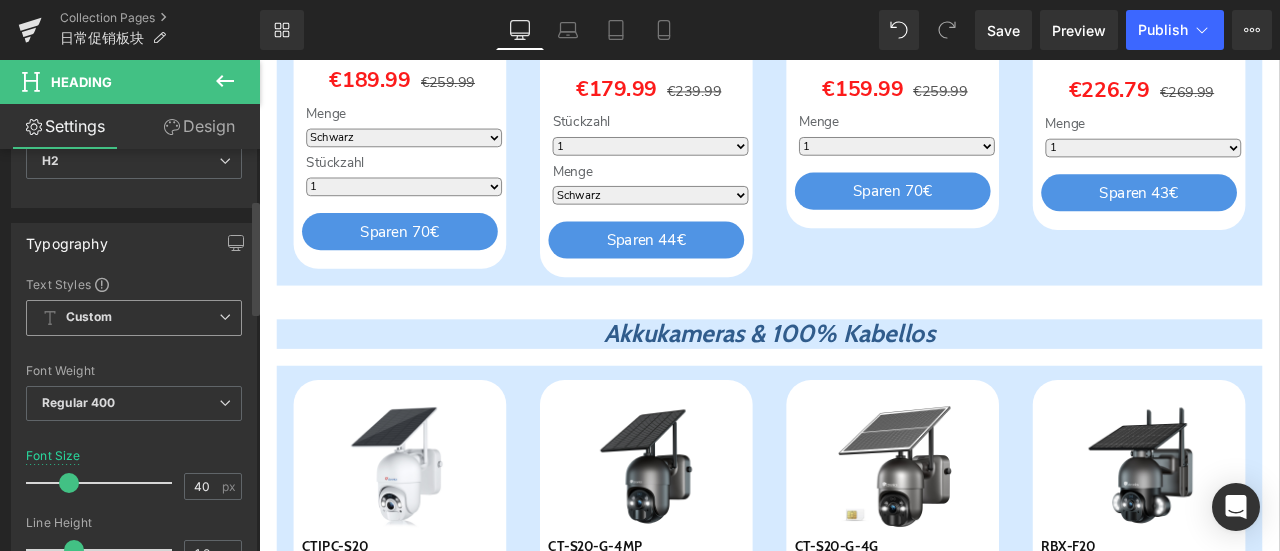 scroll, scrollTop: 300, scrollLeft: 0, axis: vertical 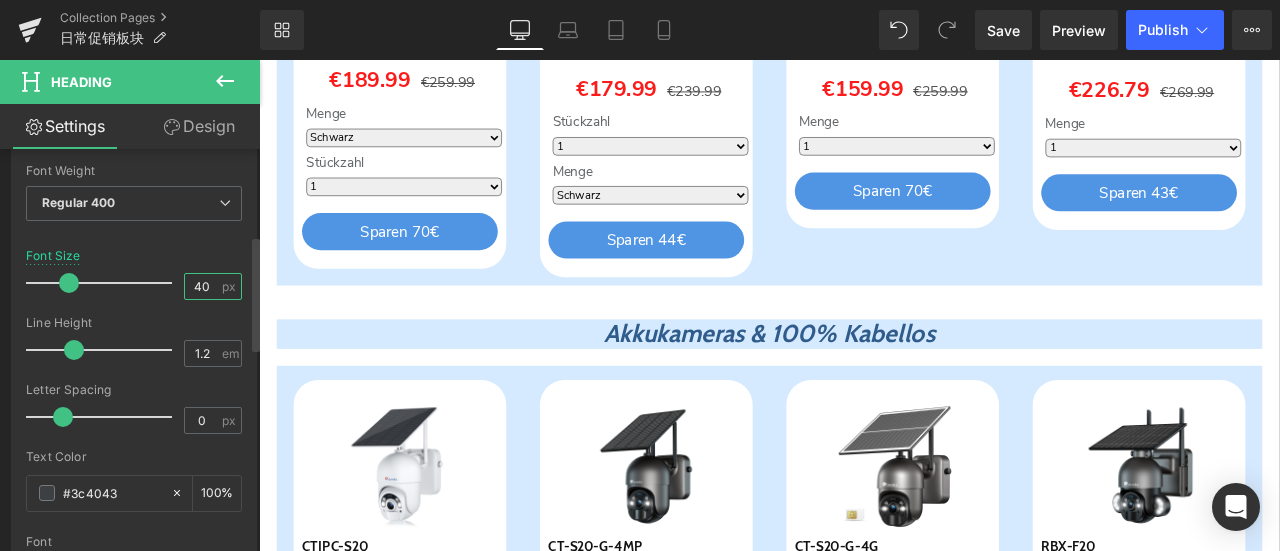 drag, startPoint x: 208, startPoint y: 285, endPoint x: 174, endPoint y: 281, distance: 34.234486 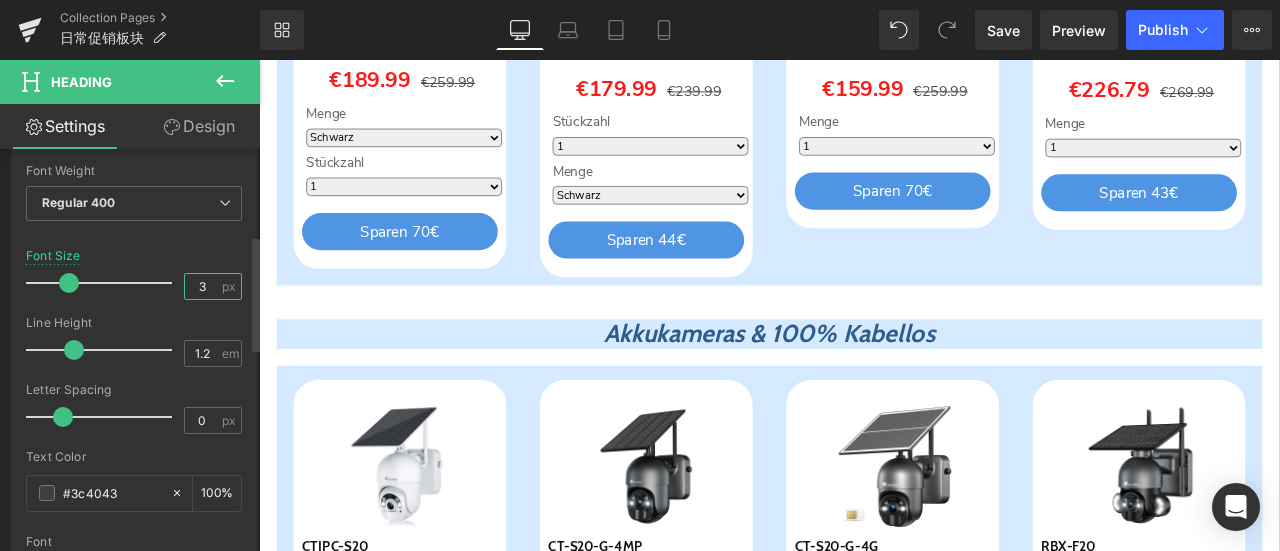 type on "36" 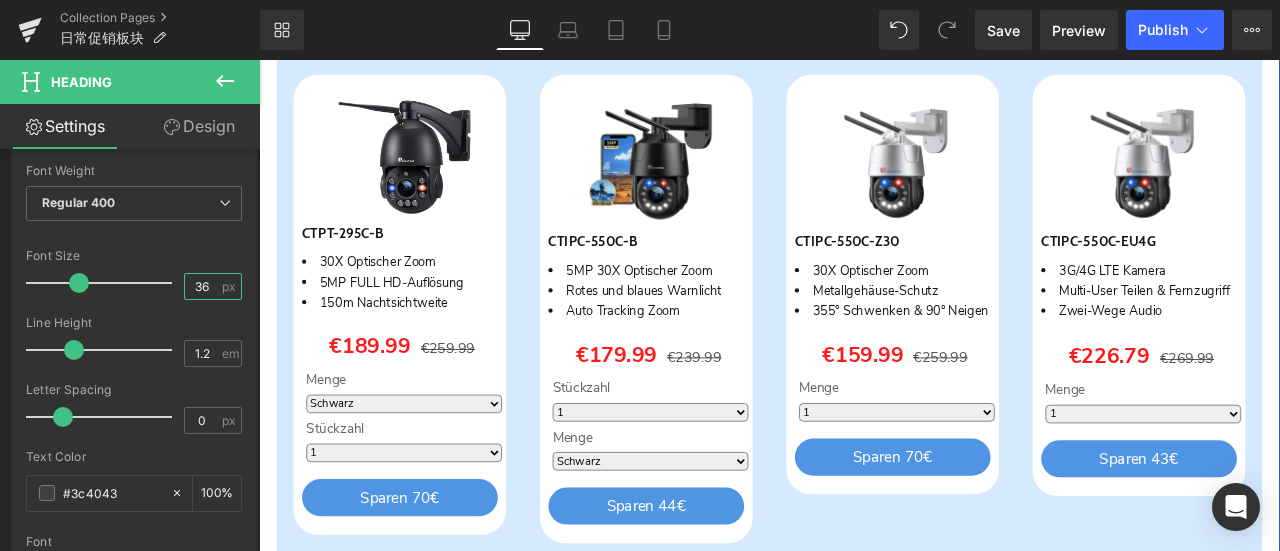 scroll, scrollTop: 821, scrollLeft: 0, axis: vertical 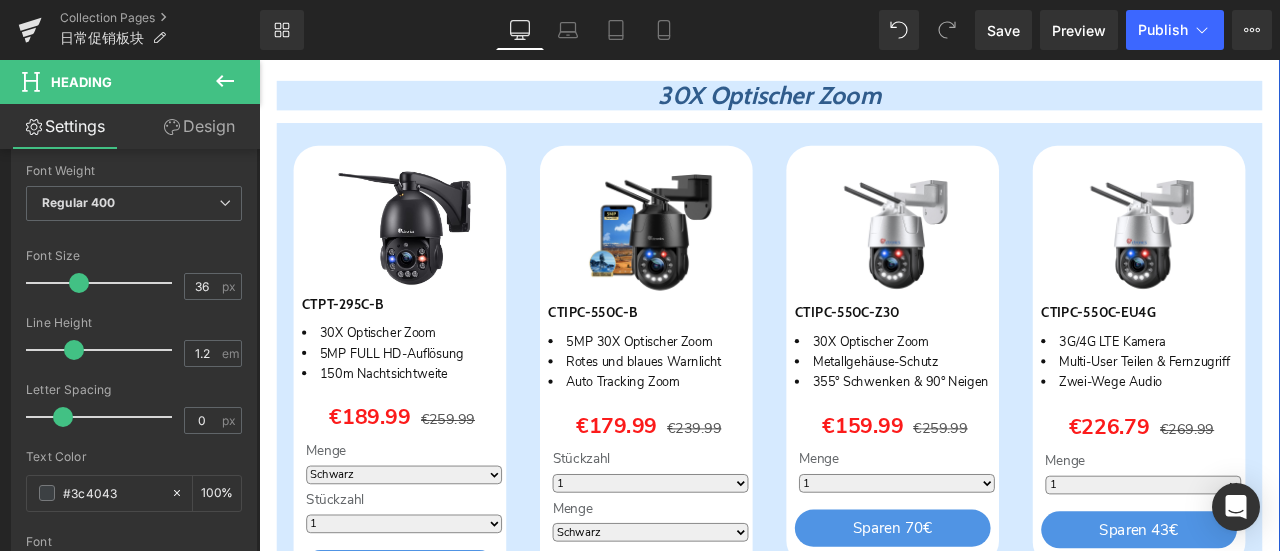 click on "30X Optischer Zoom" at bounding box center [864, 102] 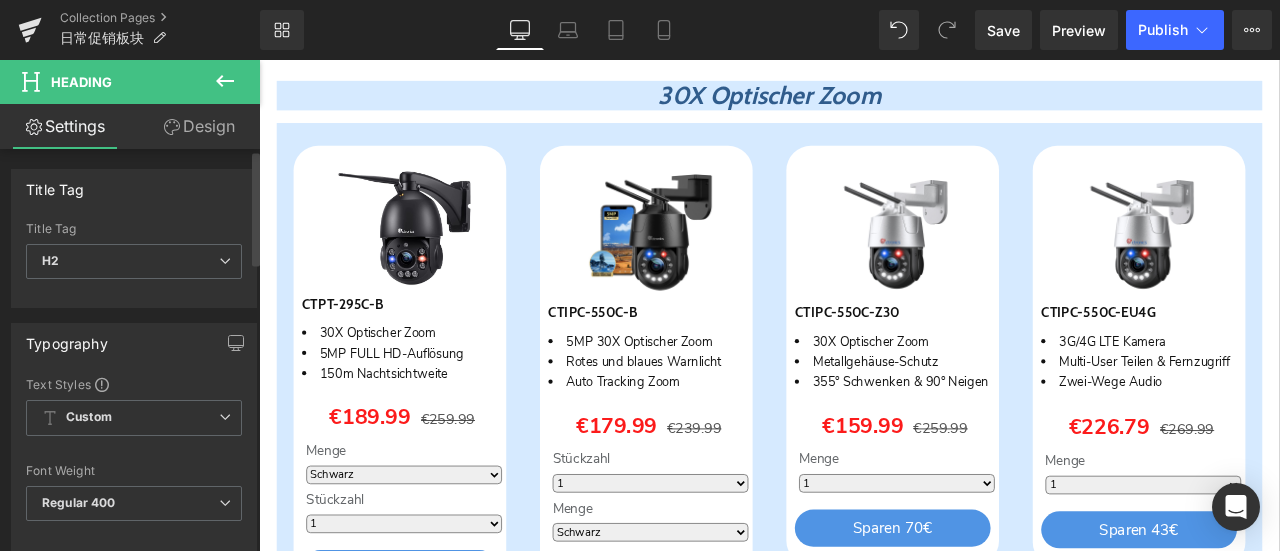 scroll, scrollTop: 300, scrollLeft: 0, axis: vertical 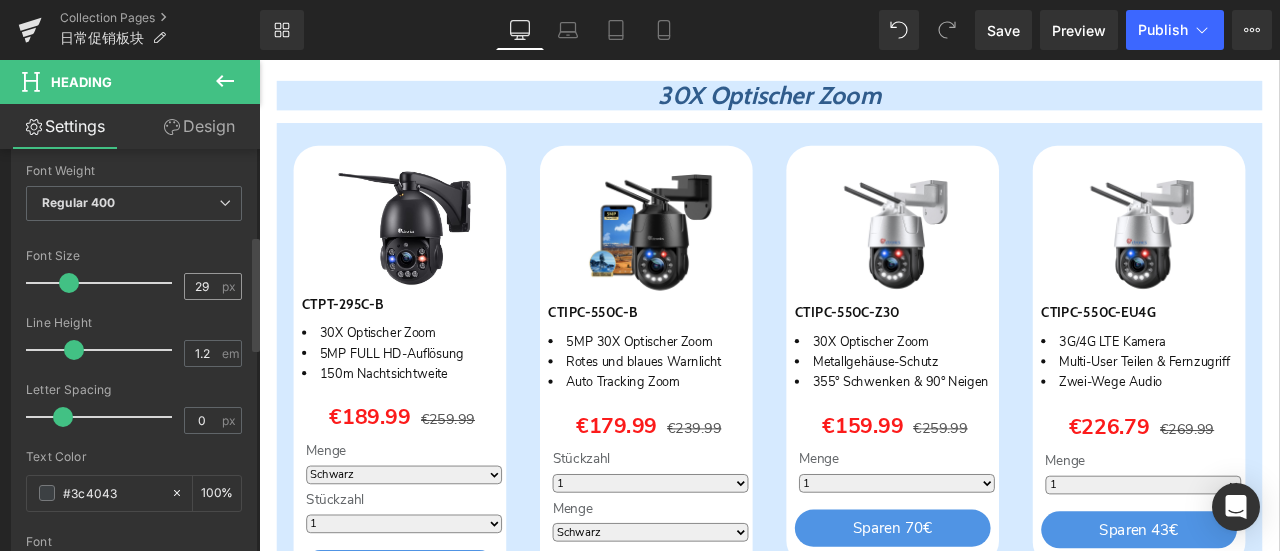 drag, startPoint x: 213, startPoint y: 281, endPoint x: 185, endPoint y: 279, distance: 28.071337 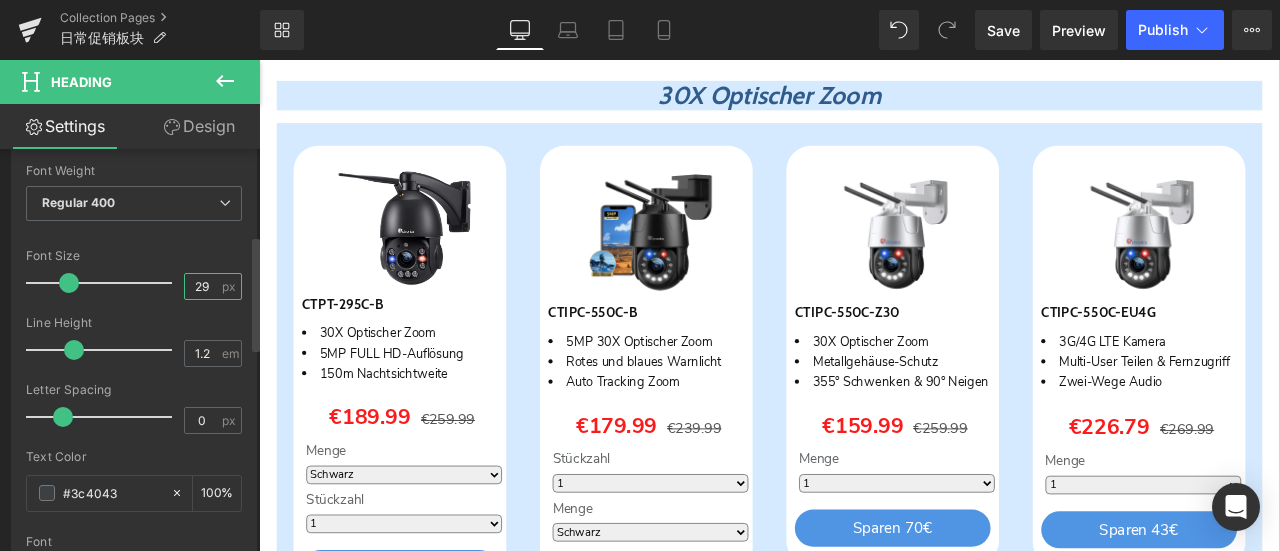 click on "29" at bounding box center [202, 286] 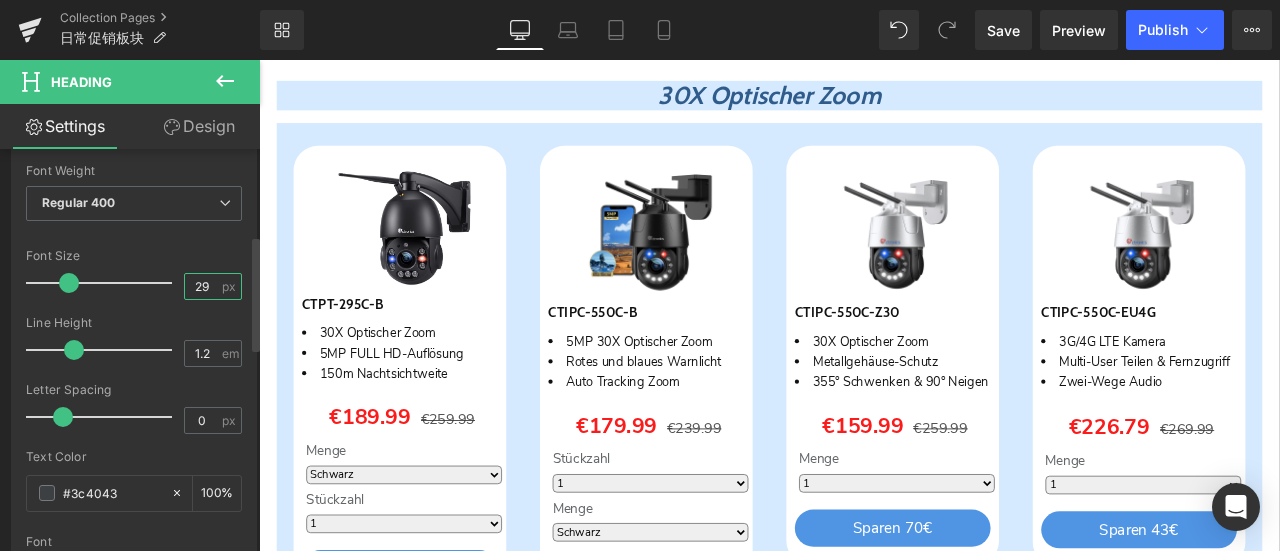 drag, startPoint x: 196, startPoint y: 280, endPoint x: 166, endPoint y: 275, distance: 30.413813 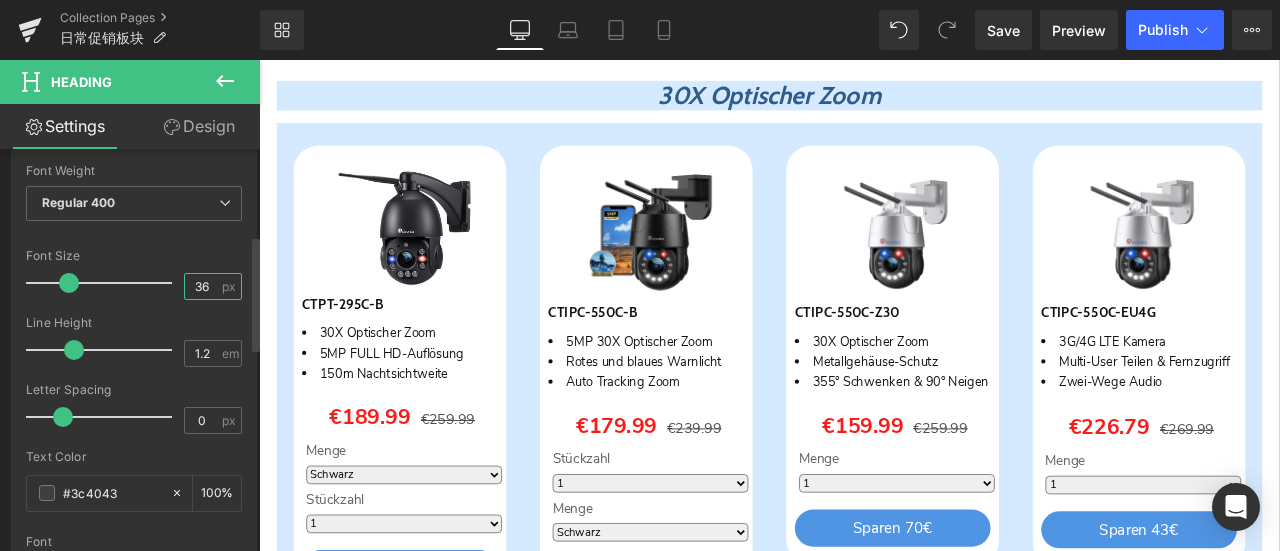 type on "36" 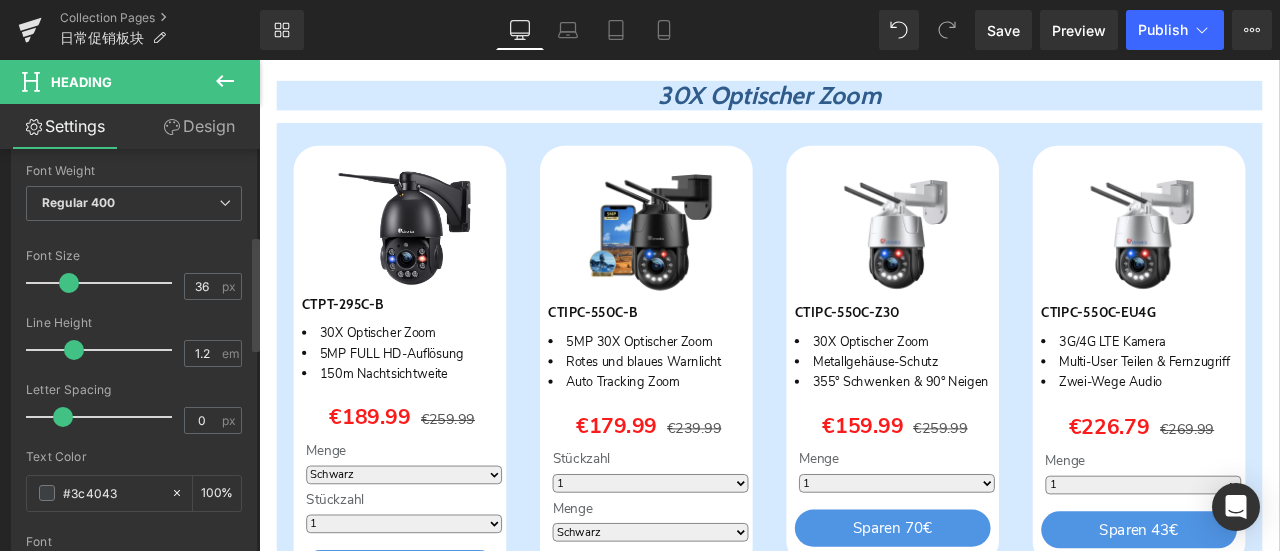 click on "Font Size" at bounding box center [134, 256] 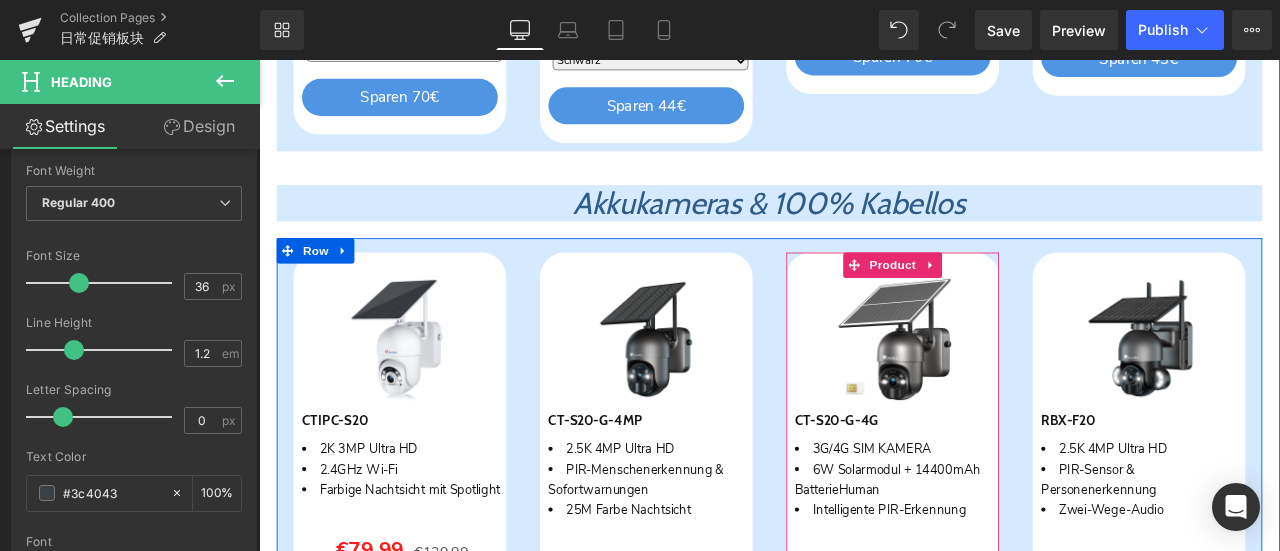 scroll, scrollTop: 1321, scrollLeft: 0, axis: vertical 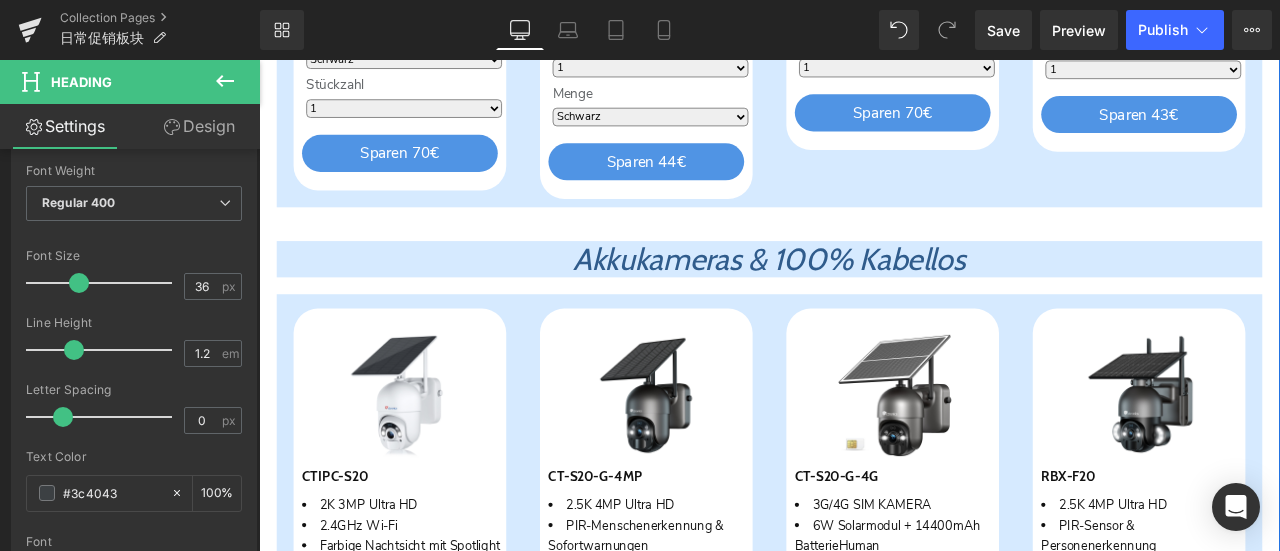 click on "Akkukameras & 100% Kabellos" at bounding box center [864, 296] 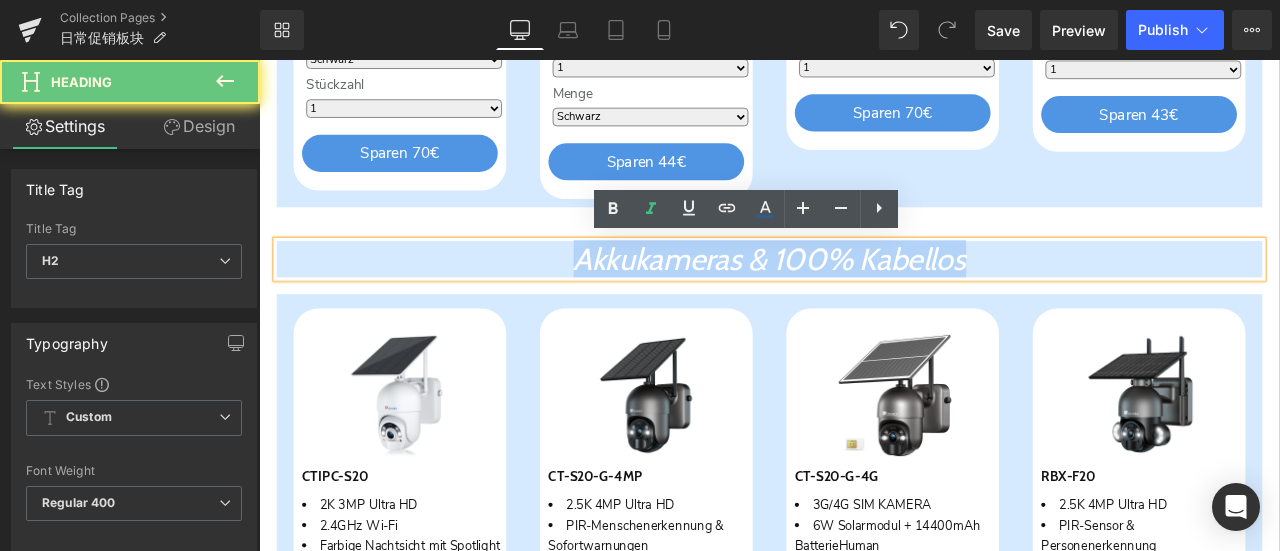 drag, startPoint x: 566, startPoint y: 291, endPoint x: 1062, endPoint y: 317, distance: 496.68097 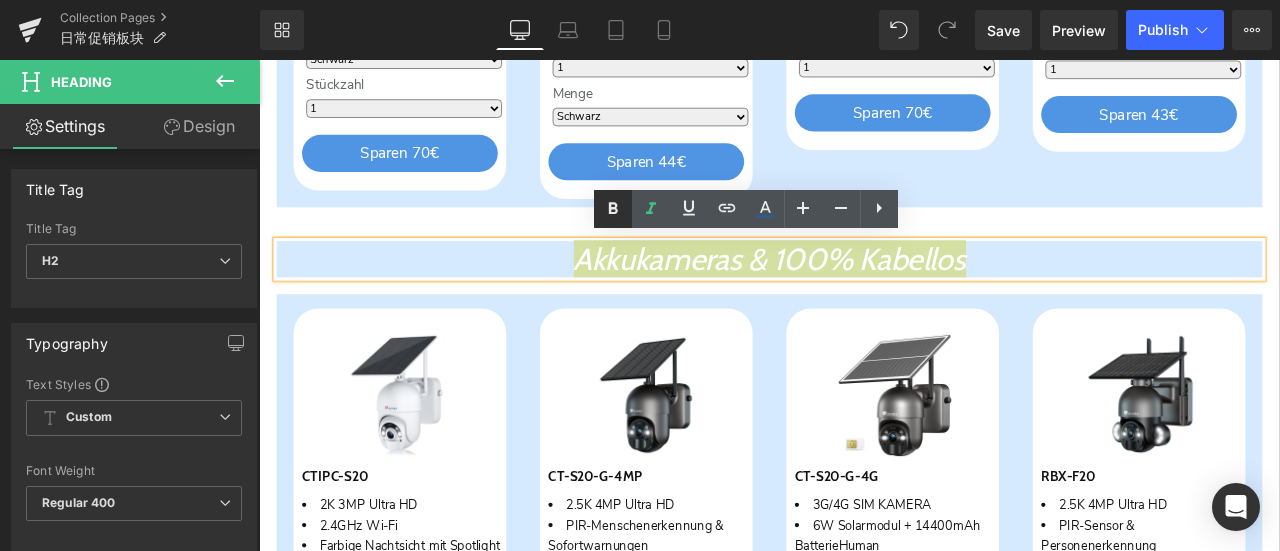 click 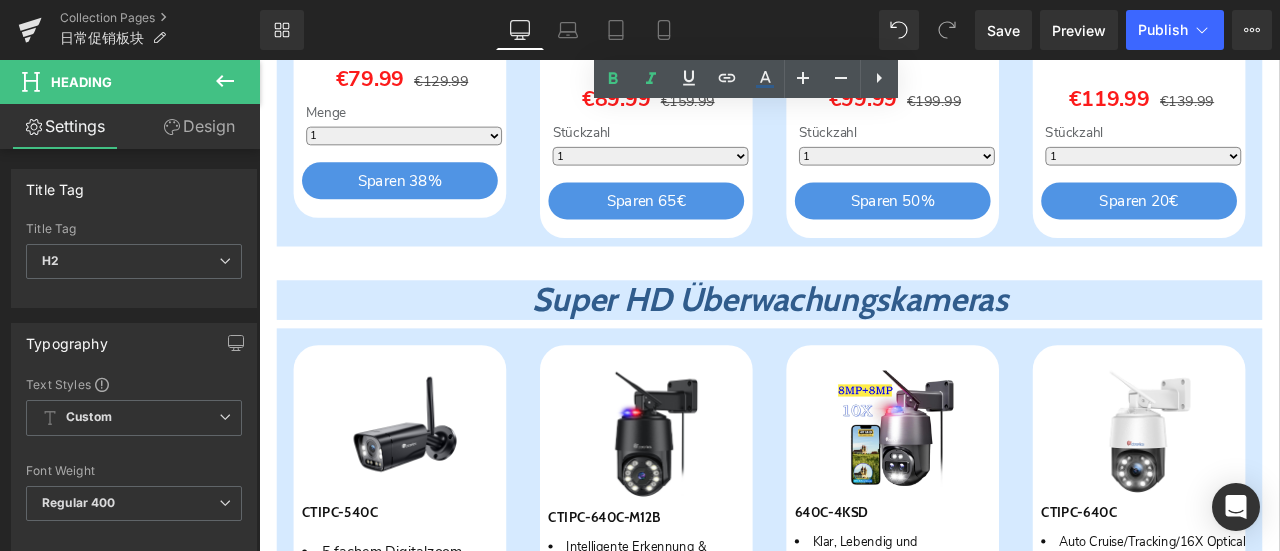 scroll, scrollTop: 2021, scrollLeft: 0, axis: vertical 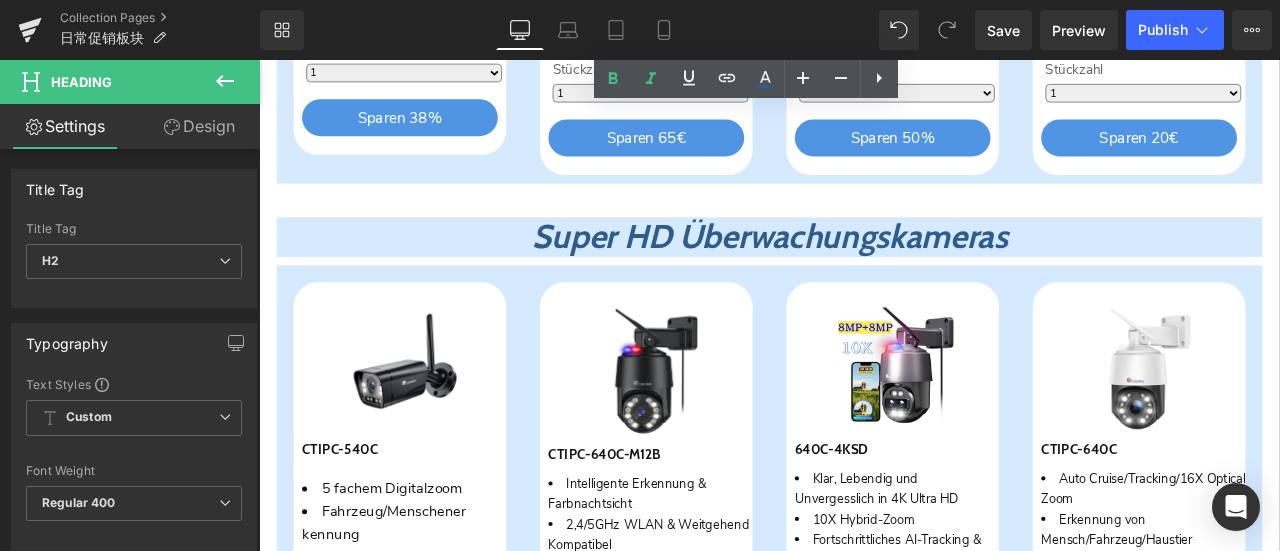 click on "Super HD Überwachungskameras" at bounding box center (864, 269) 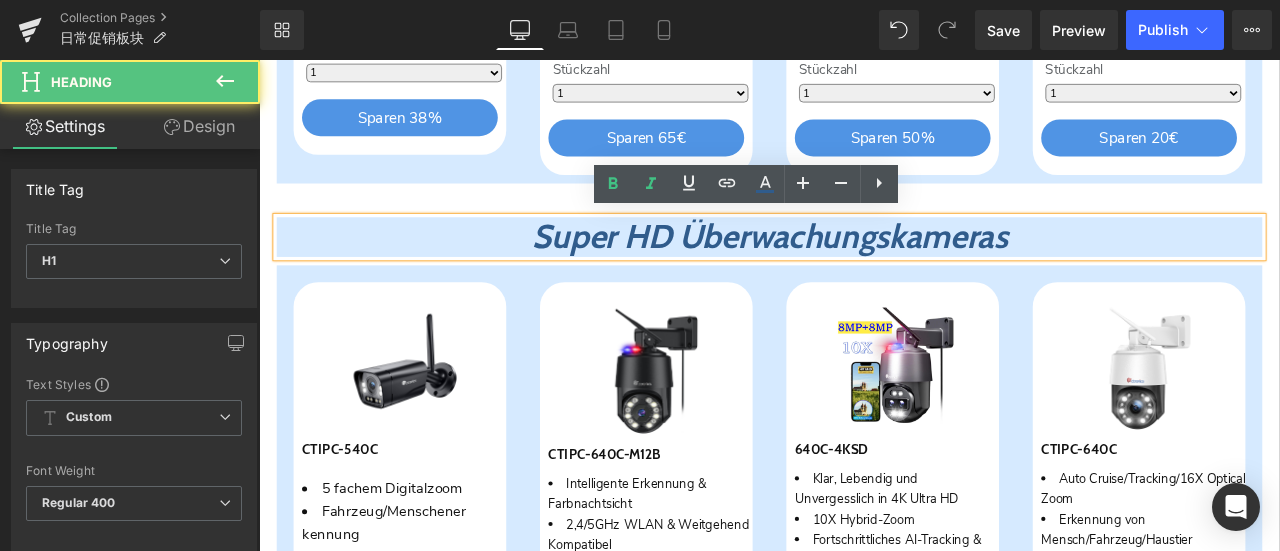 click on "Super HD Überwachungskameras" at bounding box center (864, 269) 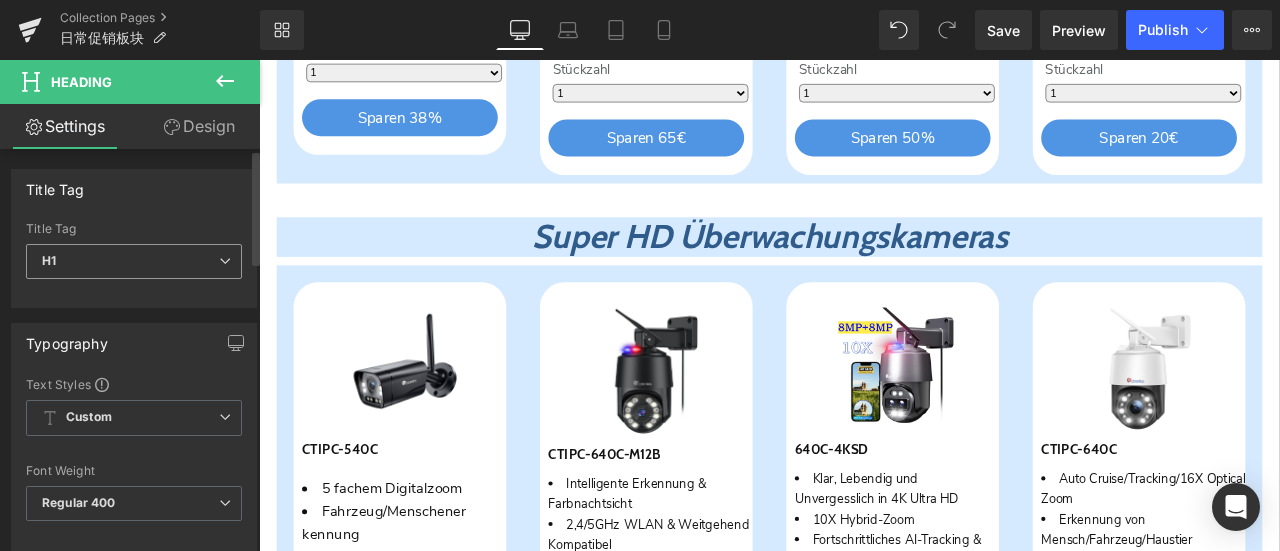 click on "H1" at bounding box center [134, 261] 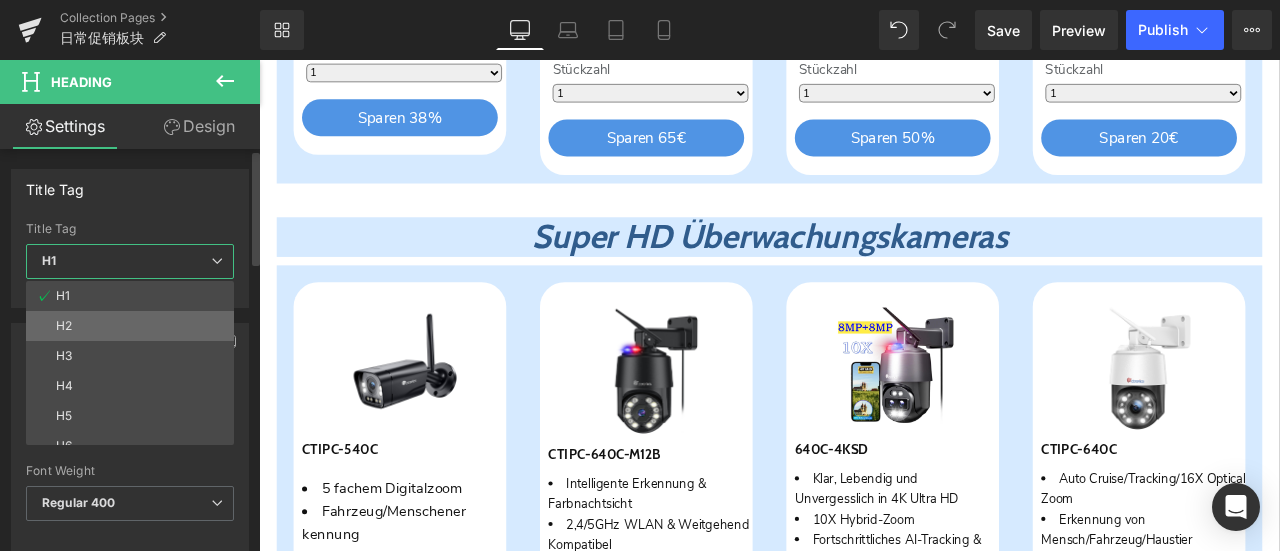 click on "H2" at bounding box center (134, 326) 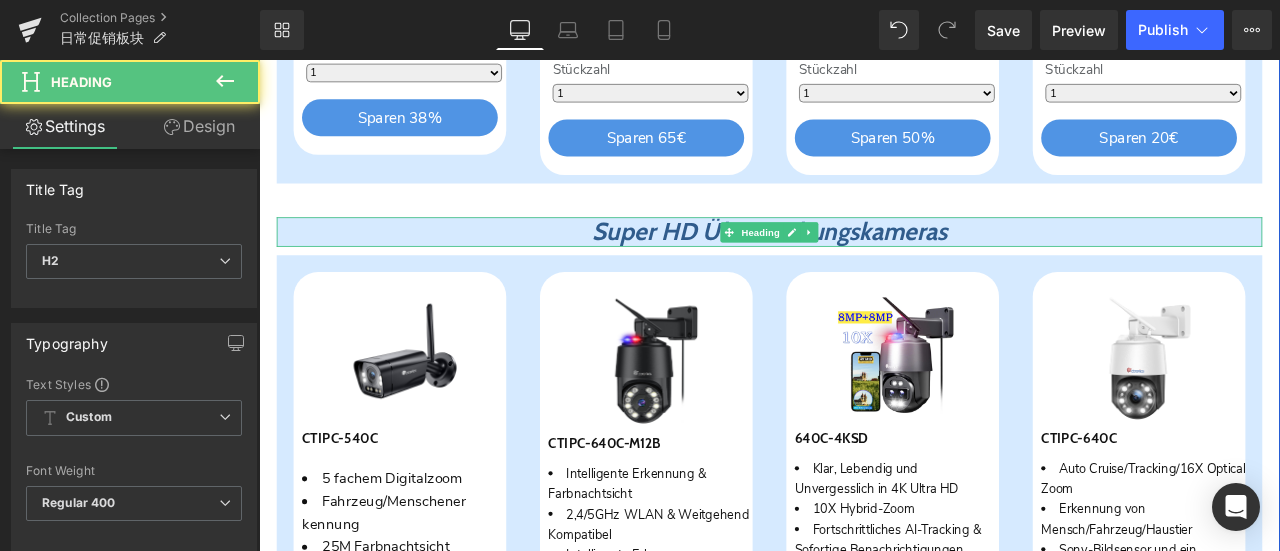 click on "Super HD Überwachungskameras" at bounding box center [864, 263] 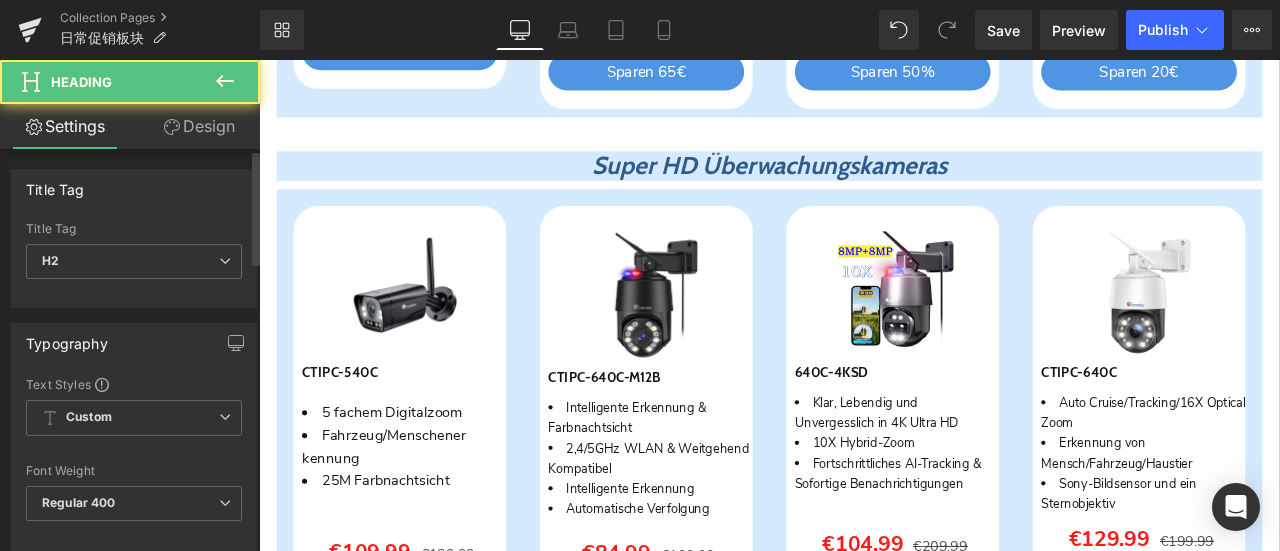scroll, scrollTop: 2121, scrollLeft: 0, axis: vertical 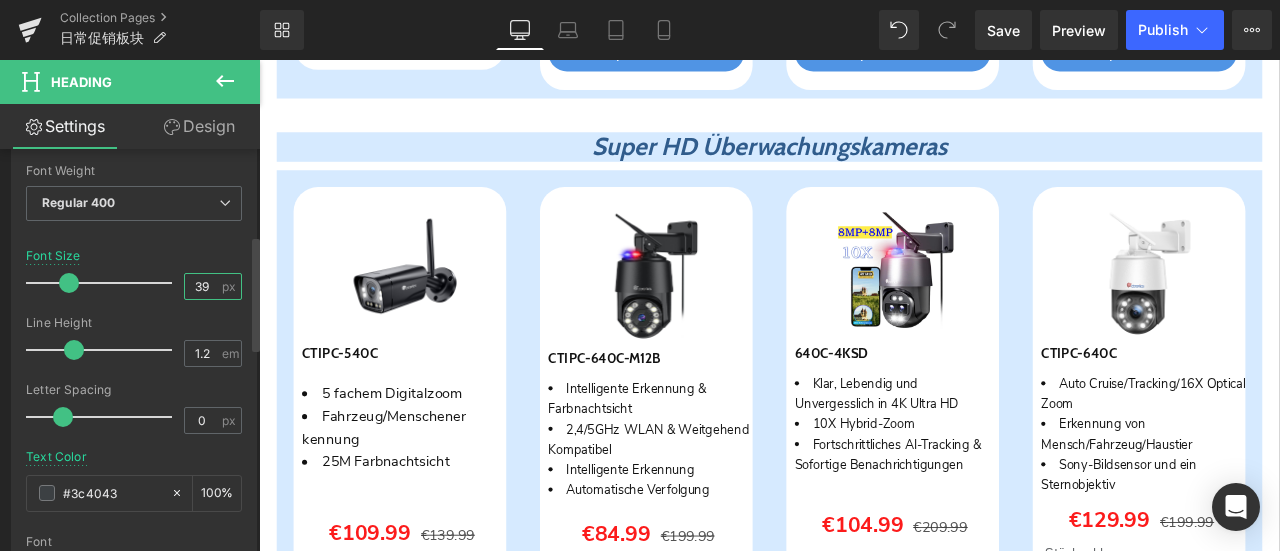 drag, startPoint x: 208, startPoint y: 284, endPoint x: 160, endPoint y: 281, distance: 48.09366 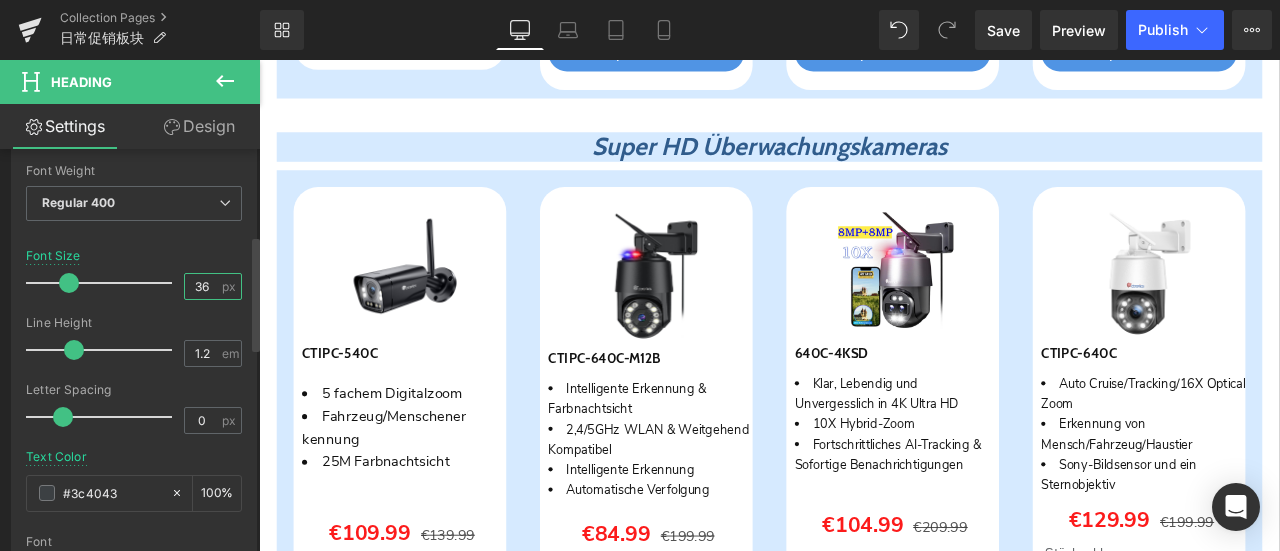 type on "36" 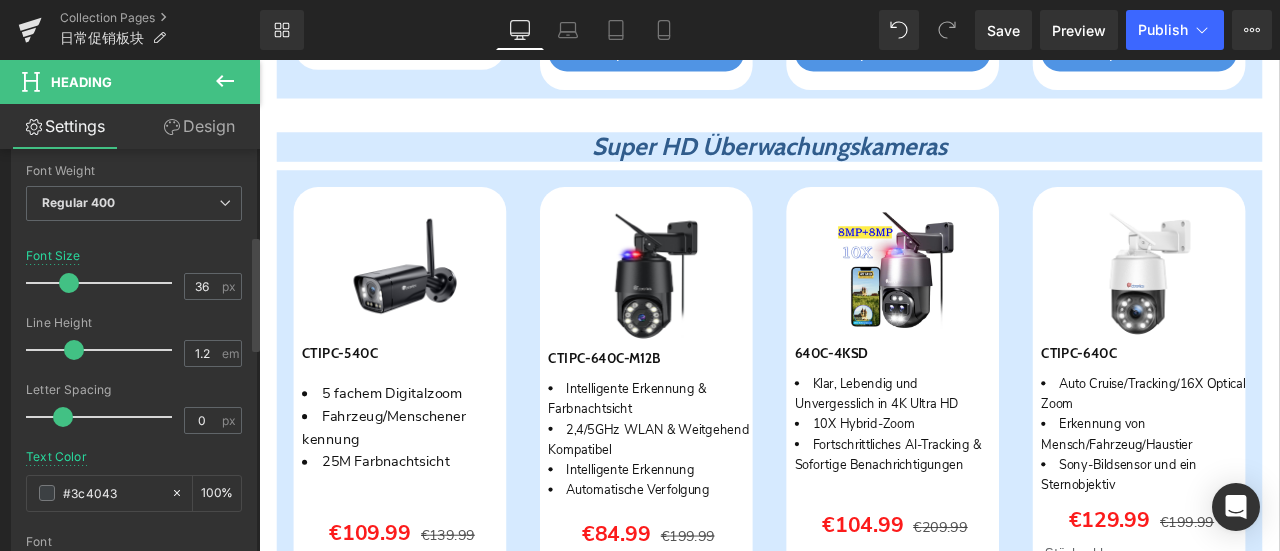 click on "Font Size 36 px" at bounding box center (134, 282) 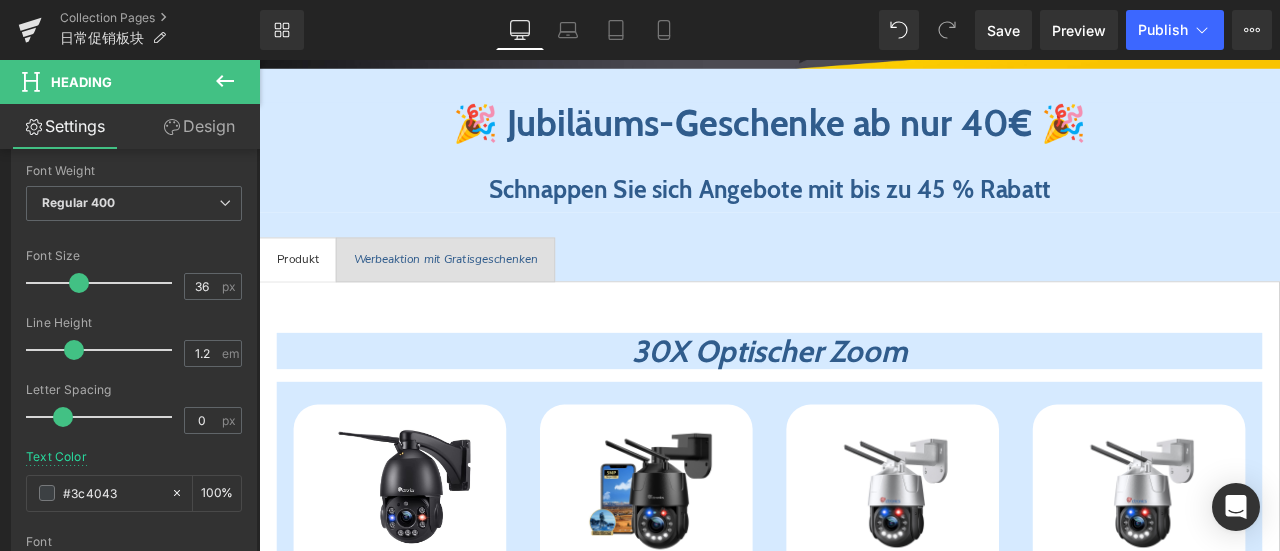 scroll, scrollTop: 528, scrollLeft: 0, axis: vertical 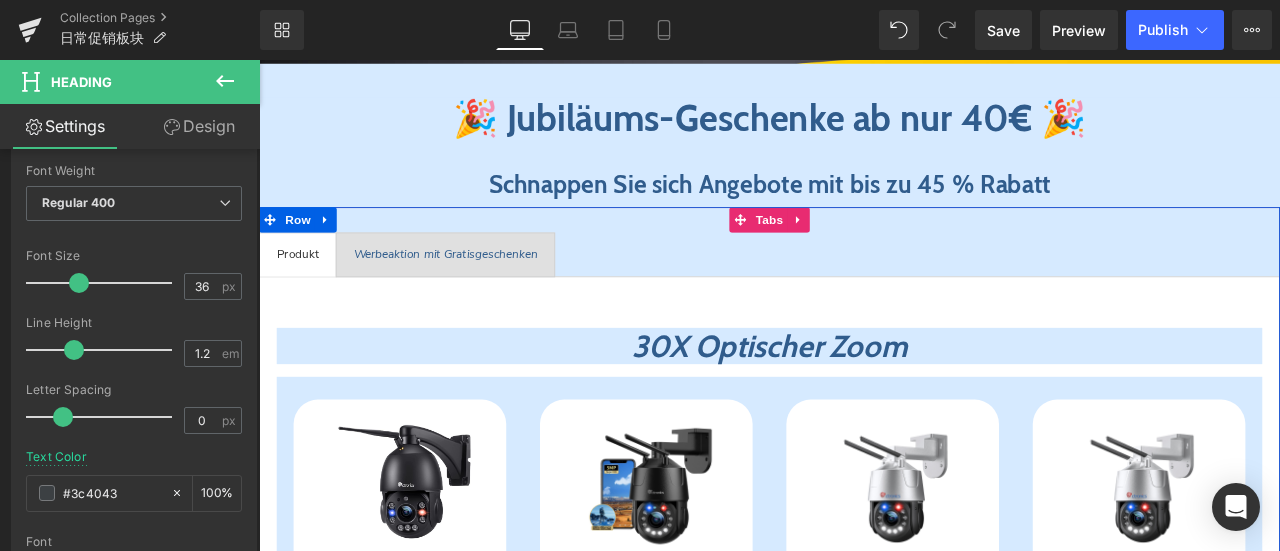 click on "30X Optischer Zoom Heading
Sparen
27
%
(P) Image
CTPT-295C-B
(P) SKU
30X Optischer Zoom
5MP FULL HD-Auflösung
150m Nachtsichtweite
Text Block
€189.99
€259.99
(P) Price
Menge Weiß" at bounding box center (864, 1368) 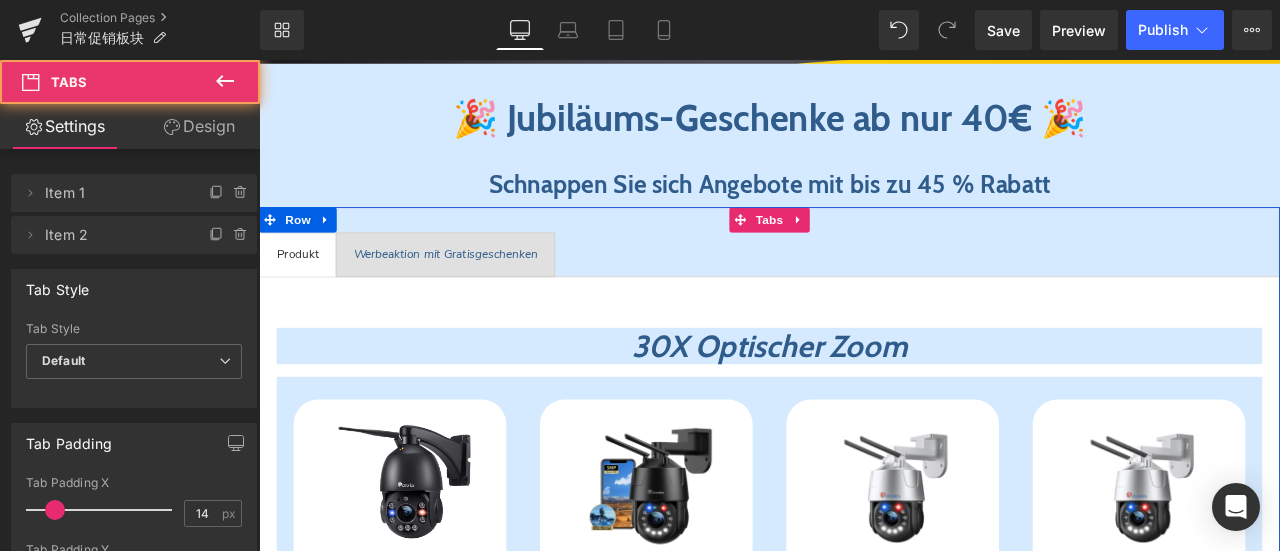 click at bounding box center (259, 60) 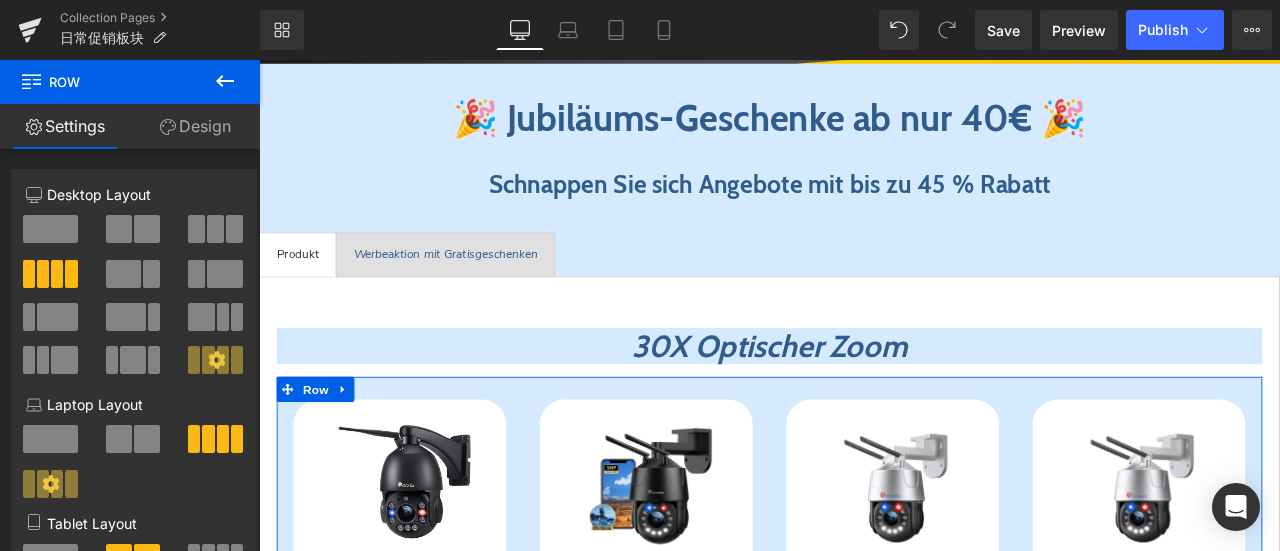 click on "Design" at bounding box center (195, 126) 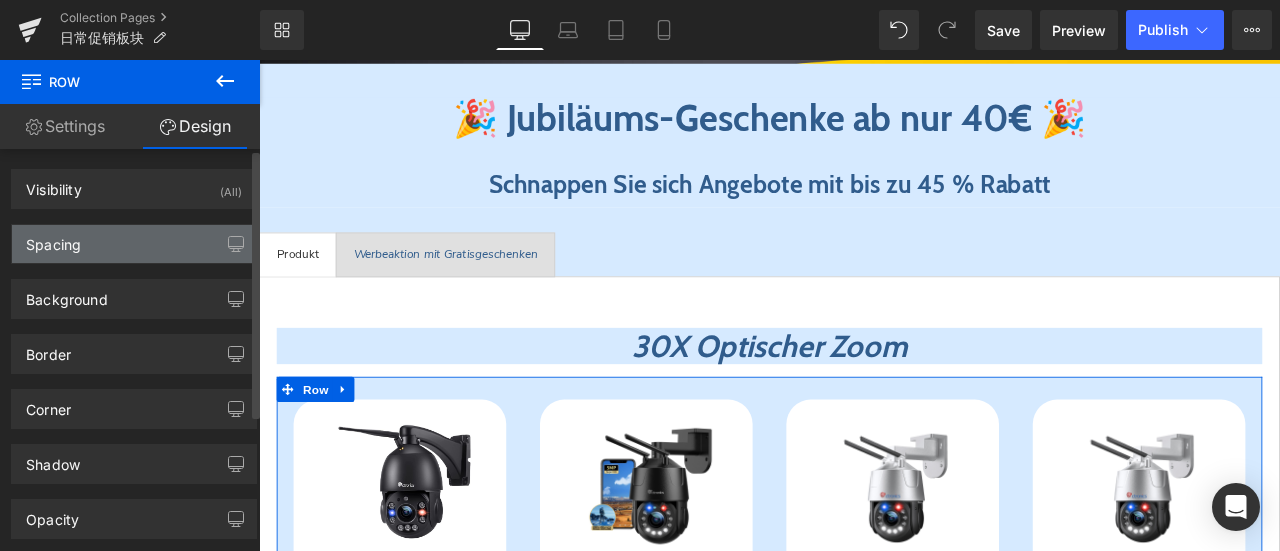 click on "Spacing" at bounding box center (134, 244) 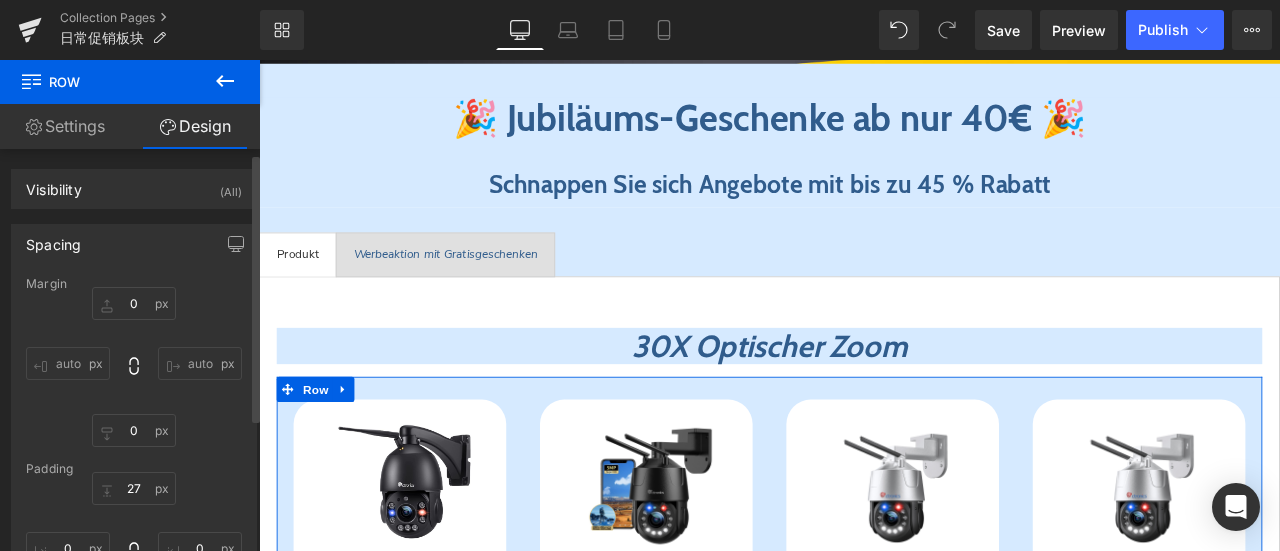 scroll, scrollTop: 100, scrollLeft: 0, axis: vertical 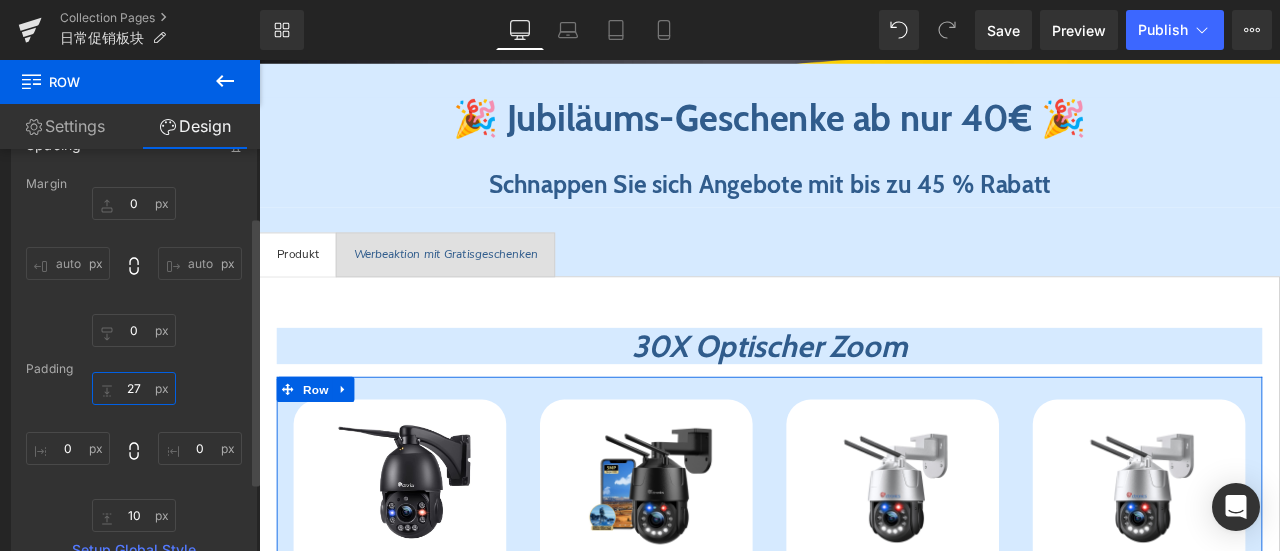 click at bounding box center (134, 388) 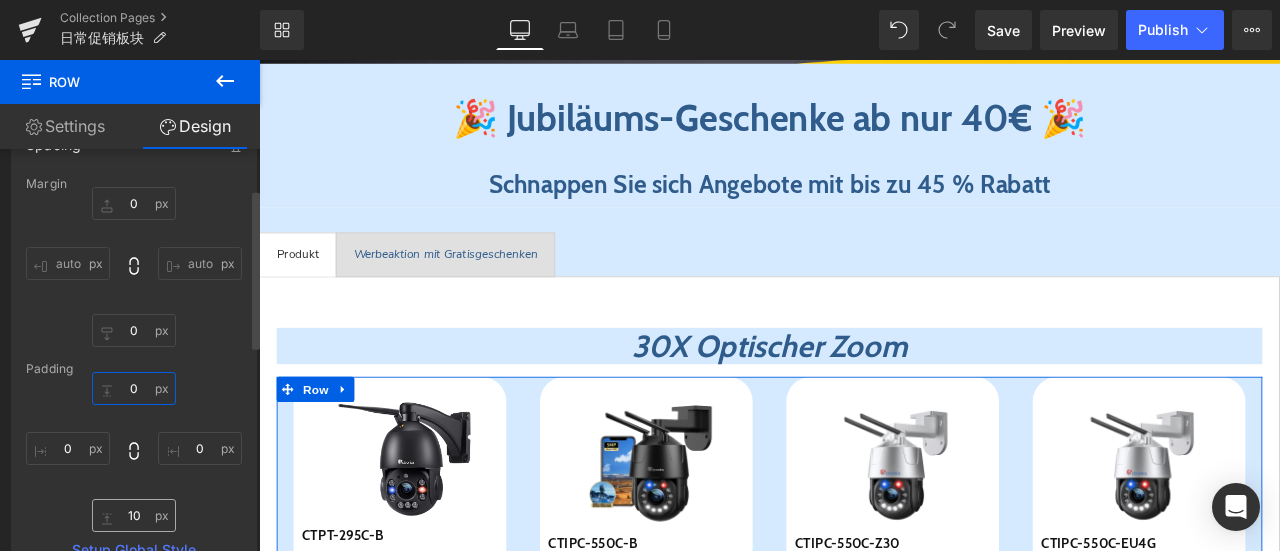 type on "0" 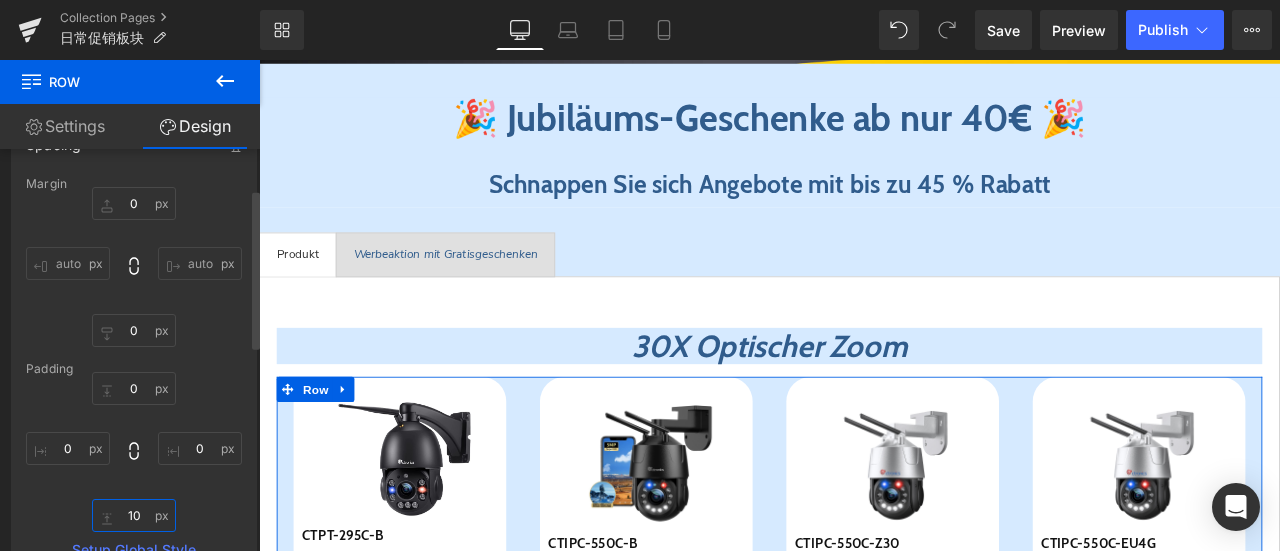 click at bounding box center (134, 515) 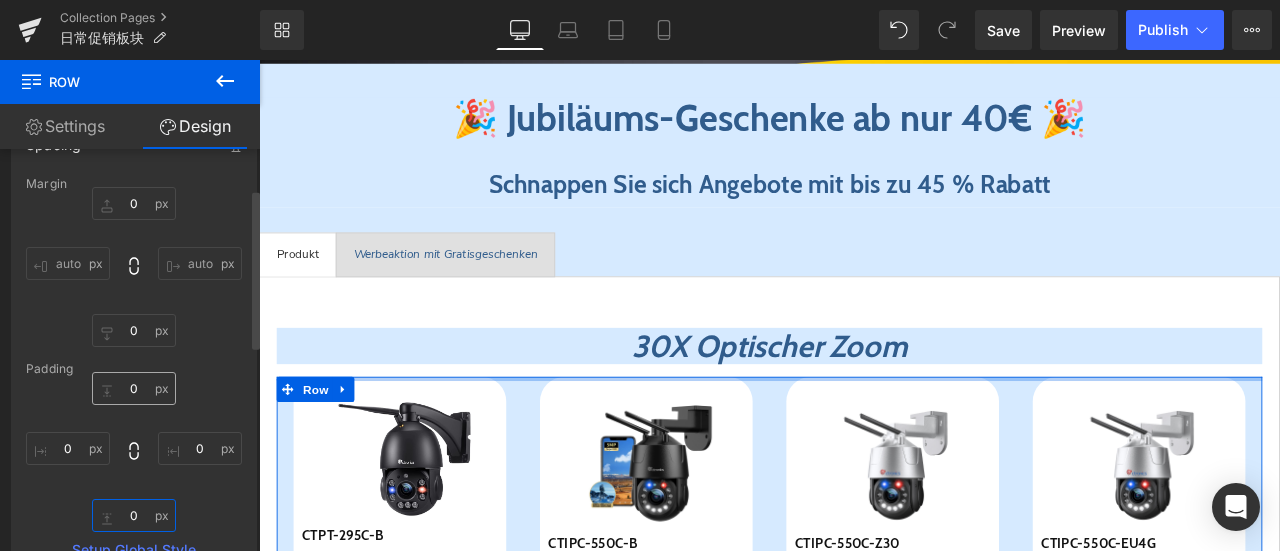 type on "10" 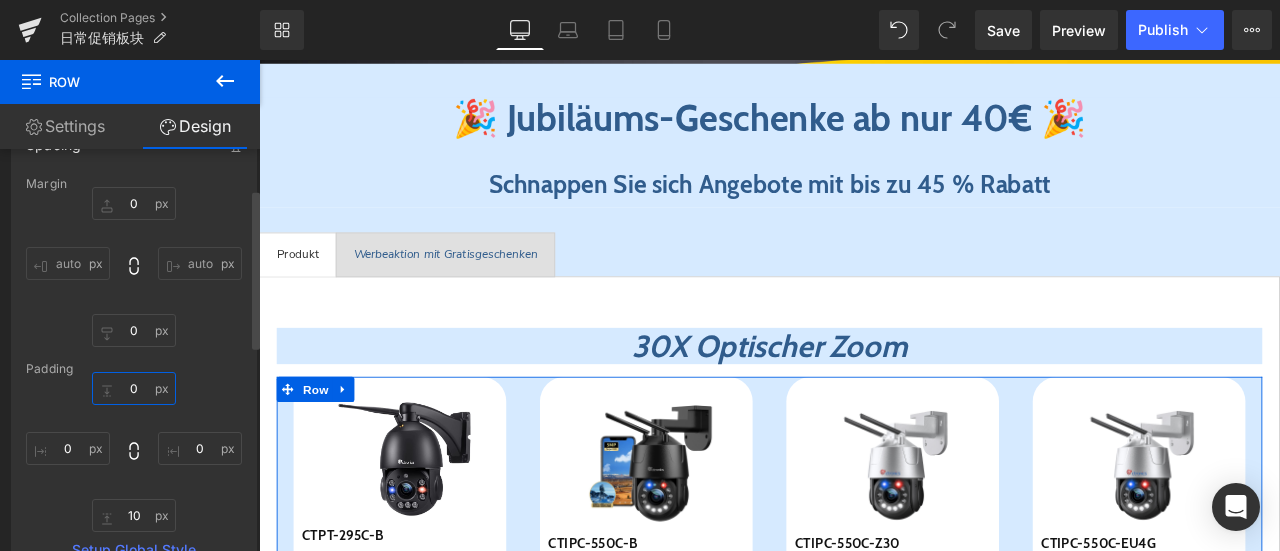 type on "27" 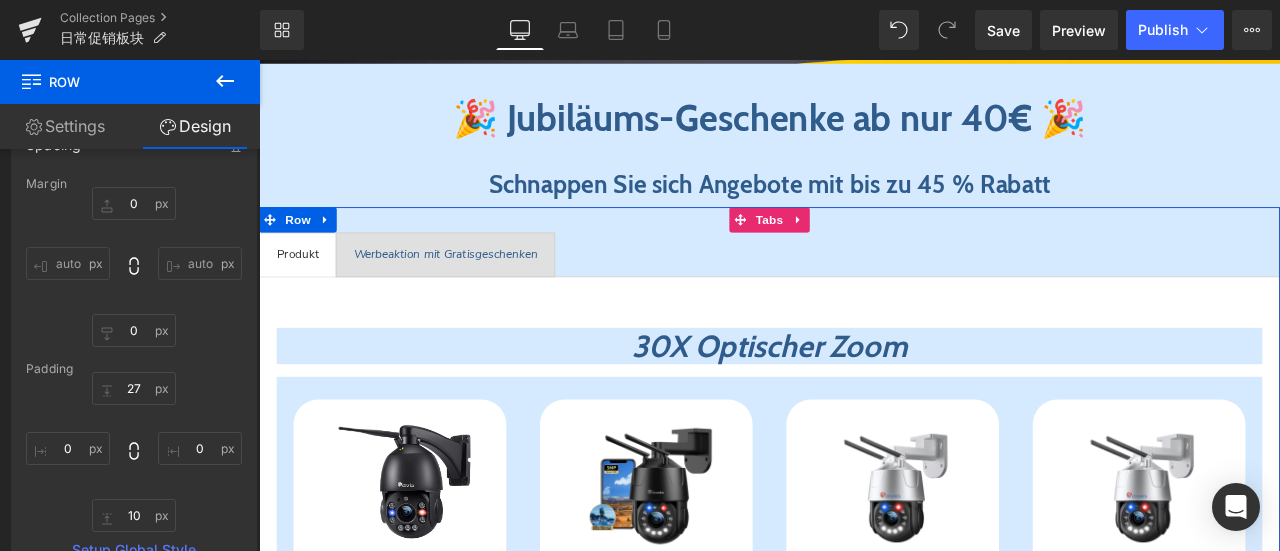 click on "30X Optischer Zoom Heading
Sparen
27
%
(P) Image
CTPT-295C-B
(P) SKU
30X Optischer Zoom
5MP FULL HD-Auflösung
150m Nachtsichtweite
Text Block
€189.99
€259.99
(P) Price
Menge Weiß" at bounding box center [864, 1368] 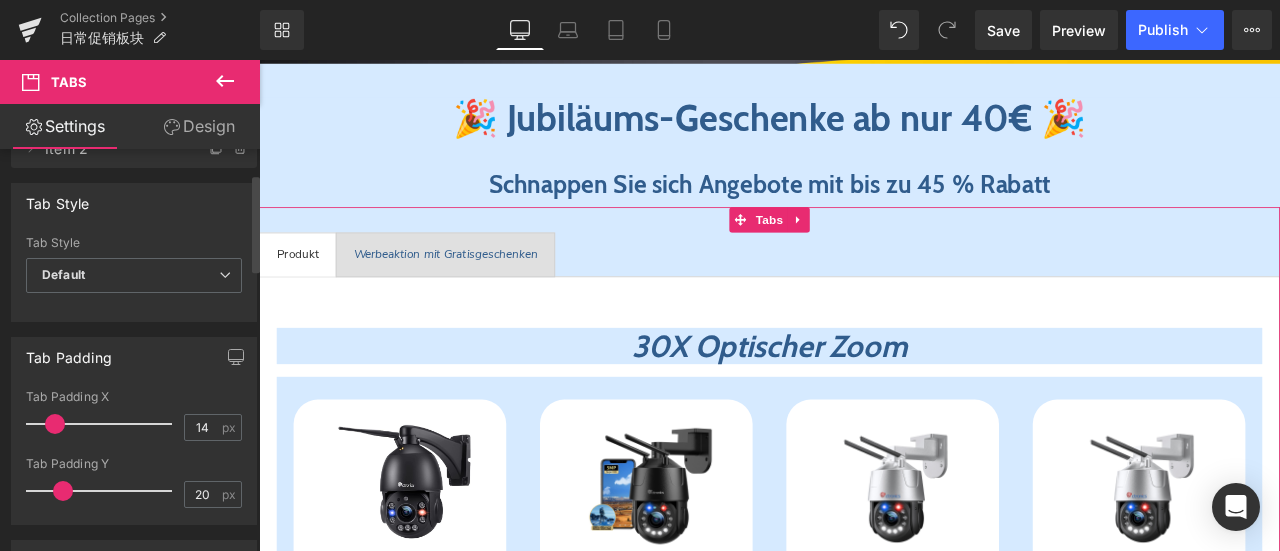 scroll, scrollTop: 100, scrollLeft: 0, axis: vertical 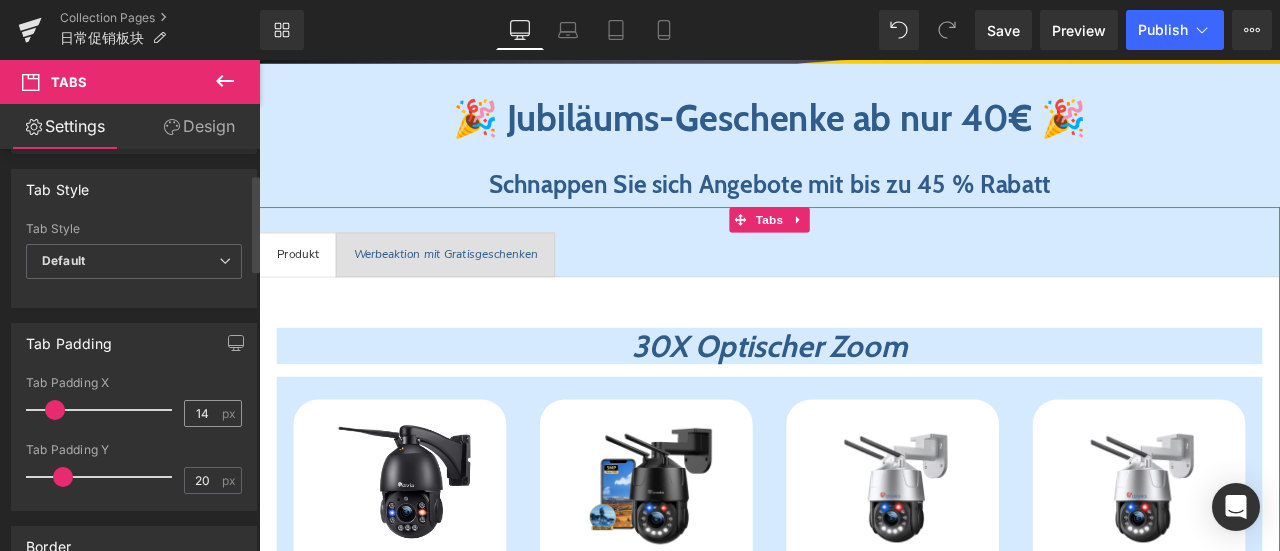 drag, startPoint x: 56, startPoint y: 407, endPoint x: 226, endPoint y: 415, distance: 170.18813 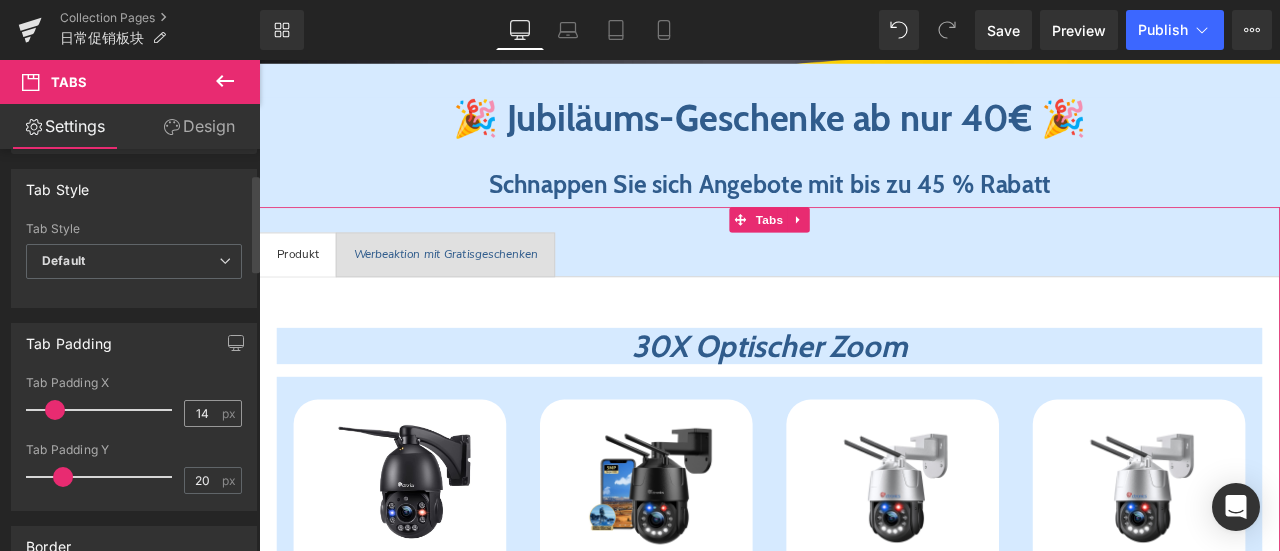 click on "14px Tab Padding X 14 px 20px Tab Padding Y 20 px" at bounding box center [134, 443] 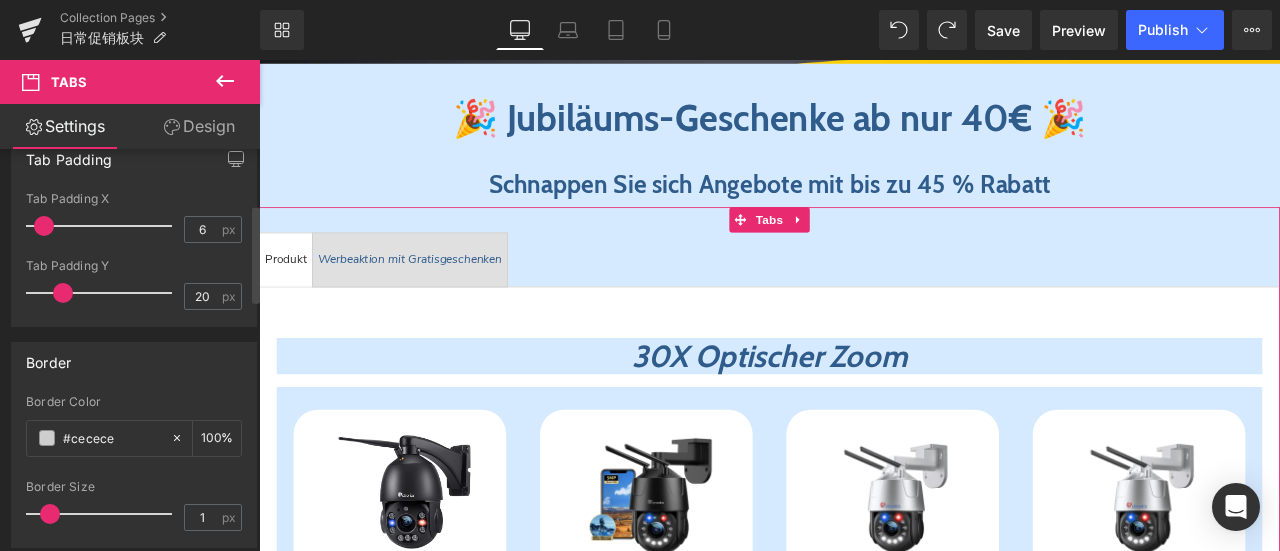 scroll, scrollTop: 300, scrollLeft: 0, axis: vertical 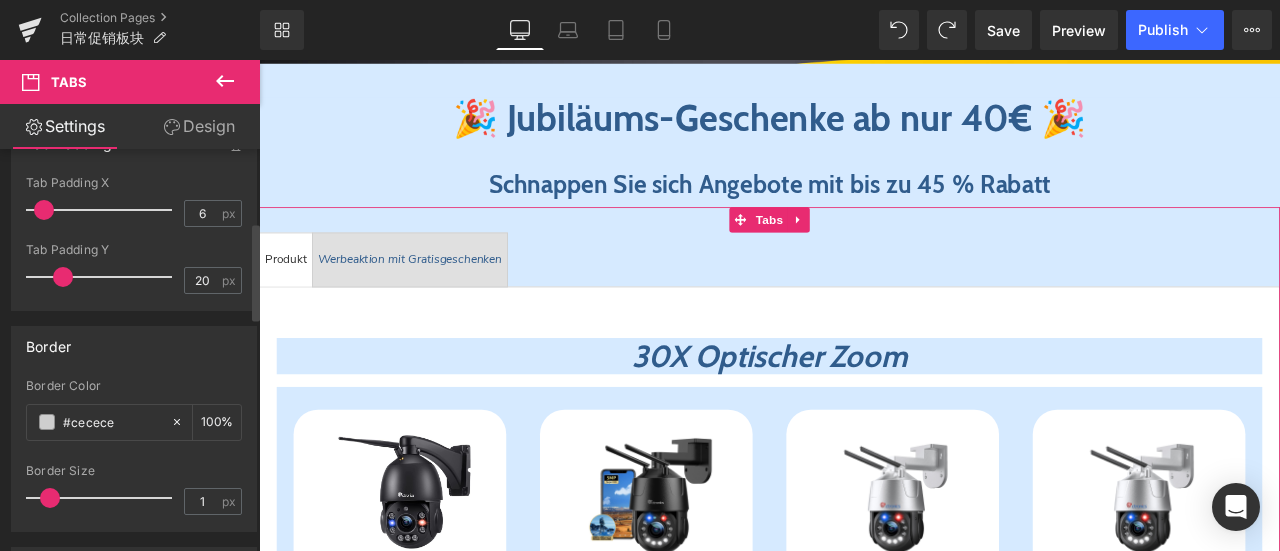 drag, startPoint x: 46, startPoint y: 207, endPoint x: 89, endPoint y: 207, distance: 43 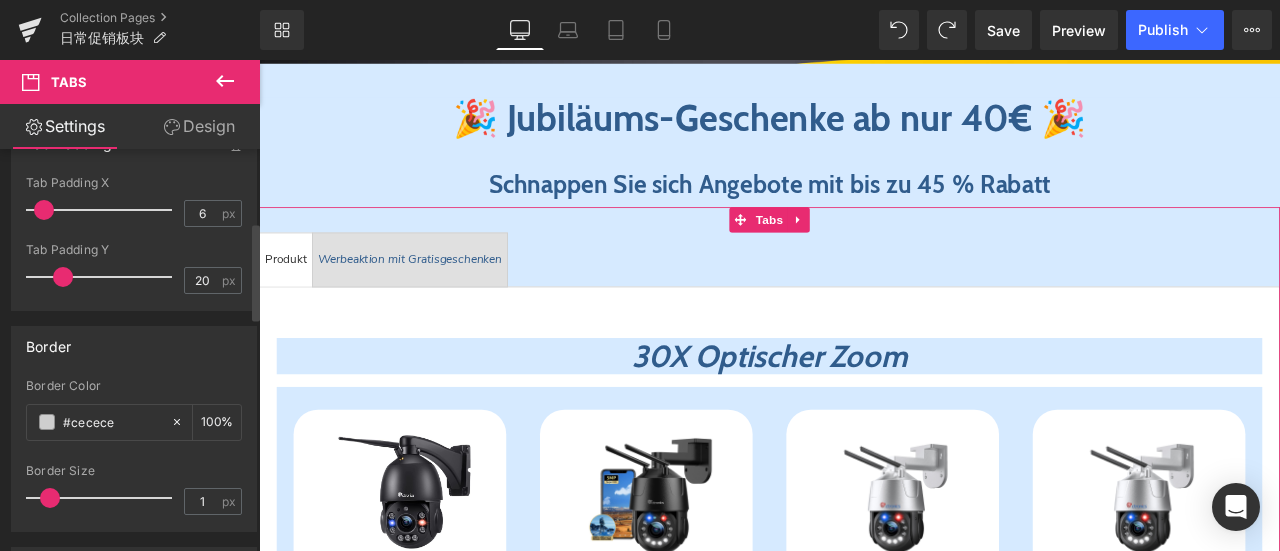 click at bounding box center (44, 210) 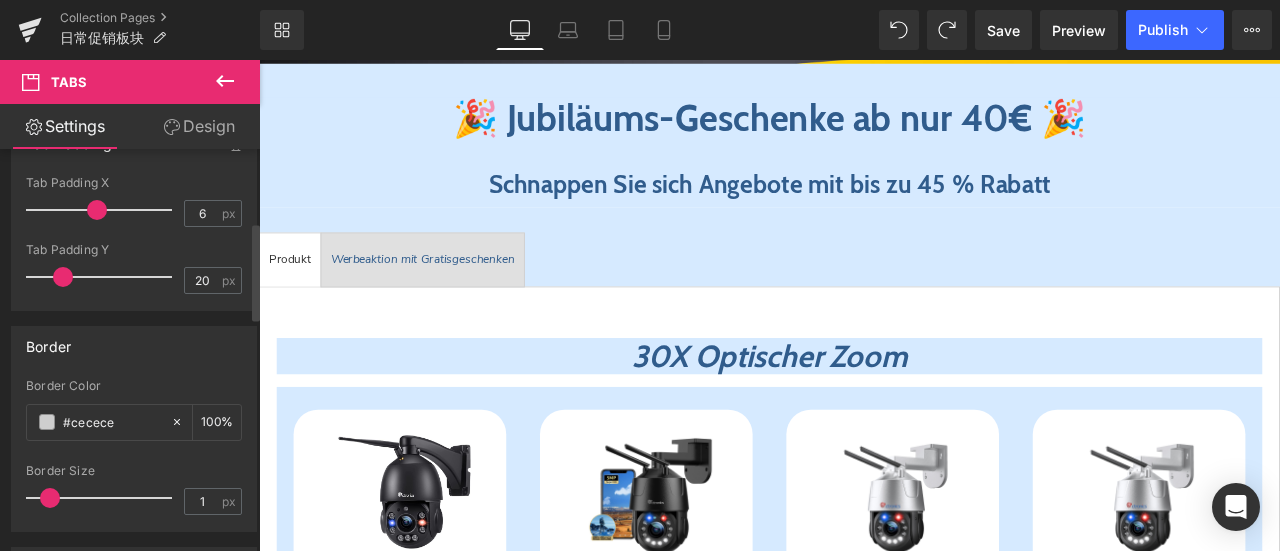 drag, startPoint x: 92, startPoint y: 208, endPoint x: 108, endPoint y: 209, distance: 16.03122 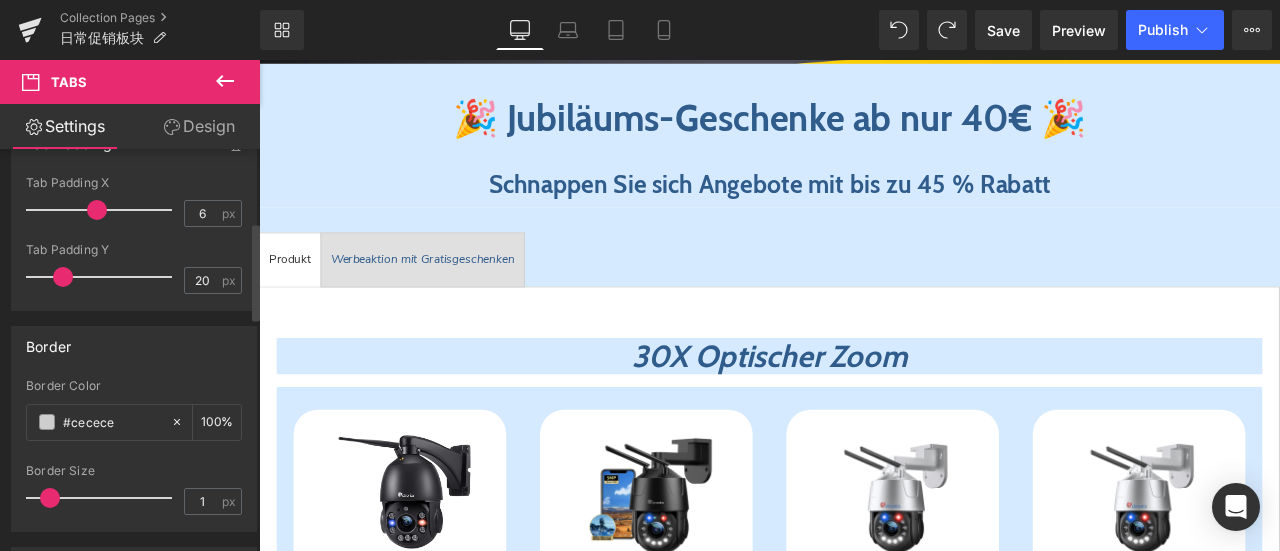 click at bounding box center [97, 210] 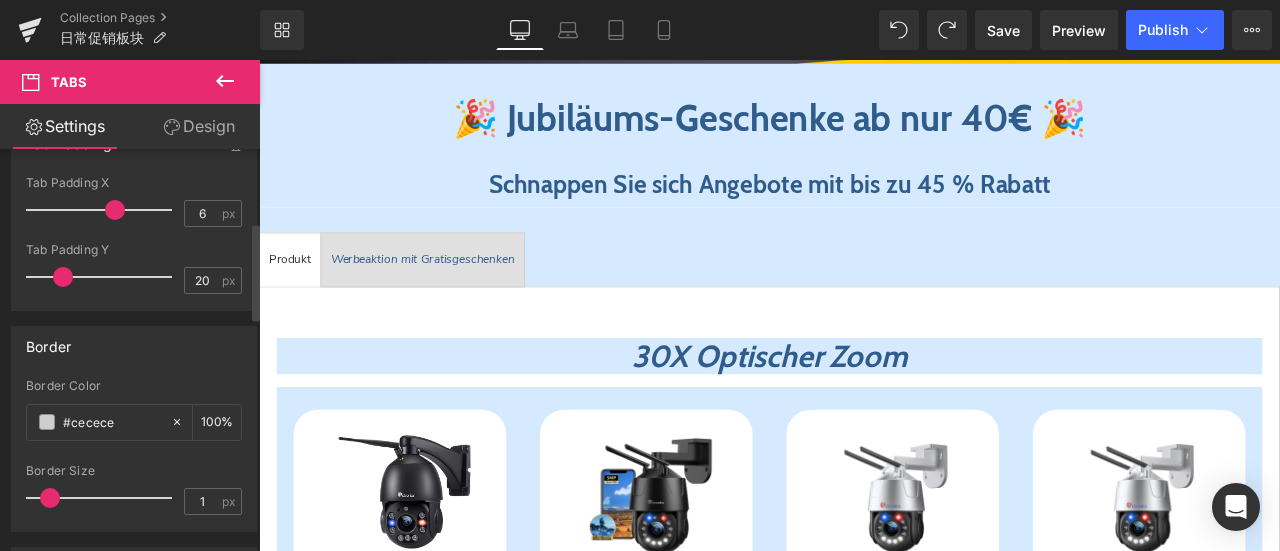 click on "Border #cecece Border Color #cecece 100 % 1px Border Size 1 px" at bounding box center [134, 421] 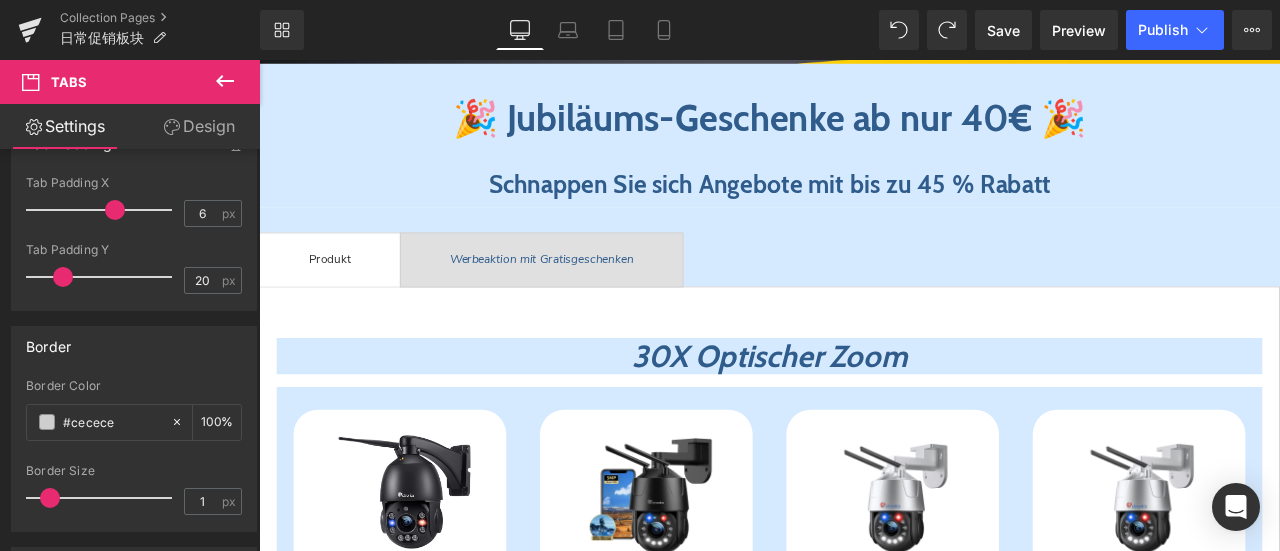 click on "30X Optischer Zoom Heading
Sparen
27
%
(P) Image
CTPT-295C-B
(P) SKU
30X Optischer Zoom
5MP FULL HD-Auflösung
150m Nachtsichtweite
Text Block
€189.99
€259.99
(P) Price
Menge Schwarz Weiß 1 2 3 4 0" at bounding box center (864, 1380) 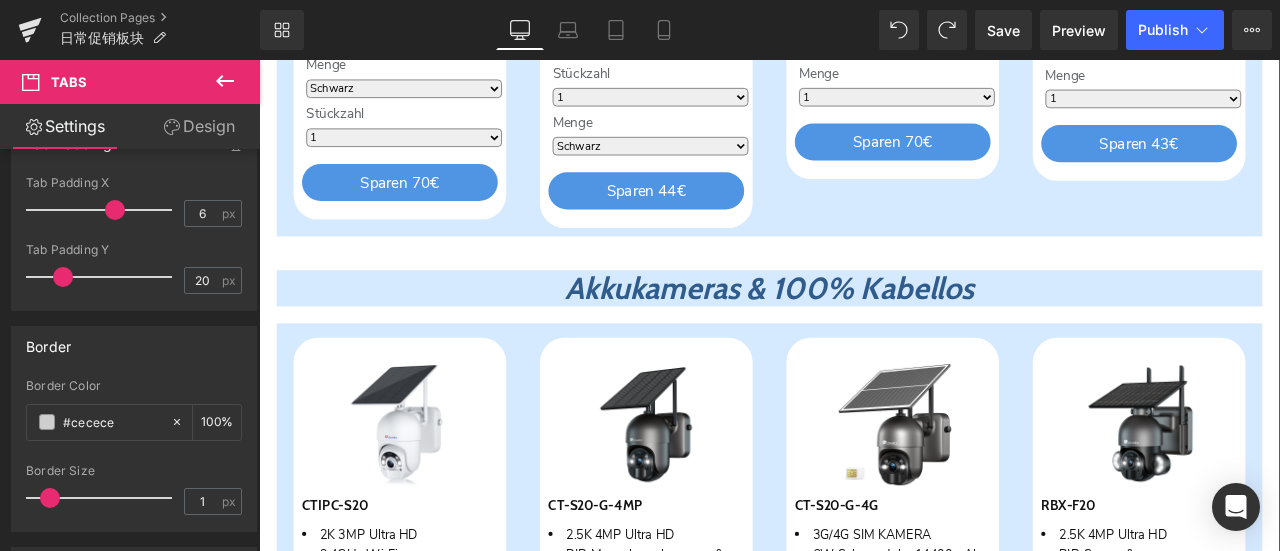 scroll, scrollTop: 1328, scrollLeft: 0, axis: vertical 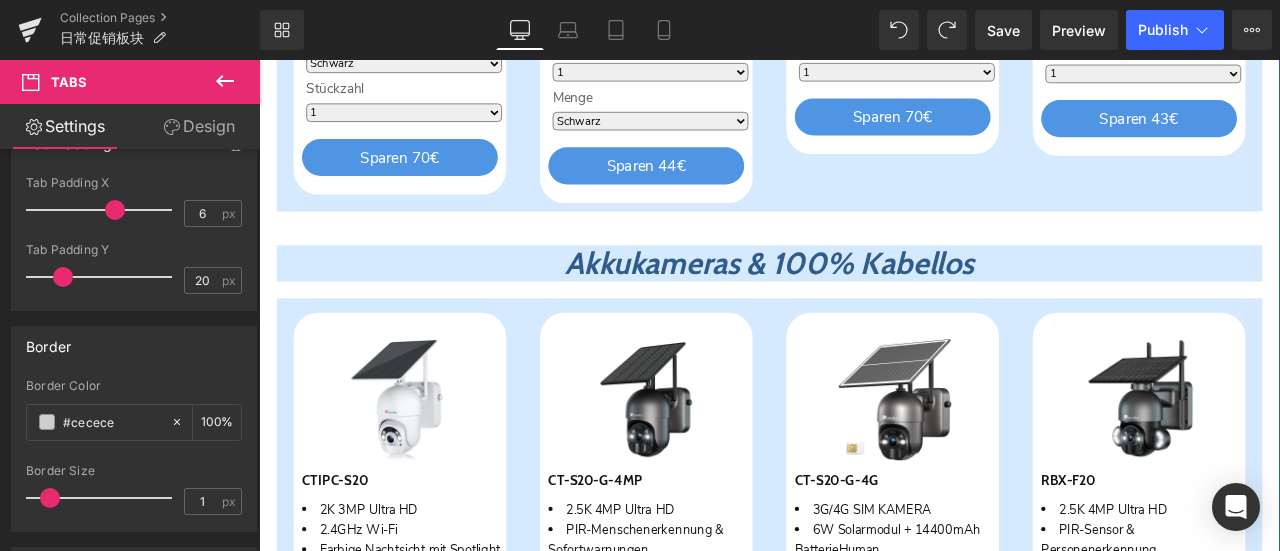 click on "30X Optischer Zoom Heading
Sparen
27
%
(P) Image
CTPT-295C-B
(P) SKU
30X Optischer Zoom
5MP FULL HD-Auflösung
150m Nachtsichtweite
Text Block
€189.99
€259.99
(P) Price
Menge Schwarz Weiß 1 2 3 4 0" at bounding box center [864, 580] 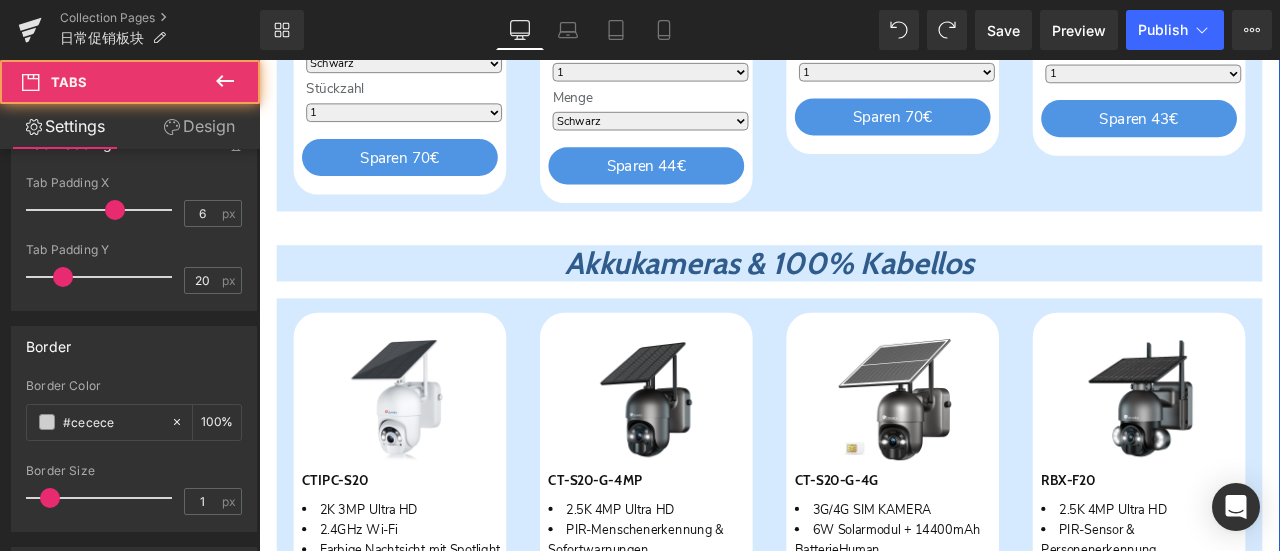 click on "30X Optischer Zoom Heading
Sparen
27
%
(P) Image
CTPT-295C-B
(P) SKU
30X Optischer Zoom
5MP FULL HD-Auflösung
150m Nachtsichtweite
Text Block
€189.99
€259.99
(P) Price
Menge Schwarz Weiß 1 2 3 4 0" at bounding box center (864, 580) 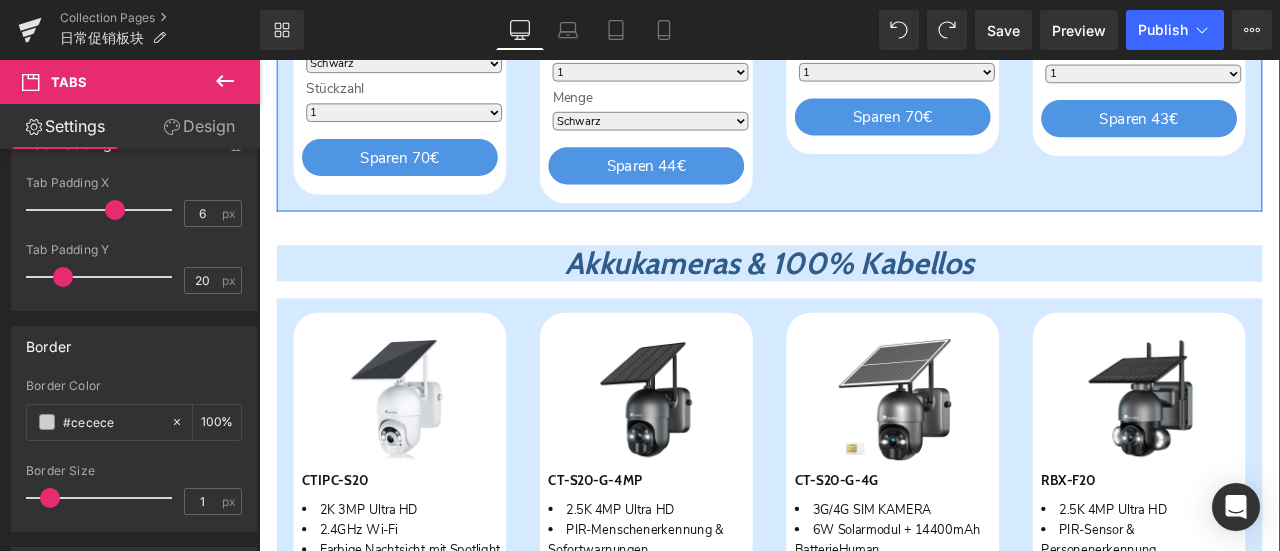 click on "Sparen
25
%
(P) Image
CTIPC-550C-B
(P) SKU
5MP 30X Optischer Zoom
Rotes und blaues Warnlicht Auto Tracking Zoom
Text Block
€179.99
€239.99
(P) Price
Stückzahl 1 2" at bounding box center [718, -48] 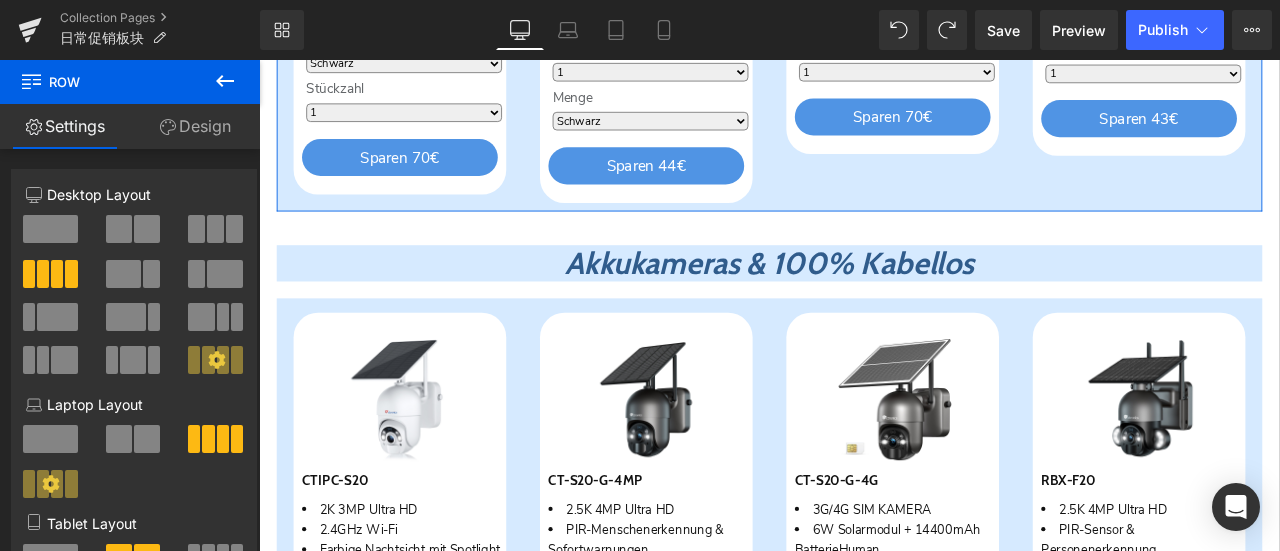 click on "Design" at bounding box center [195, 126] 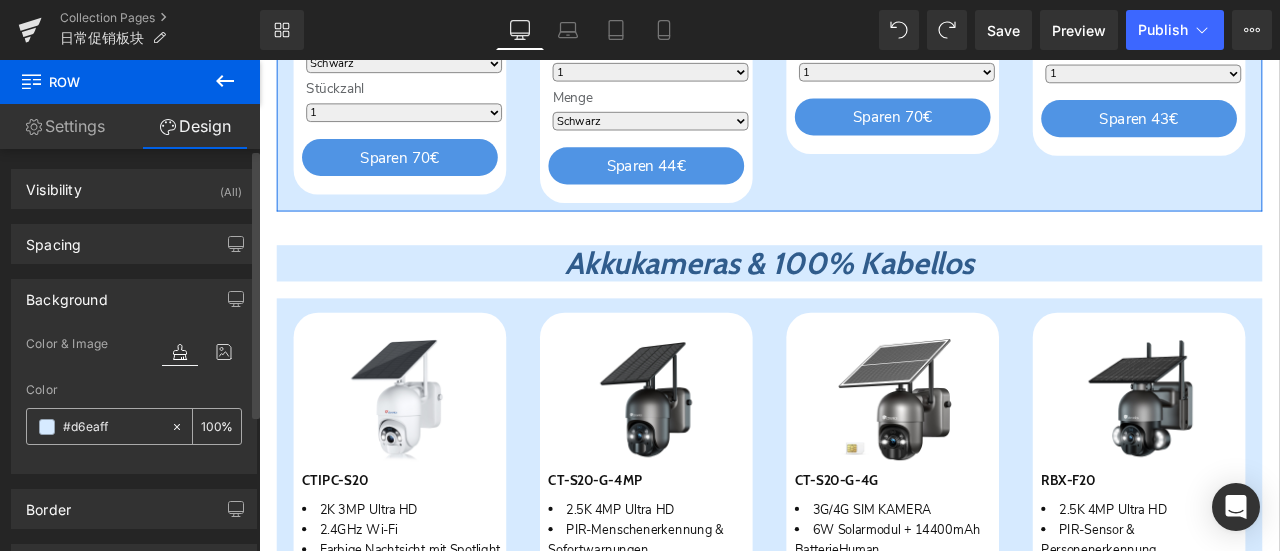 type on "#d6eaff" 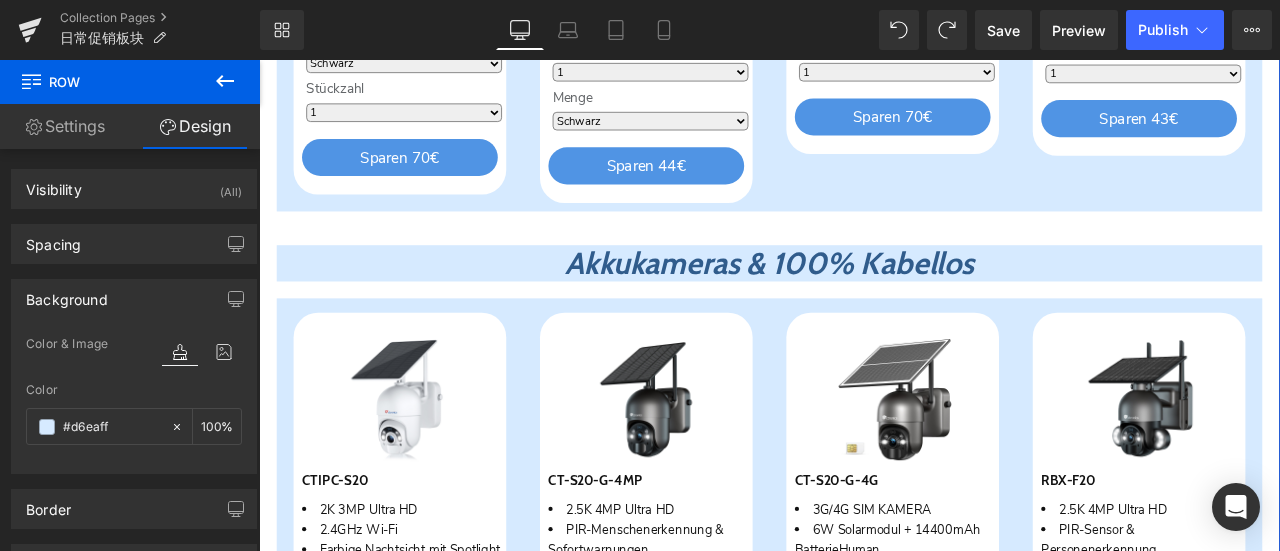 click on "30X Optischer Zoom Heading
Sparen
27
%
(P) Image
CTPT-295C-B
(P) SKU
30X Optischer Zoom
5MP FULL HD-Auflösung
150m Nachtsichtweite
Text Block
€189.99
€259.99
(P) Price
Menge Schwarz Weiß 1 2 3 4 0" at bounding box center [864, 580] 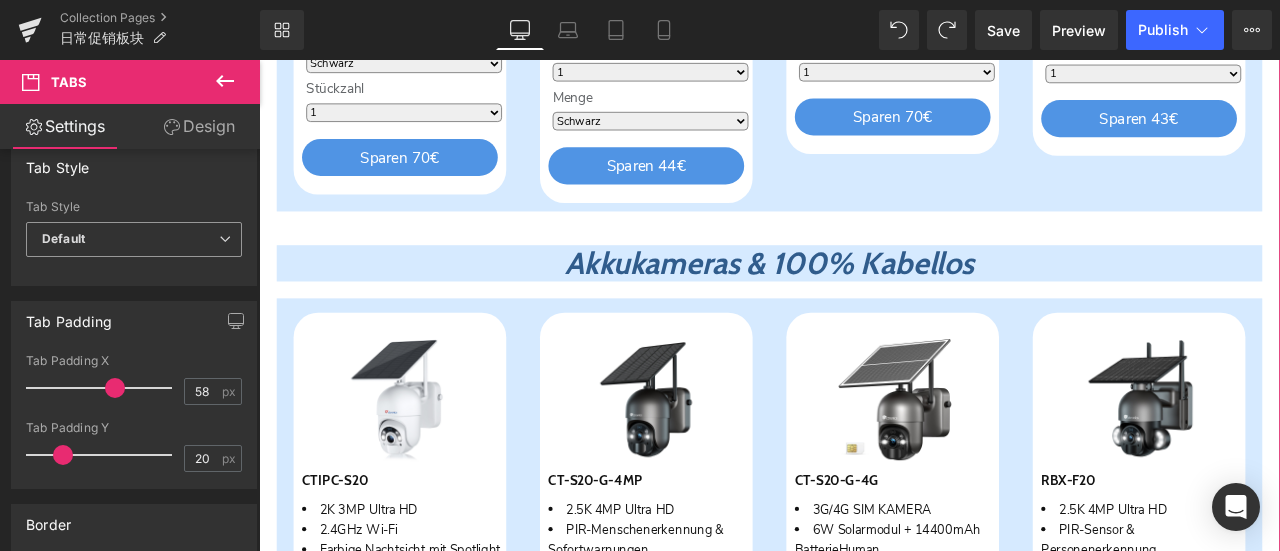 scroll, scrollTop: 200, scrollLeft: 0, axis: vertical 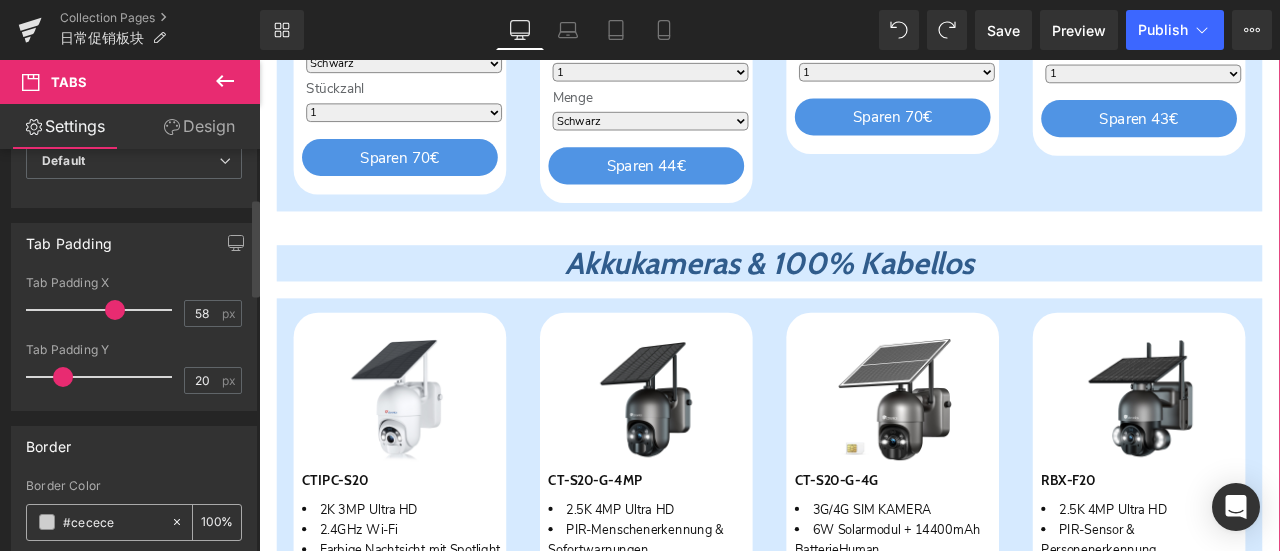 click on "#cecece" at bounding box center (112, 522) 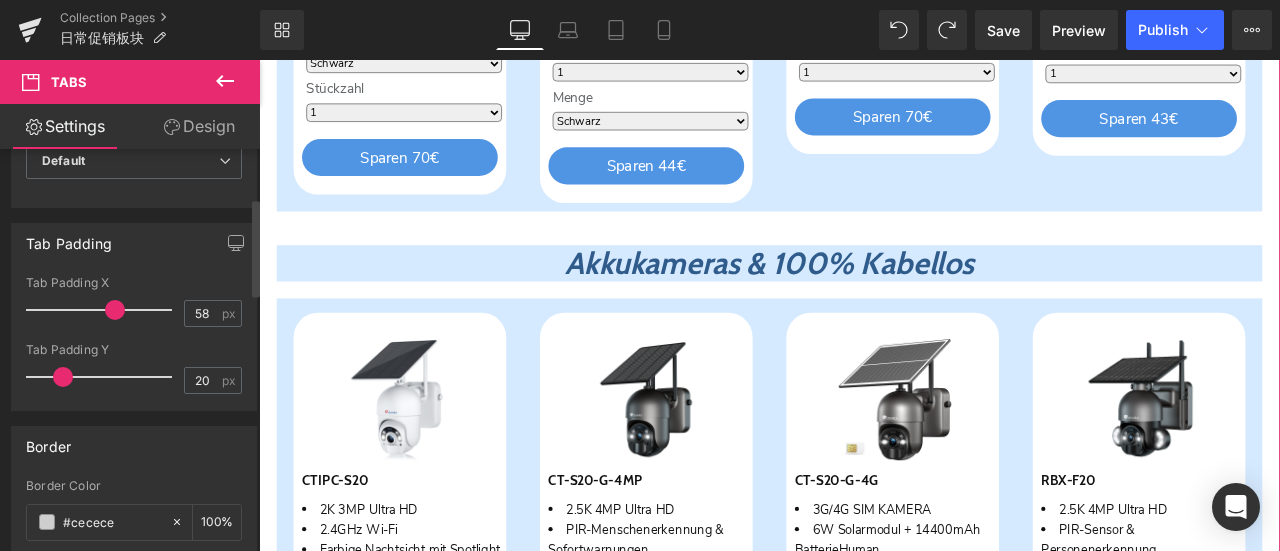 drag, startPoint x: 126, startPoint y: 525, endPoint x: 22, endPoint y: 535, distance: 104.47966 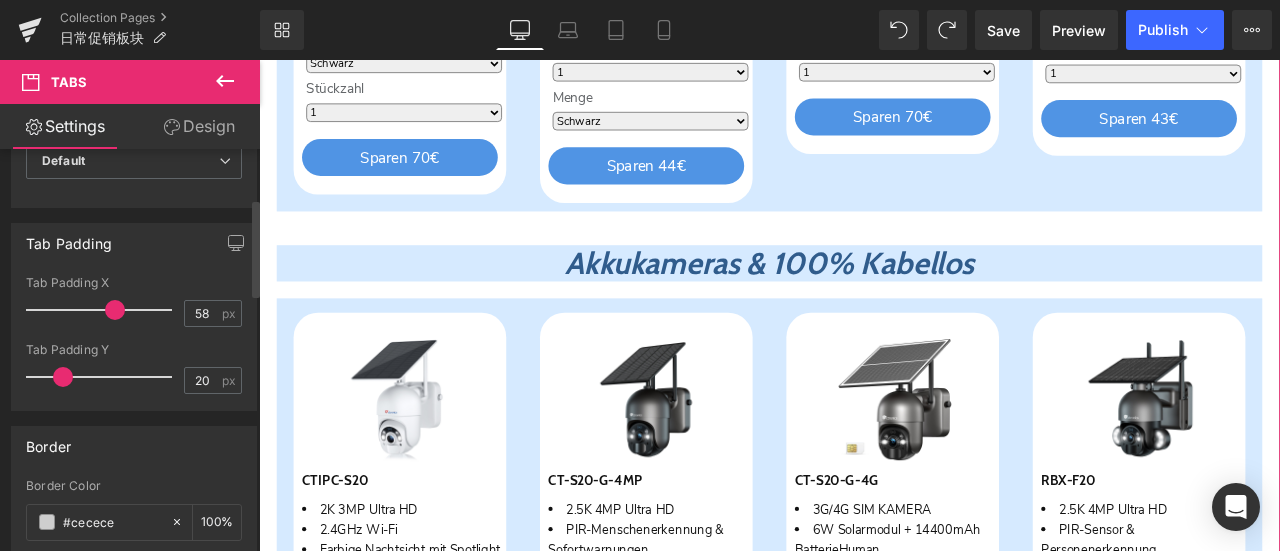 scroll, scrollTop: 202, scrollLeft: 0, axis: vertical 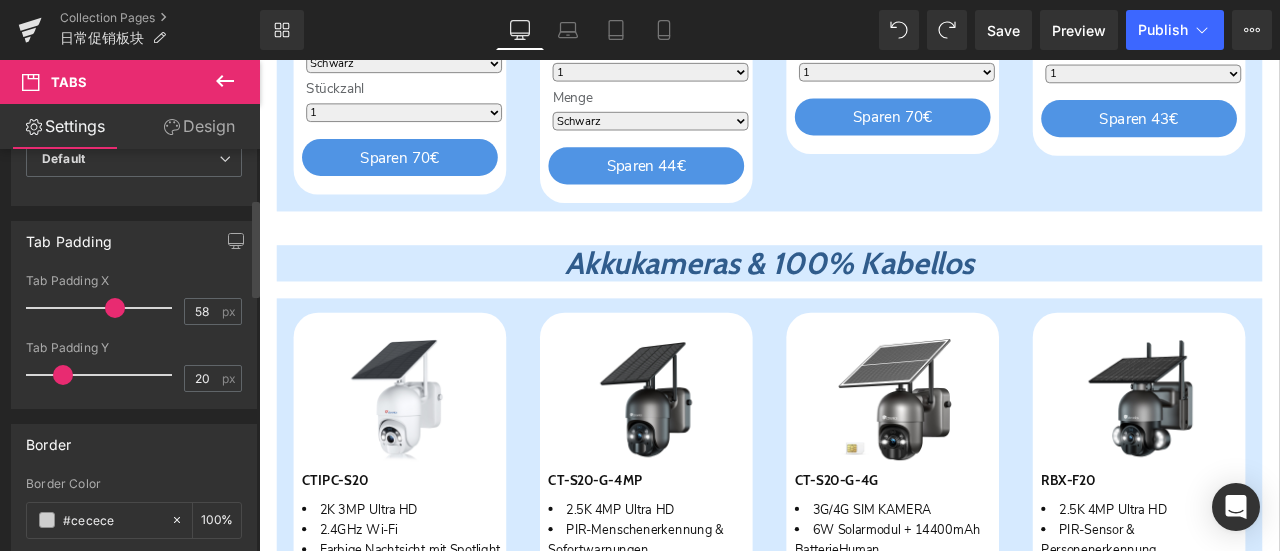 paste on "d6eaff" 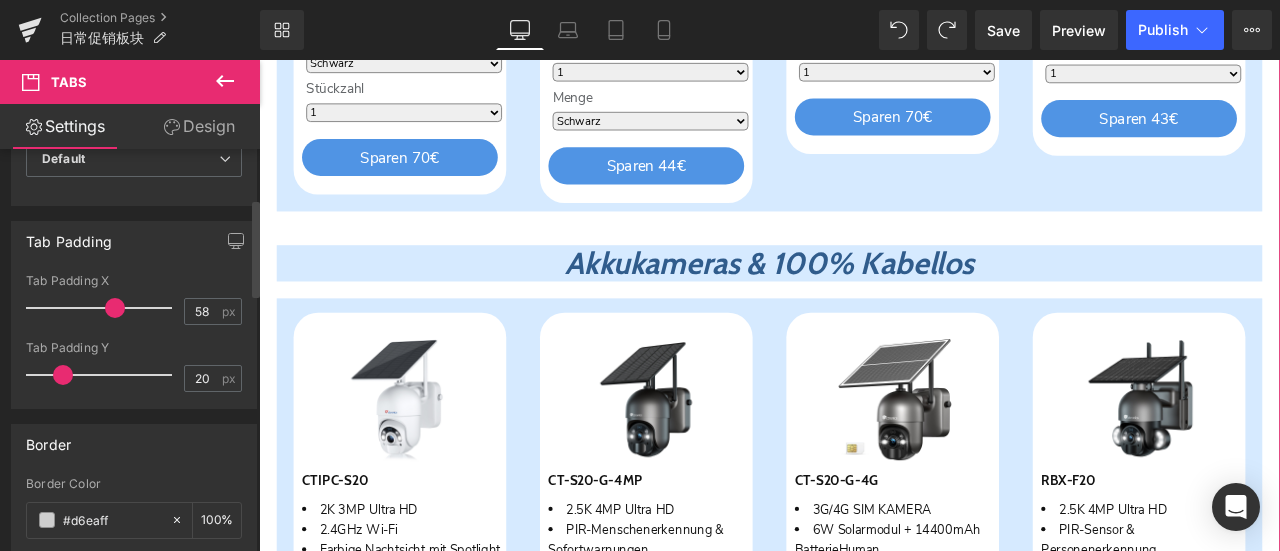 type on "#d6eaff" 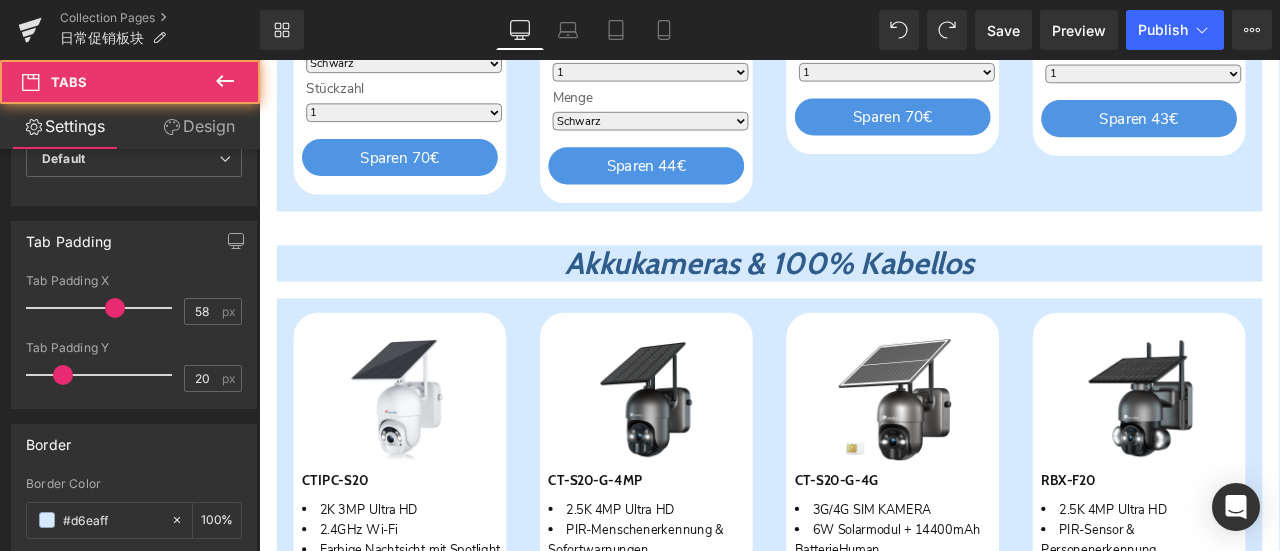click on "30X Optischer Zoom Heading
Sparen
27
%
(P) Image
CTPT-295C-B
(P) SKU
30X Optischer Zoom
5MP FULL HD-Auflösung
150m Nachtsichtweite
Text Block
€189.99
€259.99
(P) Price
Menge Schwarz Weiß 1" at bounding box center [864, 580] 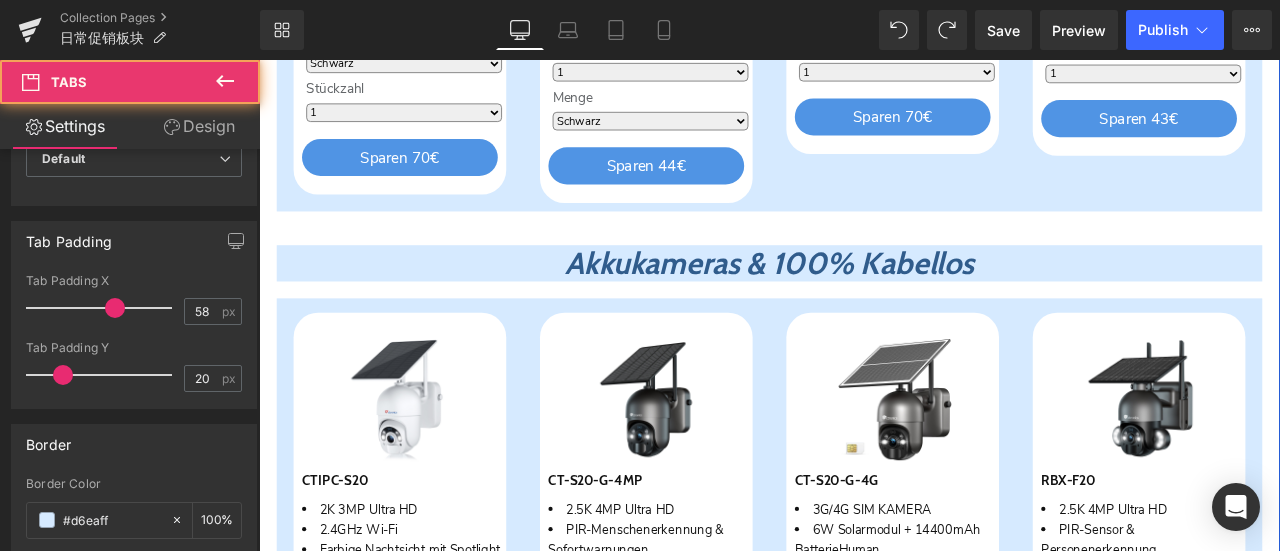 scroll, scrollTop: 502, scrollLeft: 0, axis: vertical 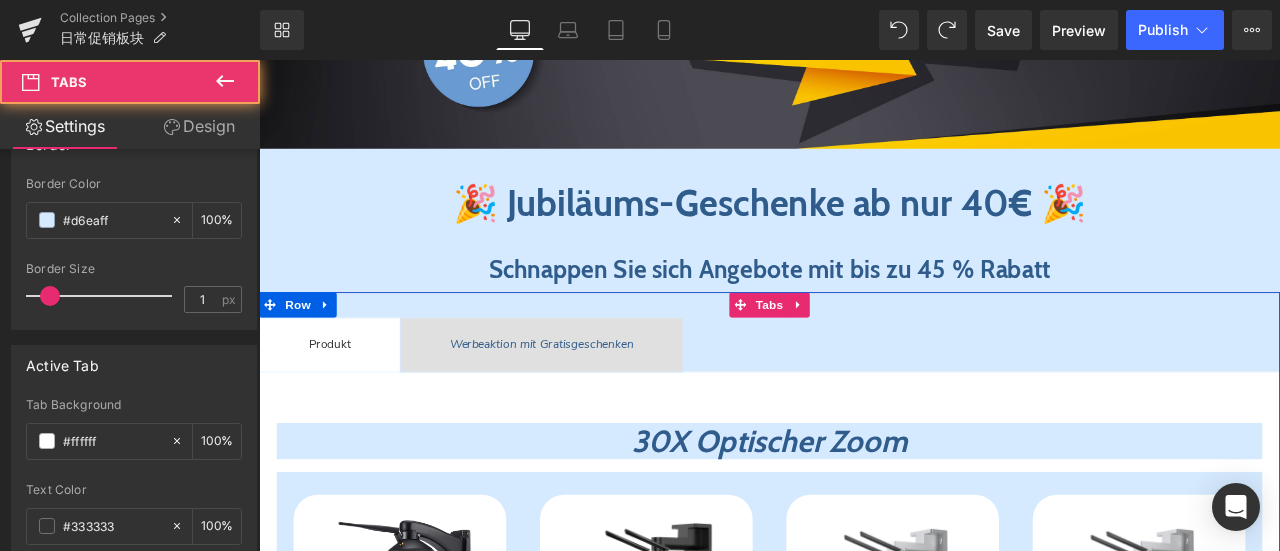 click on "30X Optischer Zoom Heading
Sparen
27
%
(P) Image
CTPT-295C-B
(P) SKU
30X Optischer Zoom
5MP FULL HD-Auflösung
150m Nachtsichtweite
Text Block
€189.99
€259.99
(P) Price
Menge Schwarz Weiß 1" at bounding box center (864, 1480) 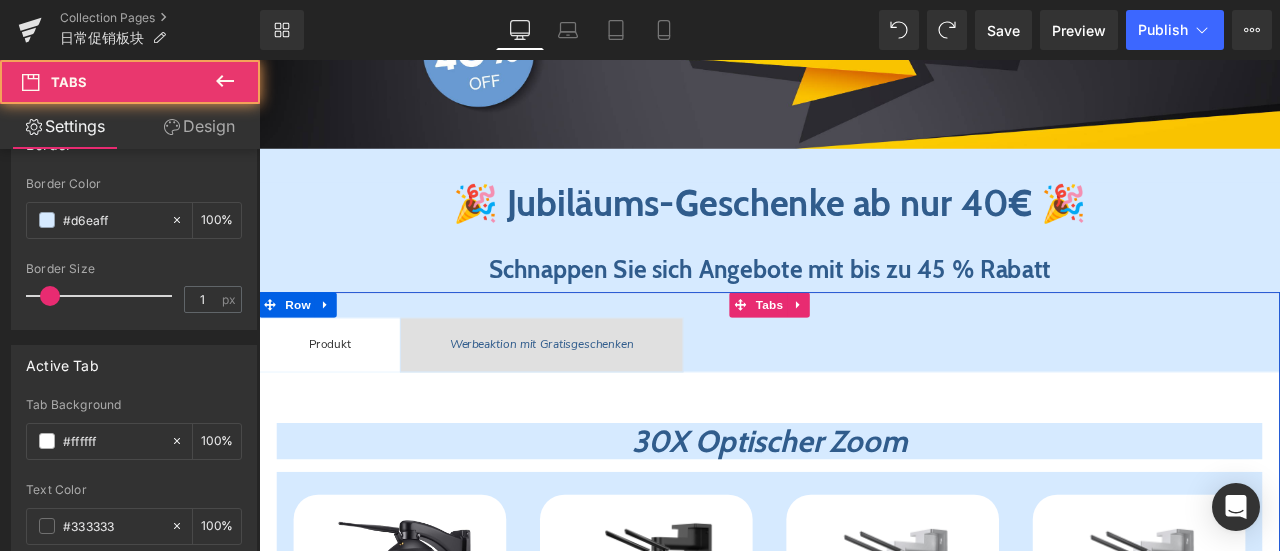 click on "Werbeaktion mit Gratisgeschenken" at bounding box center (594, 396) 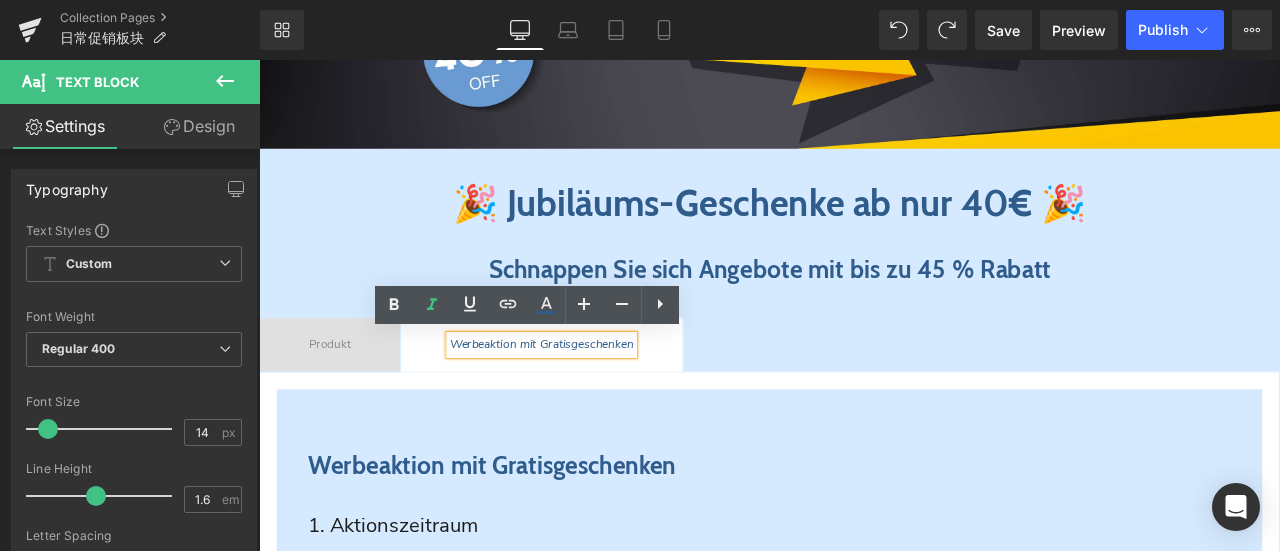 click on "Produkt
Text Block" at bounding box center (343, 397) 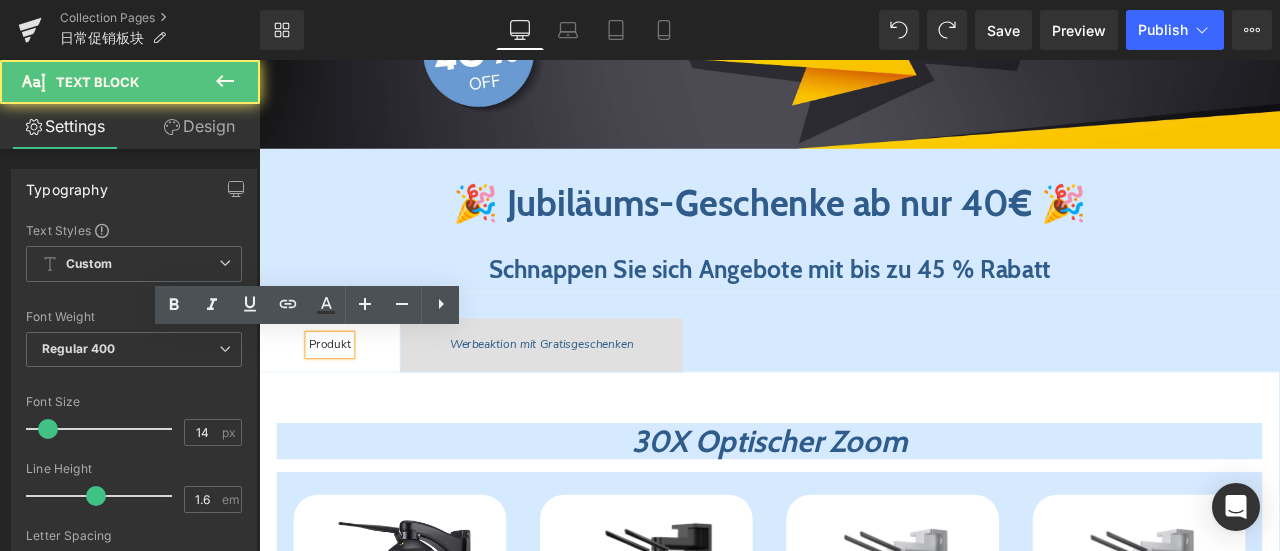 click on "30X Optischer Zoom Heading
Sparen
27
%
(P) Image
CTPT-295C-B
(P) SKU
30X Optischer Zoom
5MP FULL HD-Auflösung
150m Nachtsichtweite
Text Block
€189.99
€259.99
(P) Price
Menge Schwarz Weiß 1" at bounding box center (864, 1480) 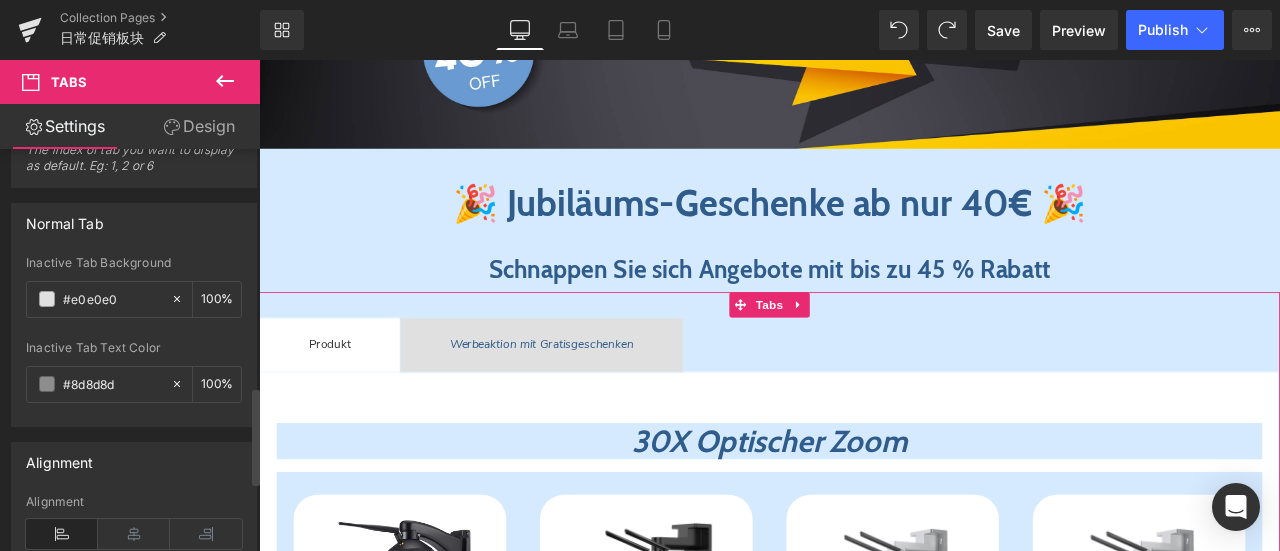 scroll, scrollTop: 1000, scrollLeft: 0, axis: vertical 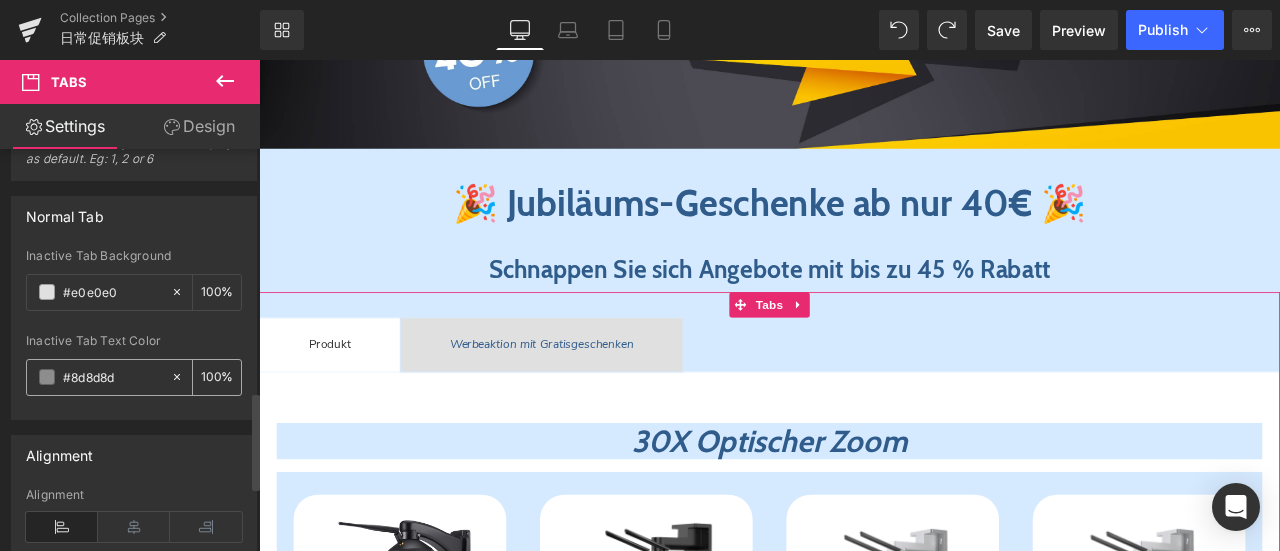 click at bounding box center [47, 377] 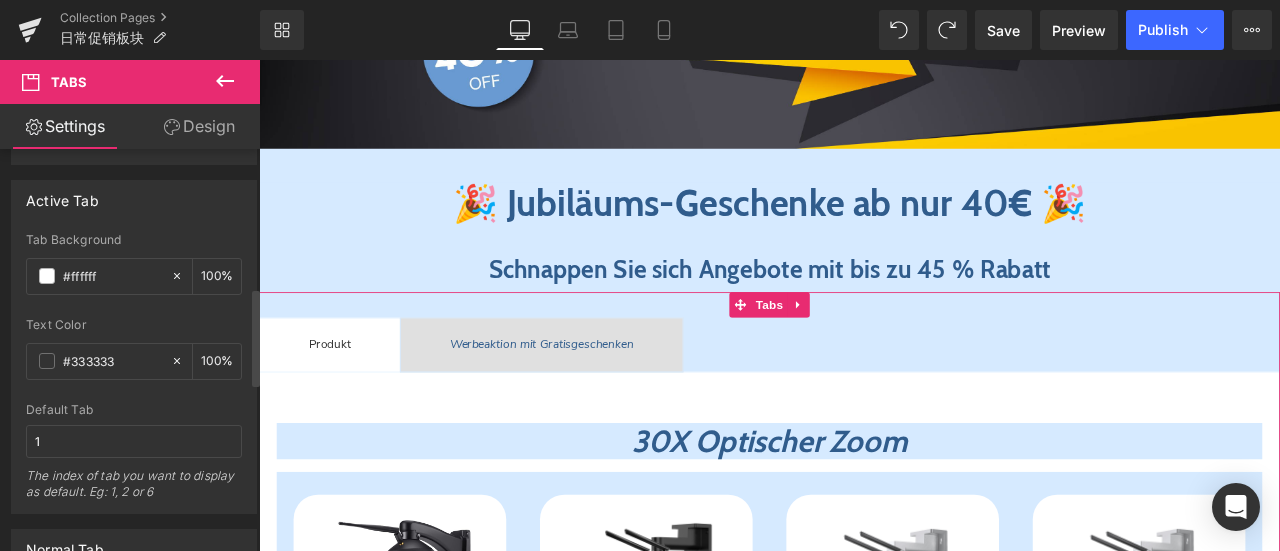 scroll, scrollTop: 570, scrollLeft: 0, axis: vertical 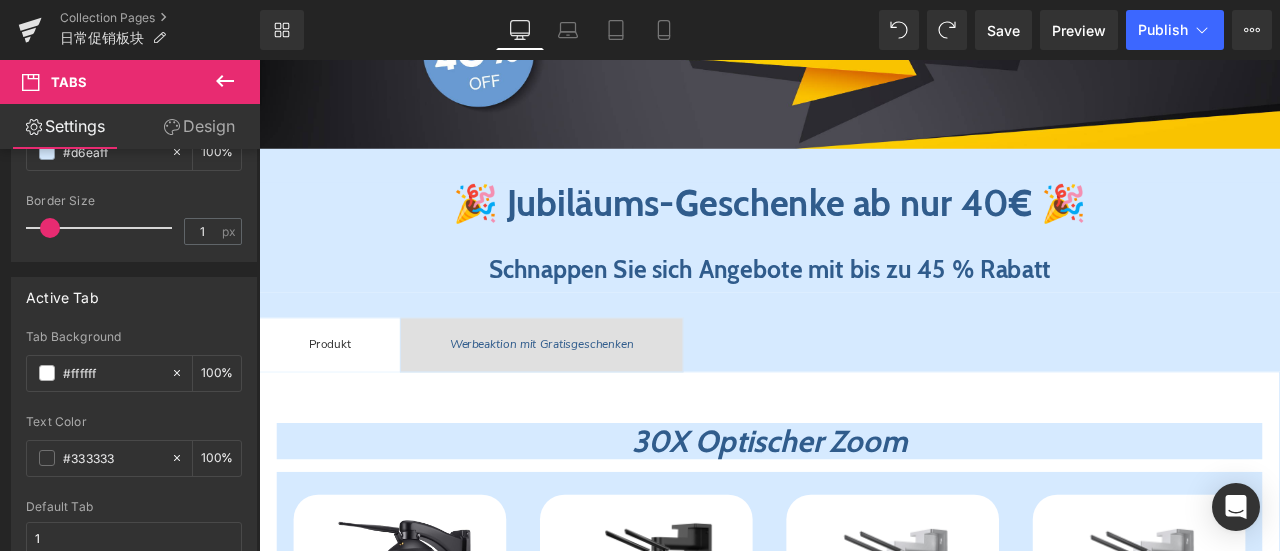 click on "Direkt zum Inhalt
Einkaufswagen
Noch €0,01 fehlen zum kostenlosen Versand!
Du hast kostenlosen Versand freigeschaltet!
Ihr Einkaufswagen ist im Moment leer.
Zur Kasse
Ein oder mehrere Artikel in deinem Warenkorb ist/sind ein wiederkehrender Kauf oder ein Kauf mit Zahlungsaufschub. Indem ich fortfahre, stimme ich den  Stornierungsrichtlinie" at bounding box center (864, 1557) 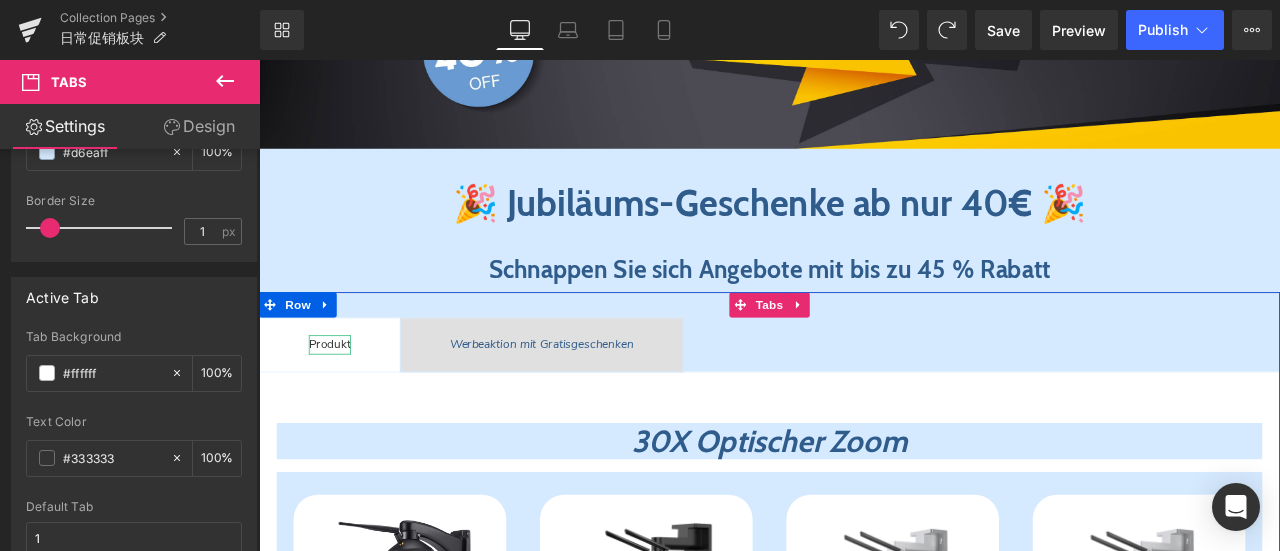 click on "Produkt" at bounding box center (343, 397) 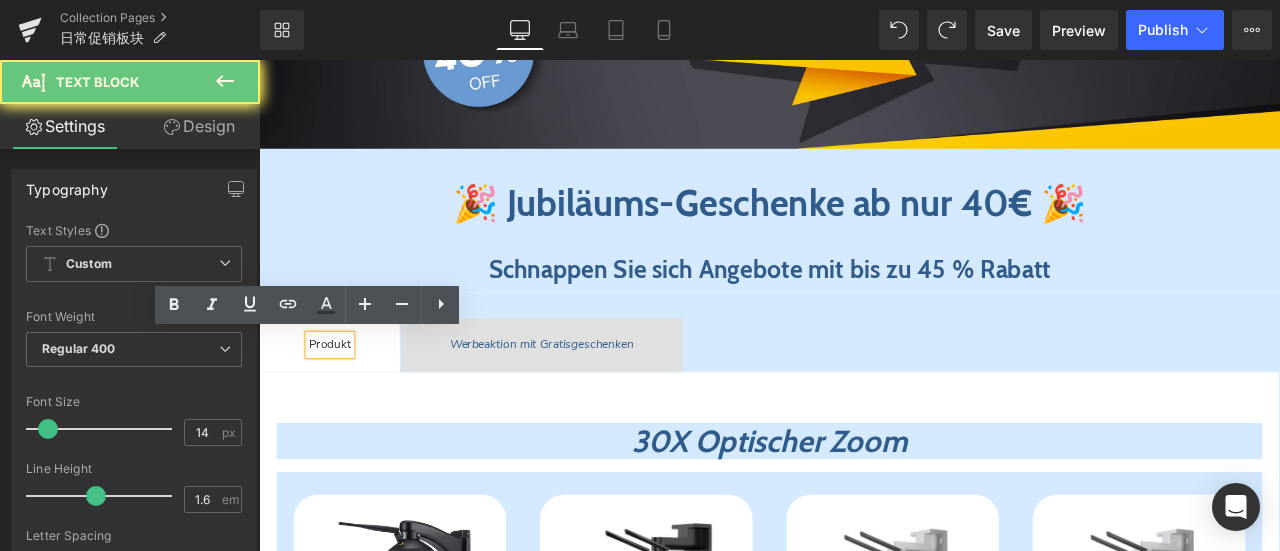 click on "Produkt" at bounding box center [343, 397] 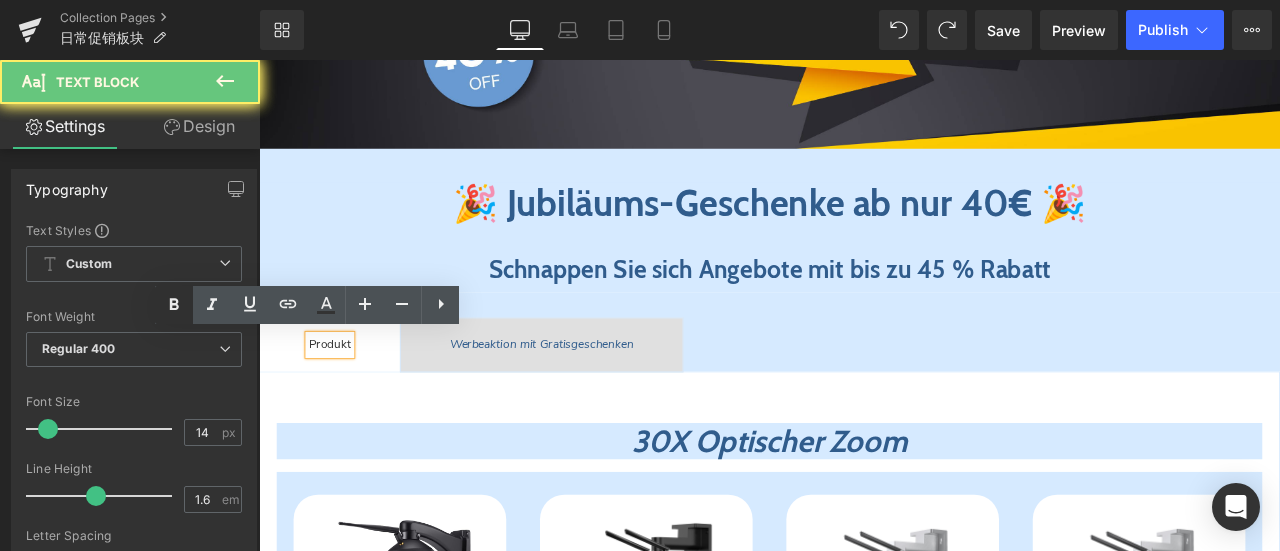 click at bounding box center (174, 305) 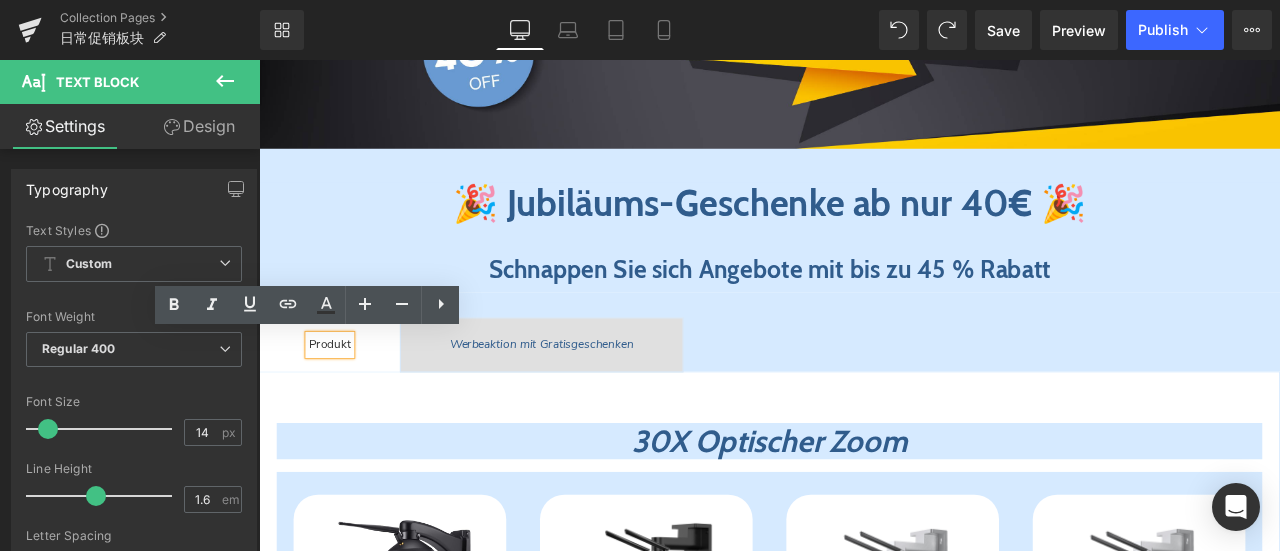 drag, startPoint x: 311, startPoint y: 394, endPoint x: 370, endPoint y: 394, distance: 59 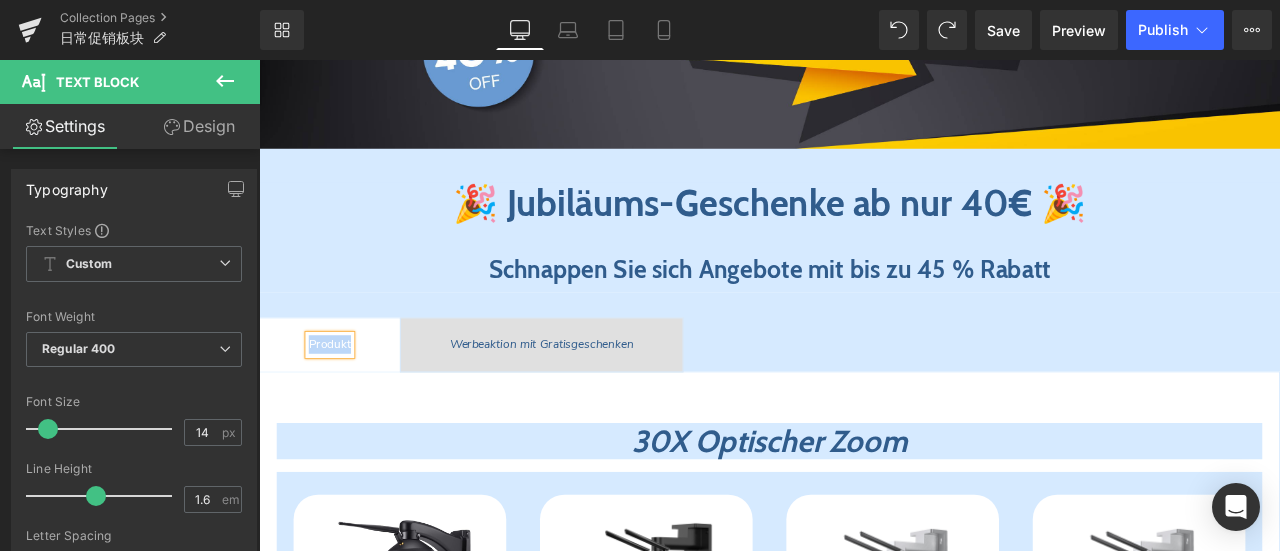 copy on "Produkt" 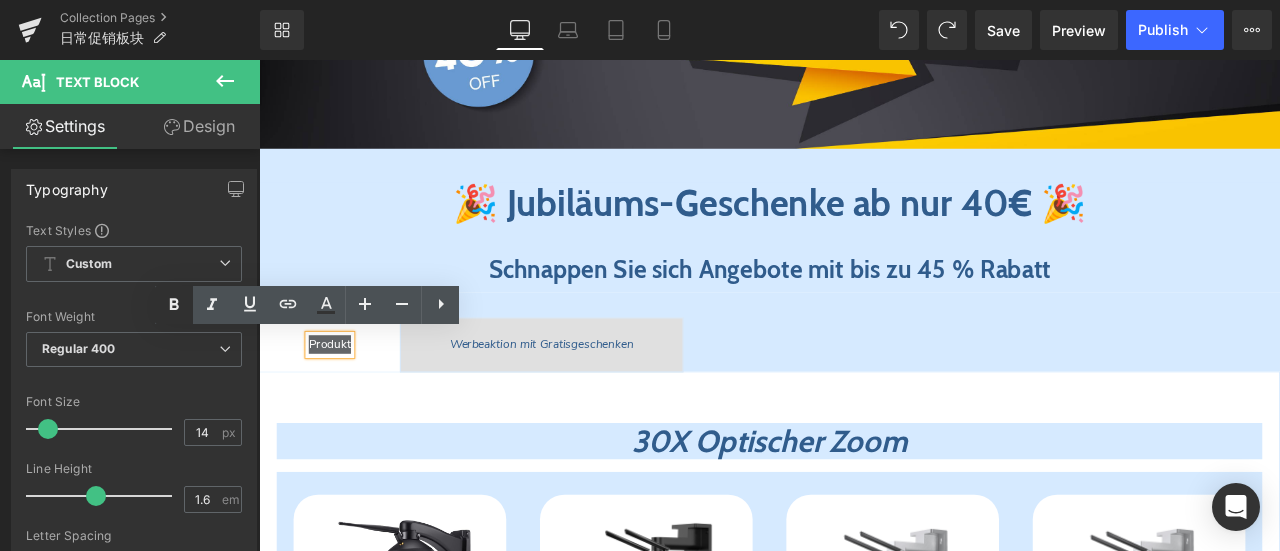 click 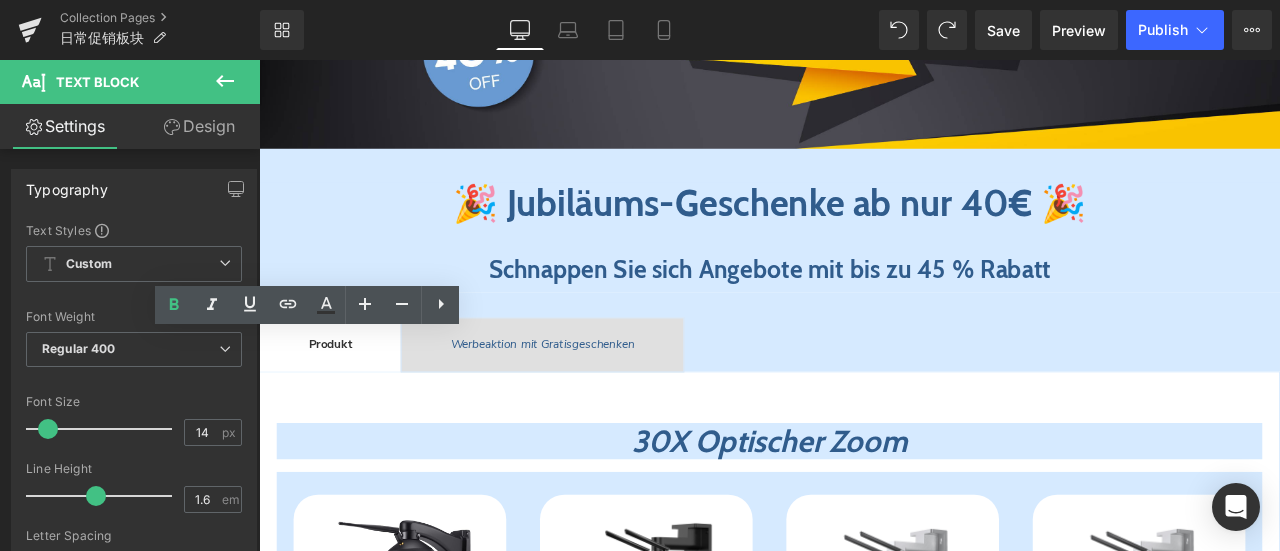 type 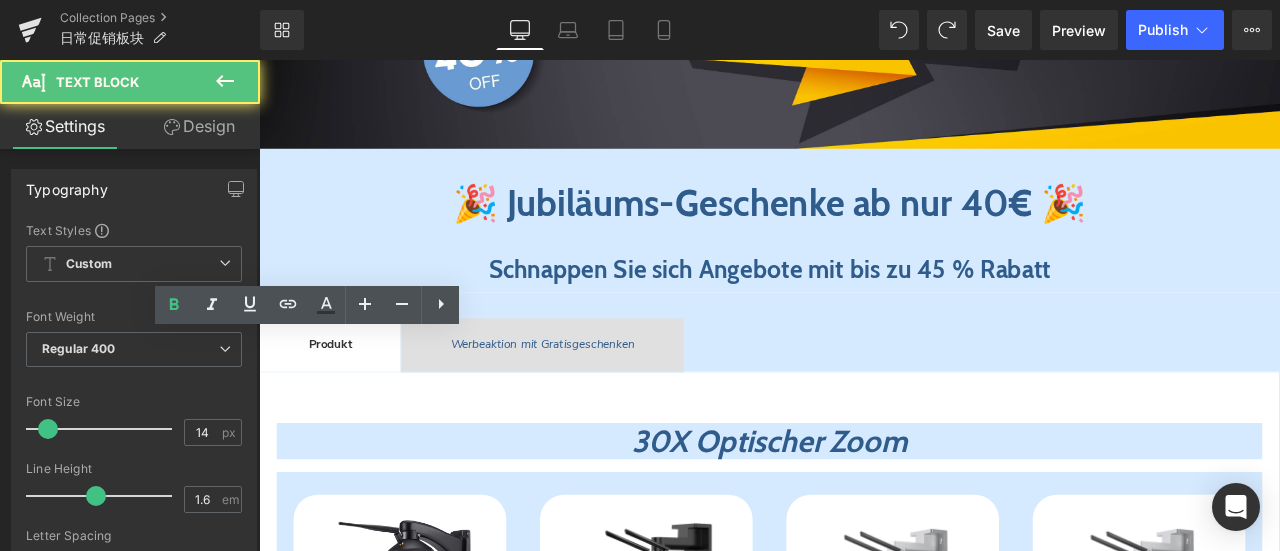 click on "Werbeaktion mit Gratisgeschenken" at bounding box center (595, 396) 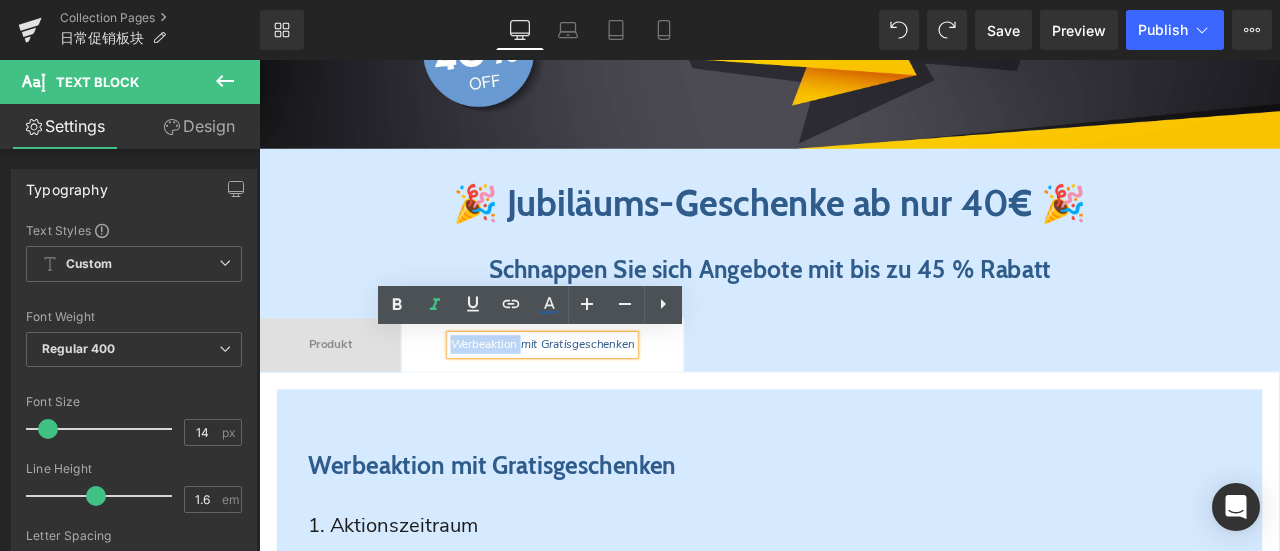 click on "Werbeaktion mit Gratisgeschenken" at bounding box center (595, 396) 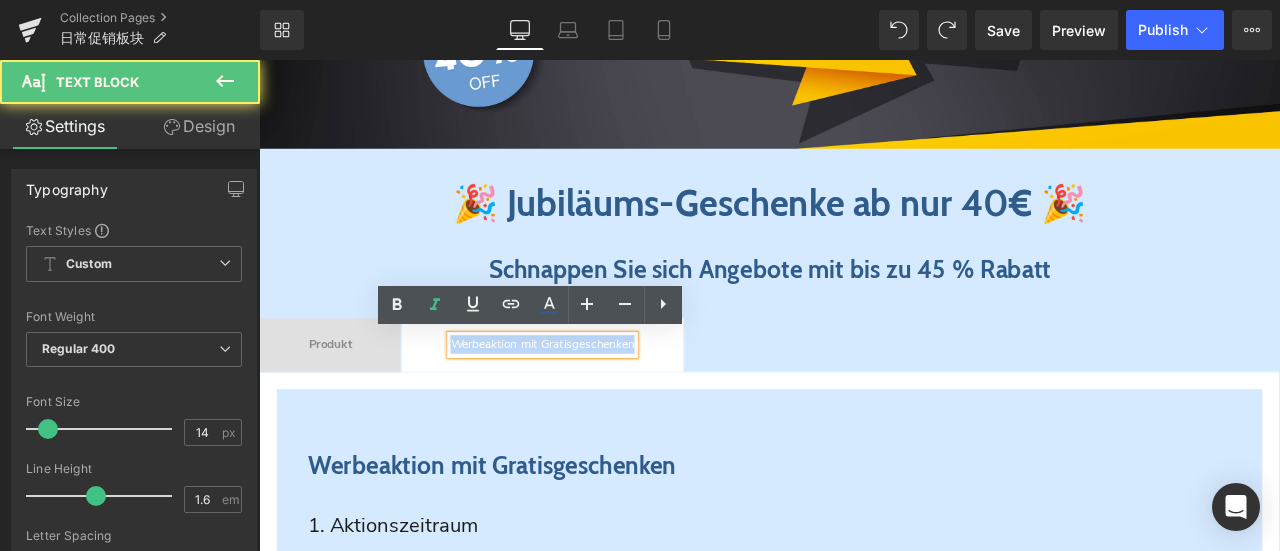 drag, startPoint x: 486, startPoint y: 392, endPoint x: 723, endPoint y: 405, distance: 237.35628 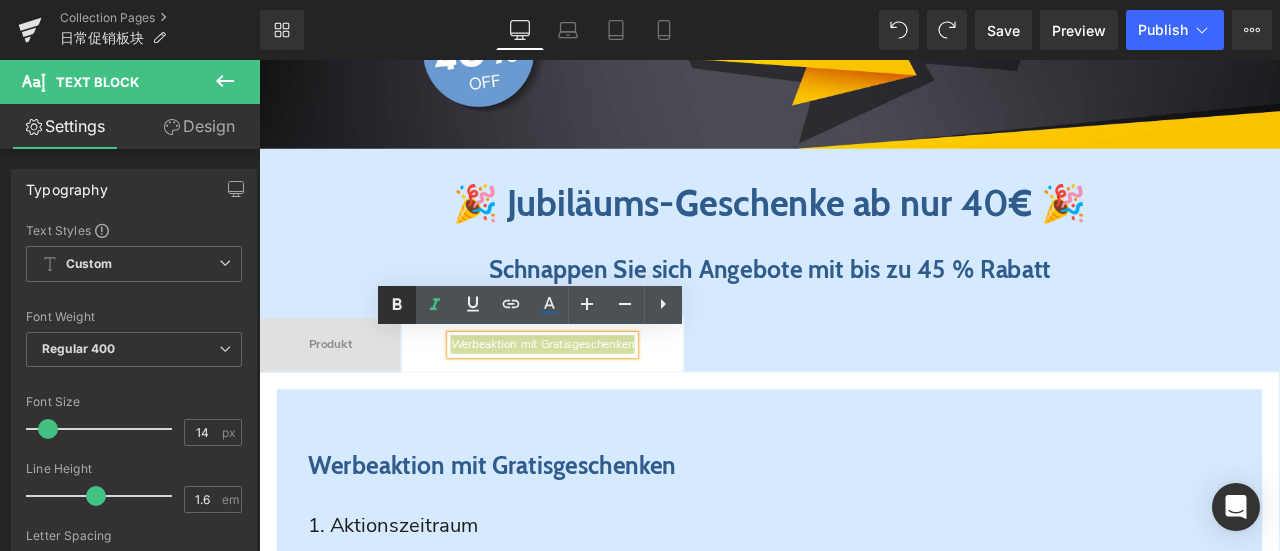 click 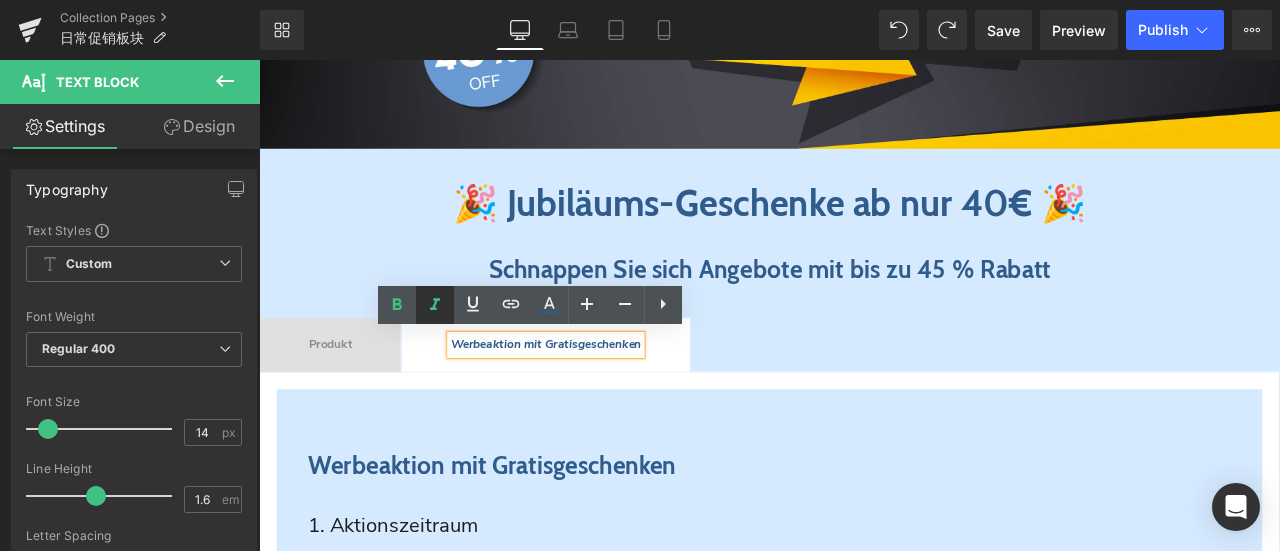 click at bounding box center [435, 305] 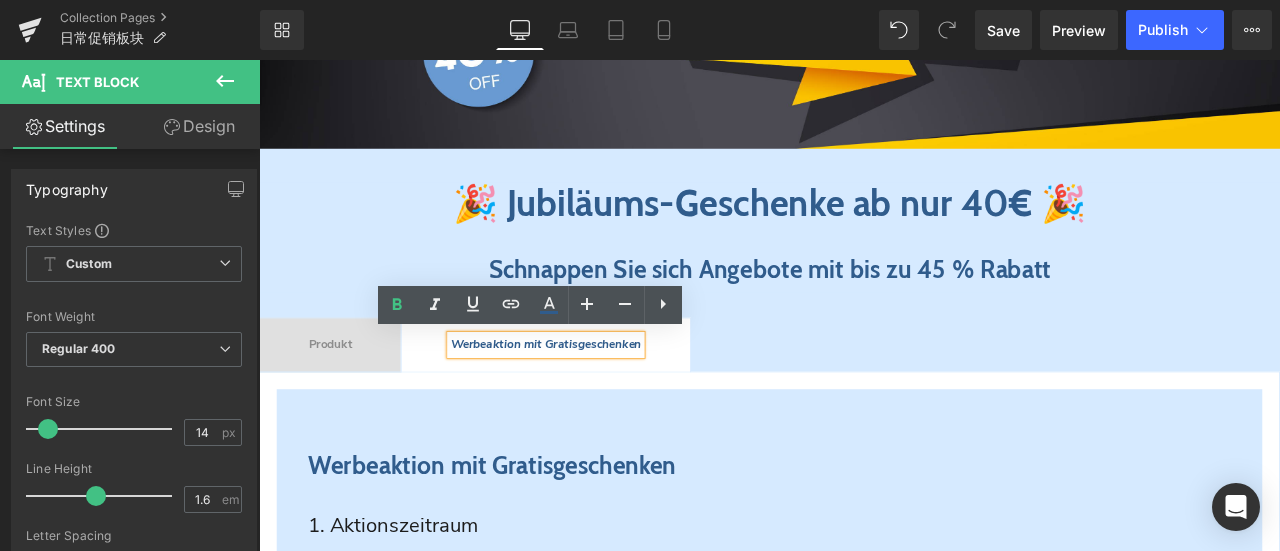 click on "Produkt
Text Block
Werbeaktion mit Gratisgeschenken
Text Block" at bounding box center [864, 397] 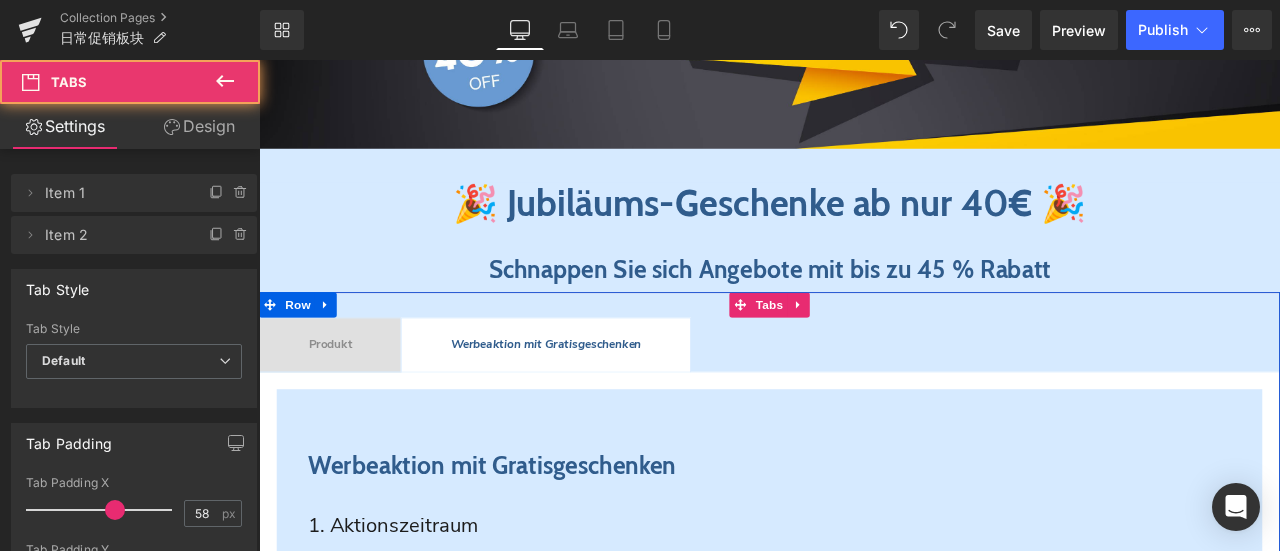 click on "Produkt
Text Block" at bounding box center (343, 397) 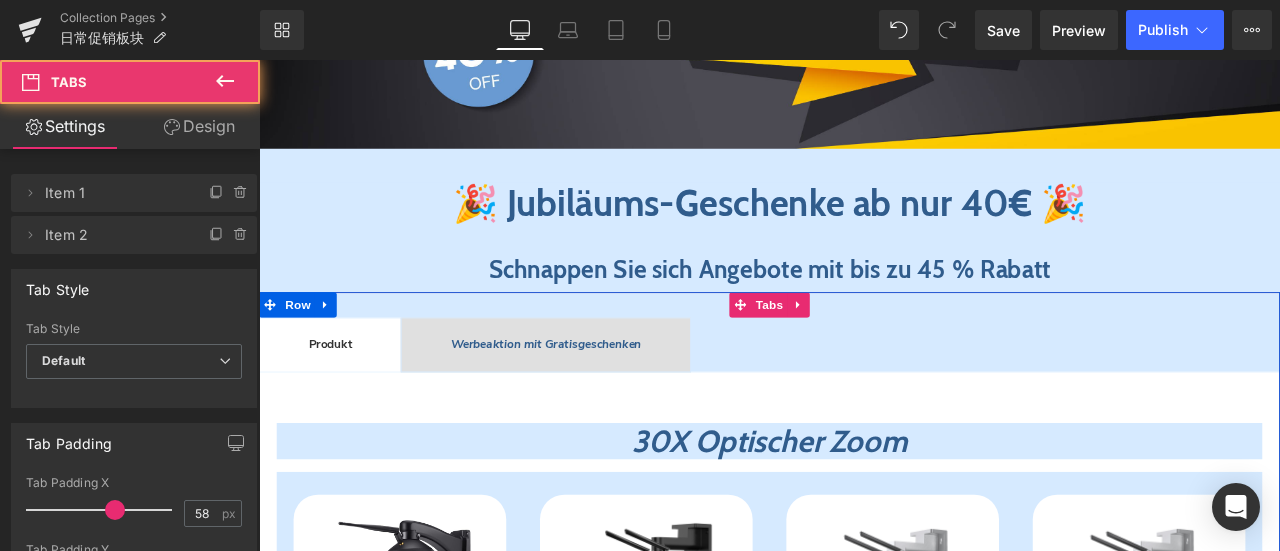 click on "Werbeaktion mit Gratisgeschenken" at bounding box center (599, 396) 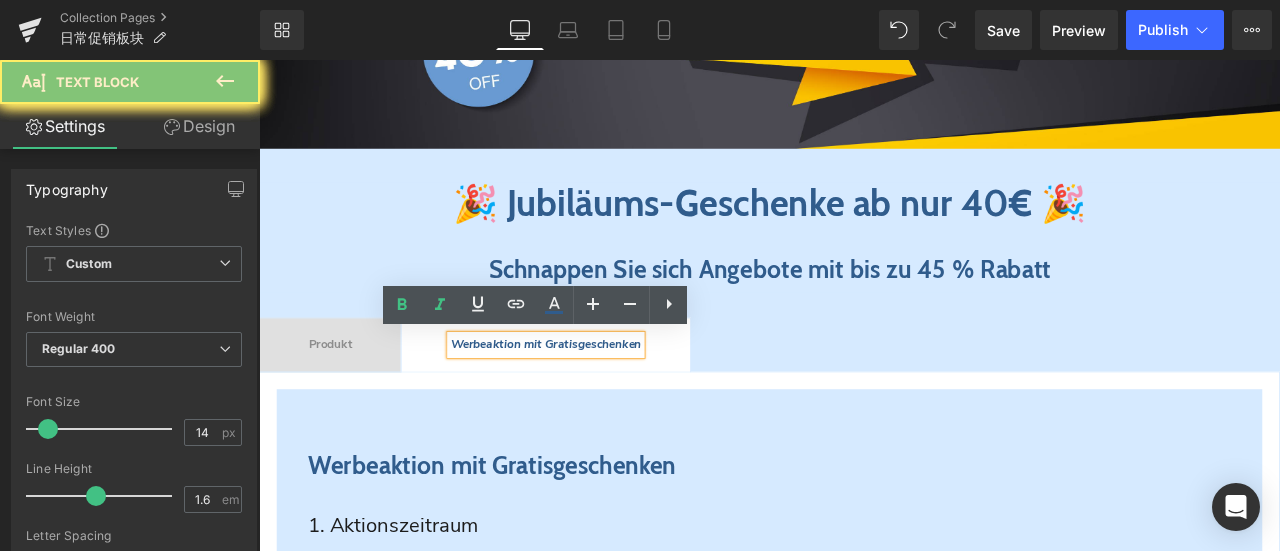 click on "Produkt
Text Block
Werbeaktion mit Gratisgeschenken
Text Block" at bounding box center [864, 397] 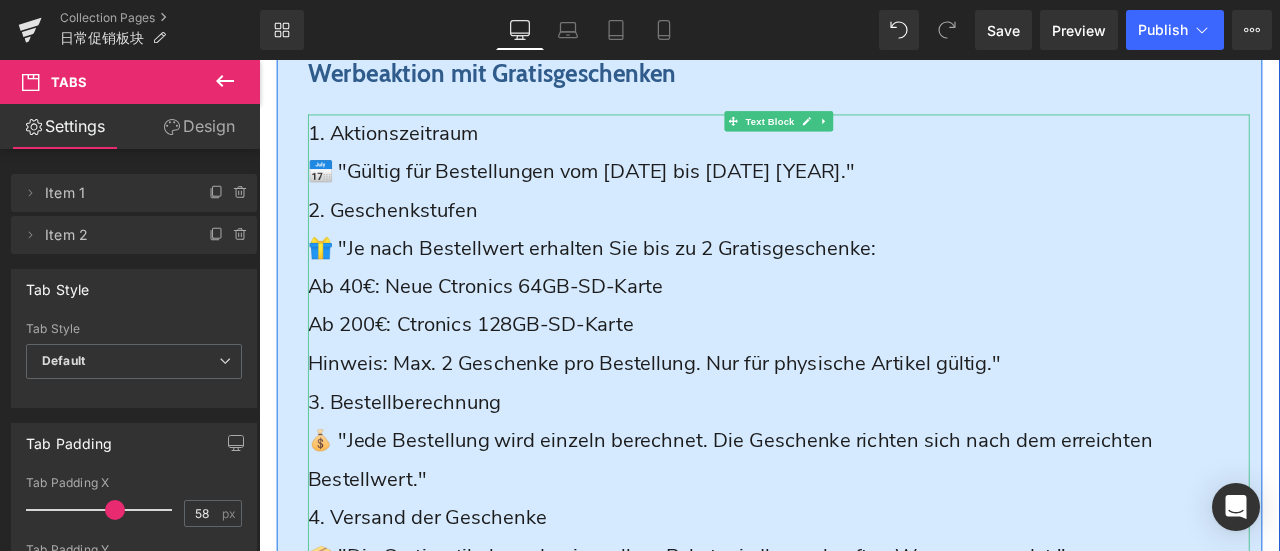 scroll, scrollTop: 928, scrollLeft: 0, axis: vertical 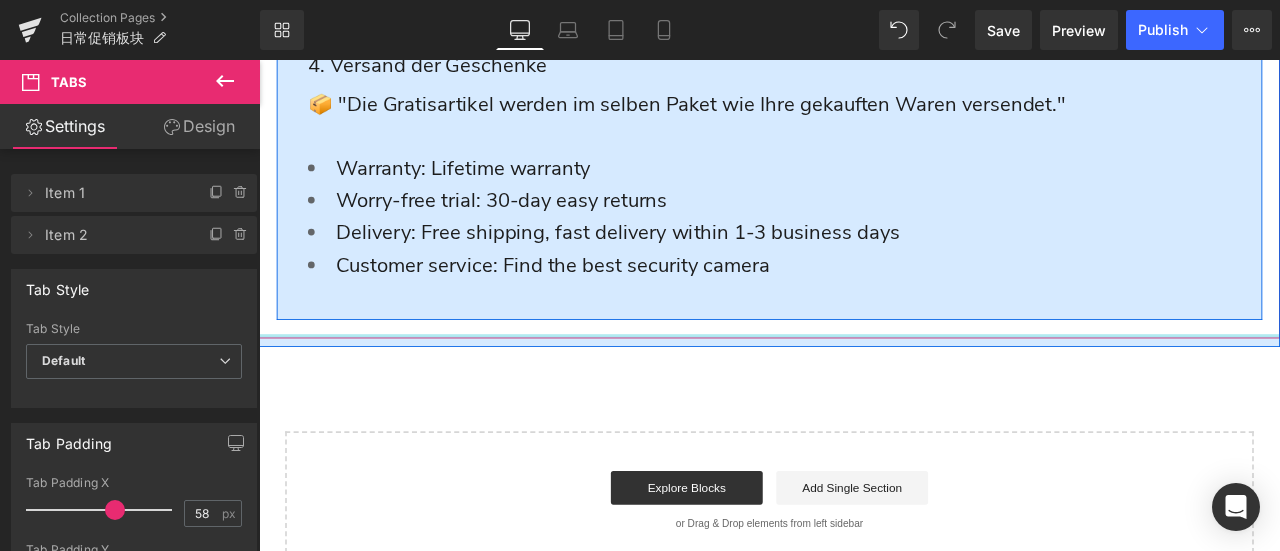 drag, startPoint x: 757, startPoint y: 400, endPoint x: 764, endPoint y: 358, distance: 42.579338 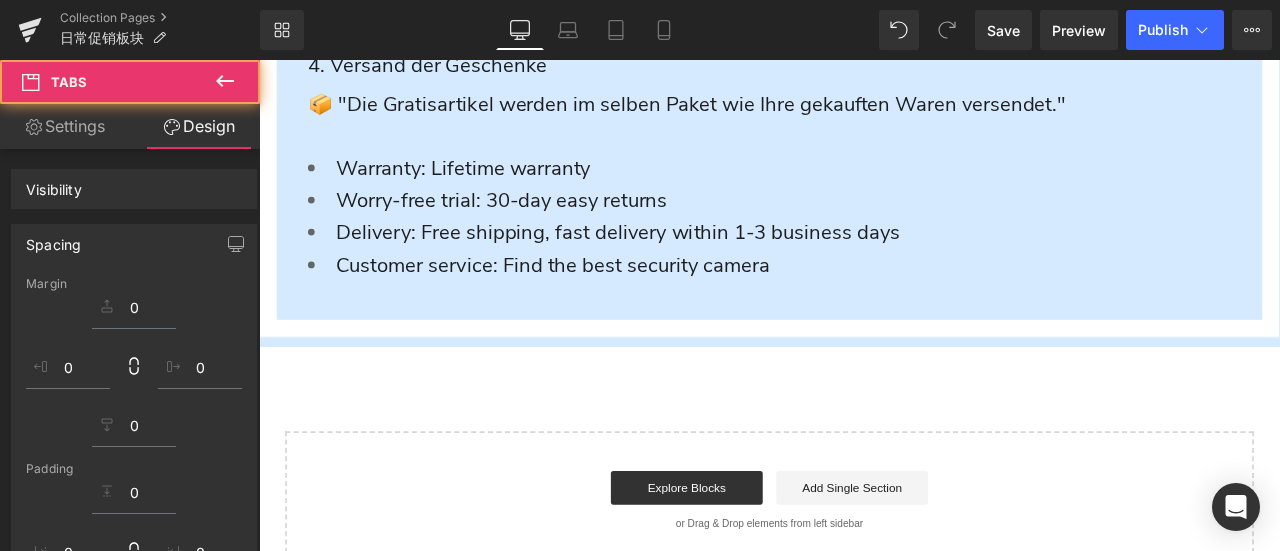 click on "Image         🎉 Jubiläums-Geschenke ab nur 40€ 🎉 Heading
Schnappen Sie sich Angebote mit bis zu 45 % Rabatt
Heading         Row
Produkt
Text Block
Werbeaktion mit Gratisgeschenken
Text Block
Werbeaktion mit Gratisgeschenken Heading         1. Aktionszeitraum 📅 "Gültig für Bestellungen vom [DATE] bis [DATE] [YEAR]"
2. Geschenkstufen
🎁 "Je nach Bestellwert erhalten Sie bis zu 2 Gratisgeschenke:
Ab 40€: Neue Ctronics 64GB-SD-Karte
Ab 200€: Ctronics 128GB-SD-Karte
Hinweis: Max. 2 Geschenke pro Bestellung. Nur für physische Artikel gültig."
3. Bestellberechnung
💰 "Jede Bestellung wird einzeln berechnet. Die Geschenke richten sich nach dem erreichten Bestellwert."
4. Versand der Geschenke
Text Block         Warranty: Lifetime warranty Text Block" at bounding box center (864, -276) 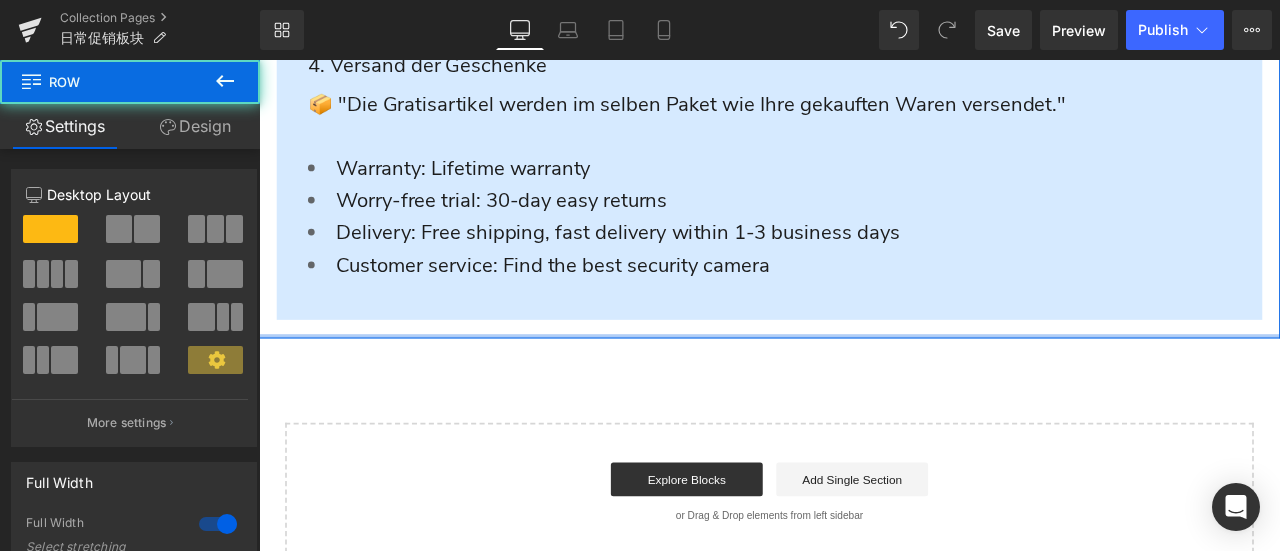 drag, startPoint x: 641, startPoint y: 391, endPoint x: 645, endPoint y: 373, distance: 18.439089 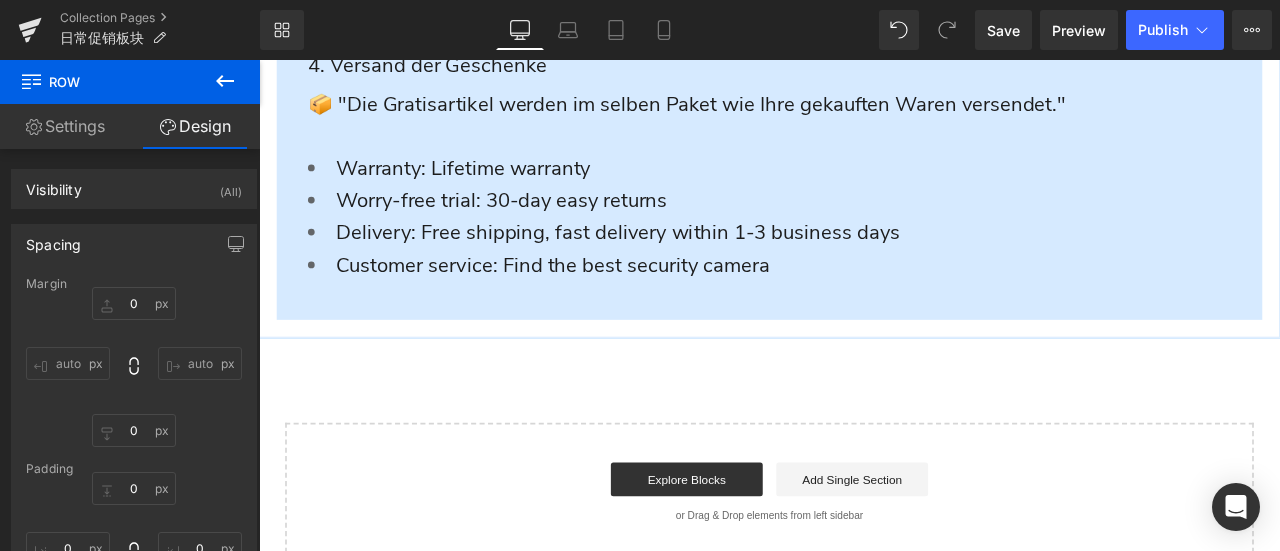 click on "Image         🎉 Jubiläums-Geschenke ab nur 40€ 🎉 Heading
Schnappen Sie sich Angebote mit bis zu 45 % Rabatt
Heading         Row
Produkt
Text Block
Werbeaktion mit Gratisgeschenken
Text Block
Werbeaktion mit Gratisgeschenken Heading         1. Aktionszeitraum 📅 "Gültig für Bestellungen vom [DATE] bis [DATE] [YEAR]"
2. Geschenkstufen
🎁 "Je nach Bestellwert erhalten Sie bis zu 2 Gratisgeschenke:
Ab 40€: Neue Ctronics 64GB-SD-Karte
Ab 200€: Ctronics 128GB-SD-Karte
Hinweis: Max. 2 Geschenke pro Bestellung. Nur für physische Artikel gültig."
3. Bestellberechnung
💰 "Jede Bestellung wird einzeln berechnet. Die Geschenke richten sich nach dem erreichten Bestellwert."
4. Versand der Geschenke
Text Block         Warranty: Lifetime warranty Text Block" at bounding box center [864, -281] 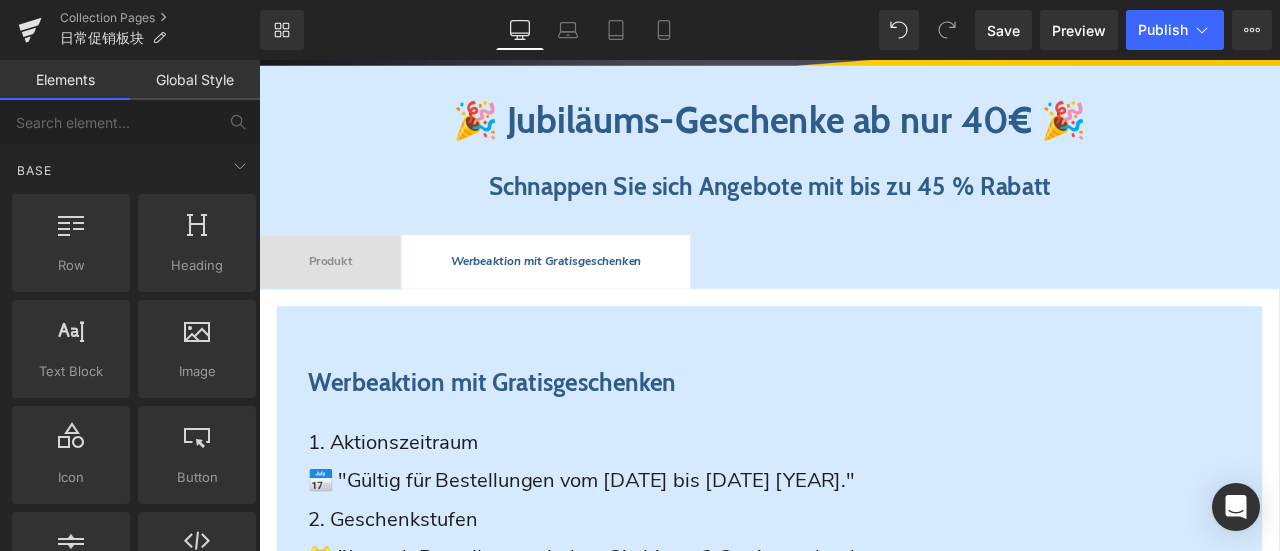 scroll, scrollTop: 428, scrollLeft: 0, axis: vertical 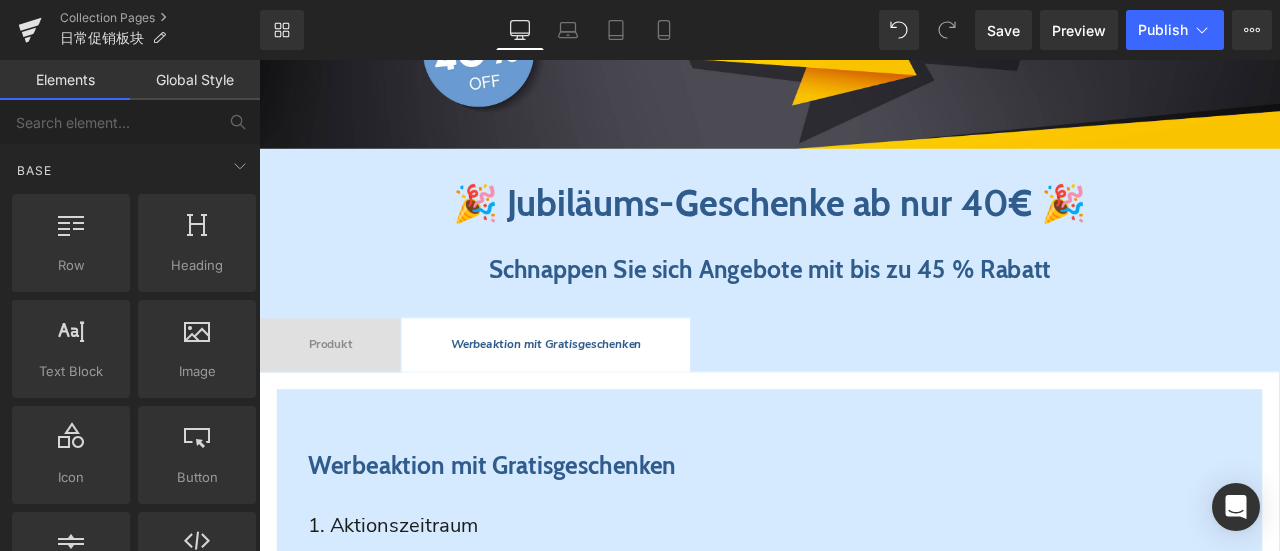 click on "Produkt" at bounding box center (343, 396) 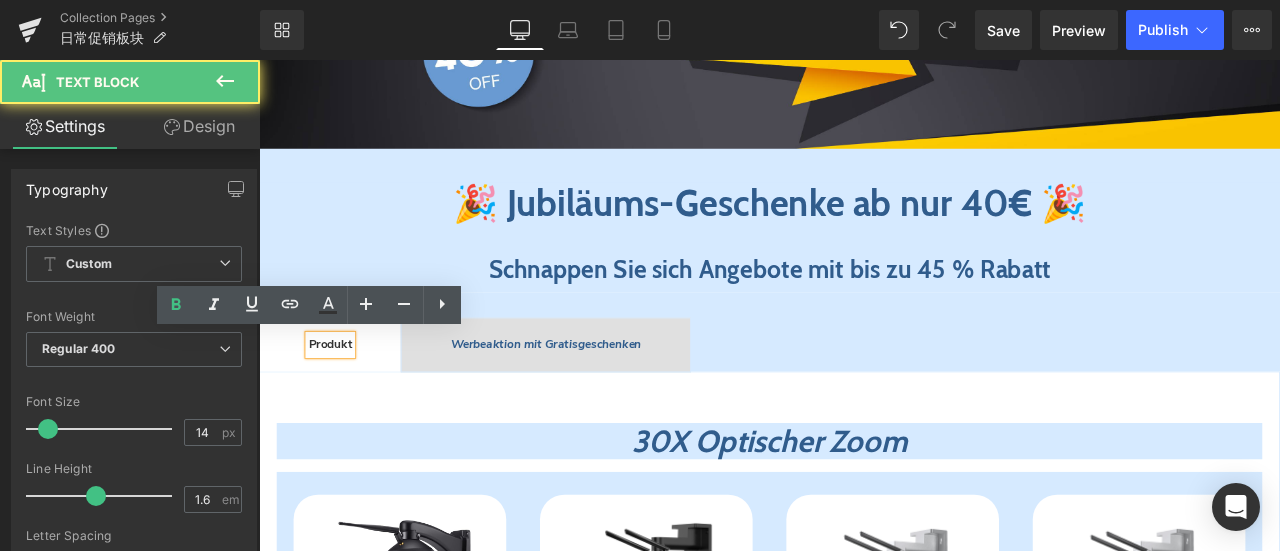 click on "Sparen
27
%
(P) Image
CTPT-295C-B
(P) SKU
30X Optischer Zoom
5MP FULL HD-Auflösung
150m Nachtsichtweite
Text Block
€189.99
€259.99
(P) Price
Menge Schwarz 1" at bounding box center (864, 844) 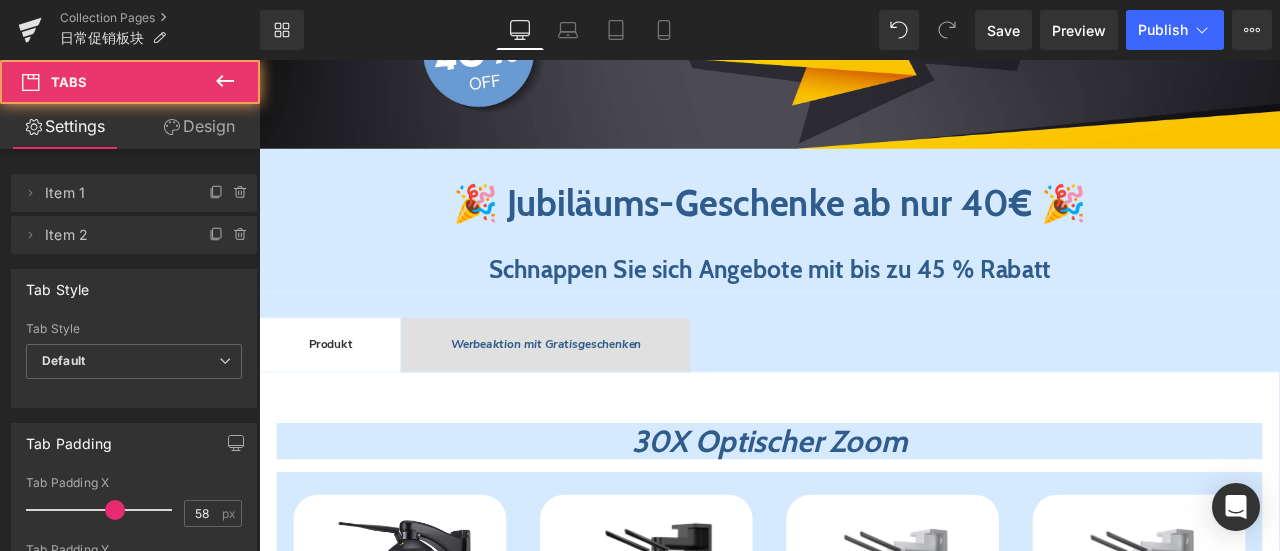 click on "30X Optischer Zoom Heading
Sparen
27
%
(P) Image
CTPT-295C-B
(P) SKU
30X Optischer Zoom
5MP FULL HD-Auflösung
150m Nachtsichtweite
Text Block
€189.99
€259.99
(P) Price
Menge Schwarz Weiß 1" at bounding box center [864, 1480] 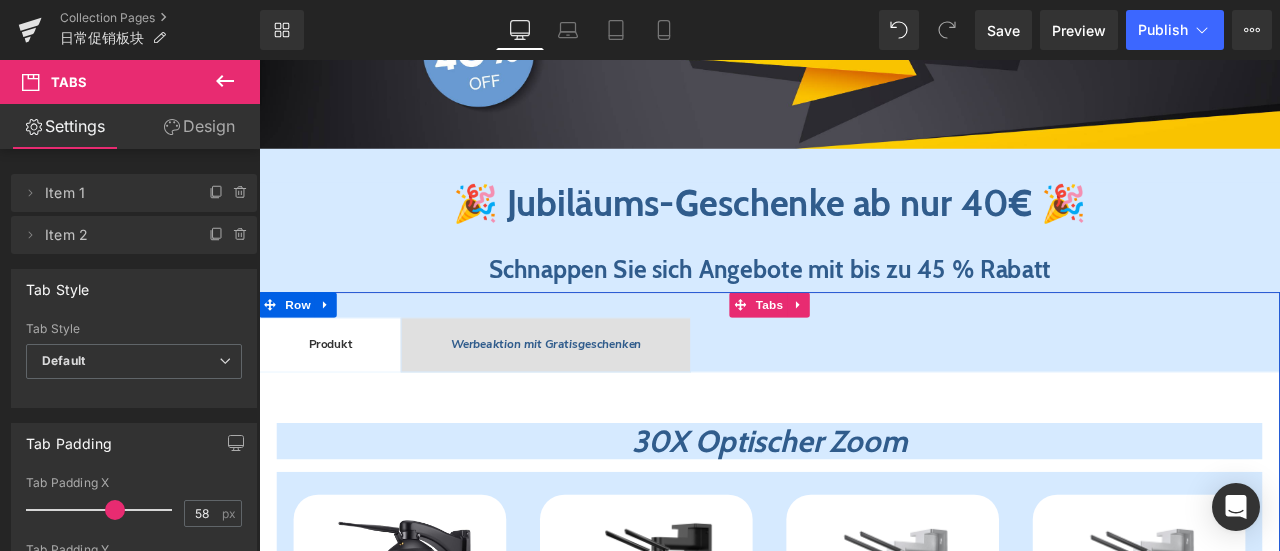 click on "30X Optischer Zoom Heading
Sparen
27
%
(P) Image
CTPT-295C-B
(P) SKU
30X Optischer Zoom
5MP FULL HD-Auflösung
150m Nachtsichtweite
Text Block
€189.99
€259.99
(P) Price
Menge Schwarz Weiß 1" at bounding box center [864, 1480] 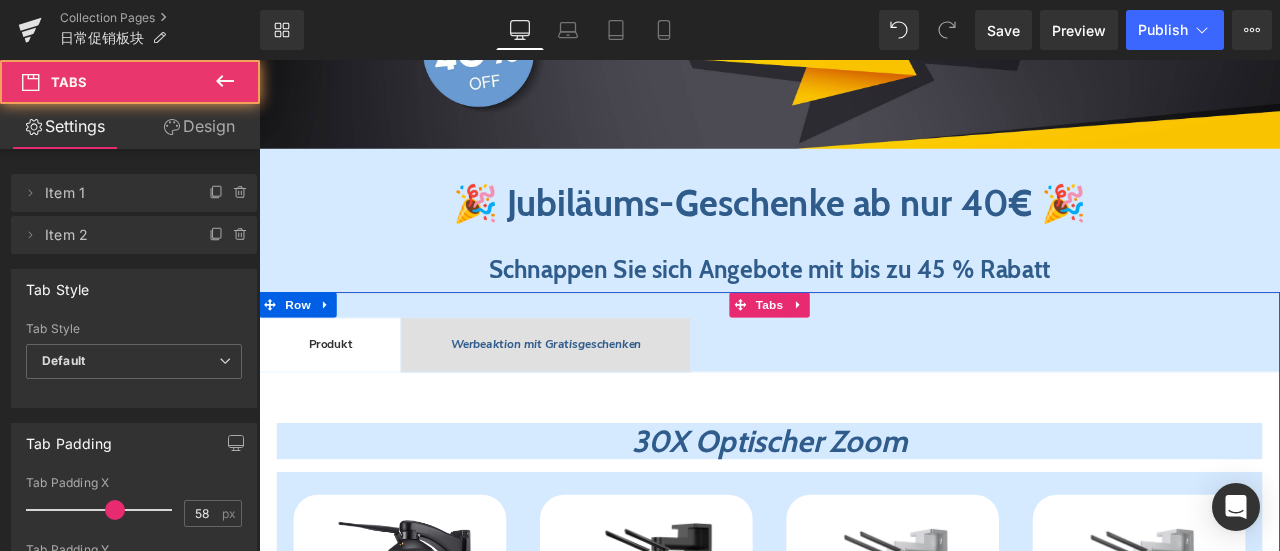 click on "30X Optischer Zoom Heading
Sparen
27
%
(P) Image
CTPT-295C-B
(P) SKU
30X Optischer Zoom
5MP FULL HD-Auflösung
150m Nachtsichtweite
Text Block
€189.99
€259.99
(P) Price
Menge Schwarz Weiß 1" at bounding box center (864, 1480) 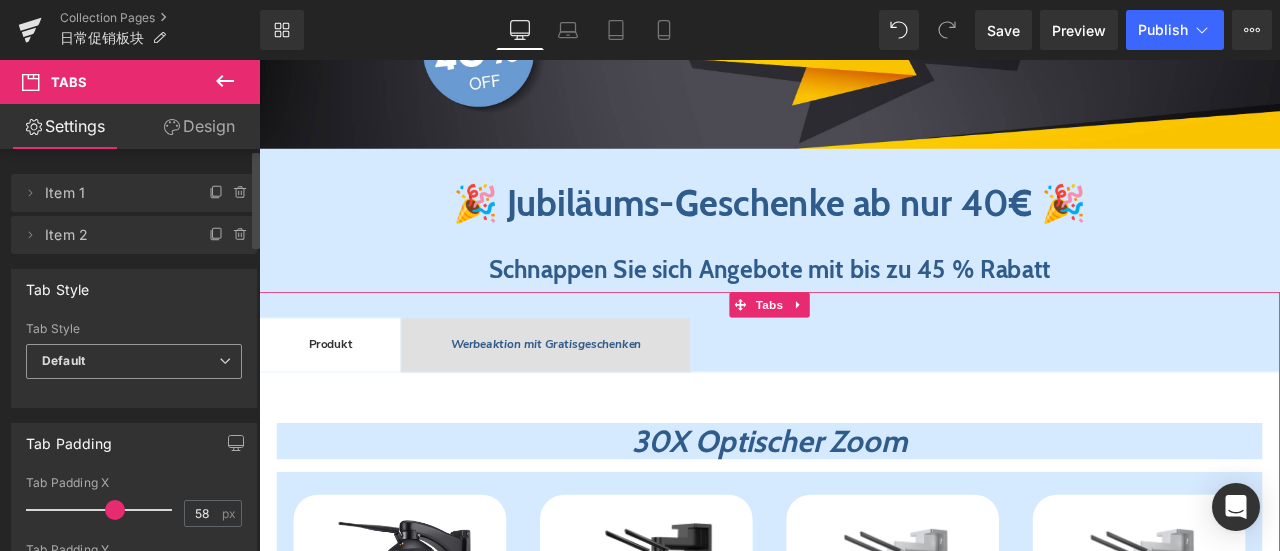 click on "Default" at bounding box center [134, 361] 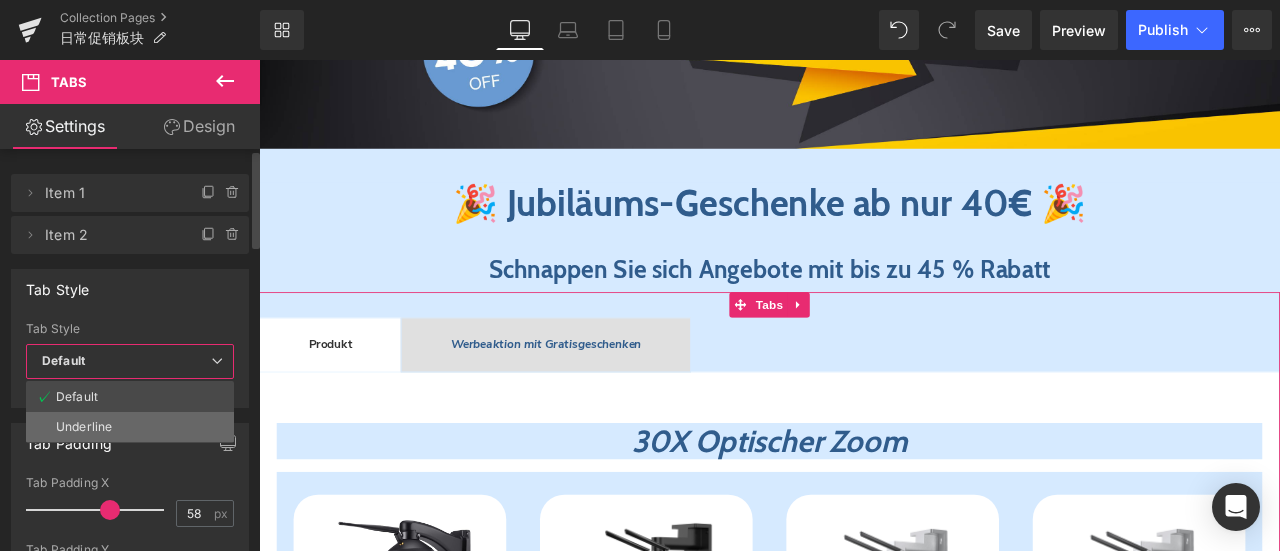 click on "Underline" at bounding box center [130, 427] 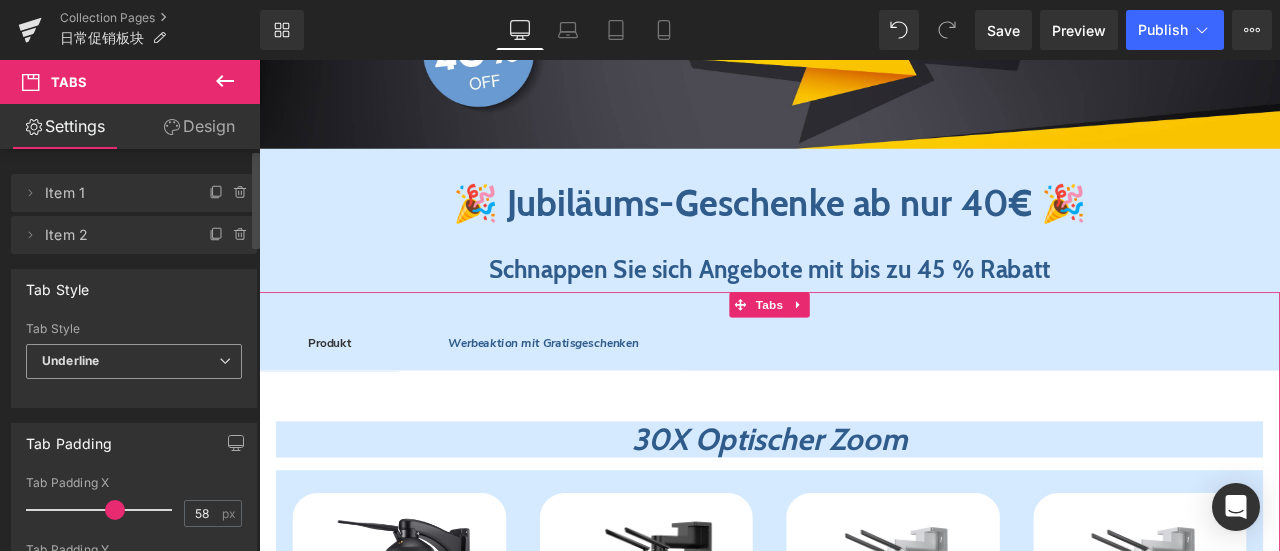 click on "Underline" at bounding box center (134, 361) 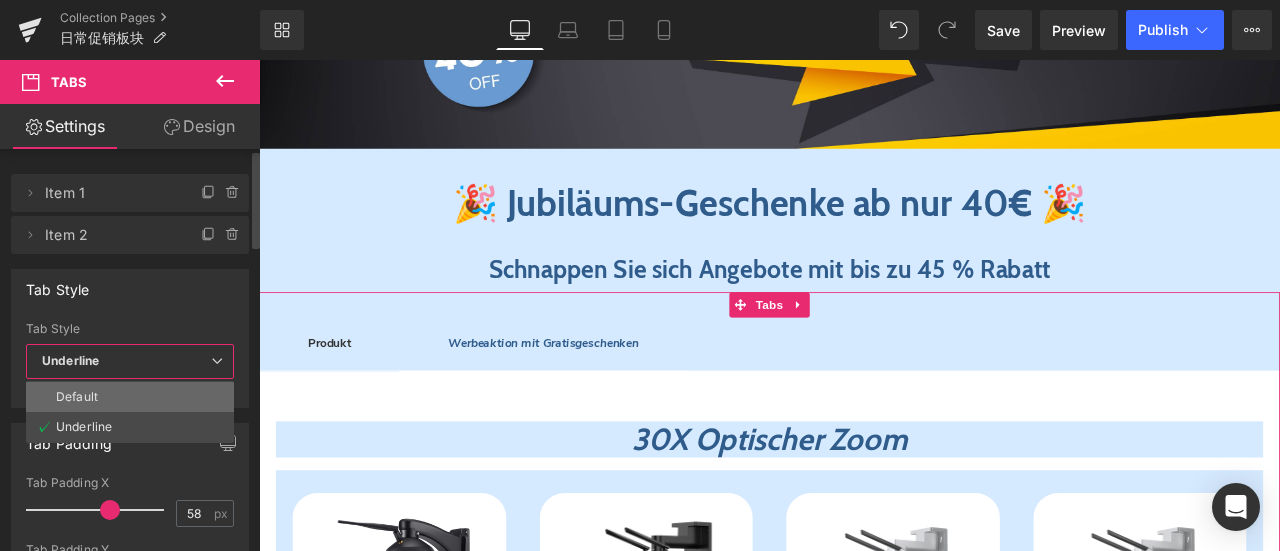 click on "Default" at bounding box center (130, 397) 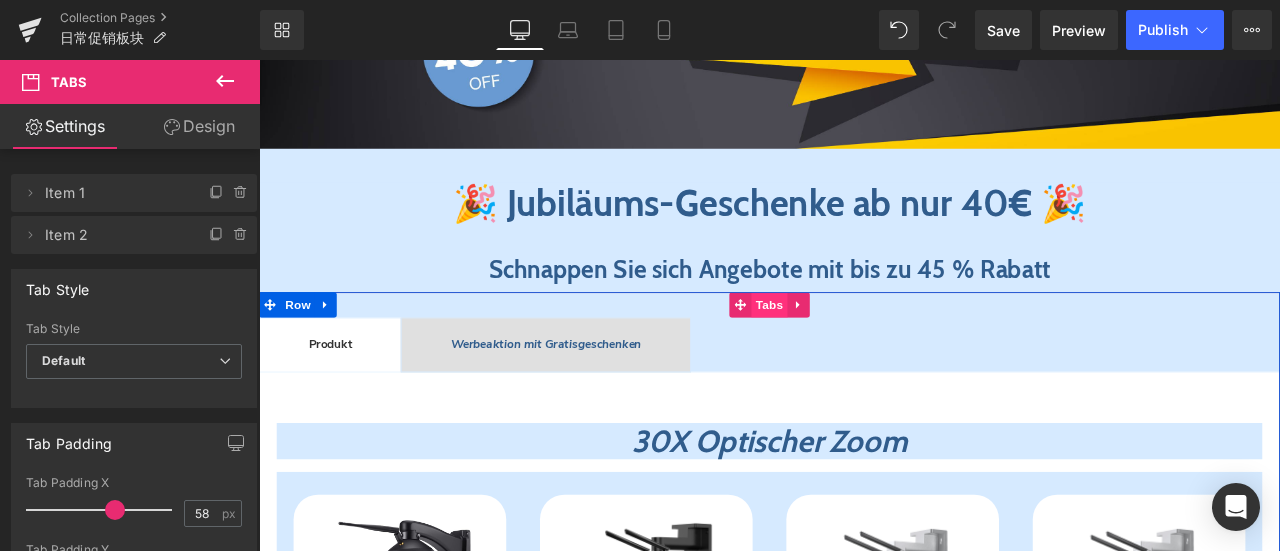click on "Tabs" at bounding box center [864, 350] 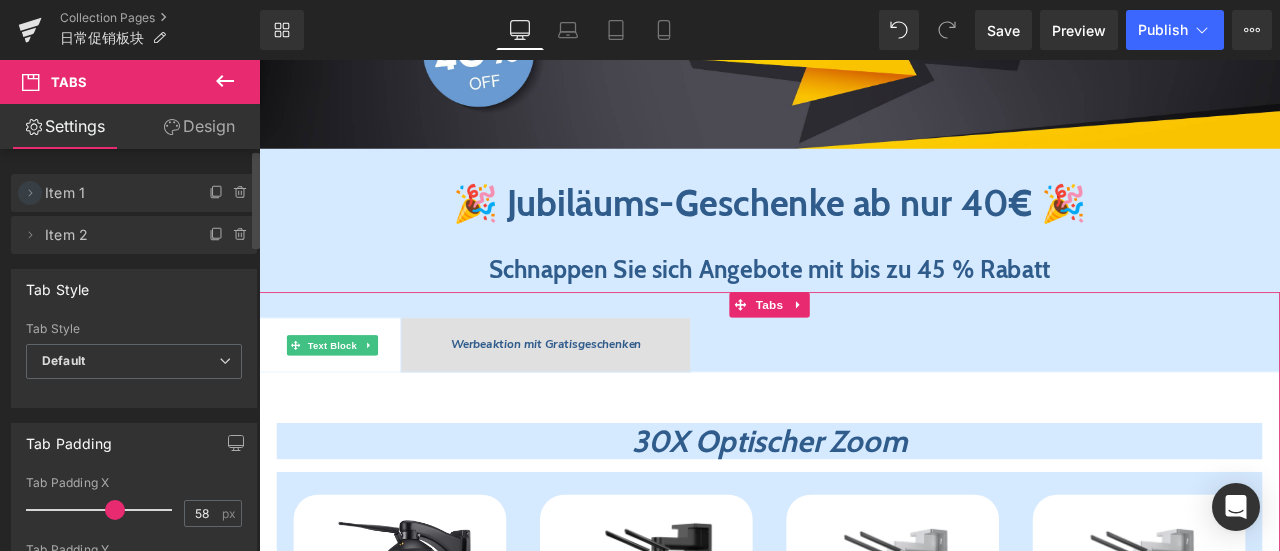 click 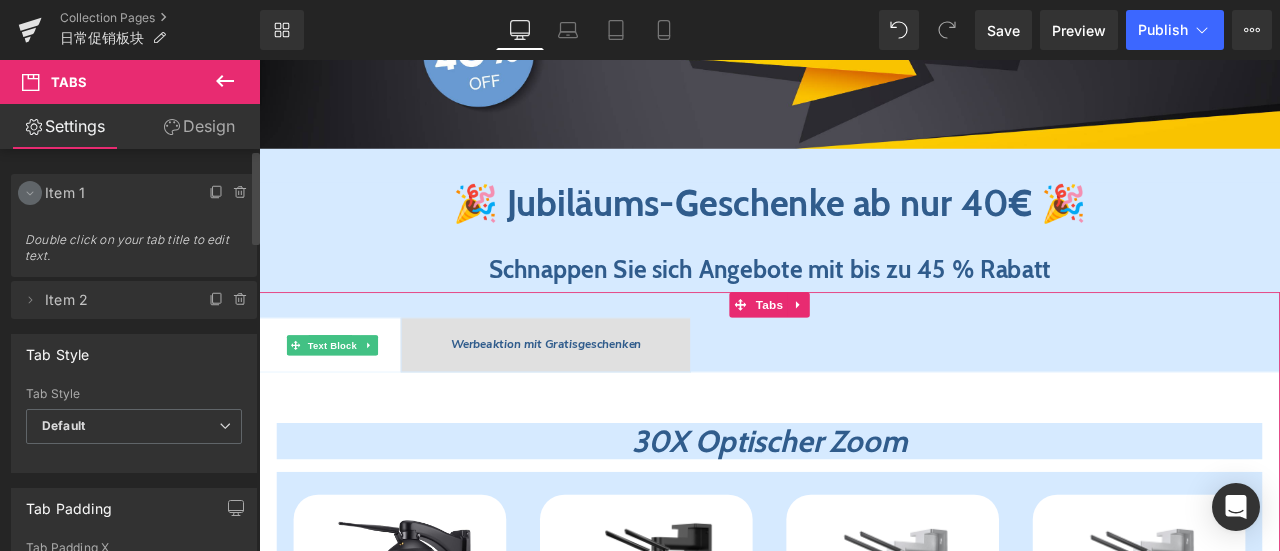 click 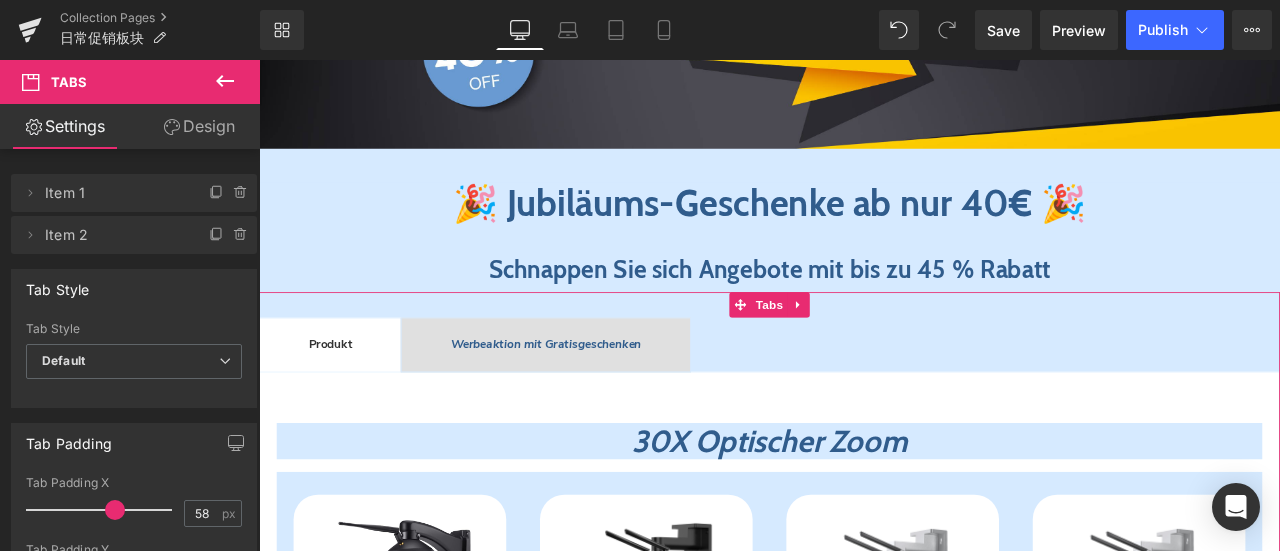 click on "Design" at bounding box center (199, 126) 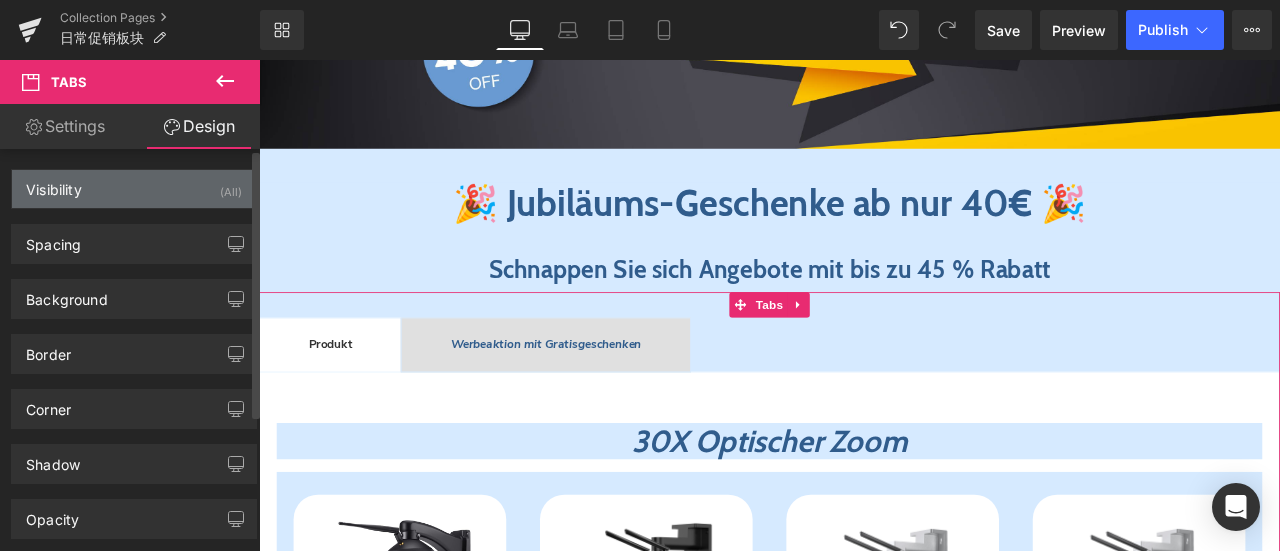 type on "0" 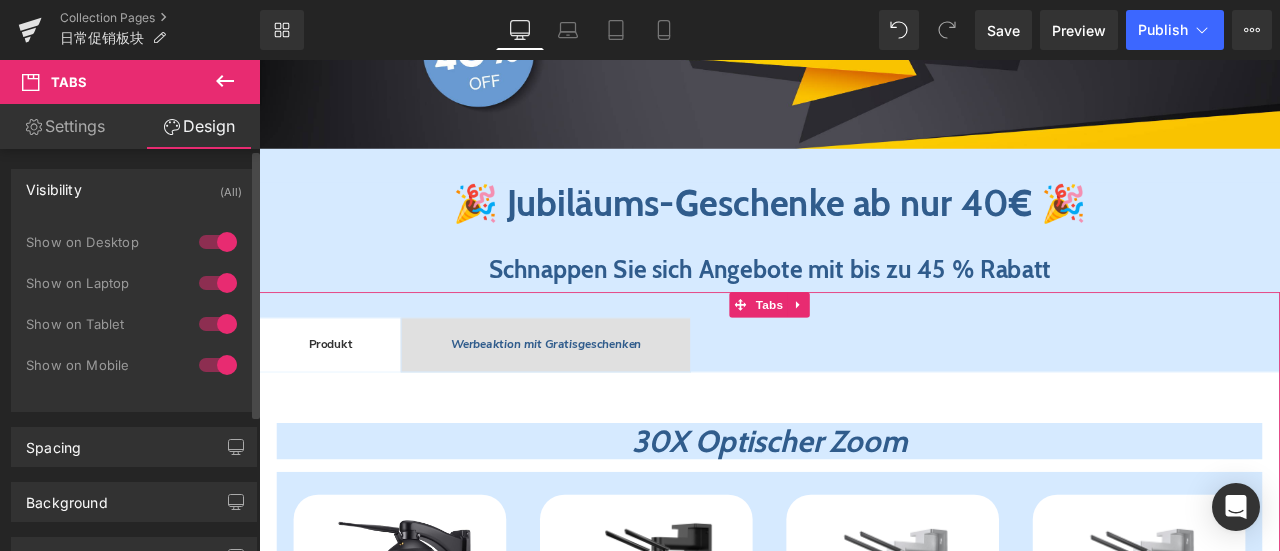 click on "Visibility
(All)" at bounding box center (134, 189) 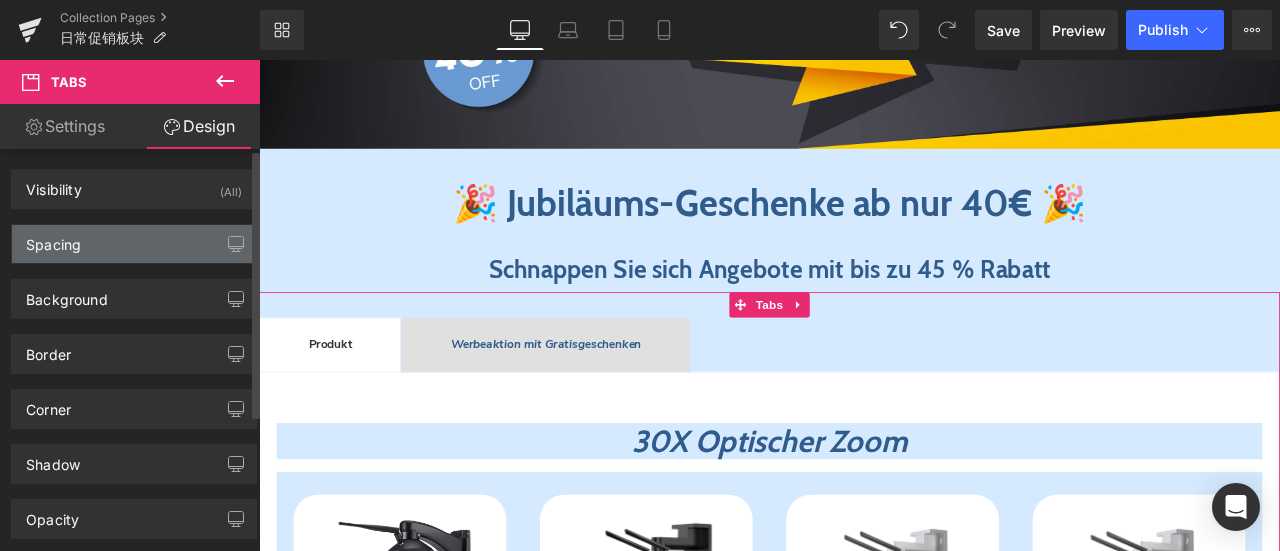 click on "Spacing" at bounding box center [134, 244] 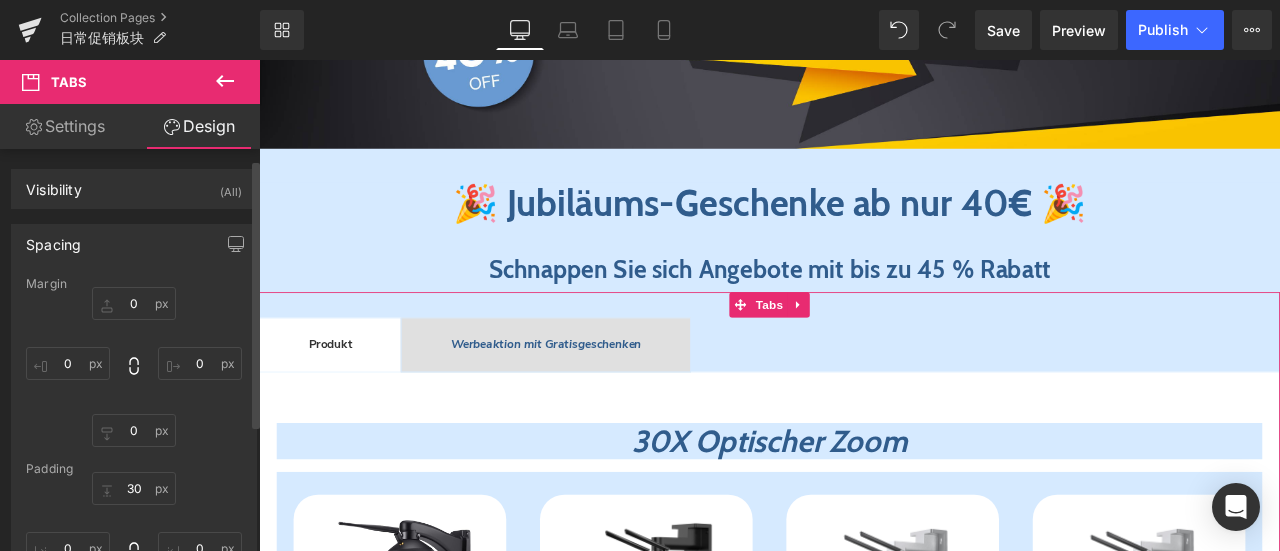 scroll, scrollTop: 100, scrollLeft: 0, axis: vertical 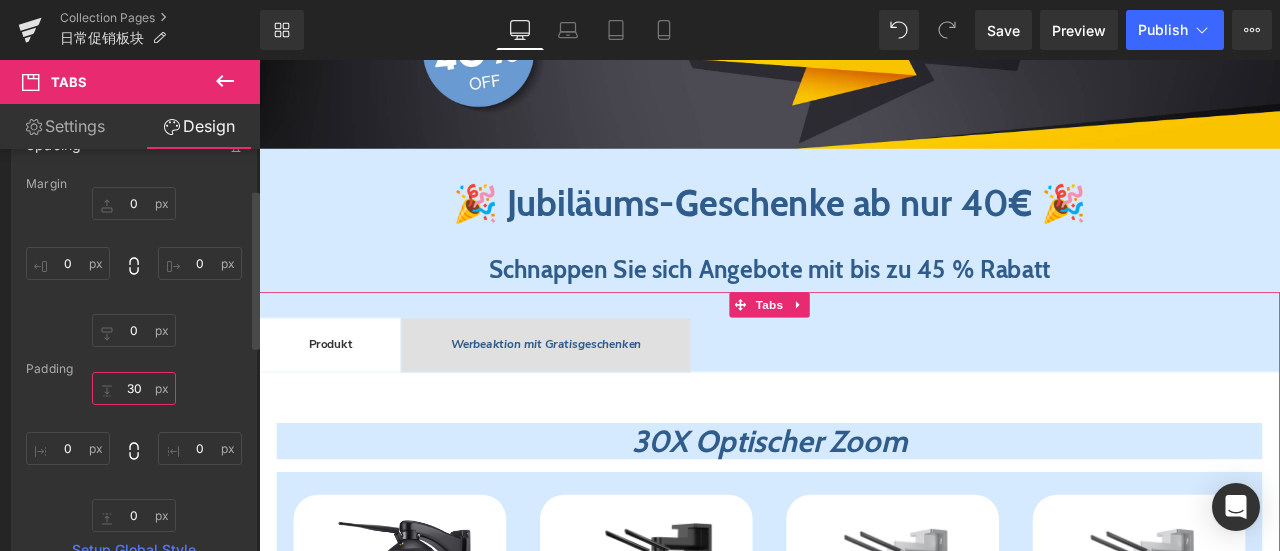 click on "30" at bounding box center [134, 388] 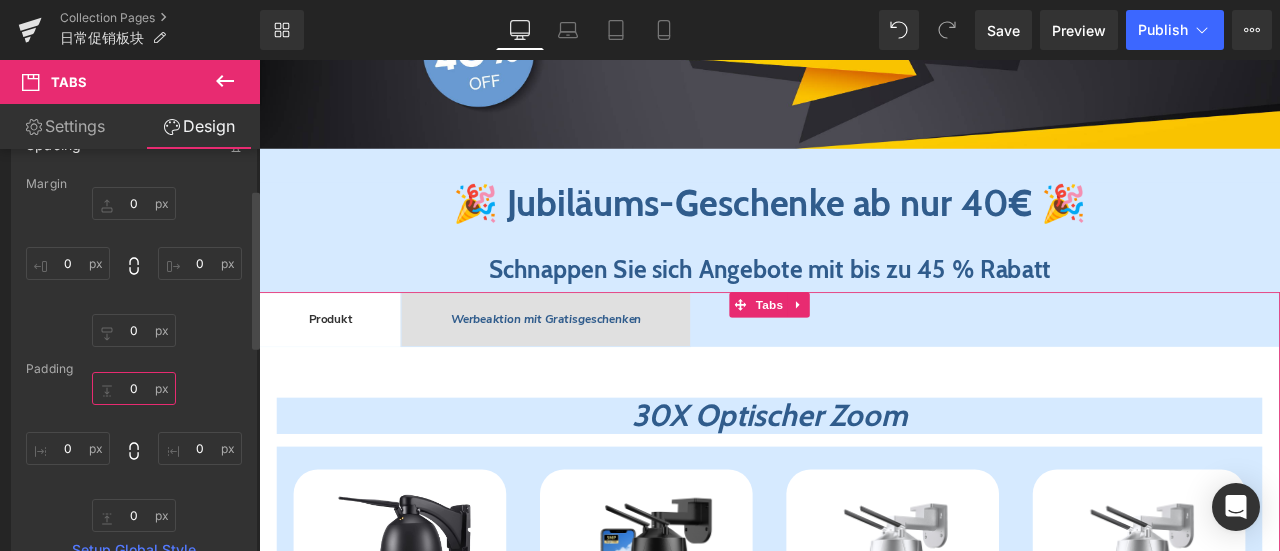 drag, startPoint x: 141, startPoint y: 387, endPoint x: 119, endPoint y: 381, distance: 22.803509 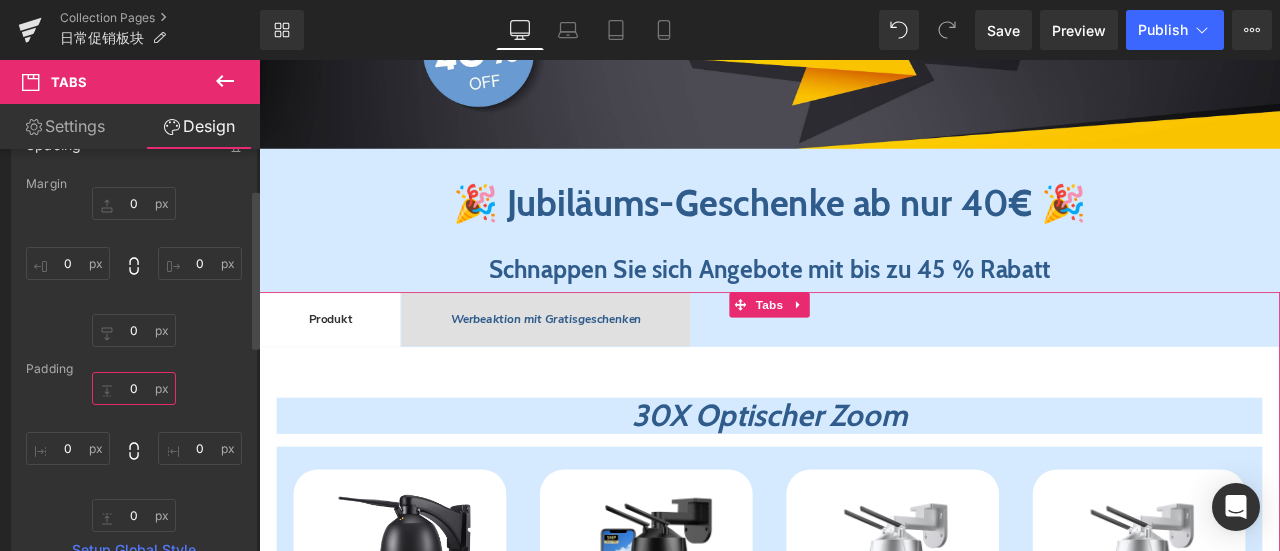 click on "0" at bounding box center [134, 388] 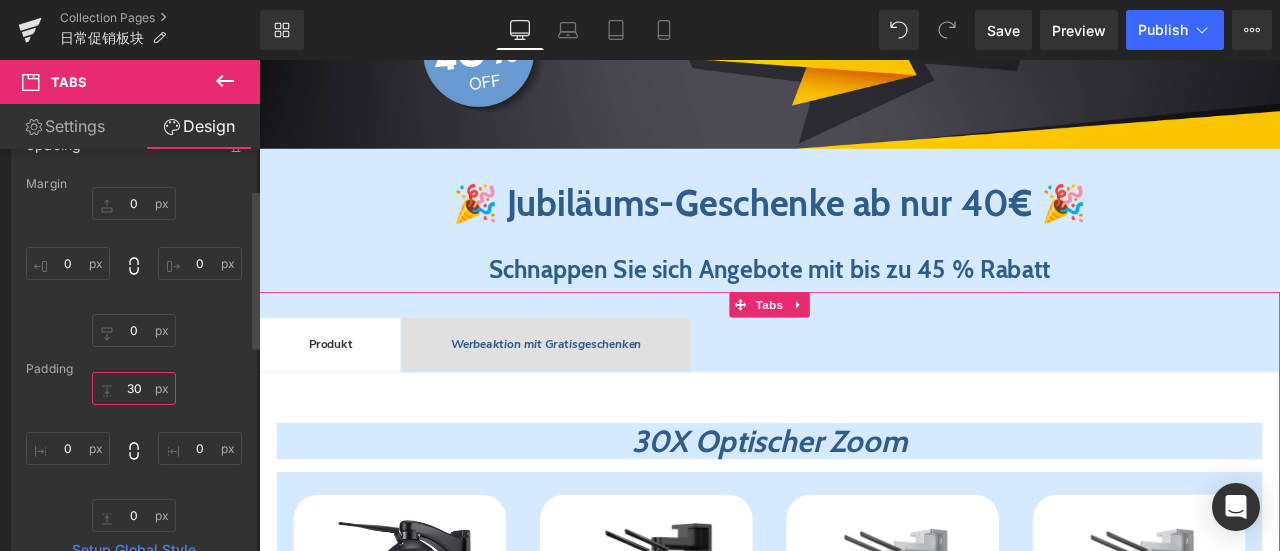 drag, startPoint x: 141, startPoint y: 385, endPoint x: 120, endPoint y: 376, distance: 22.847319 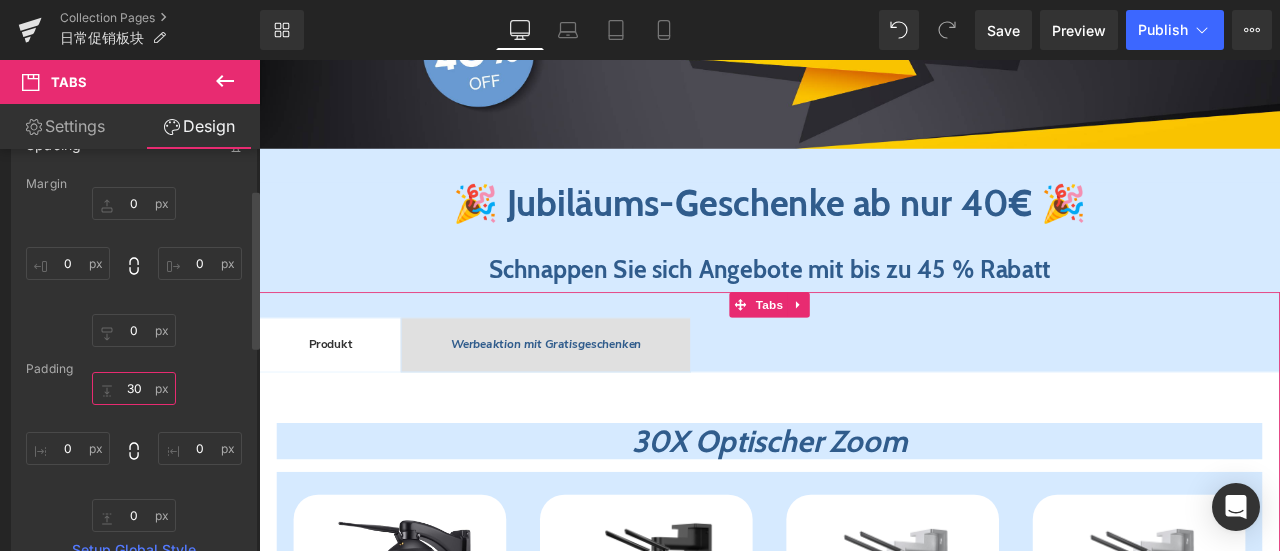 click on "30" at bounding box center (134, 388) 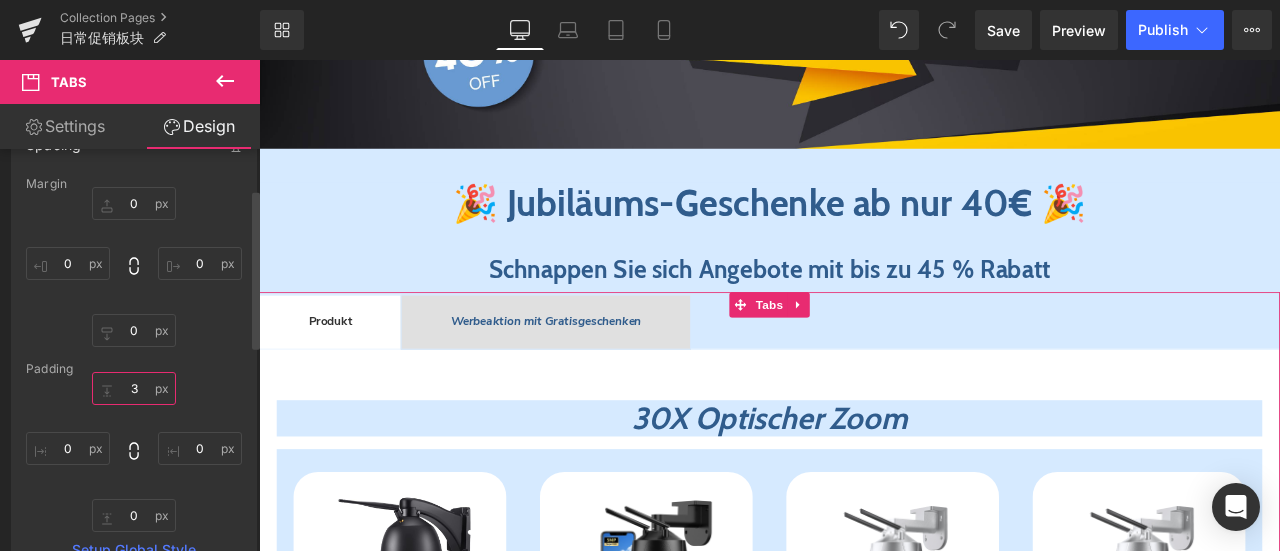 type on "30" 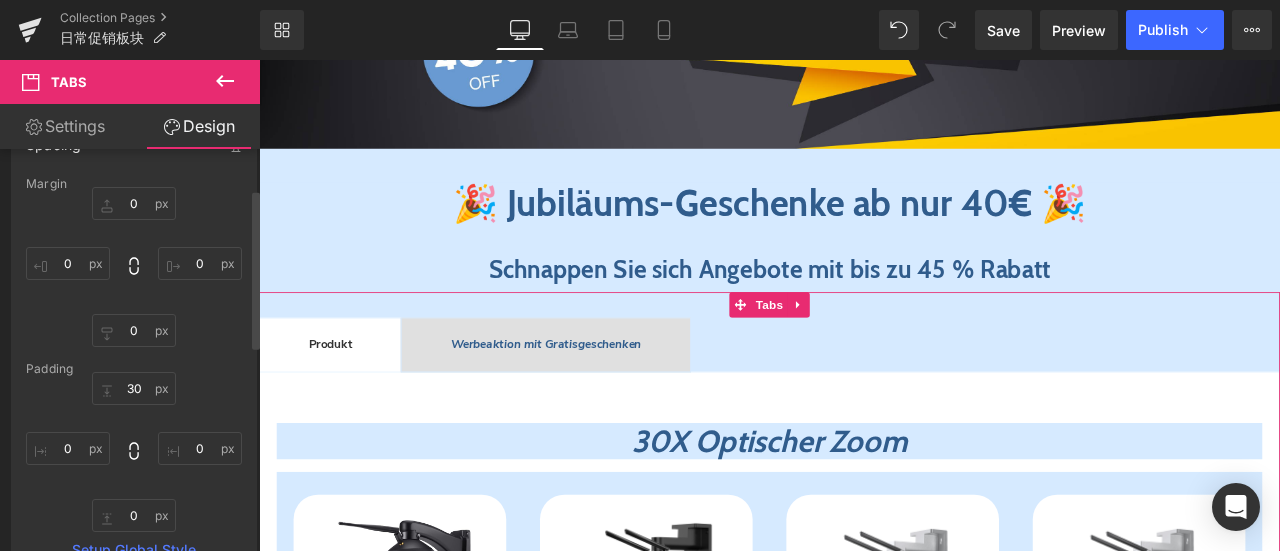 click on "30 30
0px 0
0px 0
0px 0" at bounding box center (134, 452) 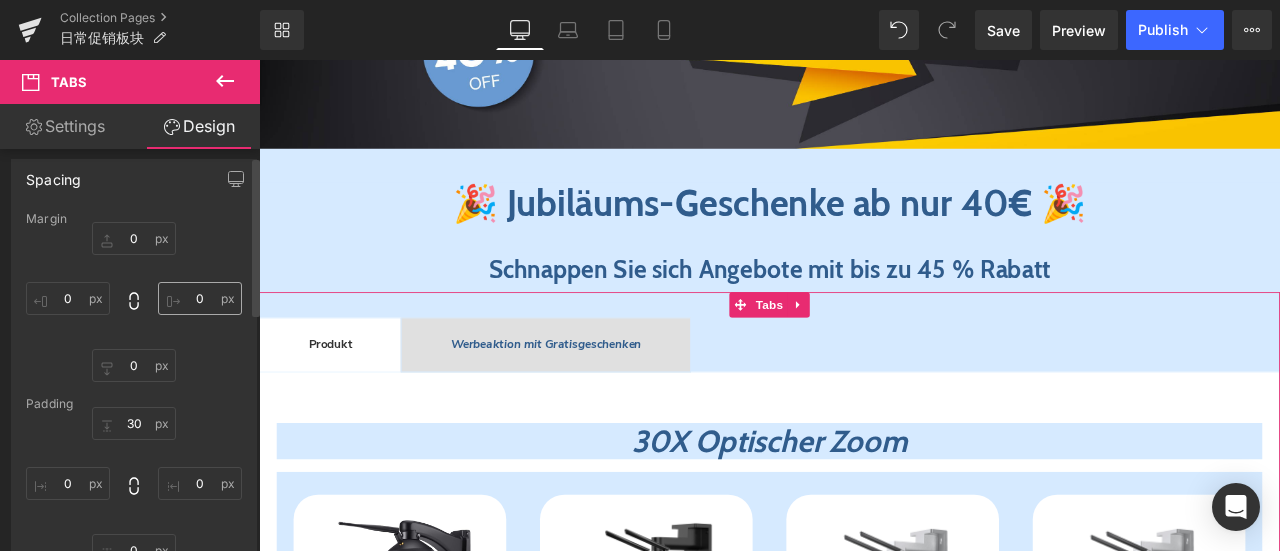 scroll, scrollTop: 0, scrollLeft: 0, axis: both 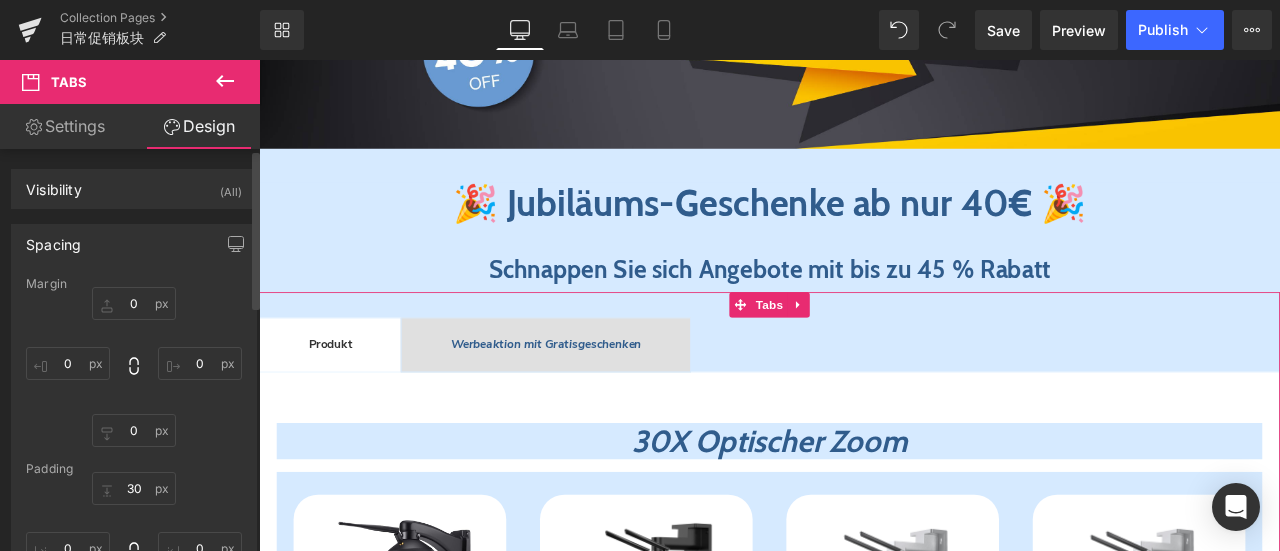click on "Spacing" at bounding box center (134, 244) 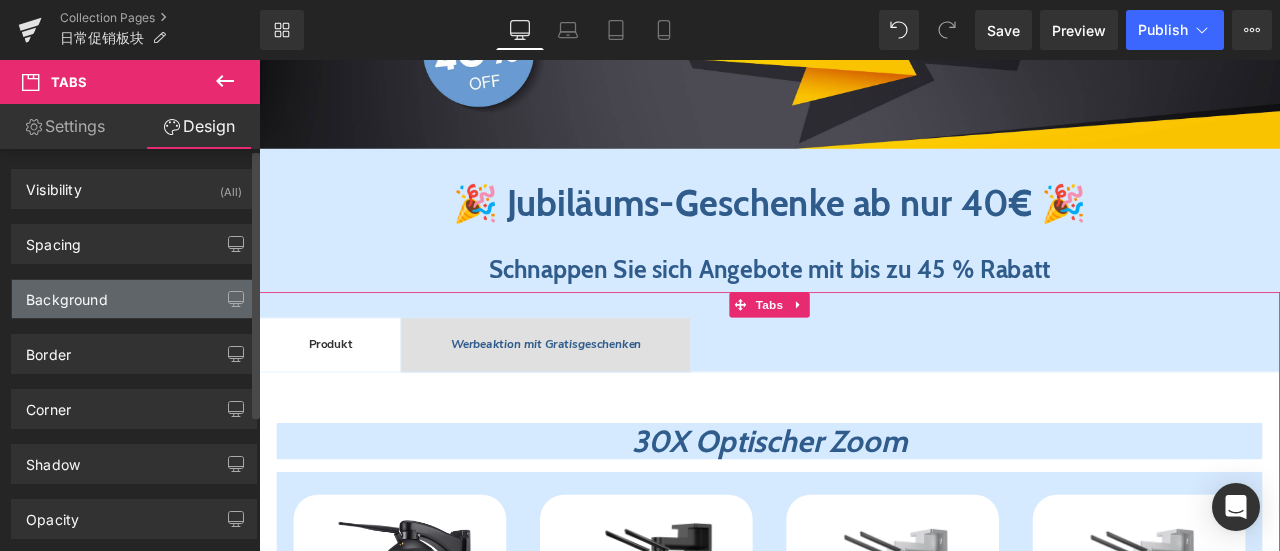 click on "Background" at bounding box center (134, 299) 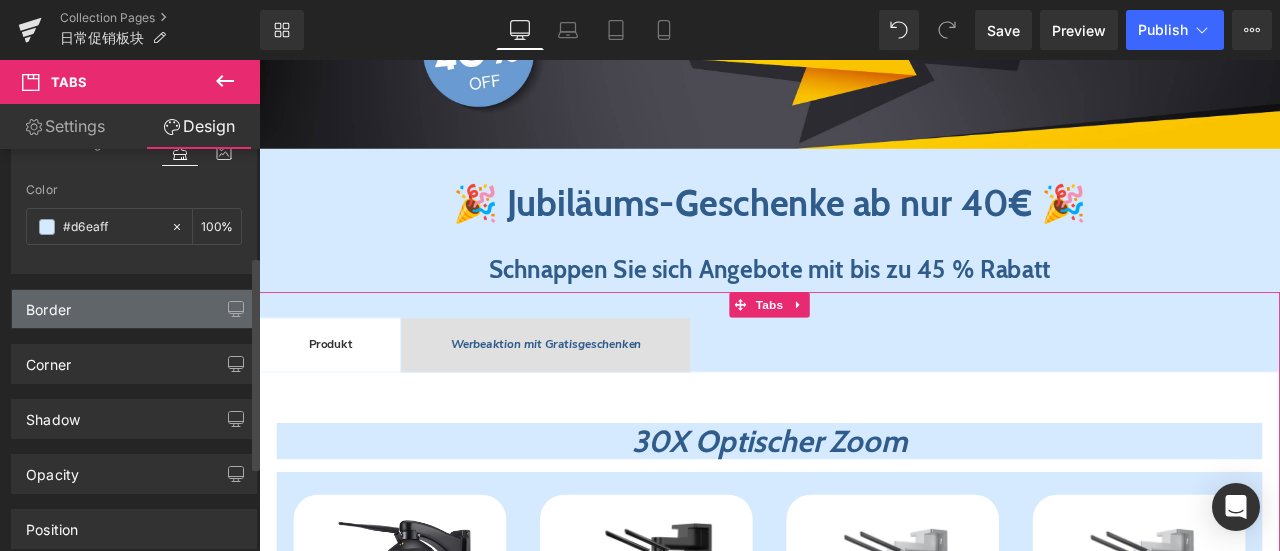 click on "Border" at bounding box center [134, 309] 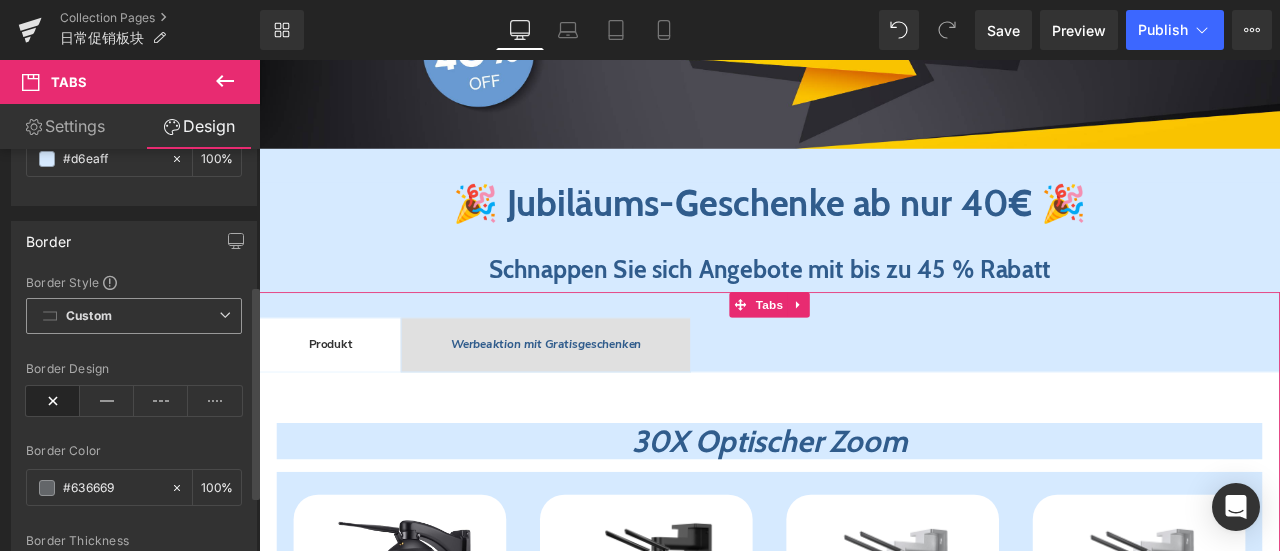scroll, scrollTop: 400, scrollLeft: 0, axis: vertical 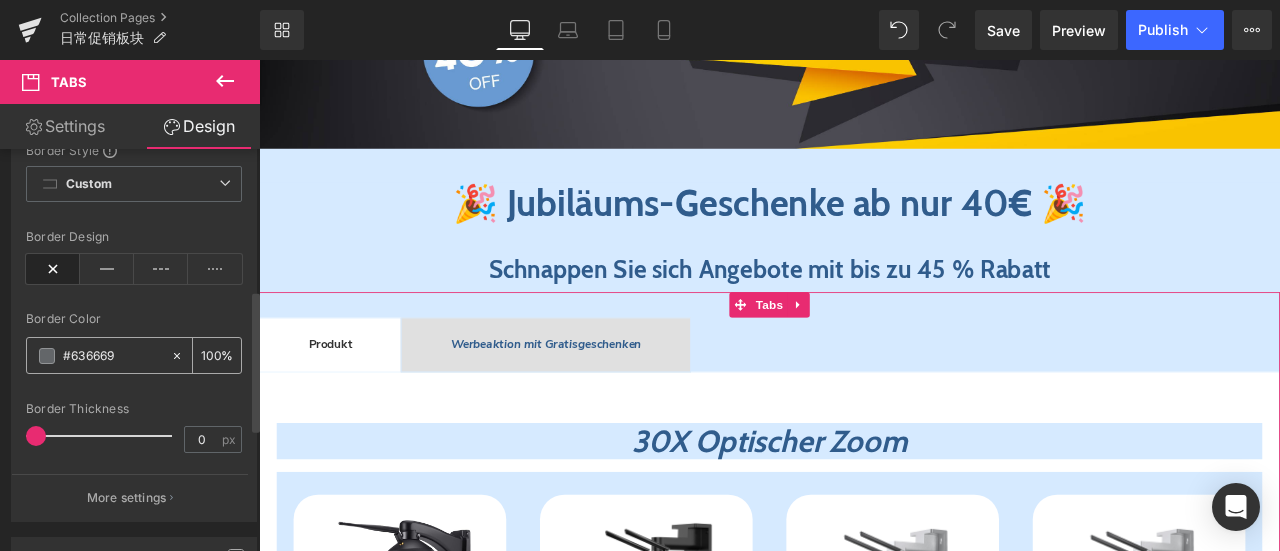 click at bounding box center (47, 356) 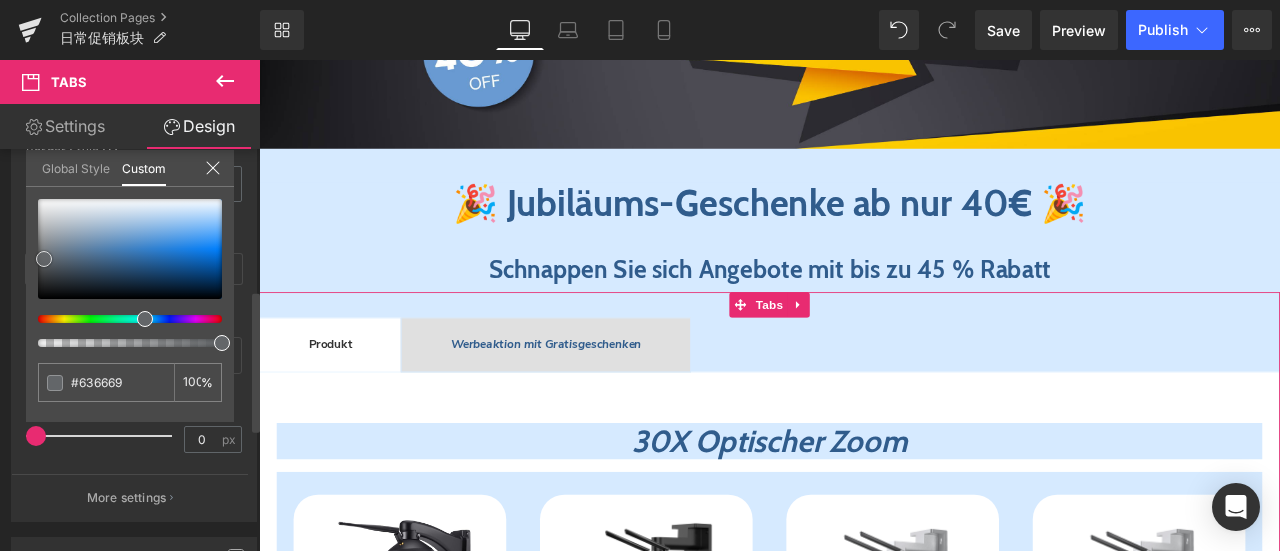 type on "#1d7cdb" 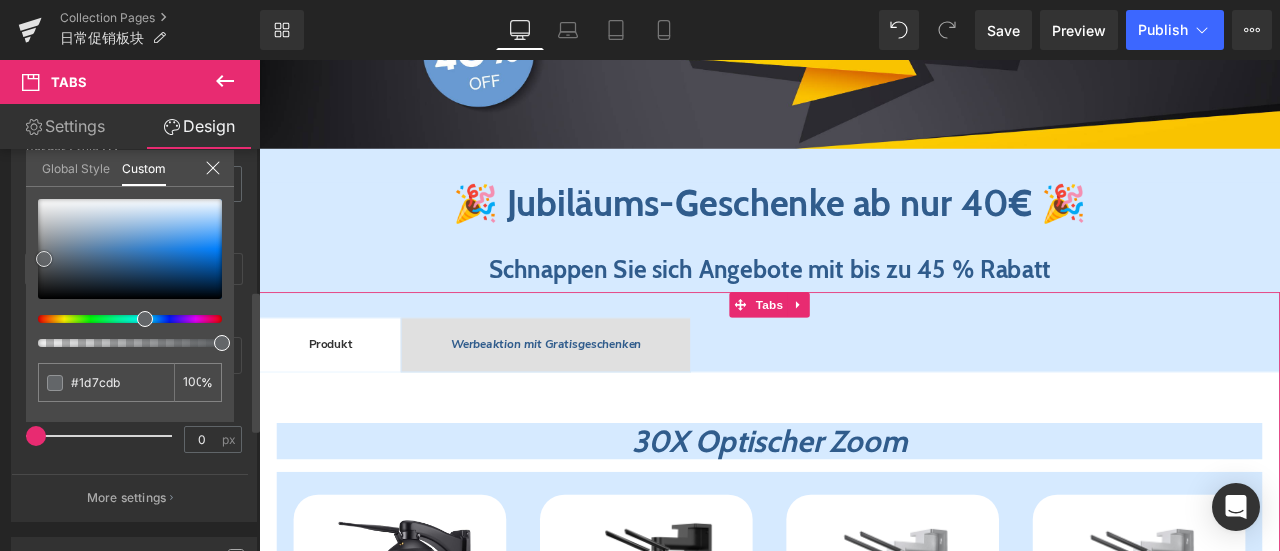click at bounding box center [130, 249] 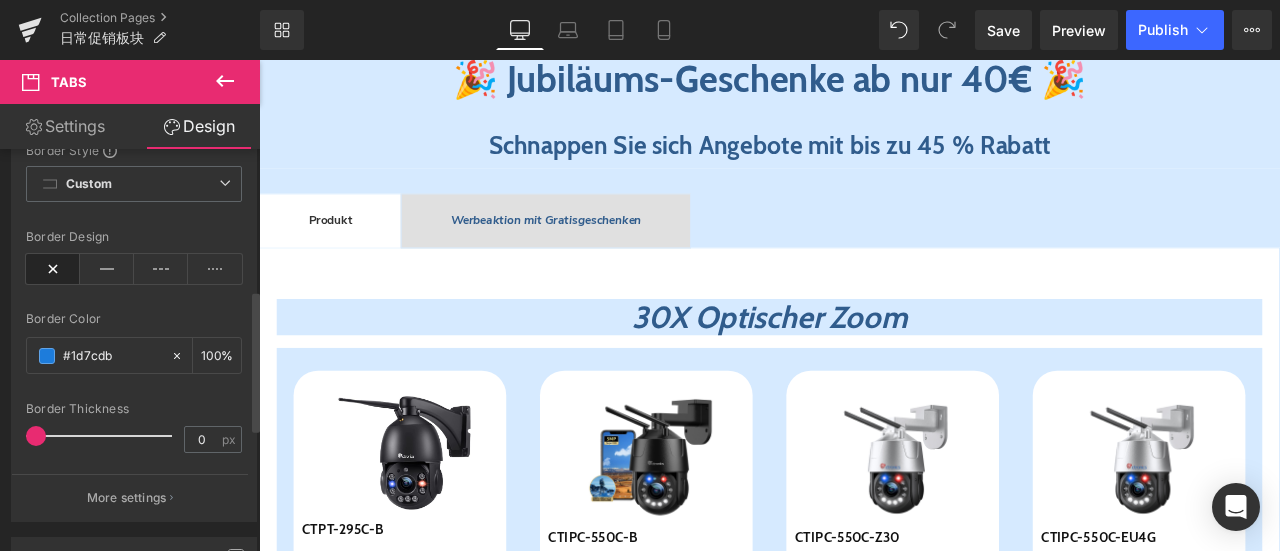 scroll, scrollTop: 548, scrollLeft: 0, axis: vertical 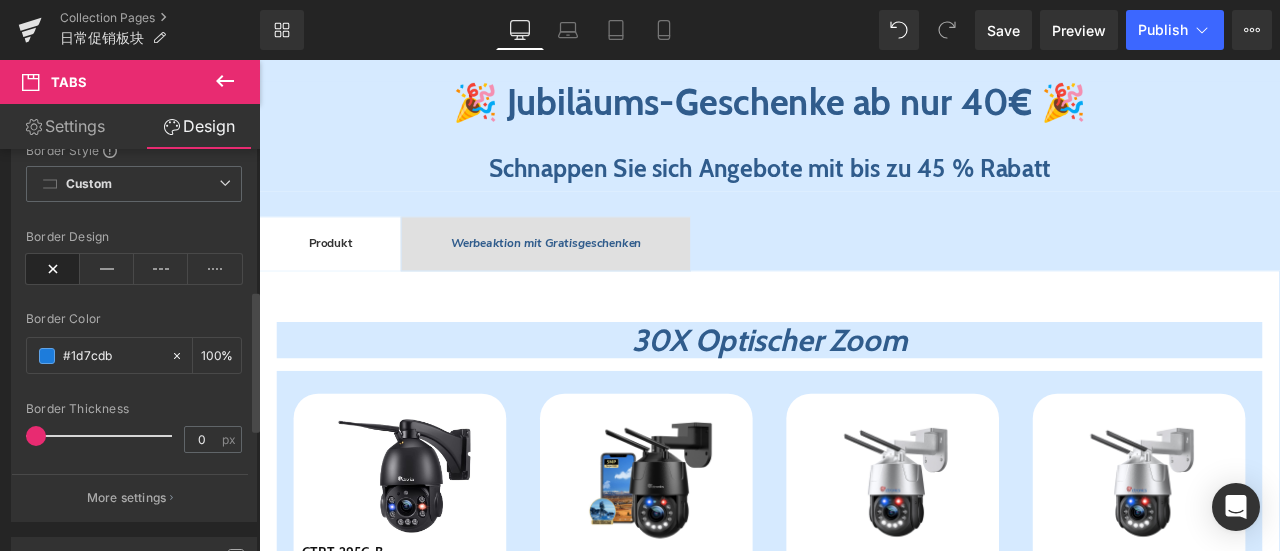 type on "100" 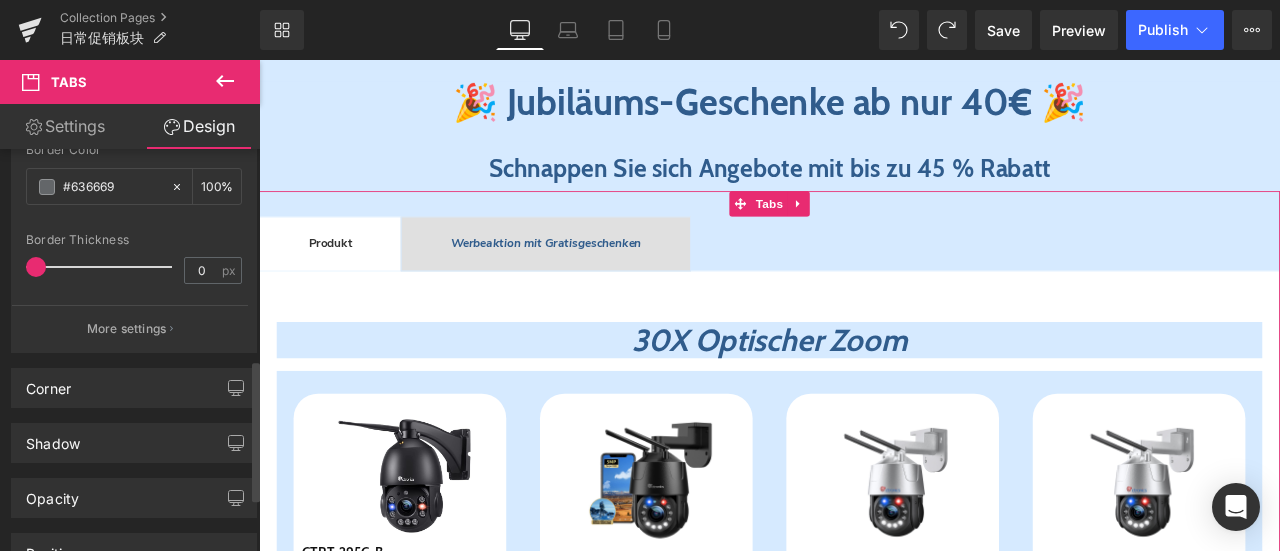 scroll, scrollTop: 600, scrollLeft: 0, axis: vertical 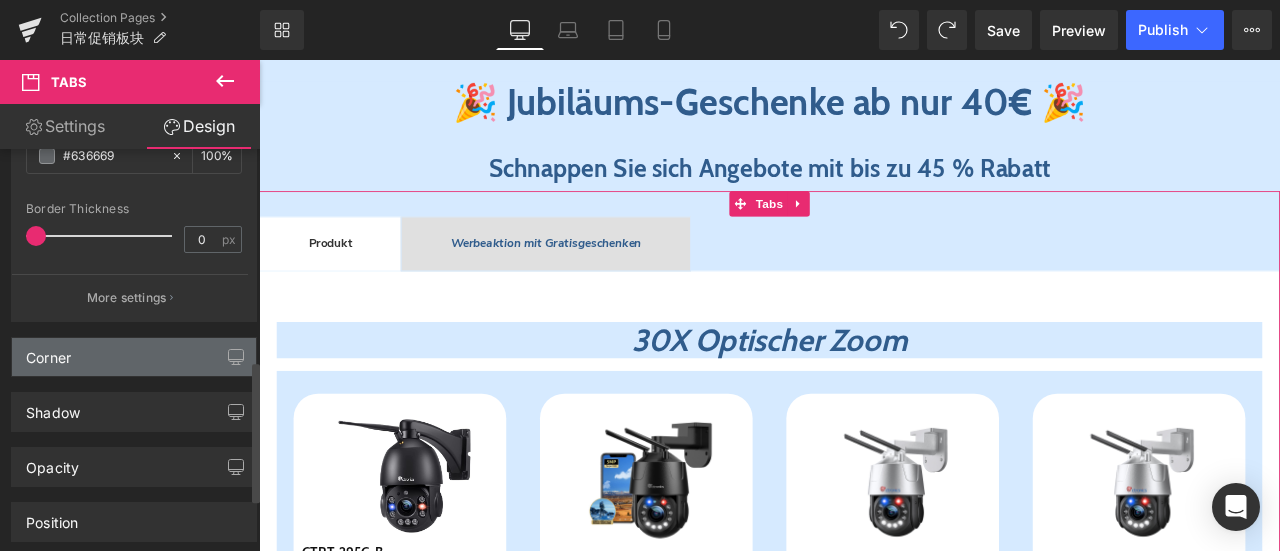 click on "Corner" at bounding box center [134, 357] 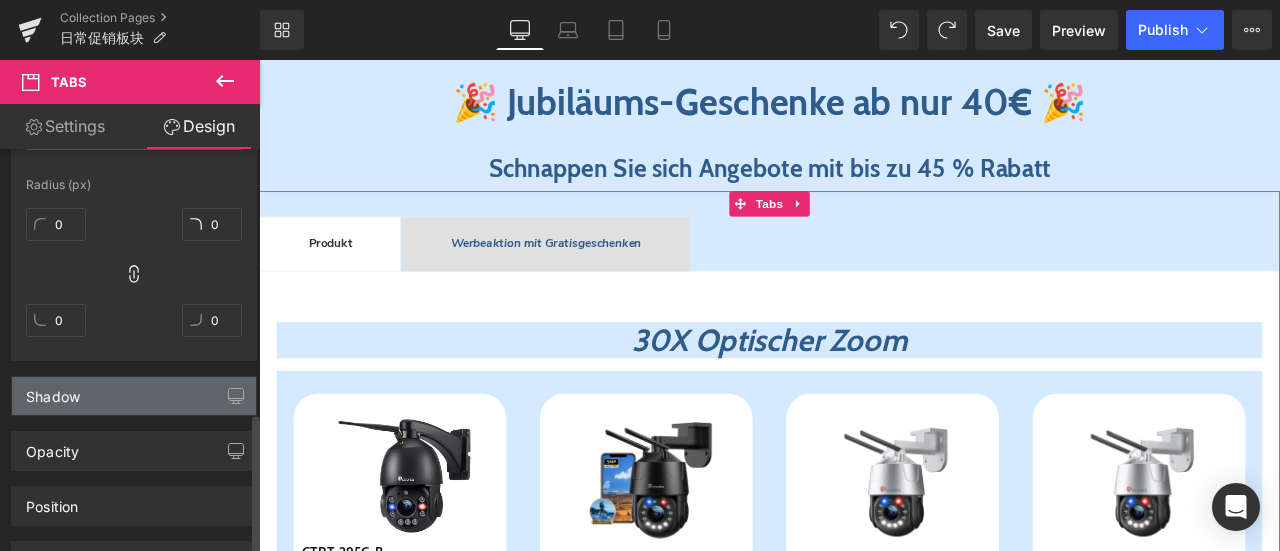 click on "Shadow" at bounding box center [134, 396] 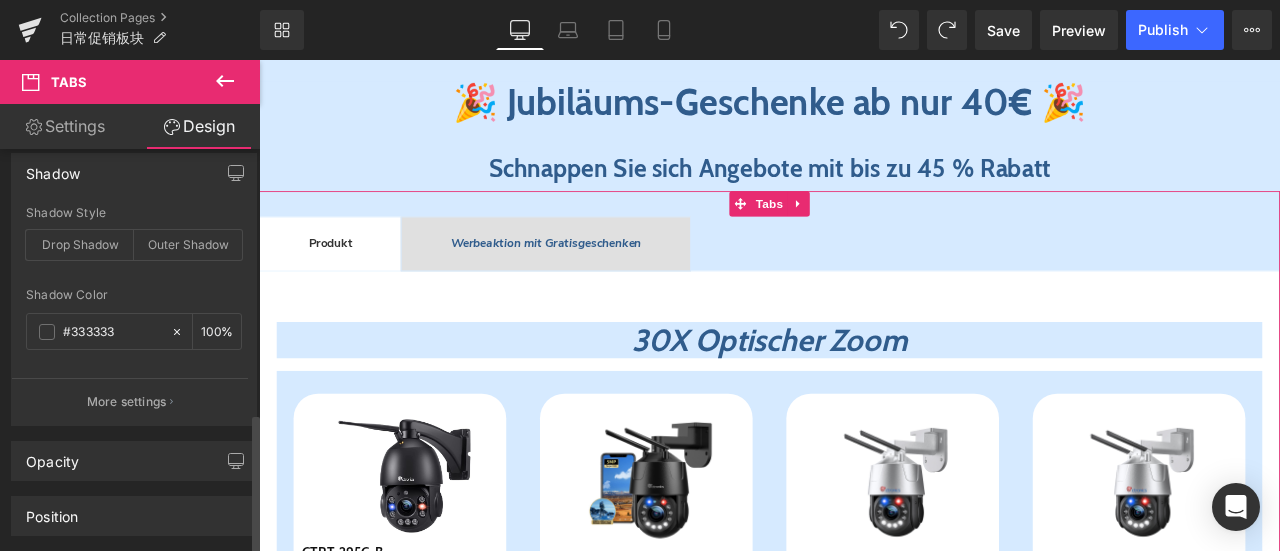 scroll, scrollTop: 1200, scrollLeft: 0, axis: vertical 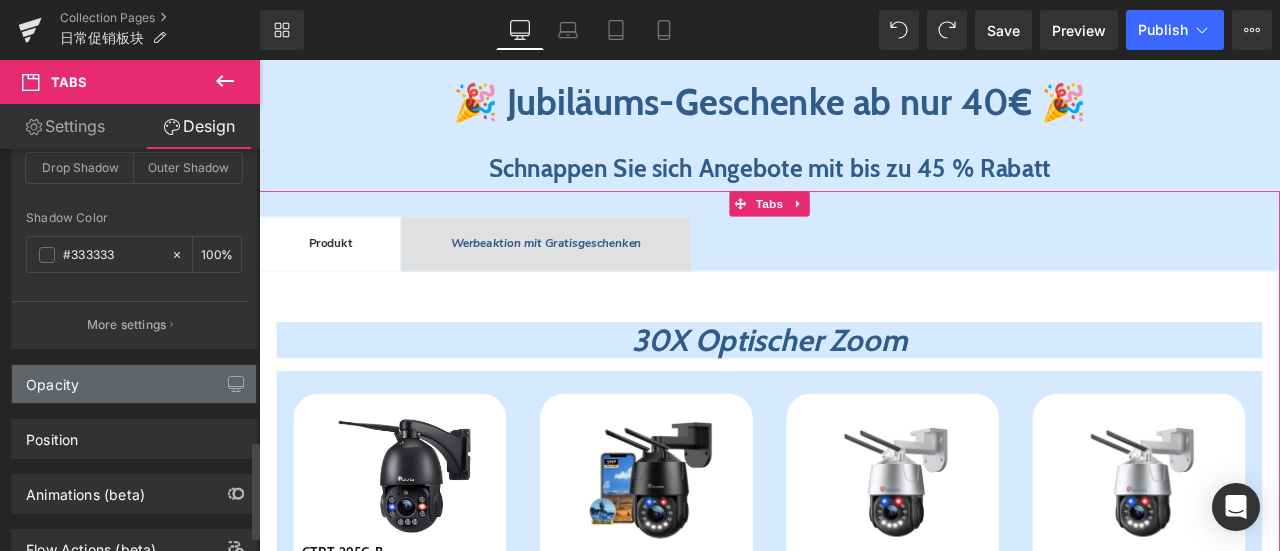 click on "Opacity" at bounding box center [134, 384] 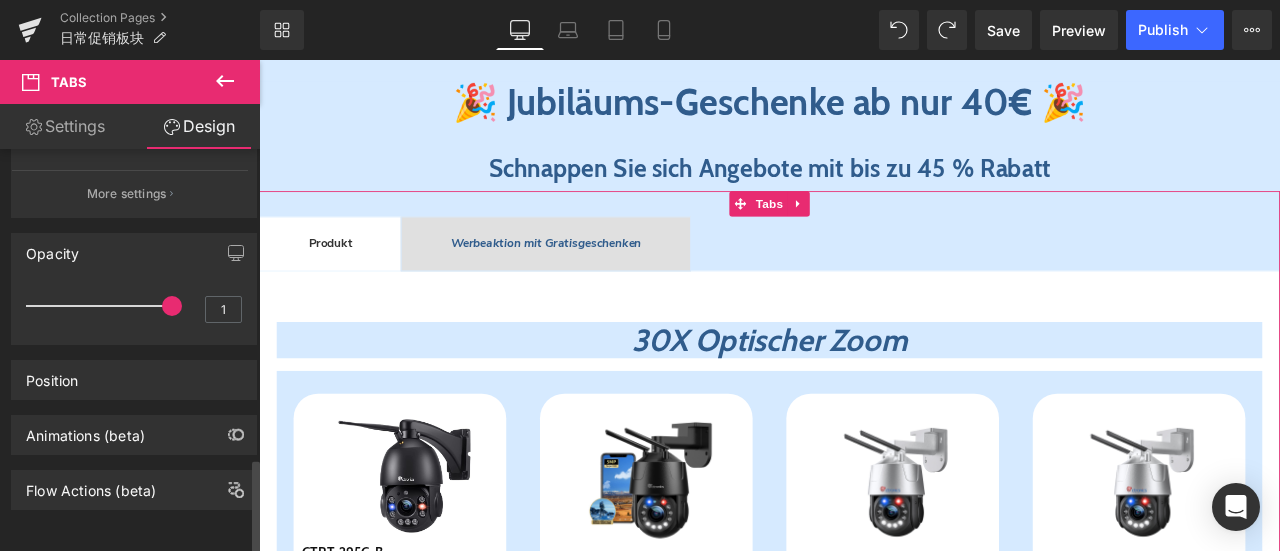 scroll, scrollTop: 1338, scrollLeft: 0, axis: vertical 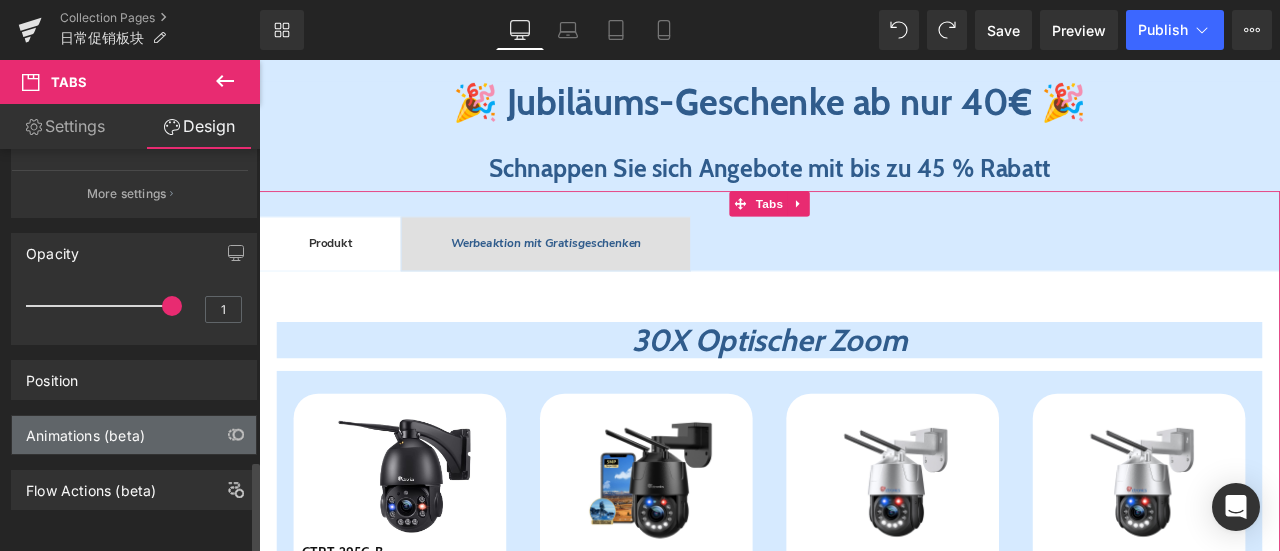 click on "Animations (beta)" at bounding box center [85, 430] 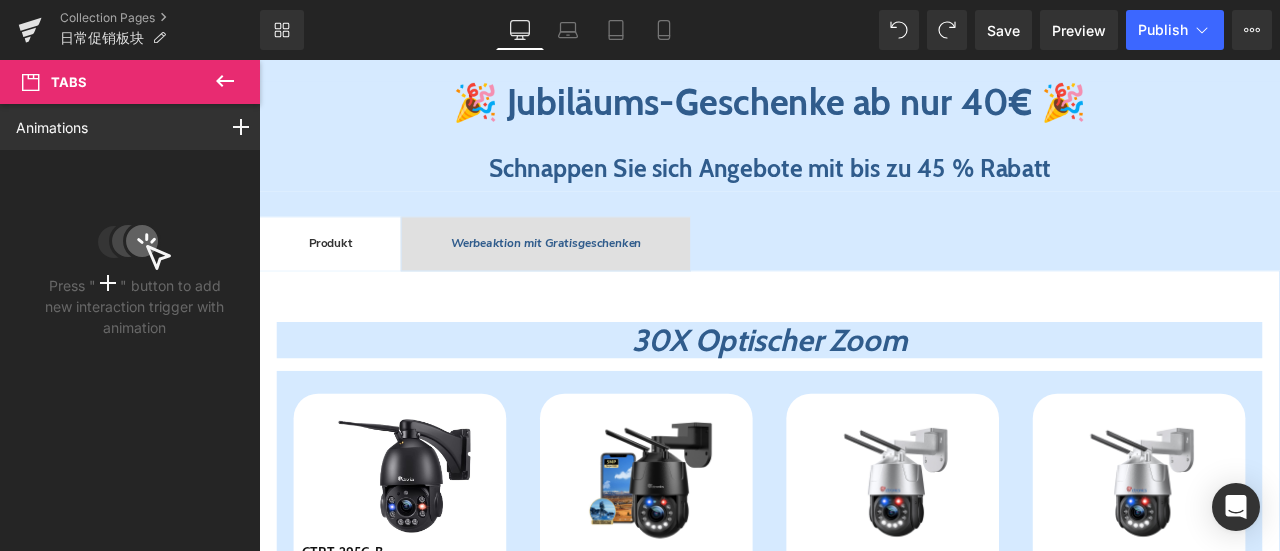 click 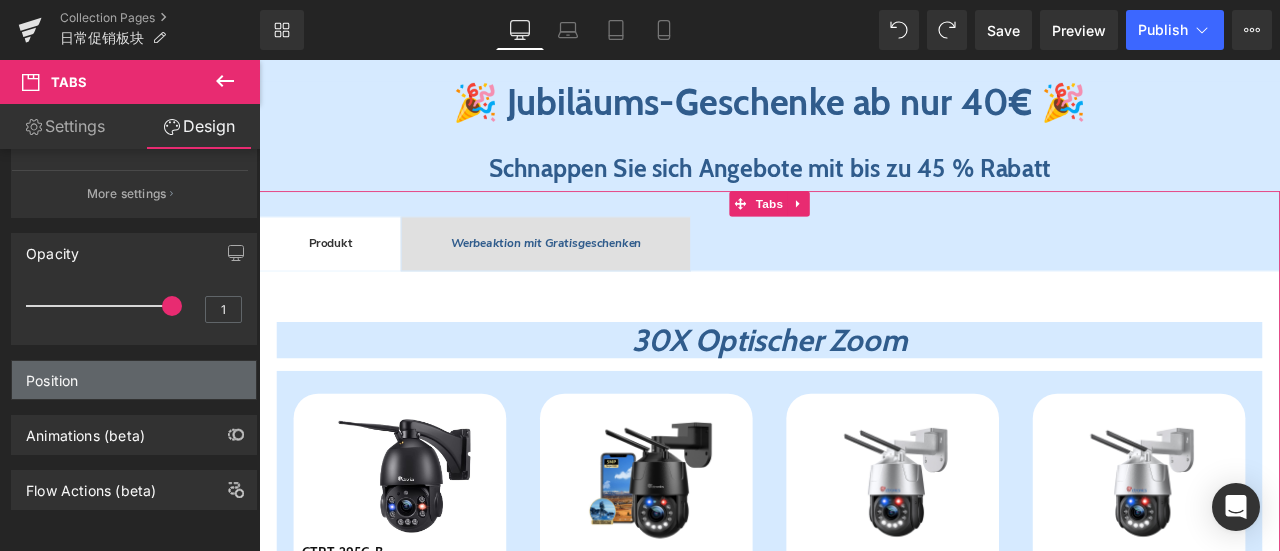 click on "Position" at bounding box center (134, 380) 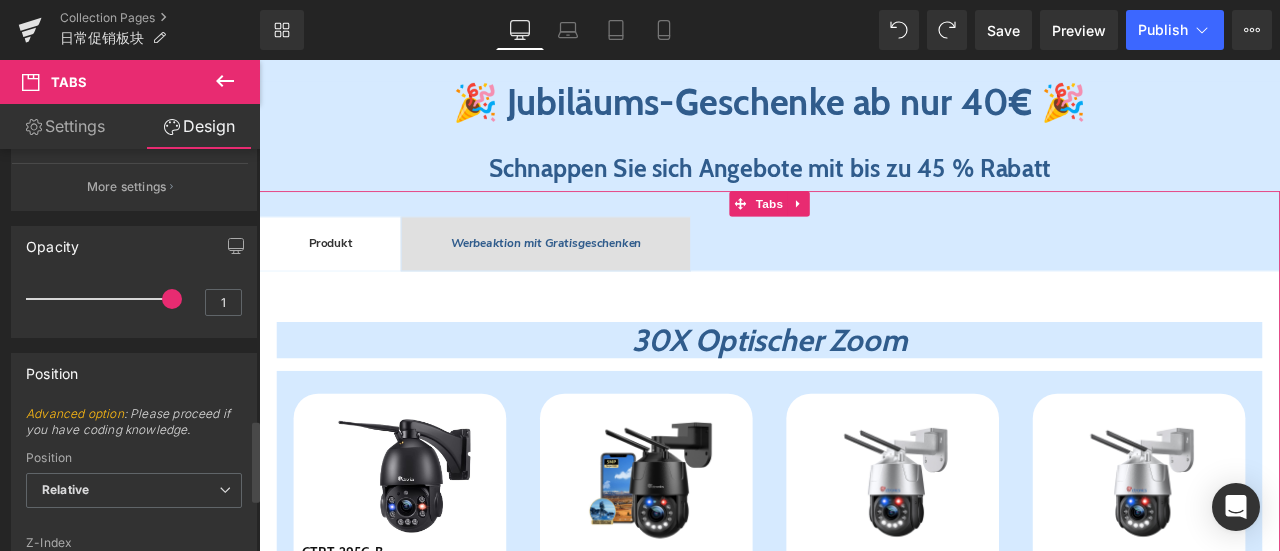 scroll, scrollTop: 1604, scrollLeft: 0, axis: vertical 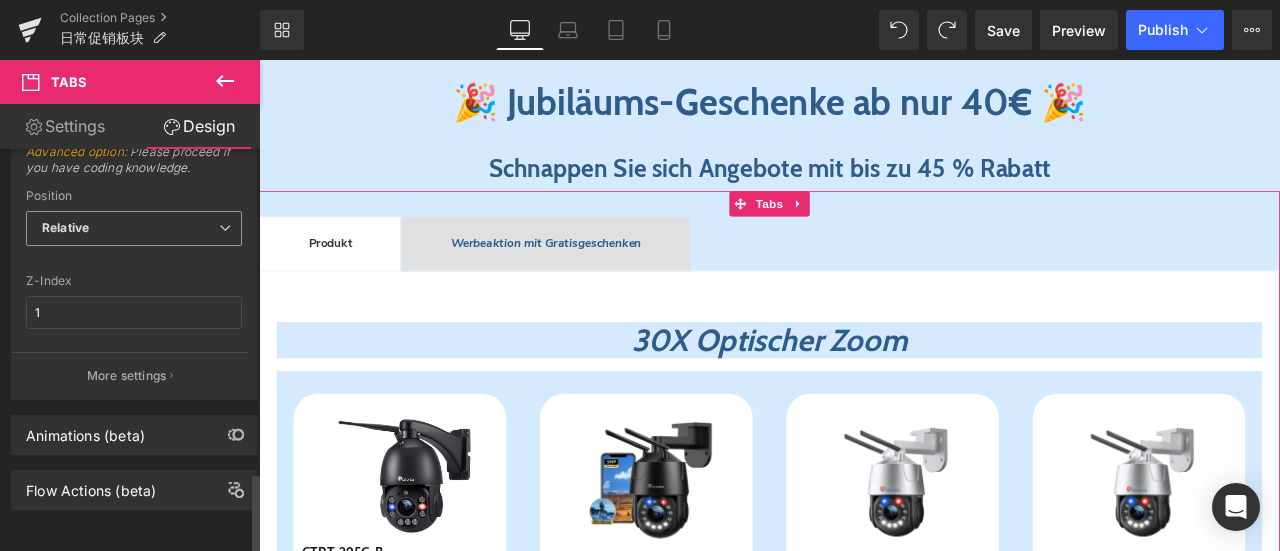 click on "Relative" at bounding box center [134, 228] 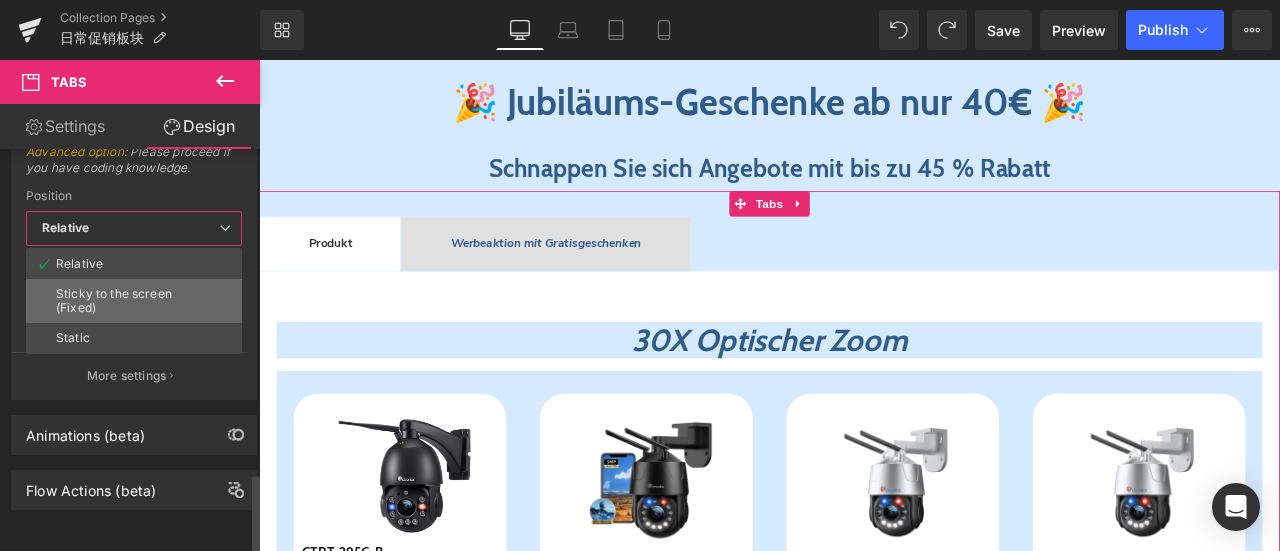 click on "Sticky to the screen (Fixed)" at bounding box center [134, 301] 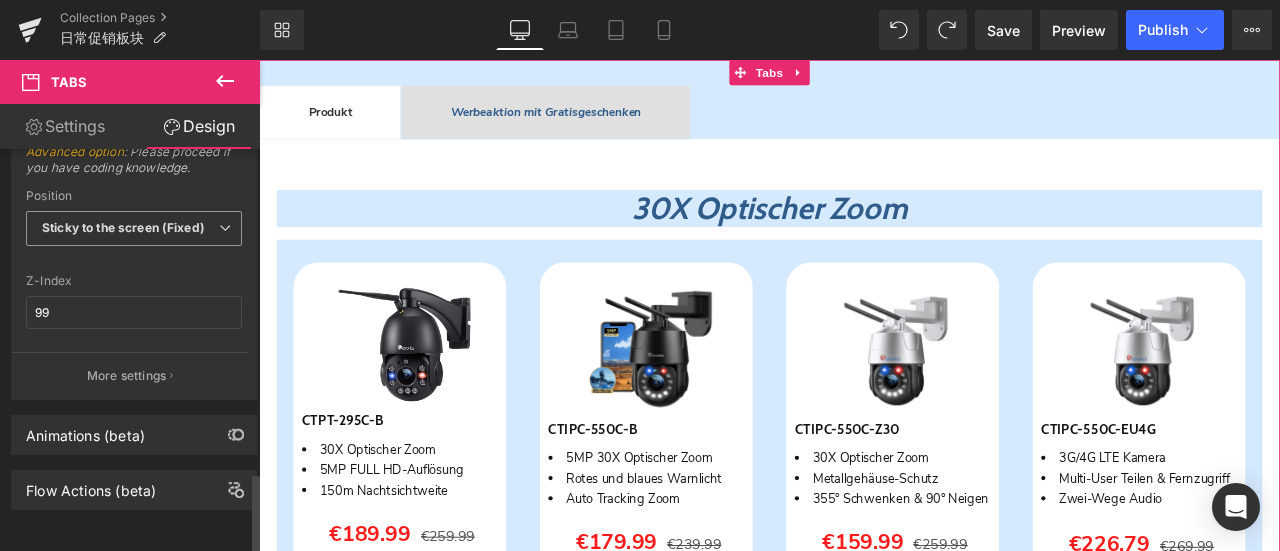 click on "Sticky to the screen (Fixed)" at bounding box center [123, 227] 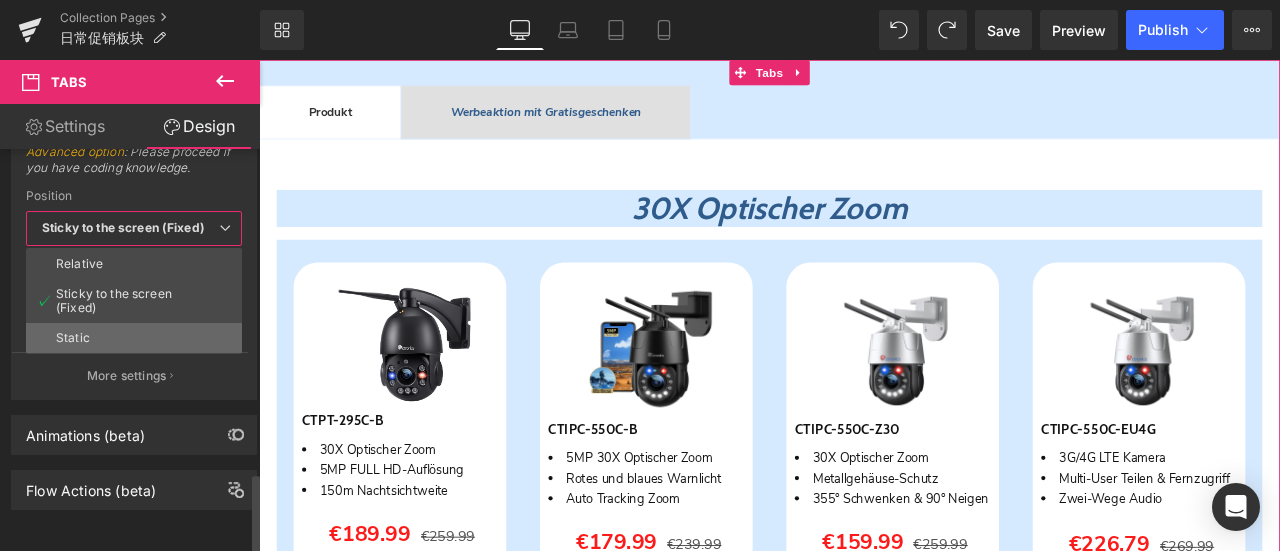click on "Static" at bounding box center (134, 338) 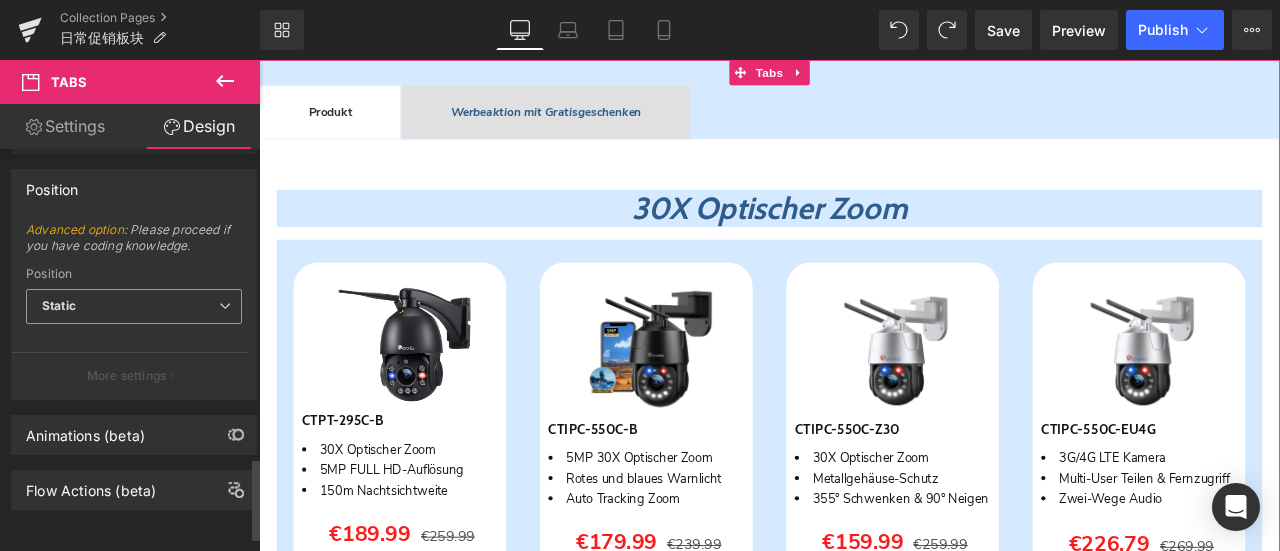 scroll, scrollTop: 1528, scrollLeft: 0, axis: vertical 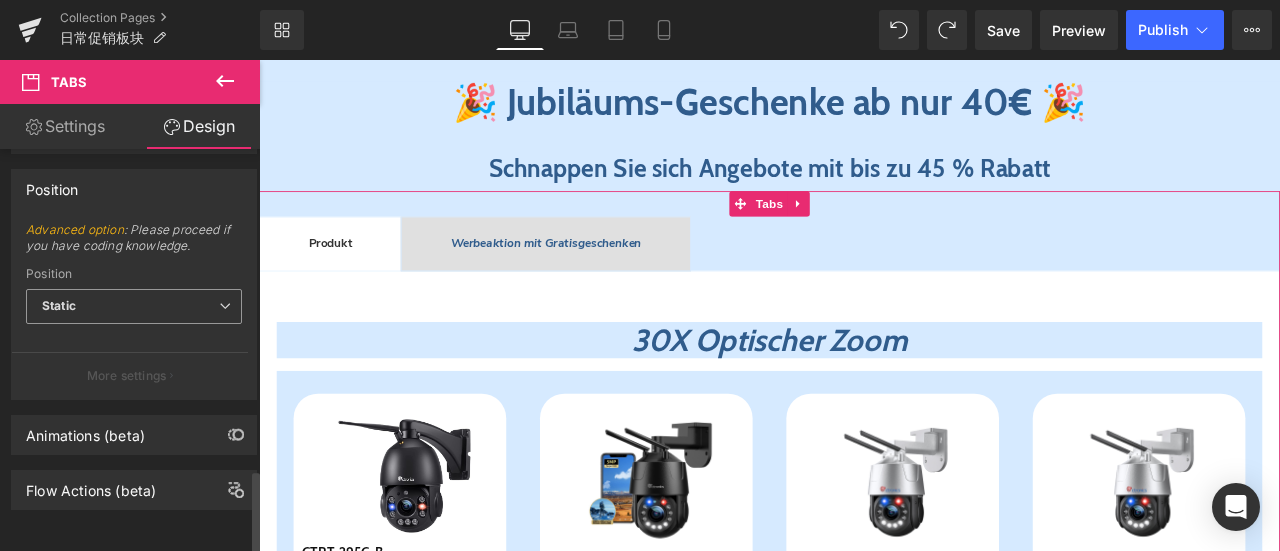 click on "Static" at bounding box center [134, 306] 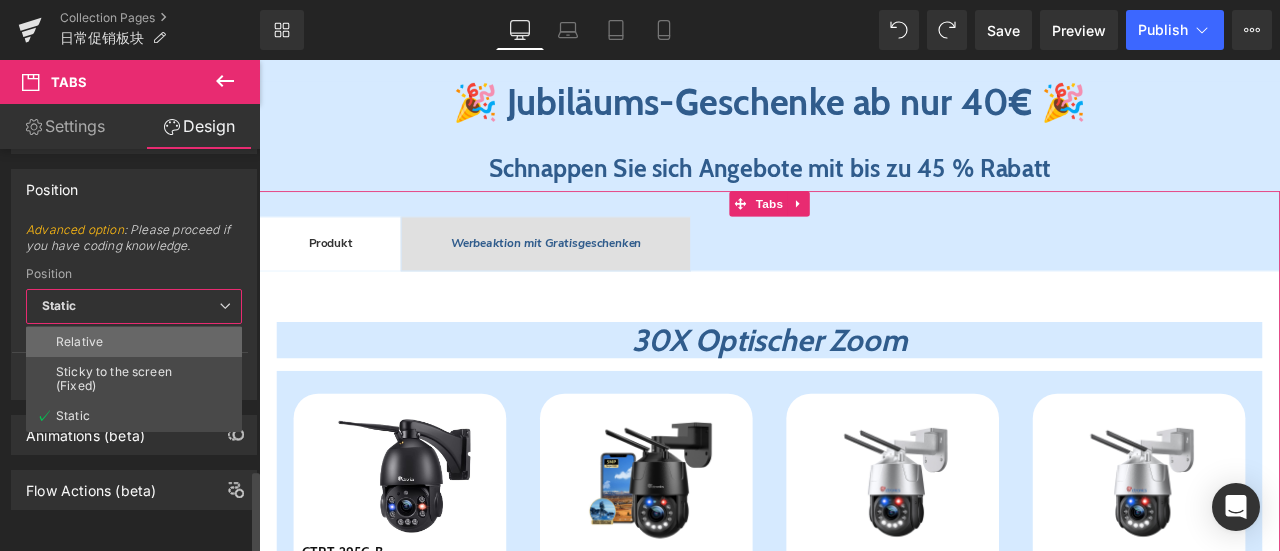 click on "Relative" at bounding box center [134, 342] 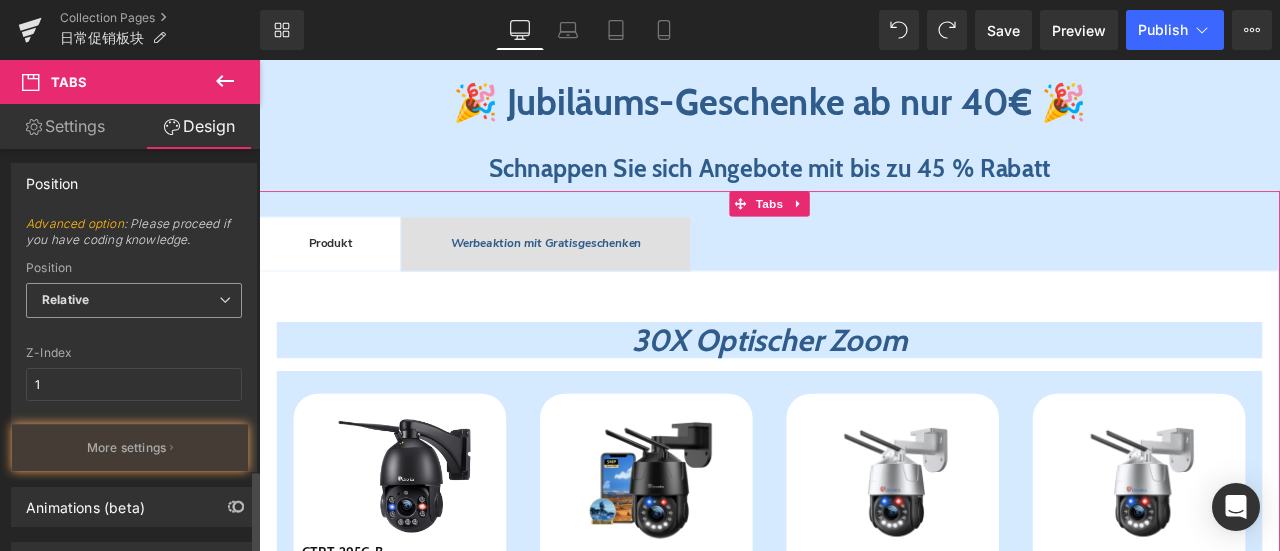 scroll, scrollTop: 1604, scrollLeft: 0, axis: vertical 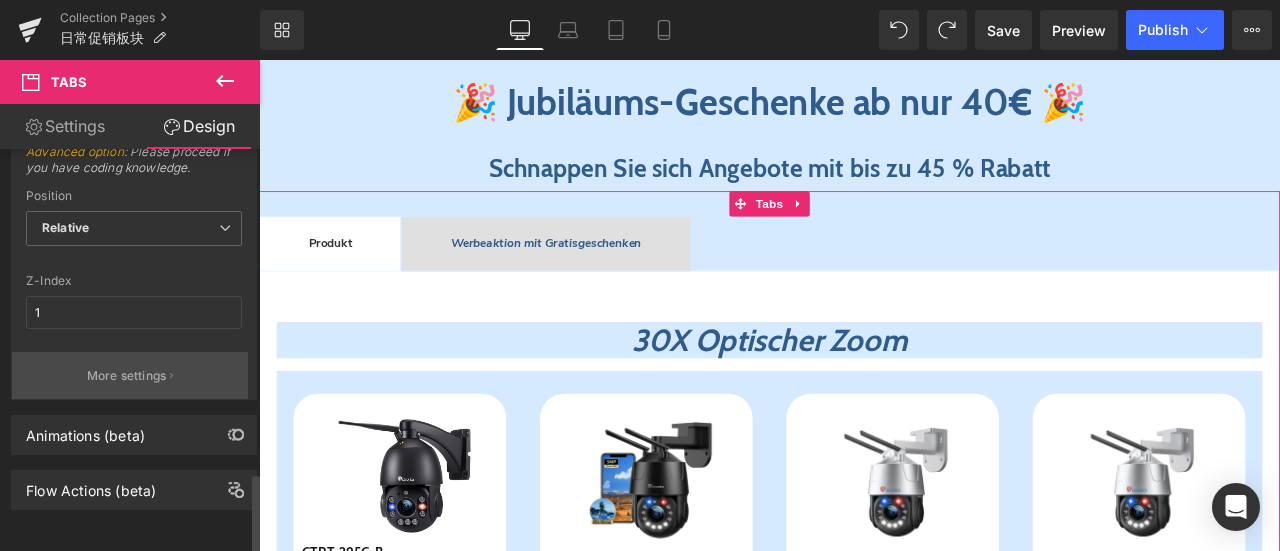 click on "More settings" at bounding box center (130, 375) 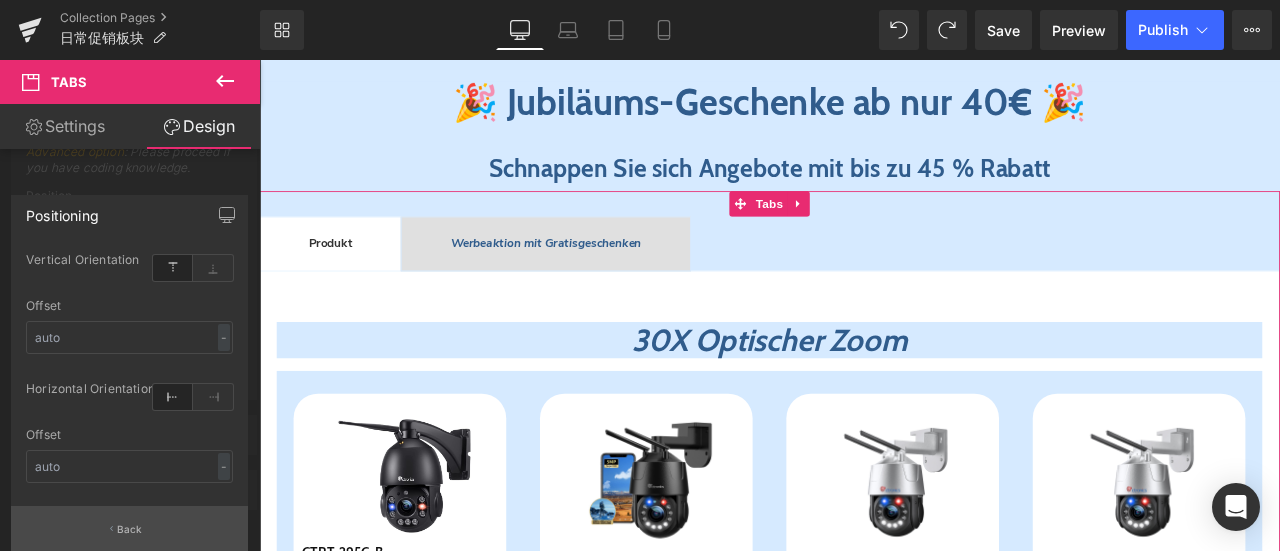 click on "Back" at bounding box center [130, 529] 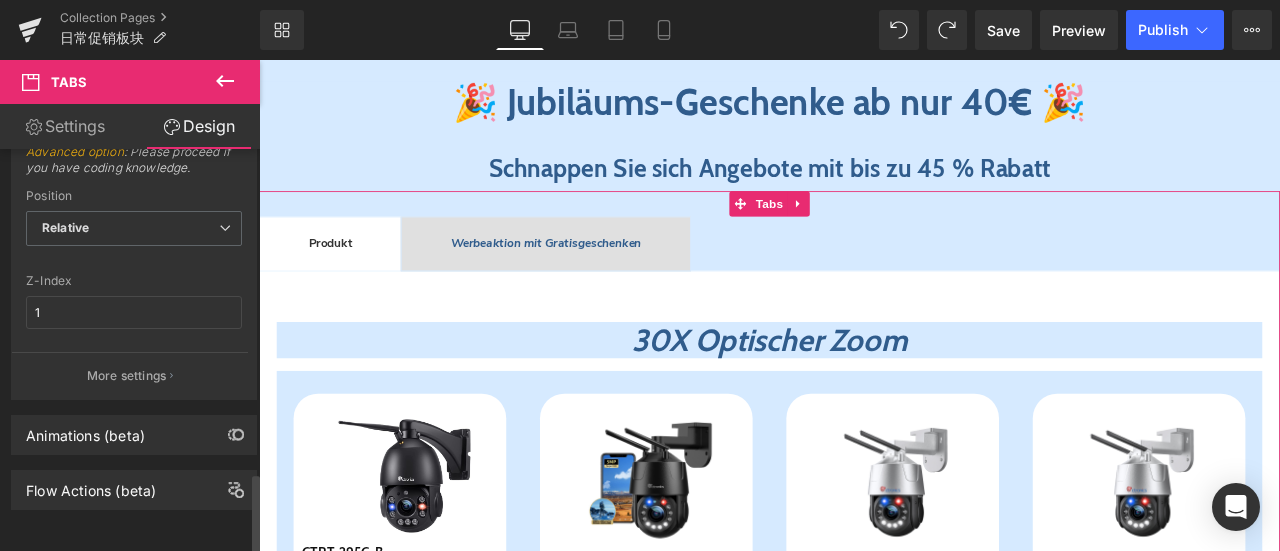 click on "Animations (beta)" at bounding box center [134, 435] 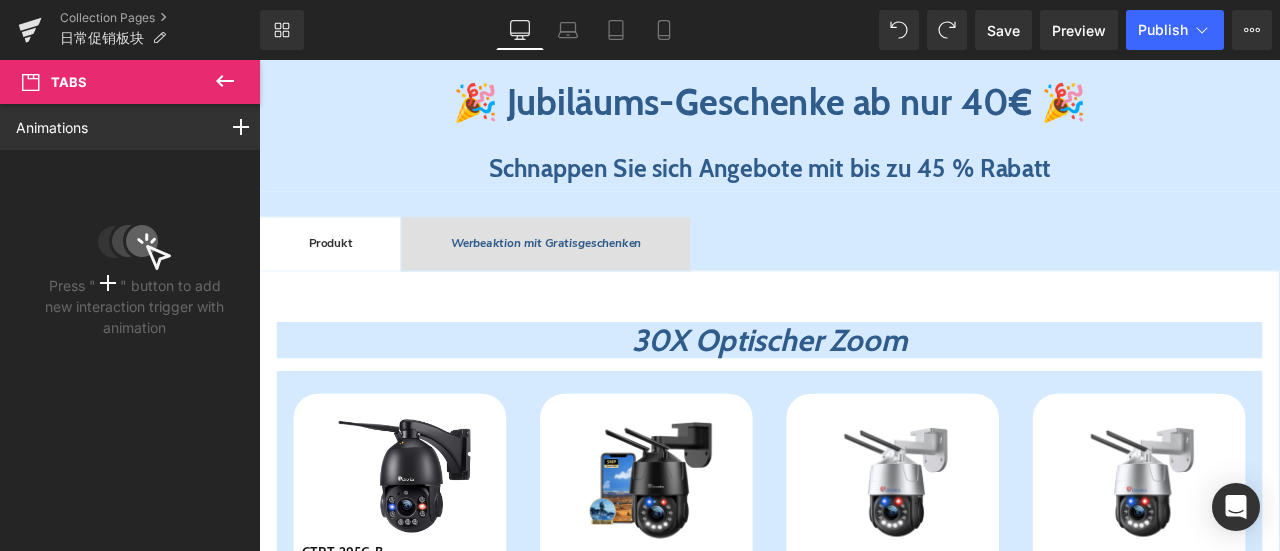 click 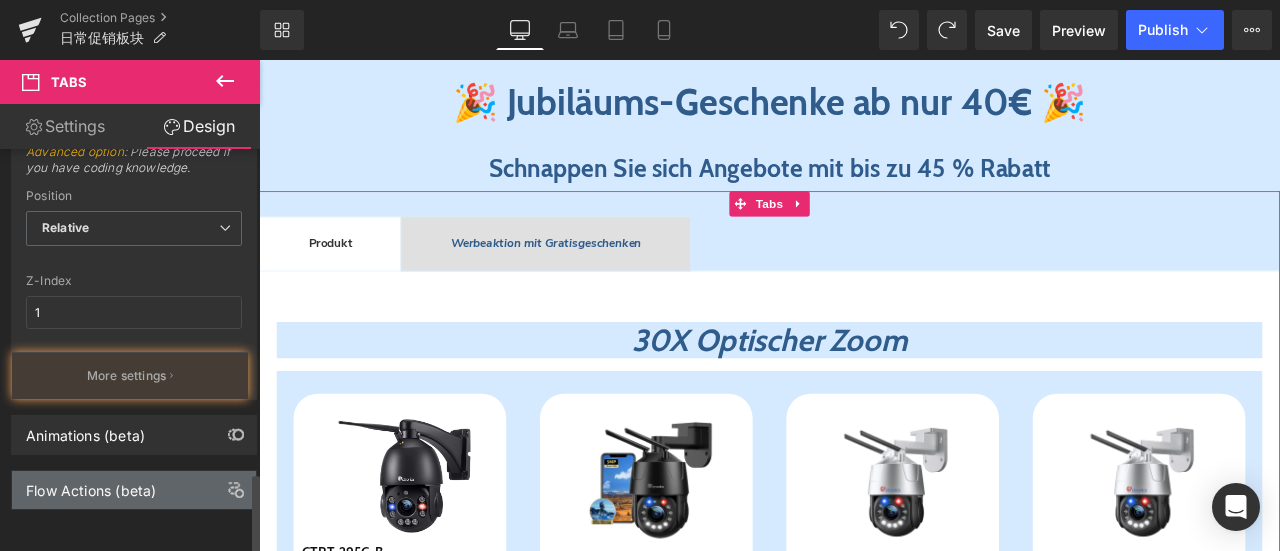 click on "Flow Actions (beta)" at bounding box center (91, 485) 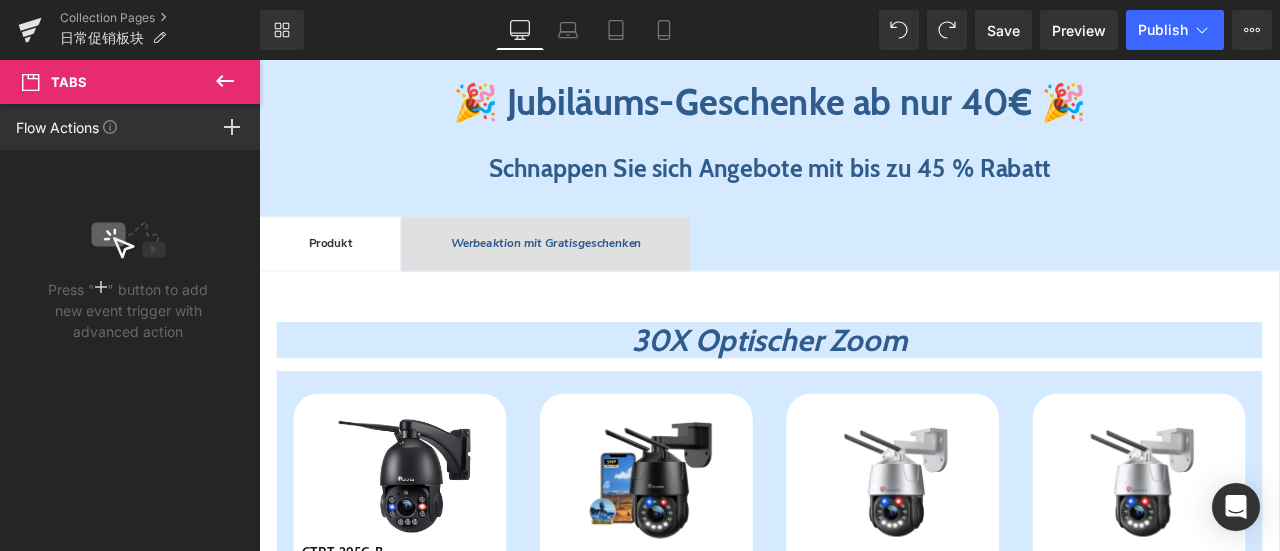 click at bounding box center (225, 82) 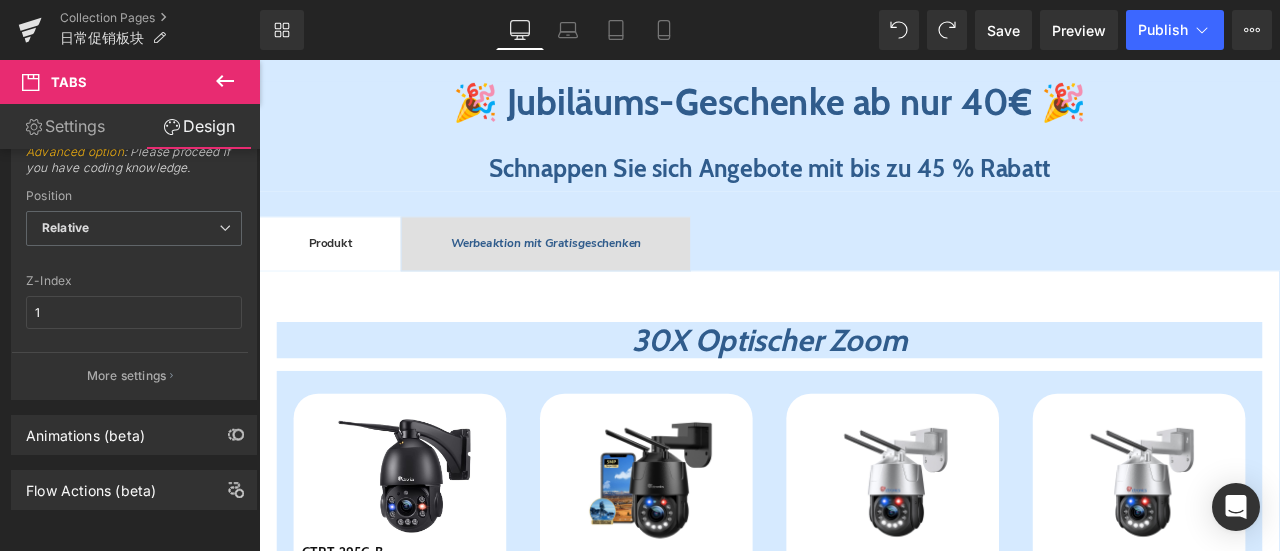 type on "100" 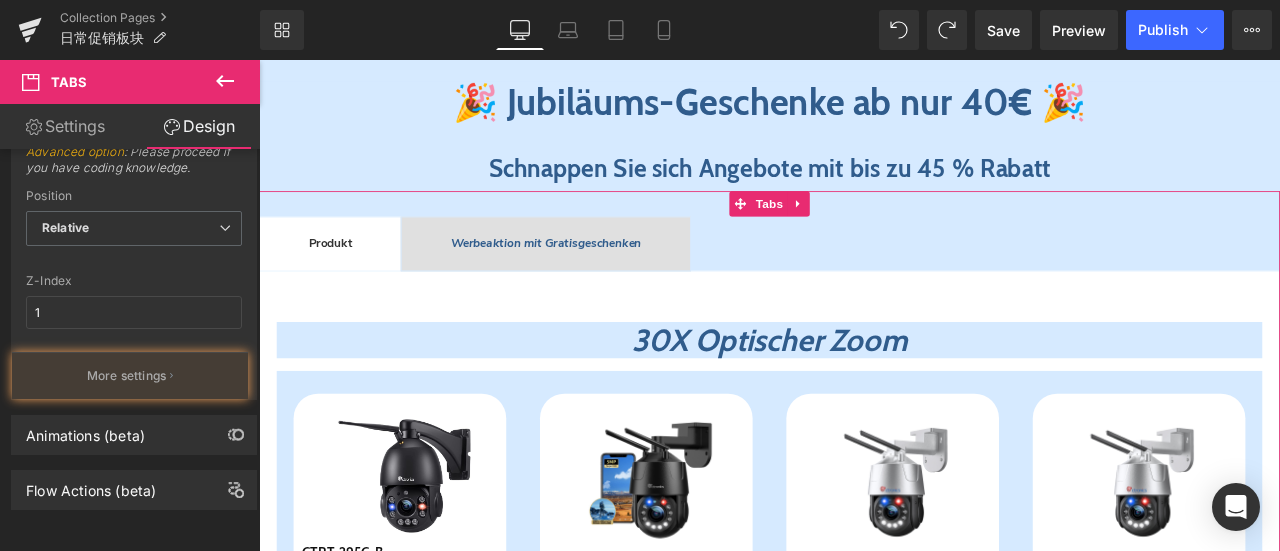 click on "Settings" at bounding box center [65, 126] 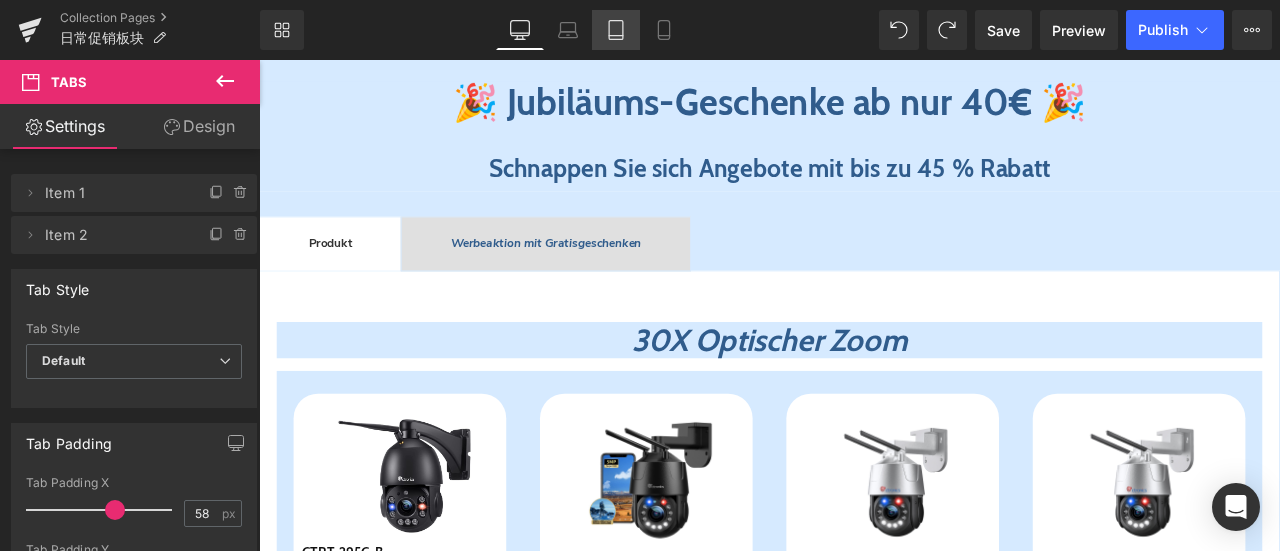 click 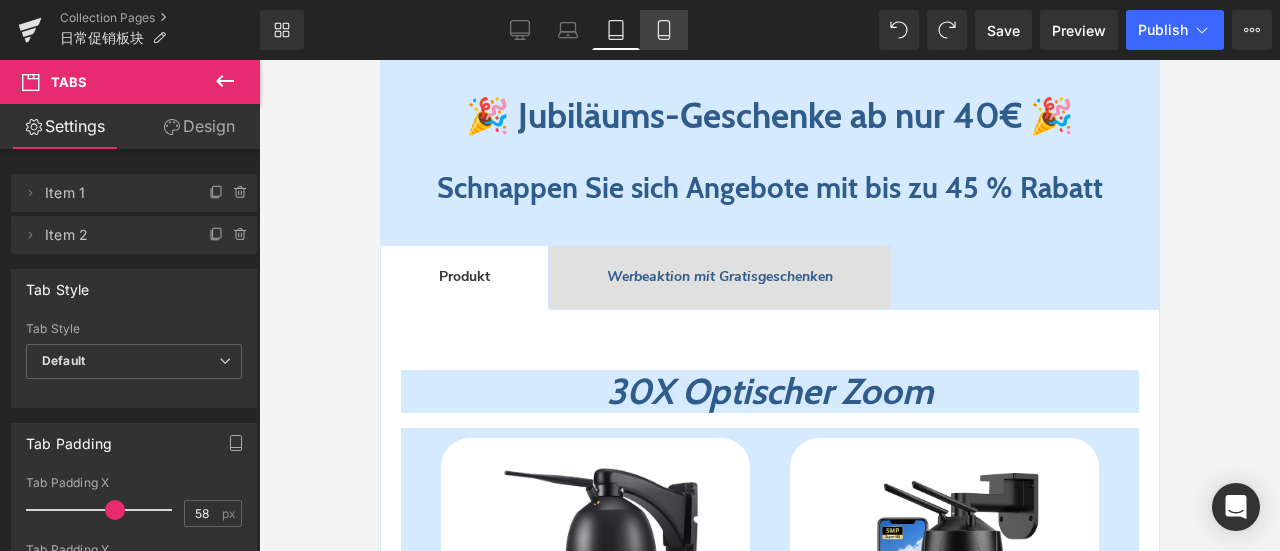click 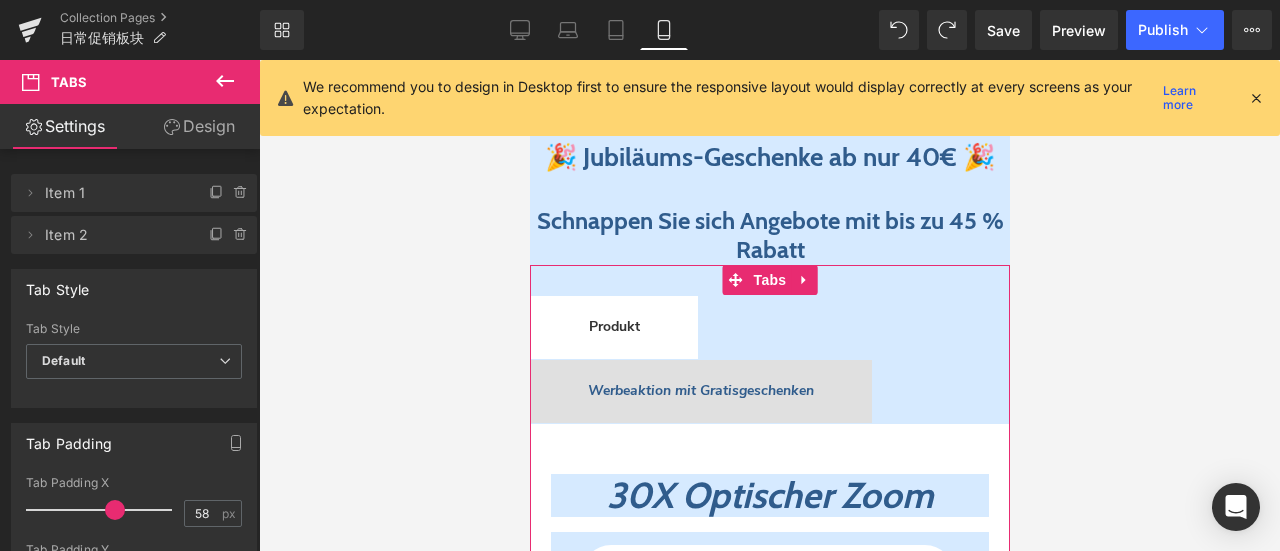 scroll, scrollTop: 208, scrollLeft: 0, axis: vertical 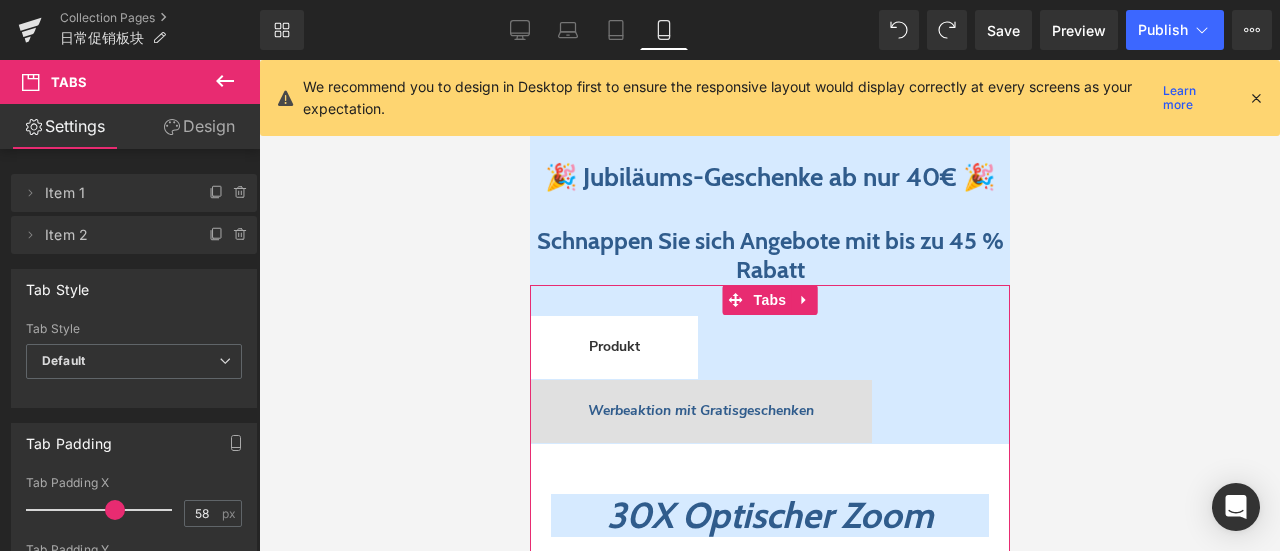 click on "Werbeaktion mit Gratisgeschenken" at bounding box center (700, 410) 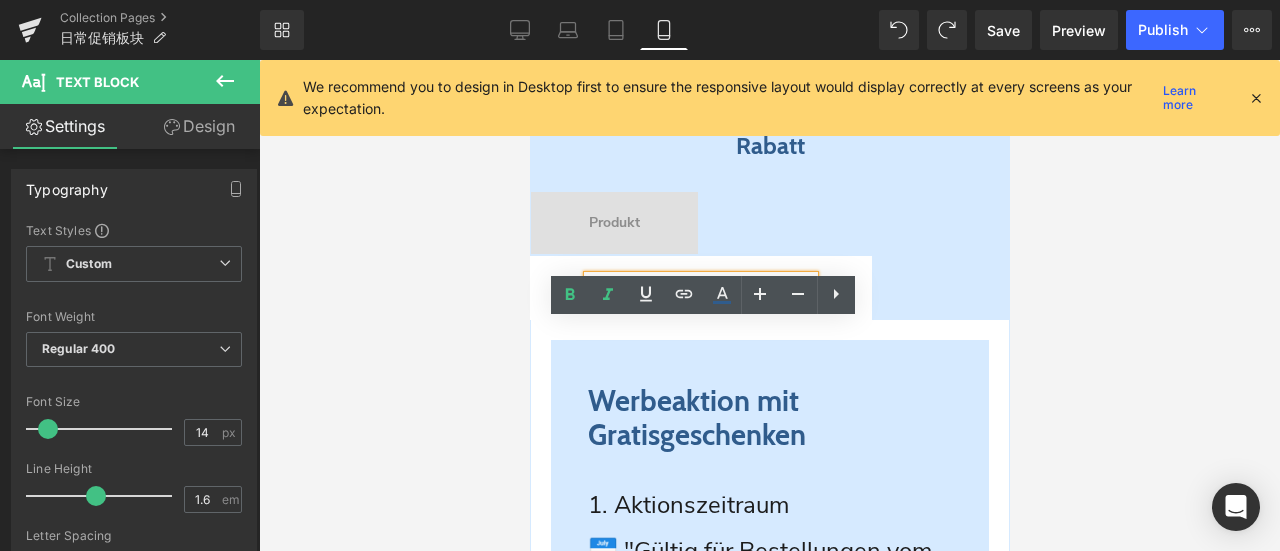 scroll, scrollTop: 308, scrollLeft: 0, axis: vertical 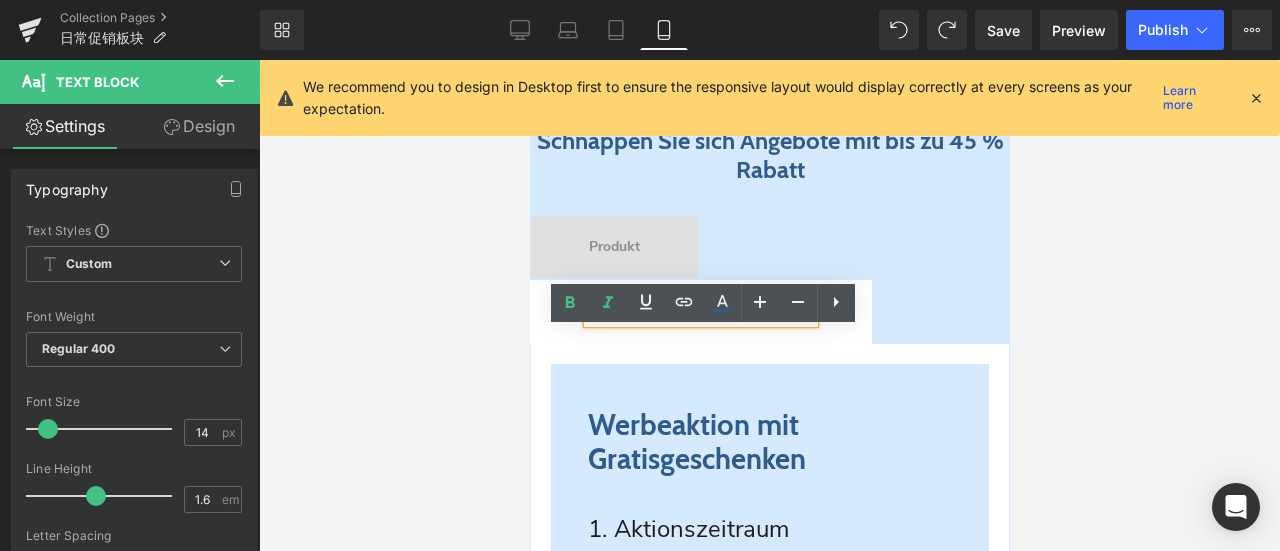 click on "Produkt
Text Block" at bounding box center [613, 247] 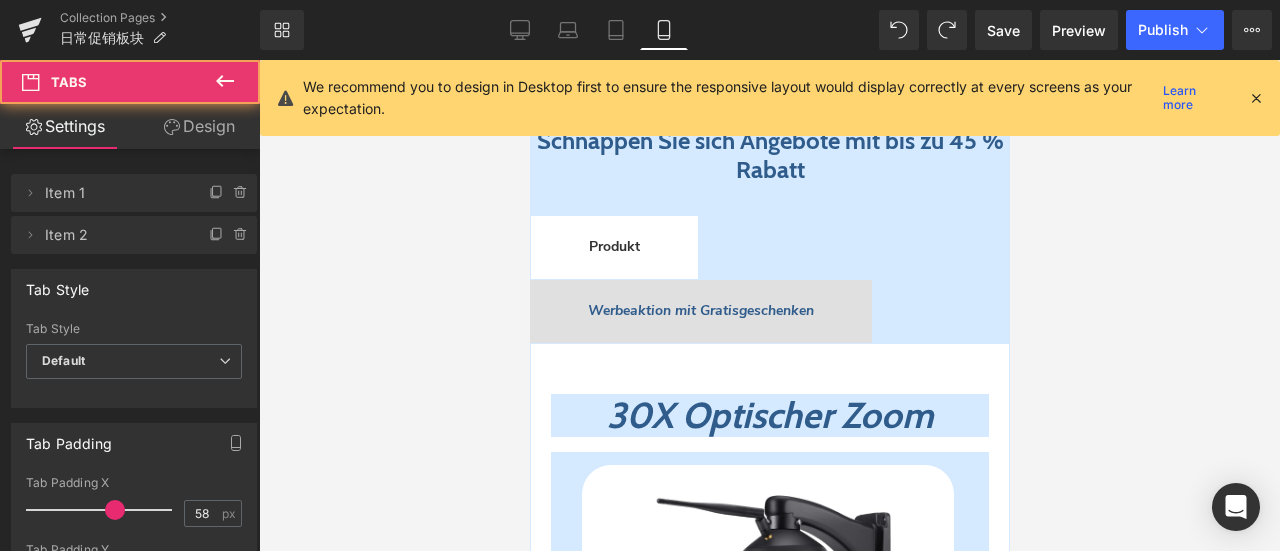 click on "Produkt
Text Block
Werbeaktion mit Gratisgeschenken
Text Block
Werbeaktion mit Gratisgeschenken Heading         1. Aktionszeitraum 📅 "Gültig für Bestellungen vom [DATE] bis [DATE] [YEAR]"
2. Geschenkstufen
🎁 "Je nach Bestellwert erhalten Sie bis zu 2 Gratisgeschenke:
Ab 40€: Neue Ctronics 64GB-SD-Karte
Ab 200€: Ctronics 128GB-SD-Karte
Hinweis: Max. 2 Geschenke pro Bestellung. Nur für physische Artikel gültig."
3. Bestellberechnung
💰 "Jede Bestellung wird einzeln berechnet. Die Geschenke richten sich nach dem erreichten Bestellwert."
4. Versand der Geschenke
📦 "Die Gratisartikel werden im selben Paket wie Ihre gekauften Waren versendet."
Text Block         Warranty: Lifetime warranty Worry-free trial: 30-day easy returns Customer service: Find the best security camera Text Block         Row     46px" at bounding box center (769, 4141) 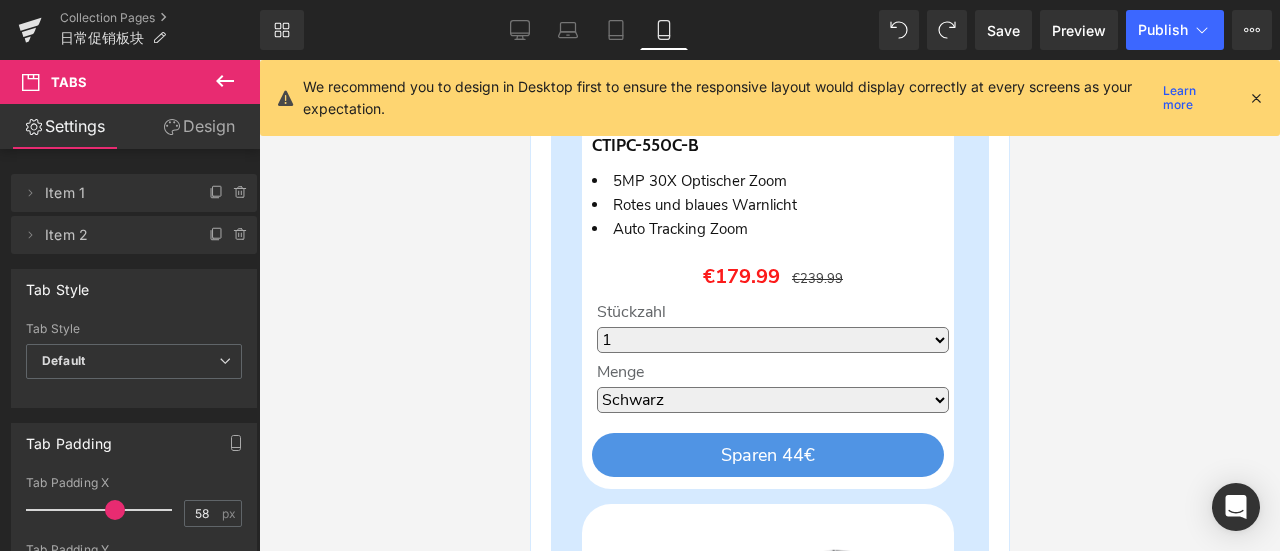 scroll, scrollTop: 1408, scrollLeft: 0, axis: vertical 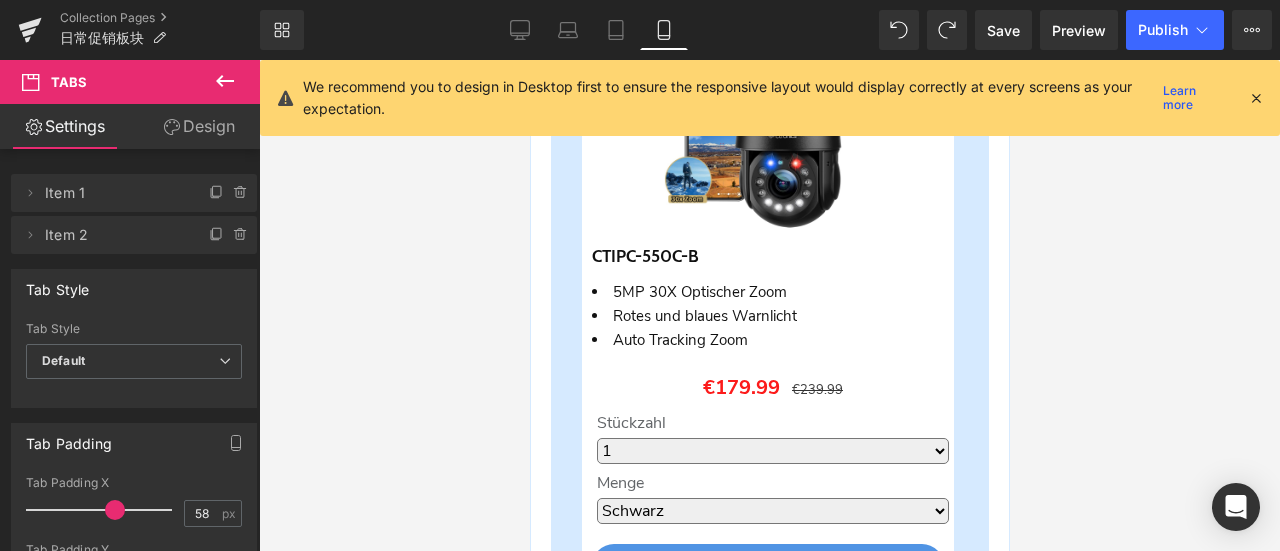 click at bounding box center (1256, 98) 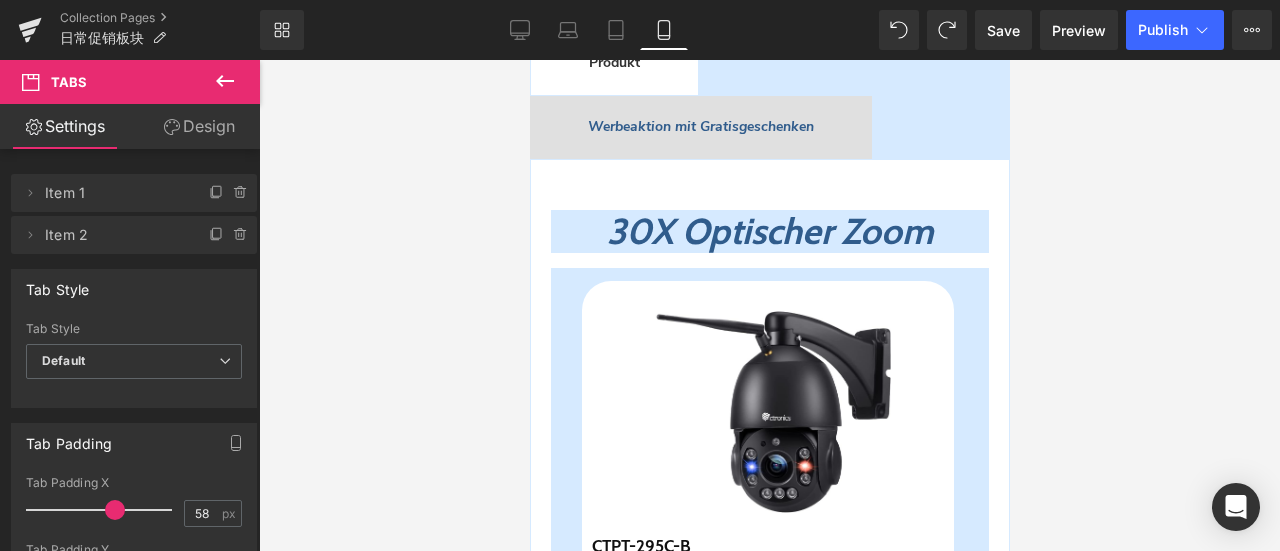 scroll, scrollTop: 508, scrollLeft: 0, axis: vertical 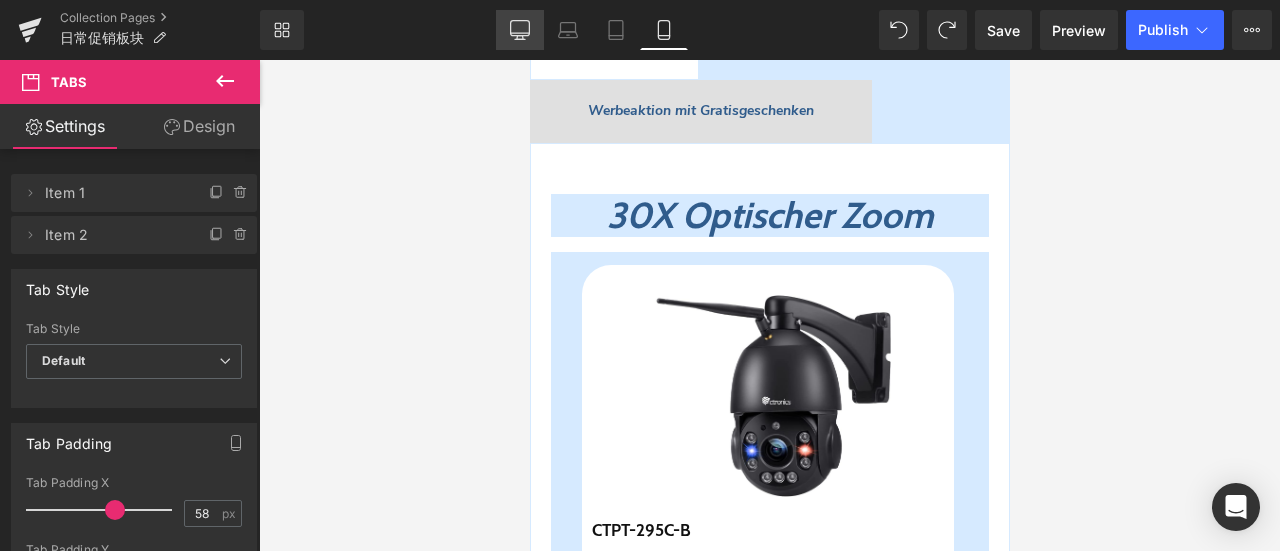 click 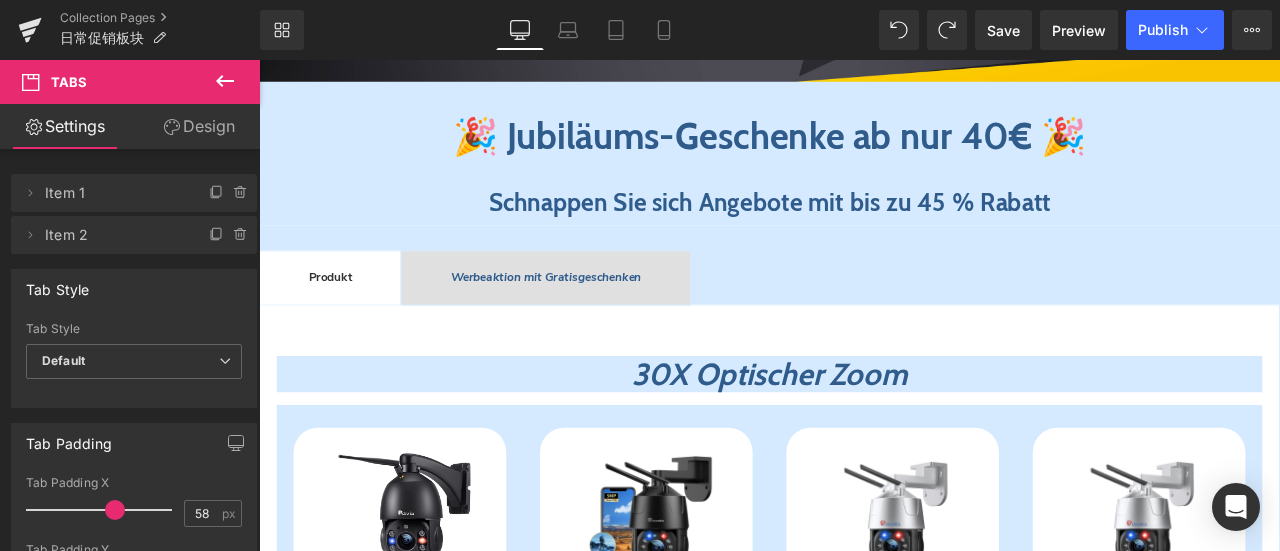 scroll, scrollTop: 536, scrollLeft: 0, axis: vertical 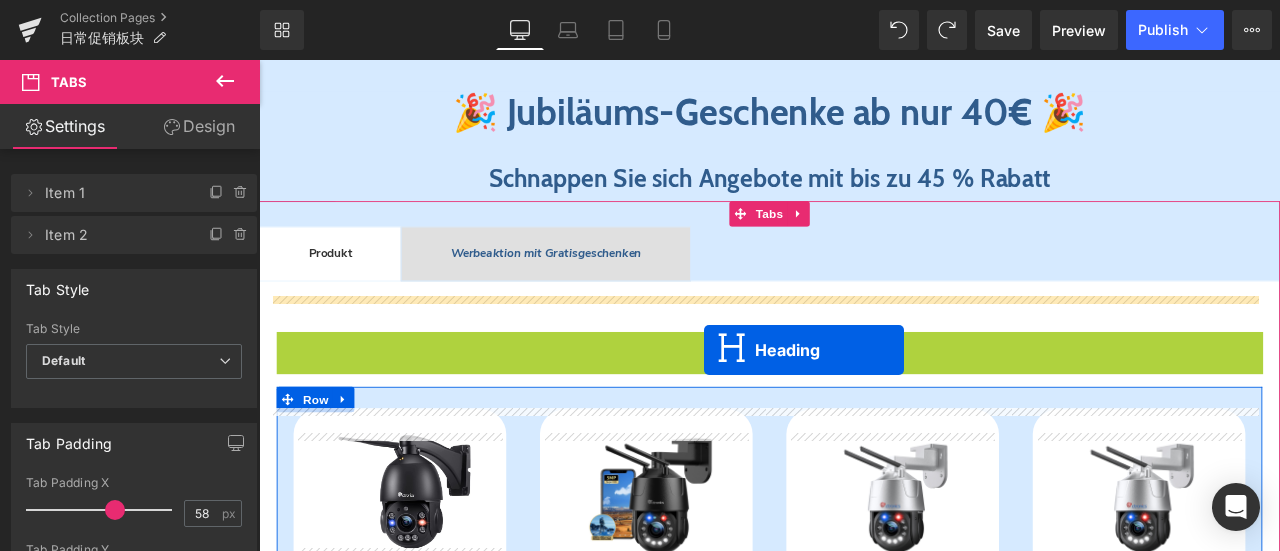 drag, startPoint x: 808, startPoint y: 402, endPoint x: 786, endPoint y: 404, distance: 22.090721 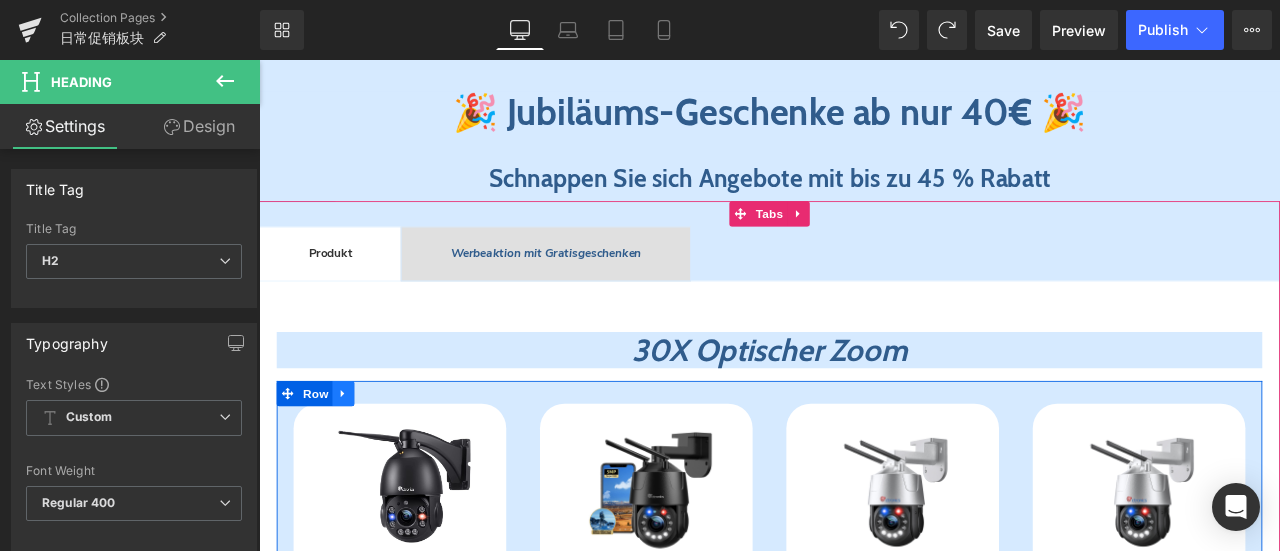 click at bounding box center (359, 455) 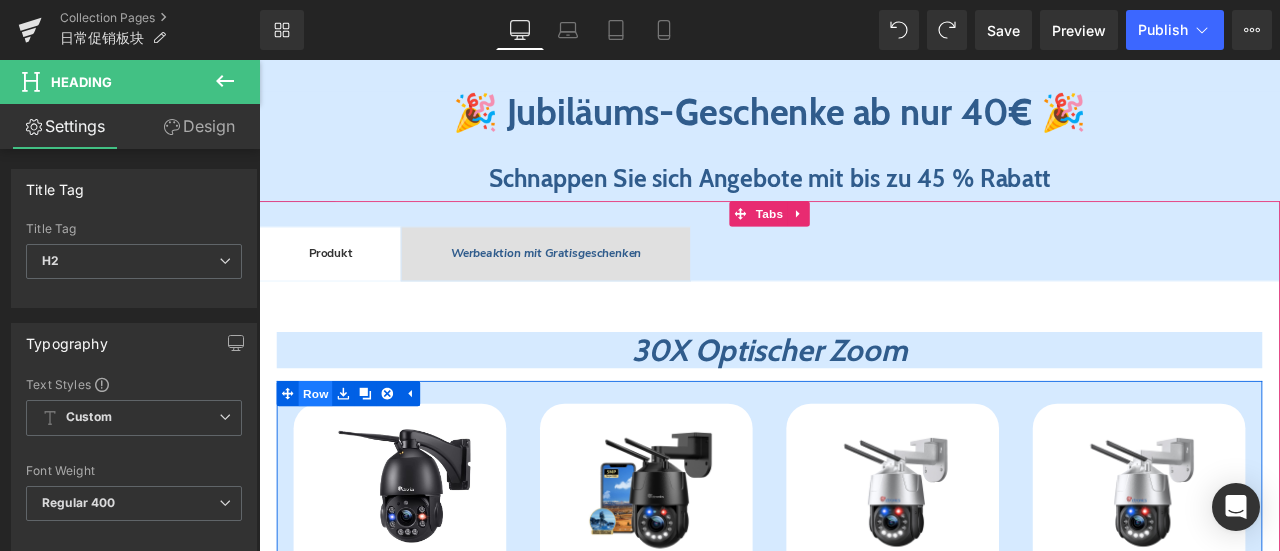 click on "Row" at bounding box center [326, 455] 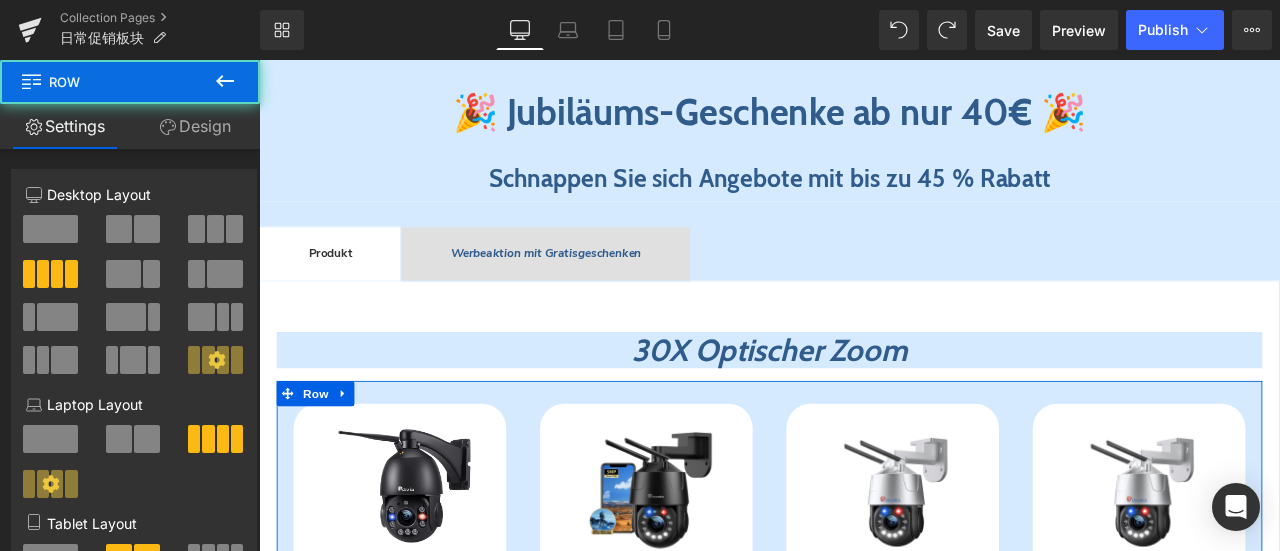 drag, startPoint x: 200, startPoint y: 123, endPoint x: 91, endPoint y: 300, distance: 207.87015 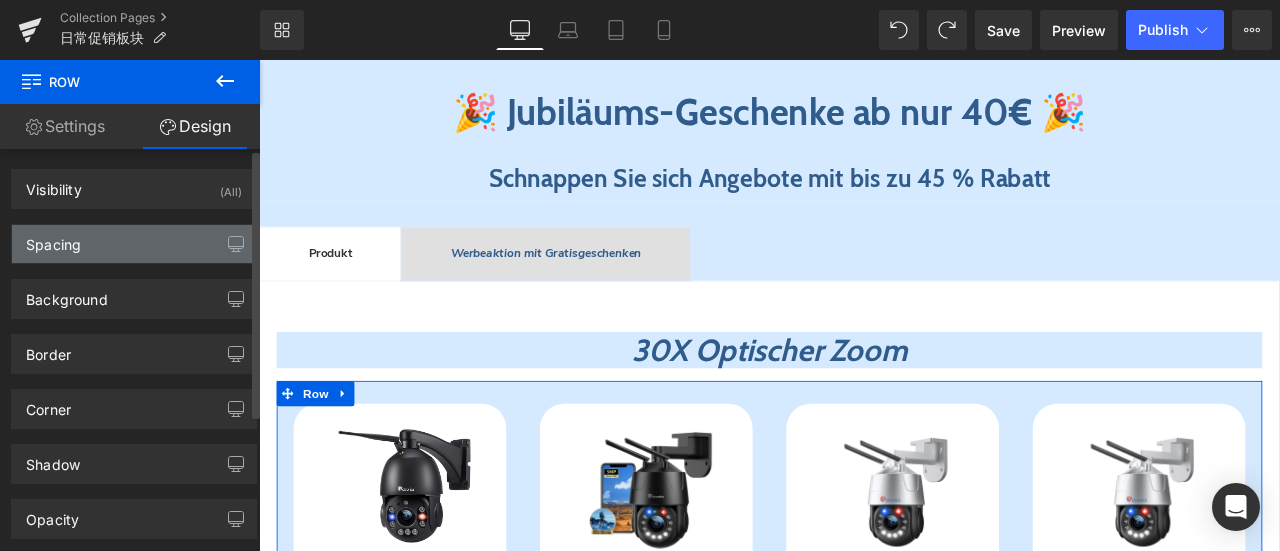 type on "0" 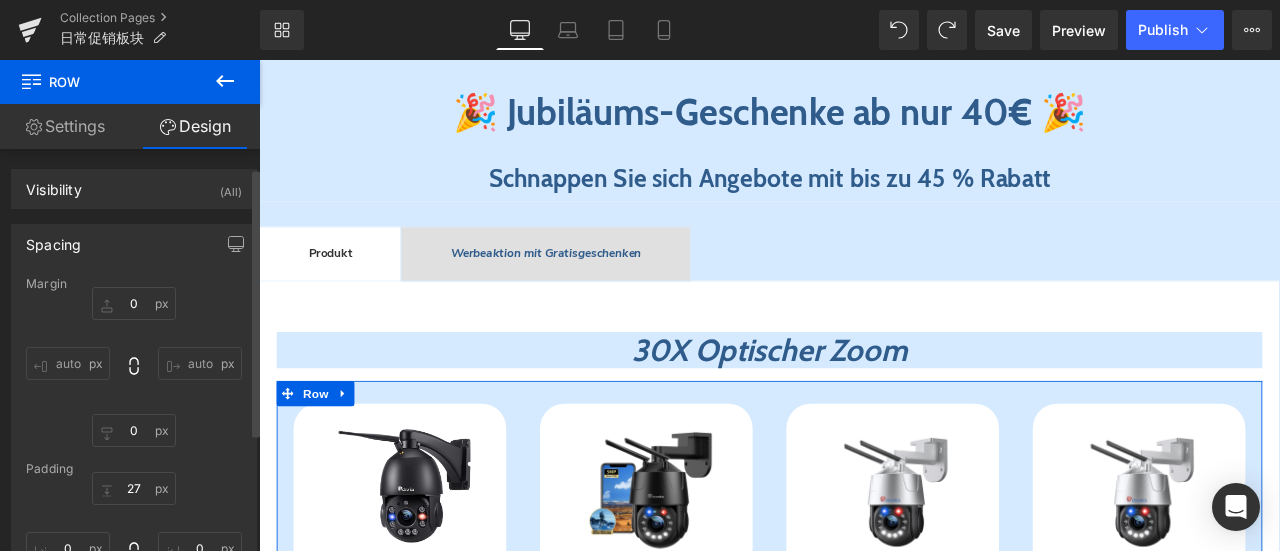 scroll, scrollTop: 100, scrollLeft: 0, axis: vertical 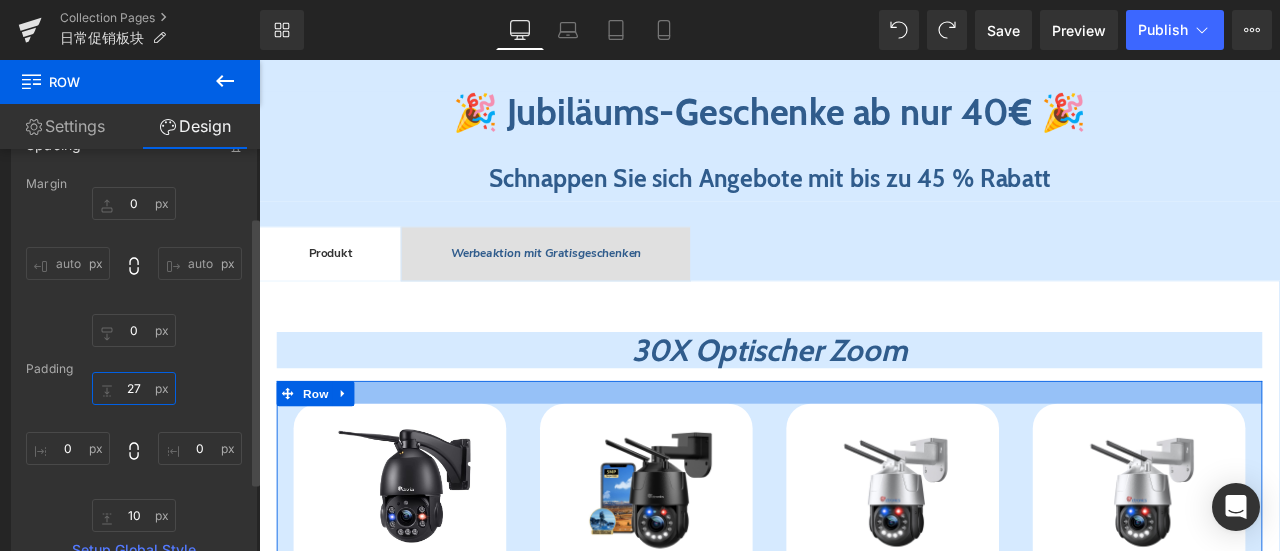 click on "27" at bounding box center [134, 388] 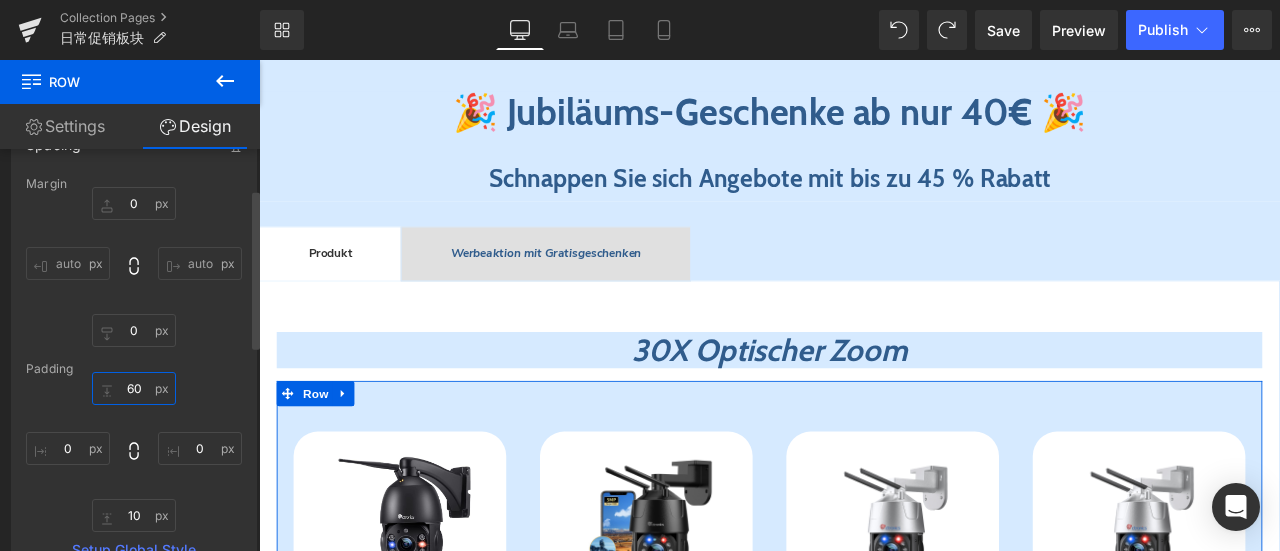 type on "60" 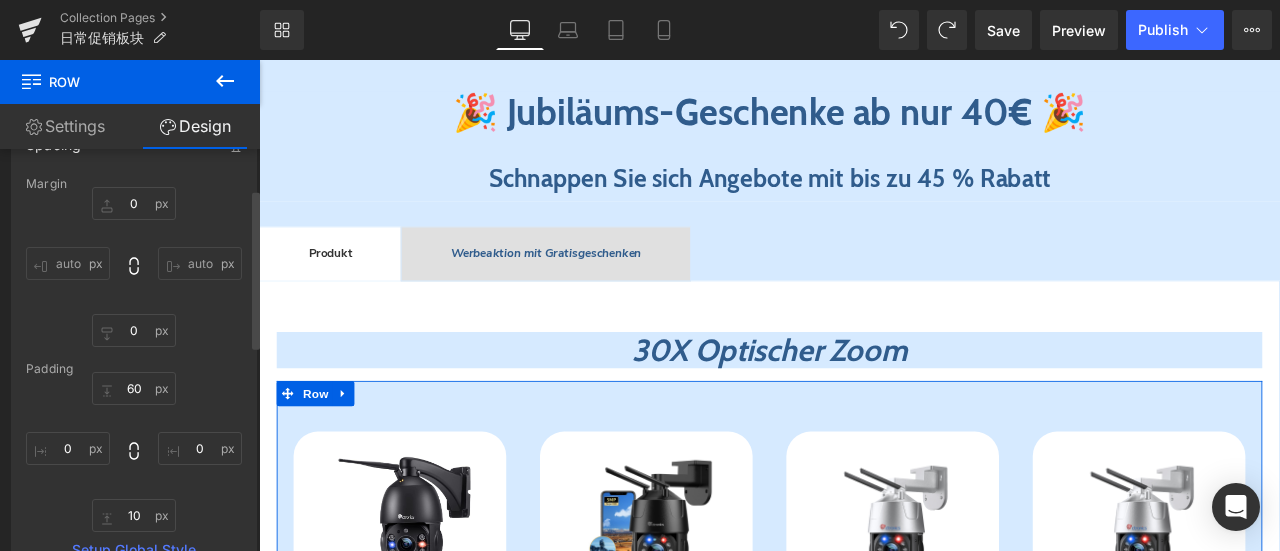 click on "Margin
0px 0
auto auto
0px 0
auto auto
Padding
60 60
0px 0
10px 10
0px 0
Setup Global Style" at bounding box center [134, 377] 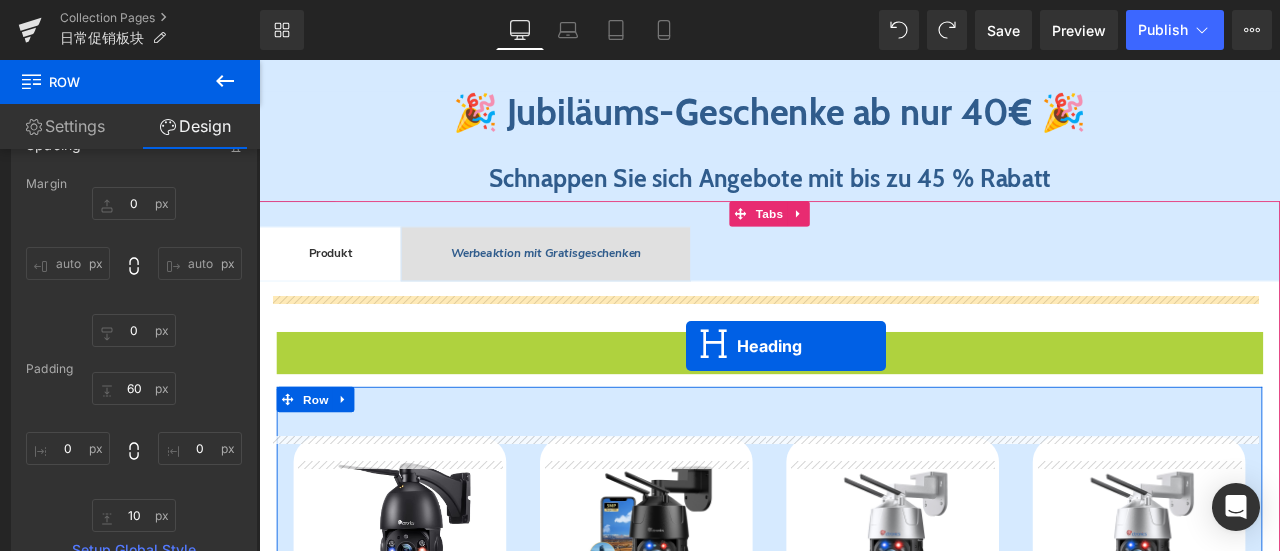 drag, startPoint x: 807, startPoint y: 404, endPoint x: 765, endPoint y: 399, distance: 42.296574 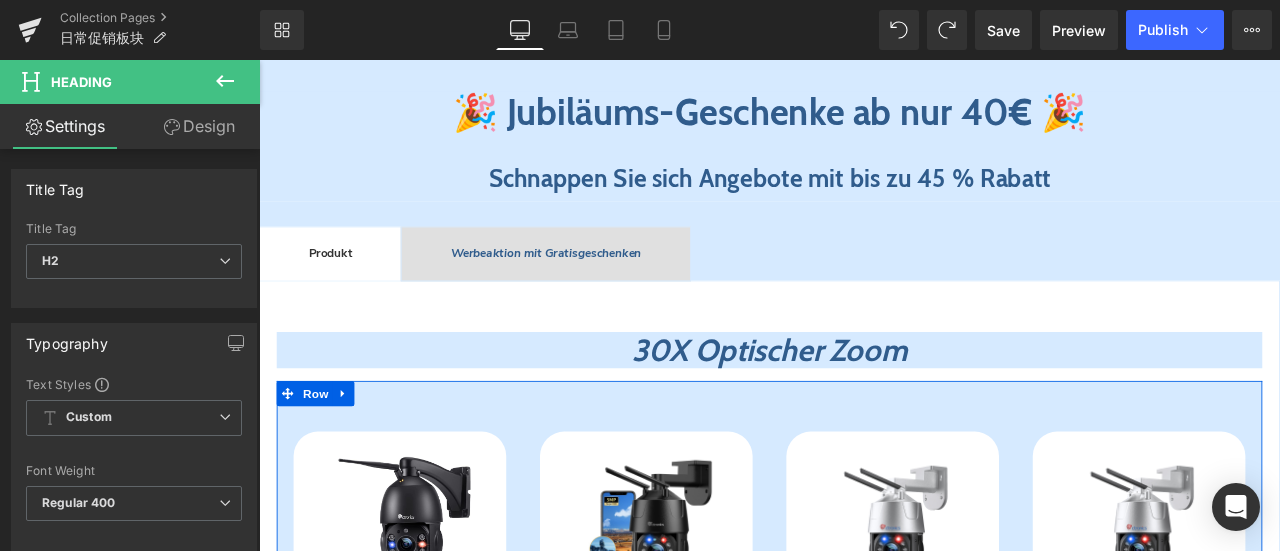 click 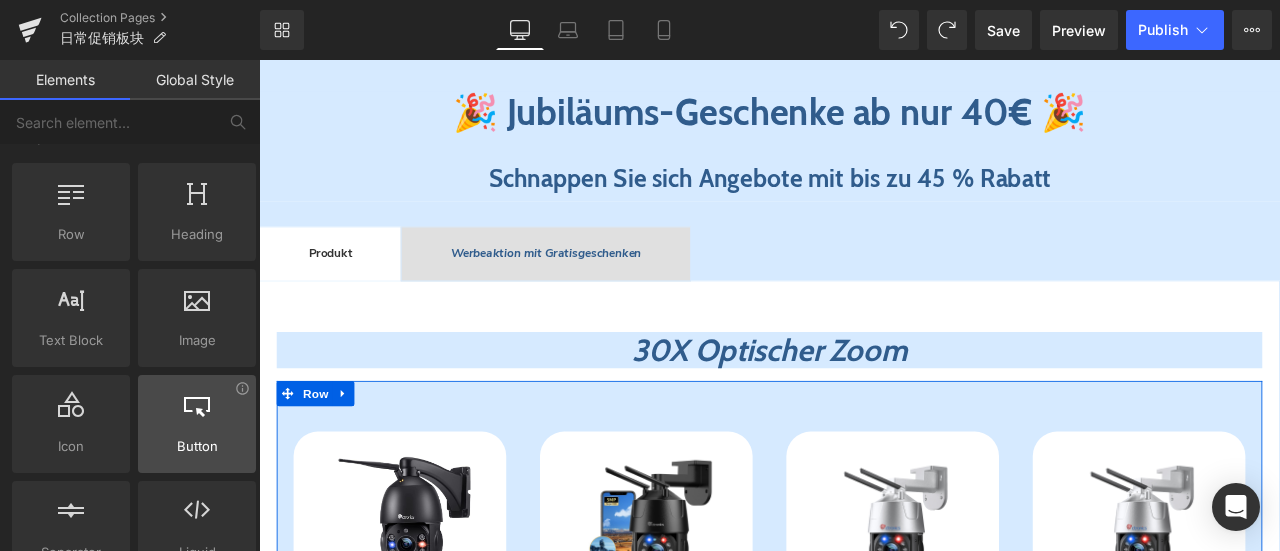 scroll, scrollTop: 0, scrollLeft: 0, axis: both 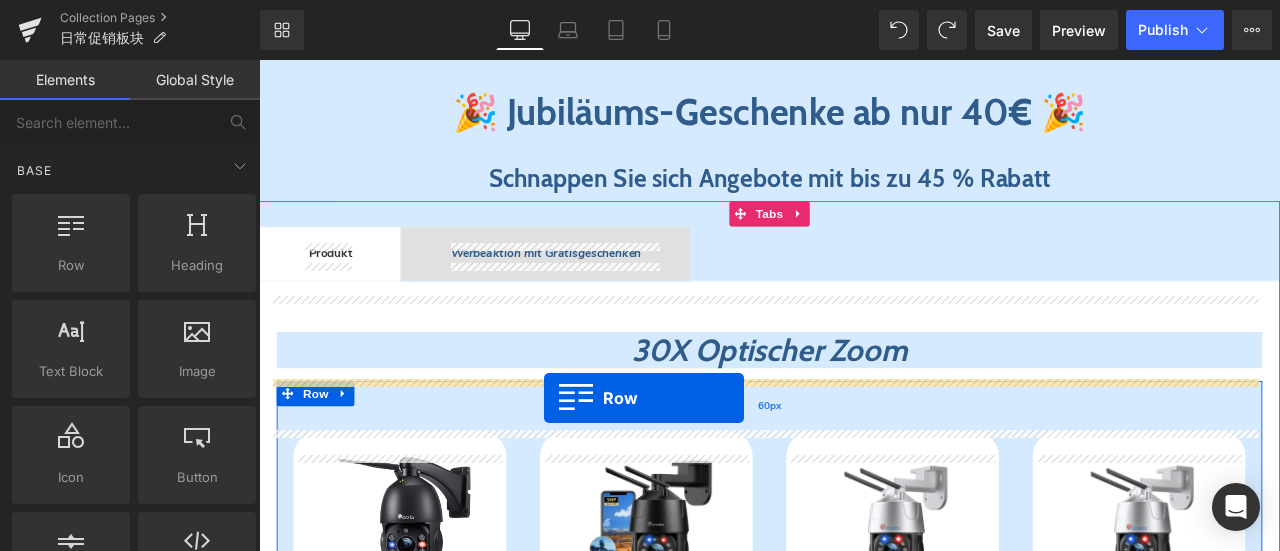 drag, startPoint x: 332, startPoint y: 311, endPoint x: 597, endPoint y: 460, distance: 304.01645 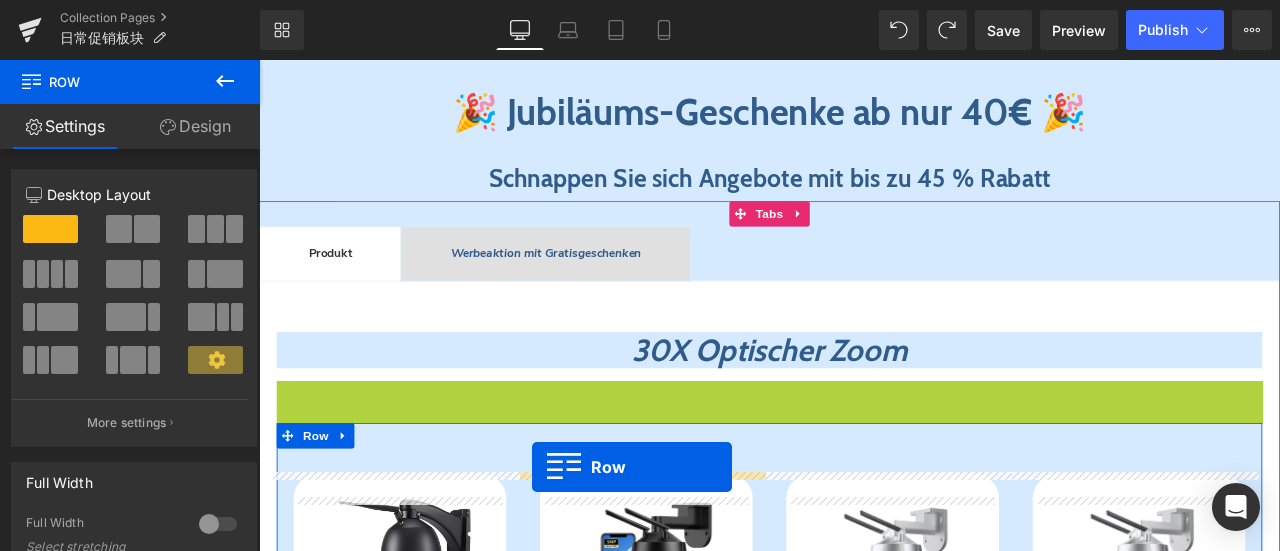 scroll, scrollTop: 576, scrollLeft: 0, axis: vertical 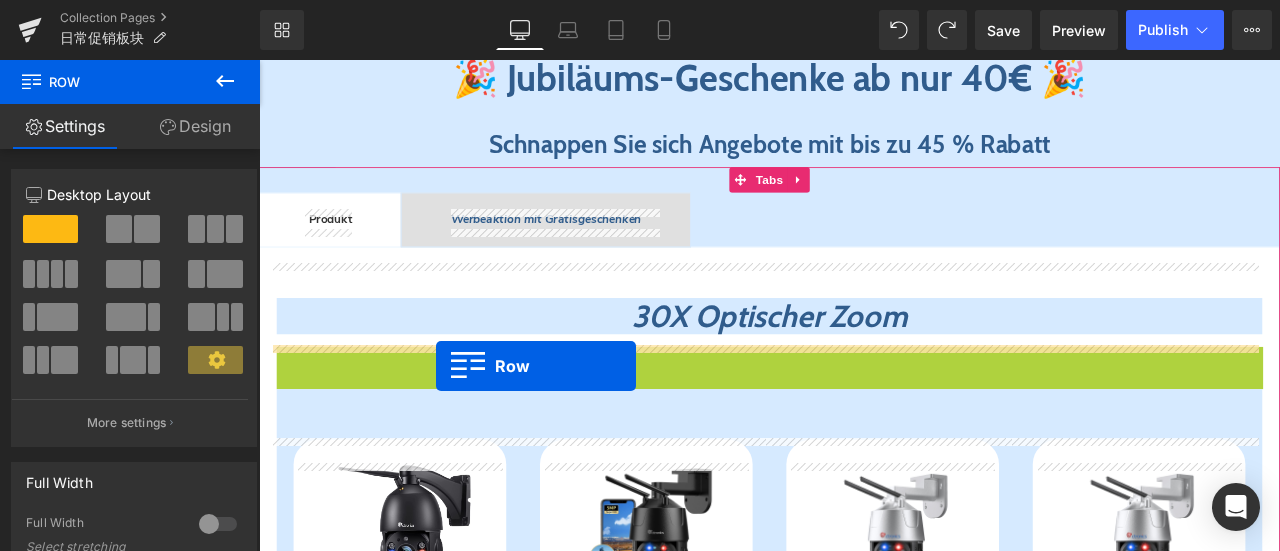 drag, startPoint x: 290, startPoint y: 445, endPoint x: 469, endPoint y: 423, distance: 180.3469 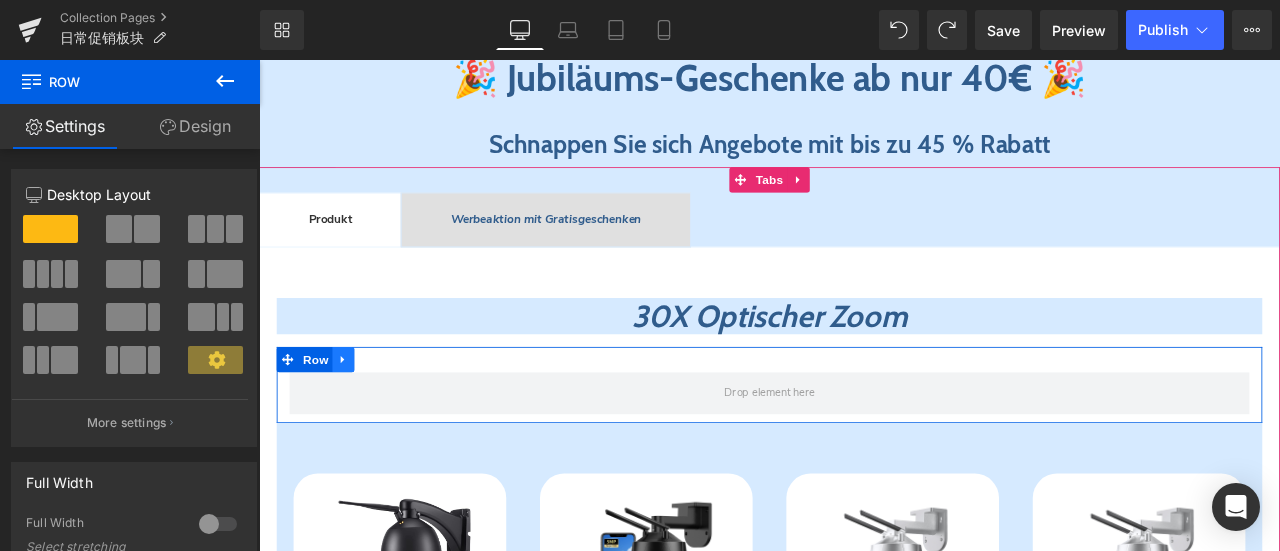 click 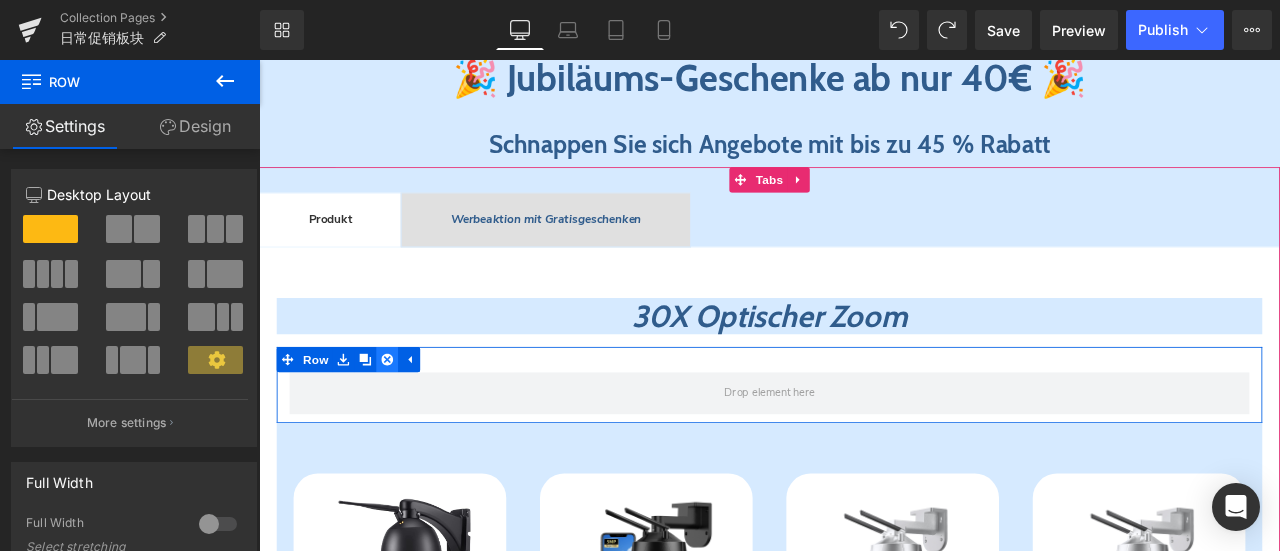 click 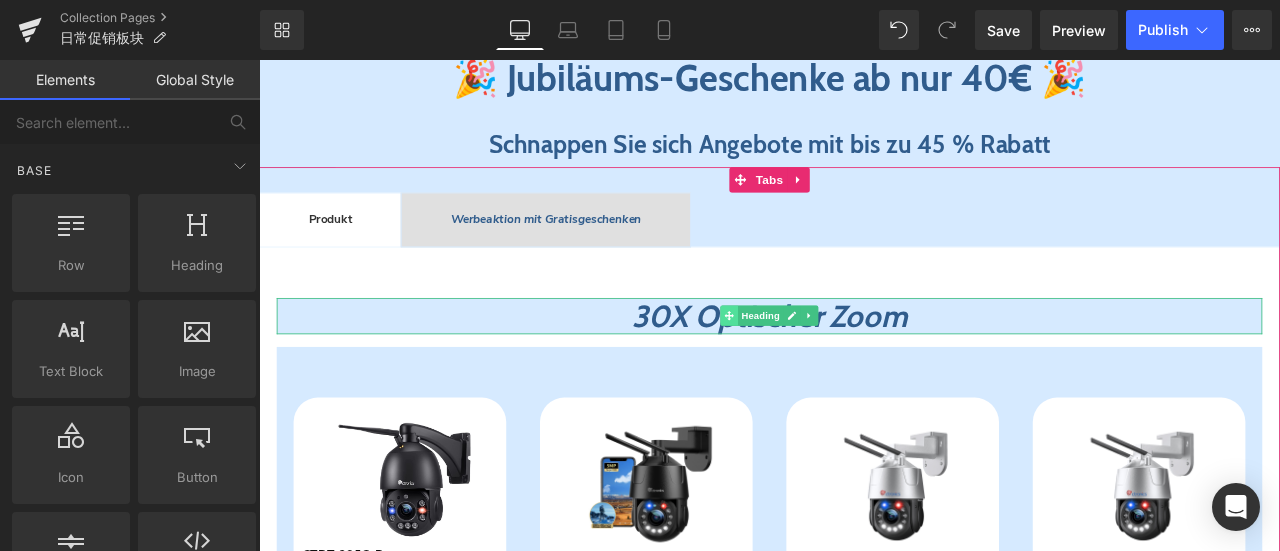 click 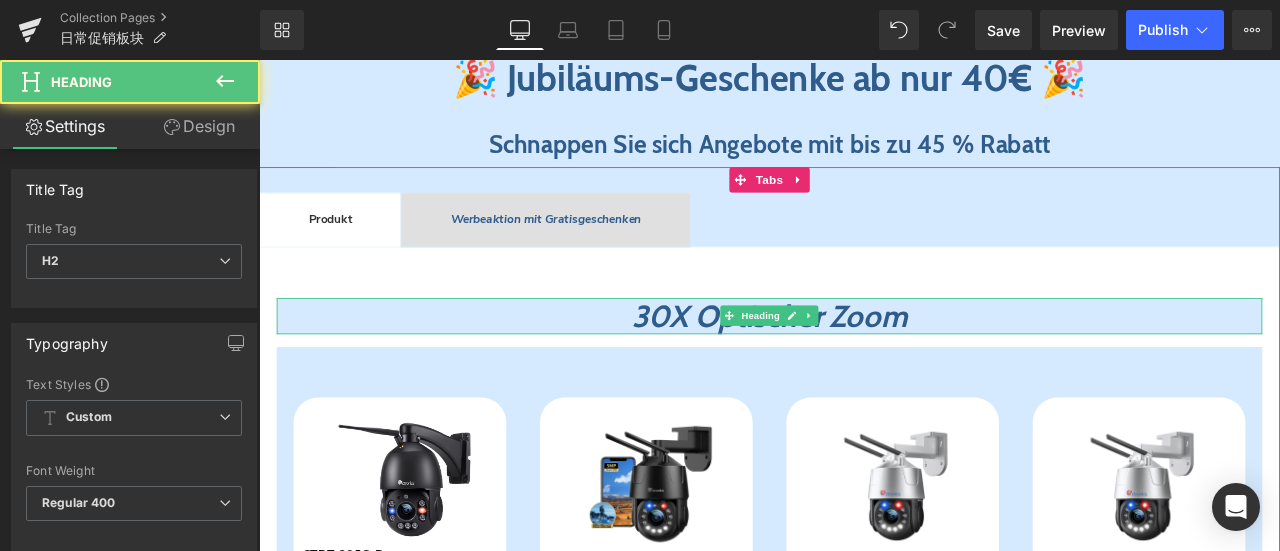 click on "30X Optischer Zoom" at bounding box center (864, 363) 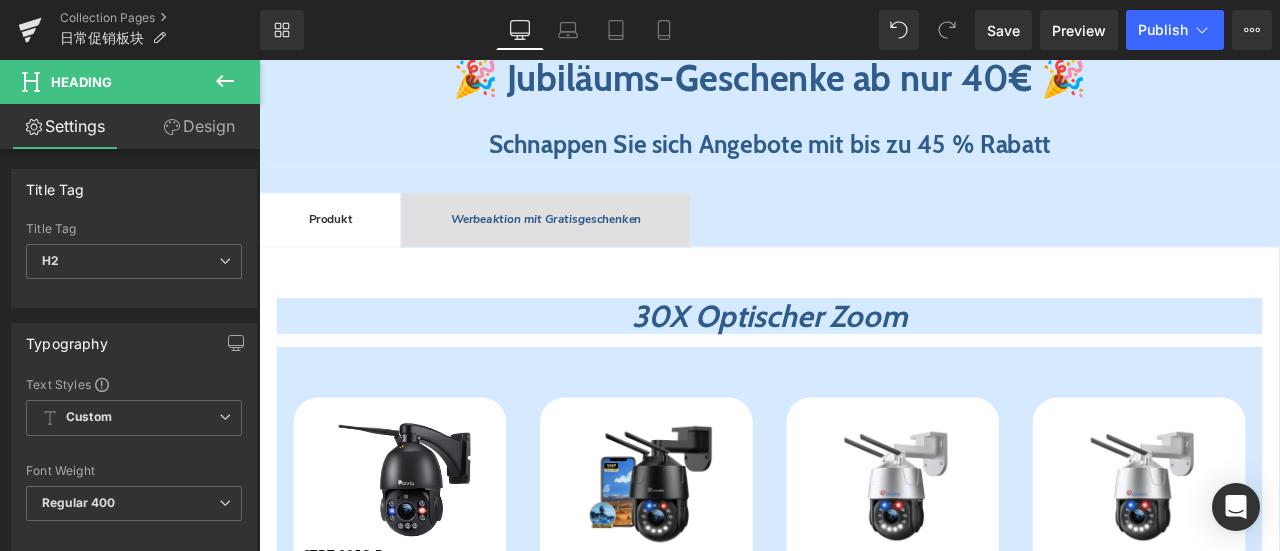 click on "Design" at bounding box center (199, 126) 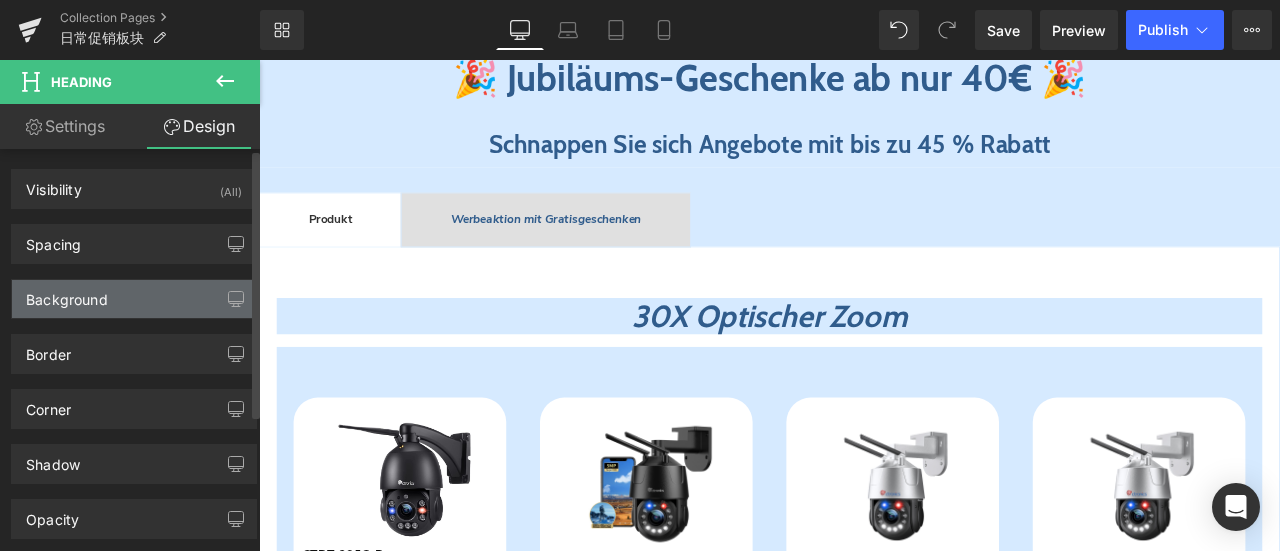 click on "Background" at bounding box center (67, 294) 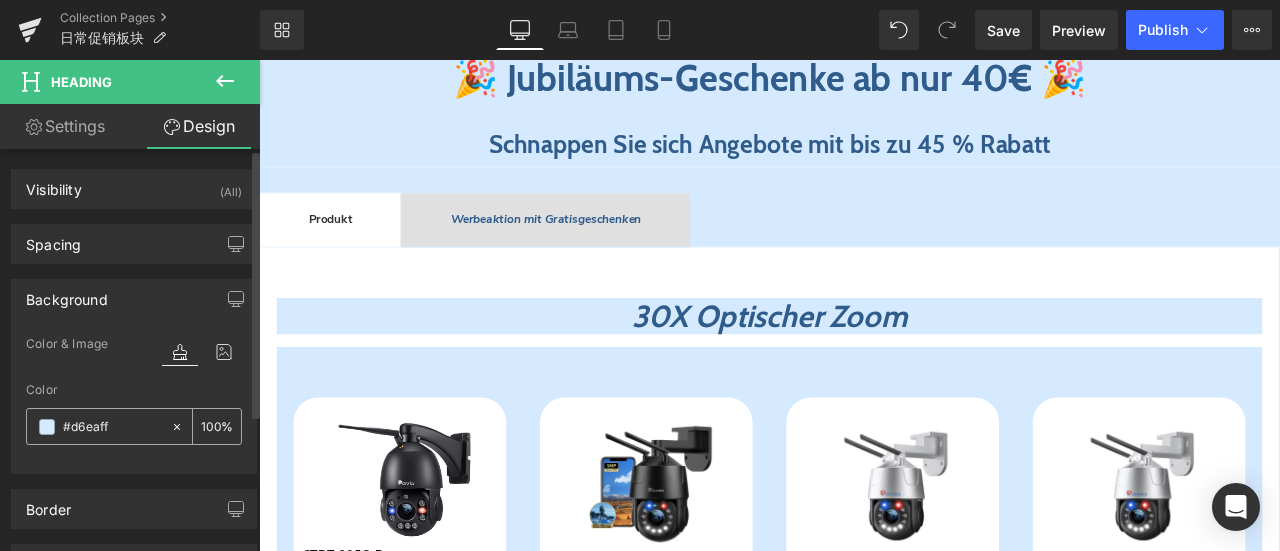 click on "#d6eaff" at bounding box center (112, 427) 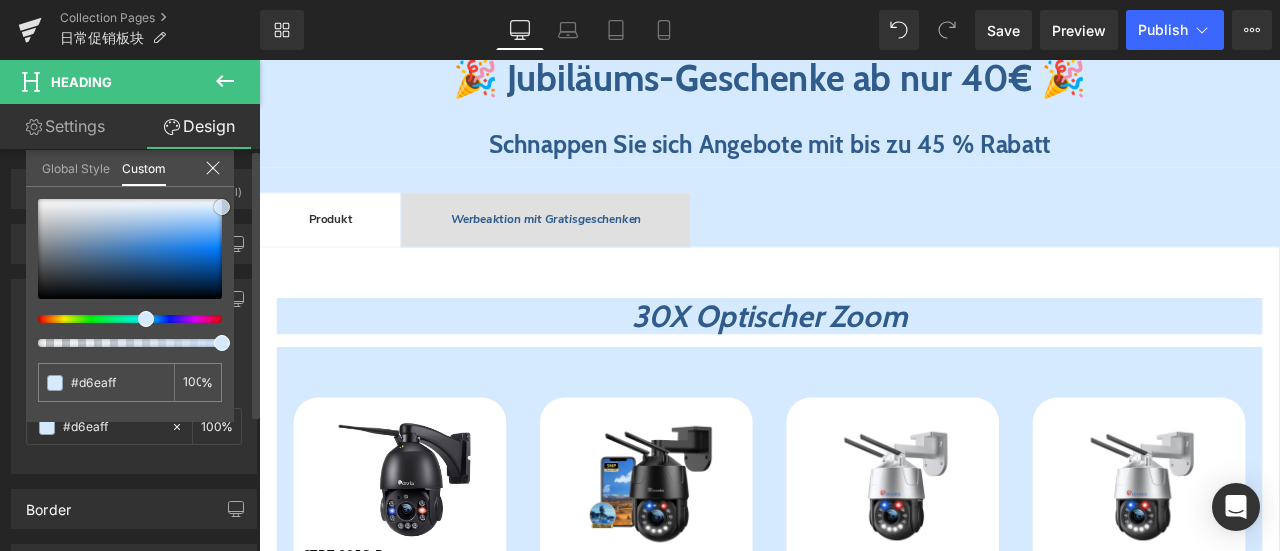 type on "#ecedee" 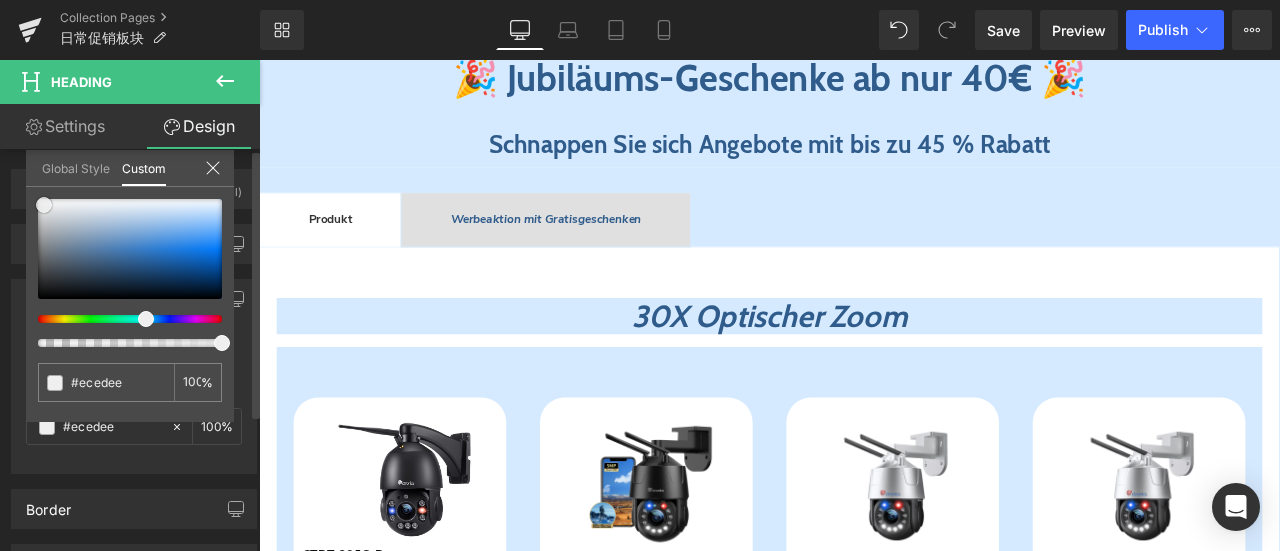 type on "#efeff0" 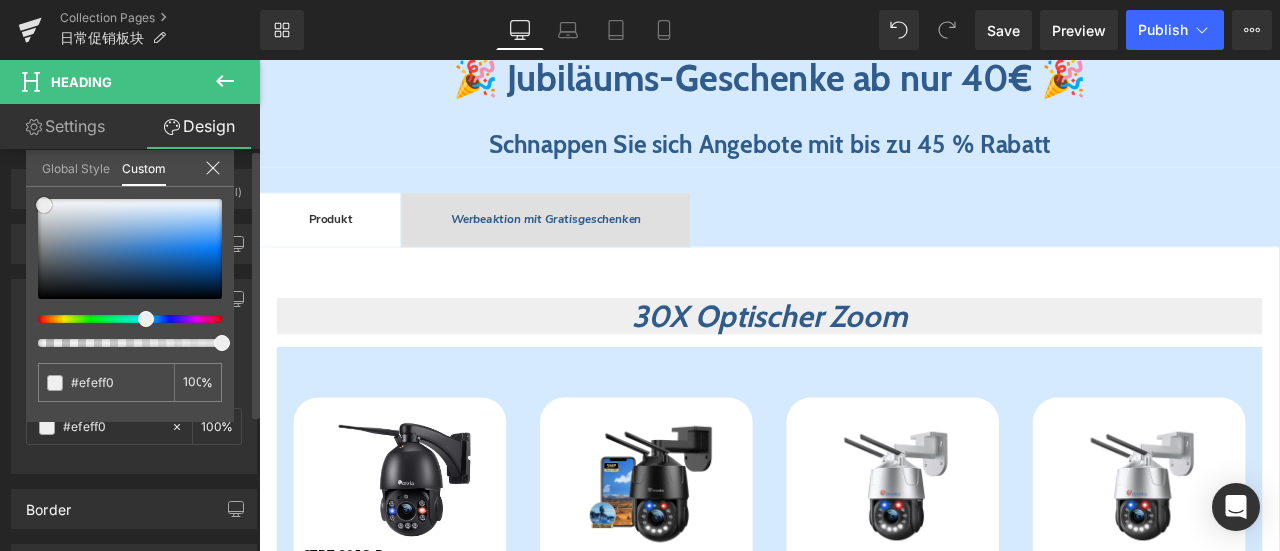 type on "#f7f7f7" 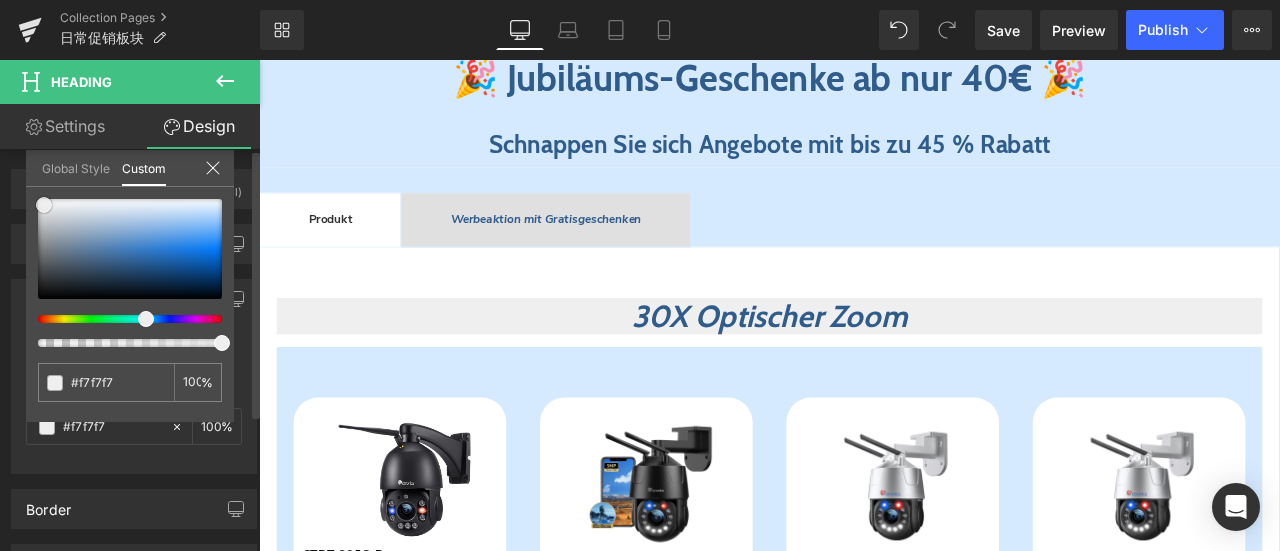 type on "#f9f9f9" 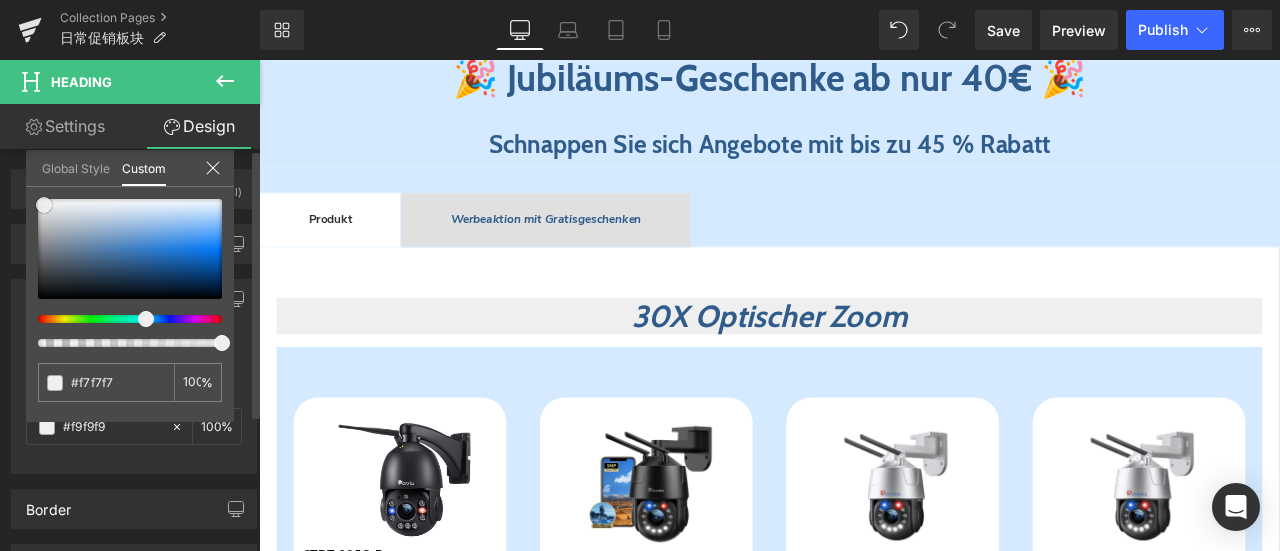 type on "#f9f9f9" 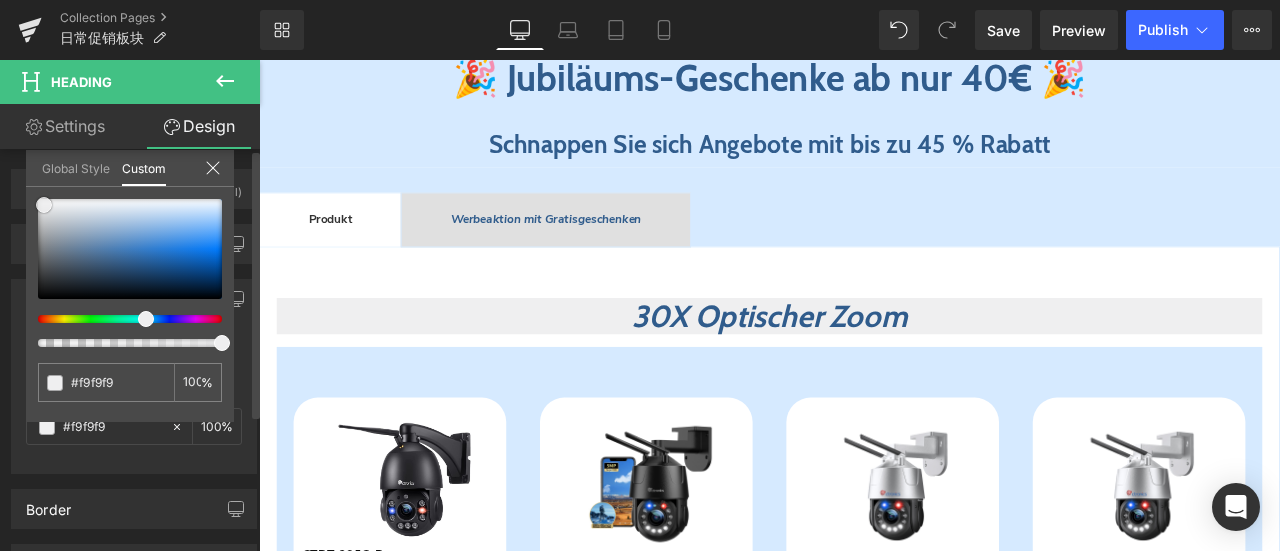type on "#fcfcfc" 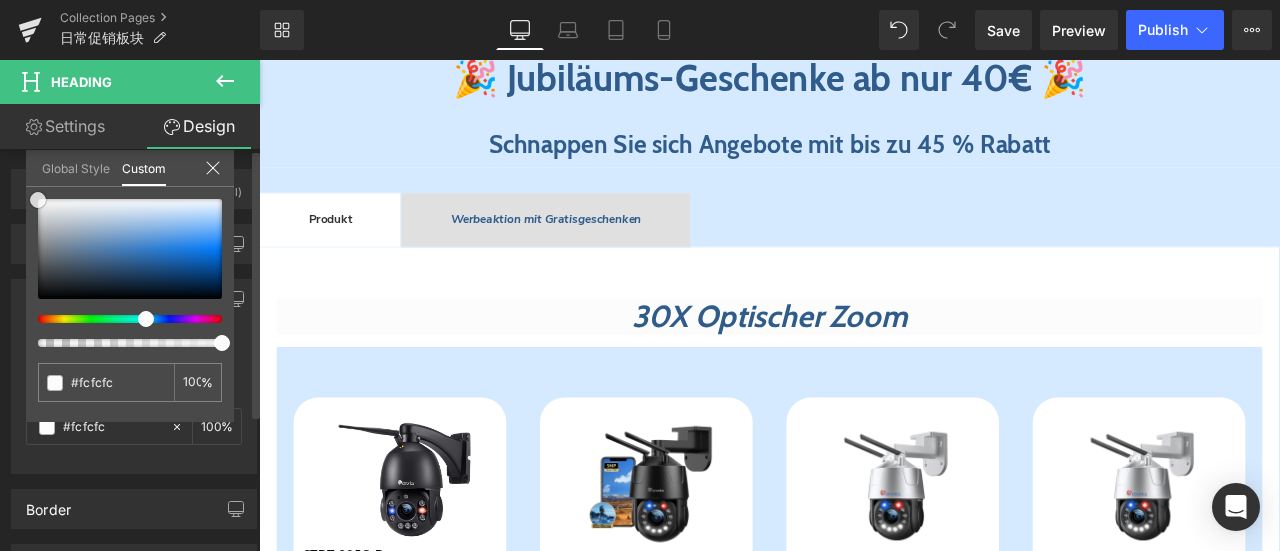 type on "#ffffff" 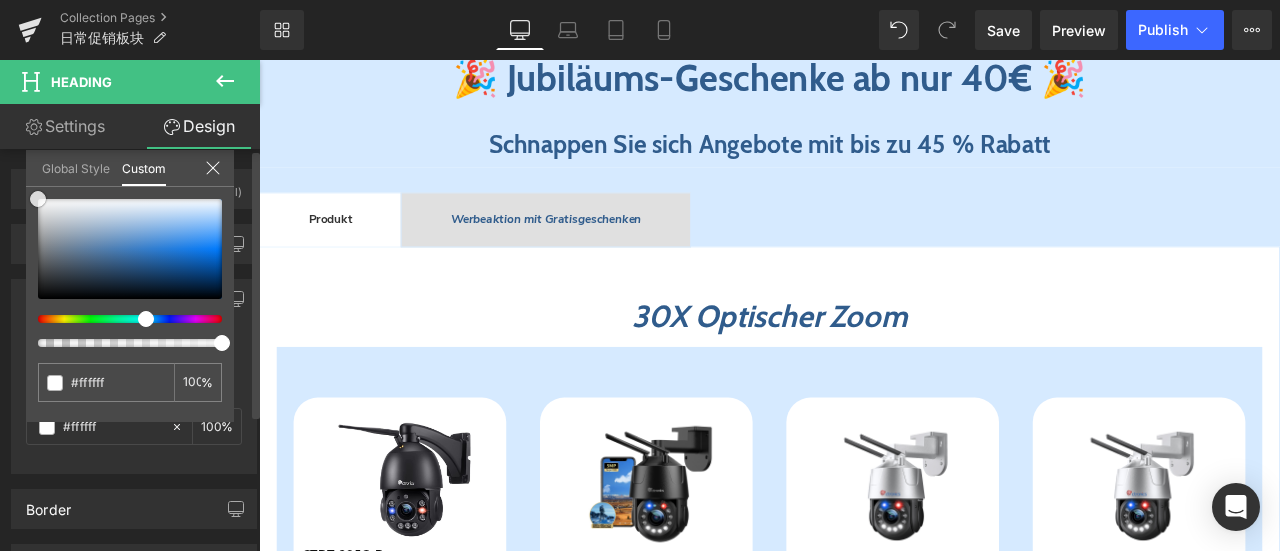 drag, startPoint x: 44, startPoint y: 205, endPoint x: 38, endPoint y: 195, distance: 11.661903 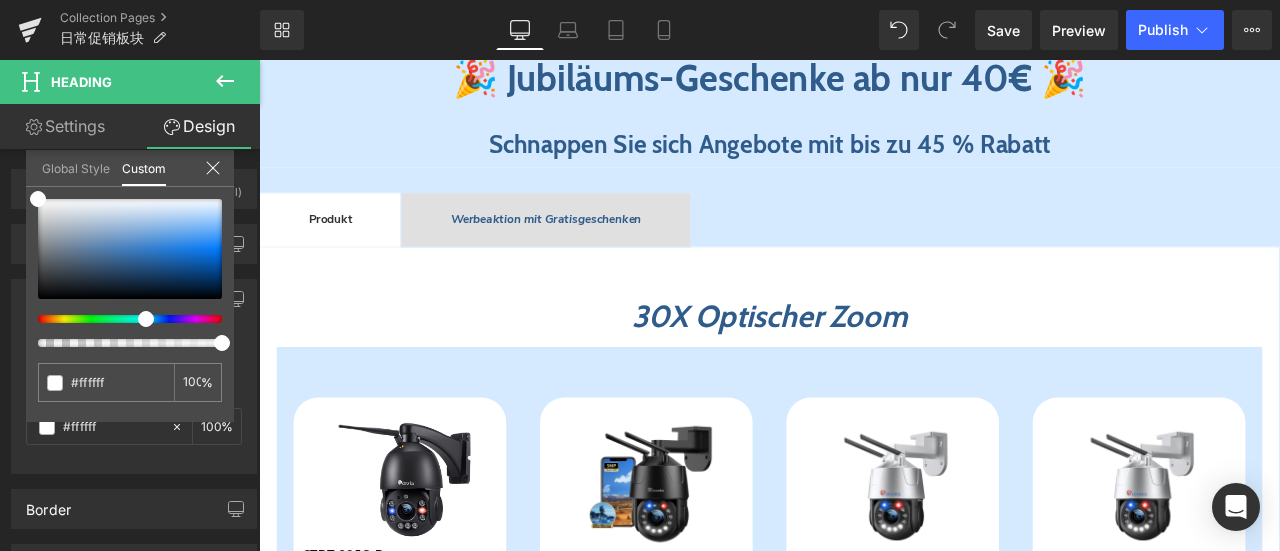 click on "Direkt zum Inhalt
Einkaufswagen
Noch €0,01 fehlen zum kostenlosen Versand!
Du hast kostenlosen Versand freigeschaltet!
Ihr Einkaufswagen ist im Moment leer.
Zur Kasse
Ein oder mehrere Artikel in deinem Warenkorb ist/sind ein wiederkehrender Kauf oder ein Kauf mit Zahlungsaufschub. Indem ich fortfahre, stimme ich den  Stornierungsrichtlinie" at bounding box center [864, 1405] 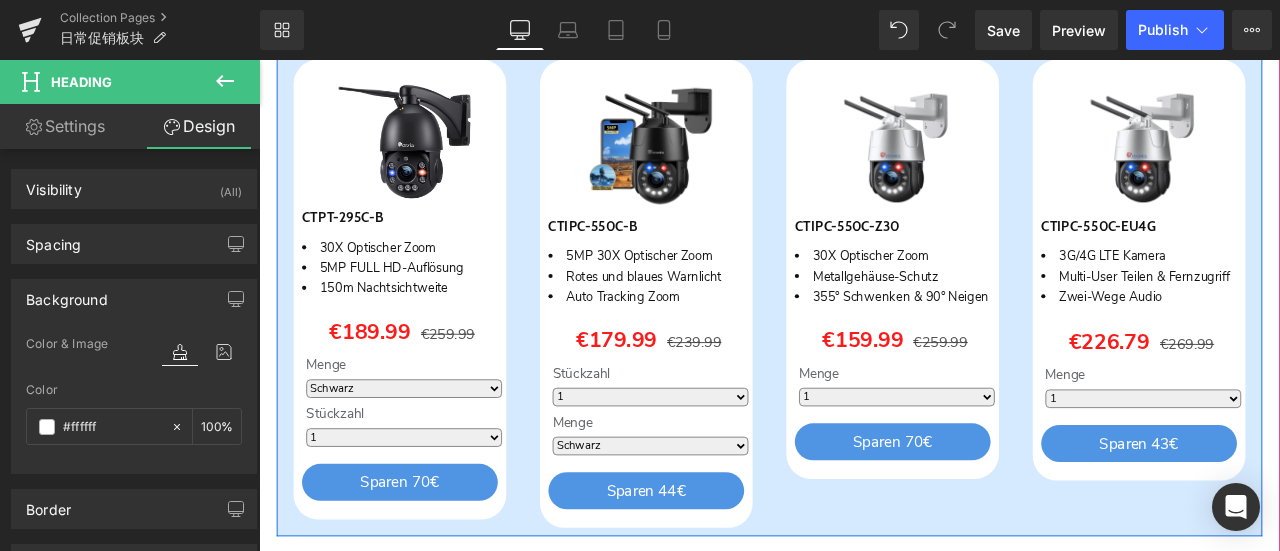 scroll, scrollTop: 1376, scrollLeft: 0, axis: vertical 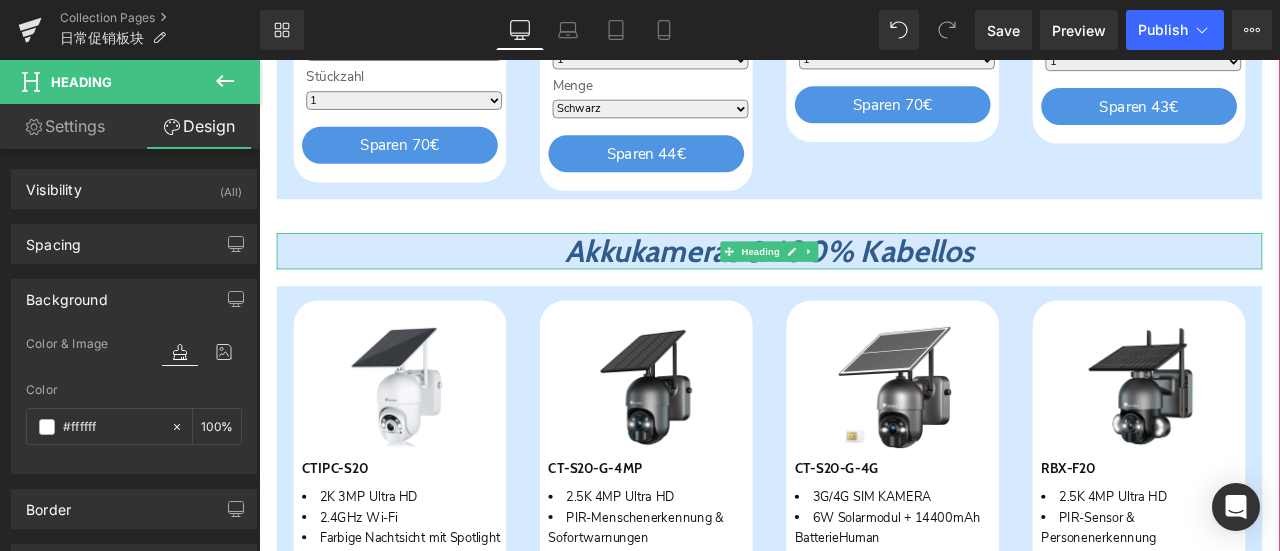 click on "Akkukameras & 100% Kabellos" at bounding box center (864, 286) 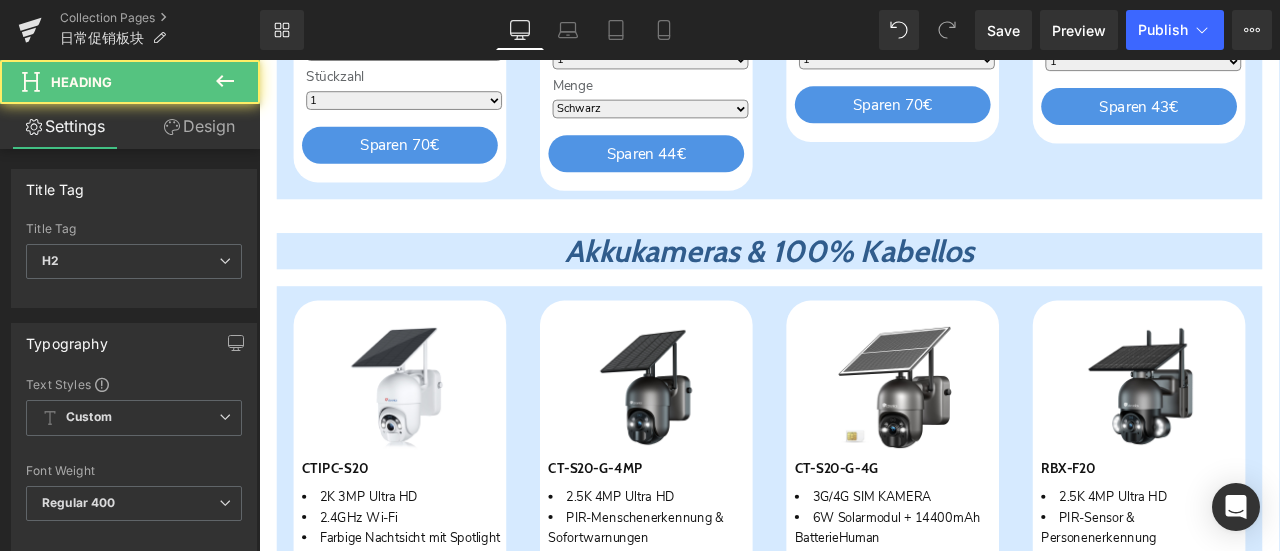 click on "Design" at bounding box center (199, 126) 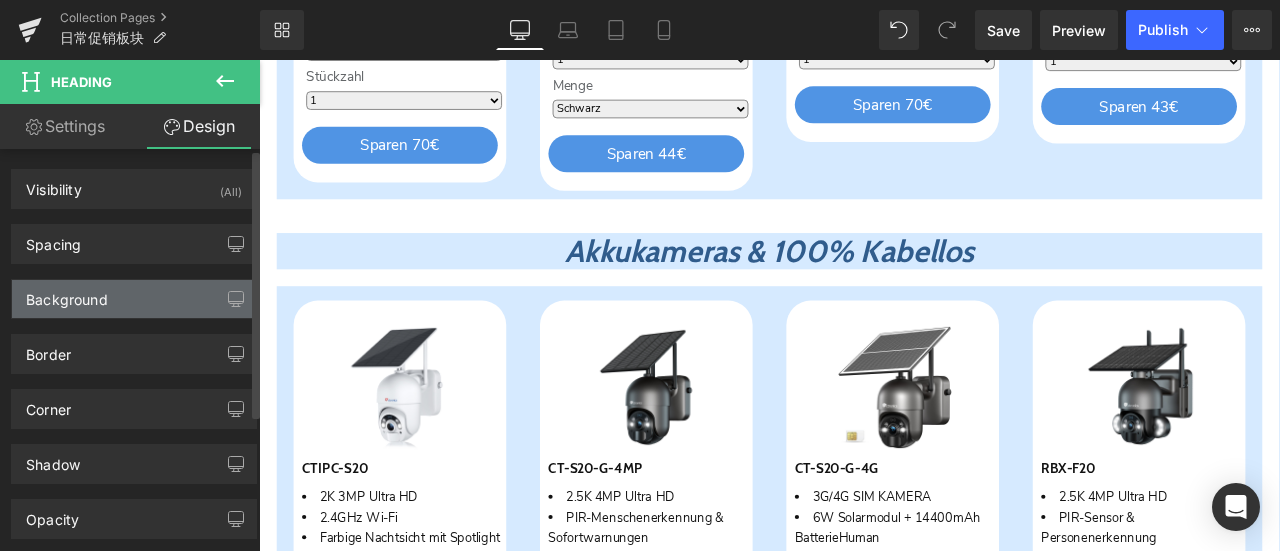 type on "#d6eaff" 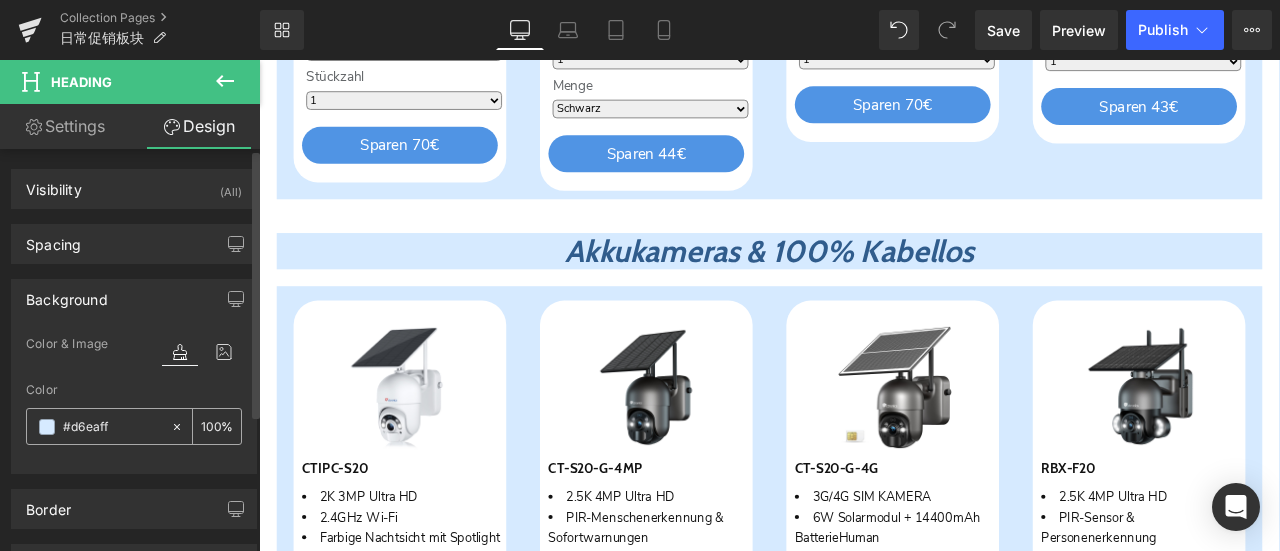 click at bounding box center [47, 427] 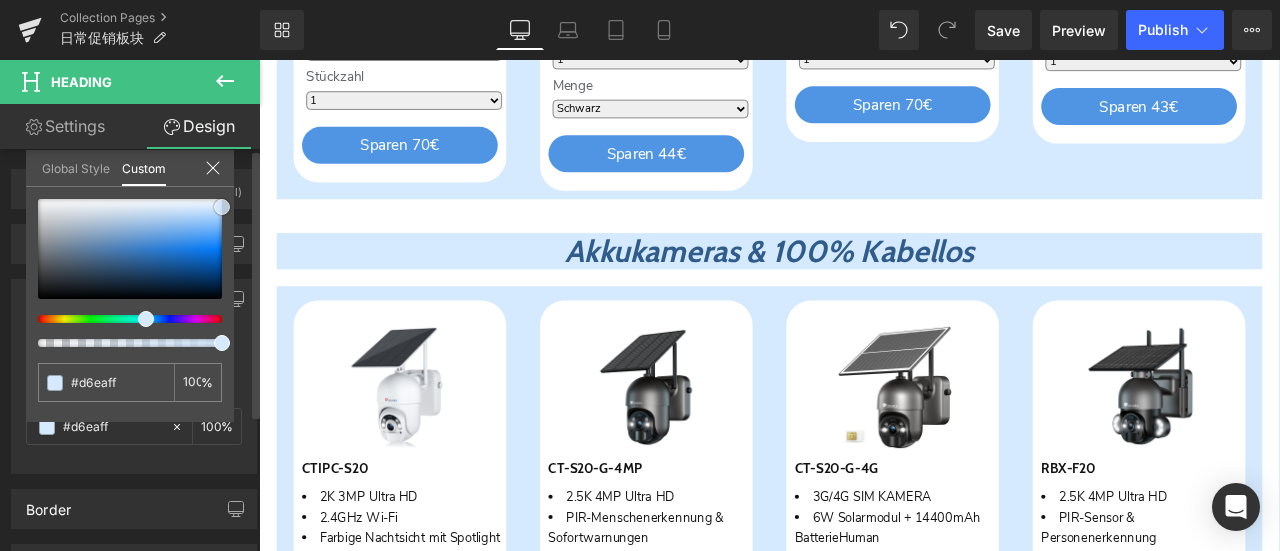 type on "#f4f4f5" 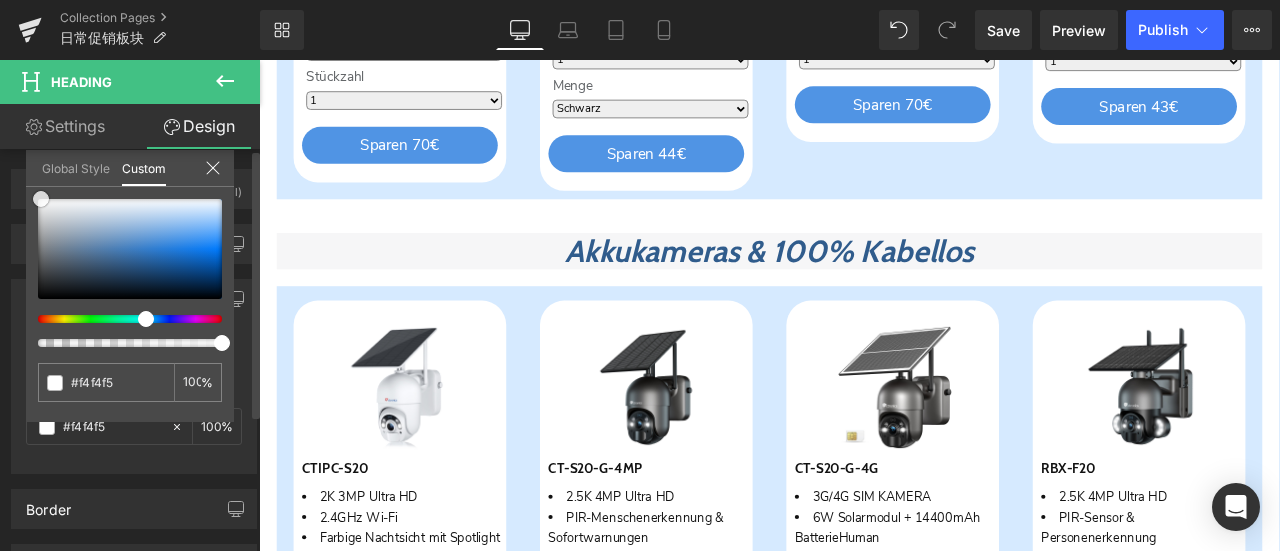 type on "#f6f6f7" 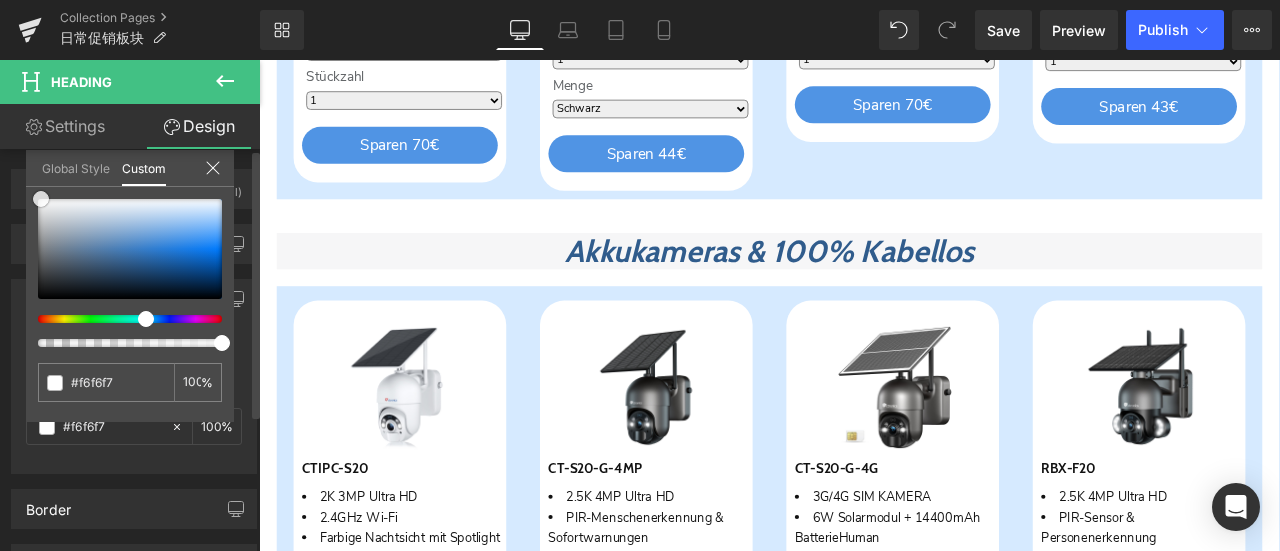 drag, startPoint x: 42, startPoint y: 203, endPoint x: 61, endPoint y: 200, distance: 19.235384 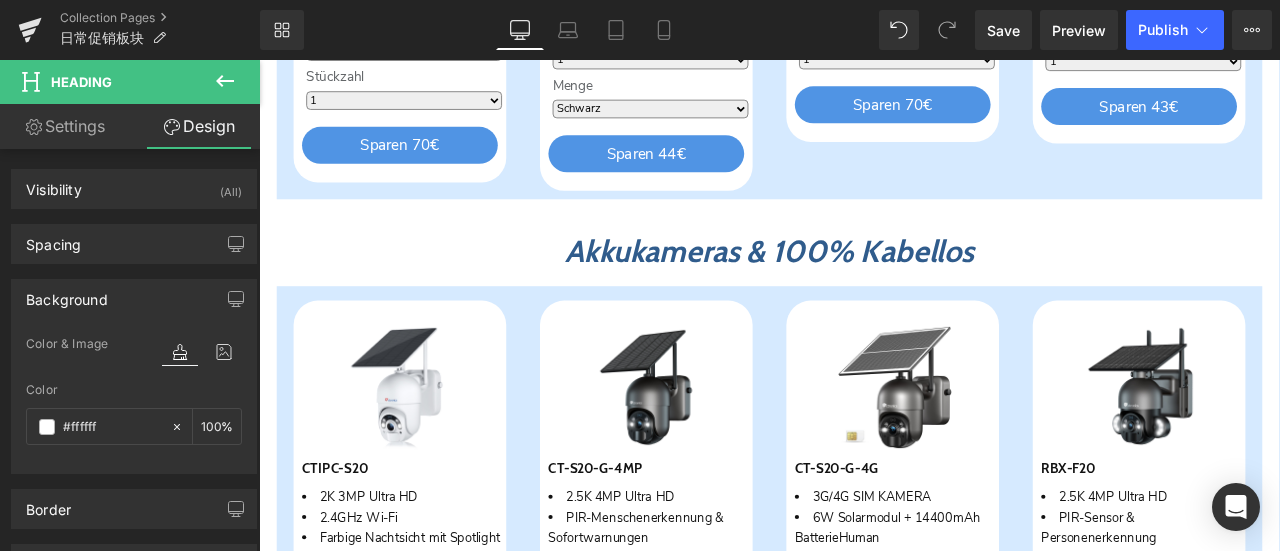 click on "Direkt zum Inhalt
Einkaufswagen
Noch €0,01 fehlen zum kostenlosen Versand!
Du hast kostenlosen Versand freigeschaltet!
Ihr Einkaufswagen ist im Moment leer.
Zur Kasse
Ein oder mehrere Artikel in deinem Warenkorb ist/sind ein wiederkehrender Kauf oder ein Kauf mit Zahlungsaufschub. Indem ich fortfahre, stimme ich den  Stornierungsrichtlinie" at bounding box center [864, 605] 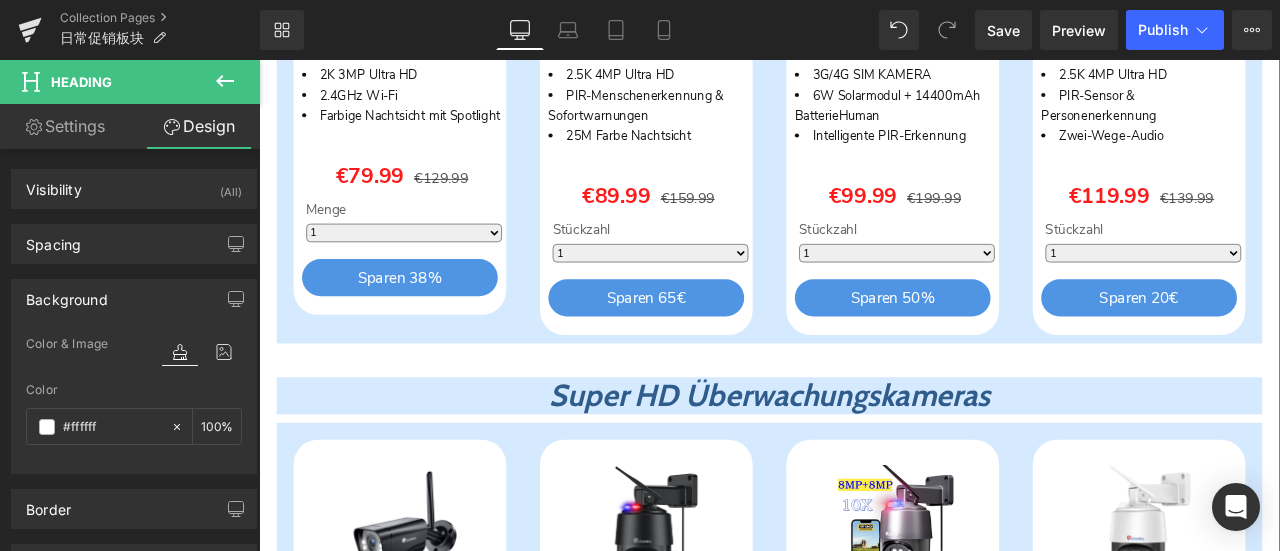 scroll, scrollTop: 1976, scrollLeft: 0, axis: vertical 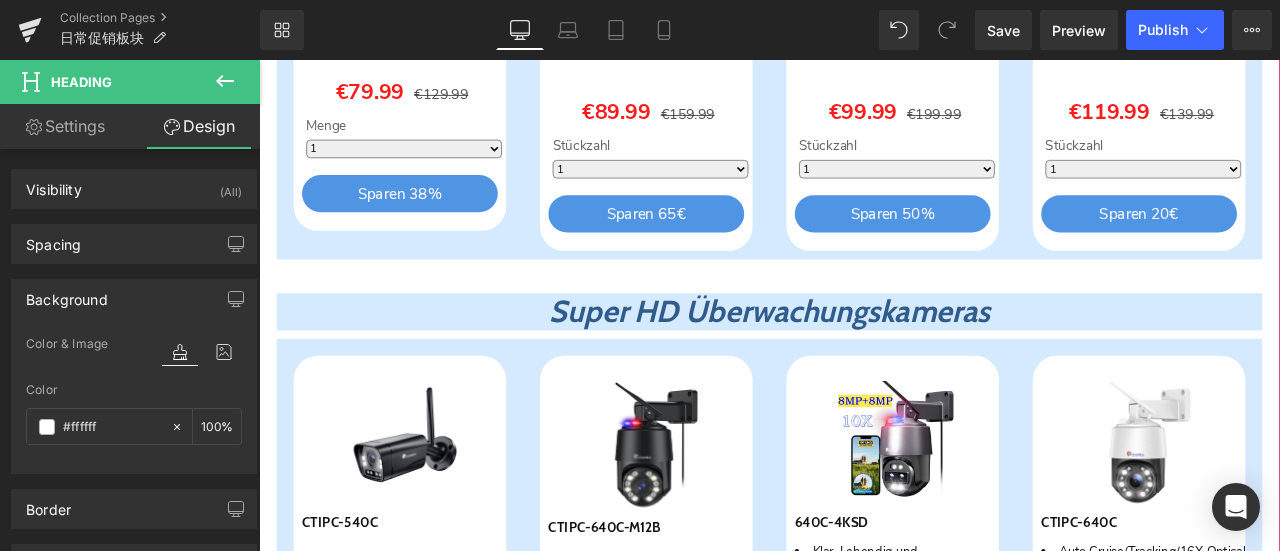 click on "Super HD Überwachungskameras" at bounding box center [864, 357] 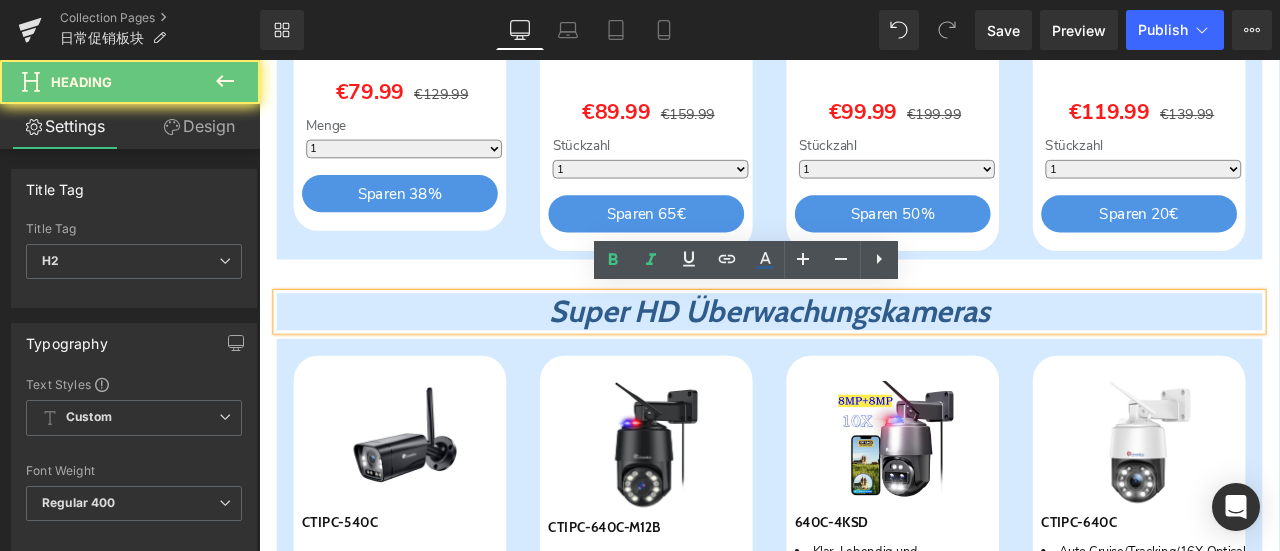 click on "Super HD Überwachungskameras" at bounding box center (864, 357) 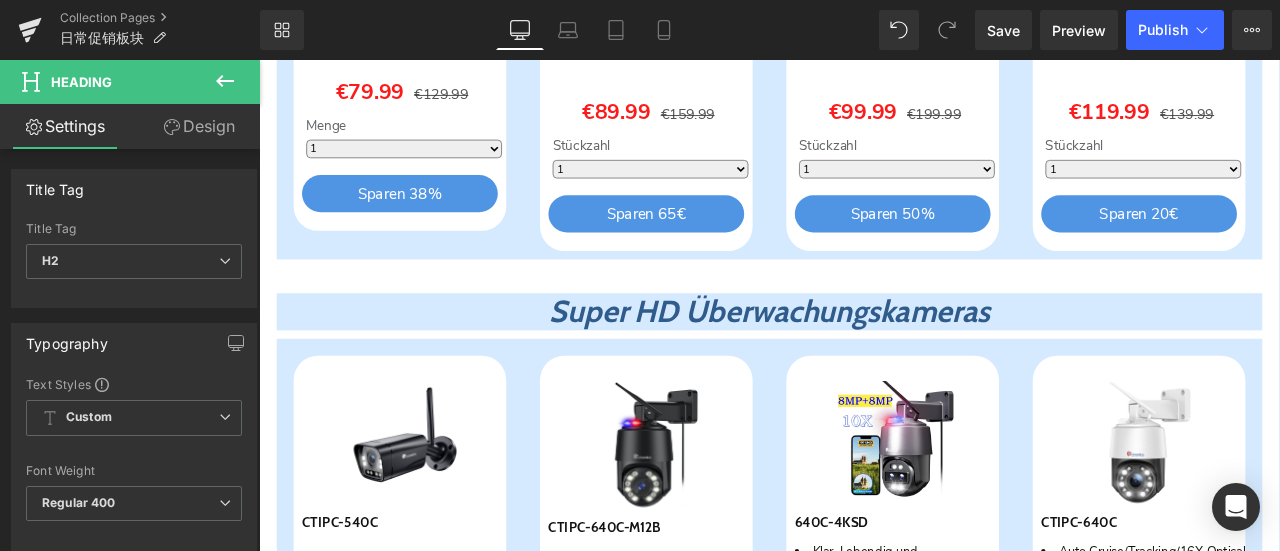 drag, startPoint x: 206, startPoint y: 133, endPoint x: 107, endPoint y: 310, distance: 202.80533 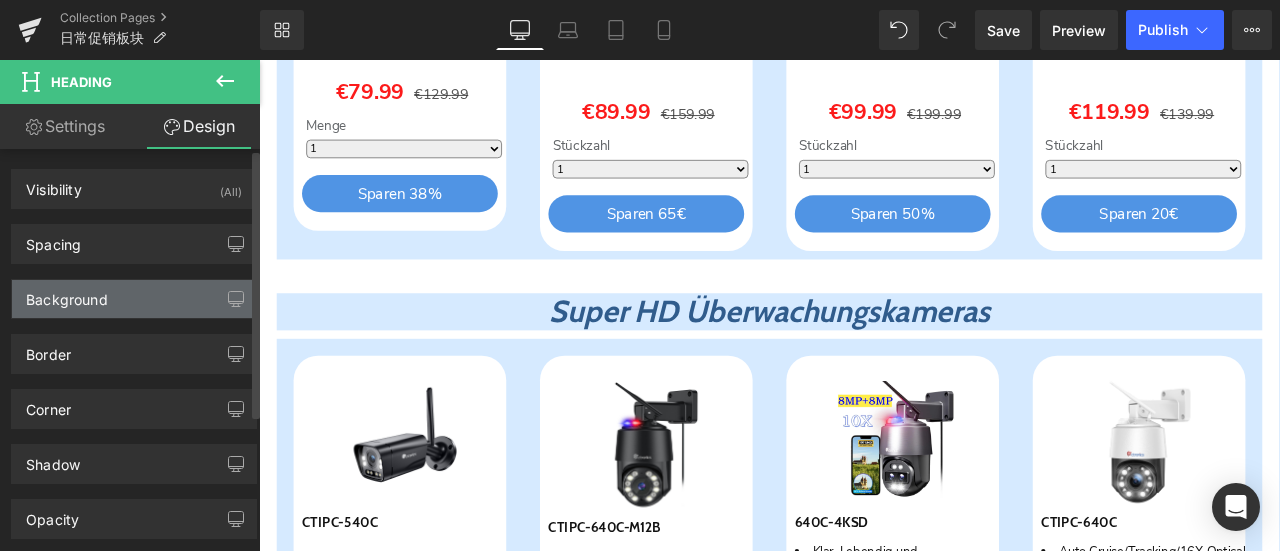 type on "#d6eaff" 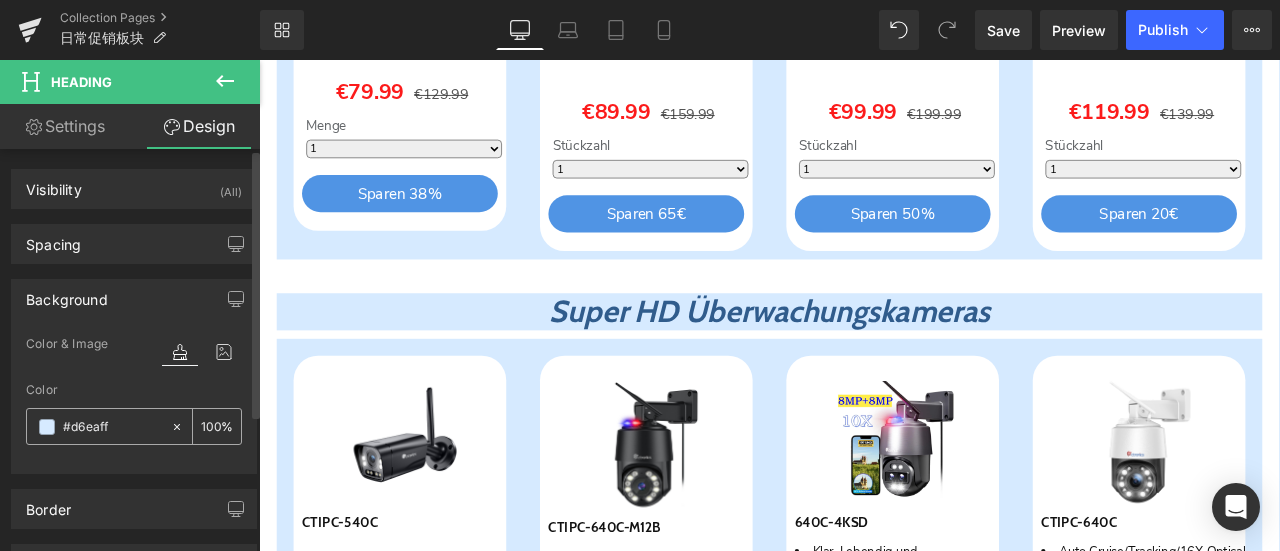 click at bounding box center (47, 427) 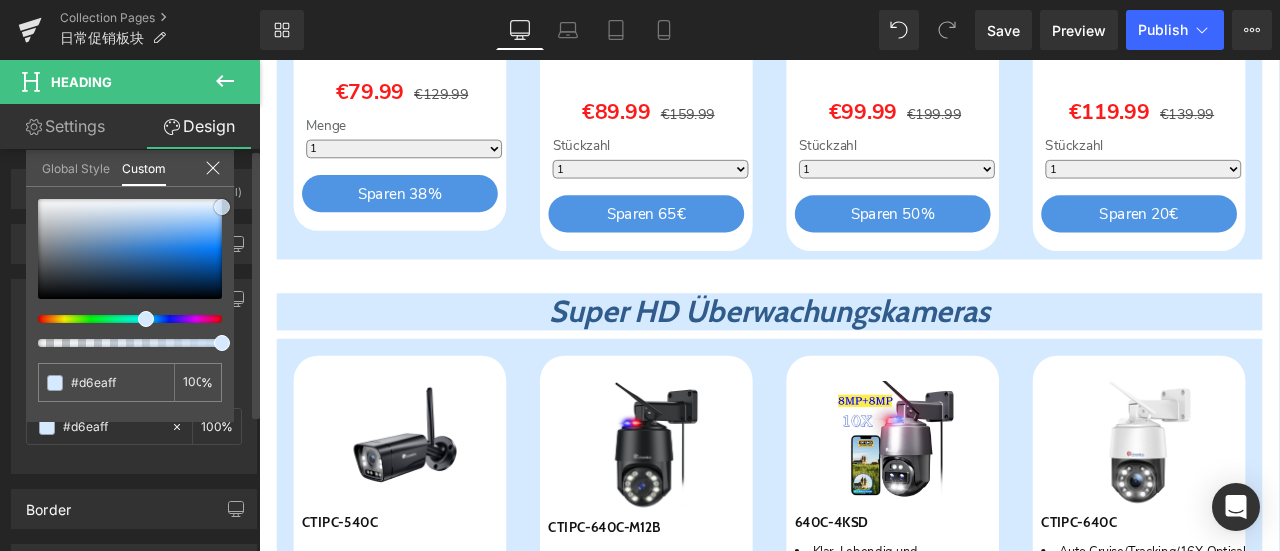 type on "#e2e5e8" 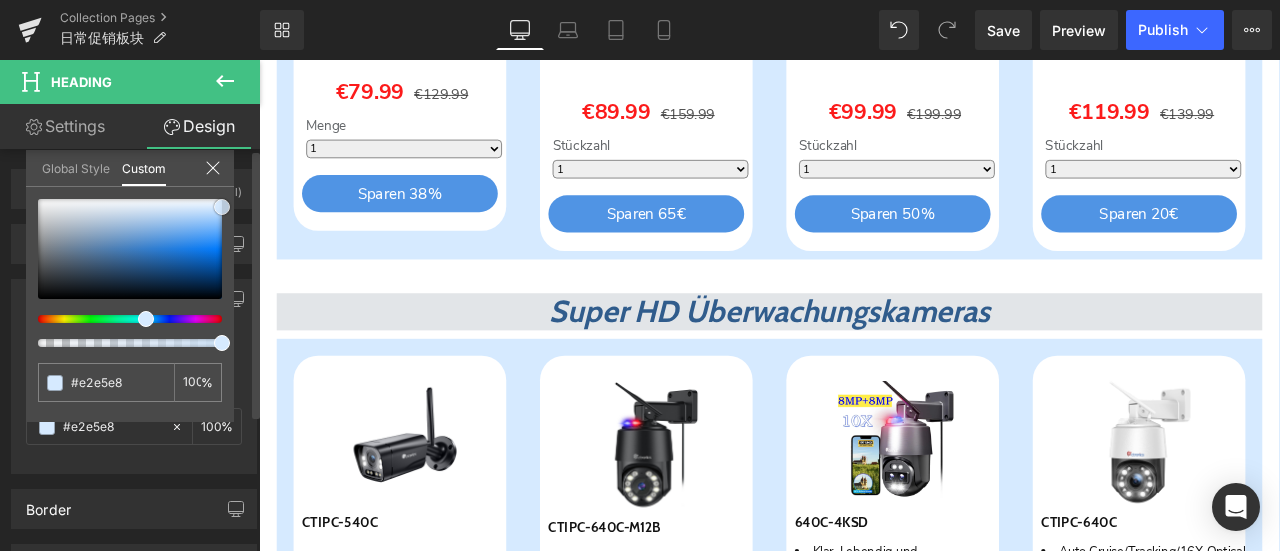type on "#eef0f0" 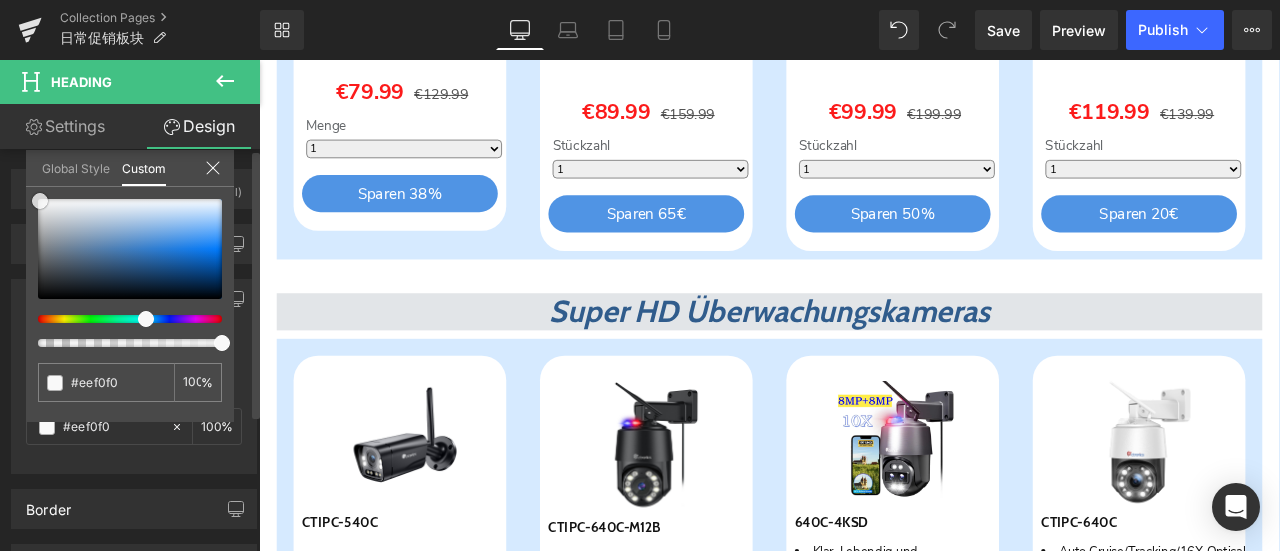 type on "#f4f5f5" 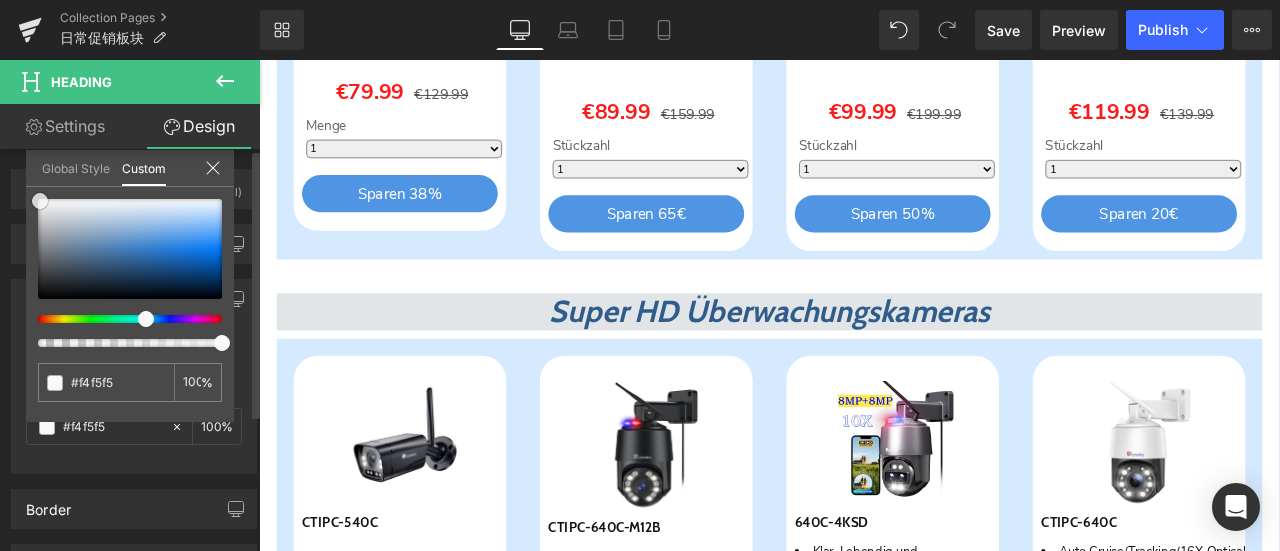 type on "#fcfcfc" 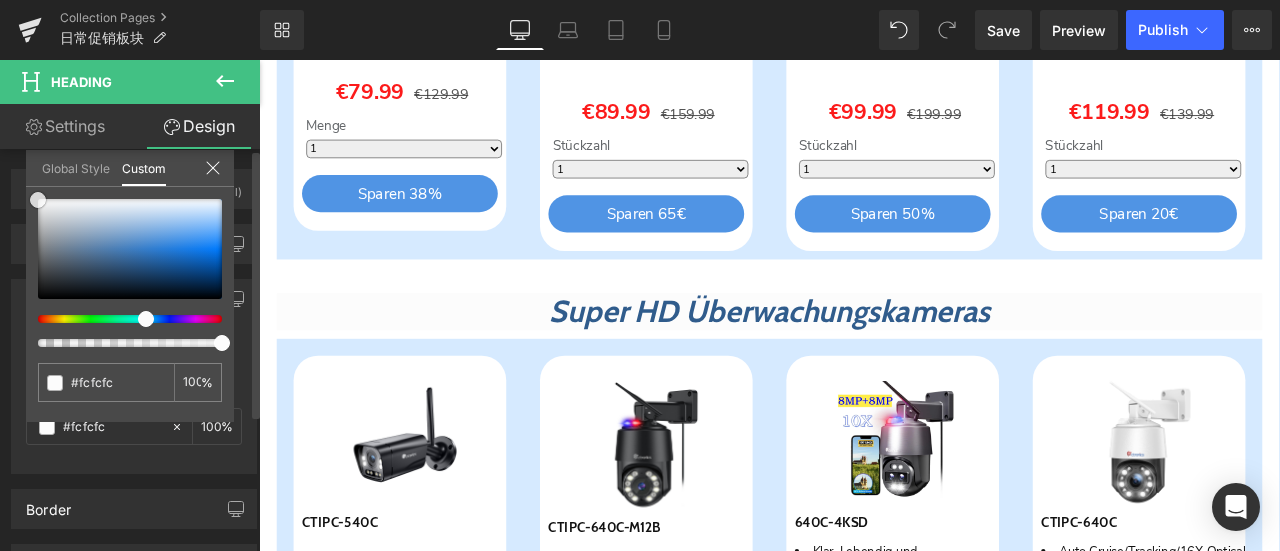 drag, startPoint x: 56, startPoint y: 209, endPoint x: 34, endPoint y: 200, distance: 23.769728 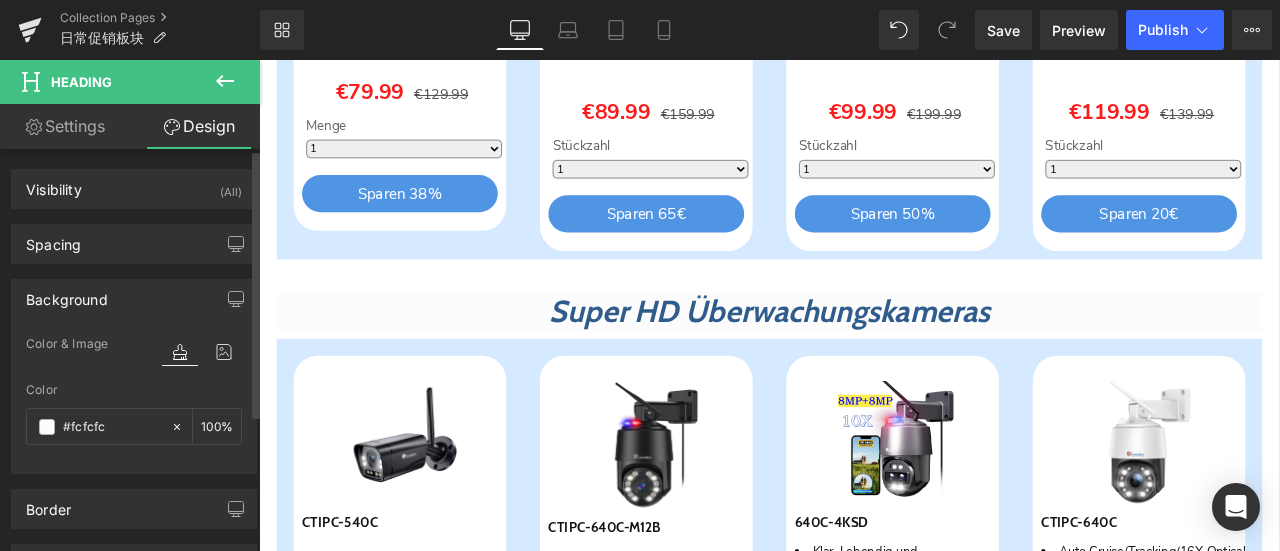 click on "Direkt zum Inhalt
Einkaufswagen
Noch €0,01 fehlen zum kostenlosen Versand!
Du hast kostenlosen Versand freigeschaltet!
Ihr Einkaufswagen ist im Moment leer.
Zur Kasse
Ein oder mehrere Artikel in deinem Warenkorb ist/sind ein wiederkehrender Kauf oder ein Kauf mit Zahlungsaufschub. Indem ich fortfahre, stimme ich den  Stornierungsrichtlinie" at bounding box center [864, 5] 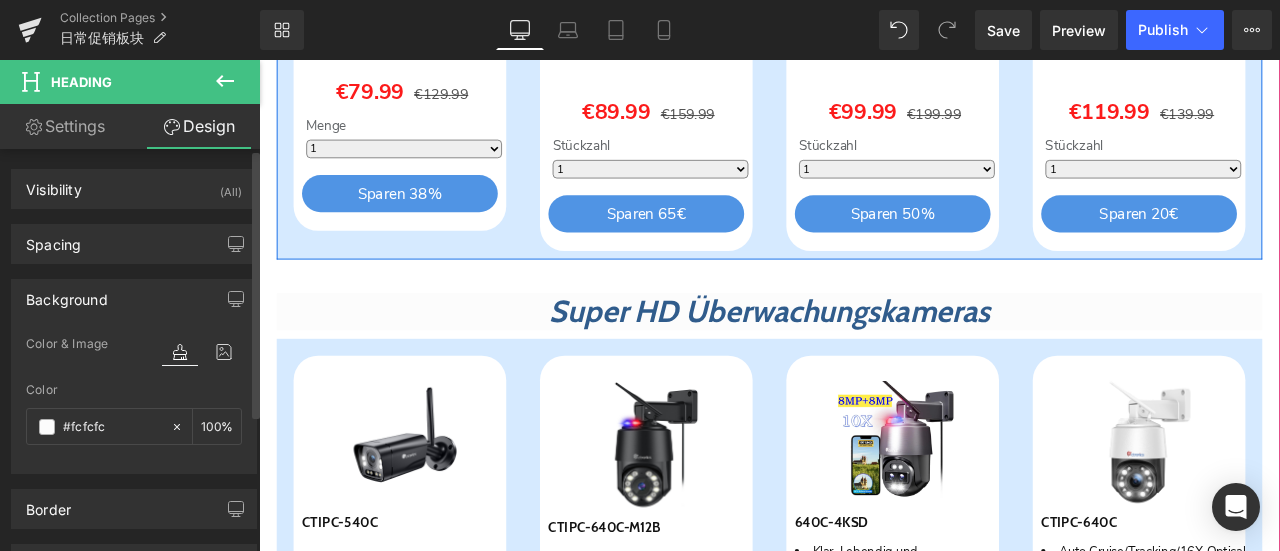 click on "Sparen
38
%
(P) Image
CTIPC-S20
(P) SKU
2K 3MP Ultra HD 2.4GHz Wi-Fi Farbige Nachtsicht mit Spotlight
Text Block
€79.99
€129.99
(P) Price
Menge 1 2 3 4
0" at bounding box center [426, 15] 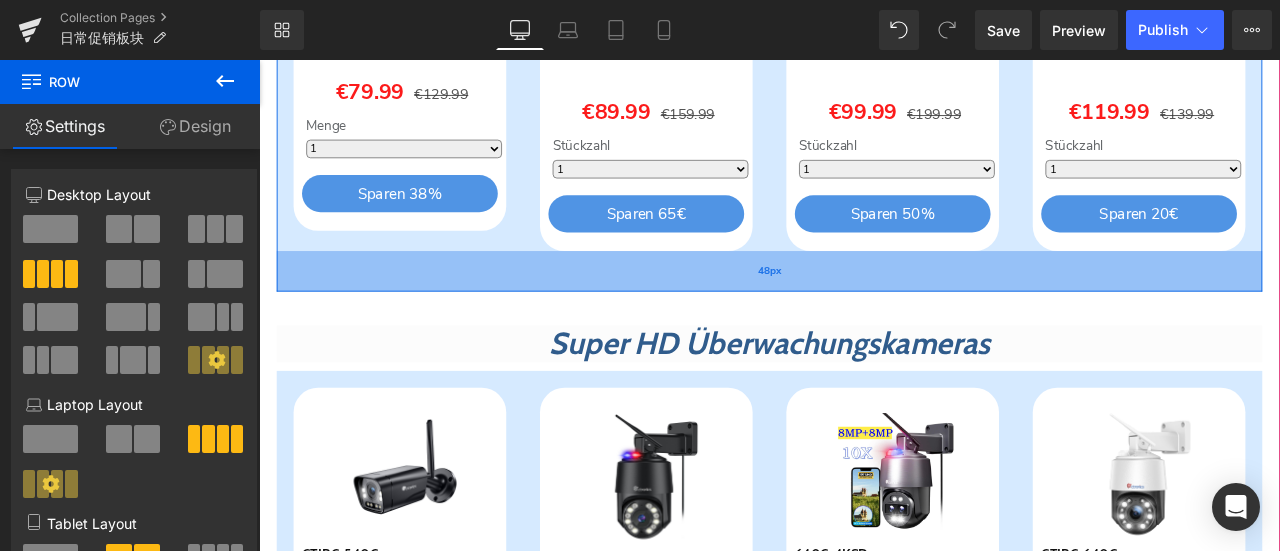 drag, startPoint x: 562, startPoint y: 284, endPoint x: 554, endPoint y: 322, distance: 38.832977 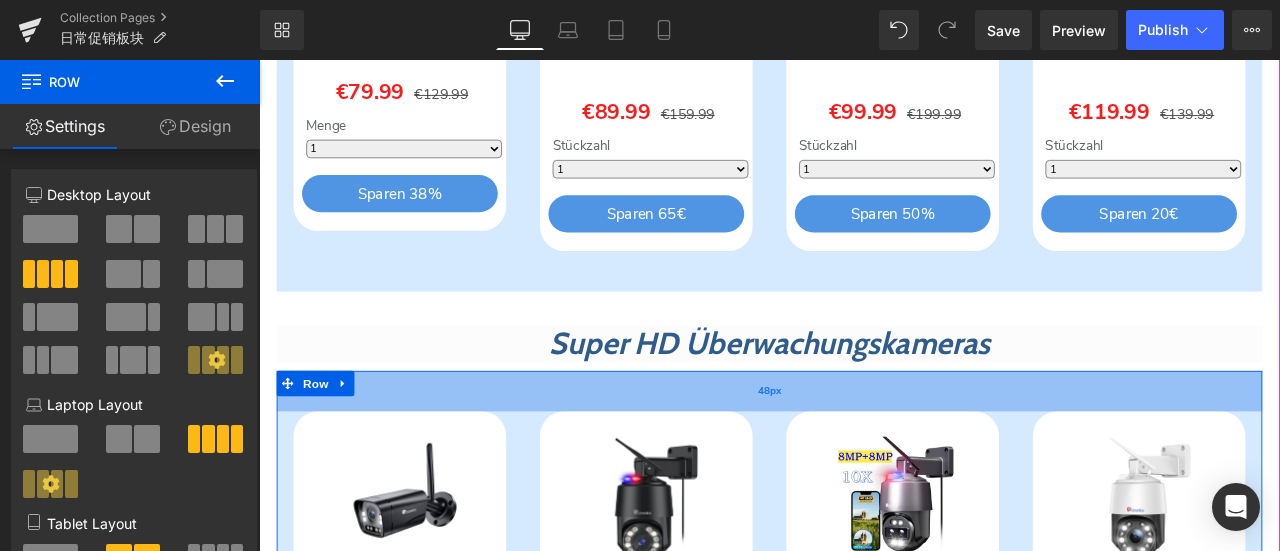 drag, startPoint x: 571, startPoint y: 411, endPoint x: 564, endPoint y: 454, distance: 43.56604 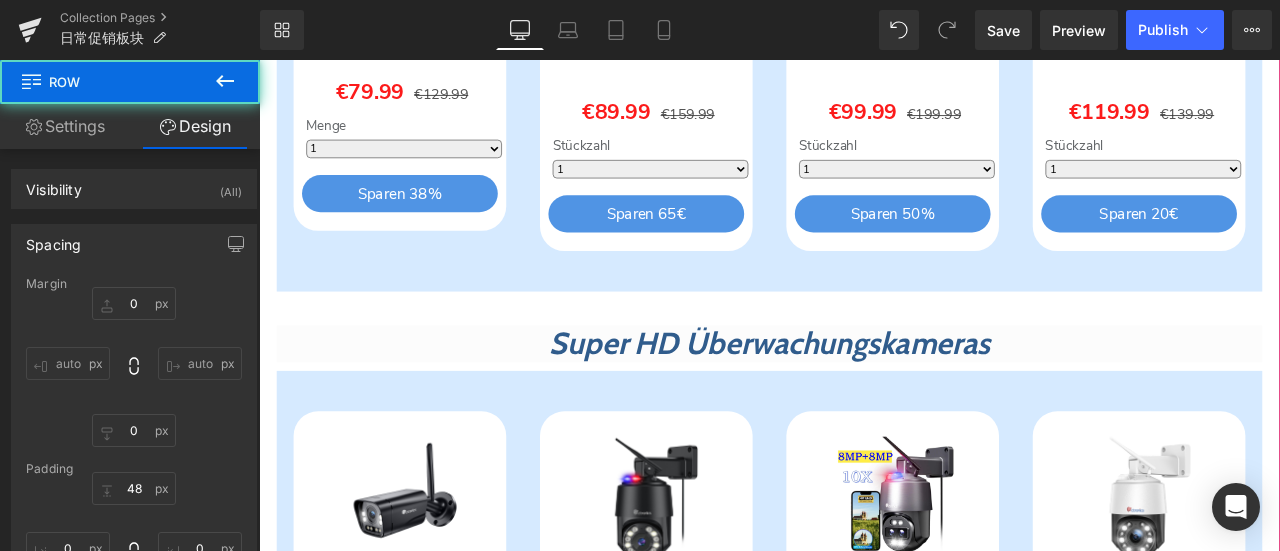 type on "0" 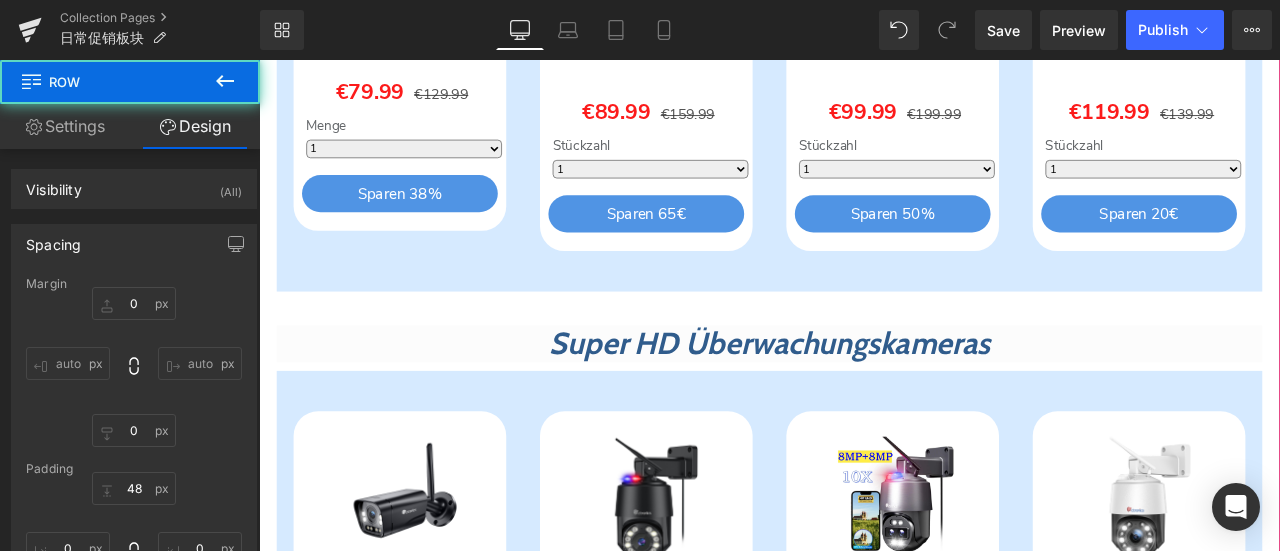 type on "10" 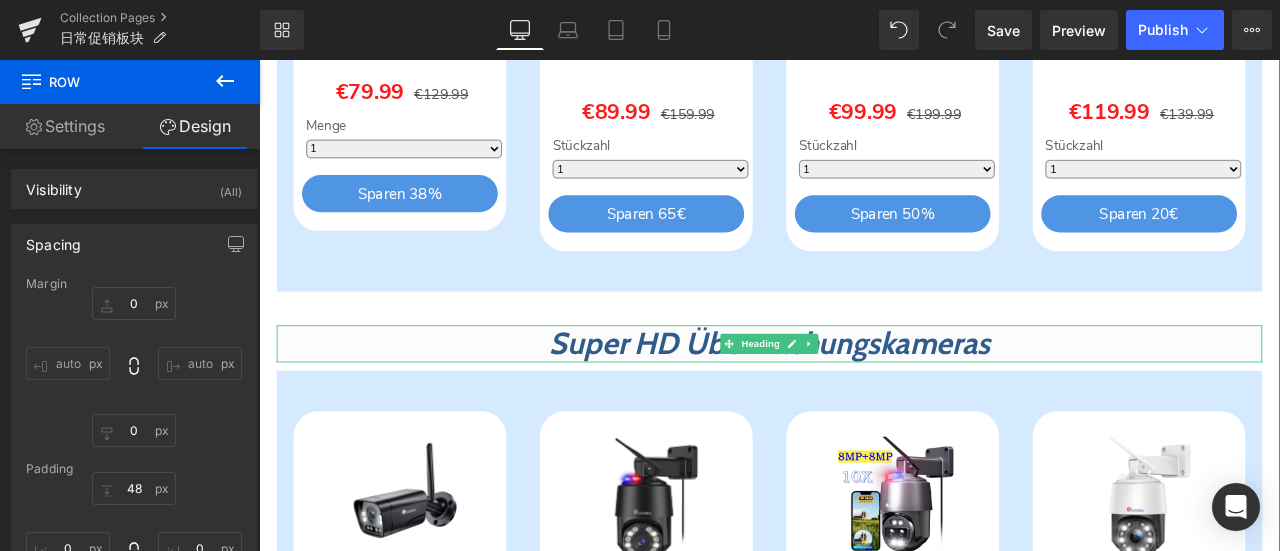 click on "Super HD Überwachungskameras" at bounding box center (864, 395) 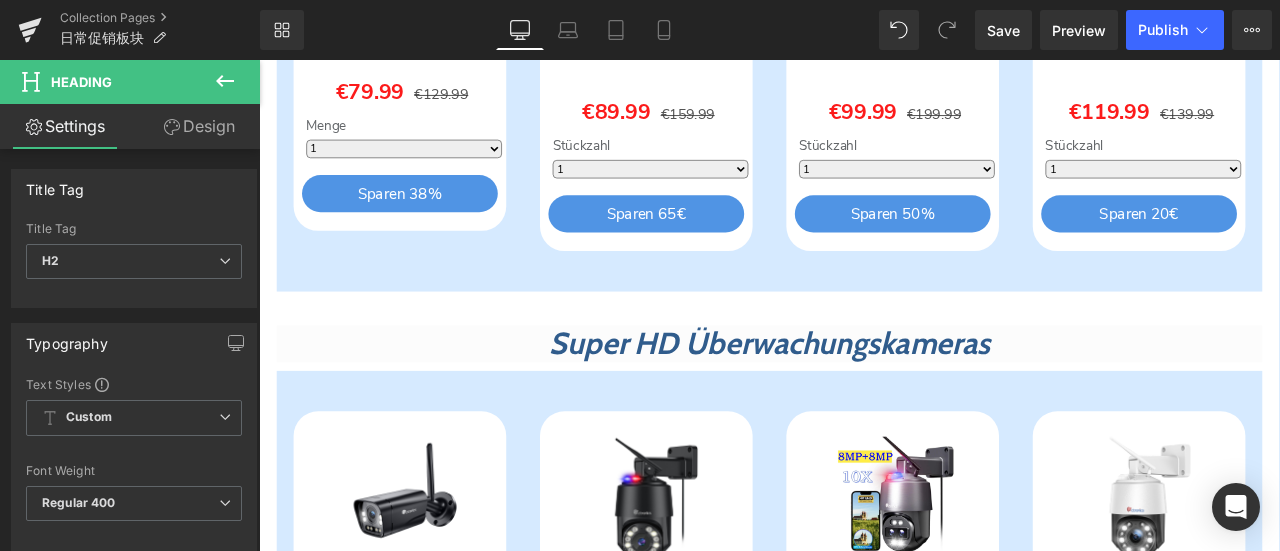 click on "Design" at bounding box center [199, 126] 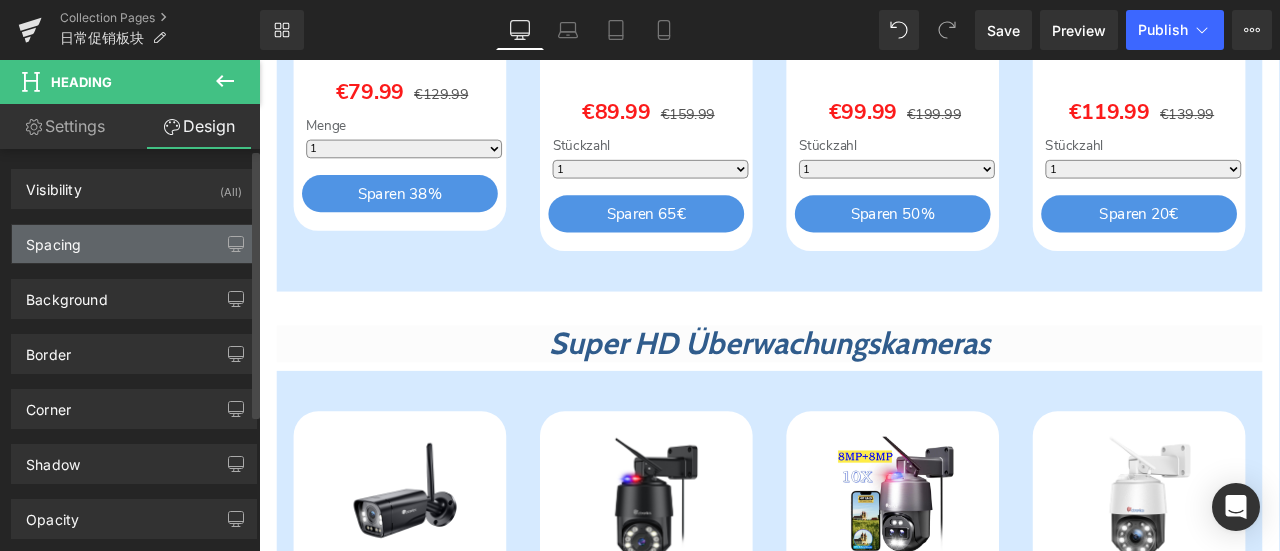 type on "40" 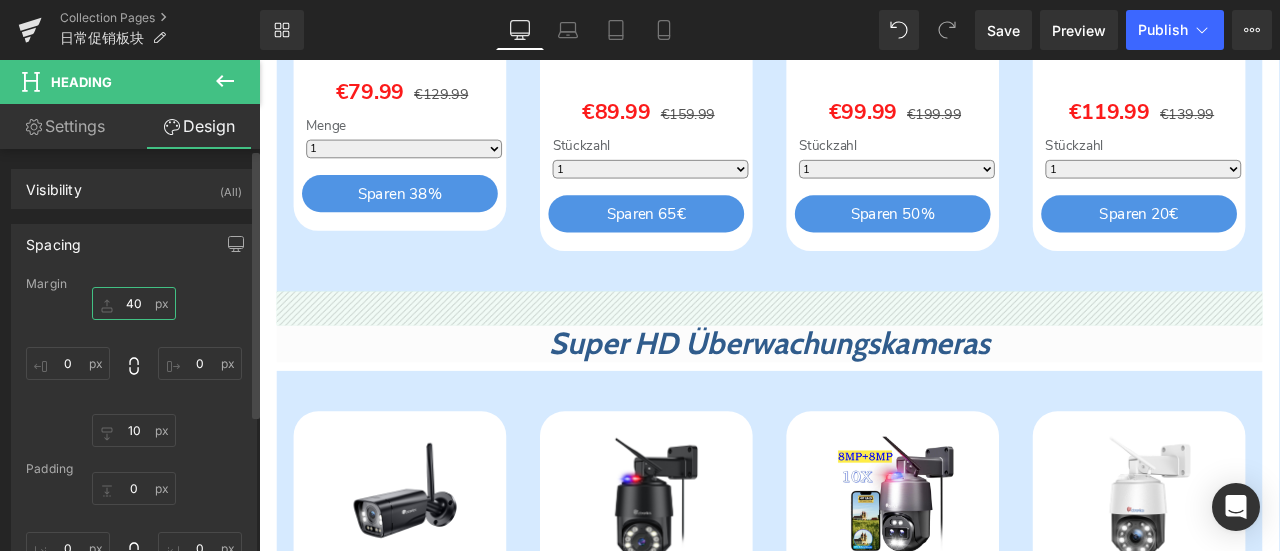click on "40" at bounding box center (134, 303) 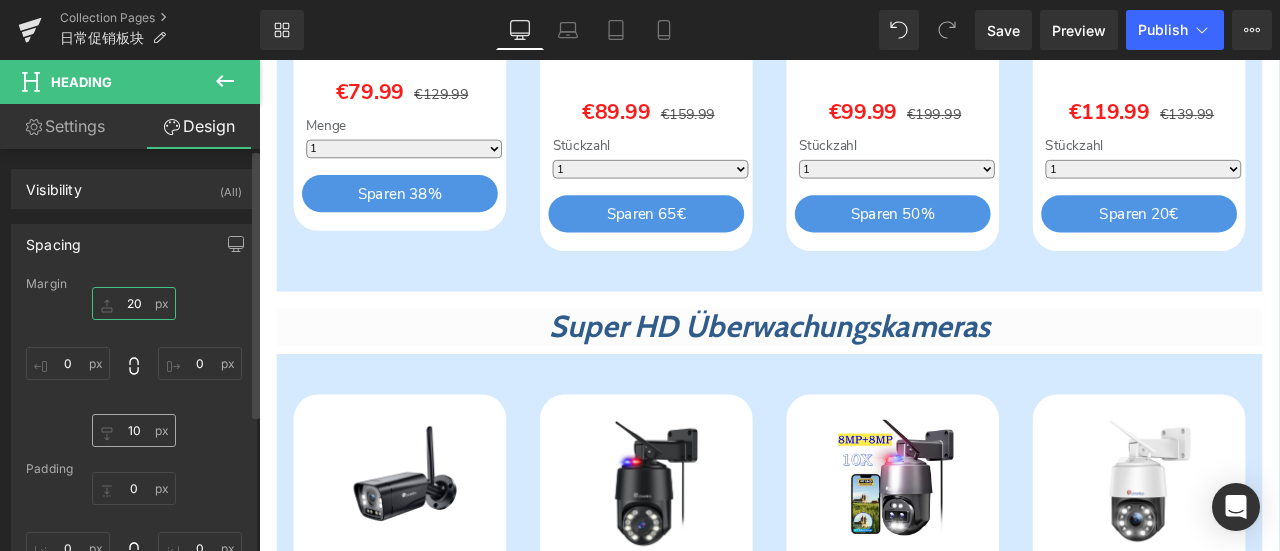 type on "20" 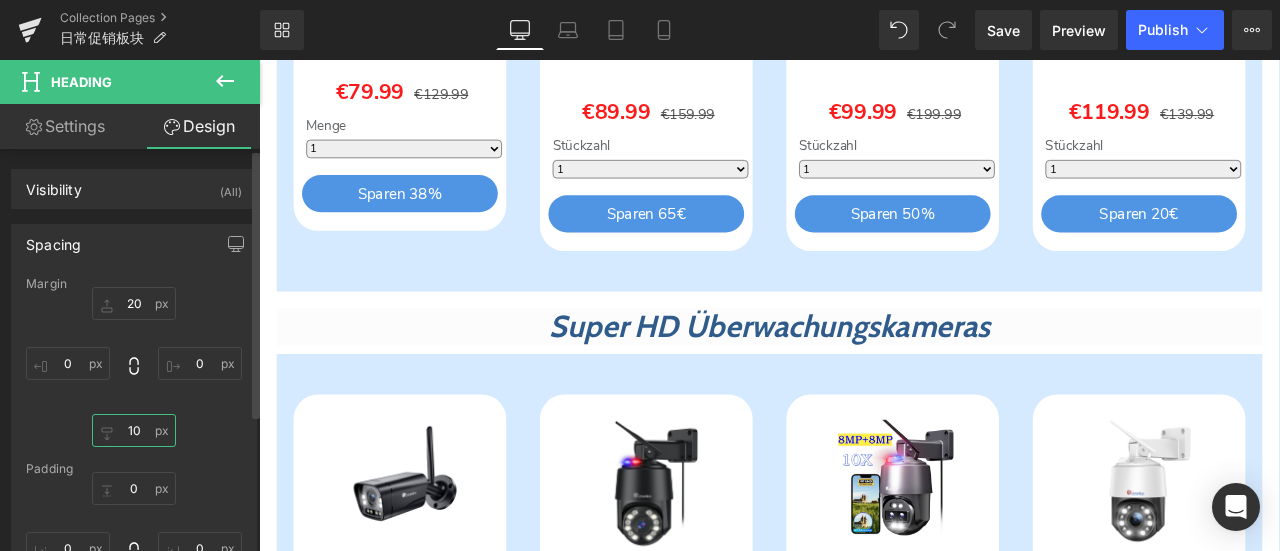 click on "10" at bounding box center [134, 430] 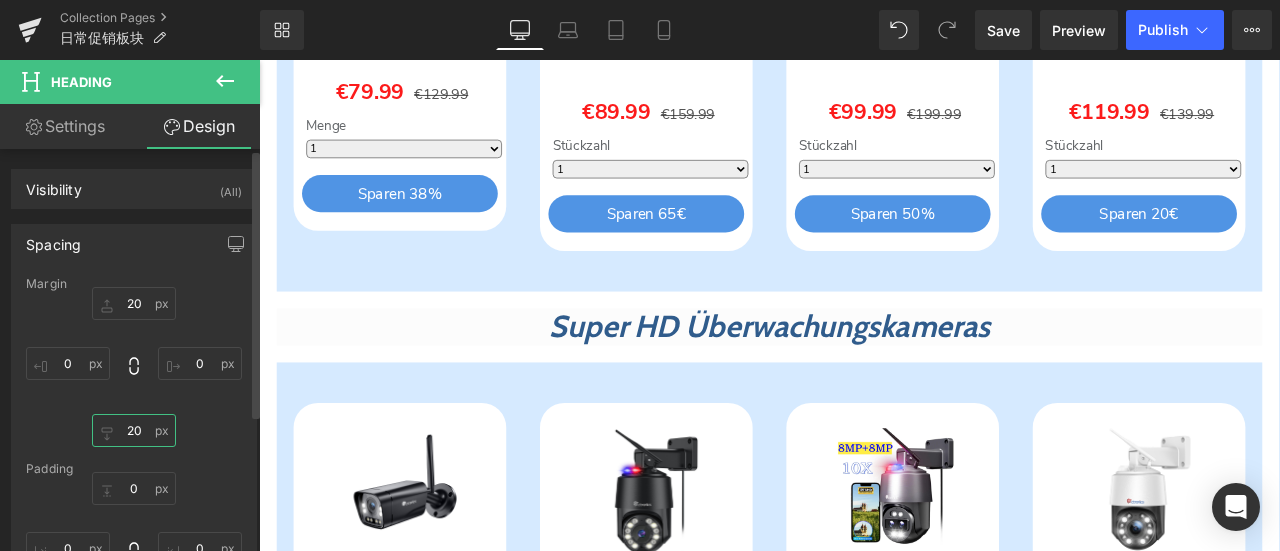 type on "20" 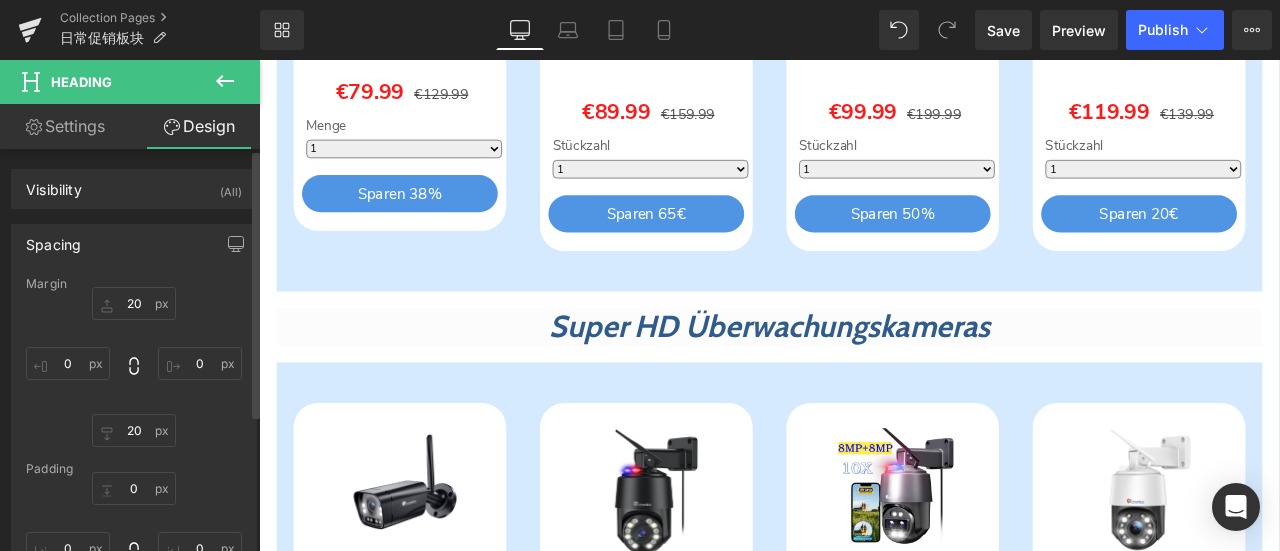 click on "20 20
0px 0
20 20
0px 0" at bounding box center [134, 367] 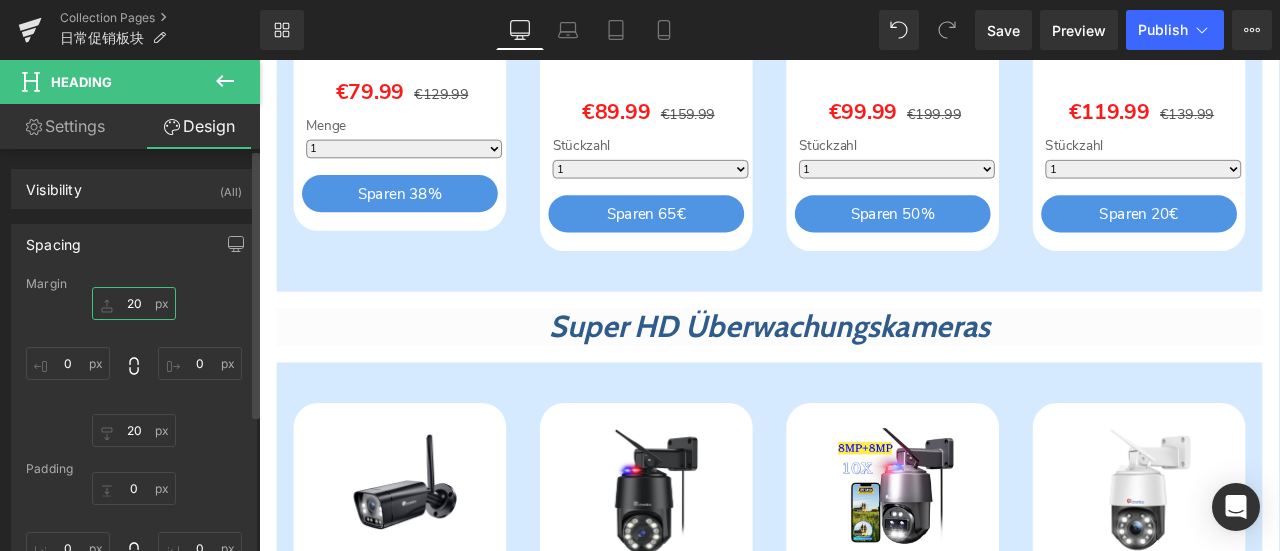 click on "20" at bounding box center [134, 303] 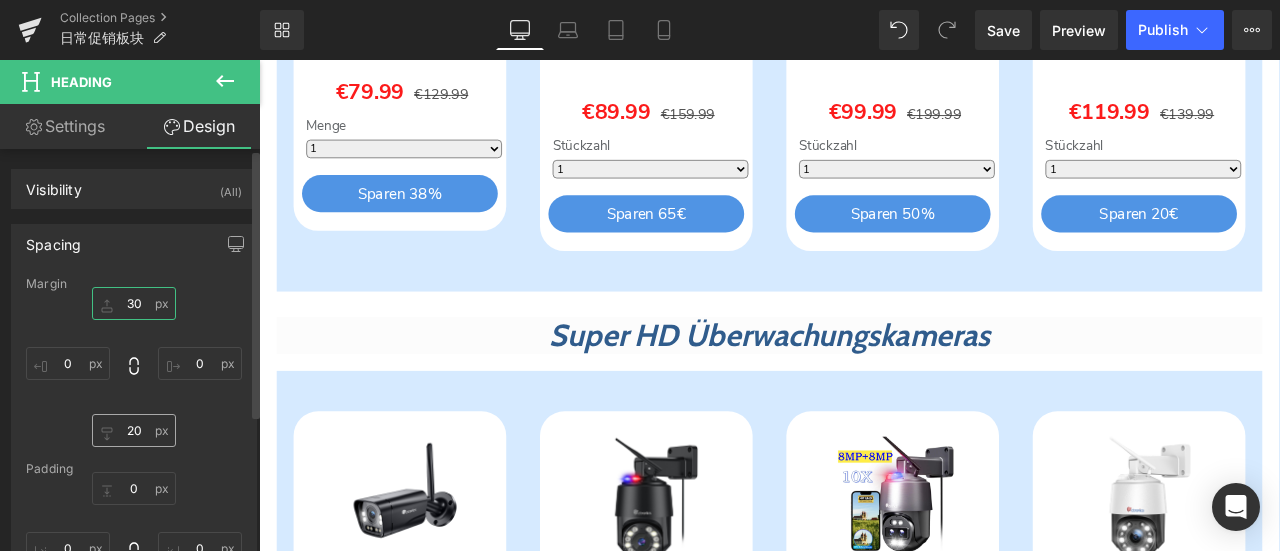 type on "30" 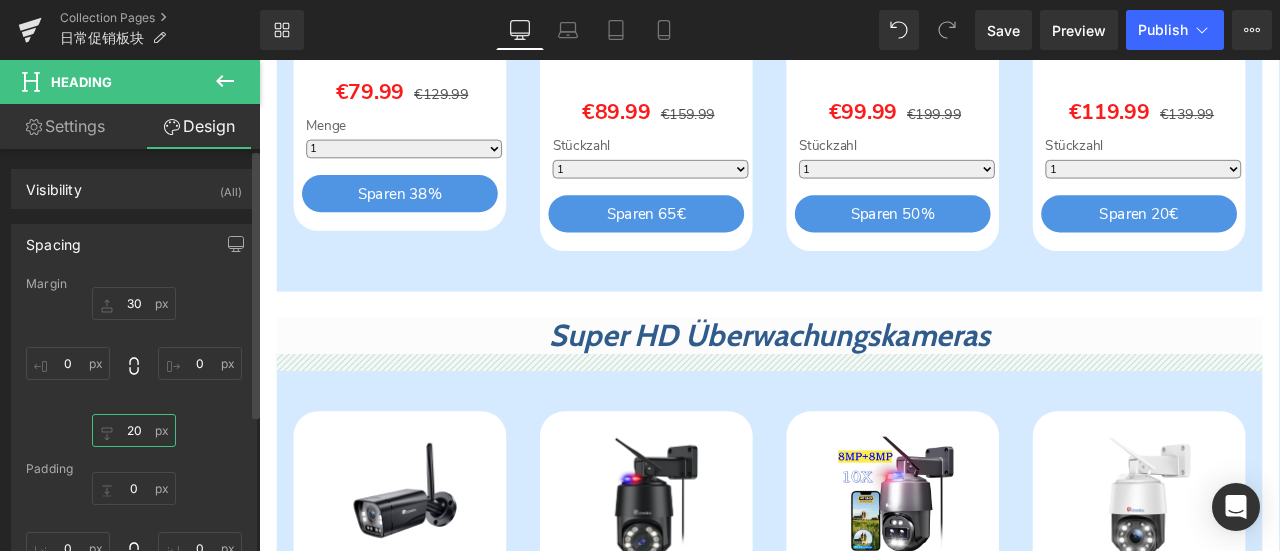 click on "20" at bounding box center [134, 430] 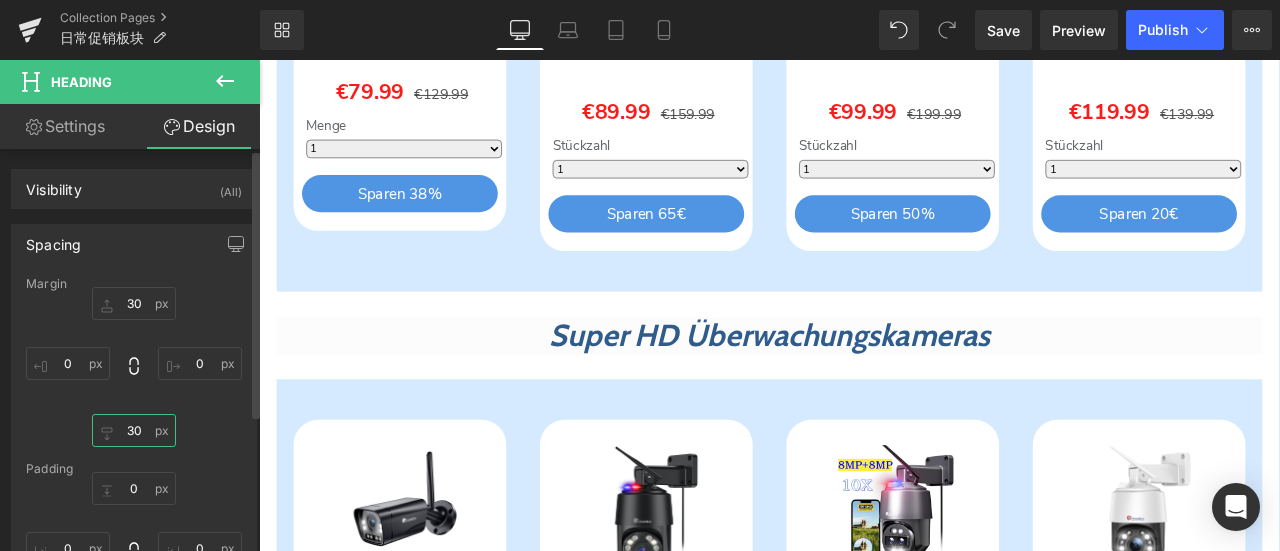 type on "30" 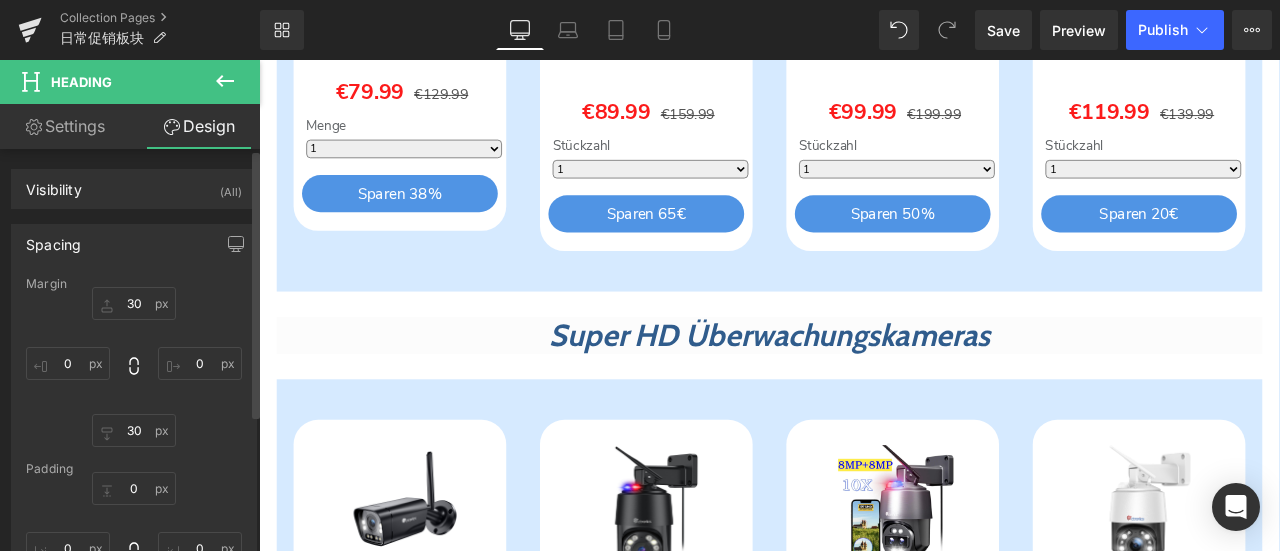 click on "30 30
0px 0
30 30
0px 0" at bounding box center (134, 367) 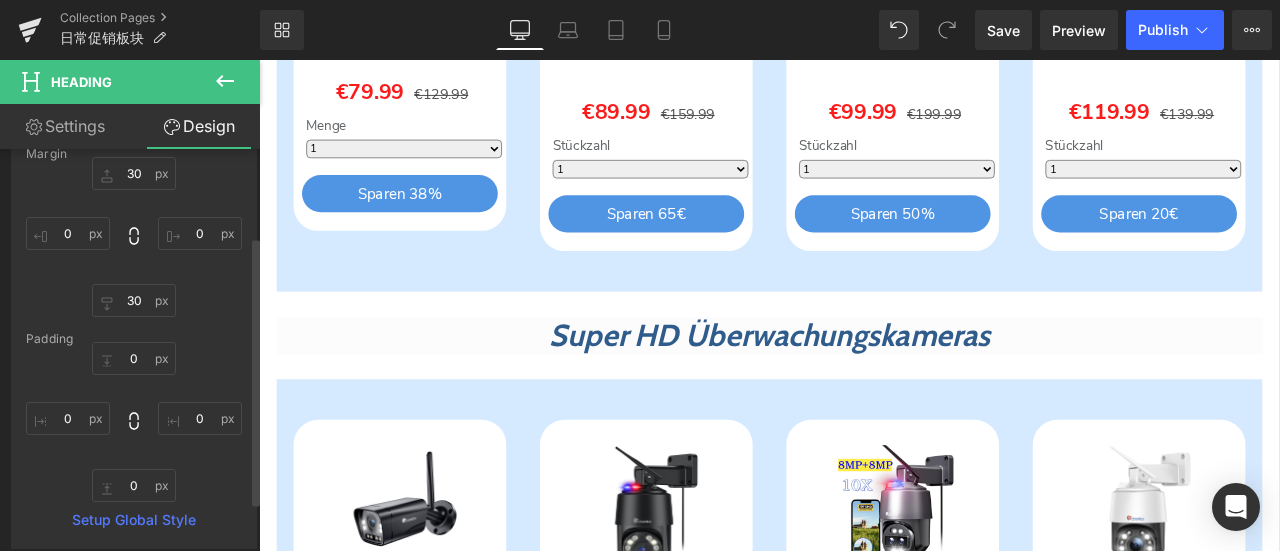 scroll, scrollTop: 0, scrollLeft: 0, axis: both 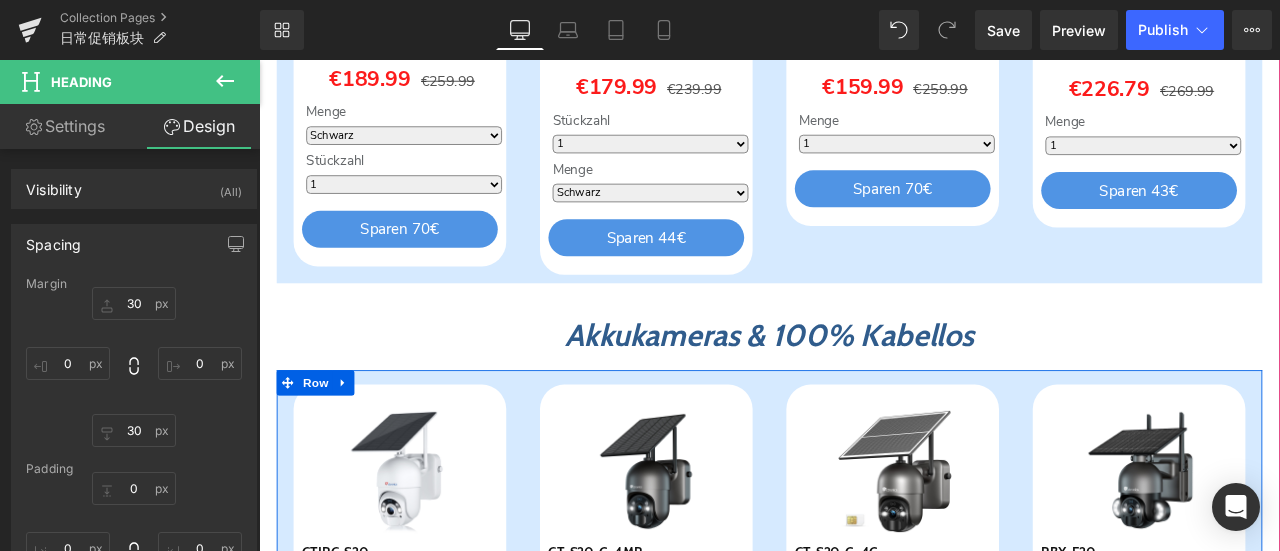 click on "Sparen
38
%
(P) Image
CTIPC-S20
(P) SKU
2K 3MP Ultra HD 2.4GHz Wi-Fi Farbige Nachtsicht mit Spotlight
Text Block
€79.99
€129.99
(P) Price
Menge 1 2 3 4
0" at bounding box center (426, 715) 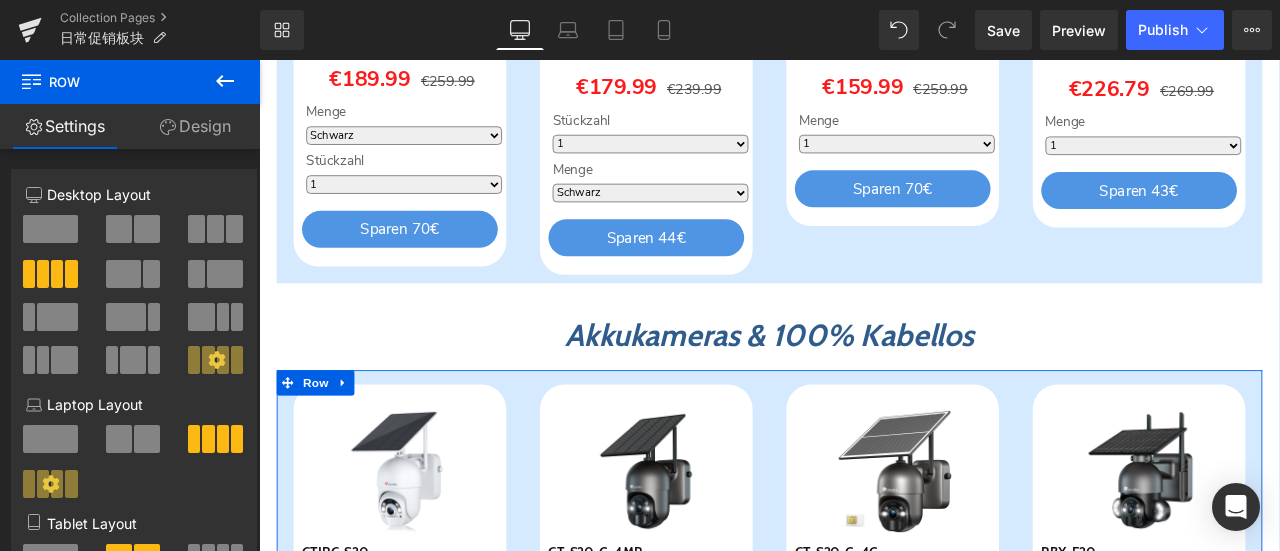 drag, startPoint x: 233, startPoint y: 125, endPoint x: 126, endPoint y: 241, distance: 157.81319 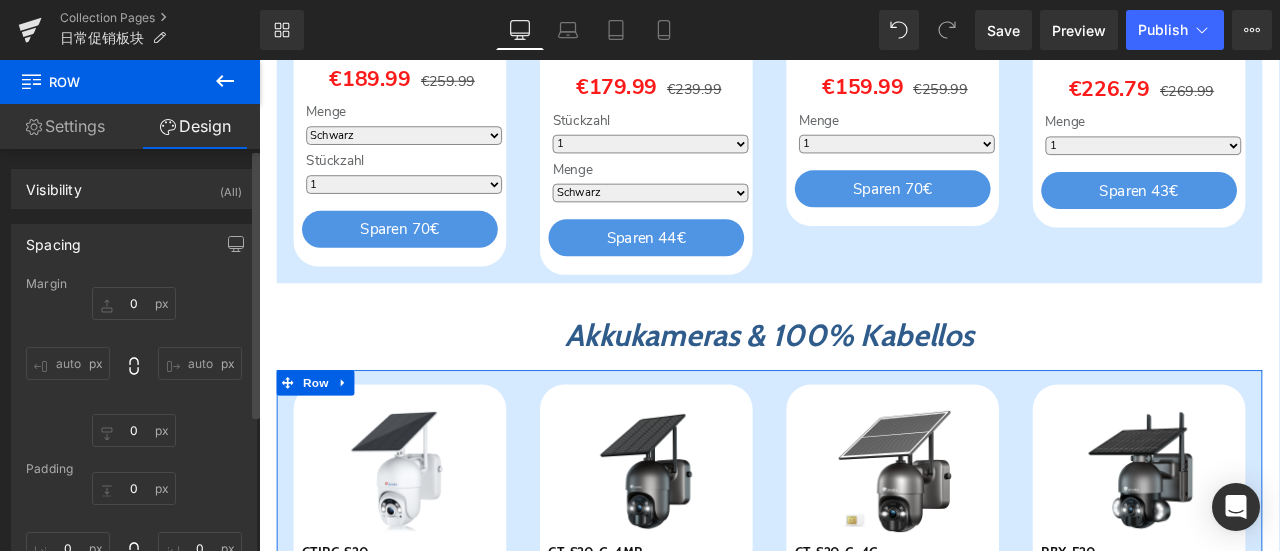 type on "0" 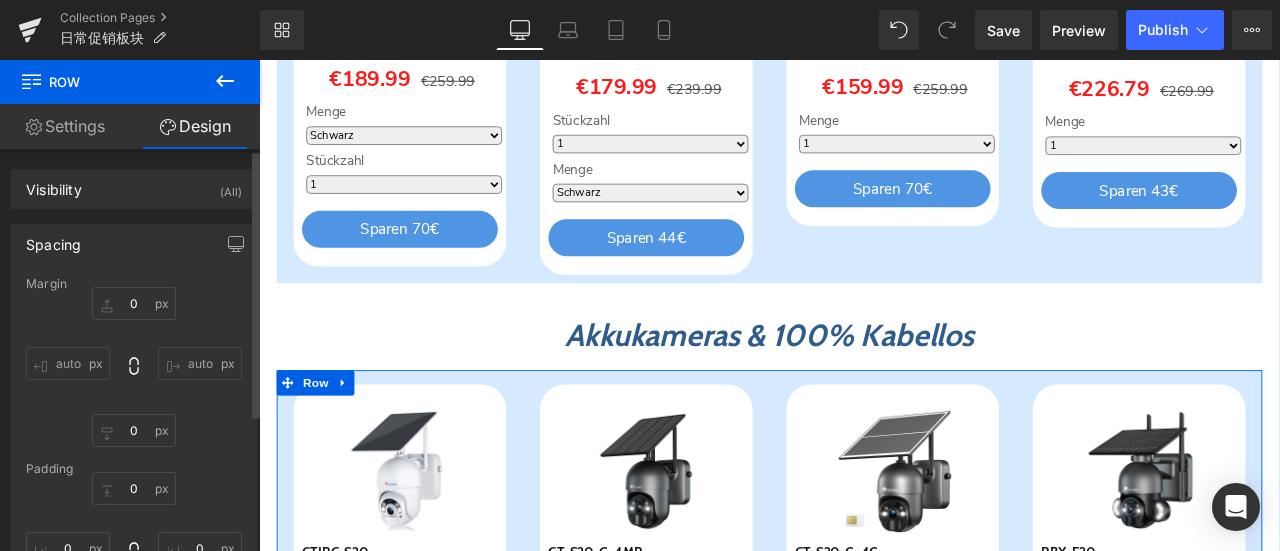 type on "0" 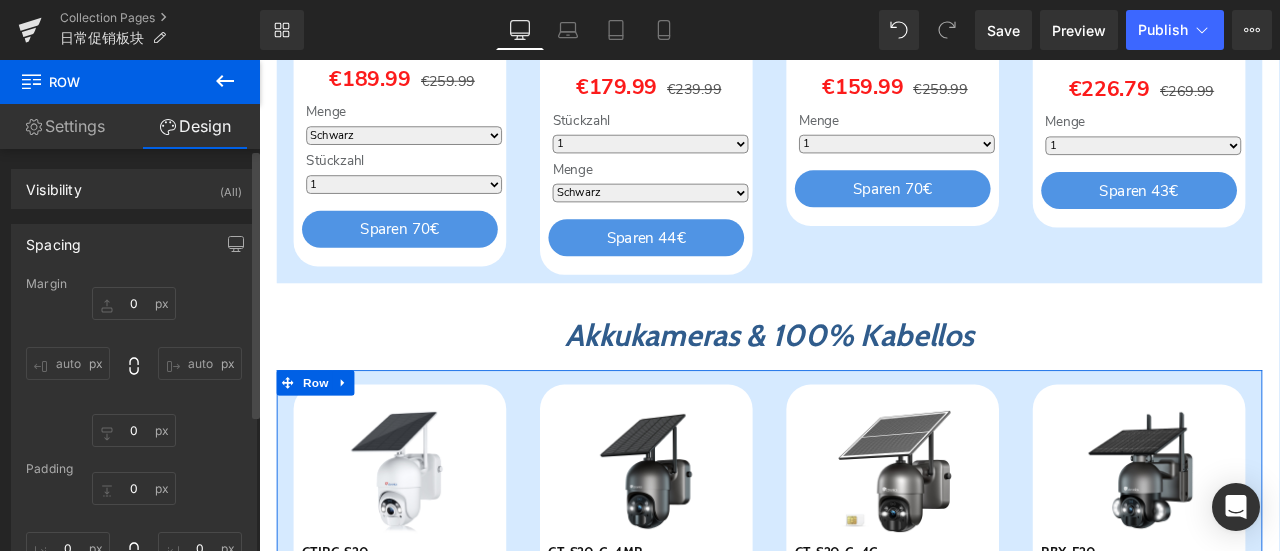 type on "0" 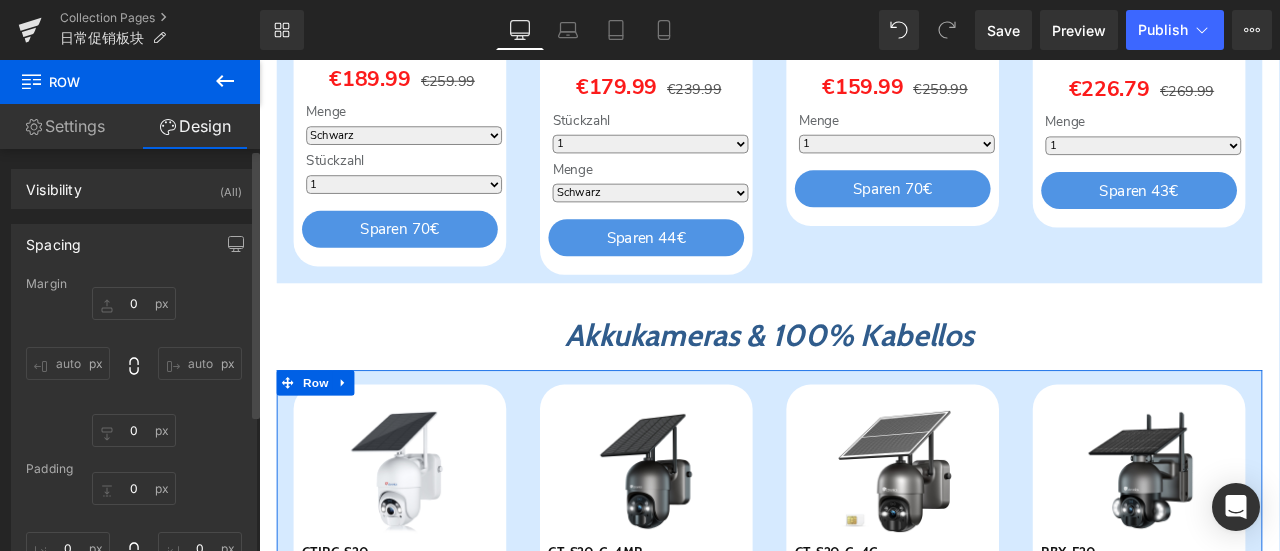 type on "48" 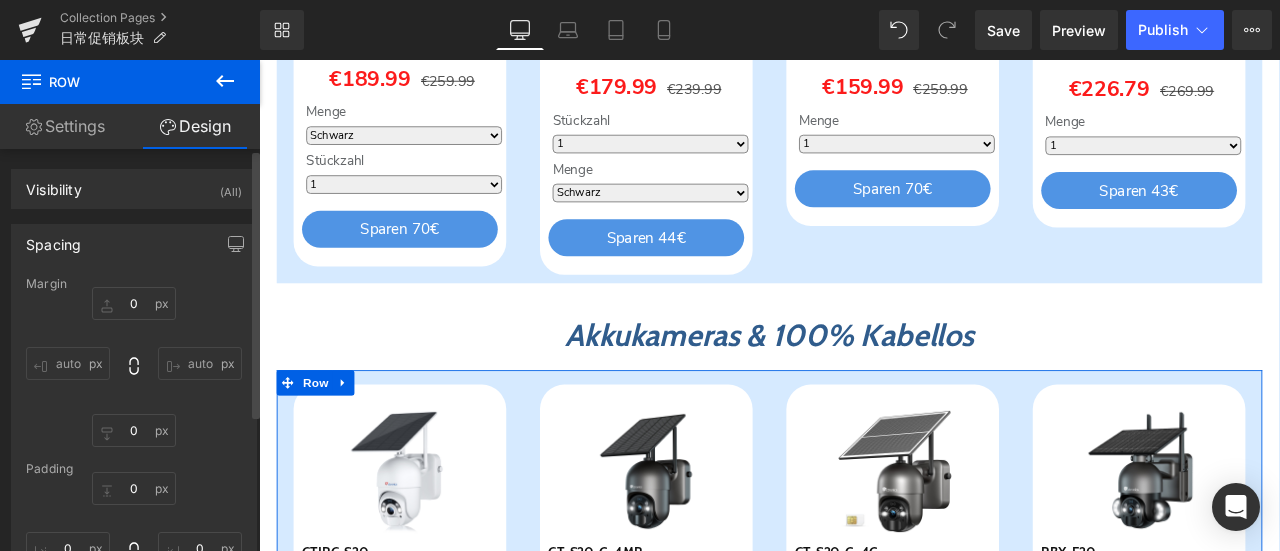 type on "0" 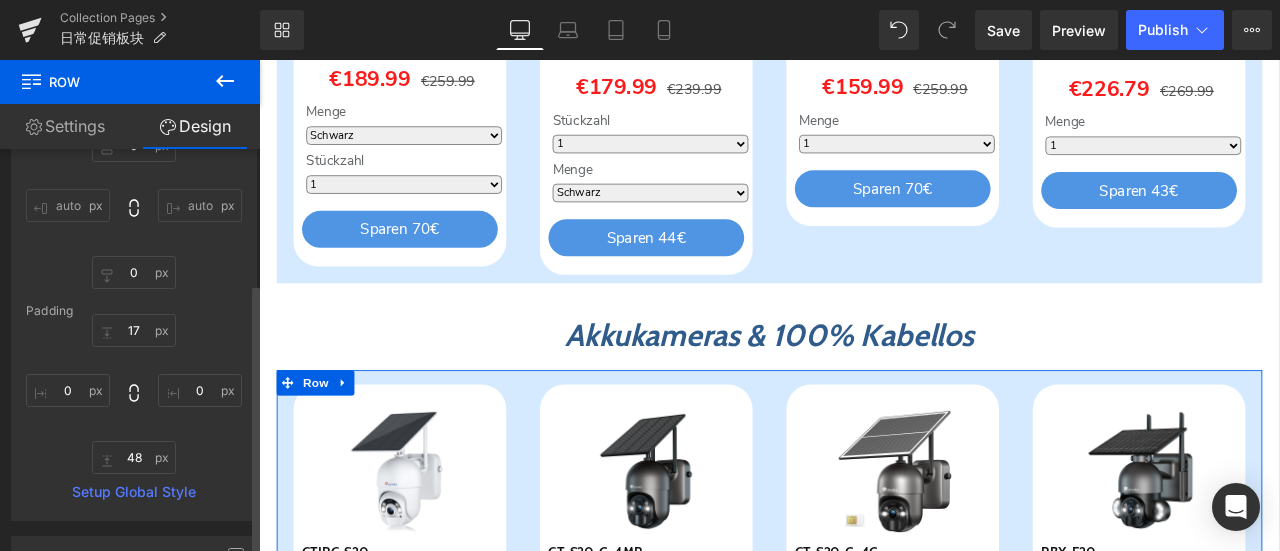 scroll, scrollTop: 200, scrollLeft: 0, axis: vertical 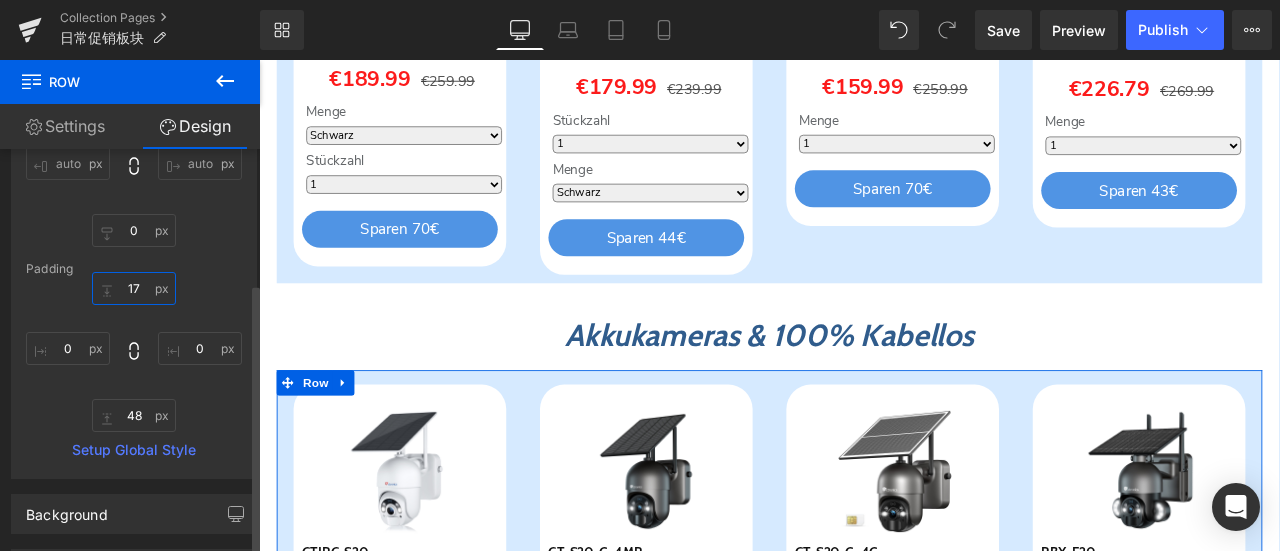 click on "17" at bounding box center (134, 288) 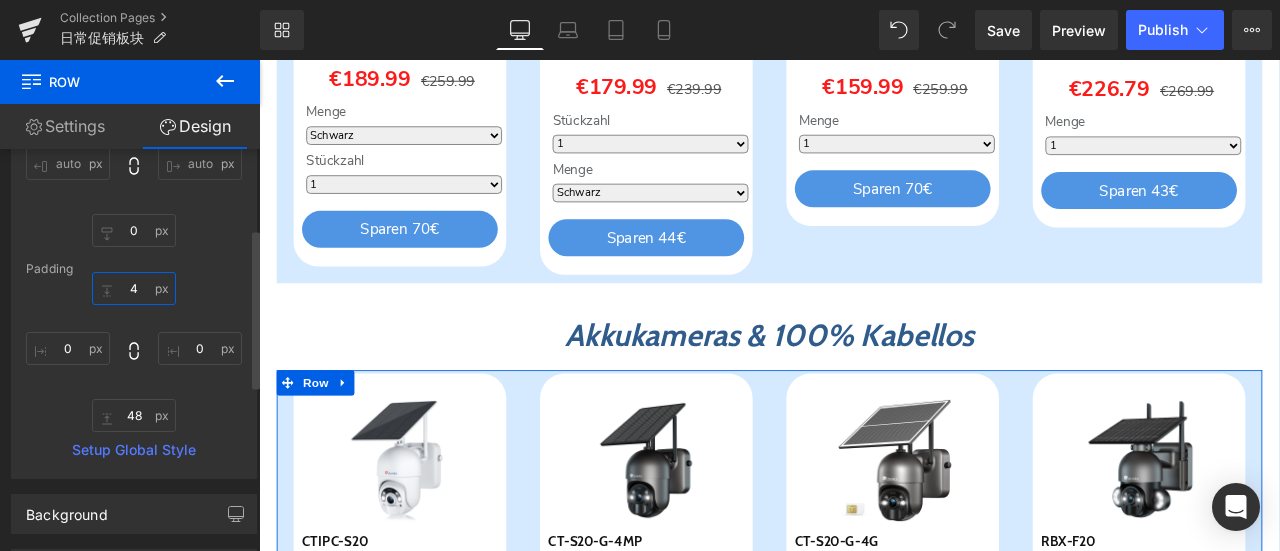 type on "48" 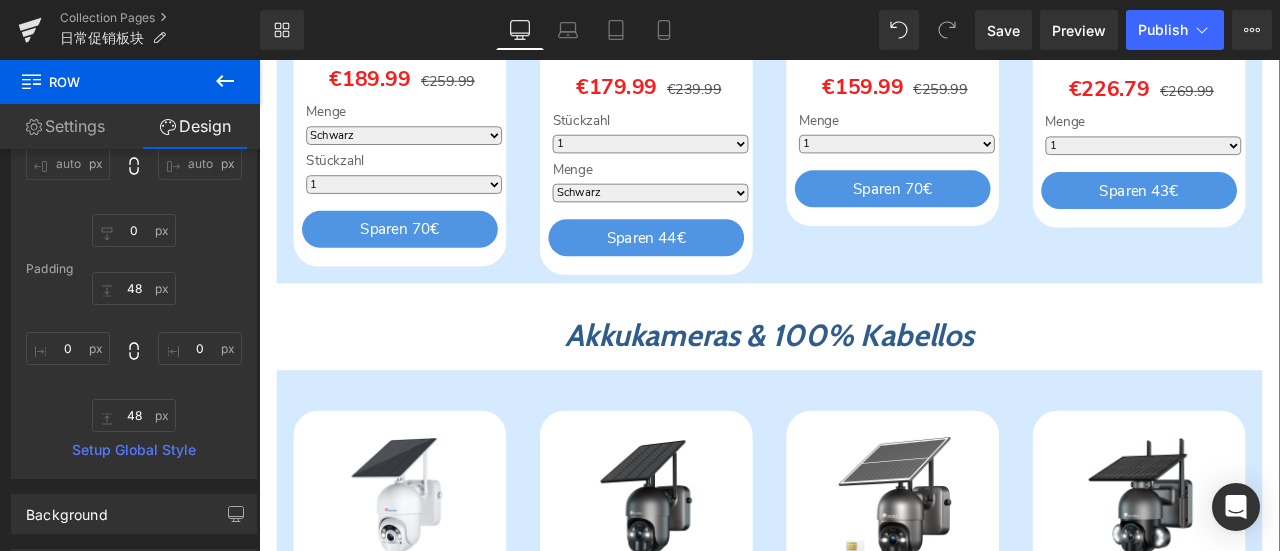 click on "Akkukameras & 100% Kabellos" at bounding box center (864, 386) 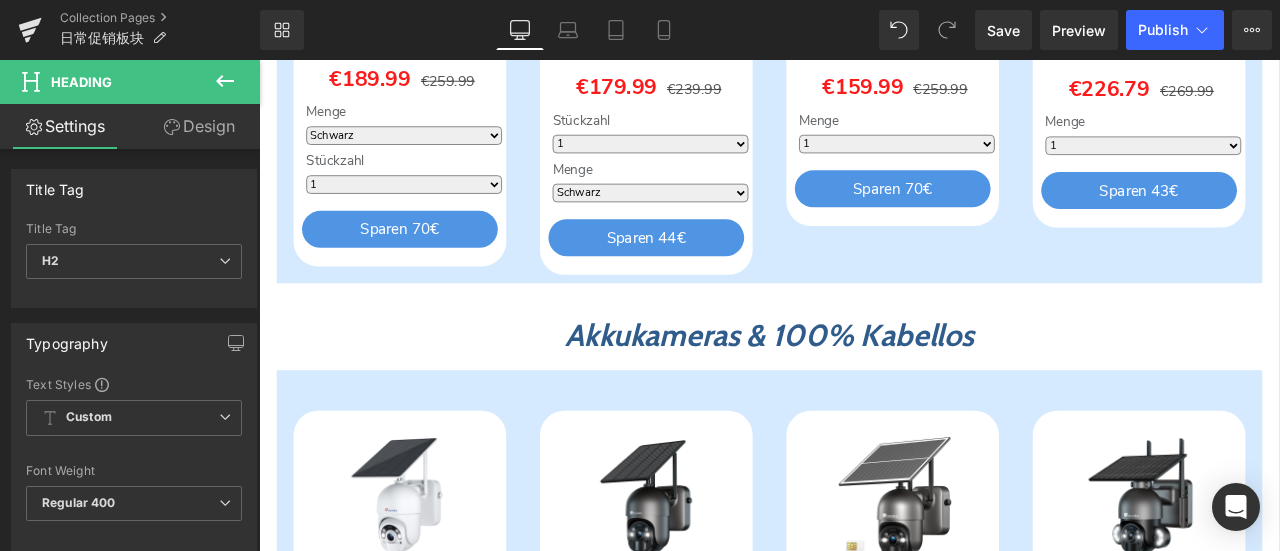 click on "Design" at bounding box center [199, 126] 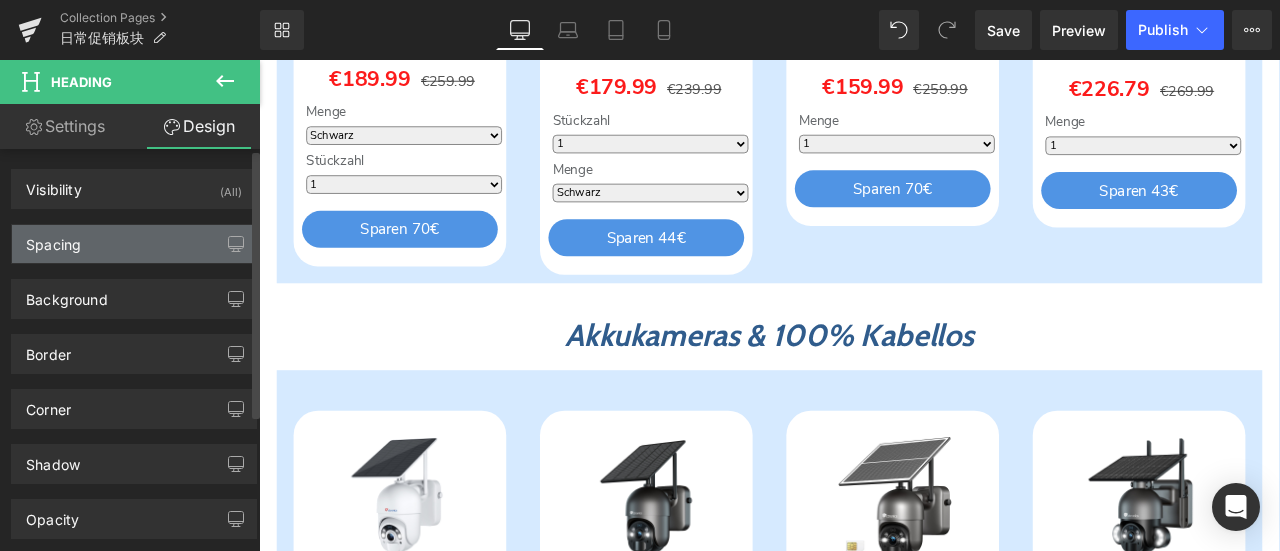 type on "40" 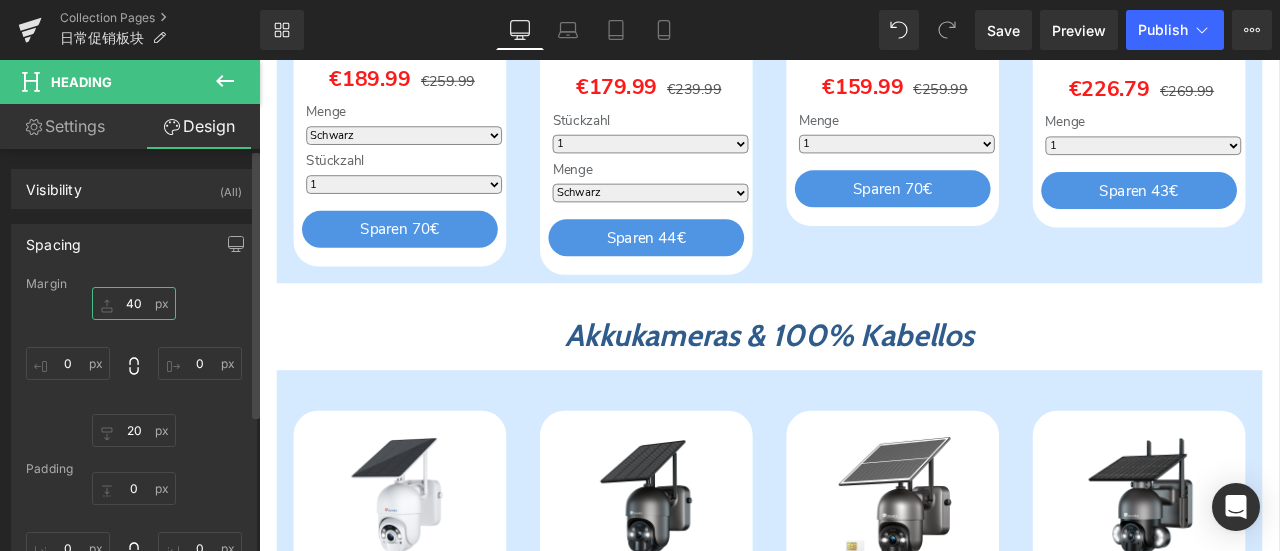 click on "40" at bounding box center [134, 303] 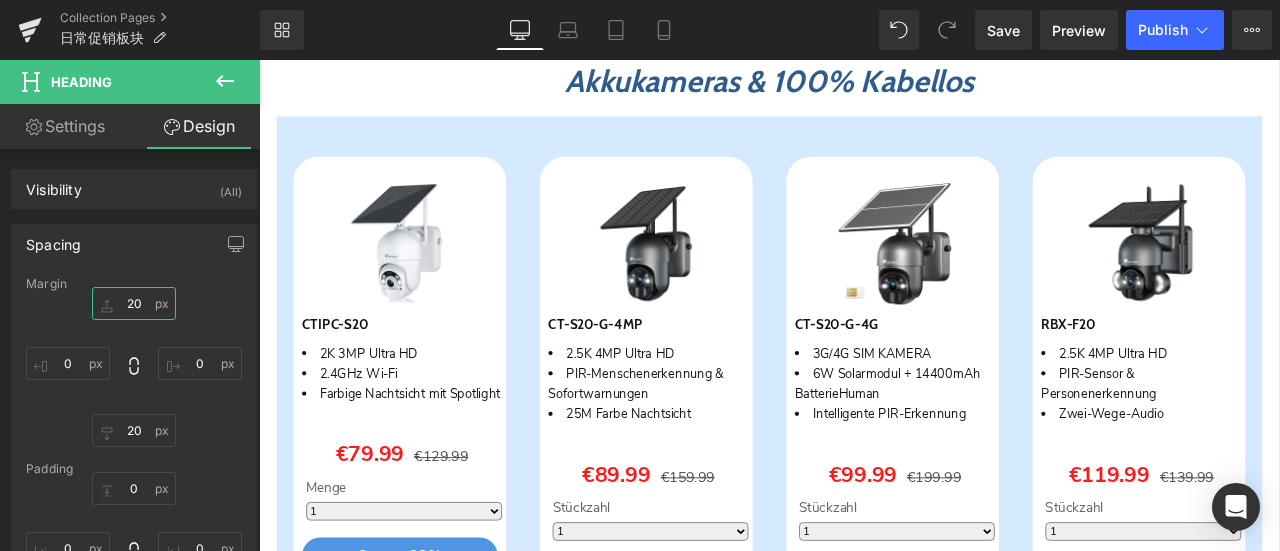 scroll, scrollTop: 1376, scrollLeft: 0, axis: vertical 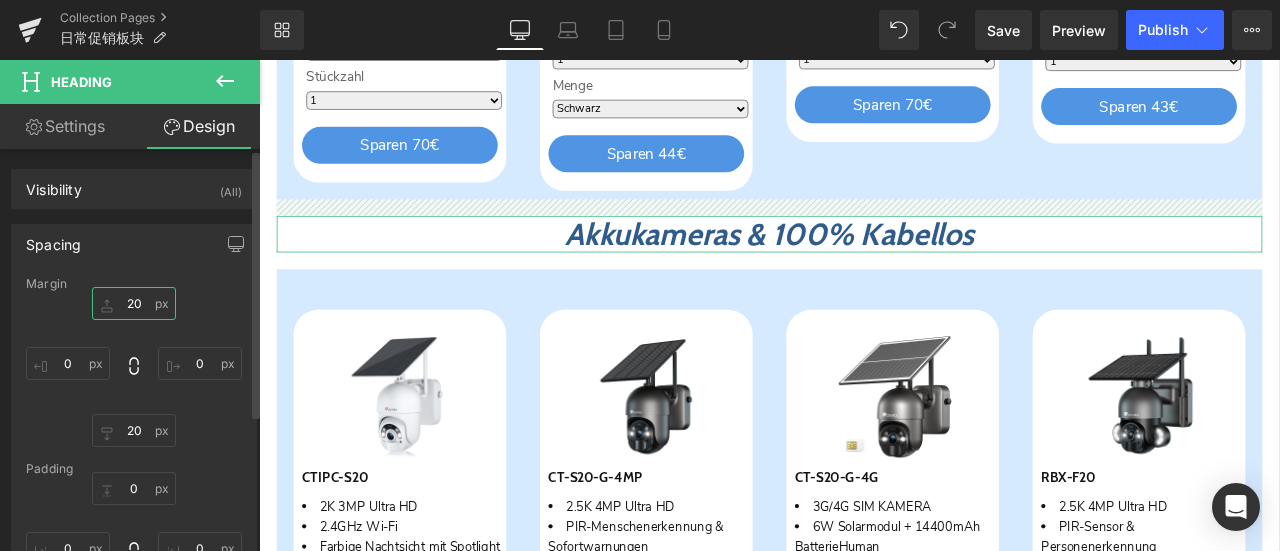 drag, startPoint x: 130, startPoint y: 303, endPoint x: 112, endPoint y: 297, distance: 18.973665 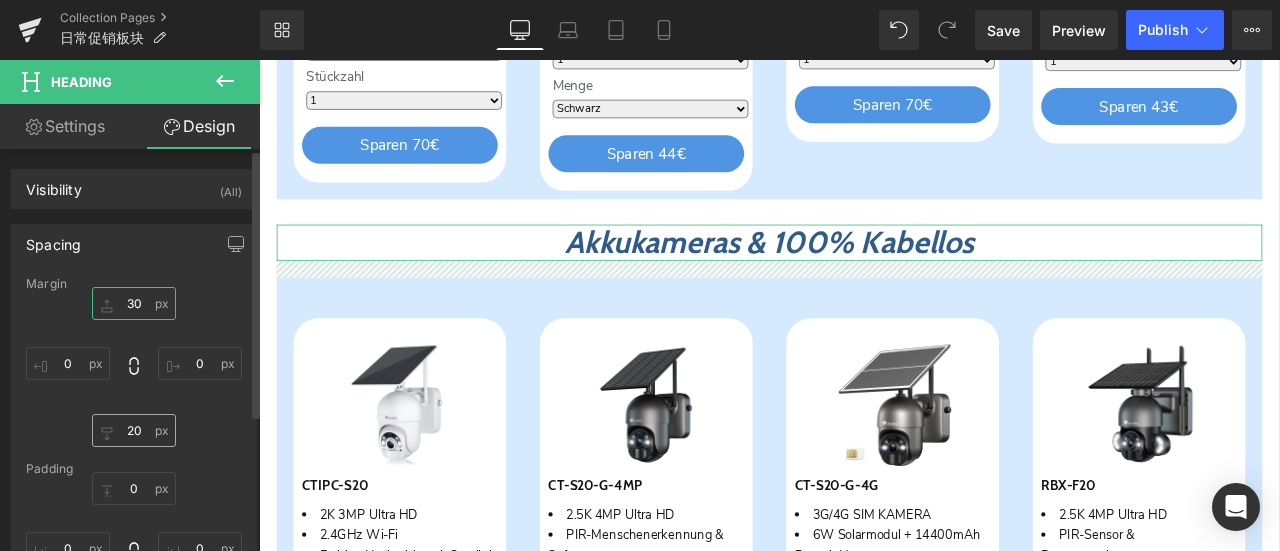 type on "30" 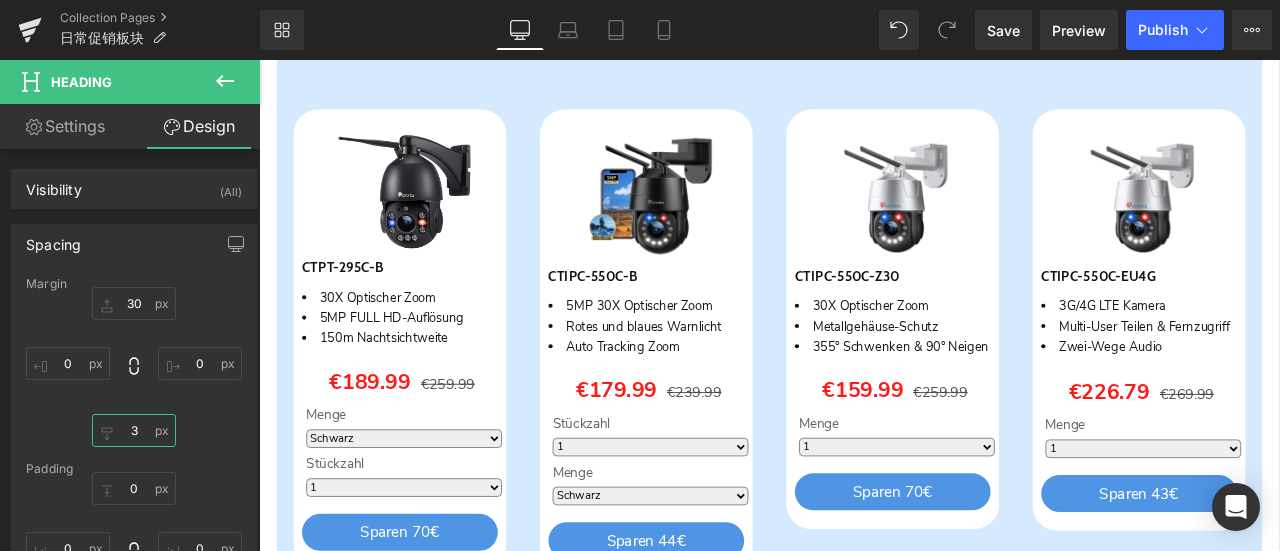 scroll, scrollTop: 1276, scrollLeft: 0, axis: vertical 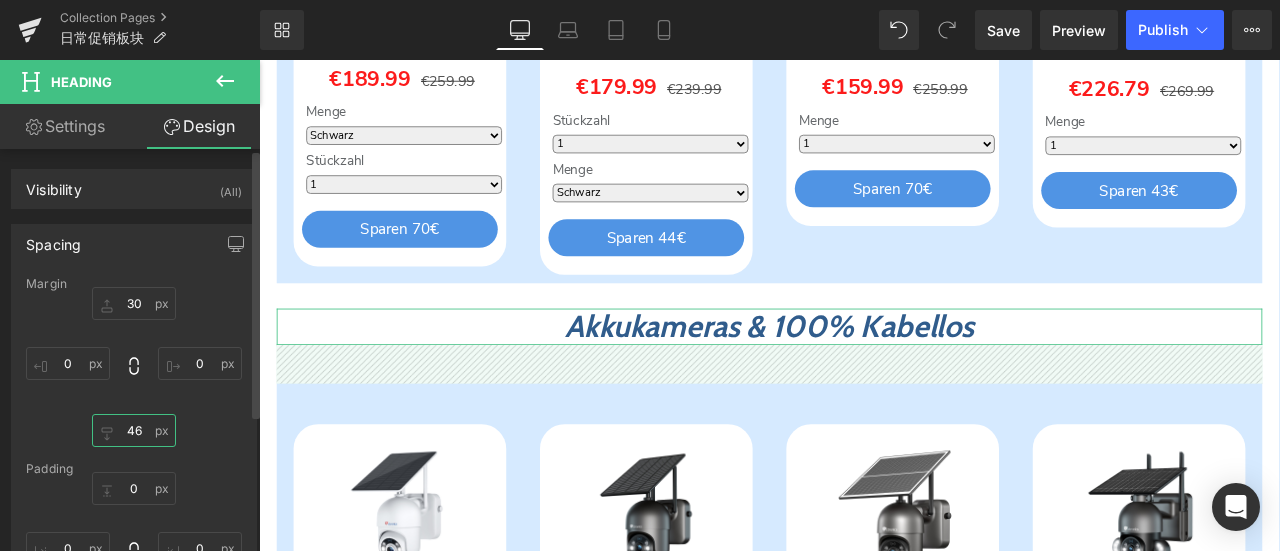 click on "46" at bounding box center (134, 430) 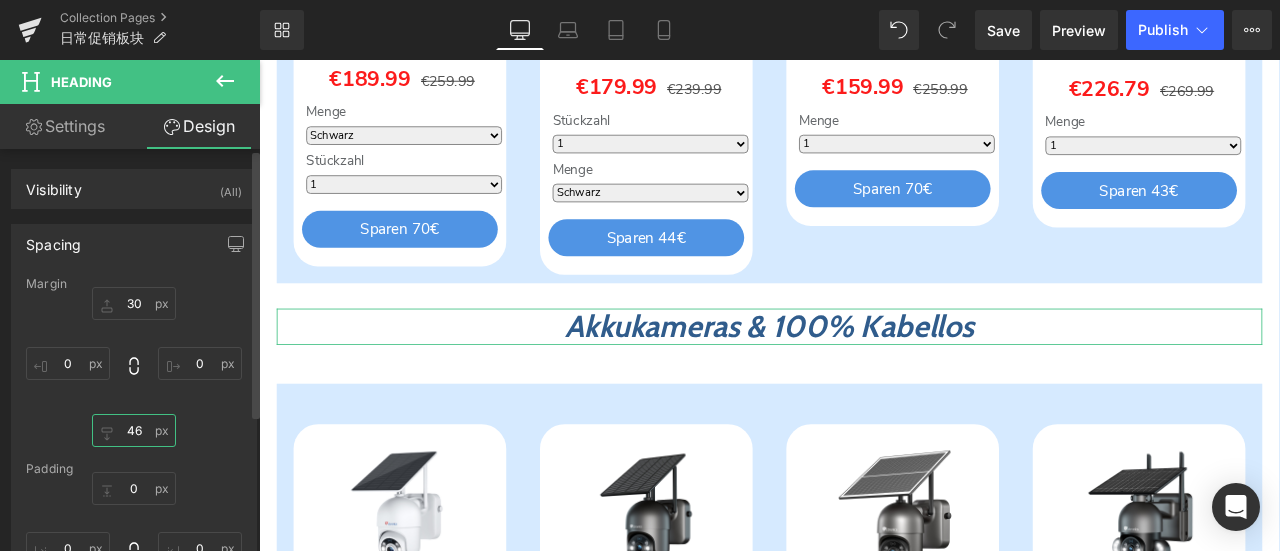 drag, startPoint x: 142, startPoint y: 435, endPoint x: 92, endPoint y: 431, distance: 50.159744 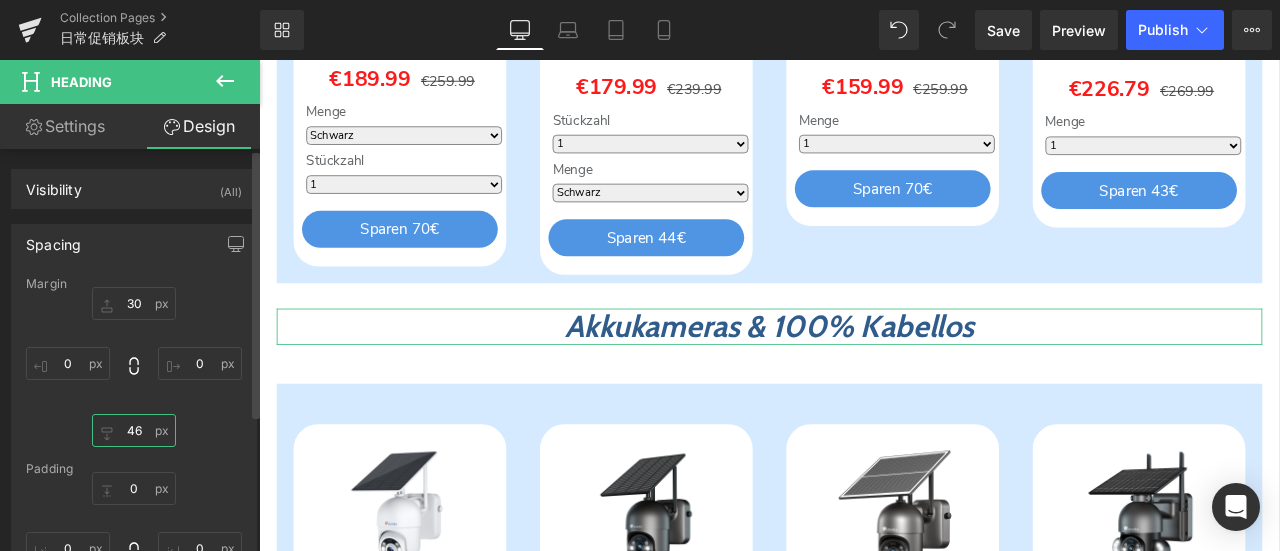 click on "46" at bounding box center (134, 430) 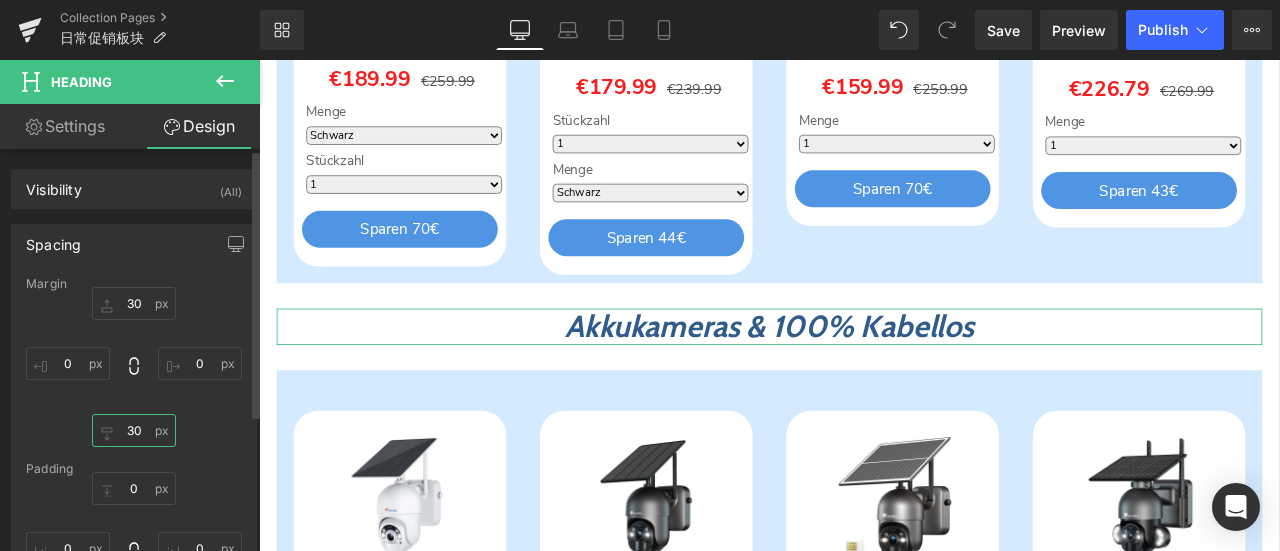 type on "30" 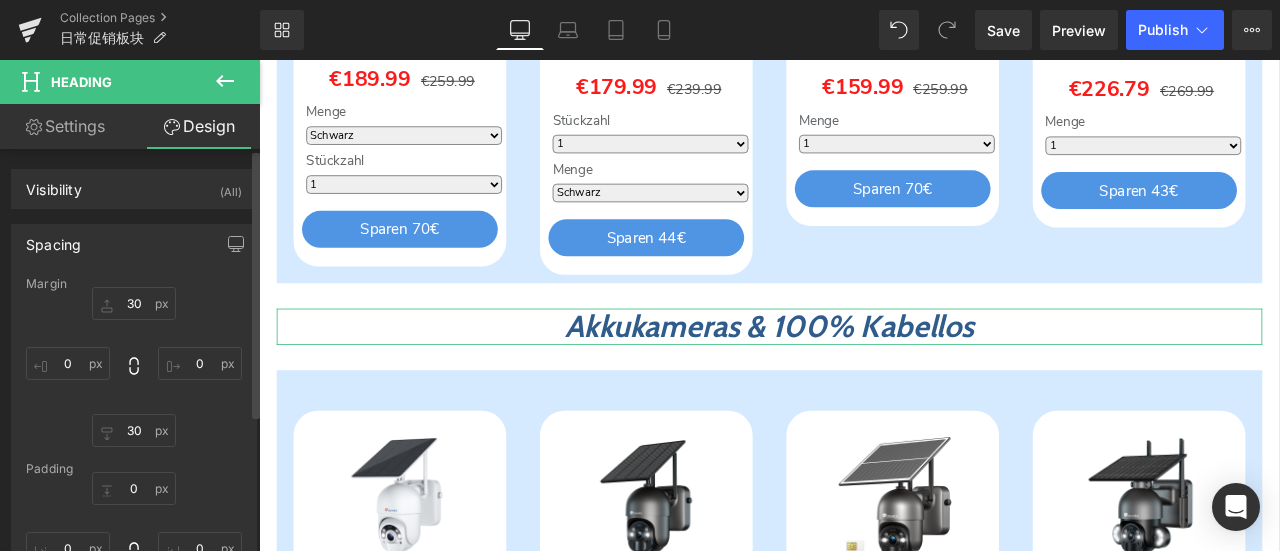 click on "30 30
0px 0
30 30
0px 0" at bounding box center [134, 367] 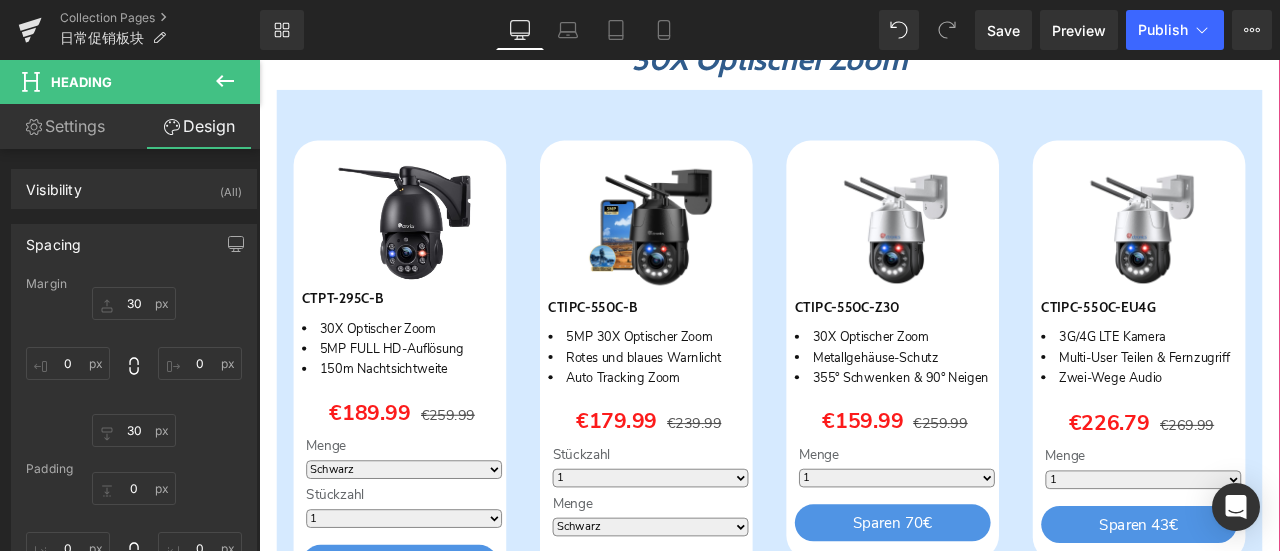 scroll, scrollTop: 876, scrollLeft: 0, axis: vertical 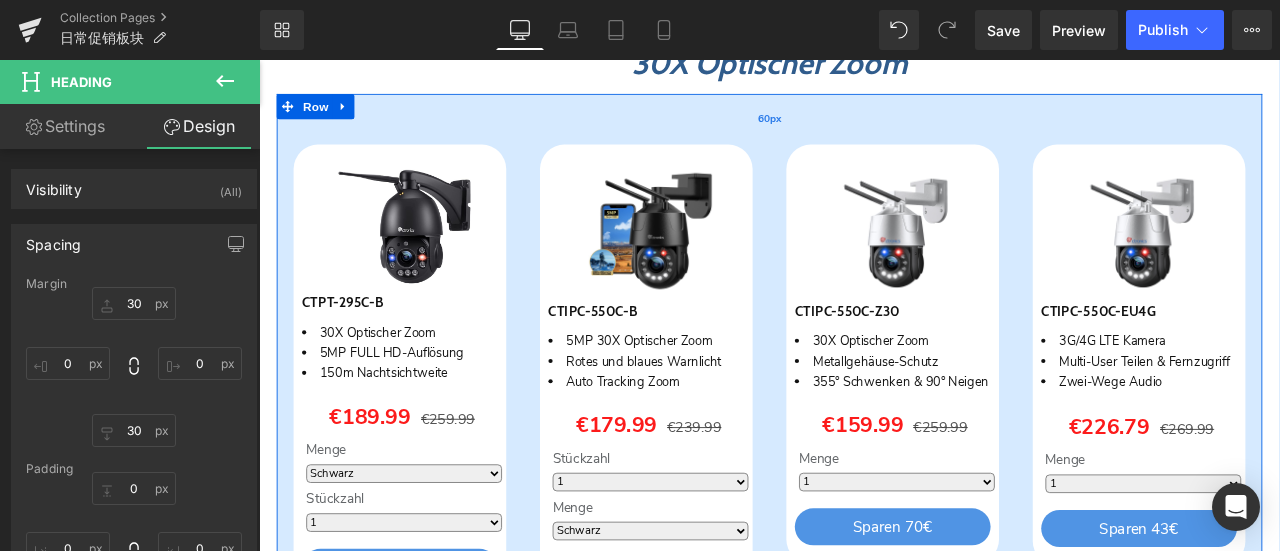 click on "60px" at bounding box center [864, 130] 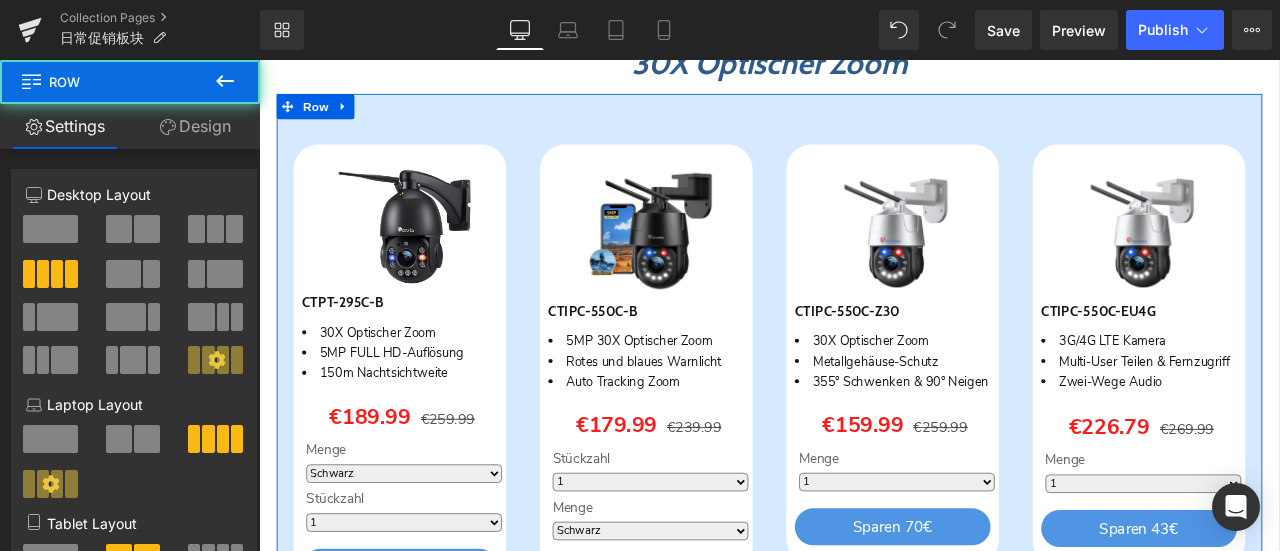 click on "Design" at bounding box center [195, 126] 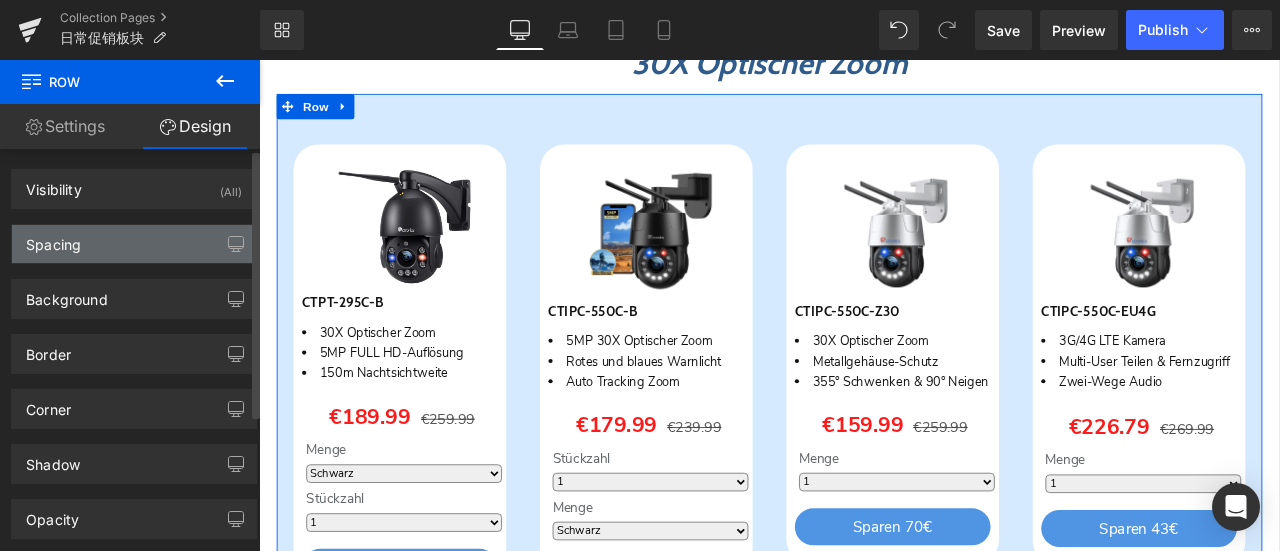 type on "0" 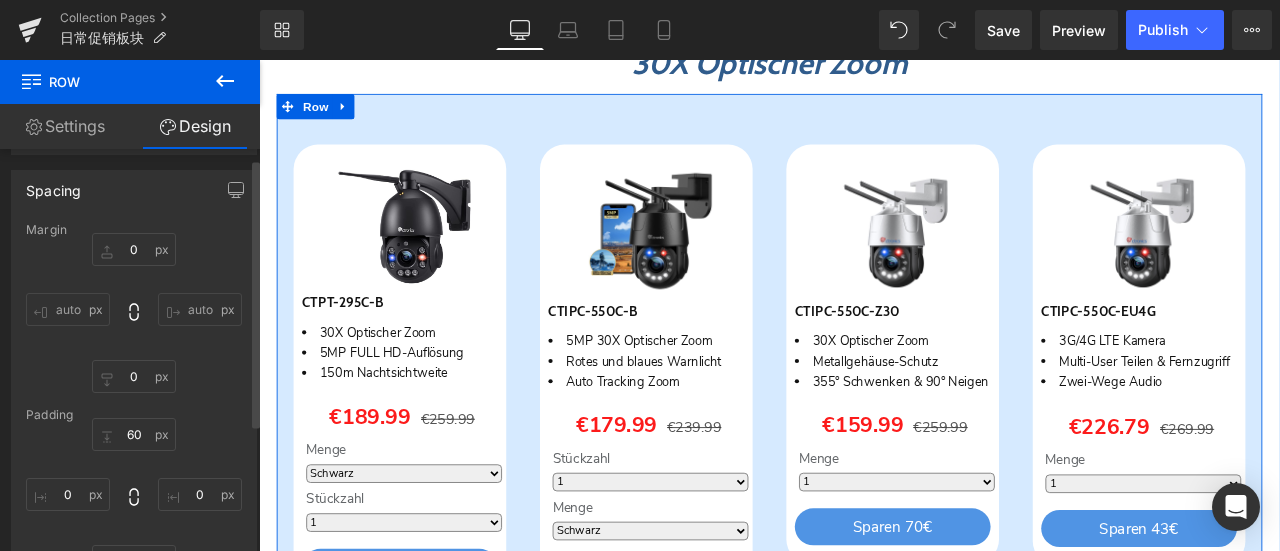 scroll, scrollTop: 100, scrollLeft: 0, axis: vertical 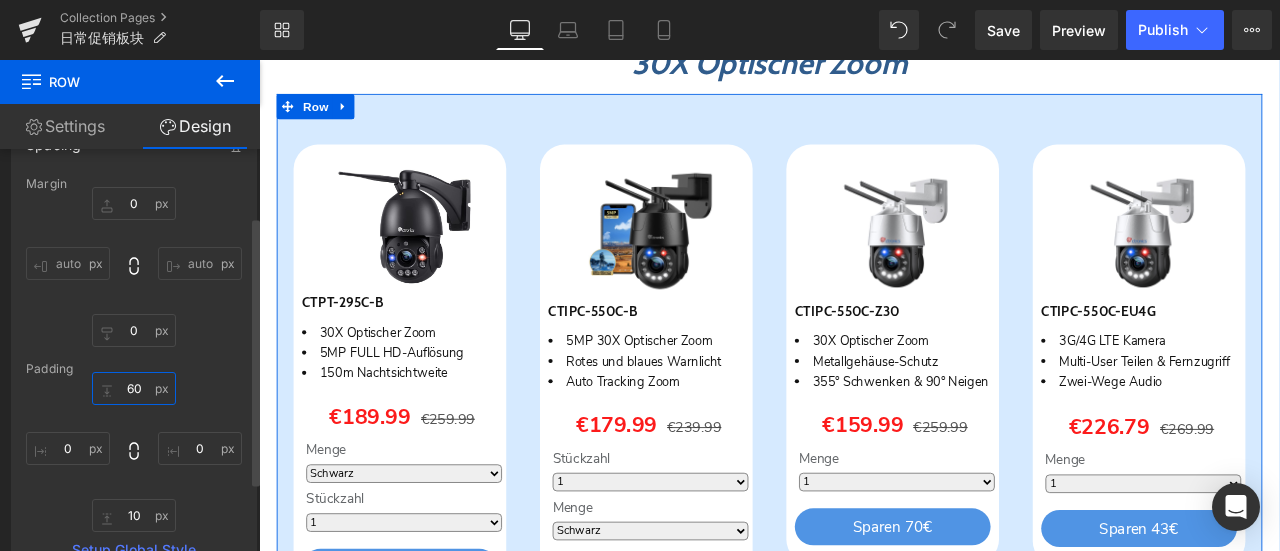 click on "60" at bounding box center (134, 388) 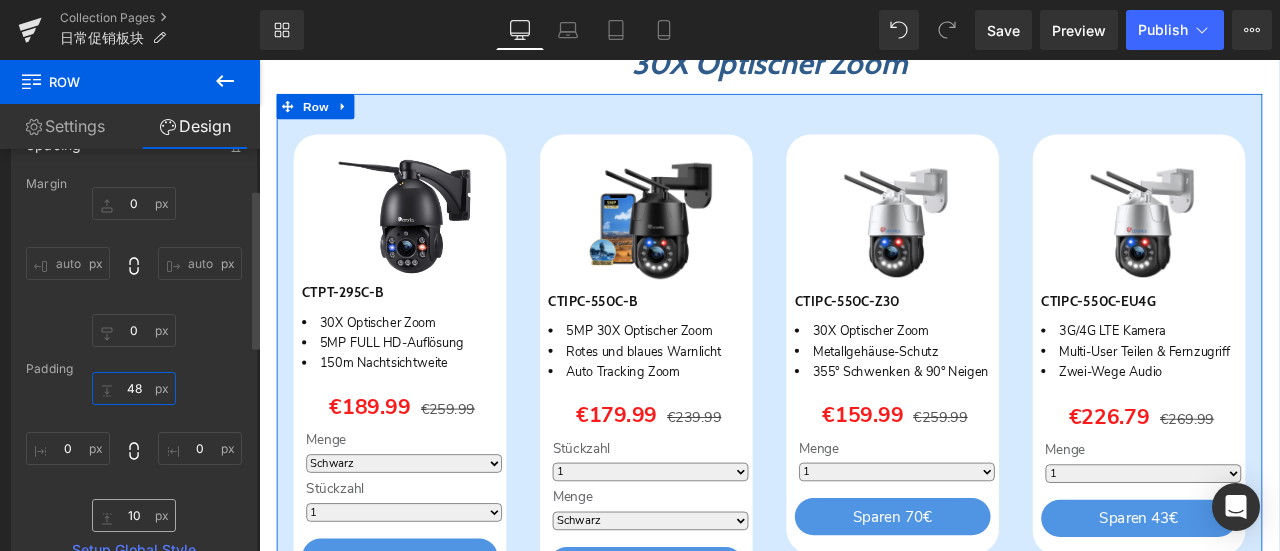 type on "48" 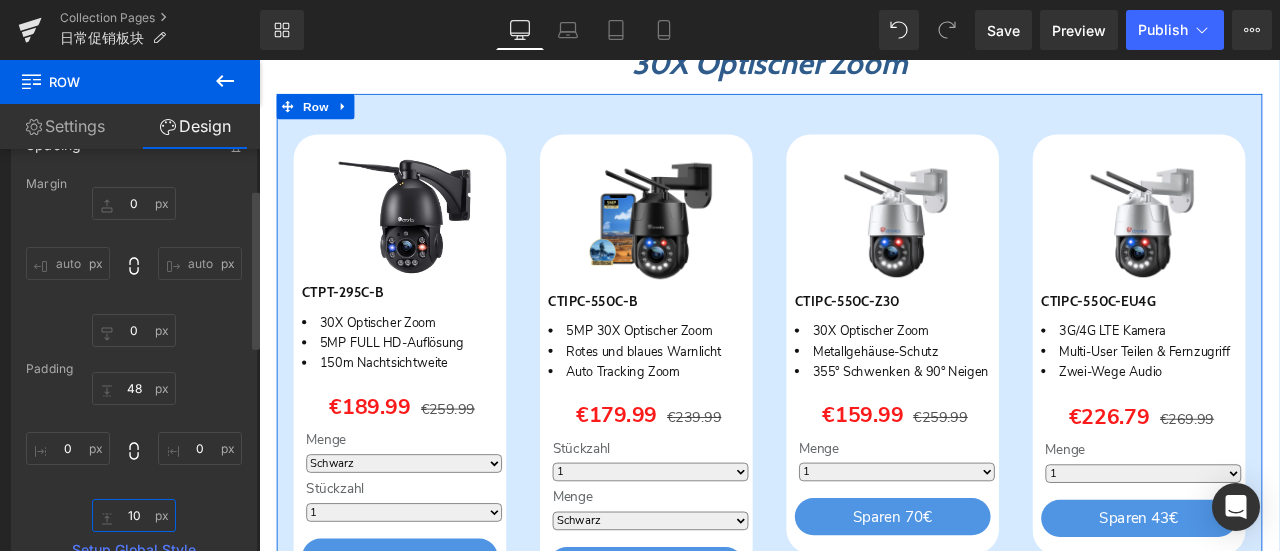 click on "10" at bounding box center (134, 515) 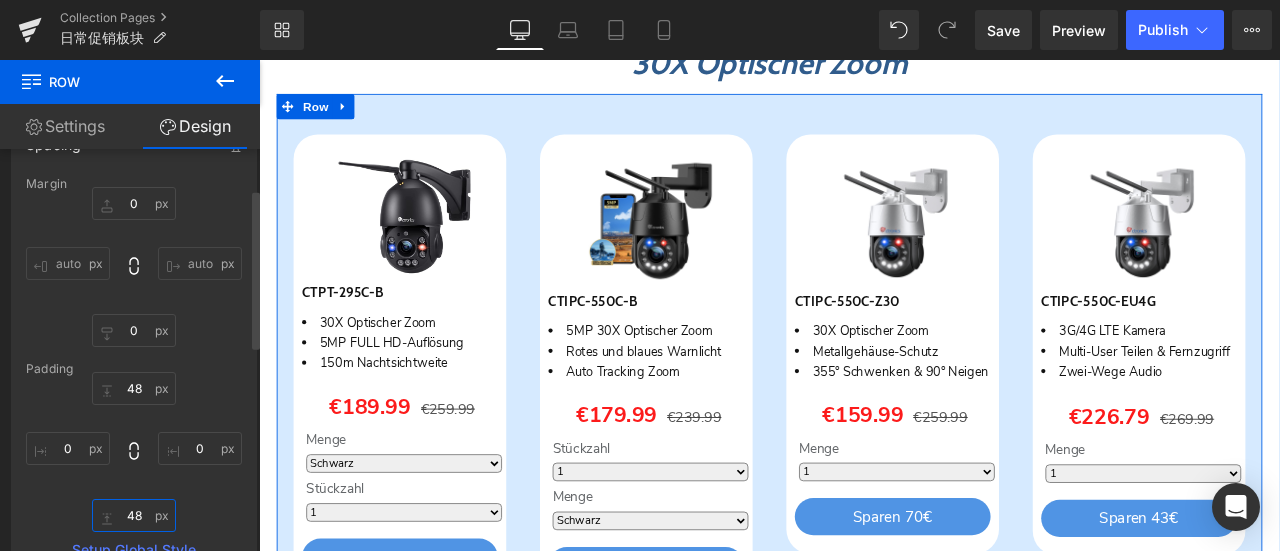 type on "48" 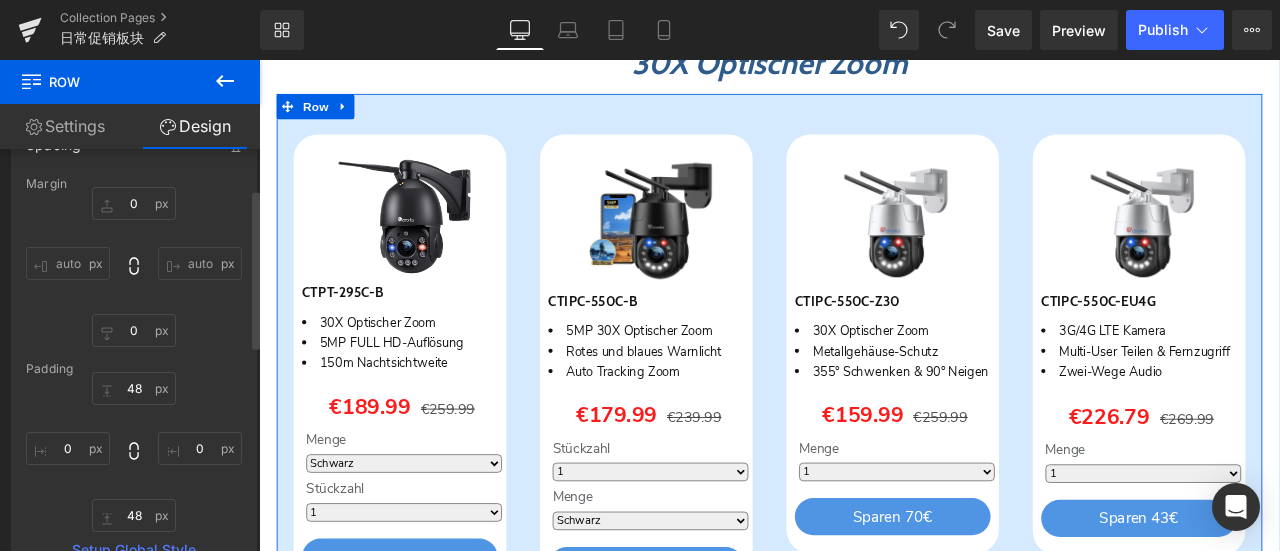 click on "48 48
0px 0
48 48
0px 0" at bounding box center (134, 452) 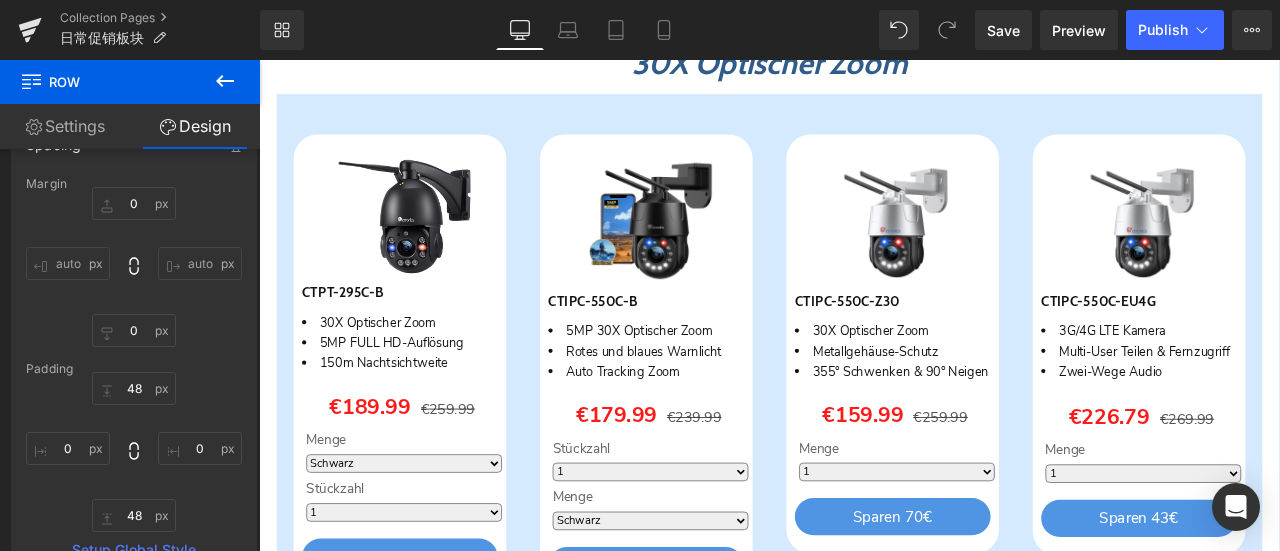 scroll, scrollTop: 776, scrollLeft: 0, axis: vertical 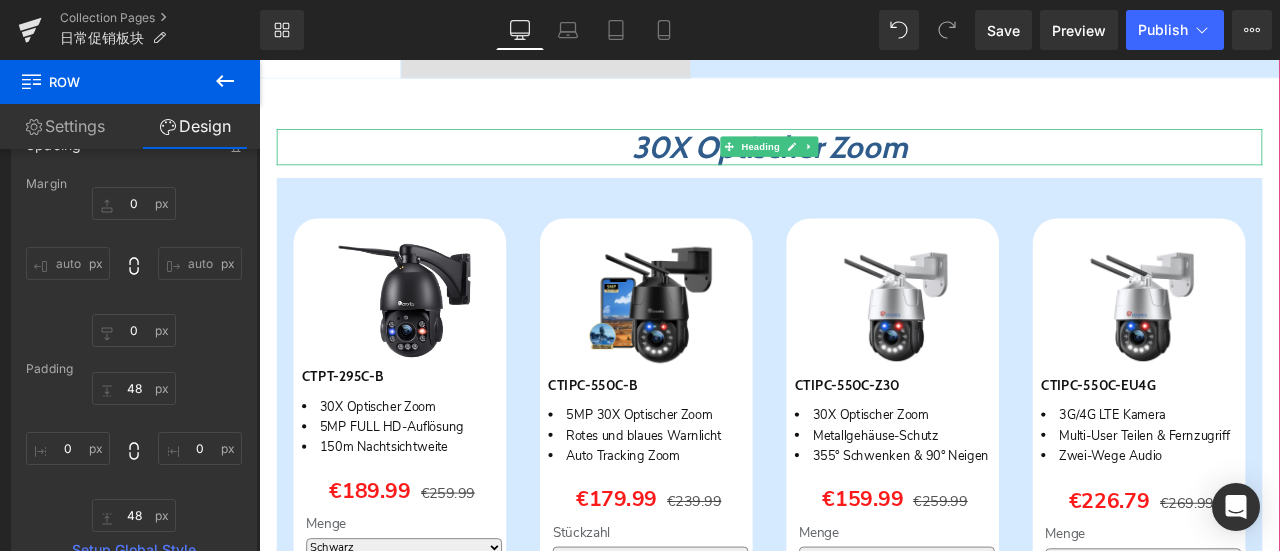 click on "30X Optischer Zoom" at bounding box center [864, 163] 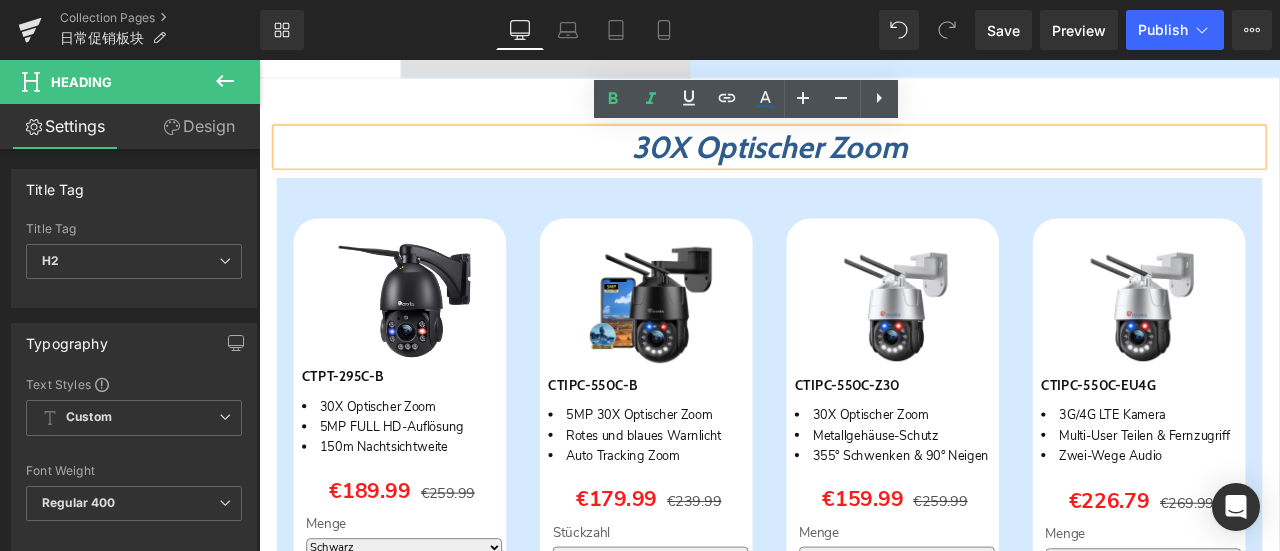 click on "Design" at bounding box center [199, 126] 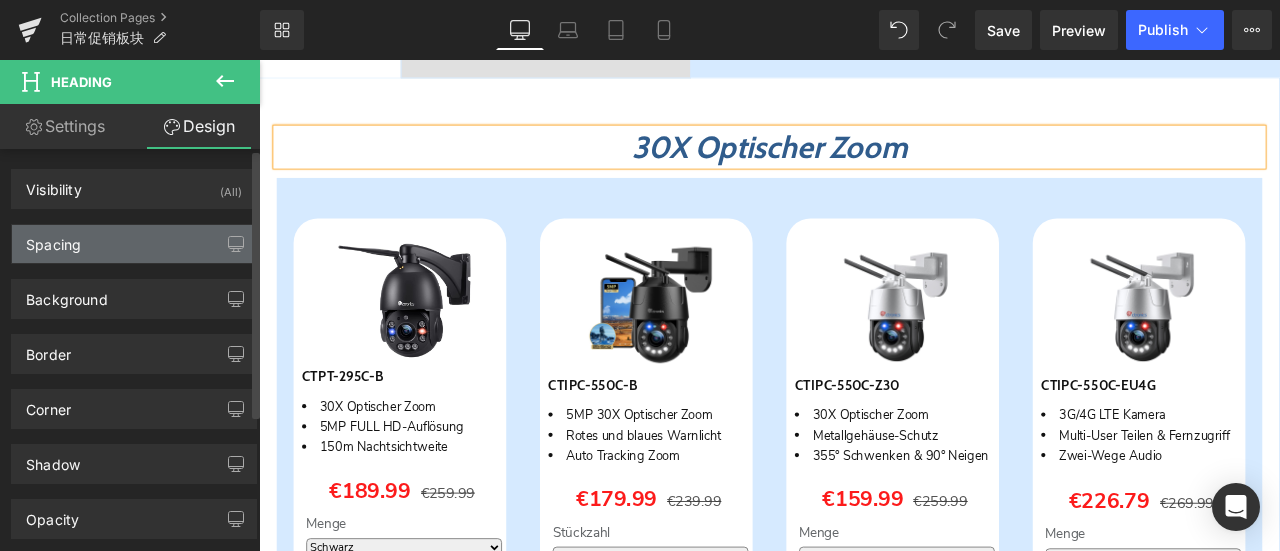click on "Spacing" at bounding box center [134, 244] 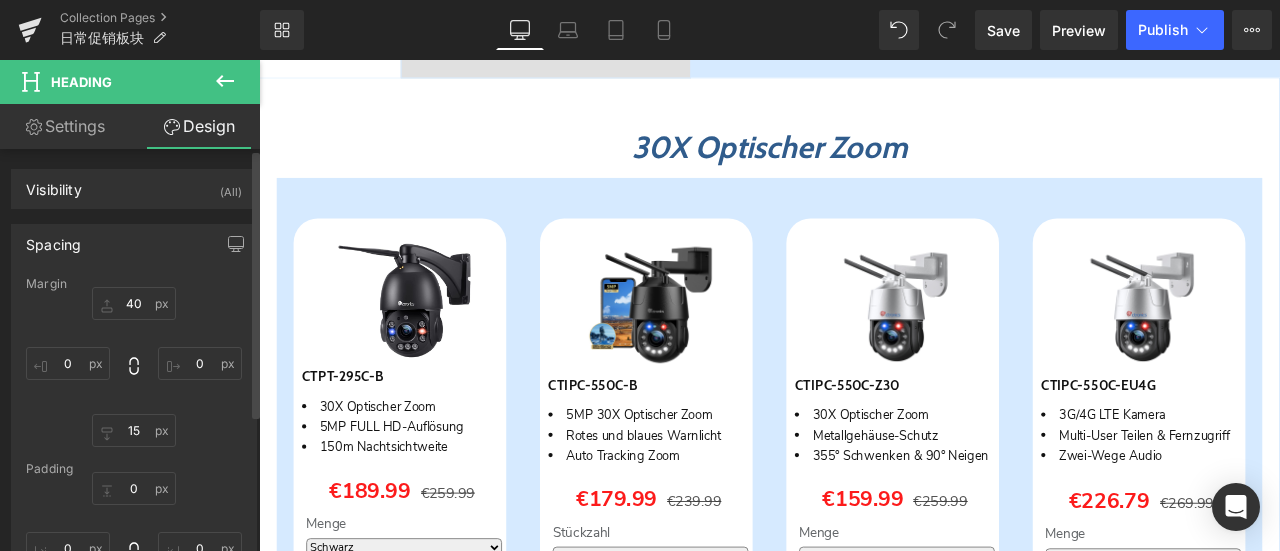 type on "40" 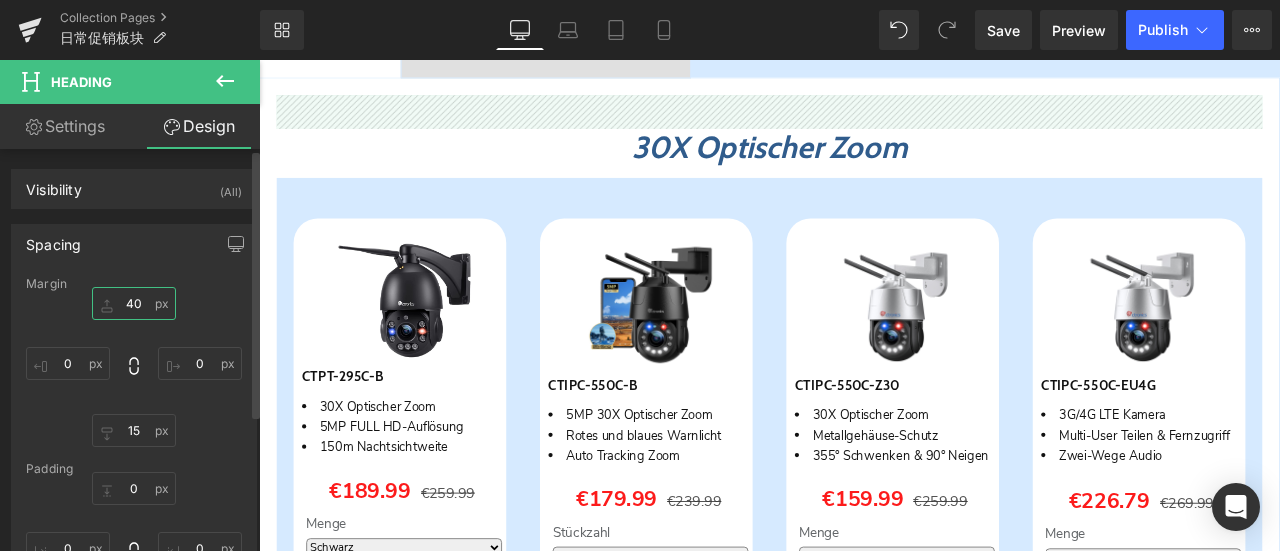 click on "40" at bounding box center (134, 303) 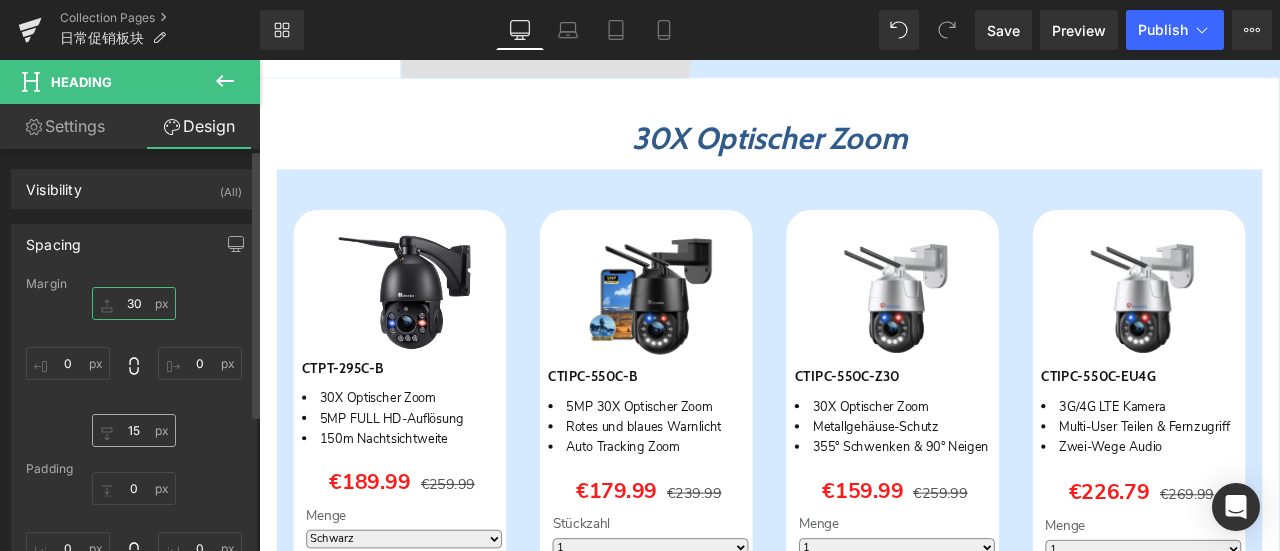 type on "30" 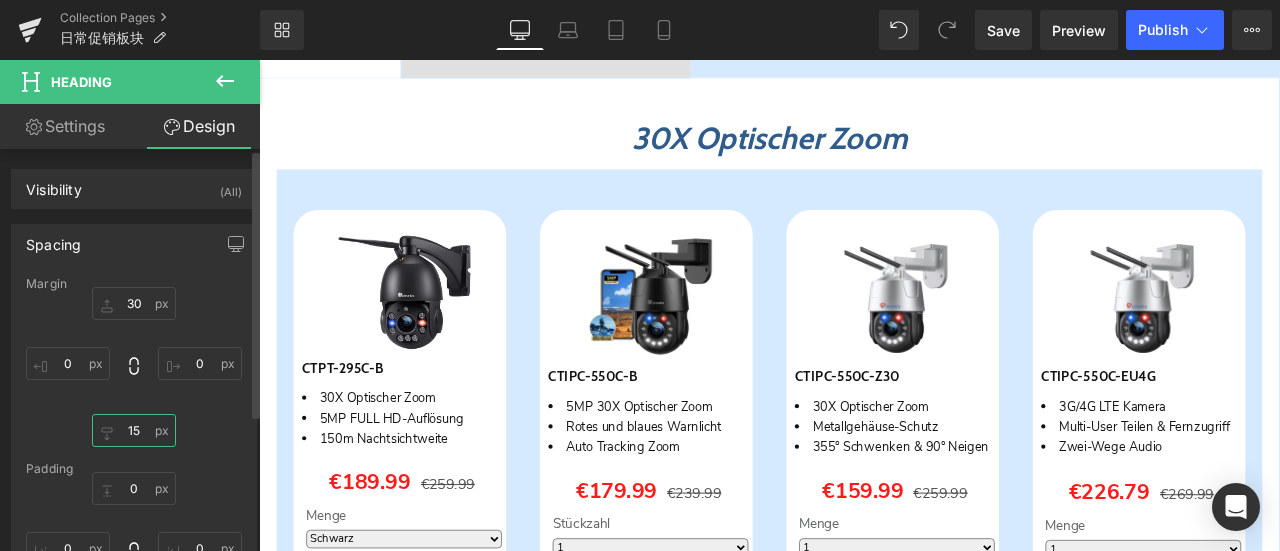 click on "15" at bounding box center (134, 430) 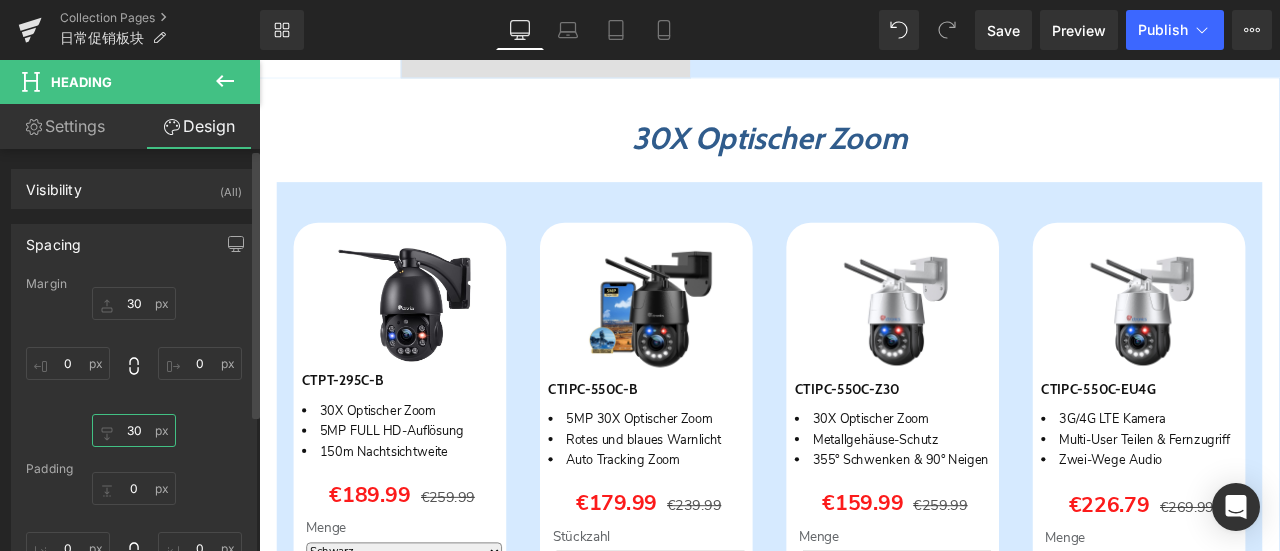 type on "30" 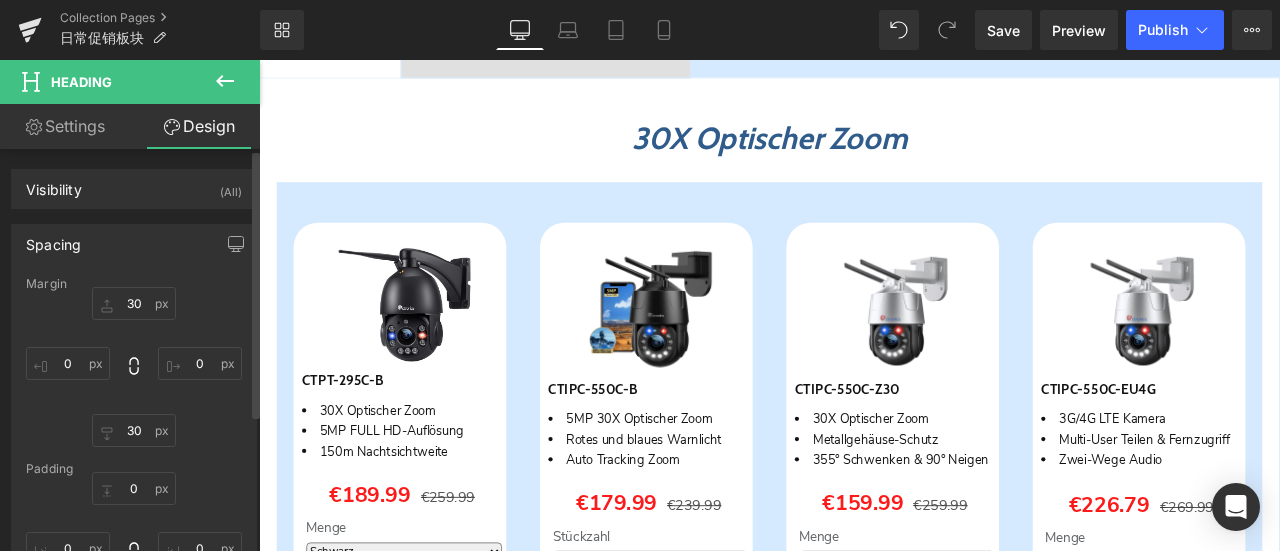 click on "30 30
0px 0
30 30
0px 0" at bounding box center [134, 367] 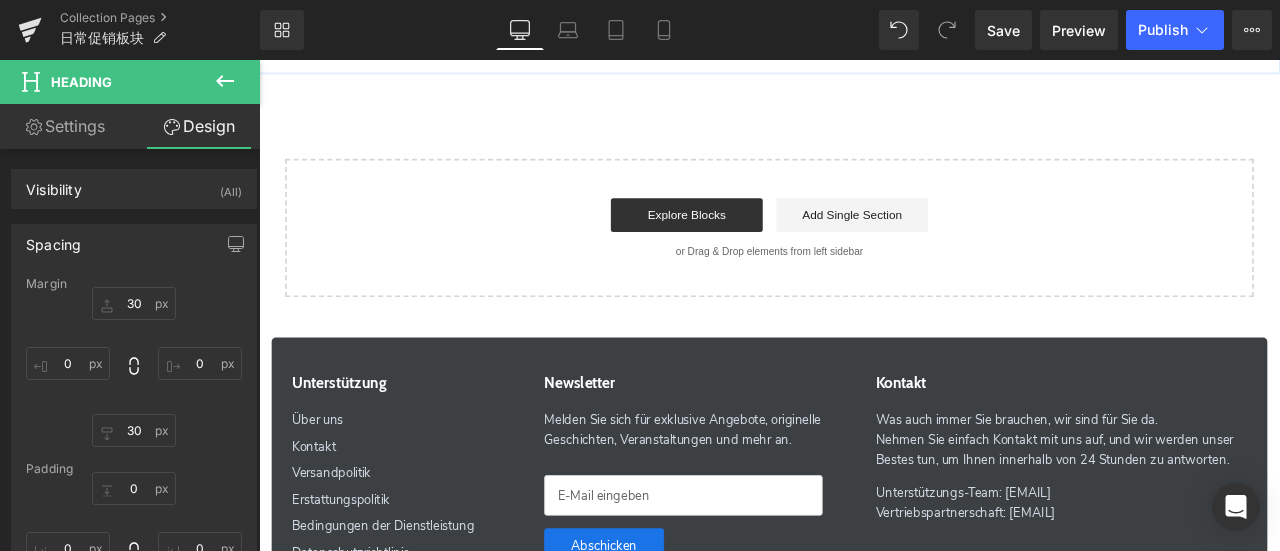 scroll, scrollTop: 2676, scrollLeft: 0, axis: vertical 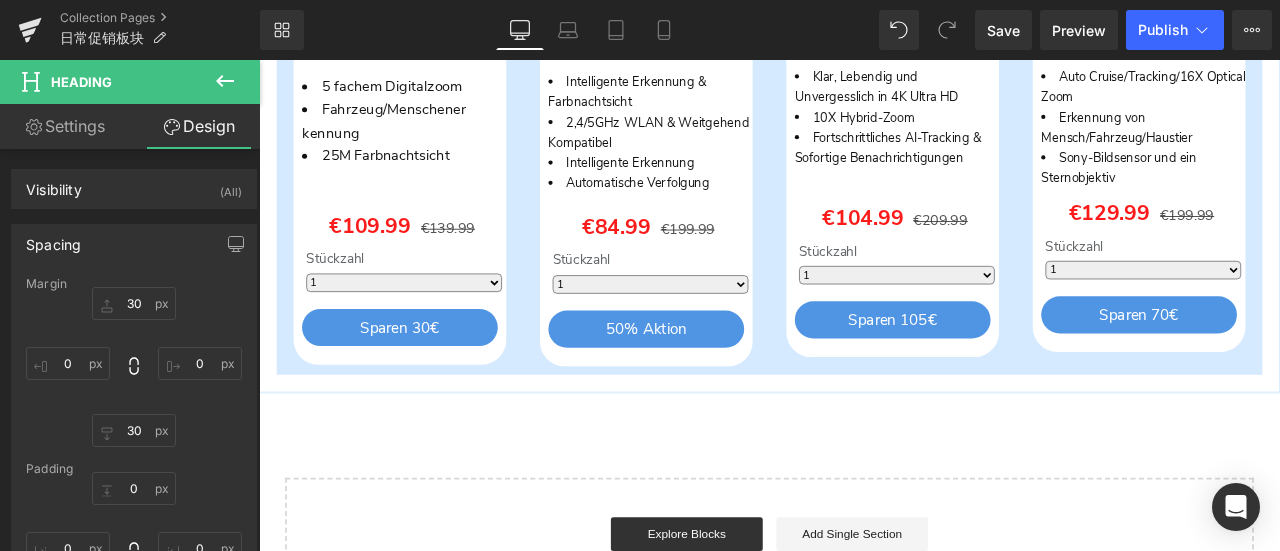click on "Sparen
50
%
(P) Image
640C-4KSD
(P) SKU
Klar, Lebendig und Unvergesslich in 4K Ultra HD 10X Hybrid-Zoom Fortschrittliches AI-Tracking & Sofortige Benachrichtigungen
Text Block
€104.99
€209.99
(P) Price
1" at bounding box center [1010, 135] 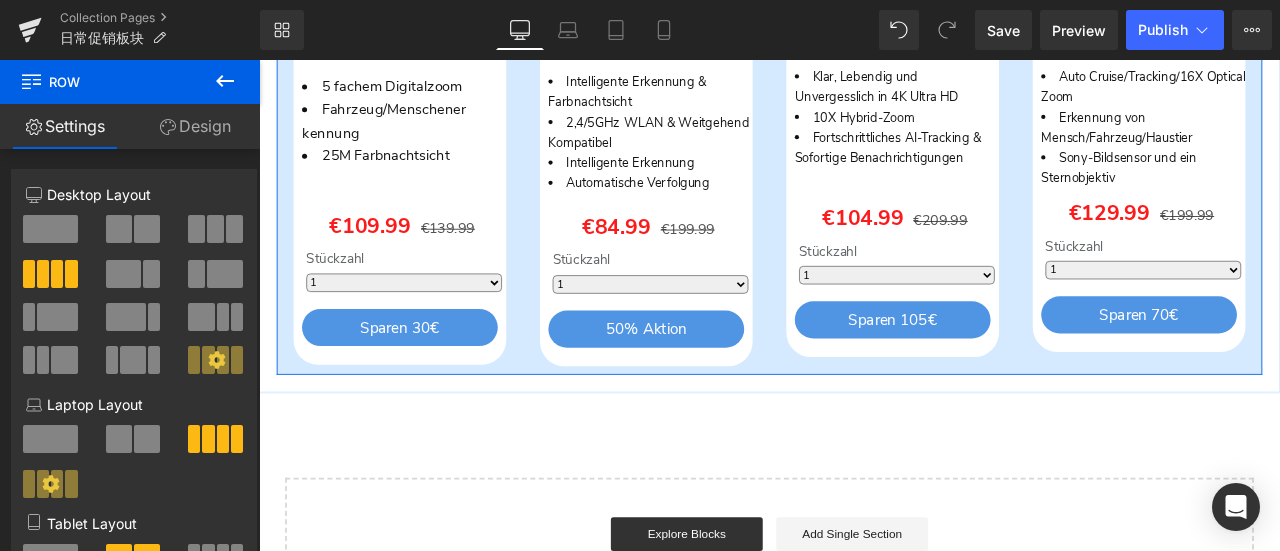 click on "Design" at bounding box center (195, 126) 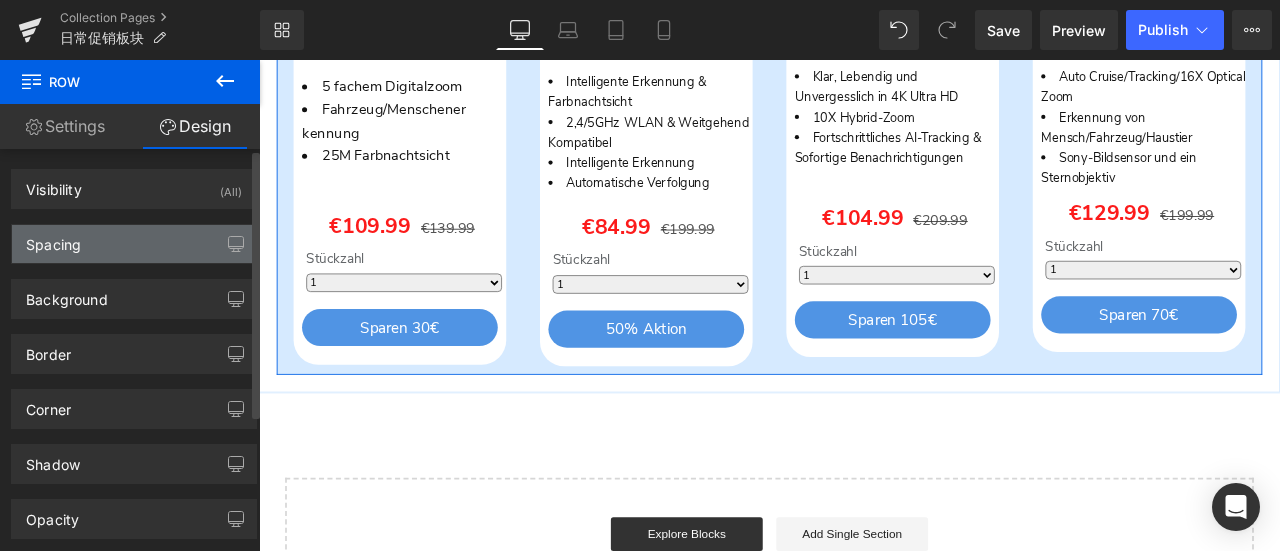 click on "Spacing" at bounding box center (134, 244) 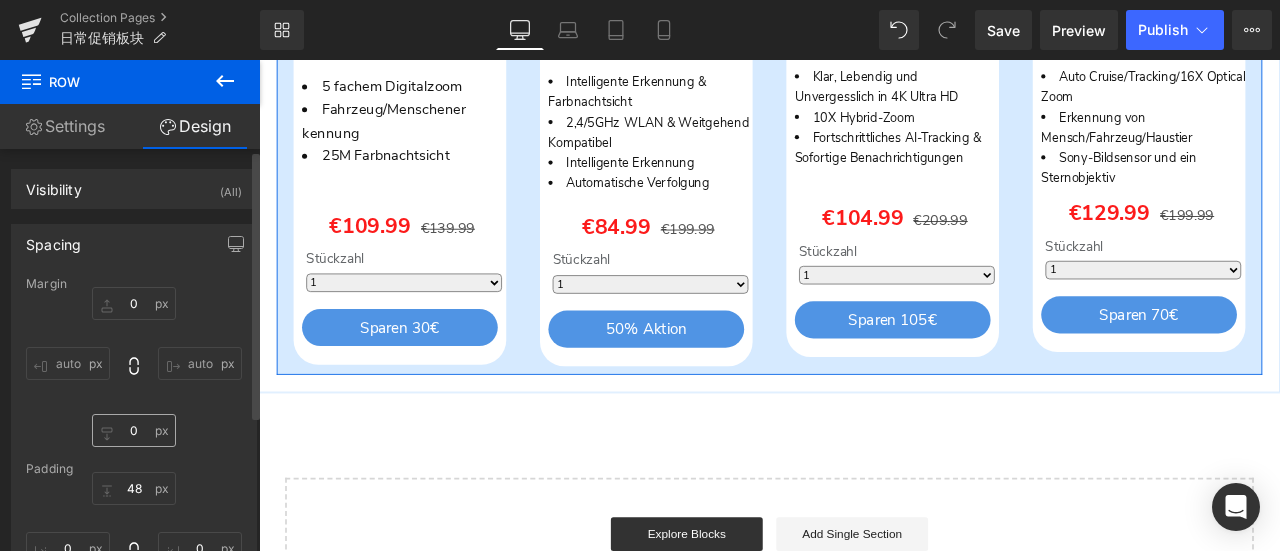 scroll, scrollTop: 100, scrollLeft: 0, axis: vertical 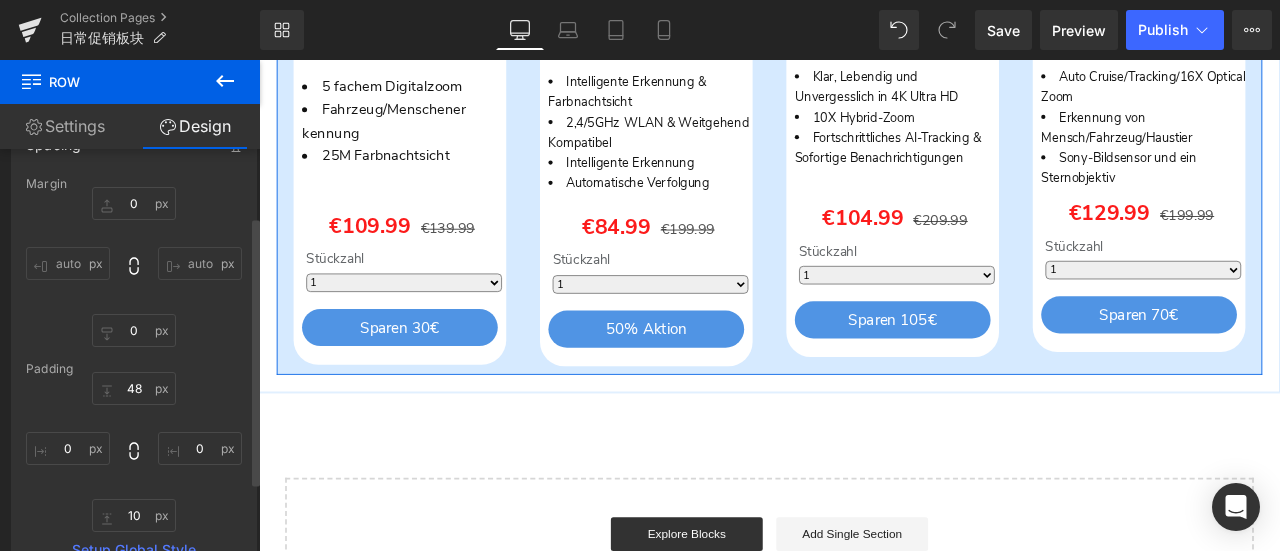click on "48px 48
0px 0
10px 10
0px 0" at bounding box center (134, 452) 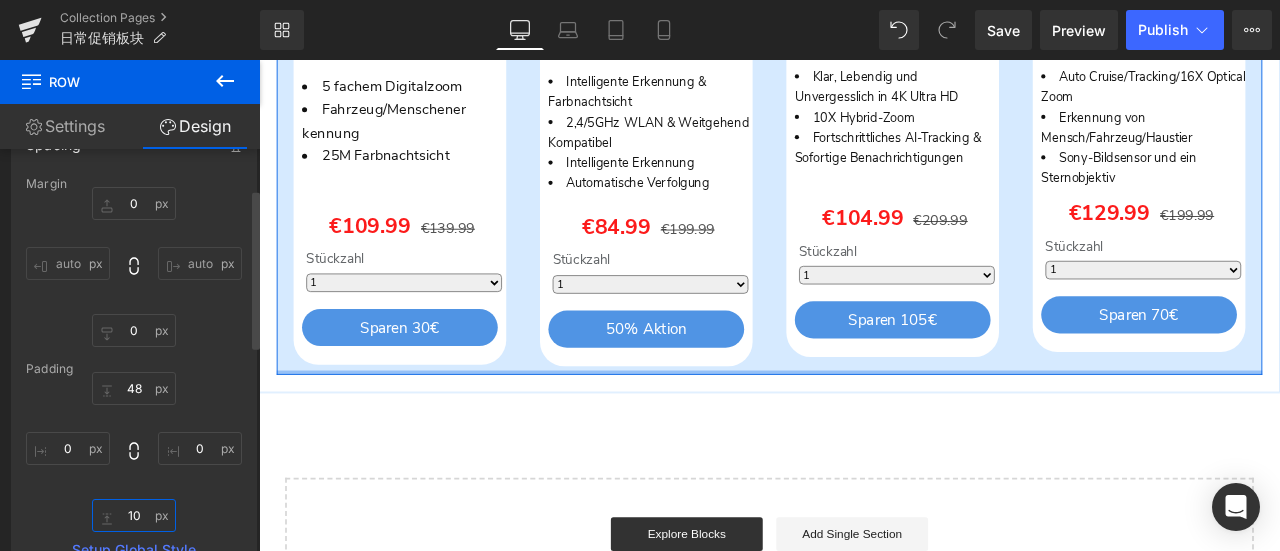click on "10" at bounding box center (134, 515) 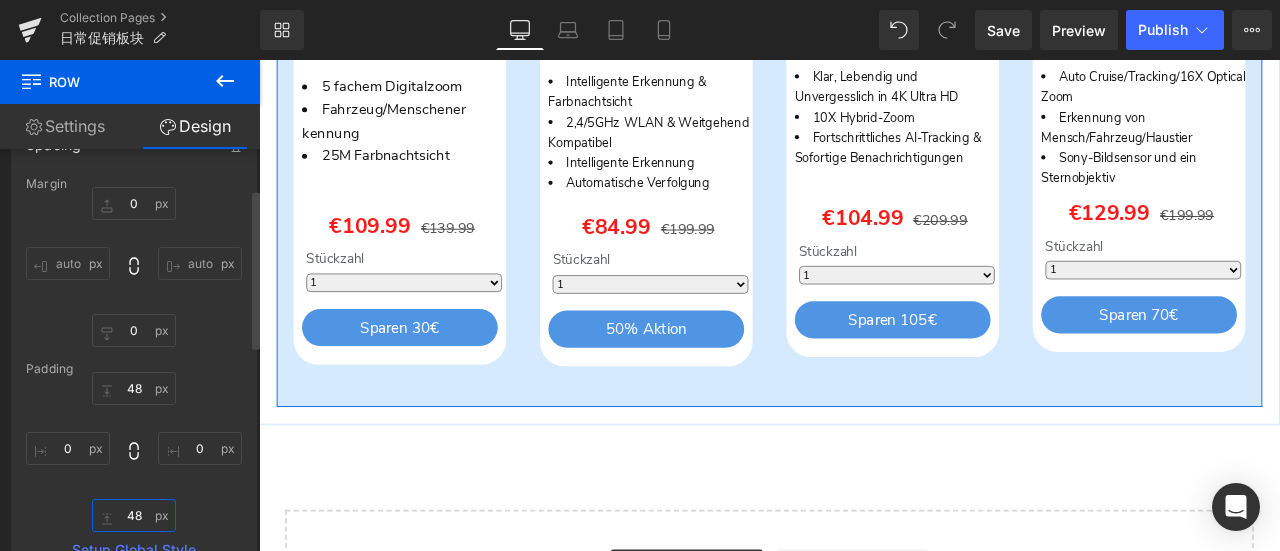 type on "48" 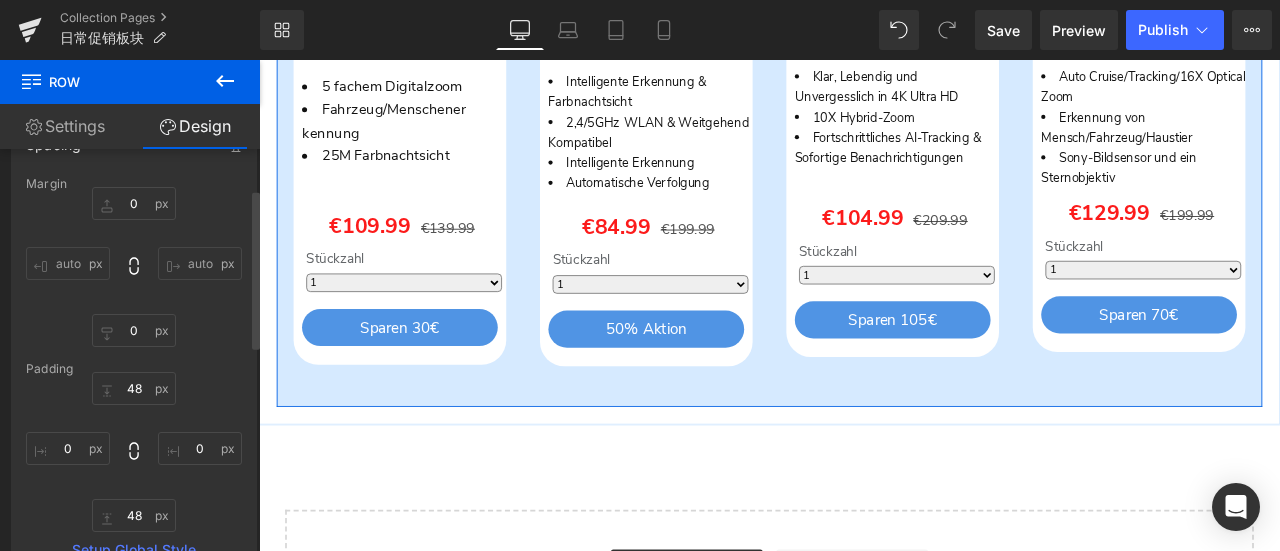click on "48px 48
0px 0
48 48
0px 0" at bounding box center [134, 452] 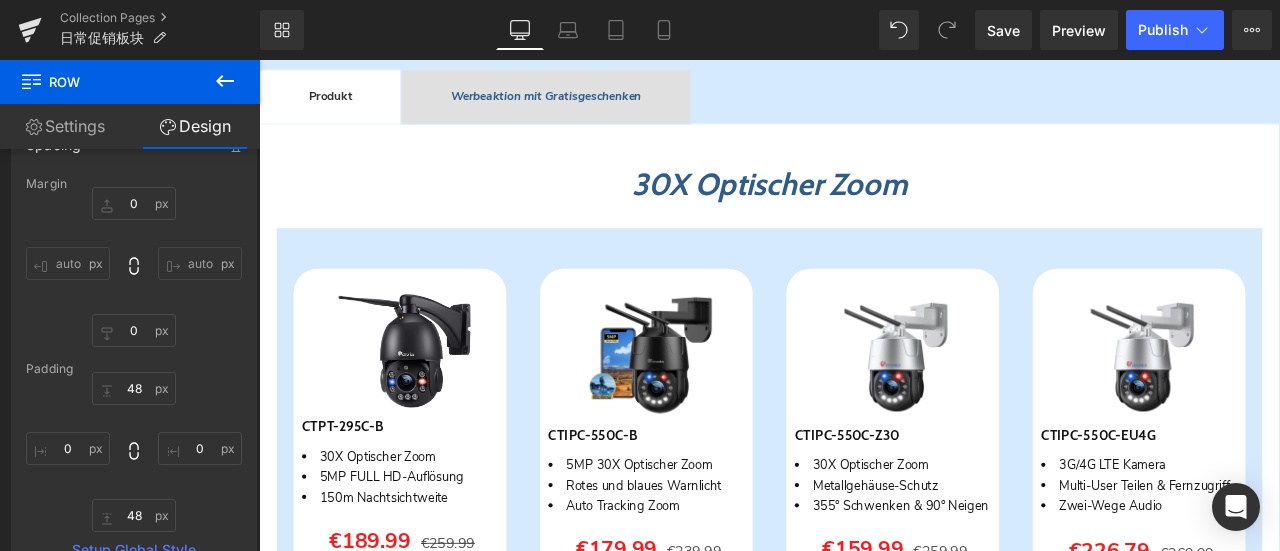 scroll, scrollTop: 728, scrollLeft: 0, axis: vertical 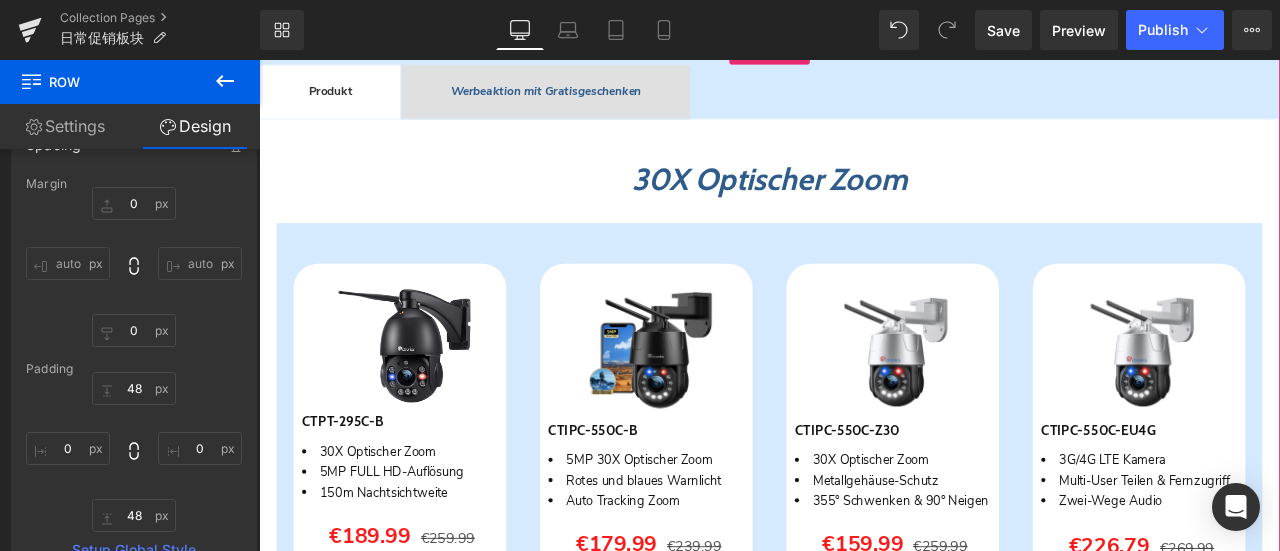 click on "Produkt
Text Block
Werbeaktion mit Gratisgeschenken
Text Block
Werbeaktion mit Gratisgeschenken Heading         1. Aktionszeitraum 📅 "Gültig für Bestellungen vom [DATE] bis [DATE] [YEAR]"
2. Geschenkstufen
🎁 "Je nach Bestellwert erhalten Sie bis zu 2 Gratisgeschenke:
Ab 40€: Neue Ctronics 64GB-SD-Karte
Ab 200€: Ctronics 128GB-SD-Karte
Hinweis: Max. 2 Geschenke pro Bestellung. Nur für physische Artikel gültig."
3. Bestellberechnung
💰 "Jede Bestellung wird einzeln berechnet. Die Geschenke richten sich nach dem erreichten Bestellwert."
4. Versand der Geschenke
📦 "Die Gratisartikel werden im selben Paket wie Ihre gekauften Waren versendet."
Text Block         Warranty: Lifetime warranty Worry-free trial: 30-day easy returns Customer service: Find the best security camera Text Block         Row     46px" at bounding box center [864, 1284] 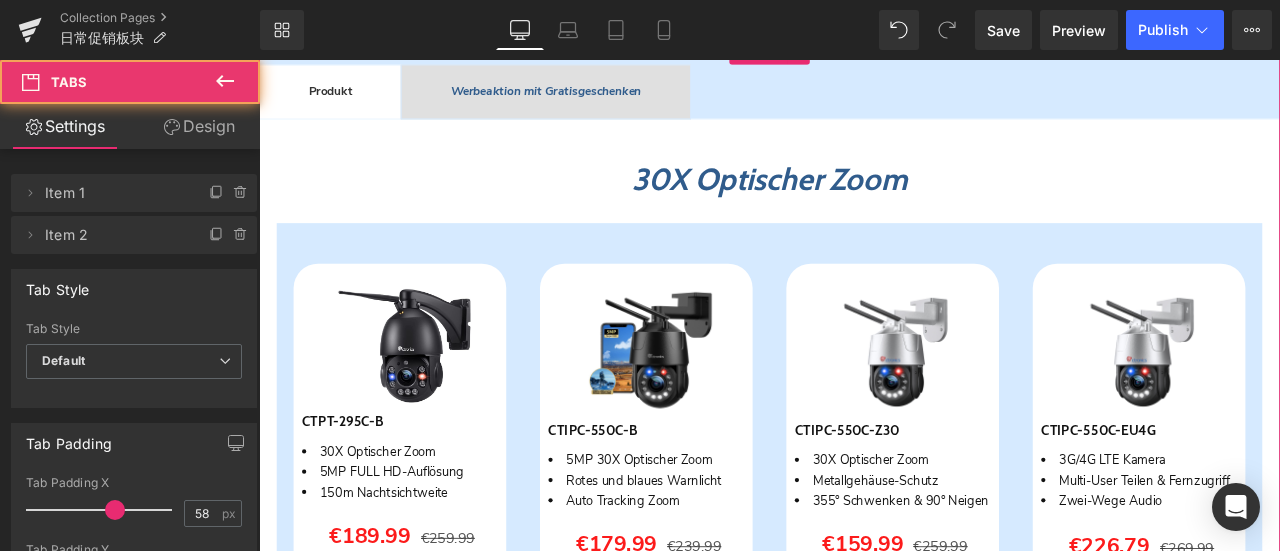 click on "Design" at bounding box center (199, 126) 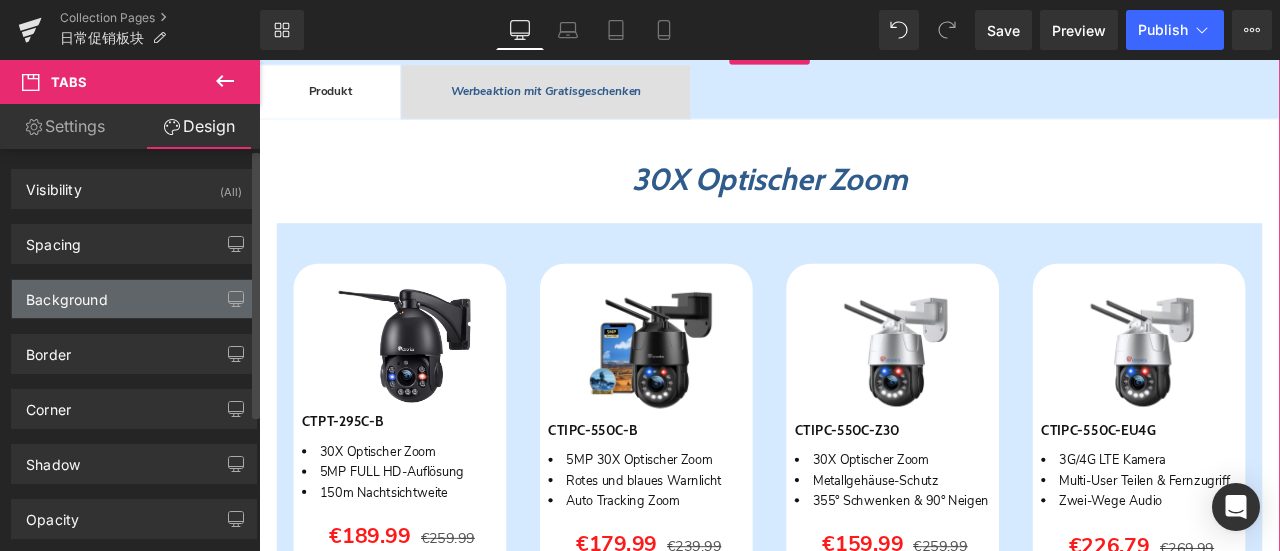 type on "#d6eaff" 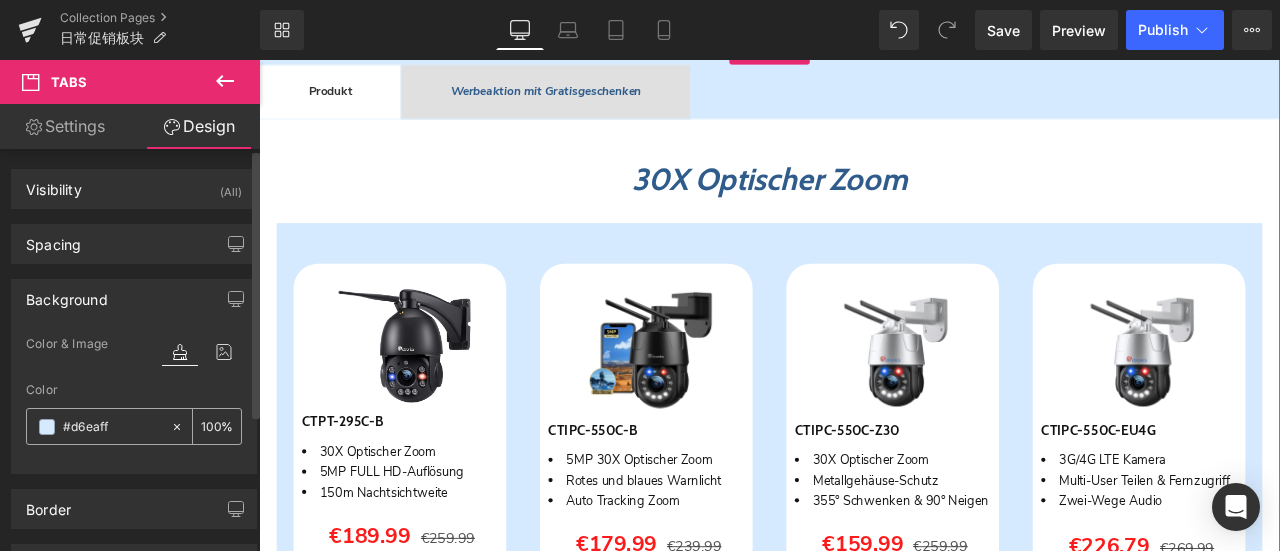 click at bounding box center (47, 427) 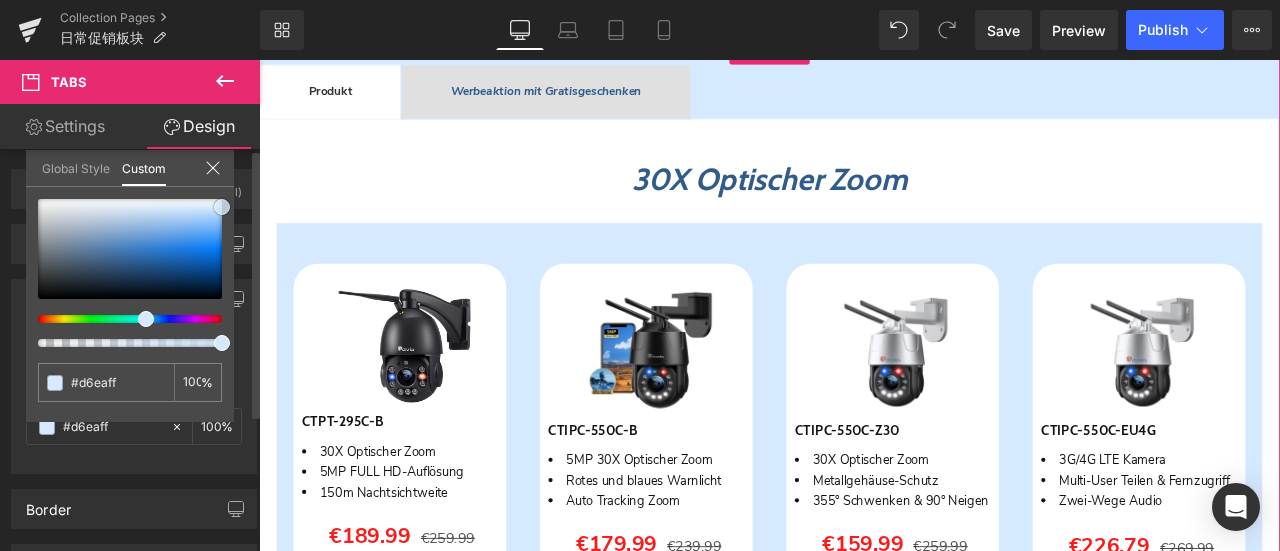 type on "#011831" 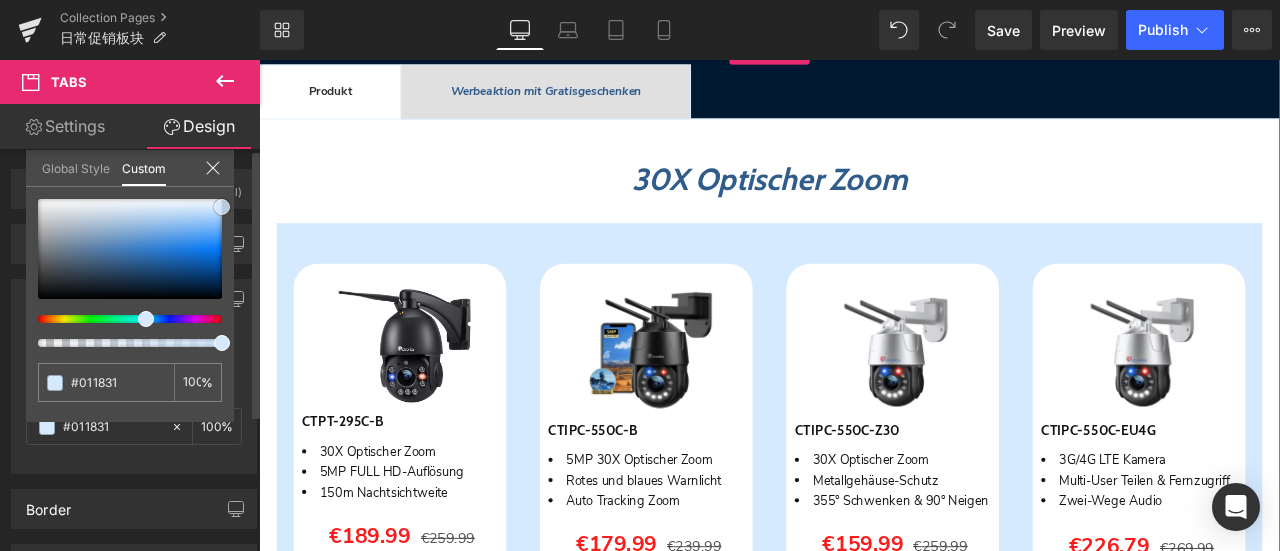 click at bounding box center (130, 249) 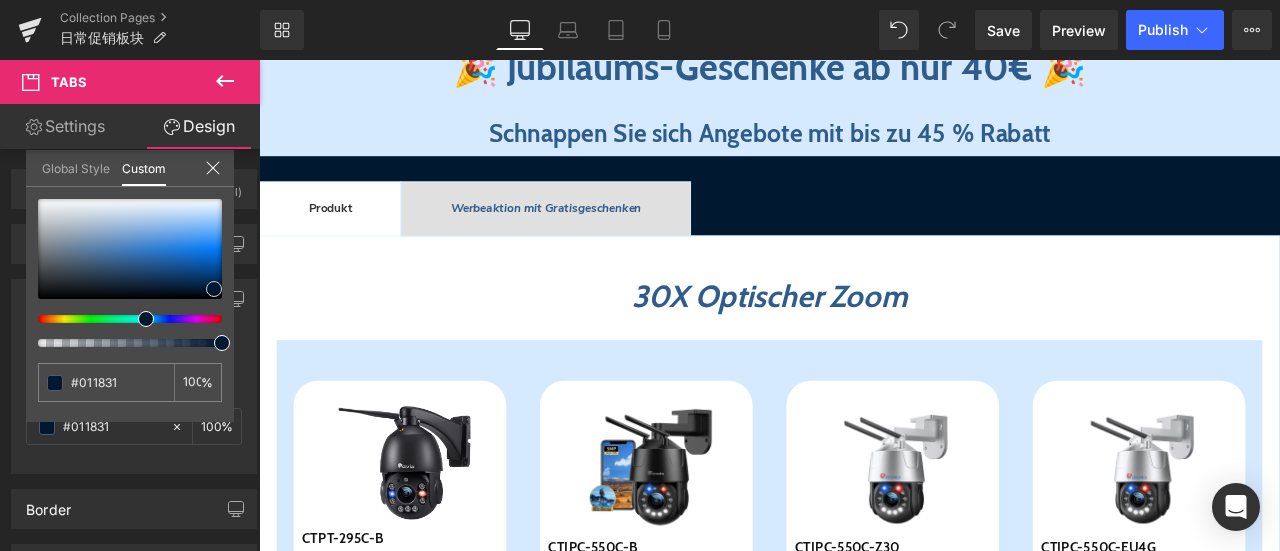 scroll, scrollTop: 428, scrollLeft: 0, axis: vertical 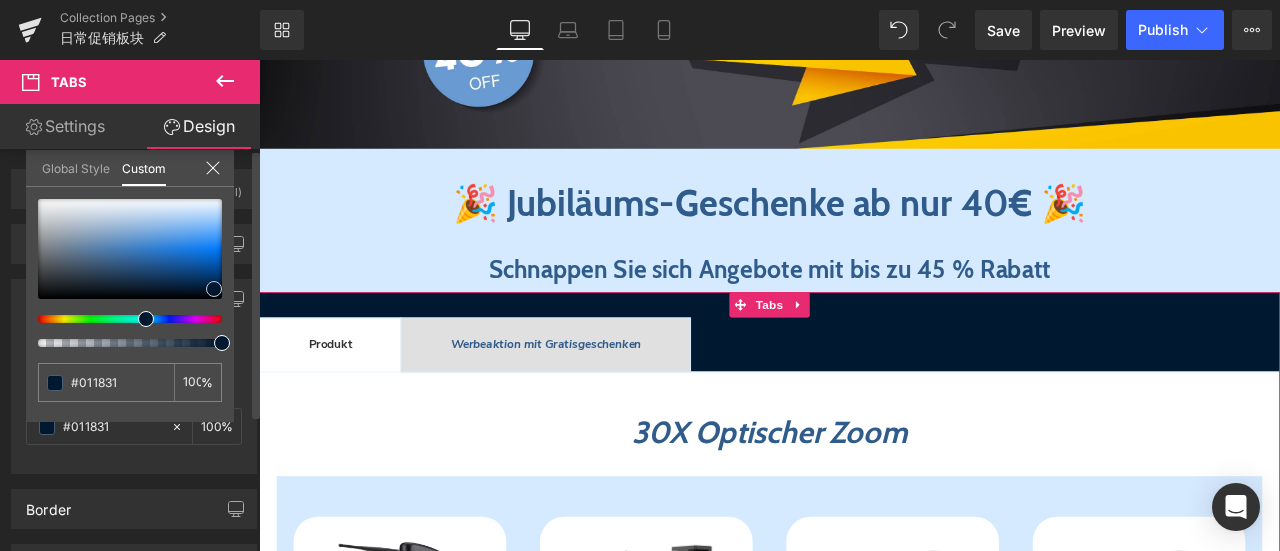 type on "#021d3a" 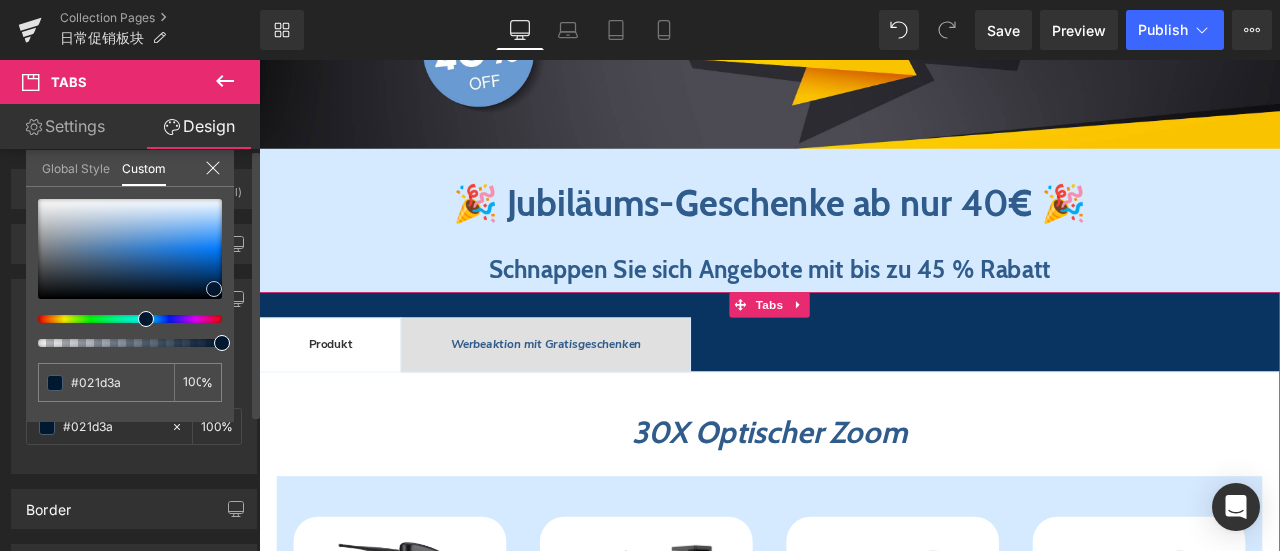 type on "#093461" 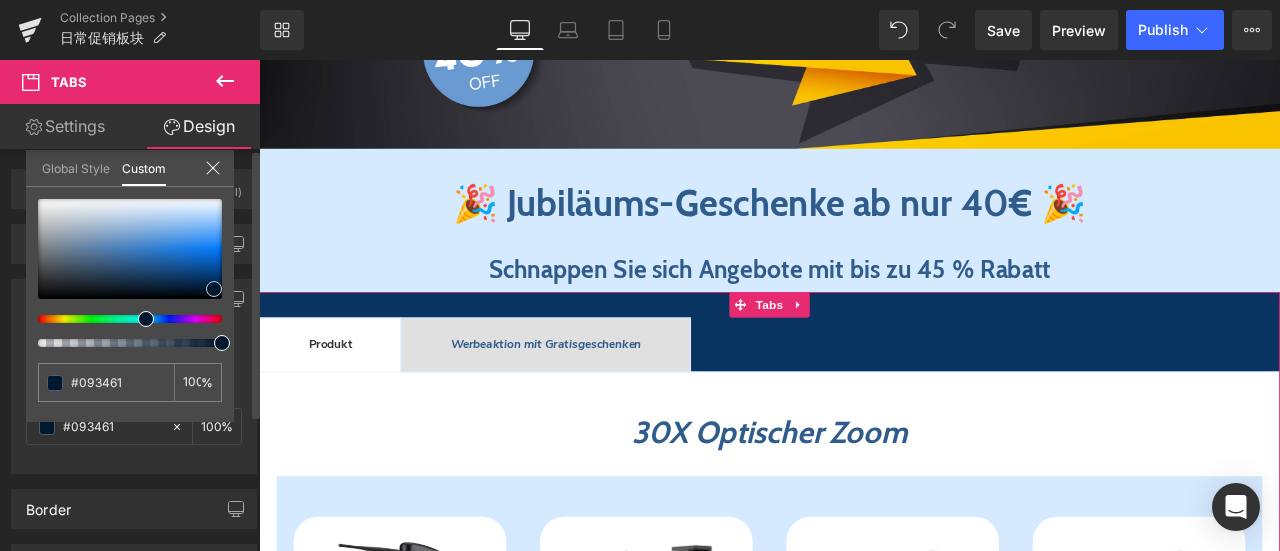 type on "#2f6eb1" 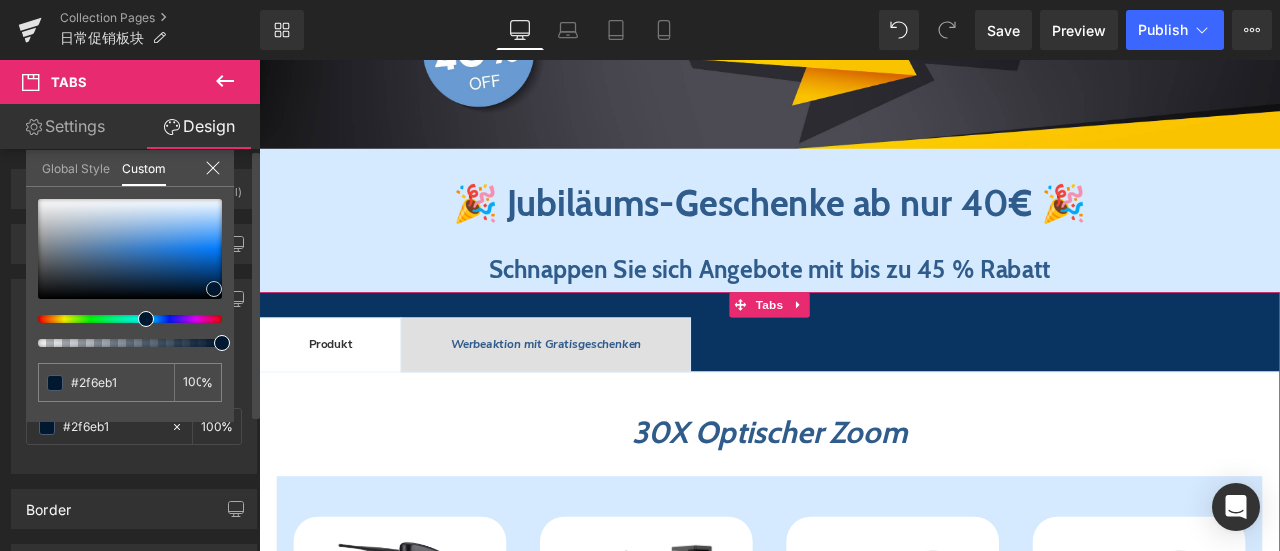 type on "#a0afbe" 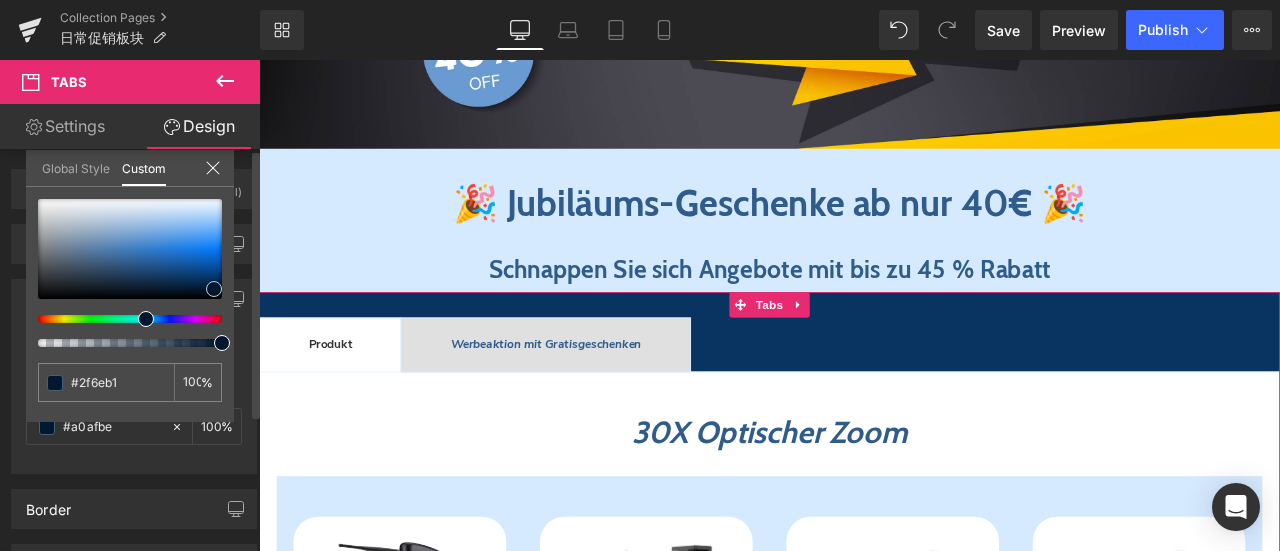 type on "#a0afbe" 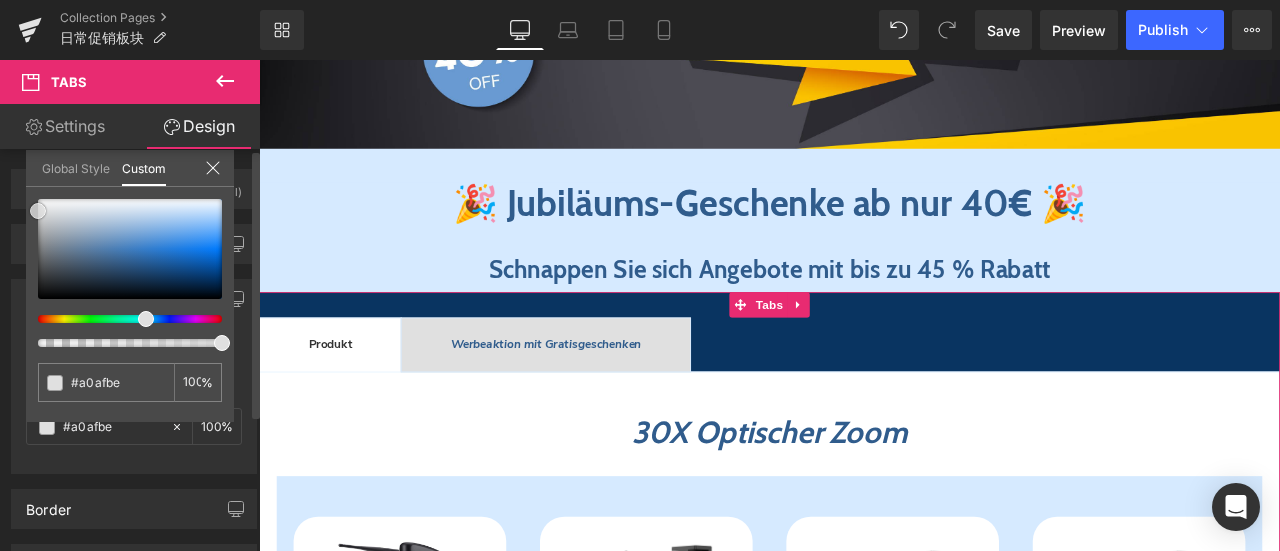 type on "#cdced0" 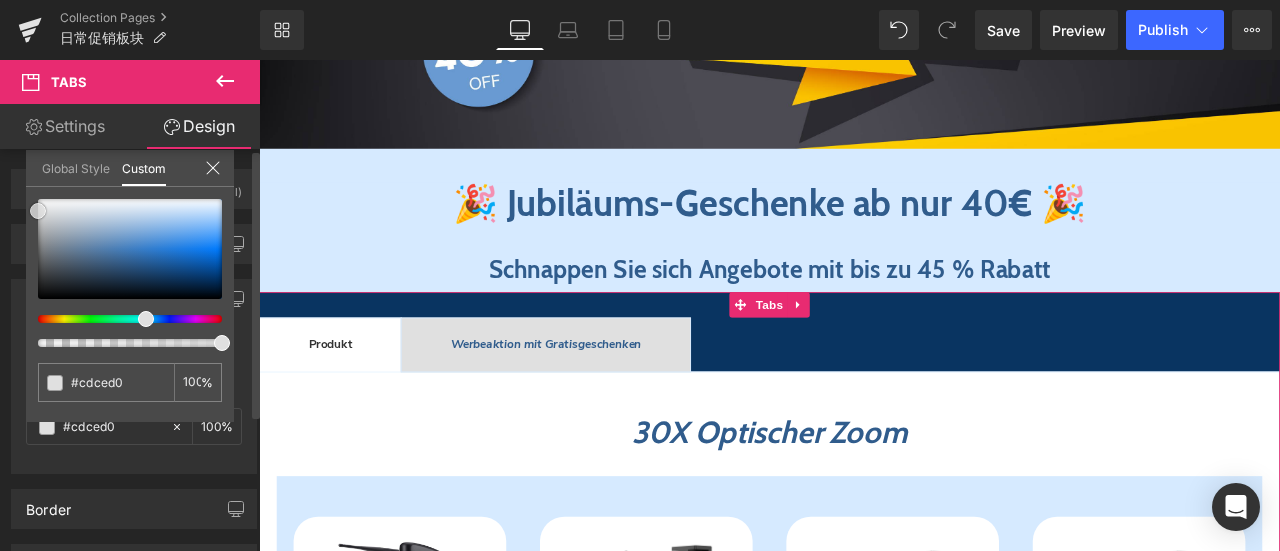 type on "#d8d8d8" 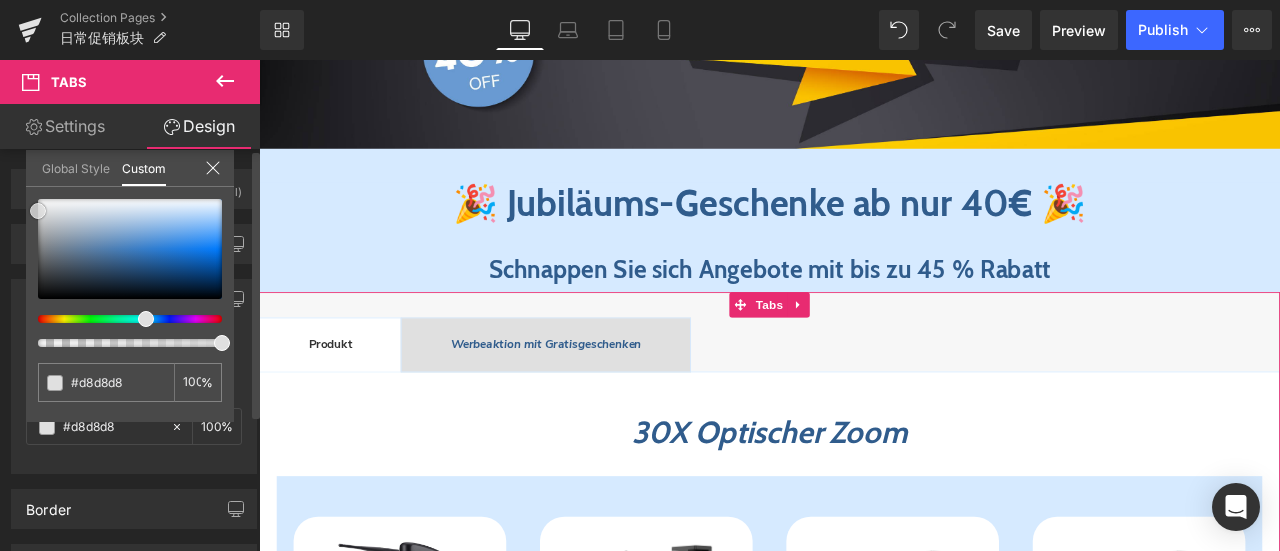 type on "#f7f7f7" 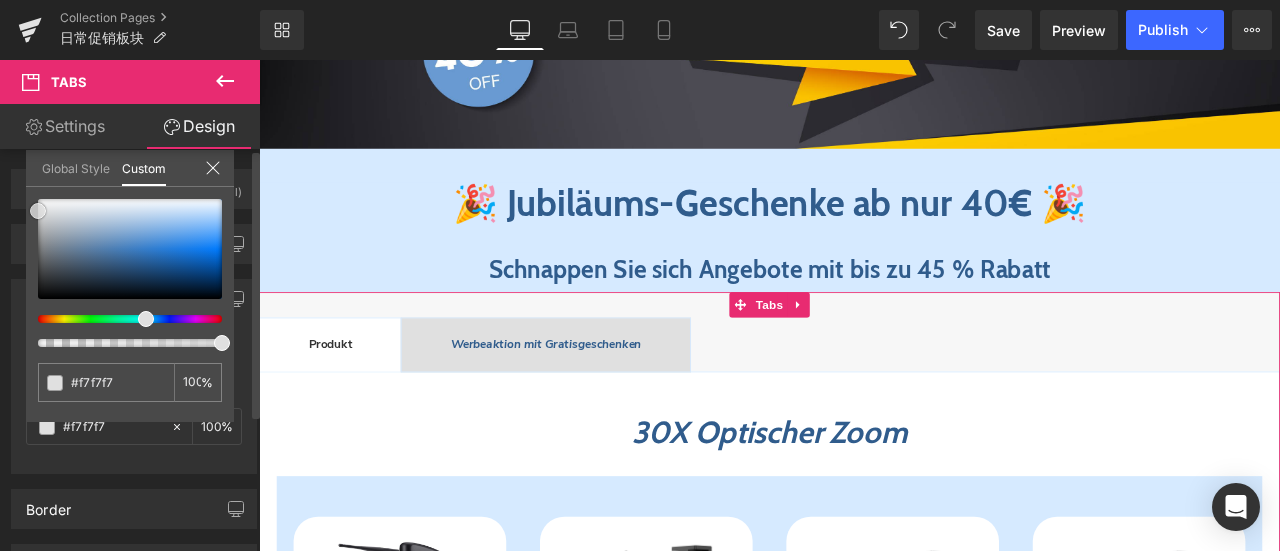 type on "#ffffff" 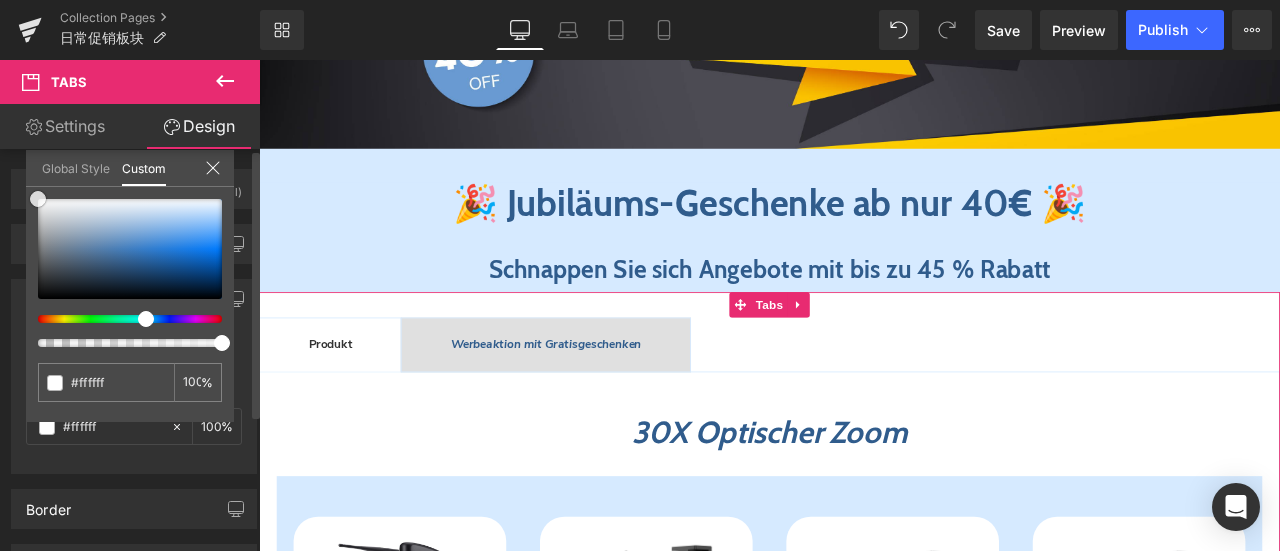 drag, startPoint x: 217, startPoint y: 289, endPoint x: 11, endPoint y: 169, distance: 238.40302 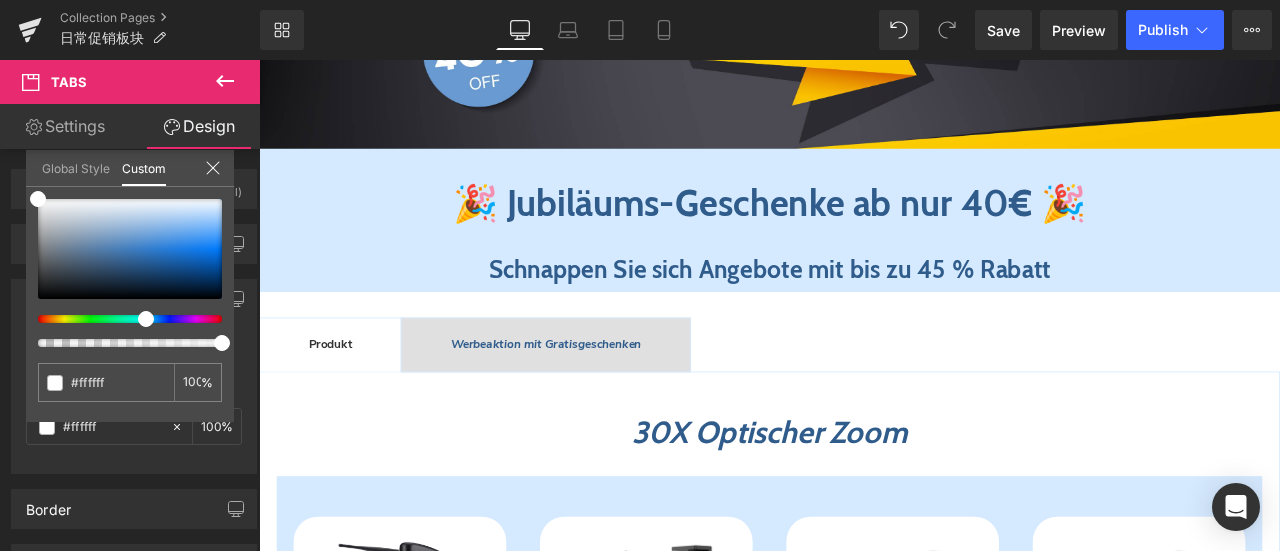 click on "Direkt zum Inhalt
Einkaufswagen
Noch €0,01 fehlen zum kostenlosen Versand!
Du hast kostenlosen Versand freigeschaltet!
Ihr Einkaufswagen ist im Moment leer.
Zur Kasse
Ein oder mehrere Artikel in deinem Warenkorb ist/sind ein wiederkehrender Kauf oder ein Kauf mit Zahlungsaufschub. Indem ich fortfahre, stimme ich den  Stornierungsrichtlinie" at bounding box center (864, 1641) 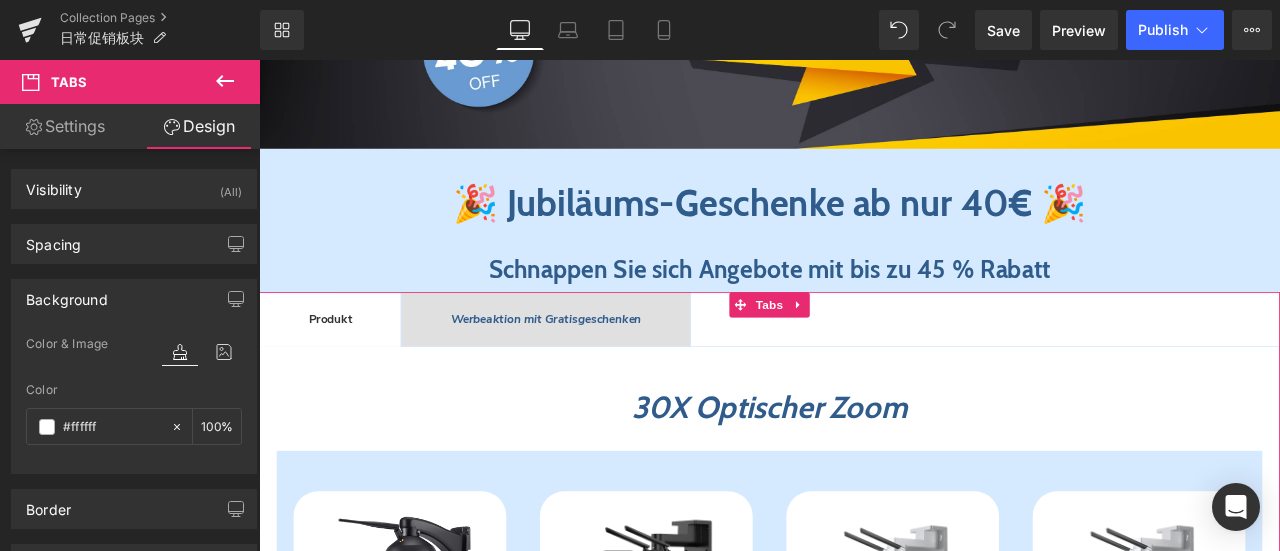 drag, startPoint x: 1016, startPoint y: 345, endPoint x: 1006, endPoint y: 355, distance: 14.142136 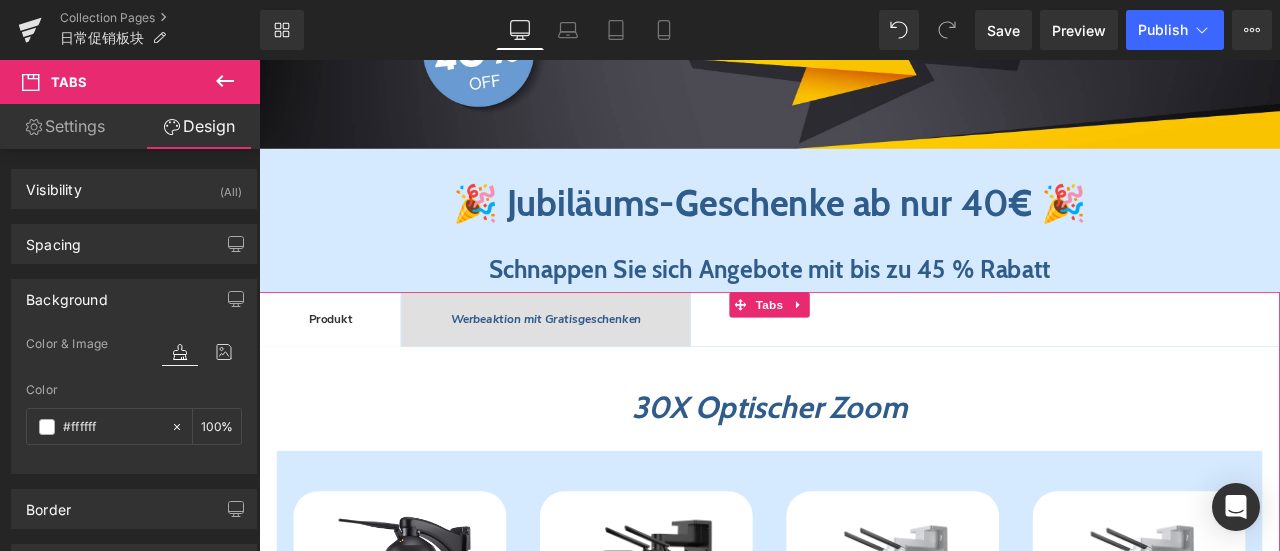 click on "Produkt
Text Block
Werbeaktion mit Gratisgeschenken
Text Block
30X Optischer Zoom Heading
Sparen
27
%
(P) Image
CTPT-295C-B
(P) SKU
30X Optischer Zoom" at bounding box center [864, 1522] 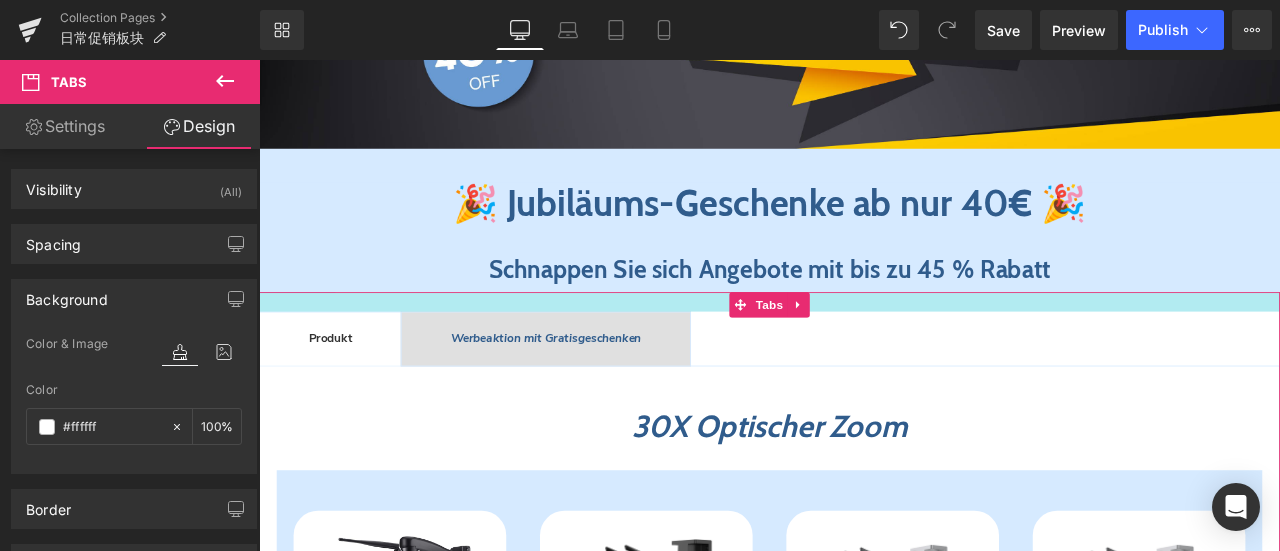 drag, startPoint x: 1006, startPoint y: 337, endPoint x: 997, endPoint y: 360, distance: 24.698177 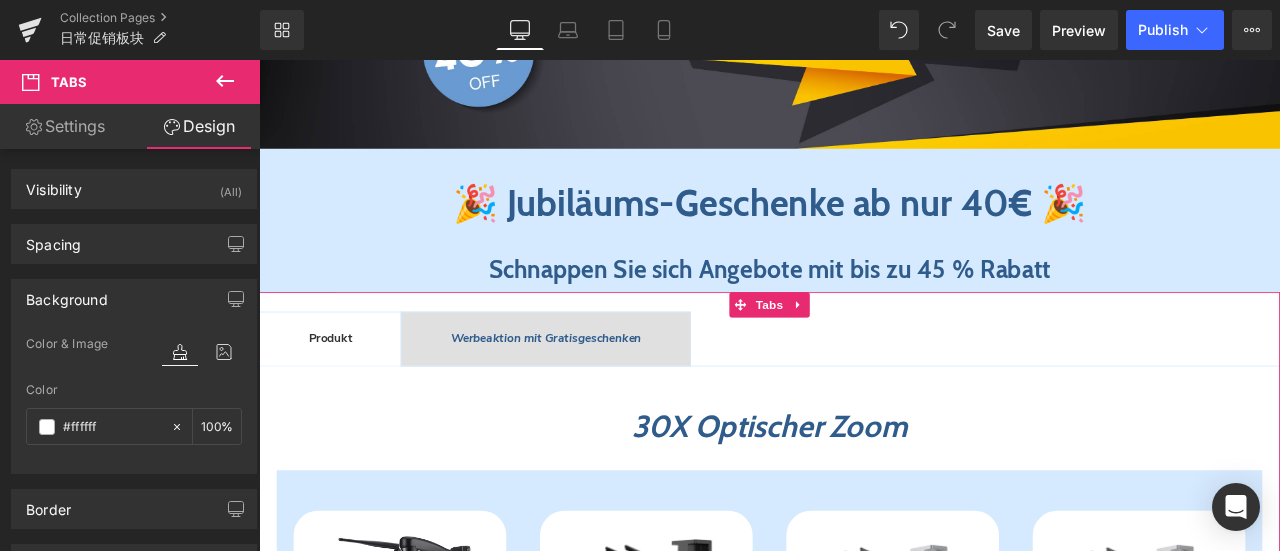 click on "Produkt
Text Block
Werbeaktion mit Gratisgeschenken
Text Block
Werbeaktion mit Gratisgeschenken Heading         1. Aktionszeitraum 📅 "Gültig für Bestellungen vom [DATE] bis [DATE] [YEAR]"
2. Geschenkstufen
🎁 "Je nach Bestellwert erhalten Sie bis zu 2 Gratisgeschenke:
Ab 40€: Neue Ctronics 64GB-SD-Karte
Ab 200€: Ctronics 128GB-SD-Karte
Hinweis: Max. 2 Geschenke pro Bestellung. Nur für physische Artikel gültig."
3. Bestellberechnung
💰 "Jede Bestellung wird einzeln berechnet. Die Geschenke richten sich nach dem erreichten Bestellwert."
4. Versand der Geschenke
📦 "Die Gratisartikel werden im selben Paket wie Ihre gekauften Waren versendet."
Text Block         Warranty: Lifetime warranty Worry-free trial: 30-day easy returns Customer service: Find the best security camera Text Block         Row     46px" at bounding box center (864, 1577) 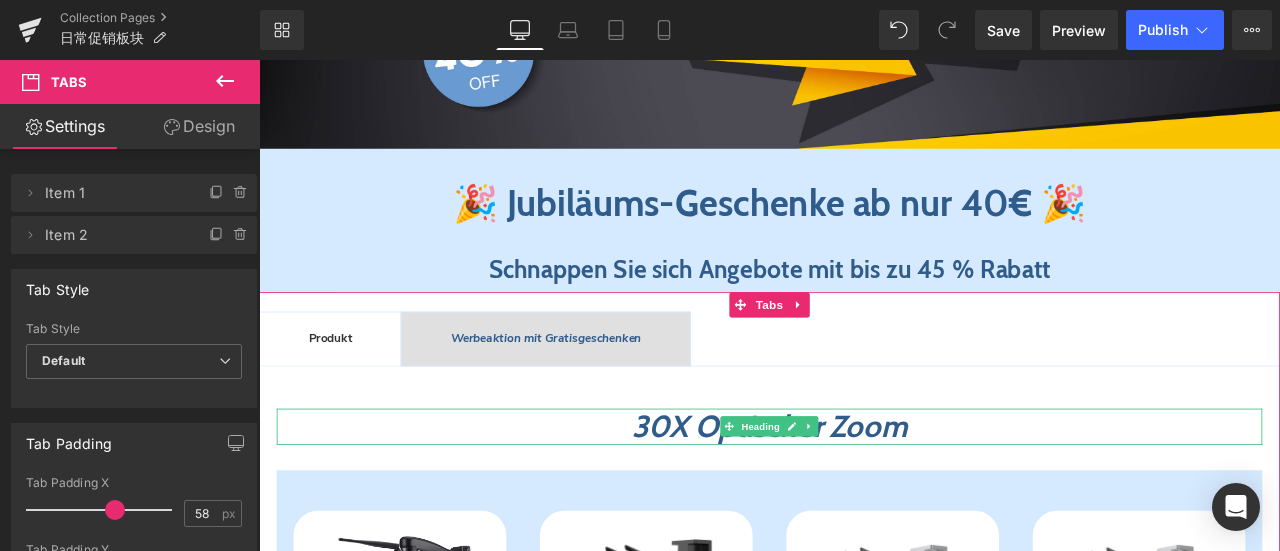 click at bounding box center (864, 475) 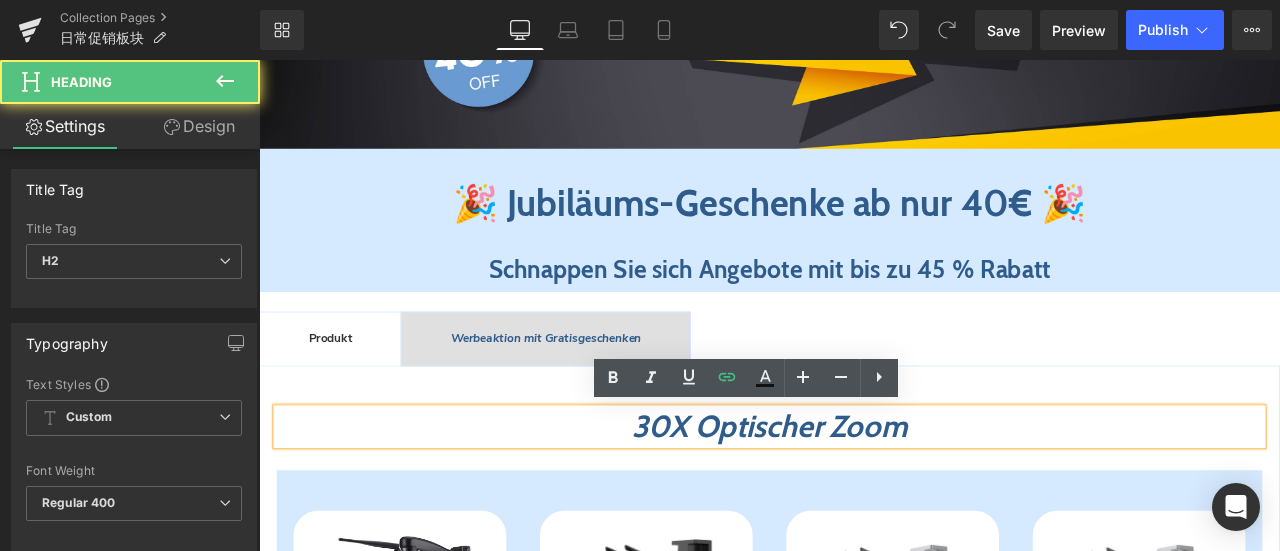 click on "Produkt" at bounding box center (343, 389) 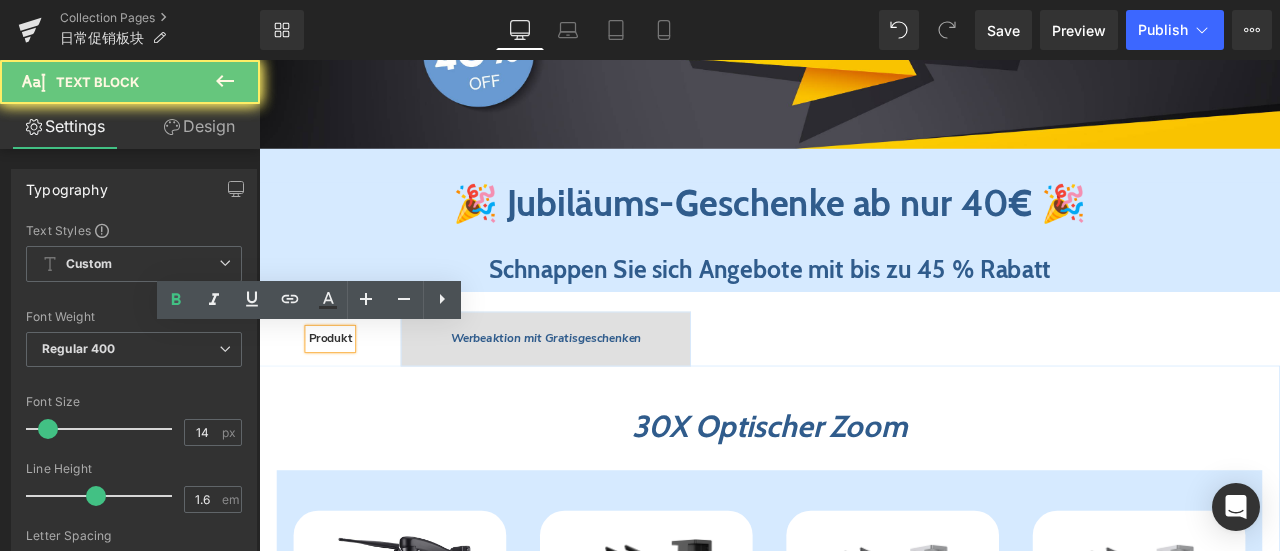 click on "Werbeaktion mit Gratisgeschenken
Text Block" at bounding box center (599, 390) 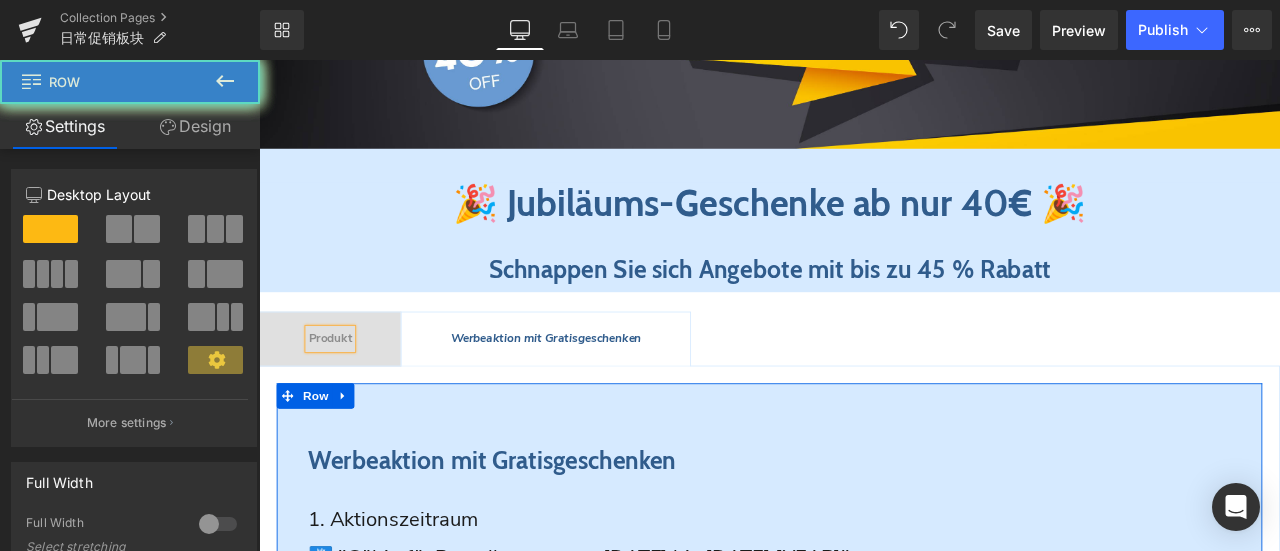 click on "Werbeaktion mit Gratisgeschenken Heading         1. Aktionszeitraum 📅 "Gültig für Bestellungen vom [DATE] bis [DATE] [YEAR]"
2. Geschenkstufen
🎁 "Je nach Bestellwert erhalten Sie bis zu 2 Gratisgeschenke:
Ab 40€: Neue Ctronics 64GB-SD-Karte
Ab 200€: Ctronics 128GB-SD-Karte
Hinweis: Max. 2 Geschenke pro Bestellung. Nur für physische Artikel gültig."
3. Bestellberechnung
💰 "Jede Bestellung wird einzeln berechnet. Die Geschenke richten sich nach dem erreichten Bestellwert."
4. Versand der Geschenke
📦 "Die Gratisartikel werden im selben Paket wie Ihre gekauften Waren versendet."
Text Block         Warranty: Lifetime warranty Worry-free trial: 30-day easy returns Customer service: Find the best security camera Text Block         Row" at bounding box center [864, 902] 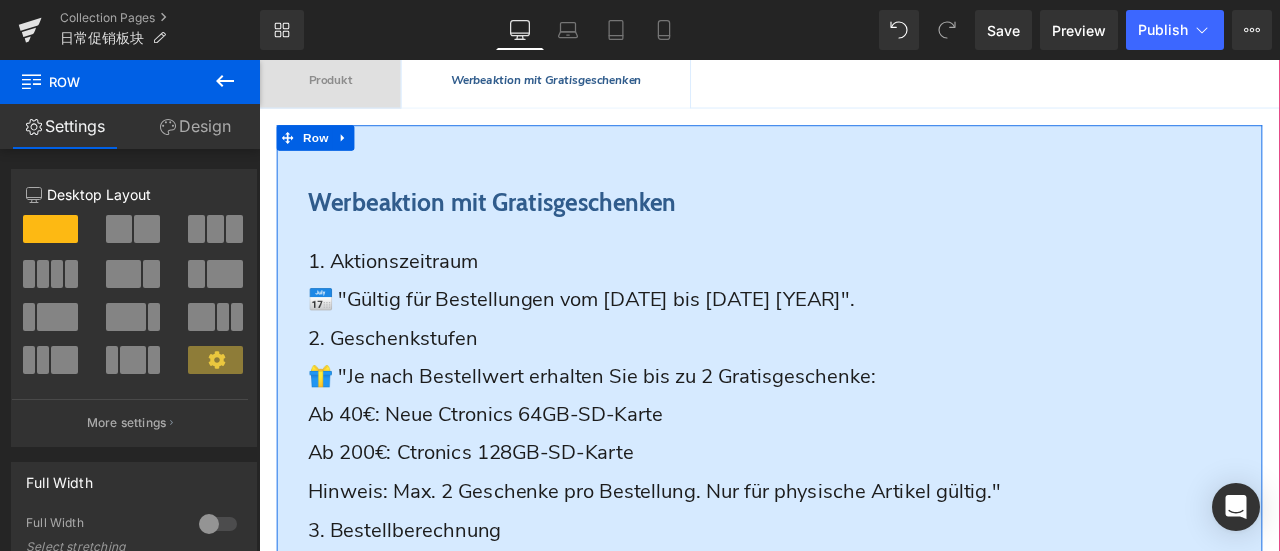 scroll, scrollTop: 528, scrollLeft: 0, axis: vertical 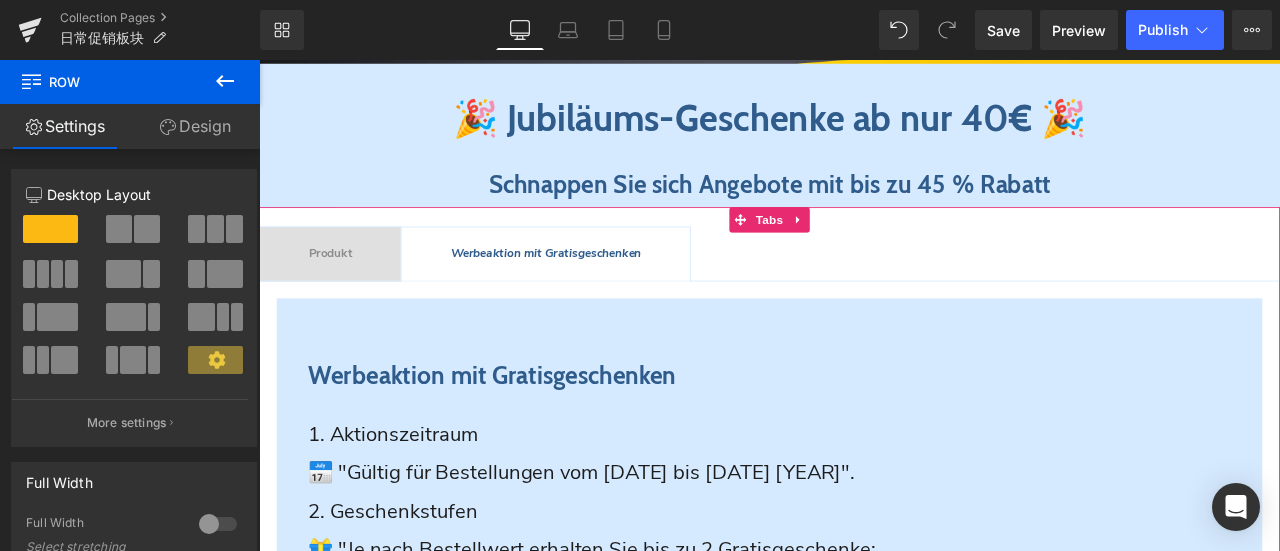 click on "Produkt
Text Block" at bounding box center (343, 290) 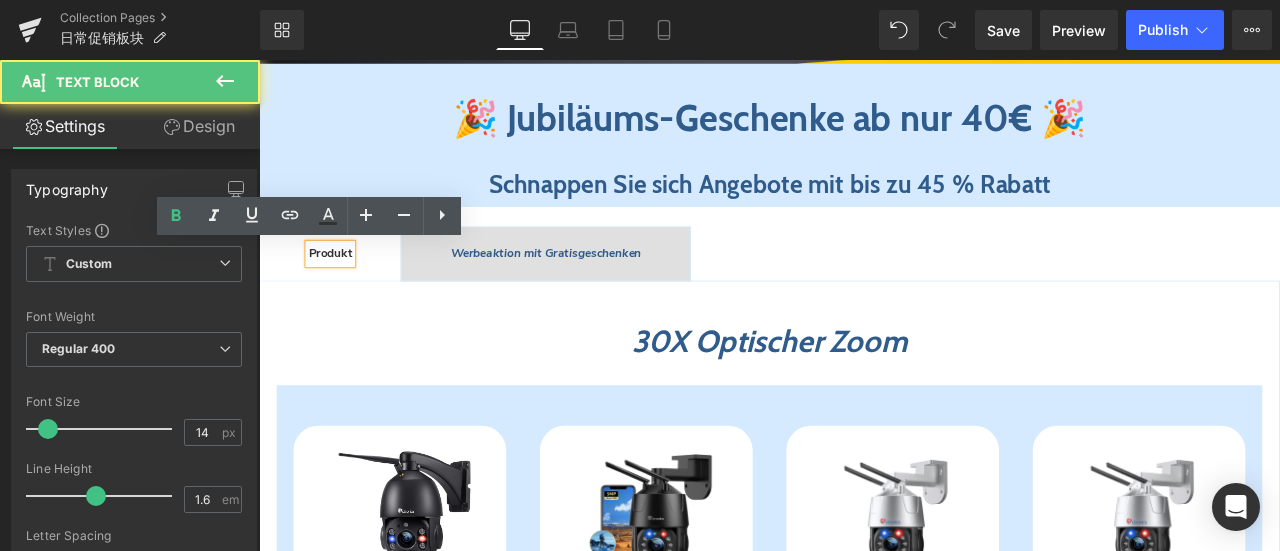 click on "Produkt
Text Block
Werbeaktion mit Gratisgeschenken
Text Block
Werbeaktion mit Gratisgeschenken Heading         1. Aktionszeitraum 📅 "Gültig für Bestellungen vom [DATE] bis [DATE] [YEAR]"
2. Geschenkstufen
🎁 "Je nach Bestellwert erhalten Sie bis zu 2 Gratisgeschenke:
Ab 40€: Neue Ctronics 64GB-SD-Karte
Ab 200€: Ctronics 128GB-SD-Karte
Hinweis: Max. 2 Geschenke pro Bestellung. Nur für physische Artikel gültig."
3. Bestellberechnung
💰 "Jede Bestellung wird einzeln berechnet. Die Geschenke richten sich nach dem erreichten Bestellwert."
4. Versand der Geschenke
📦 "Die Gratisartikel werden im selben Paket wie Ihre gekauften Waren versendet."
Text Block         Warranty: Lifetime warranty Worry-free trial: 30-day easy returns Customer service: Find the best security camera Text Block         Row     46px" at bounding box center (864, 1477) 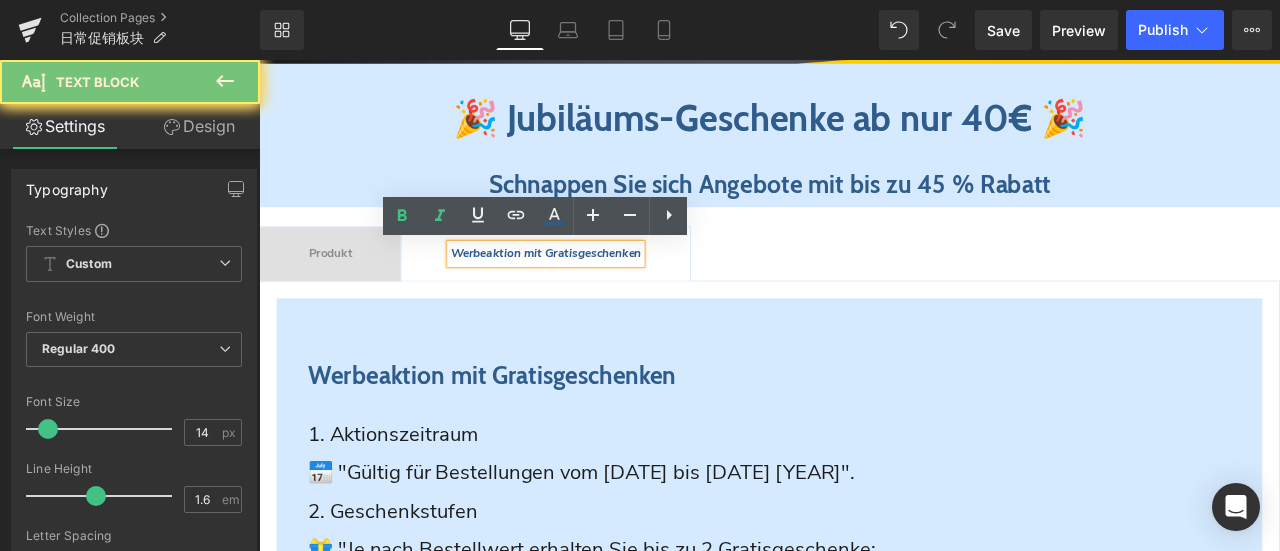 click on "Werbeaktion mit Gratisgeschenken" at bounding box center (599, 289) 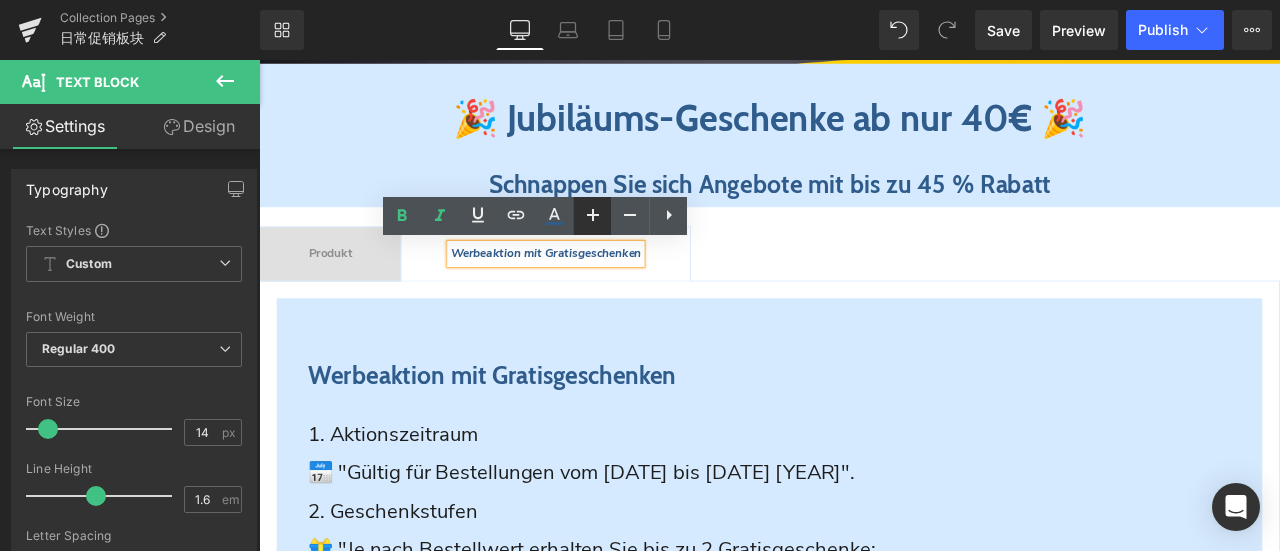 click 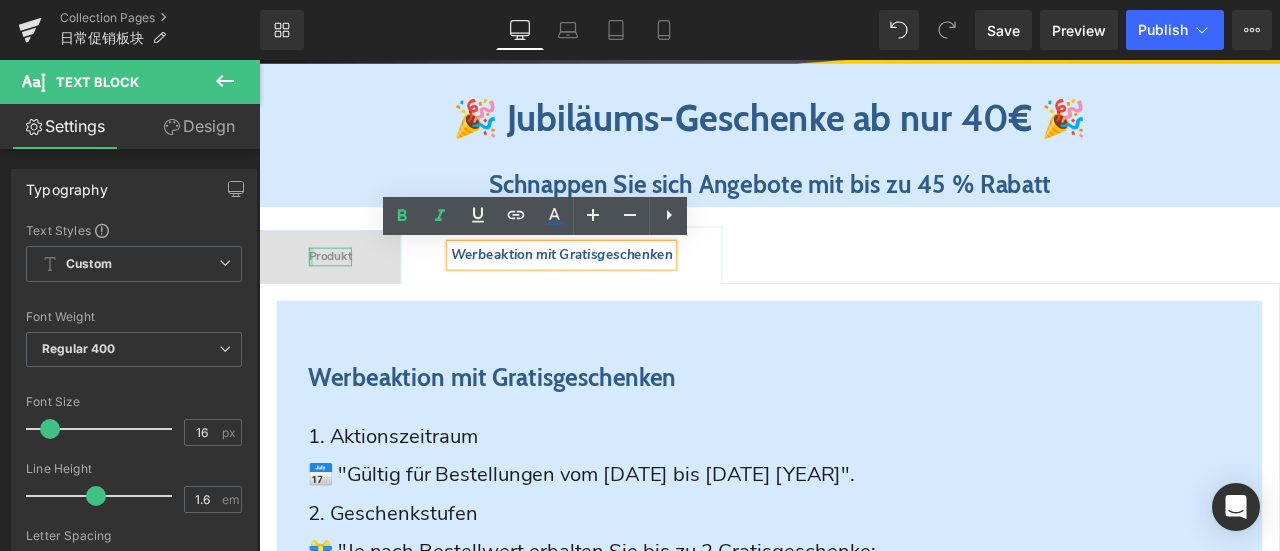 click at bounding box center [320, 294] 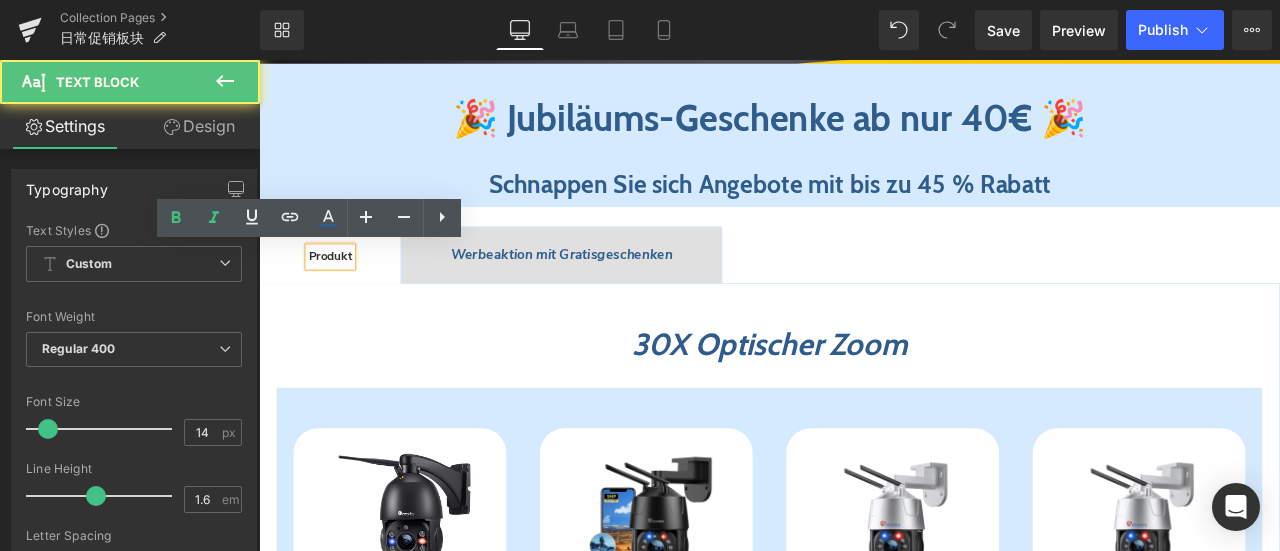 click on "Produkt" at bounding box center [343, 293] 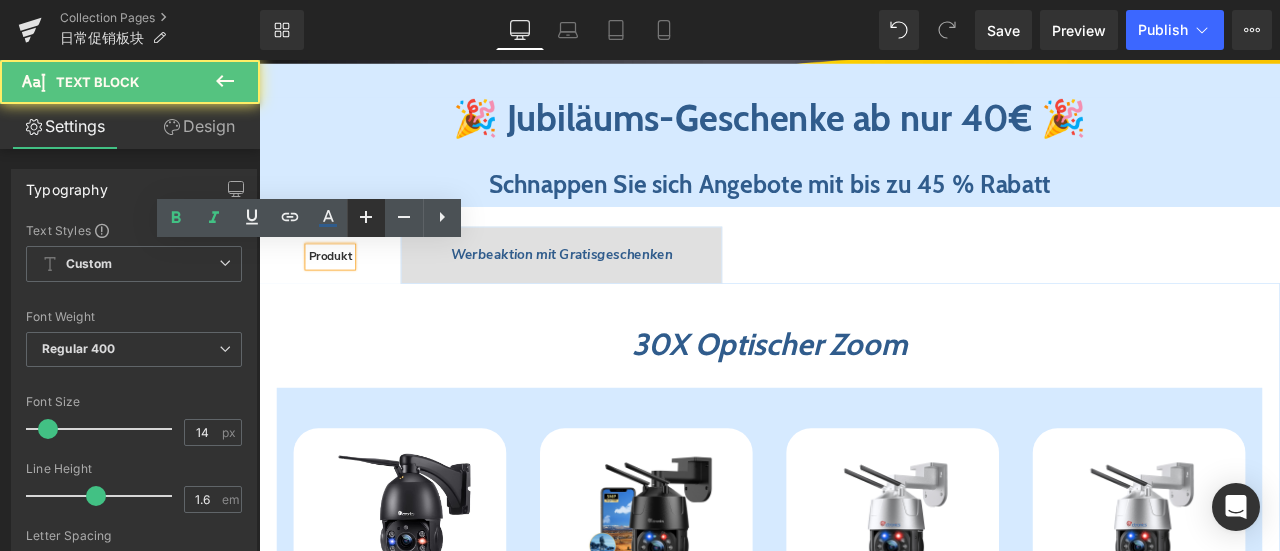 click 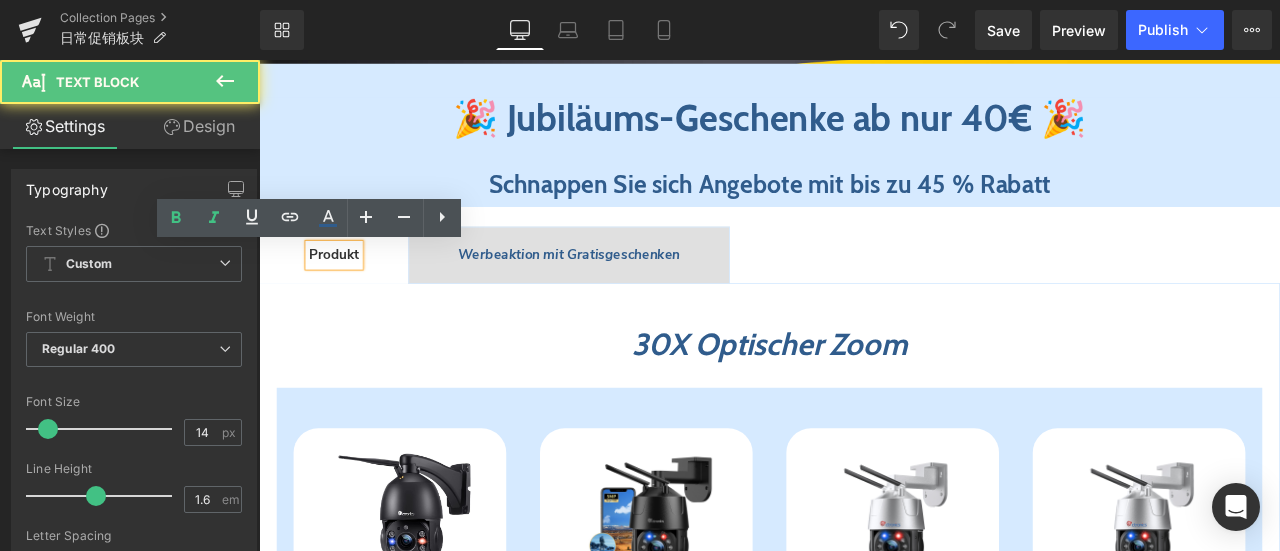 click on "Produkt" at bounding box center (348, 291) 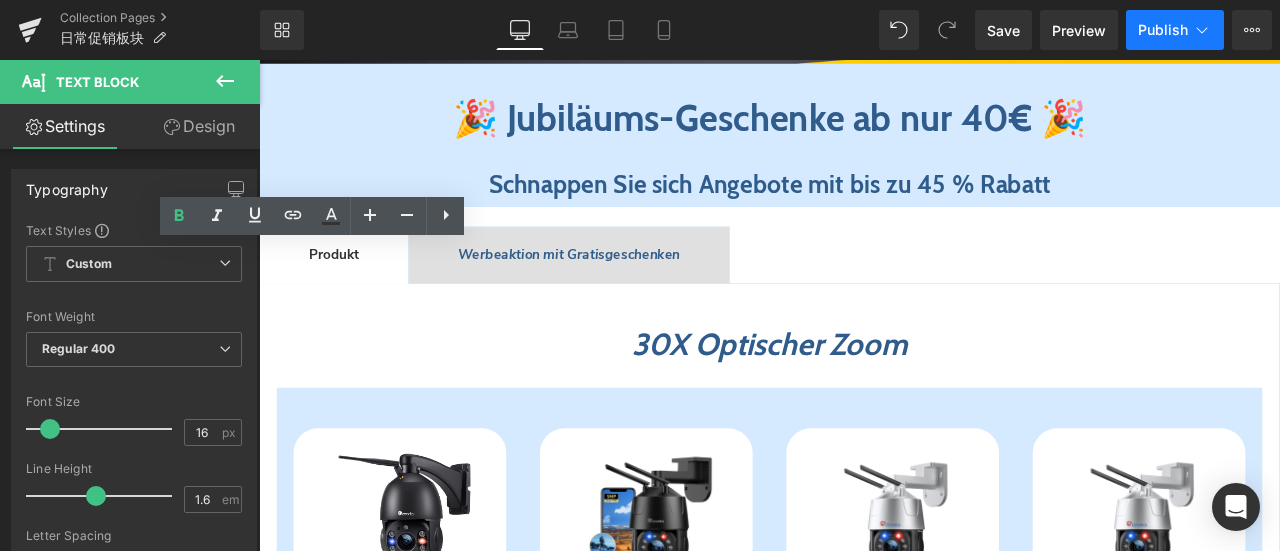 click on "Publish" at bounding box center (1163, 30) 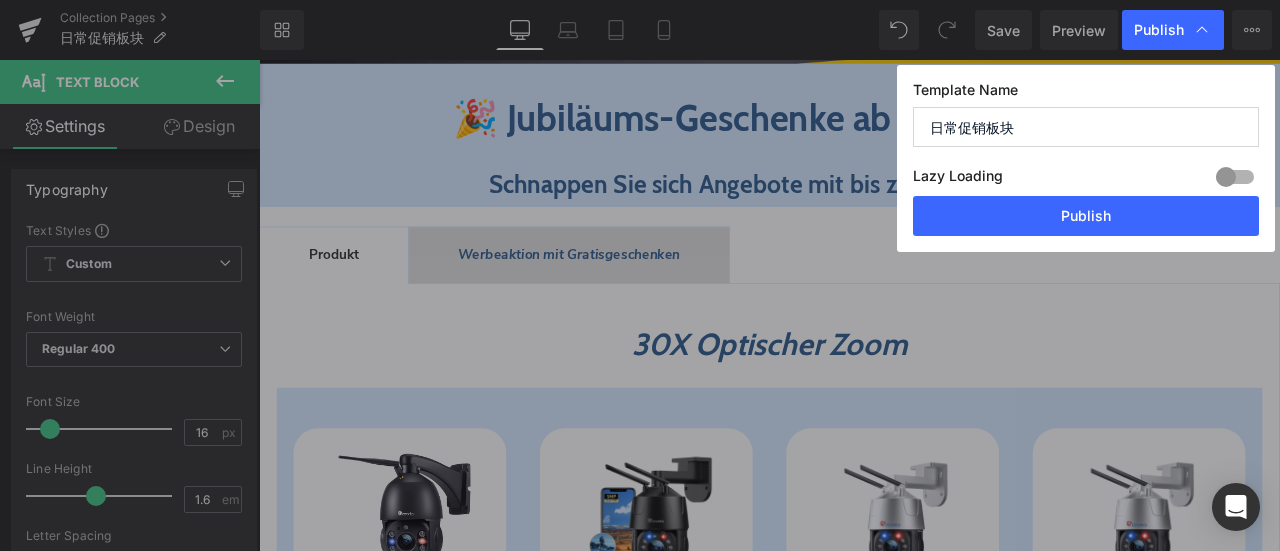 click on "🎉 Jubiläums-Geschenke ab nur 40€ 🎉 Heading" at bounding box center [864, 143] 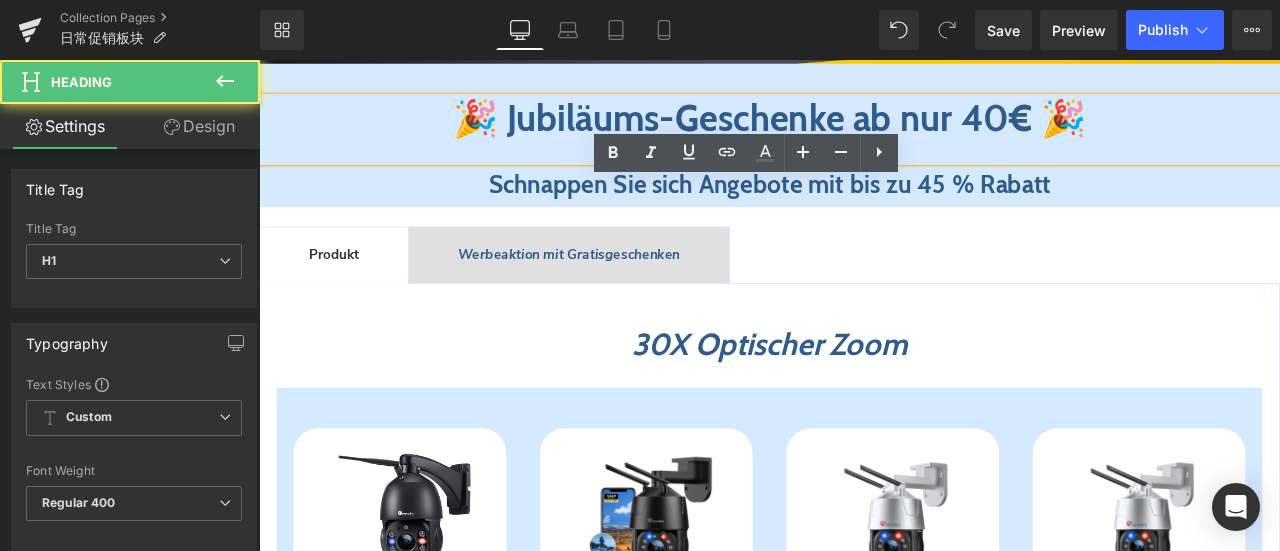click on "Produkt
Text Block
Werbeaktion mit Gratisgeschenken
Text Block" at bounding box center [864, 292] 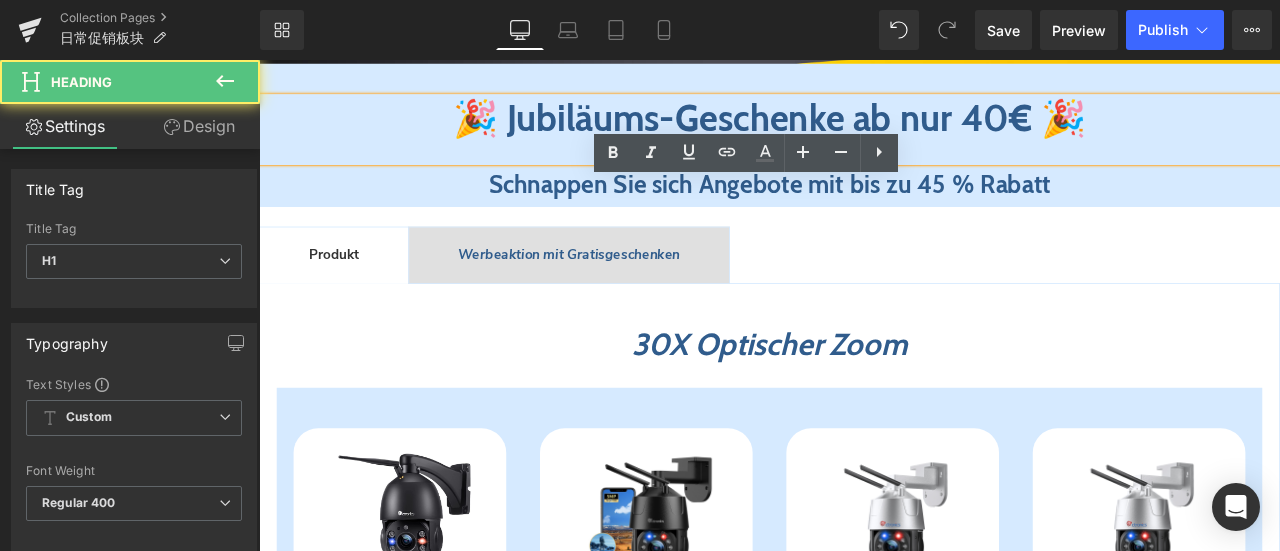 click on "Schnappen Sie sich Angebote mit bis zu 45 % Rabatt" at bounding box center (864, 208) 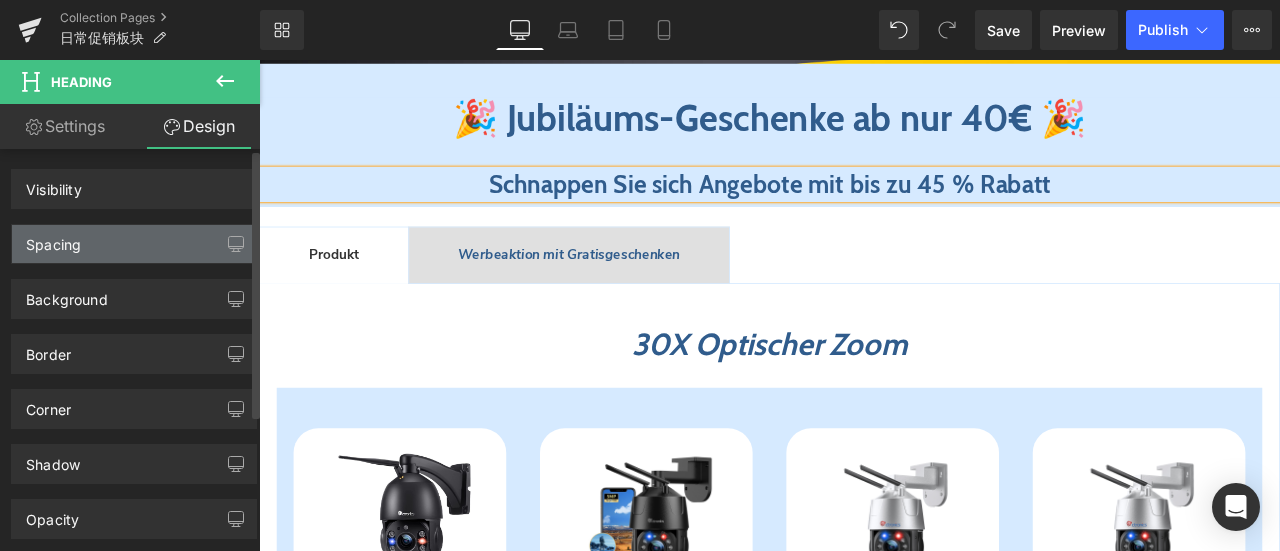 click on "Spacing" at bounding box center [134, 244] 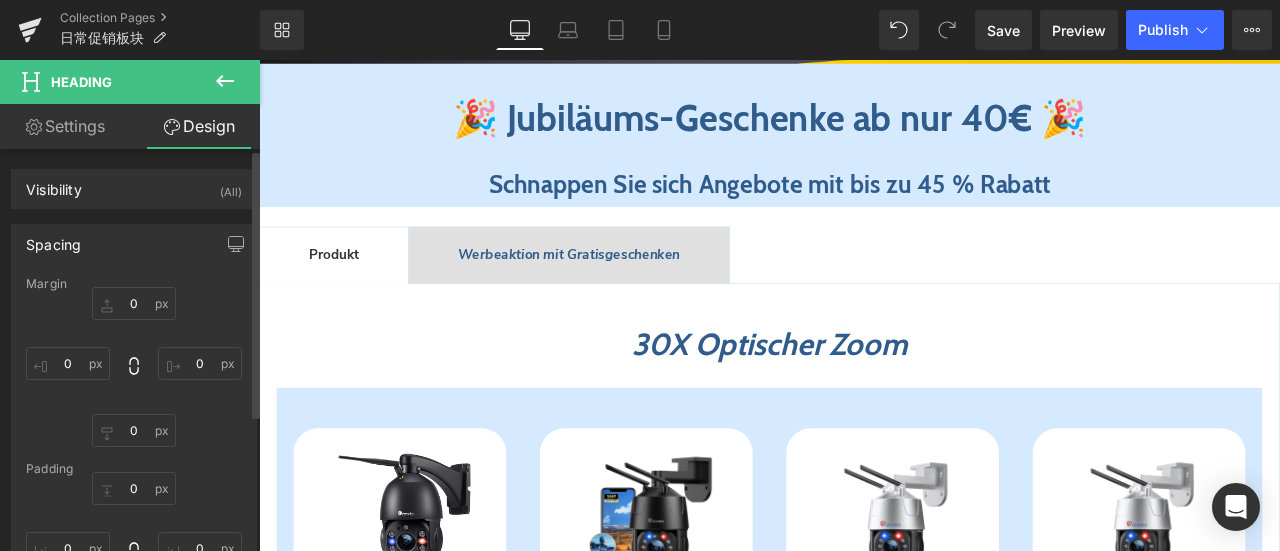 scroll, scrollTop: 428, scrollLeft: 0, axis: vertical 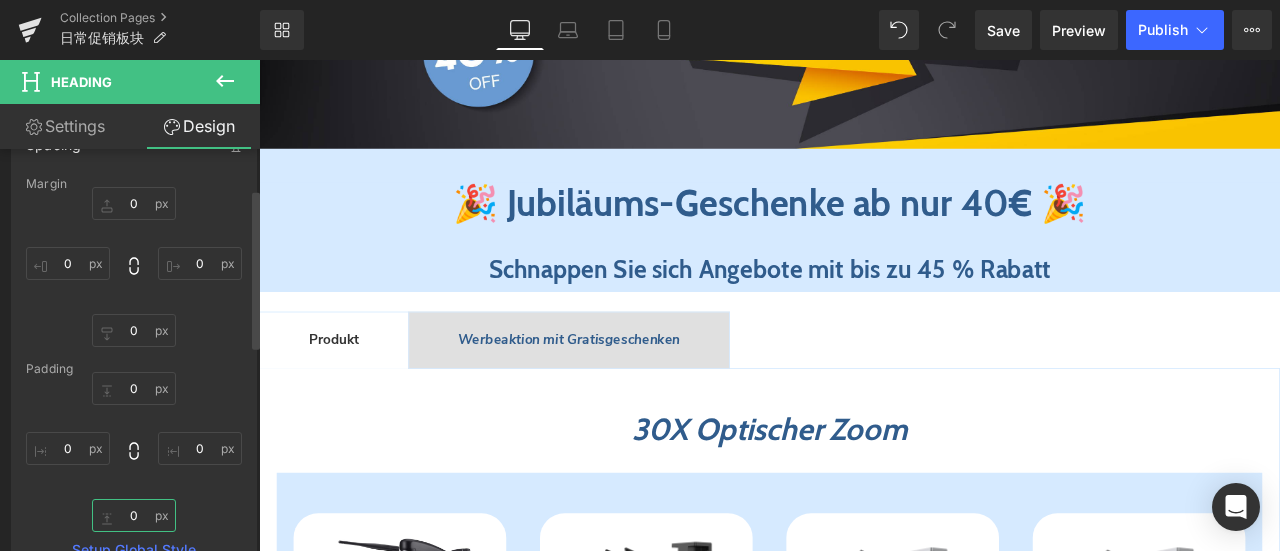 click on "0" at bounding box center [134, 515] 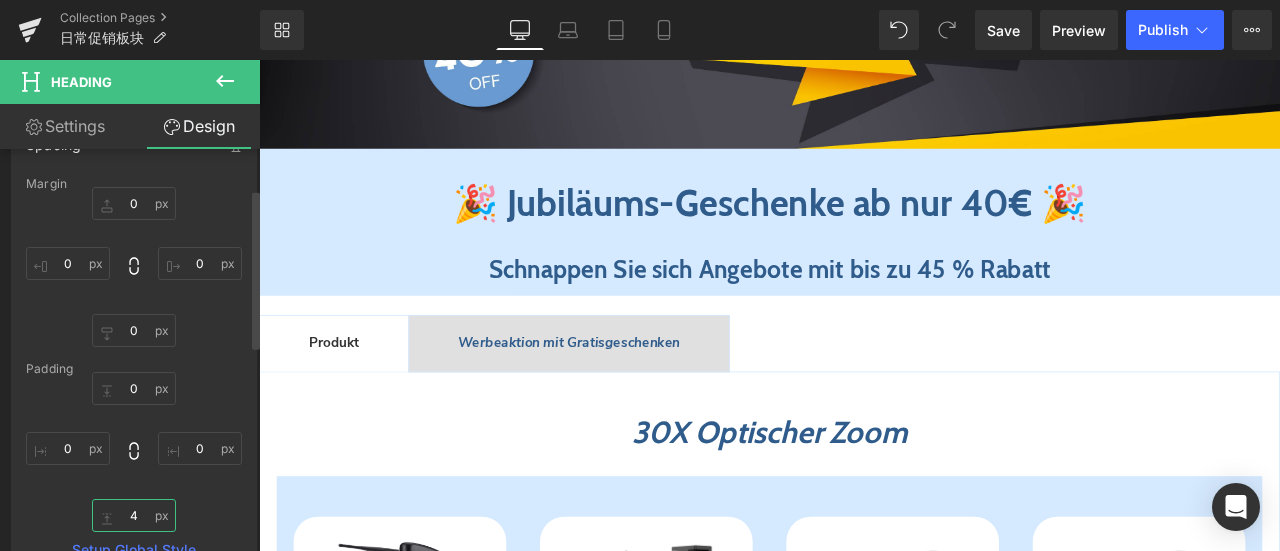 type on "48" 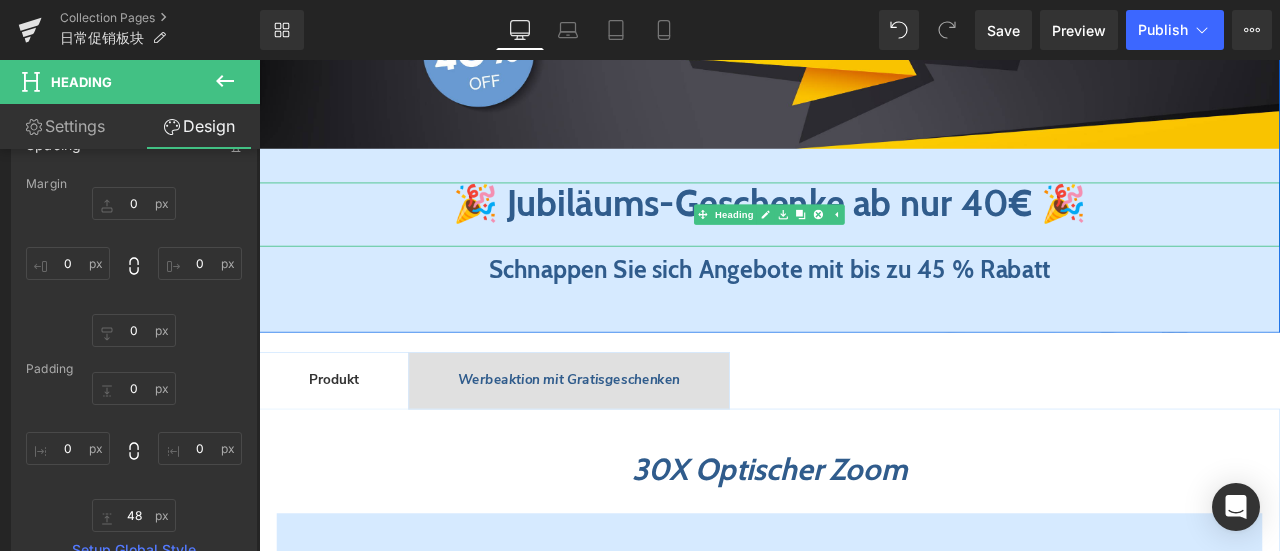 click on "🎉 Jubiläums-Geschenke ab nur 40€ 🎉" at bounding box center [864, 231] 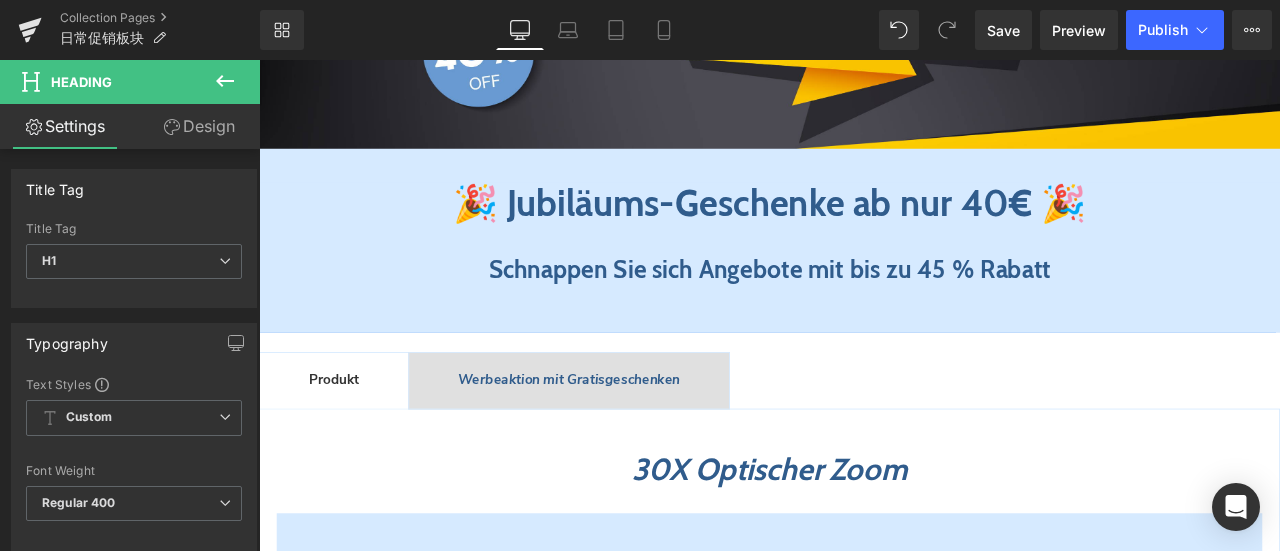 click on "Design" at bounding box center (199, 126) 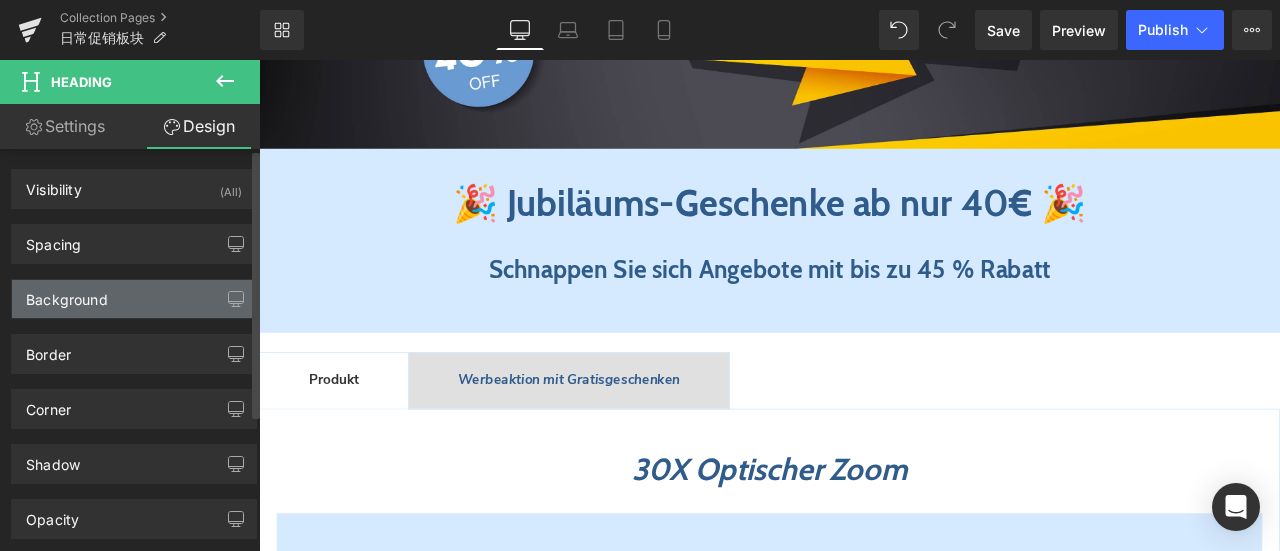 type on "40" 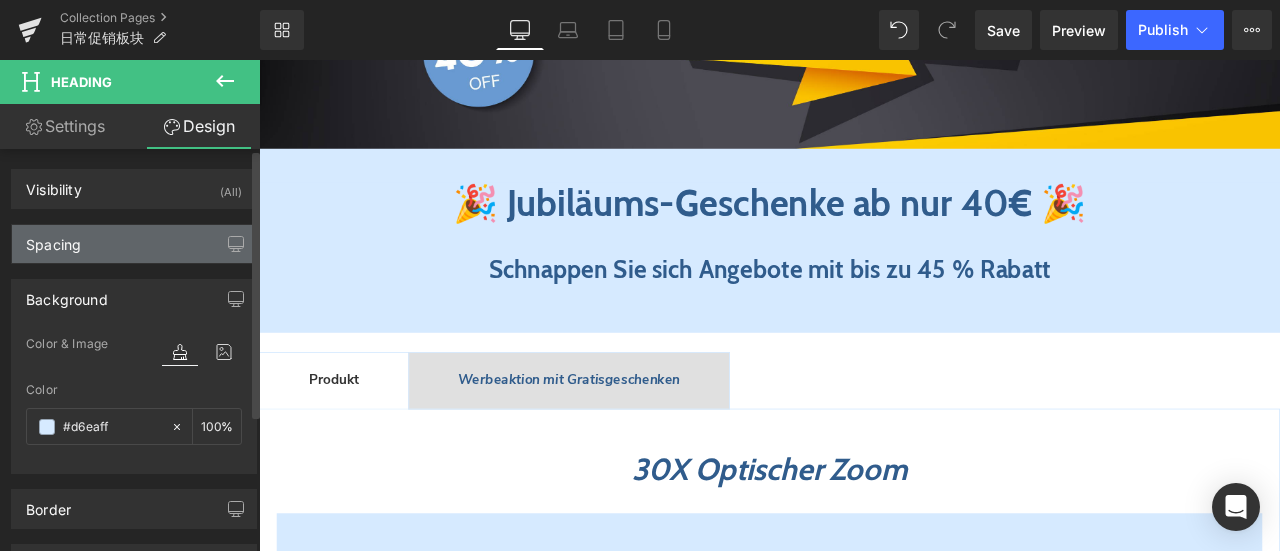 click on "Spacing" at bounding box center (134, 244) 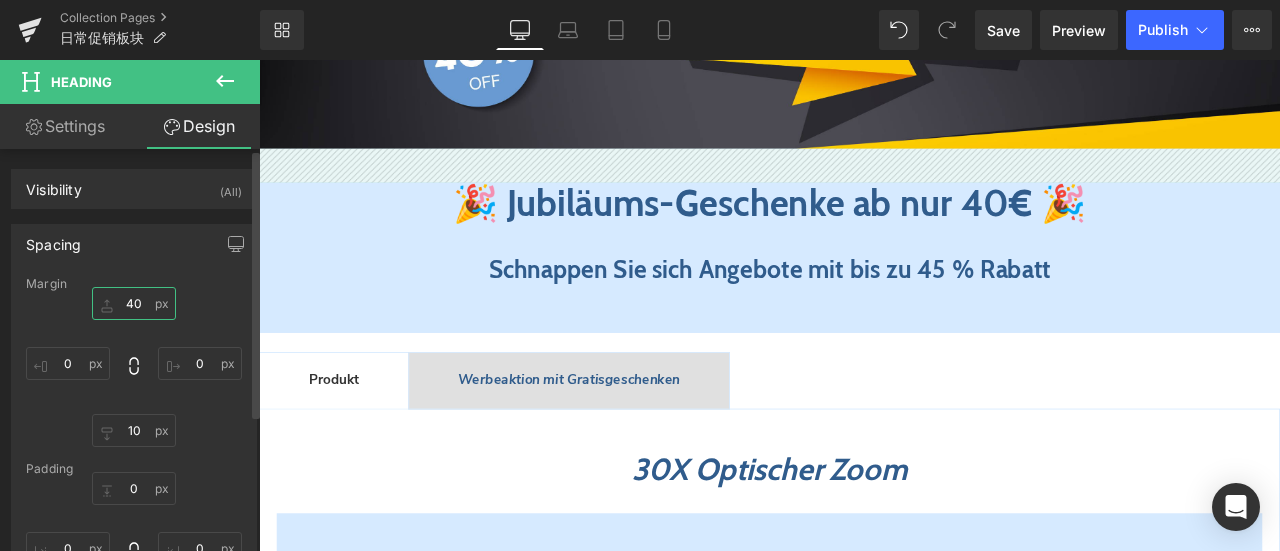 click on "40" at bounding box center [134, 303] 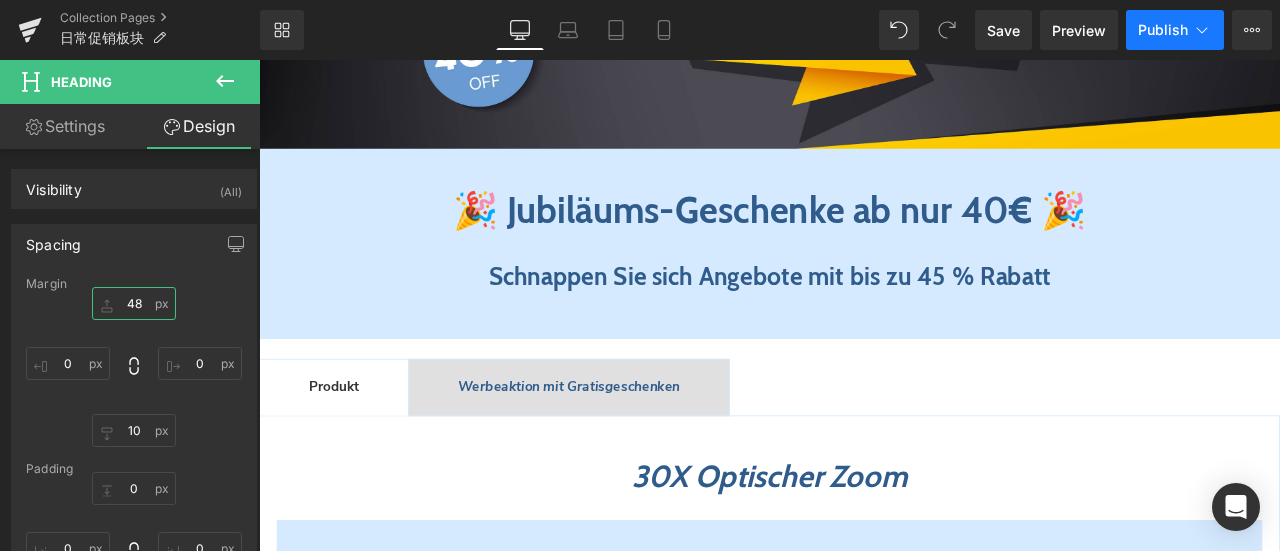 type on "48" 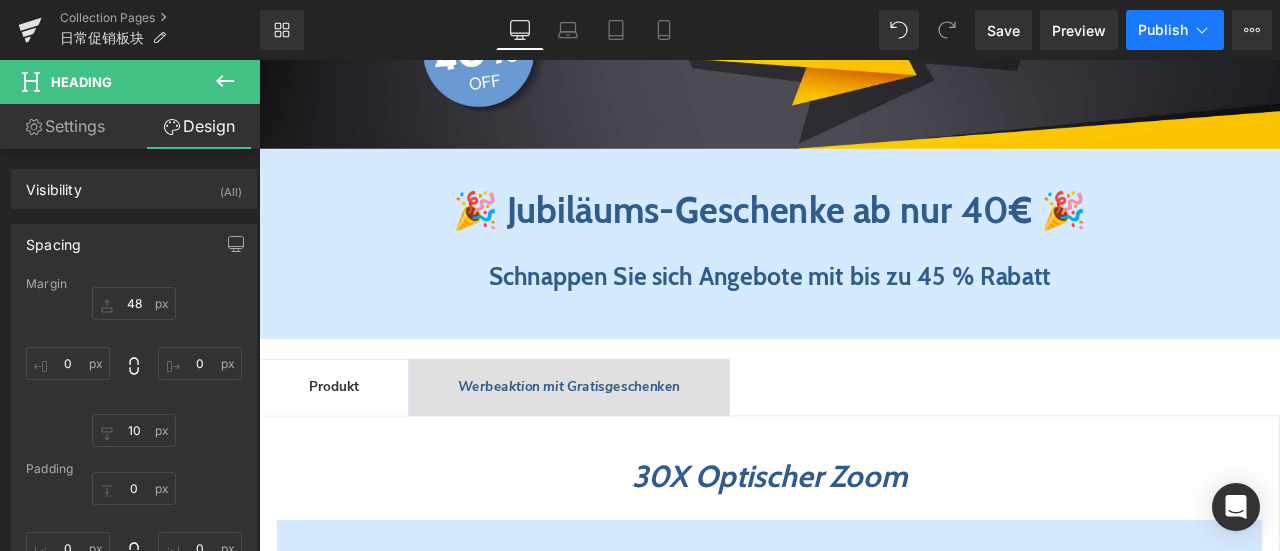 click on "Publish" at bounding box center (1175, 30) 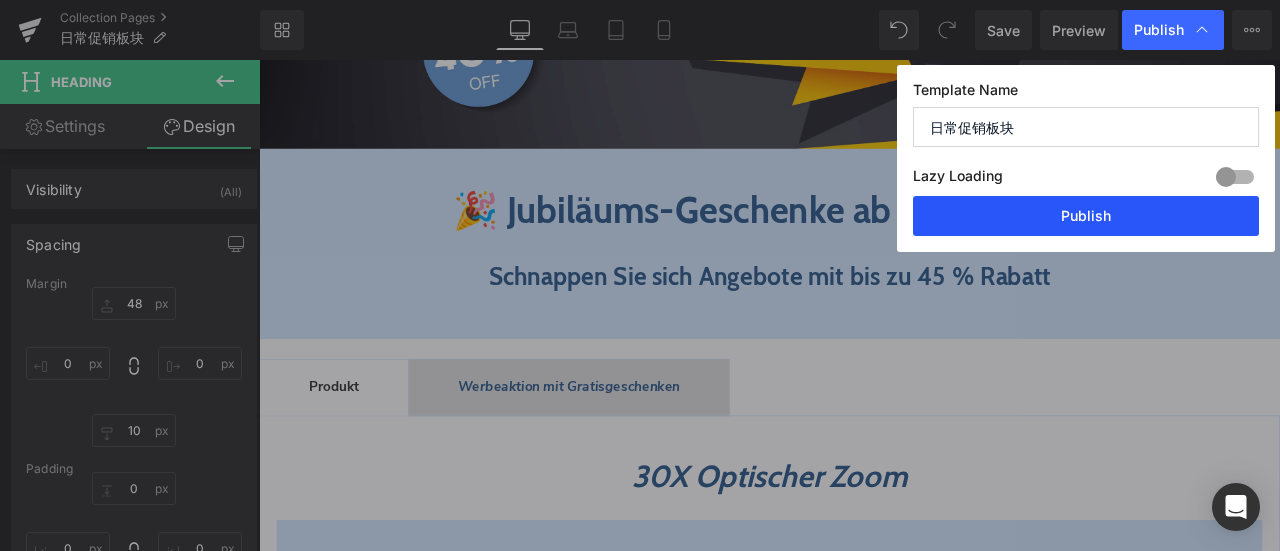 click on "Publish" at bounding box center (1086, 216) 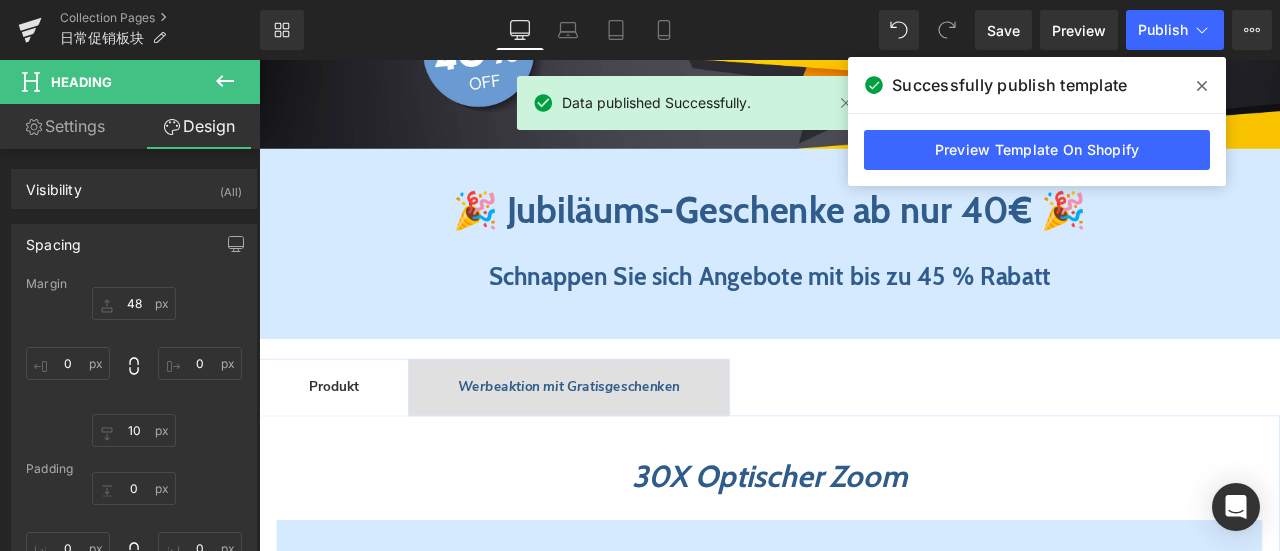 click 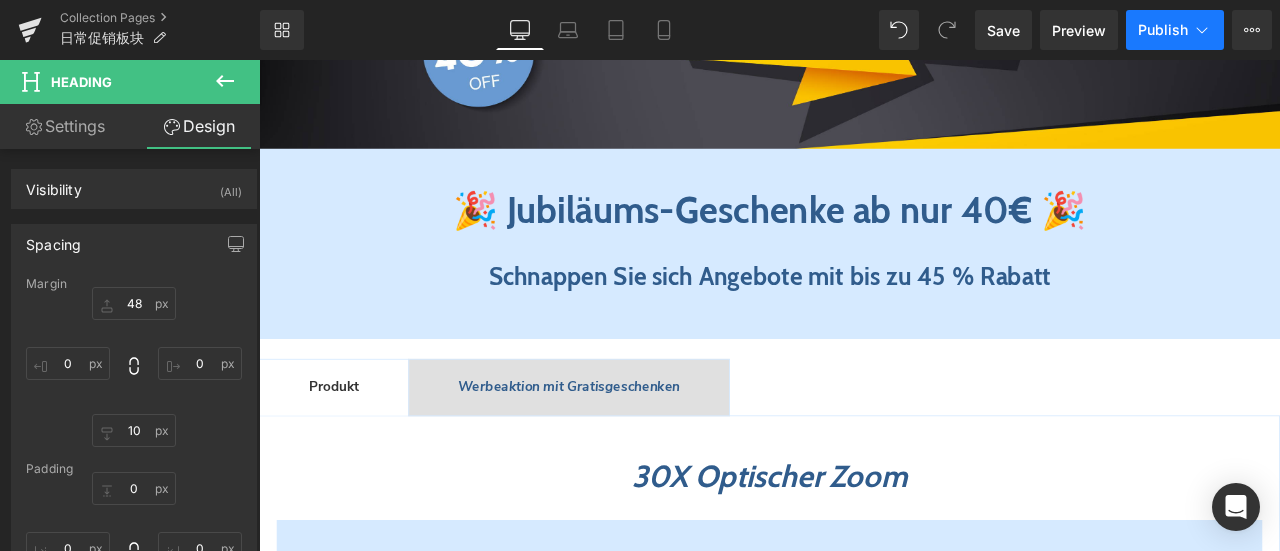 click on "Publish" at bounding box center [1175, 30] 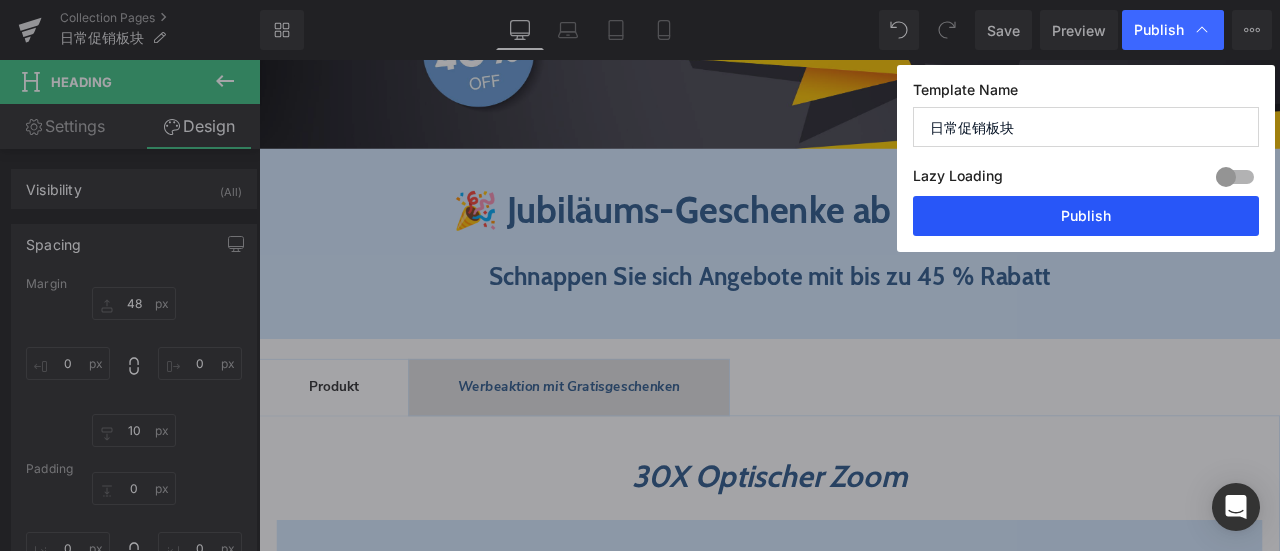 click on "Publish" at bounding box center [1086, 216] 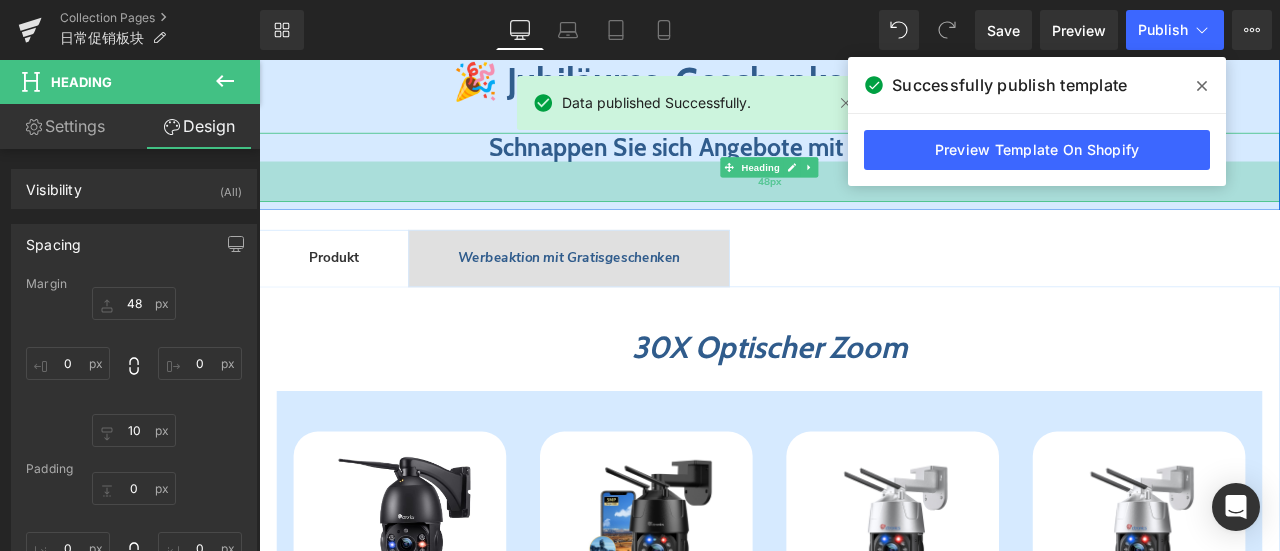 scroll, scrollTop: 728, scrollLeft: 0, axis: vertical 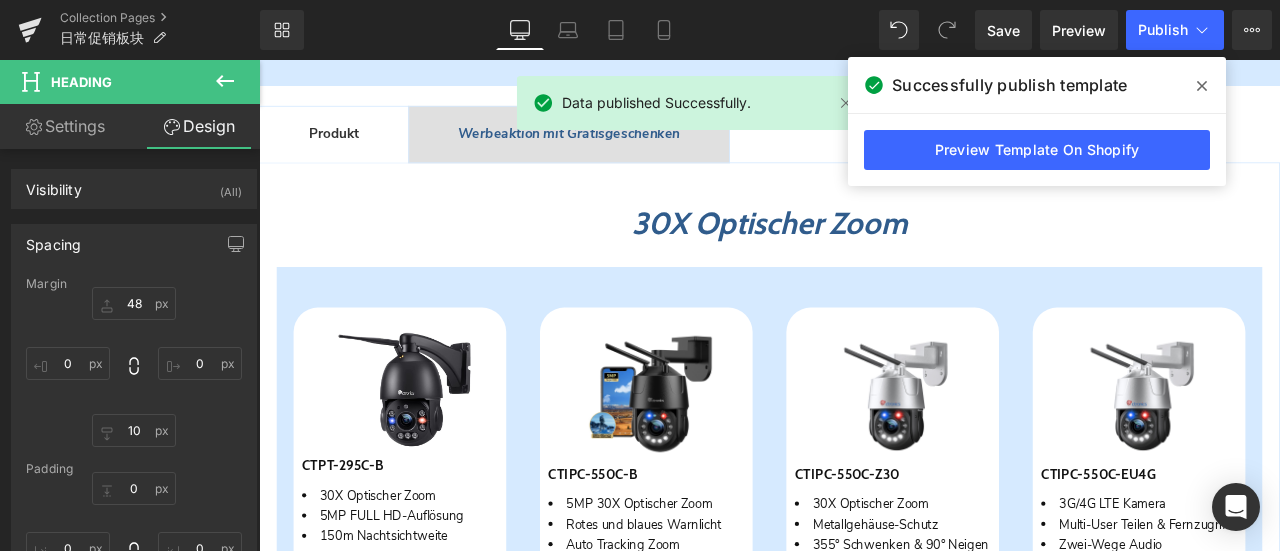 click 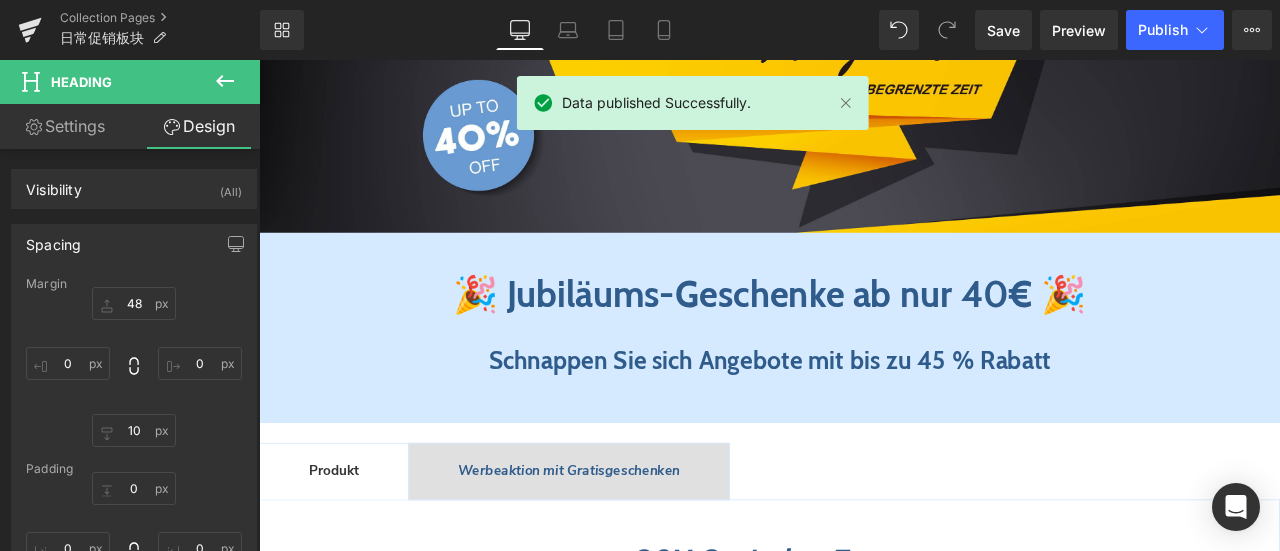 scroll, scrollTop: 328, scrollLeft: 0, axis: vertical 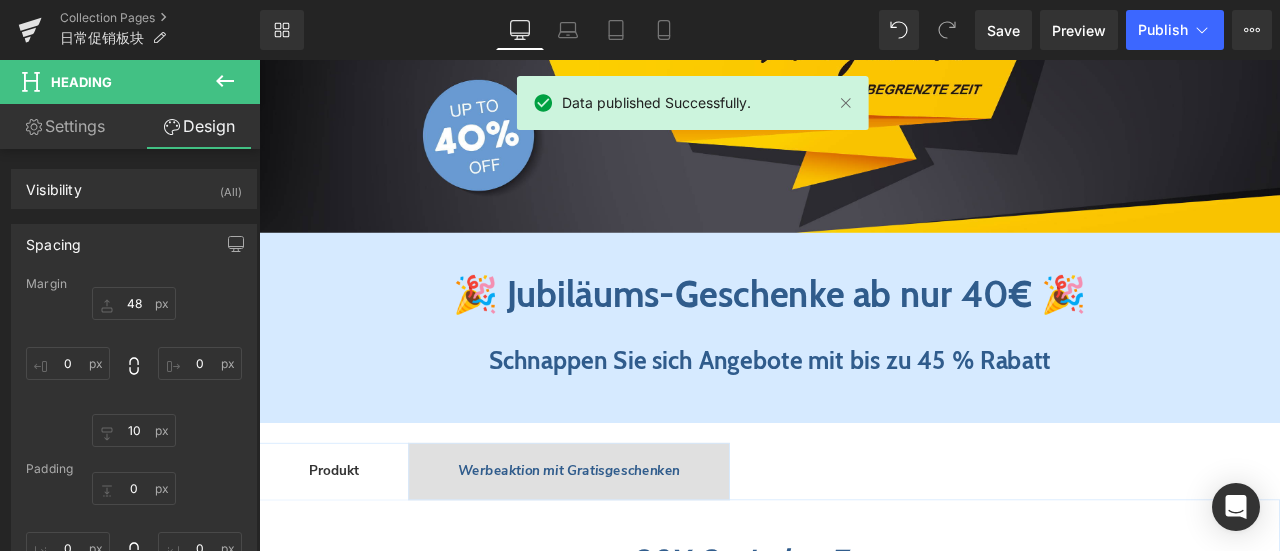 click on "Image         🎉 Jubiläums-Geschenke ab nur 40€ 🎉 Heading
Schnappen Sie sich Angebote mit bis zu 45 % Rabatt
Heading         Row         48px" at bounding box center [864, 184] 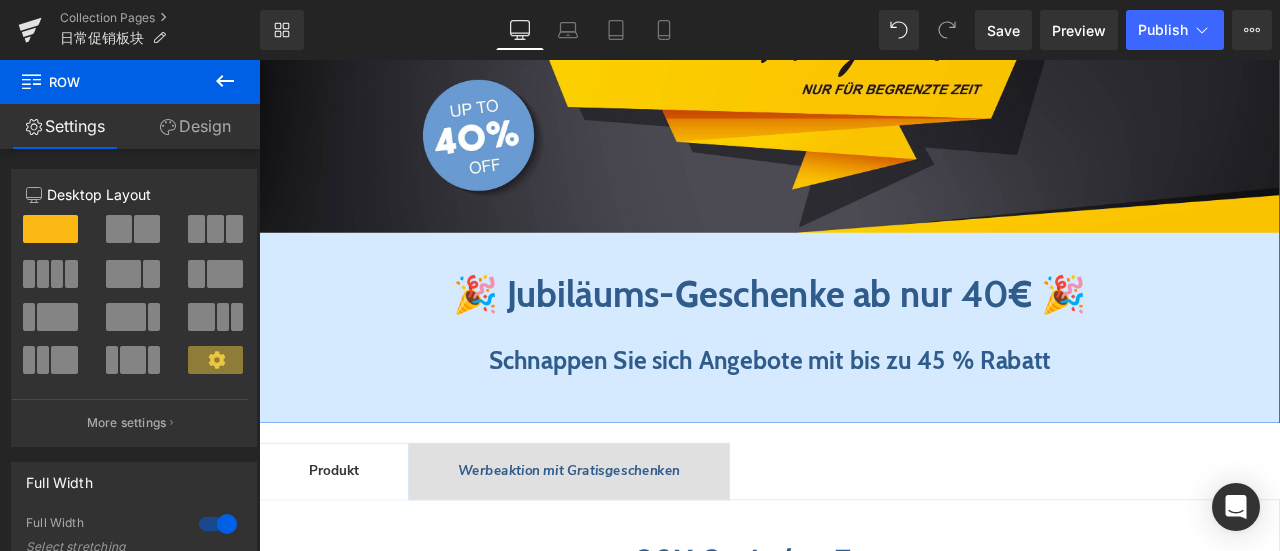 click on "Design" at bounding box center (195, 126) 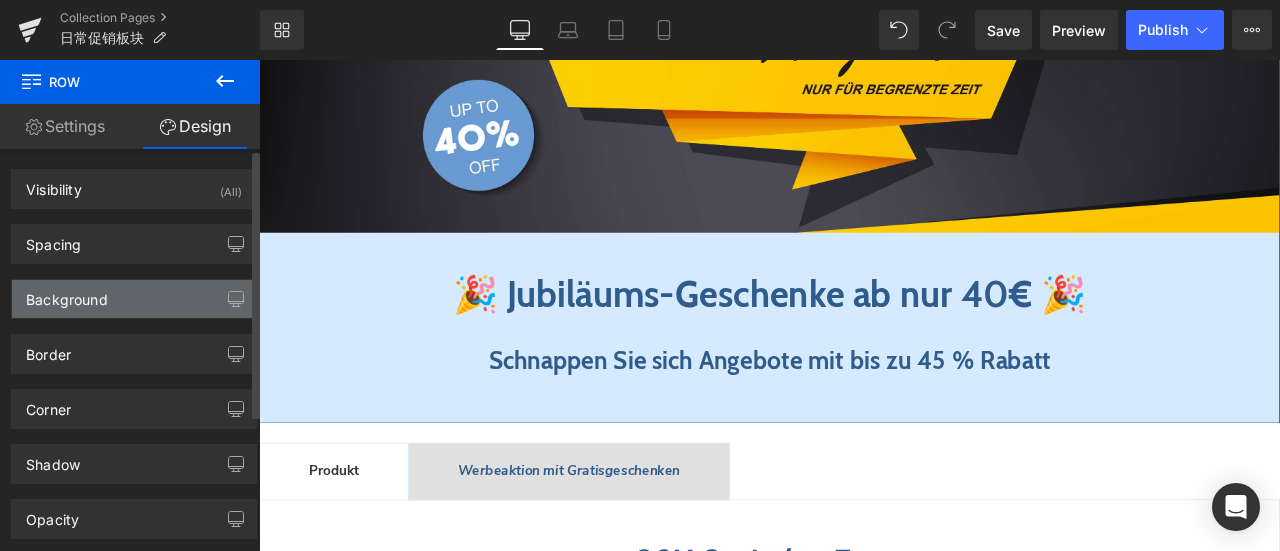 click on "Background" at bounding box center (67, 294) 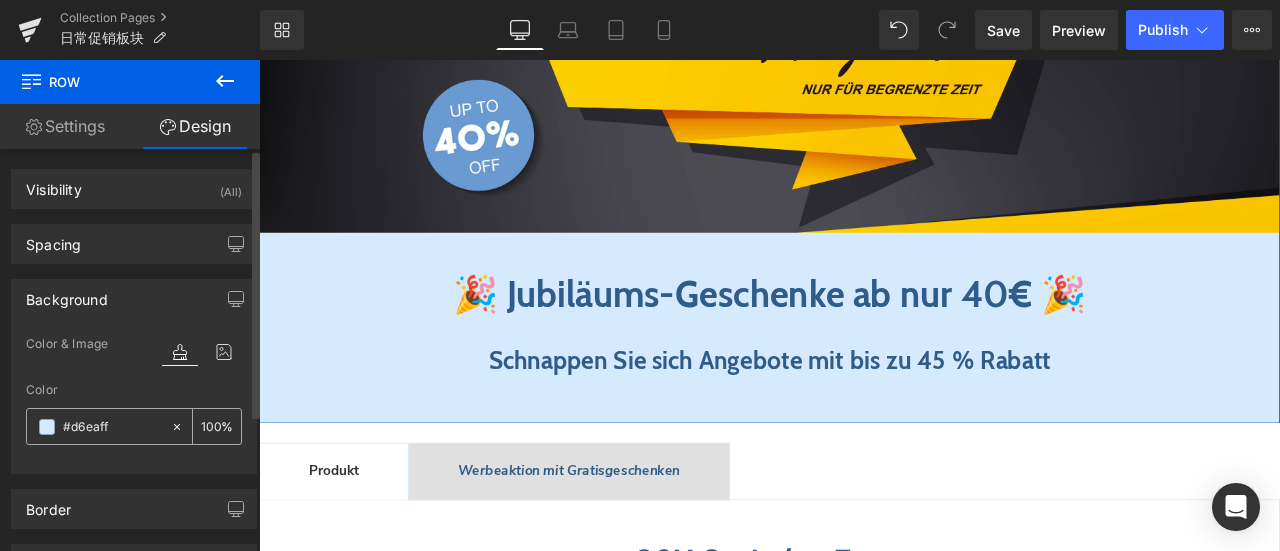 click at bounding box center (47, 427) 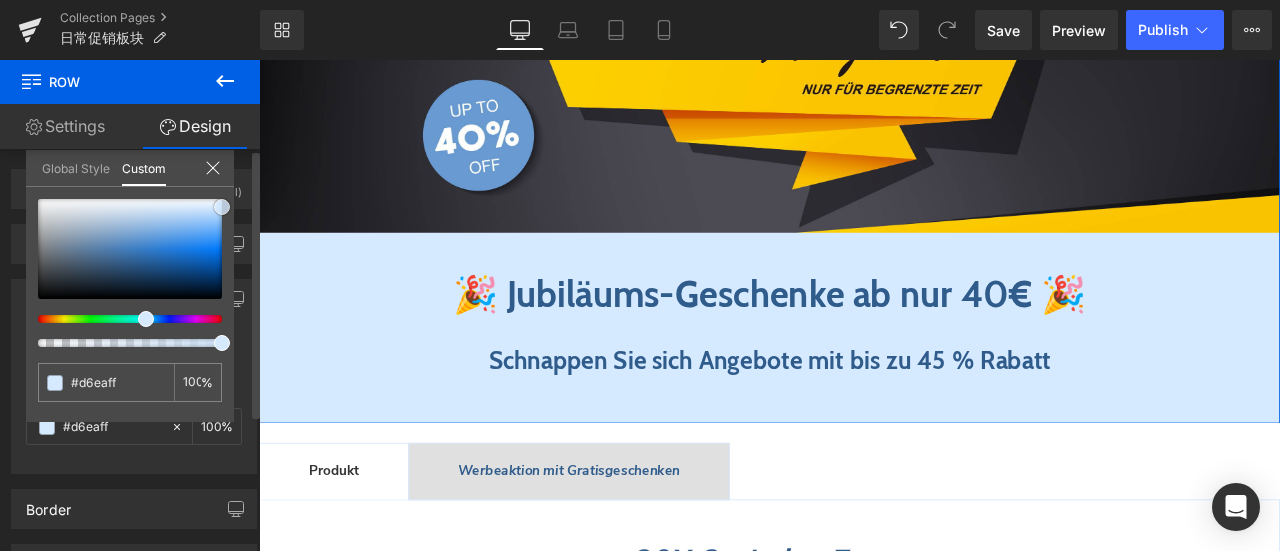 type on "#f6f7f8" 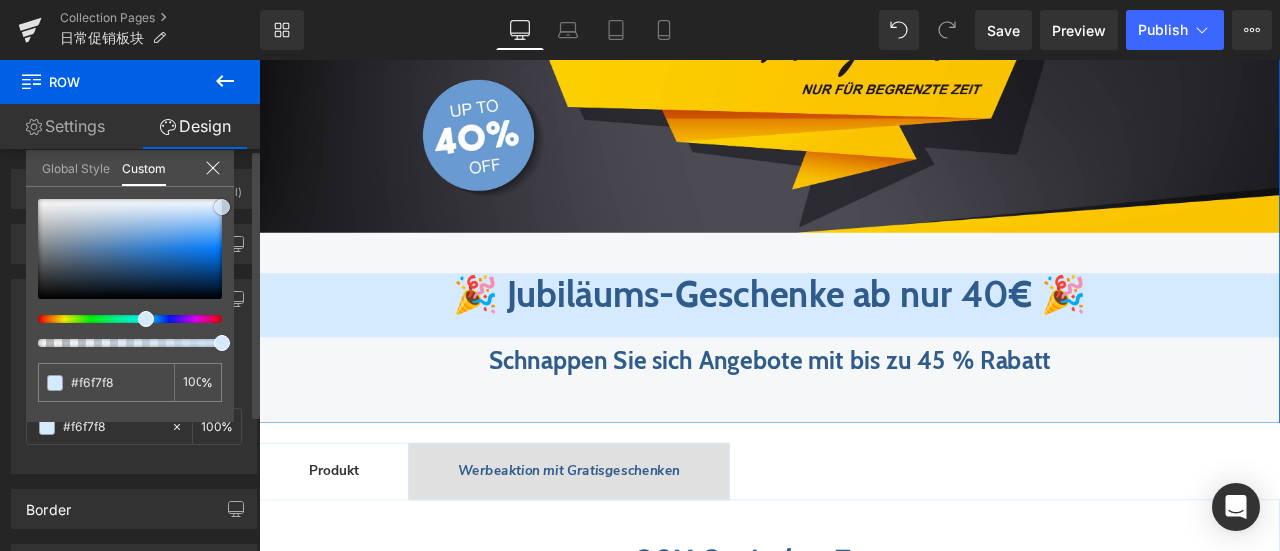 type on "#f6f7f7" 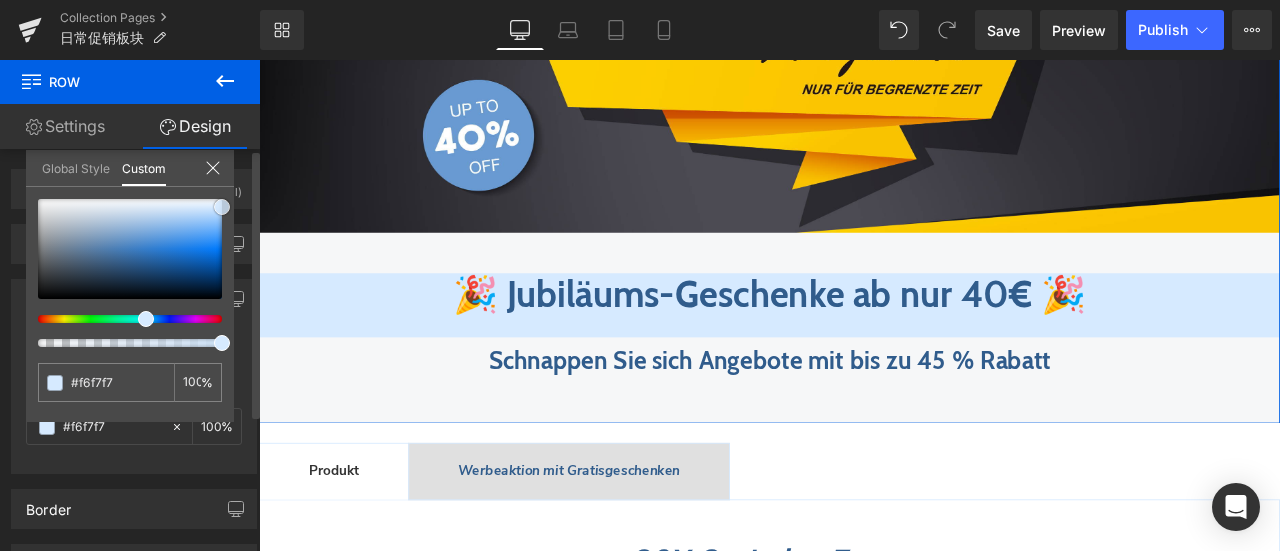 type on "#fcfcfc" 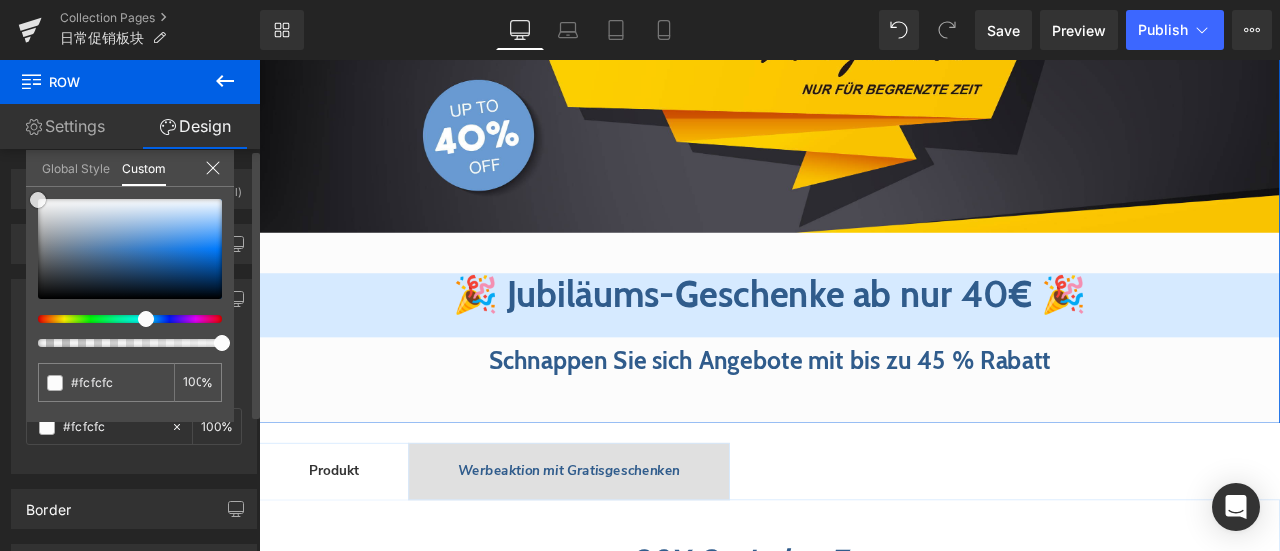 drag, startPoint x: 54, startPoint y: 202, endPoint x: 30, endPoint y: 200, distance: 24.083189 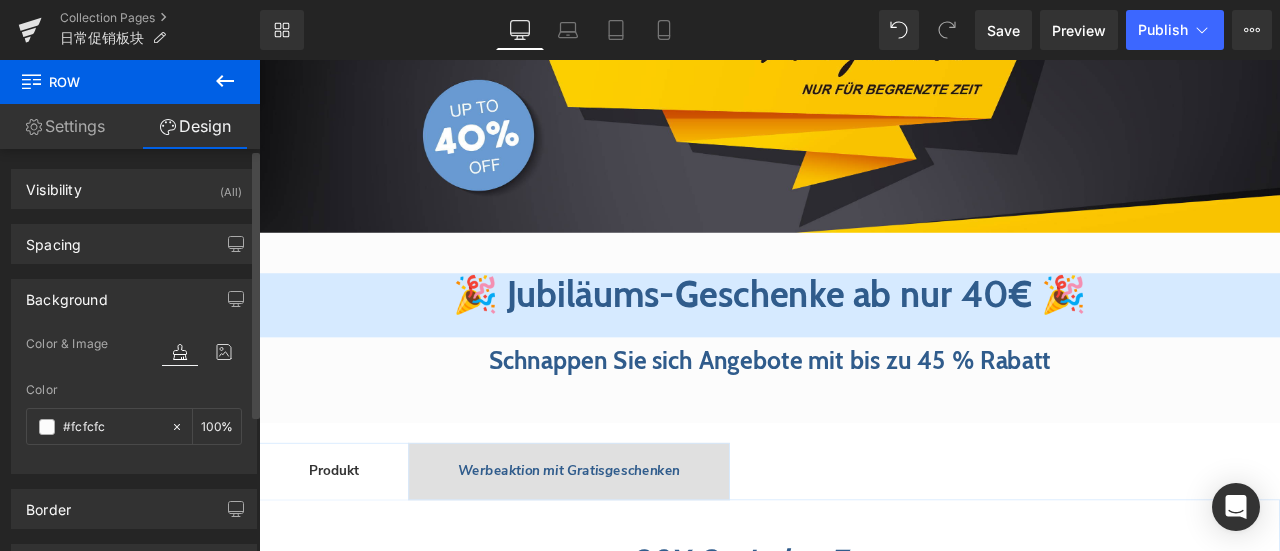 click on "Direkt zum Inhalt
Einkaufswagen
Noch €0,01 fehlen zum kostenlosen Versand!
Du hast kostenlosen Versand freigeschaltet!
Ihr Einkaufswagen ist im Moment leer.
Zur Kasse
Ein oder mehrere Artikel in deinem Warenkorb ist/sind ein wiederkehrender Kauf oder ein Kauf mit Zahlungsaufschub. Indem ich fortfahre, stimme ich den  Stornierungsrichtlinie" at bounding box center (864, 1768) 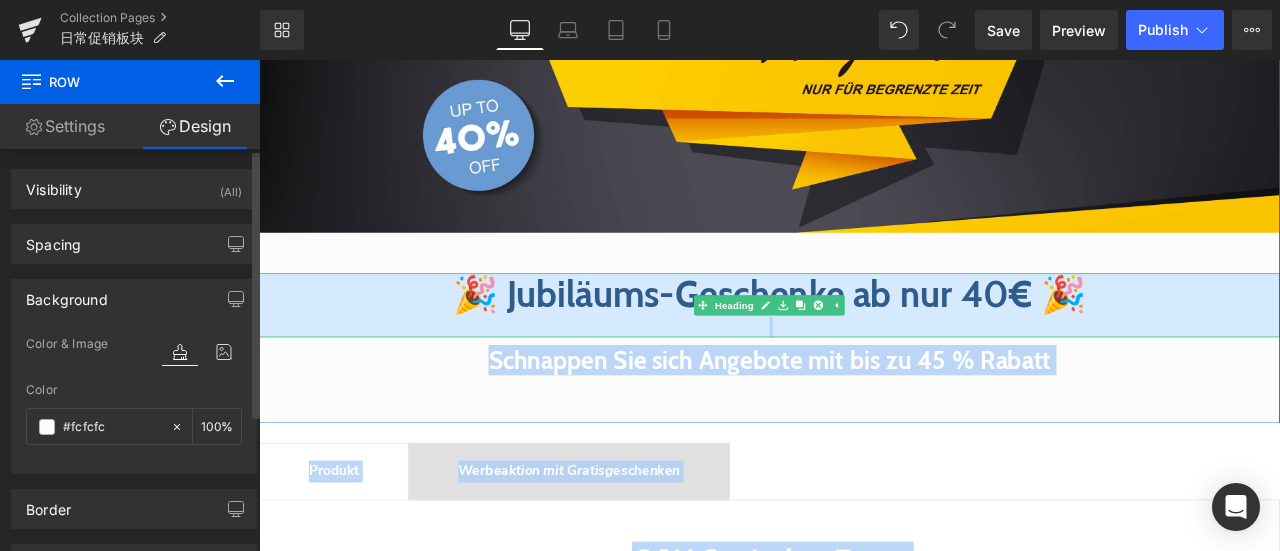 click at bounding box center [864, 377] 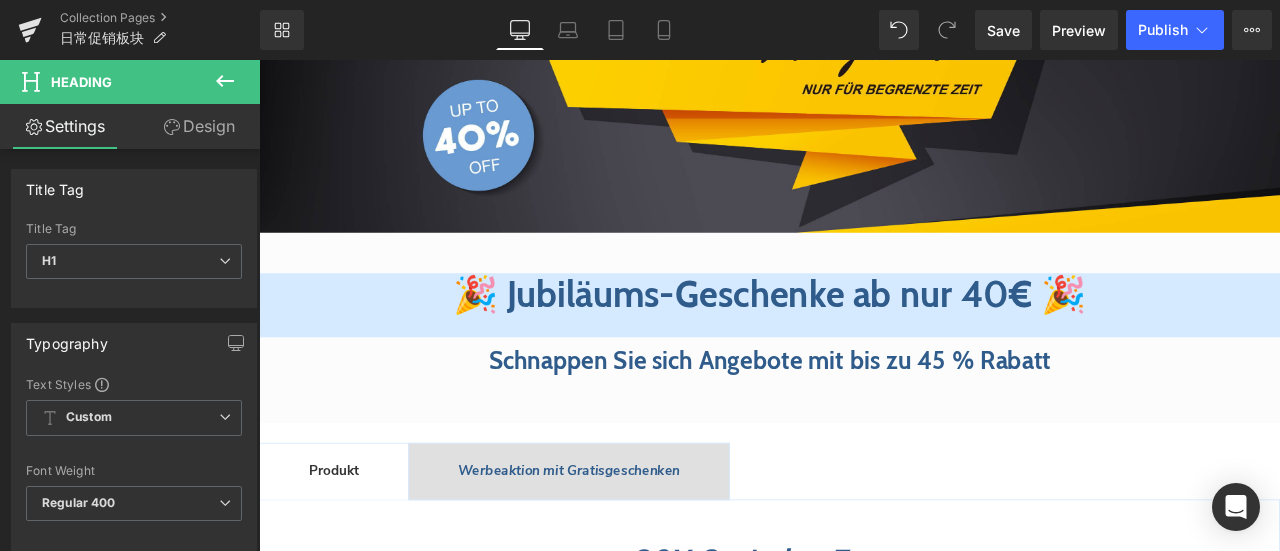 click on "Design" at bounding box center [199, 126] 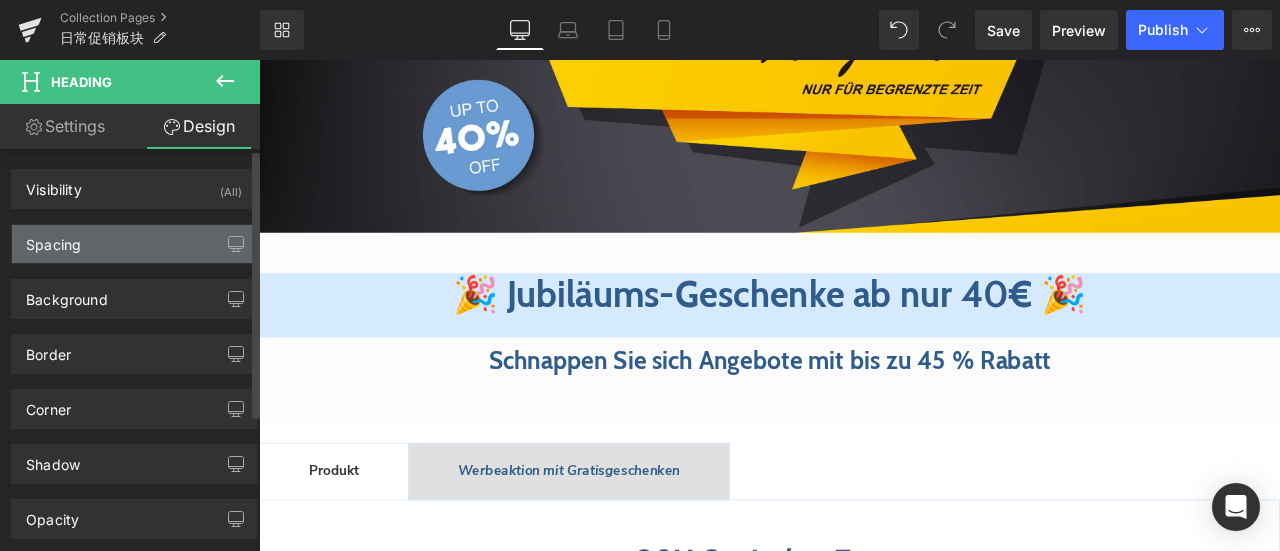 click on "Spacing" at bounding box center (134, 244) 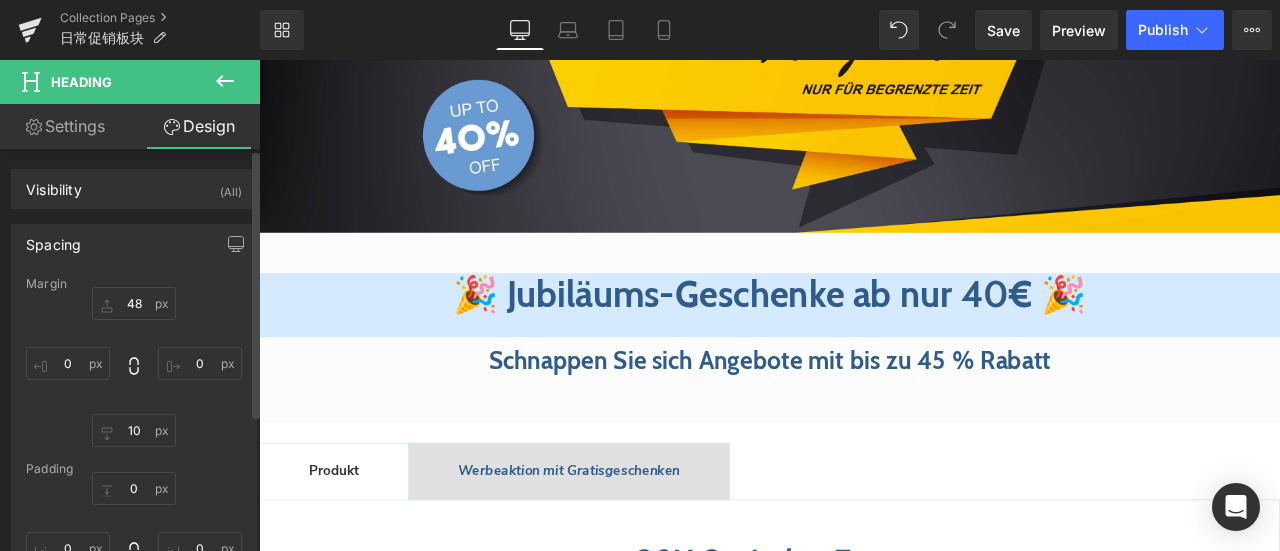 click on "Spacing" at bounding box center [134, 244] 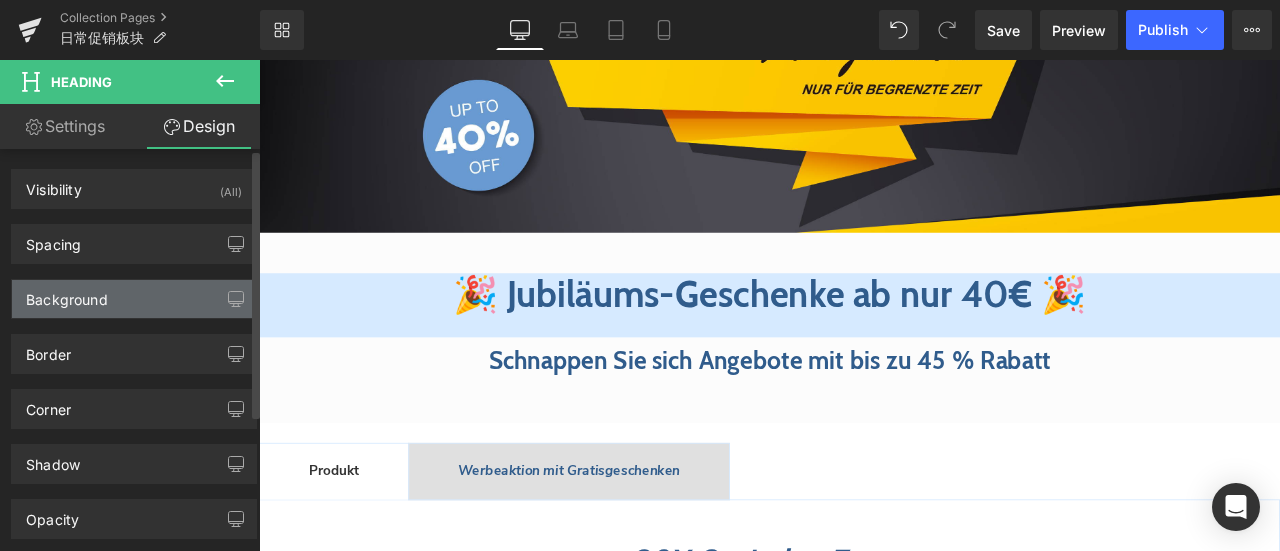 click on "Background" at bounding box center [134, 299] 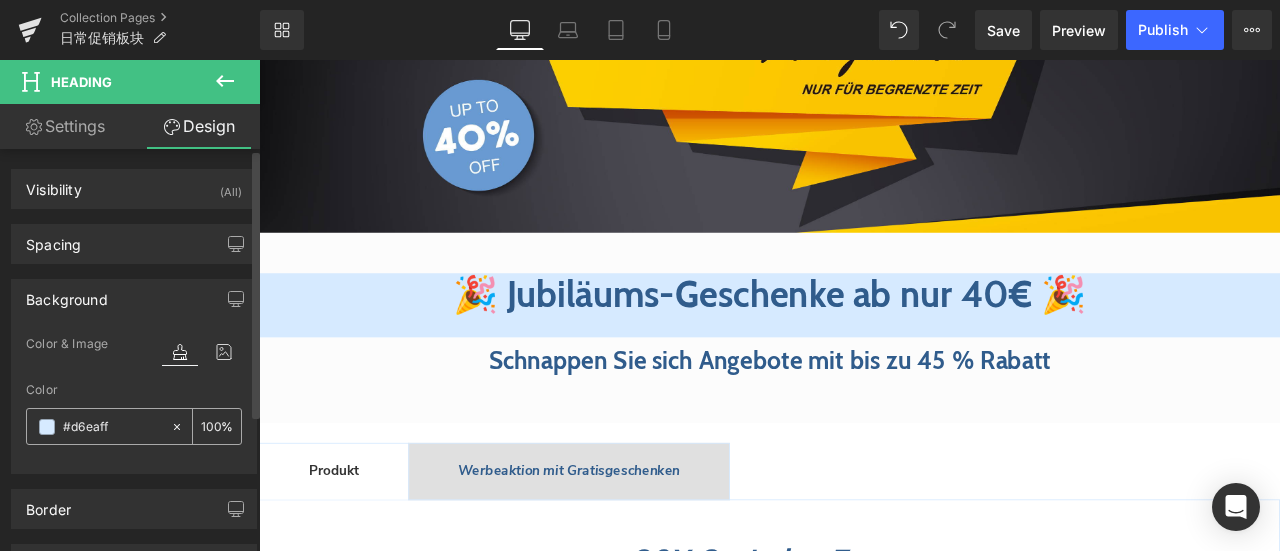 click at bounding box center (47, 427) 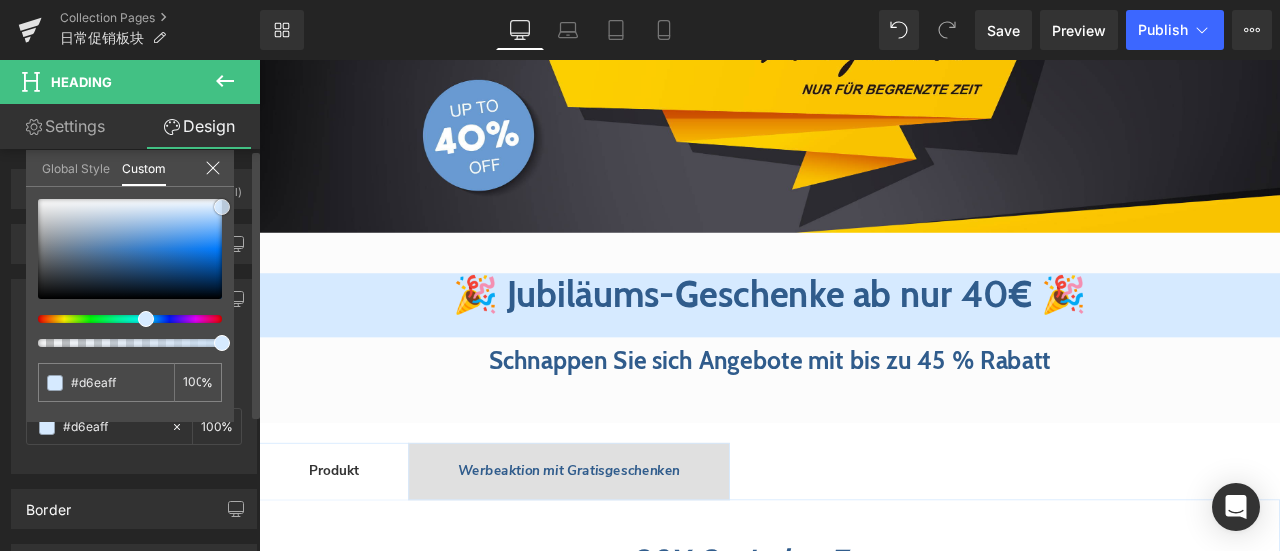 type on "#e5e7ea" 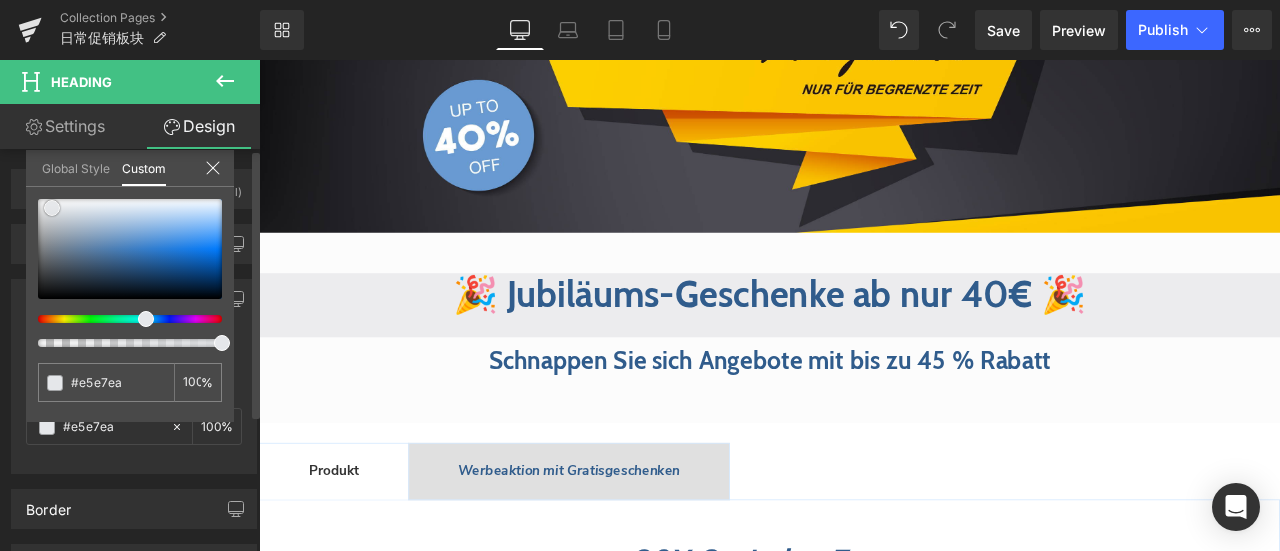 type on "#ececee" 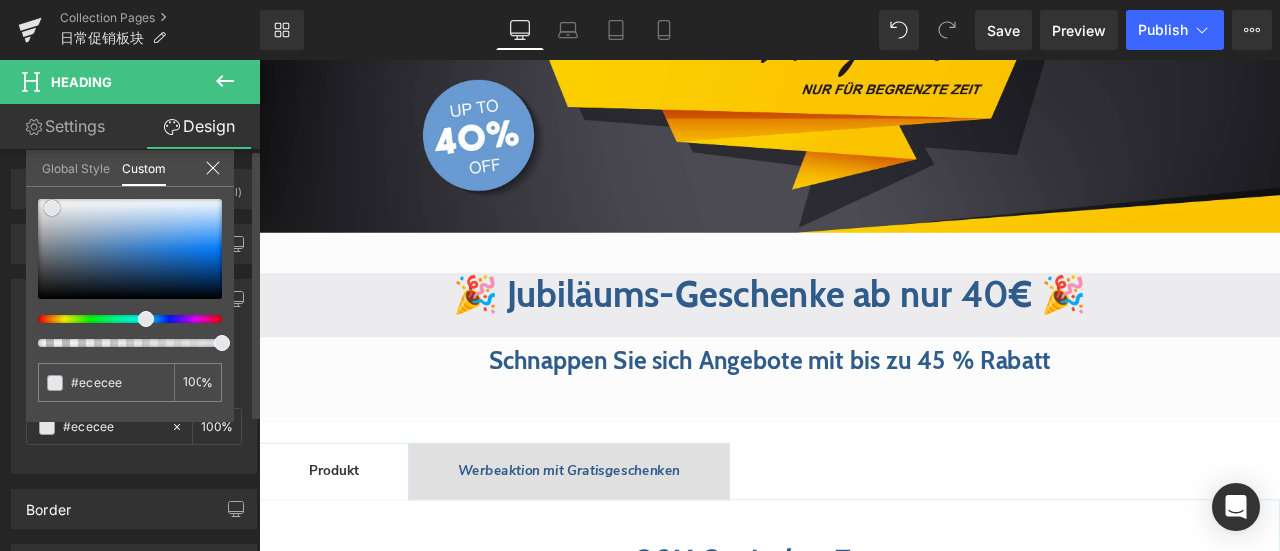 type on "#f6f6f7" 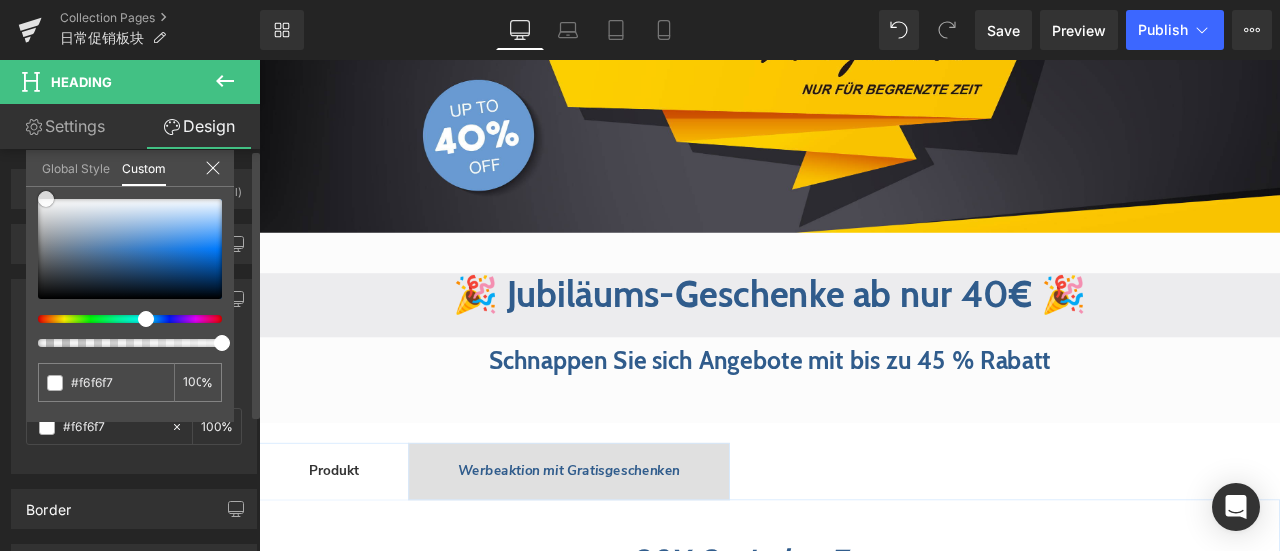 type on "#ffffff" 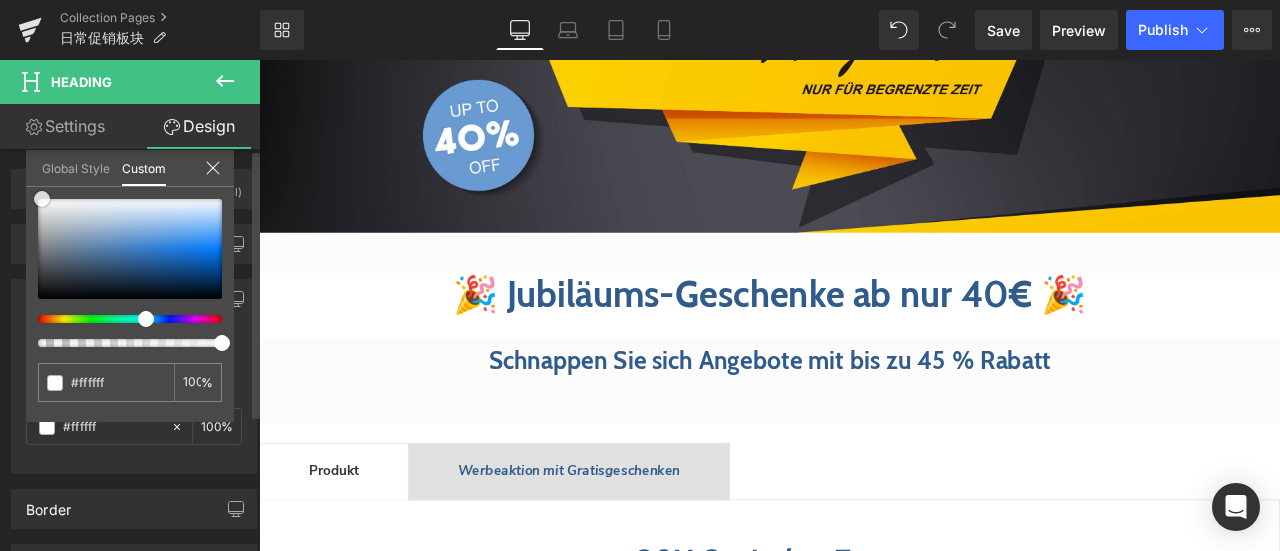drag, startPoint x: 52, startPoint y: 208, endPoint x: 41, endPoint y: 197, distance: 15.556349 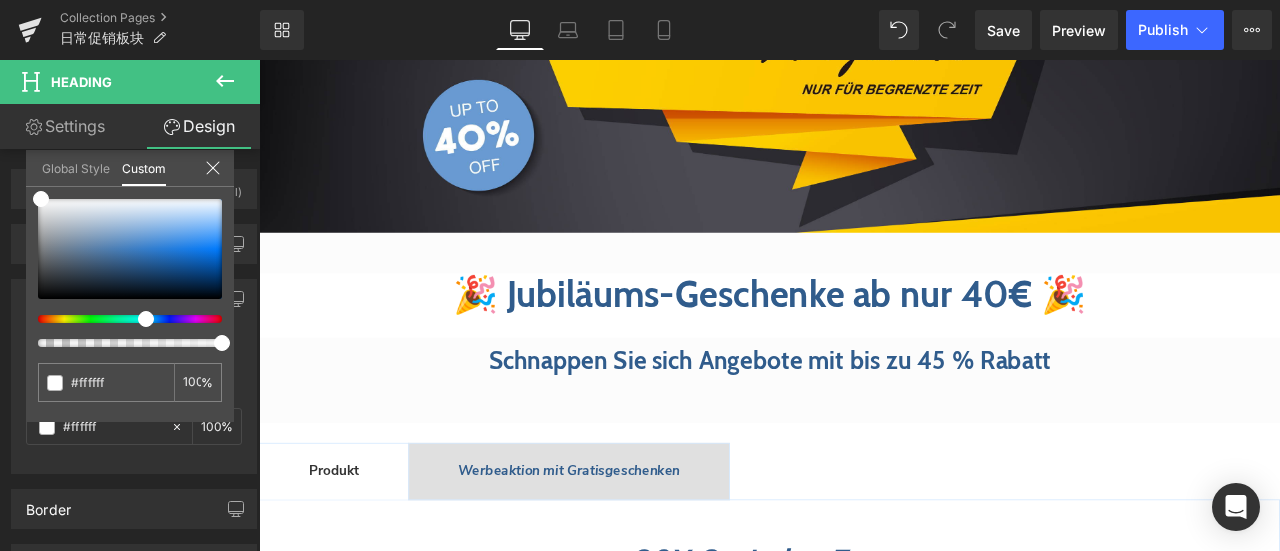 click on "Direkt zum Inhalt
Einkaufswagen
Noch €0,01 fehlen zum kostenlosen Versand!
Du hast kostenlosen Versand freigeschaltet!
Ihr Einkaufswagen ist im Moment leer.
Zur Kasse
Ein oder mehrere Artikel in deinem Warenkorb ist/sind ein wiederkehrender Kauf oder ein Kauf mit Zahlungsaufschub. Indem ich fortfahre, stimme ich den  Stornierungsrichtlinie" at bounding box center (864, 1768) 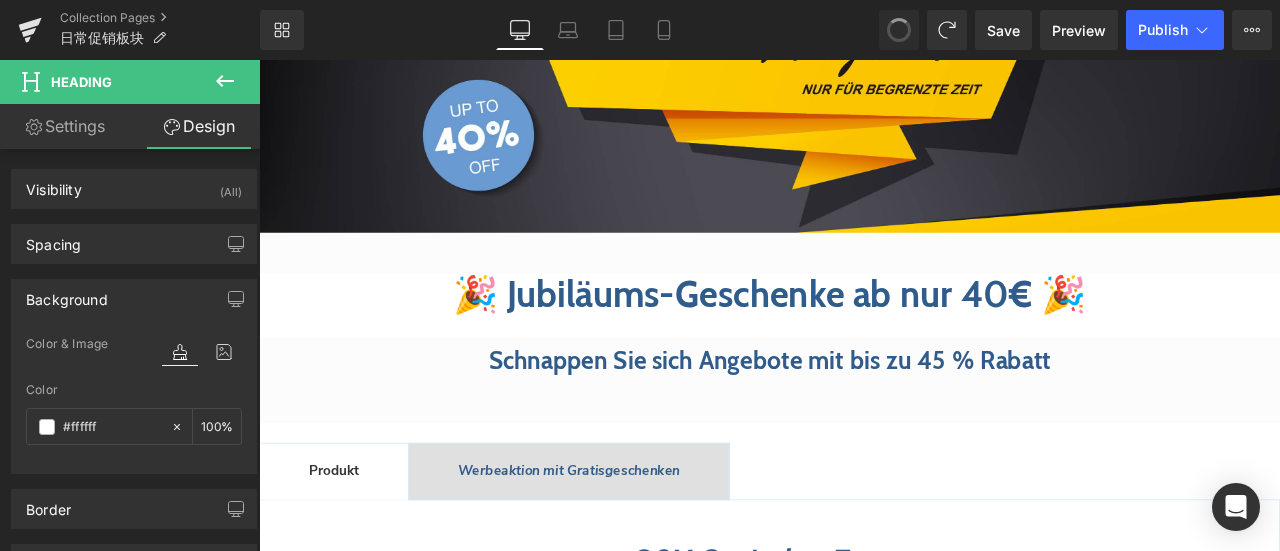 type on "#d6eaff" 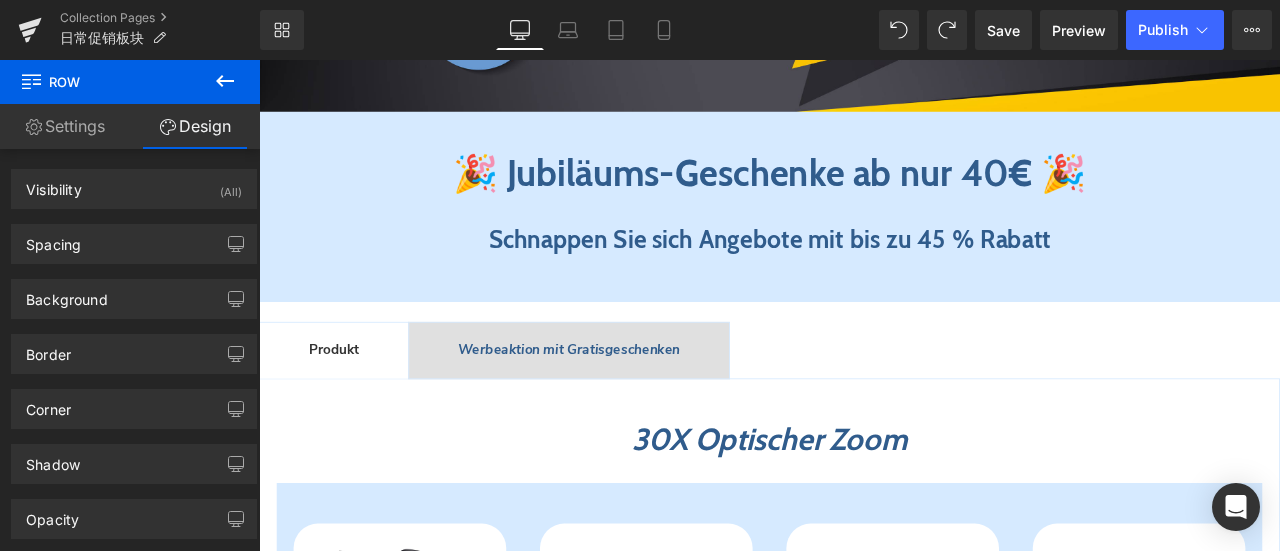 scroll, scrollTop: 598, scrollLeft: 0, axis: vertical 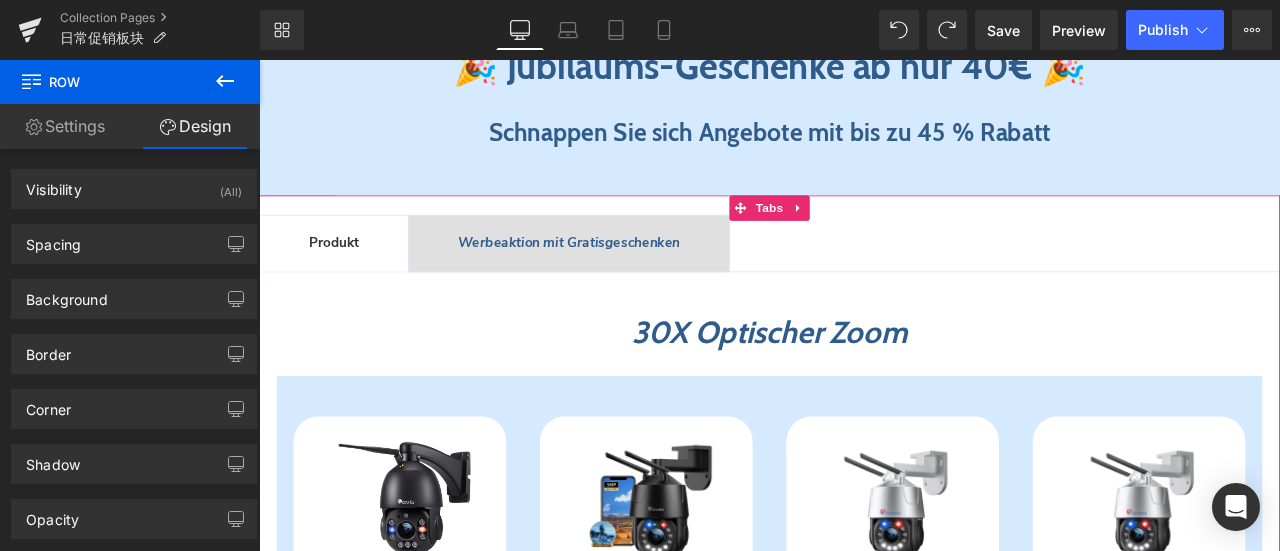 click on "Produkt
Text Block" at bounding box center [348, 278] 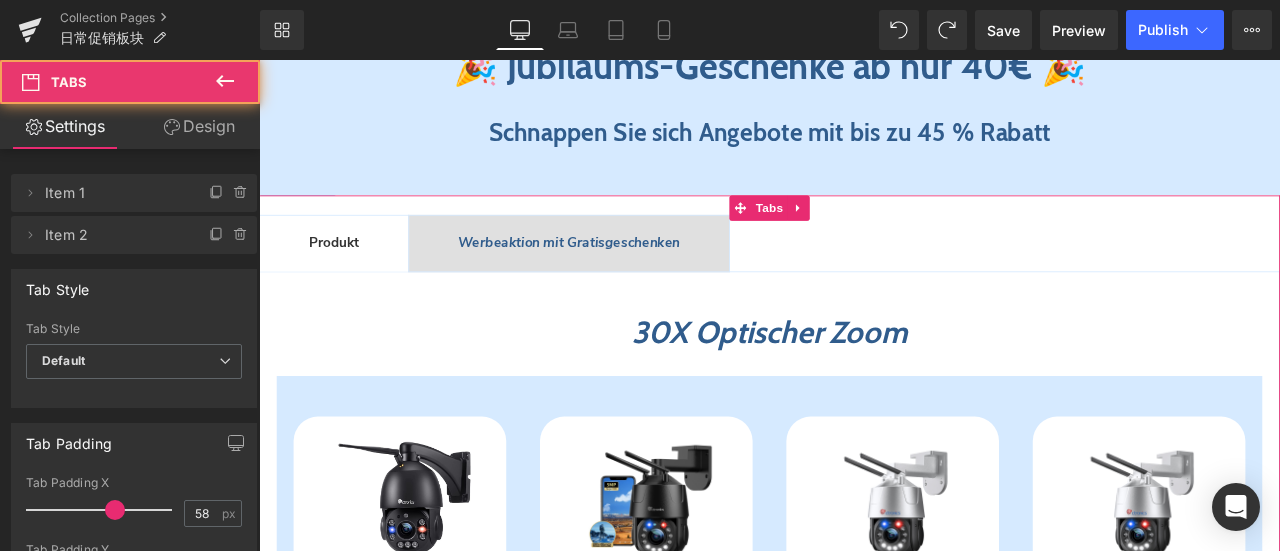 click on "Produkt
Text Block" at bounding box center (348, 278) 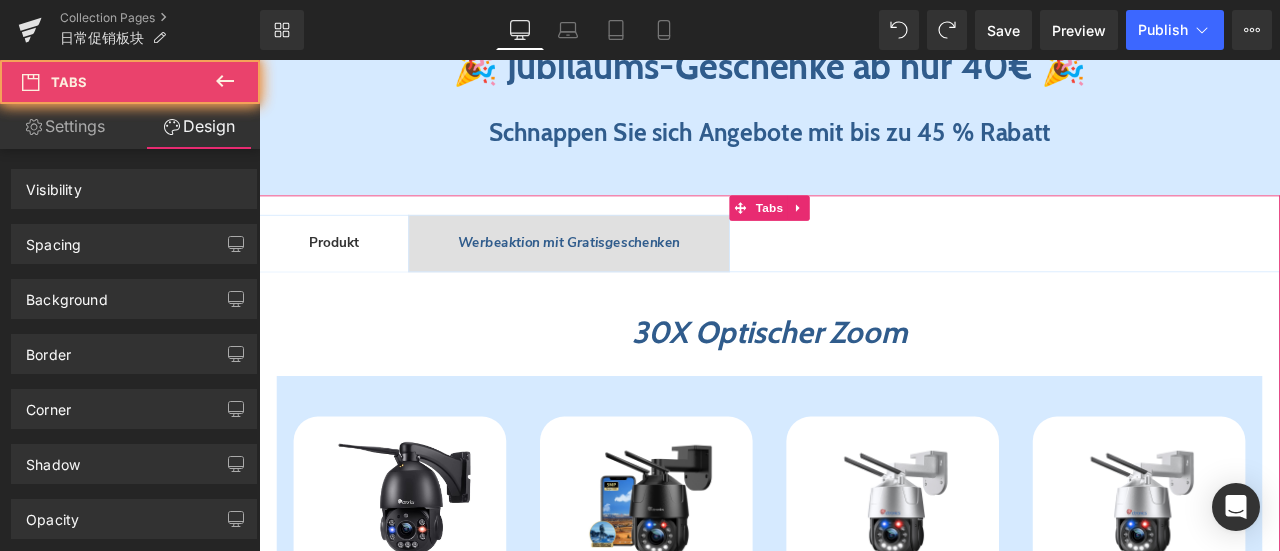 click on "Design" at bounding box center (199, 126) 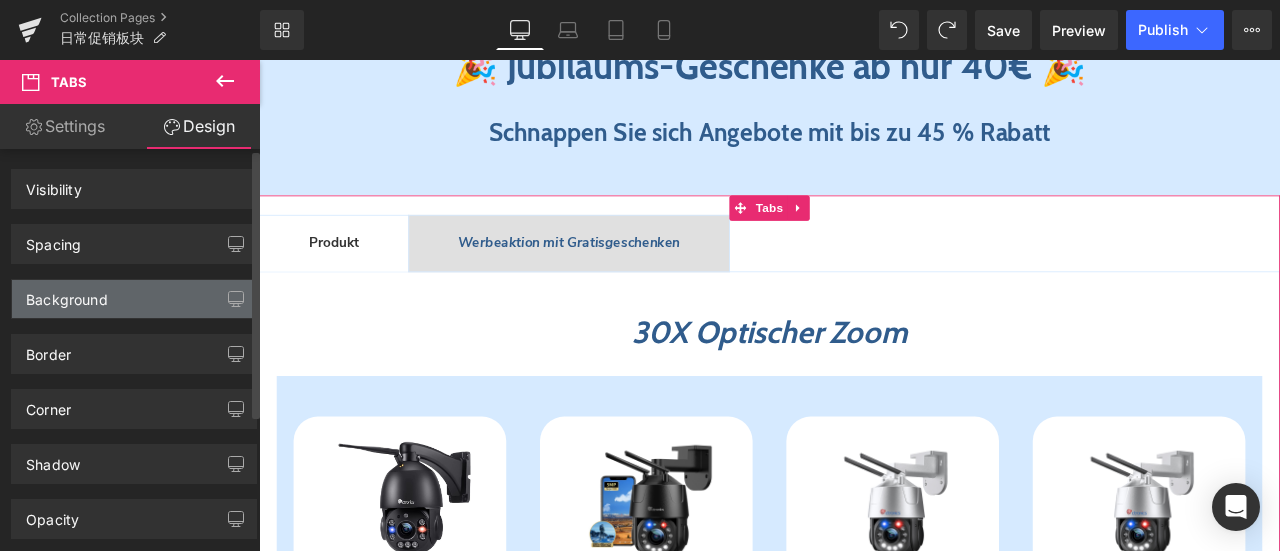 click on "Background" at bounding box center [67, 294] 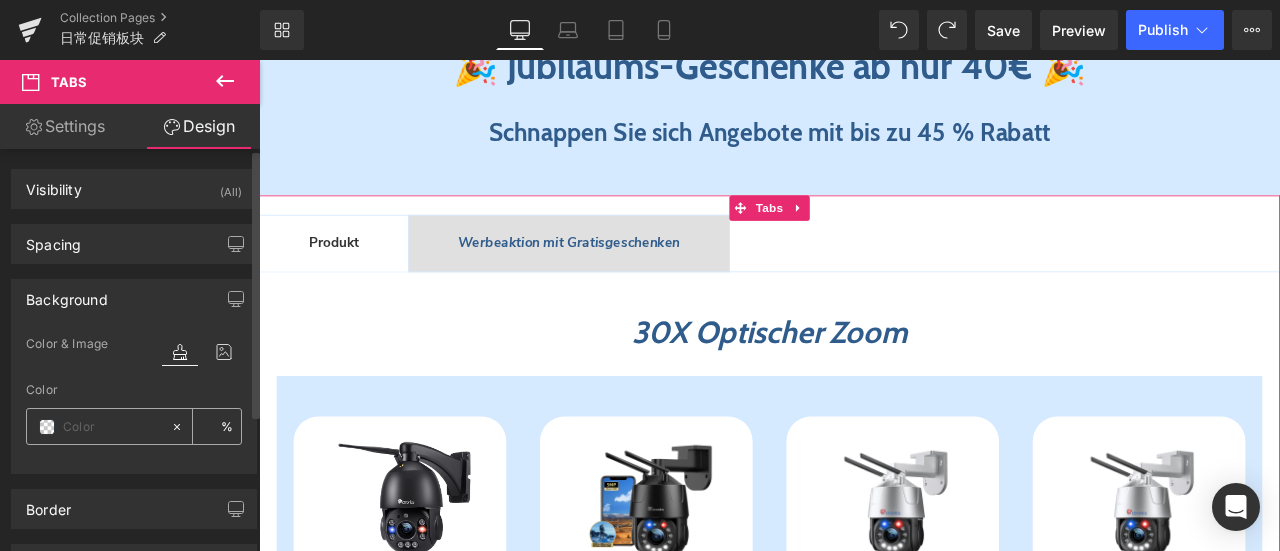 click at bounding box center [47, 427] 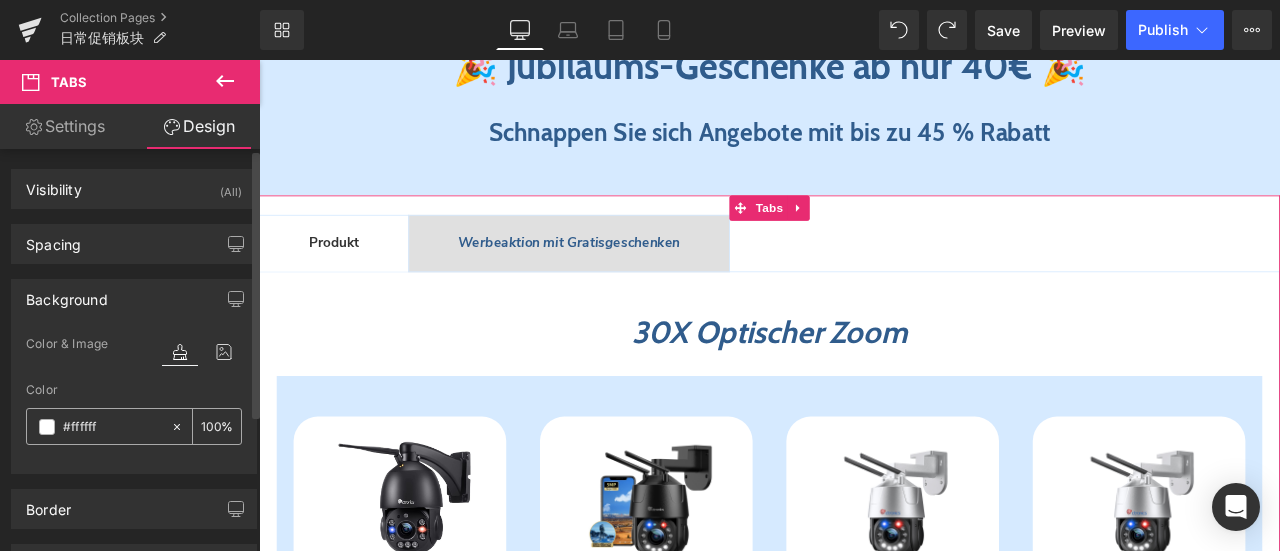 click at bounding box center (47, 427) 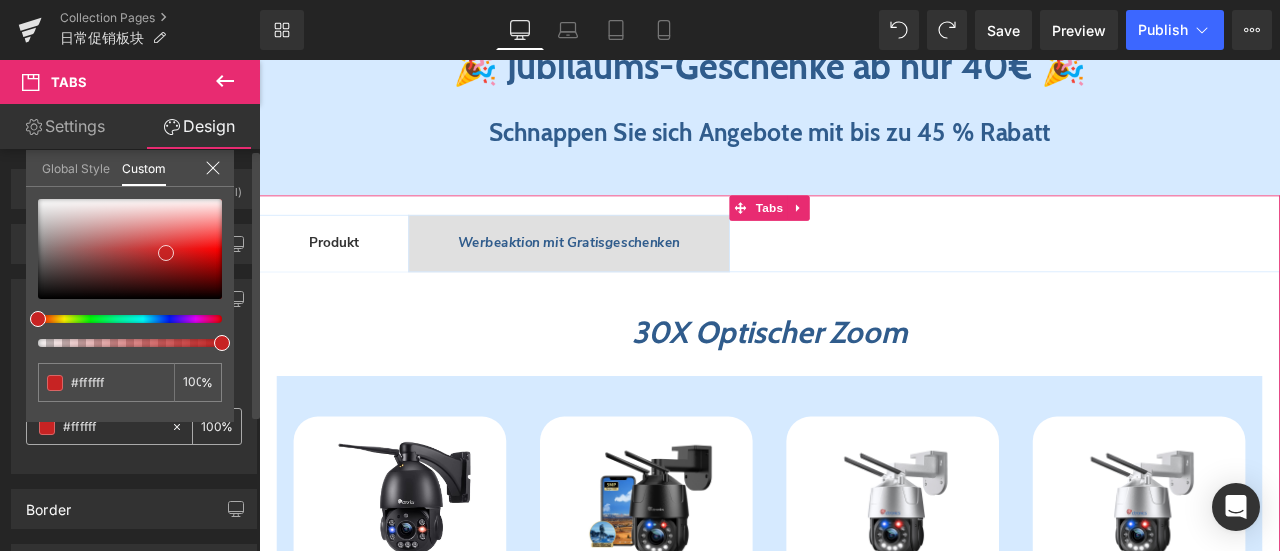 click at bounding box center (130, 249) 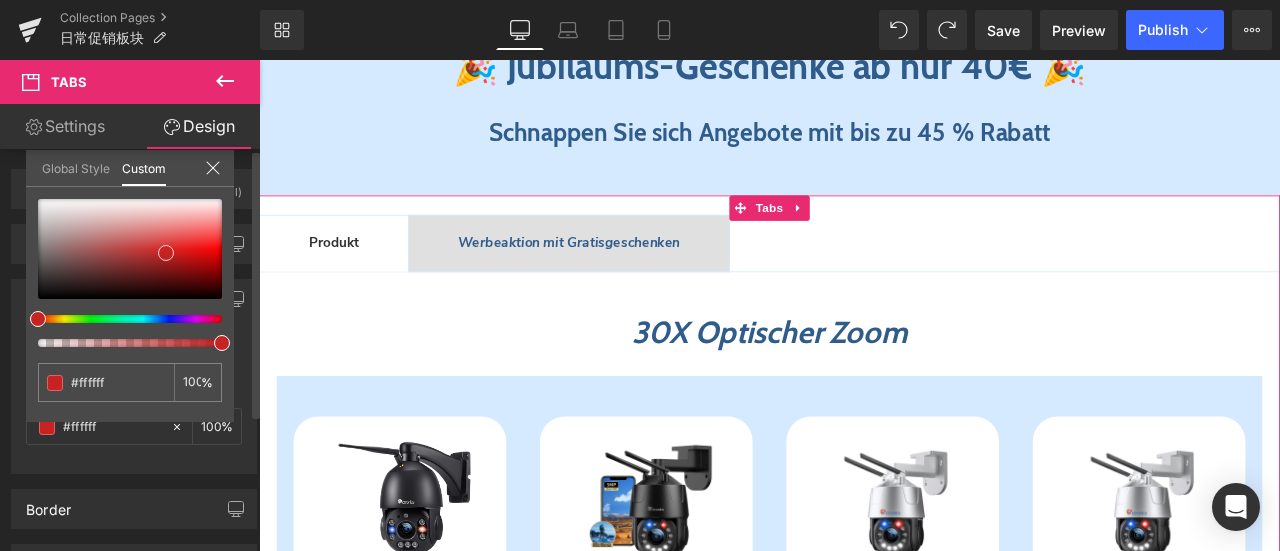 type on "#c62424" 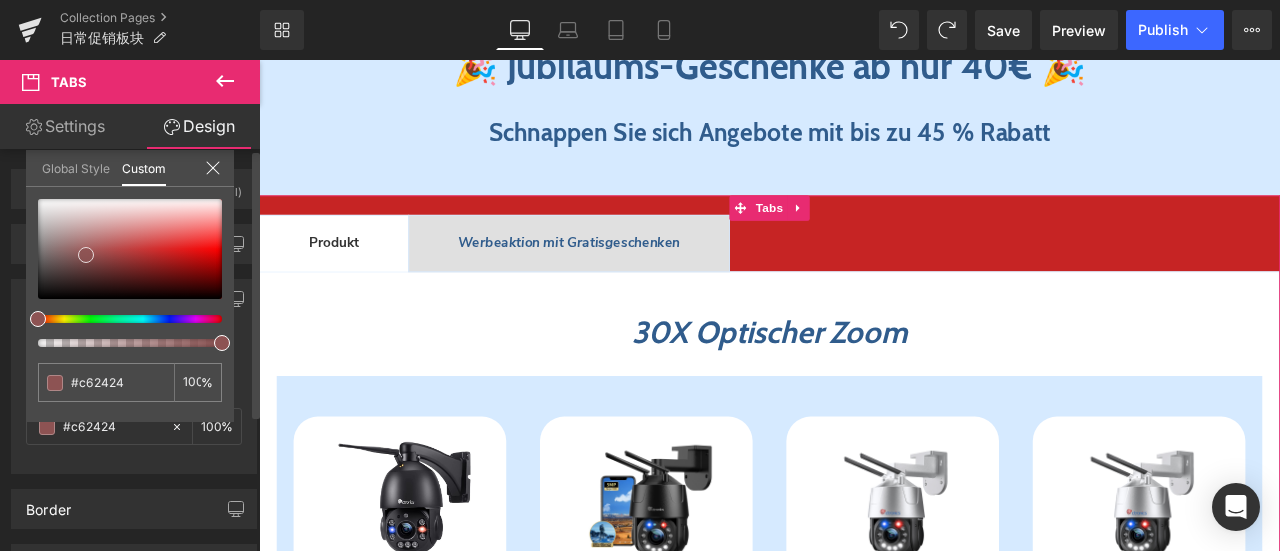 type on "#c32626" 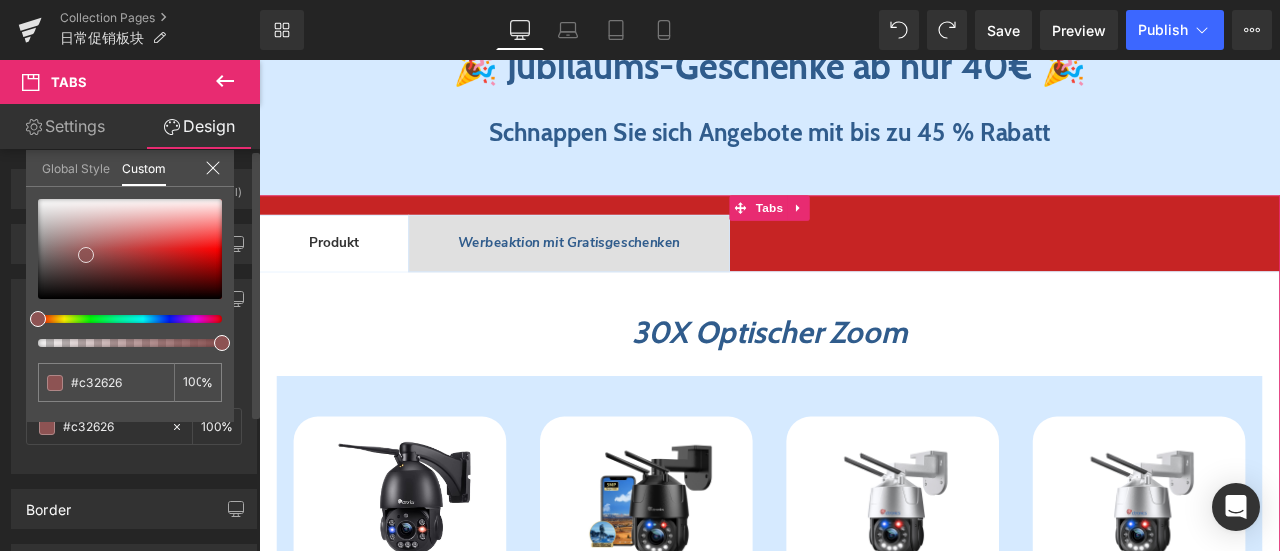 type on "#8d5353" 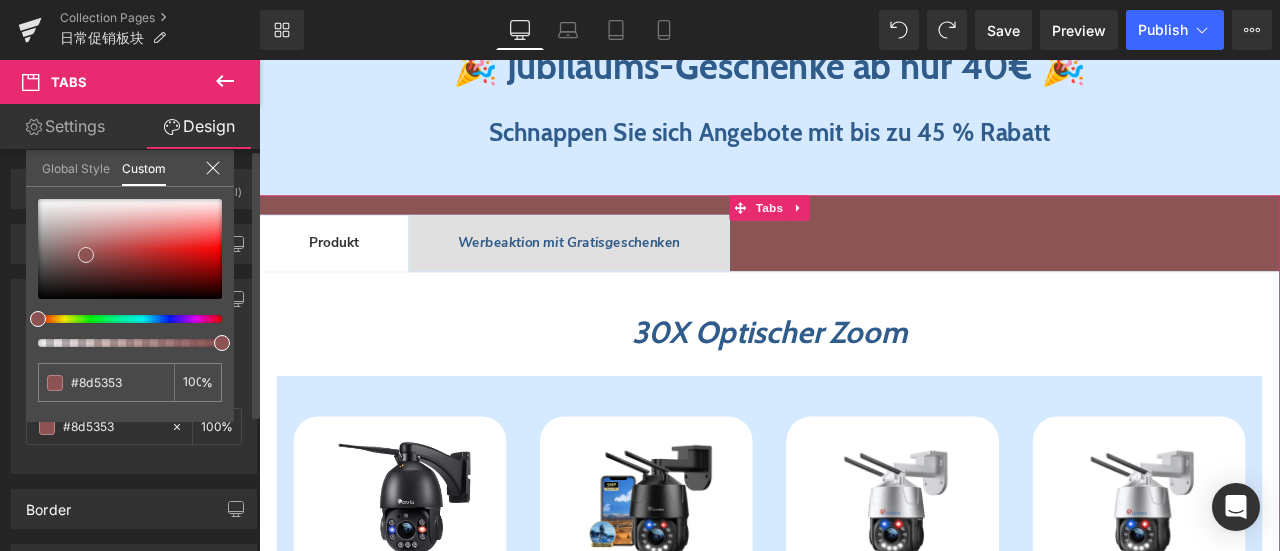 type on "#8b5555" 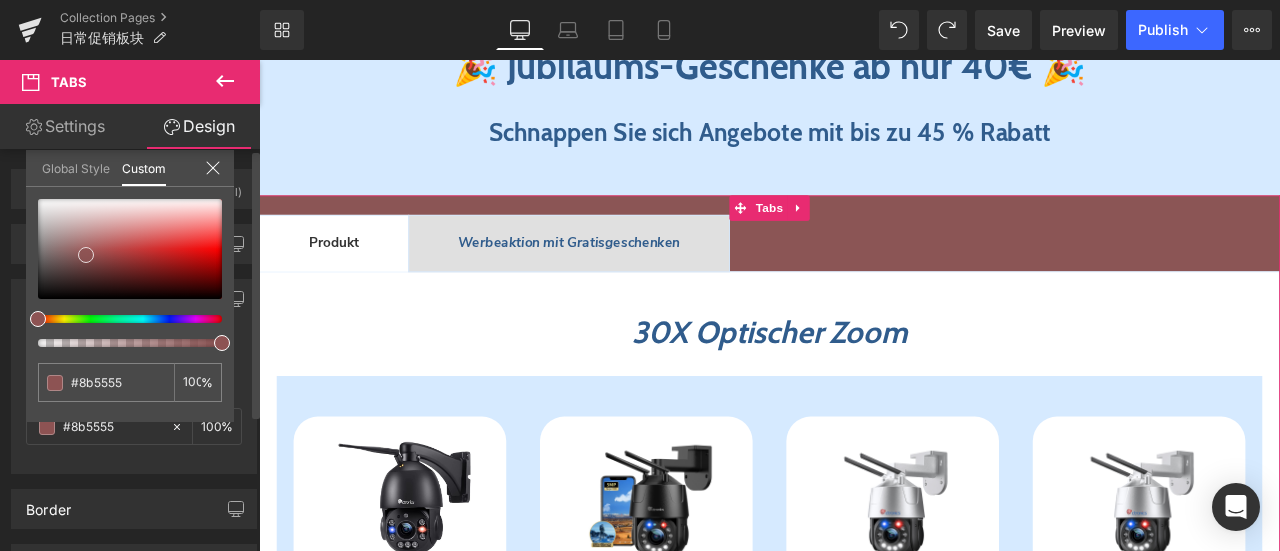 type on "#895b5b" 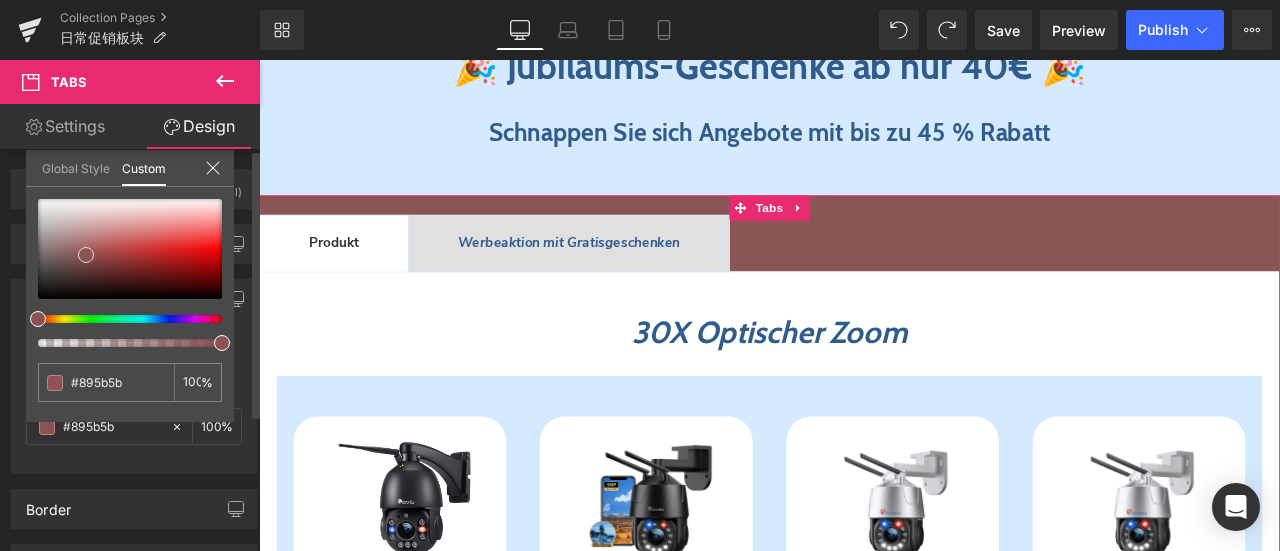 type on "#865f5f" 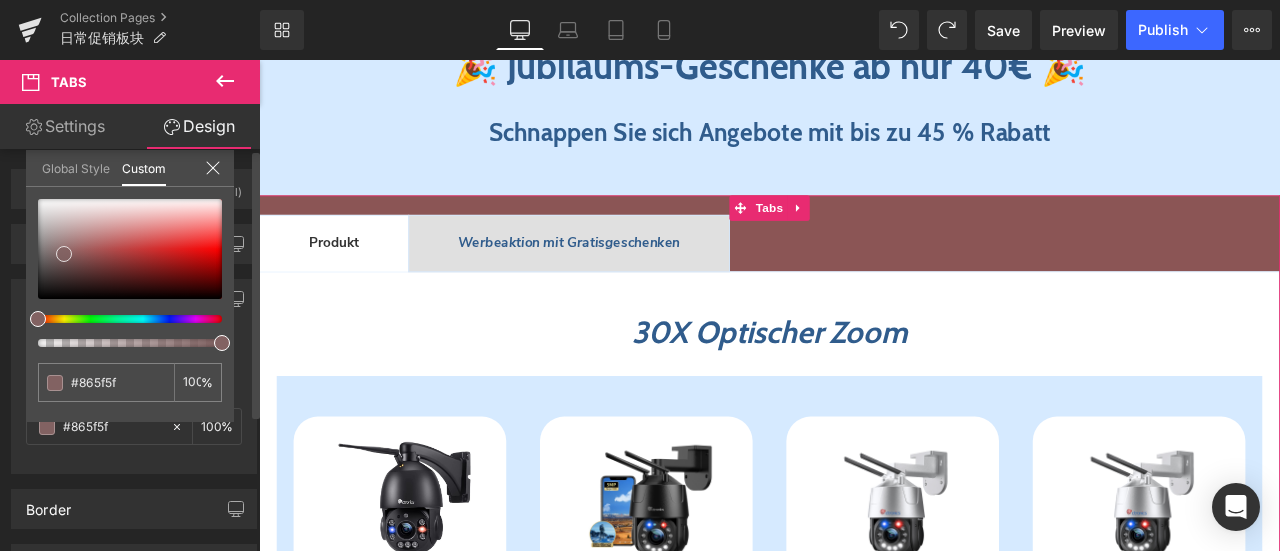 type on "#856060" 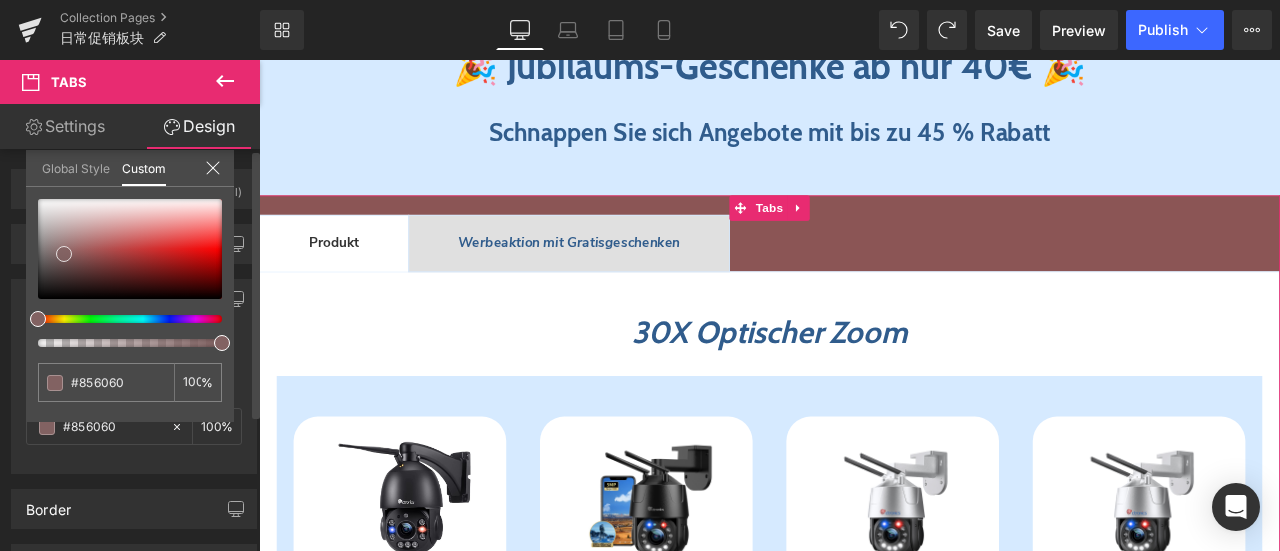 type on "#816363" 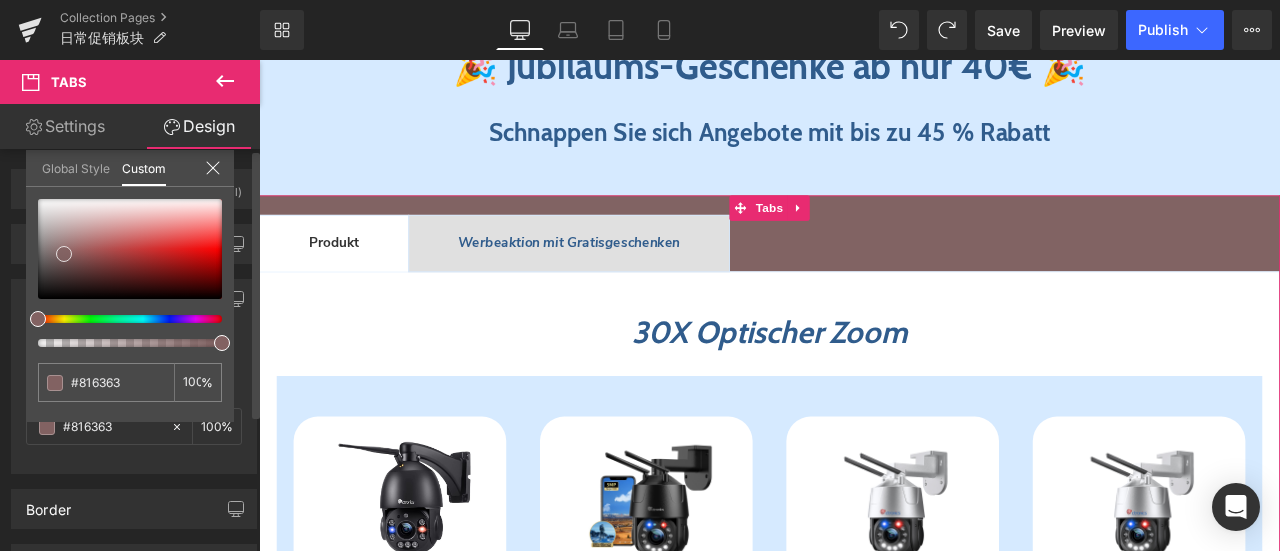 type on "#806464" 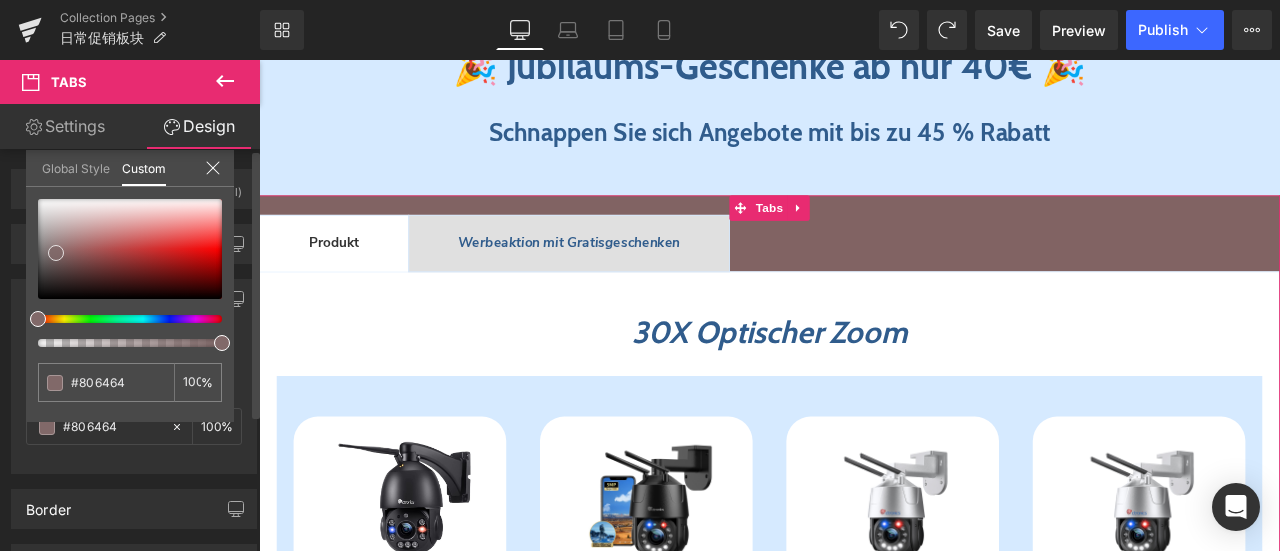 type on "#7f6666" 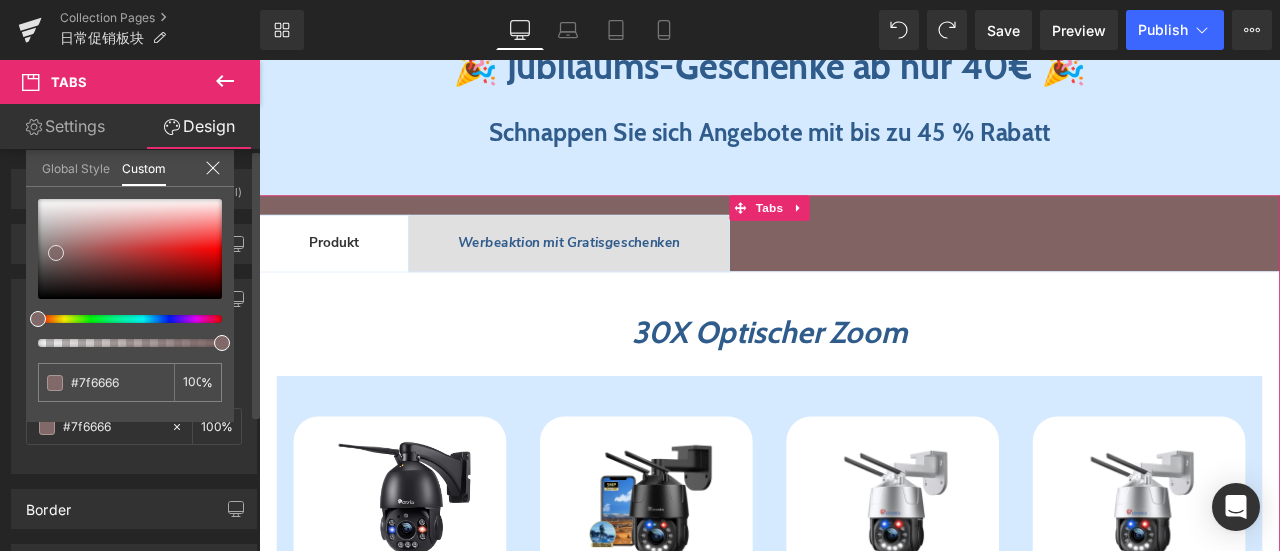type on "#816969" 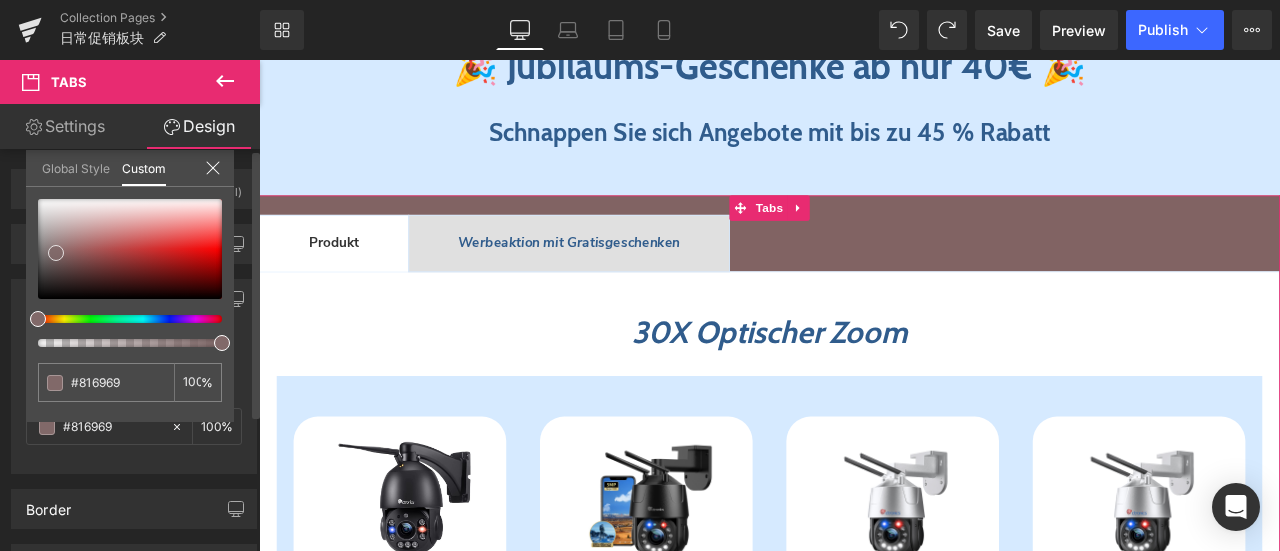 type on "#826d6d" 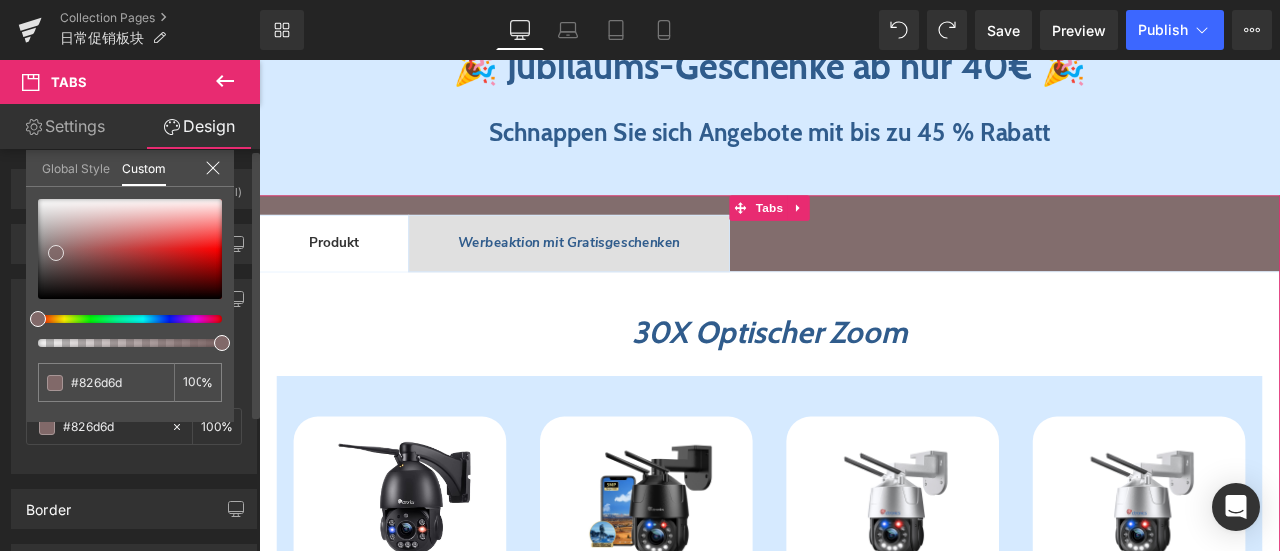 type on "#847070" 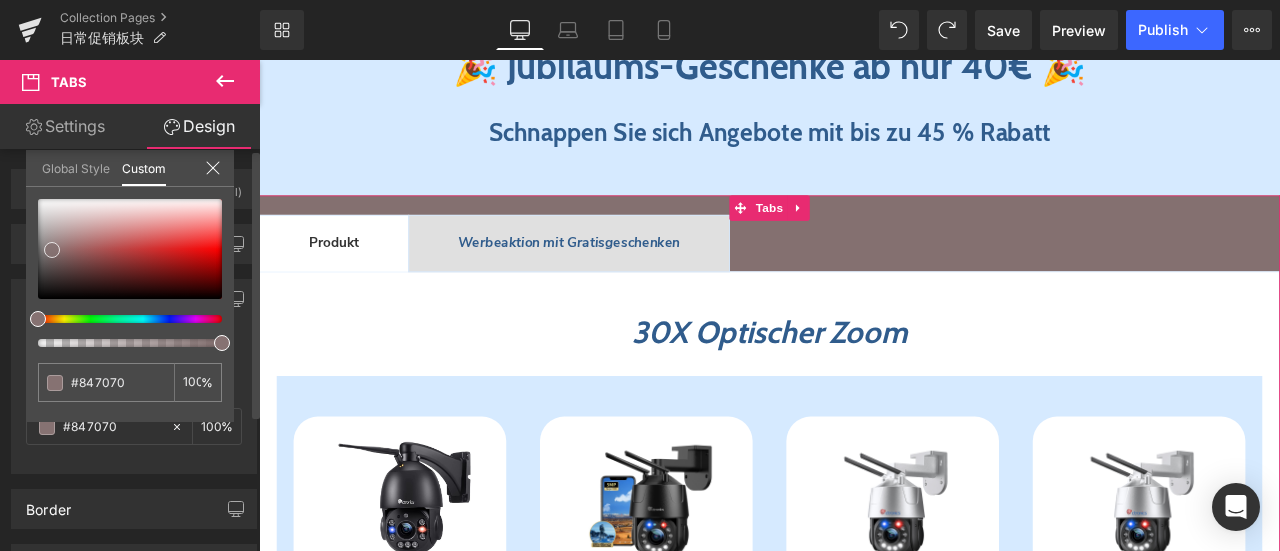 type on "#867272" 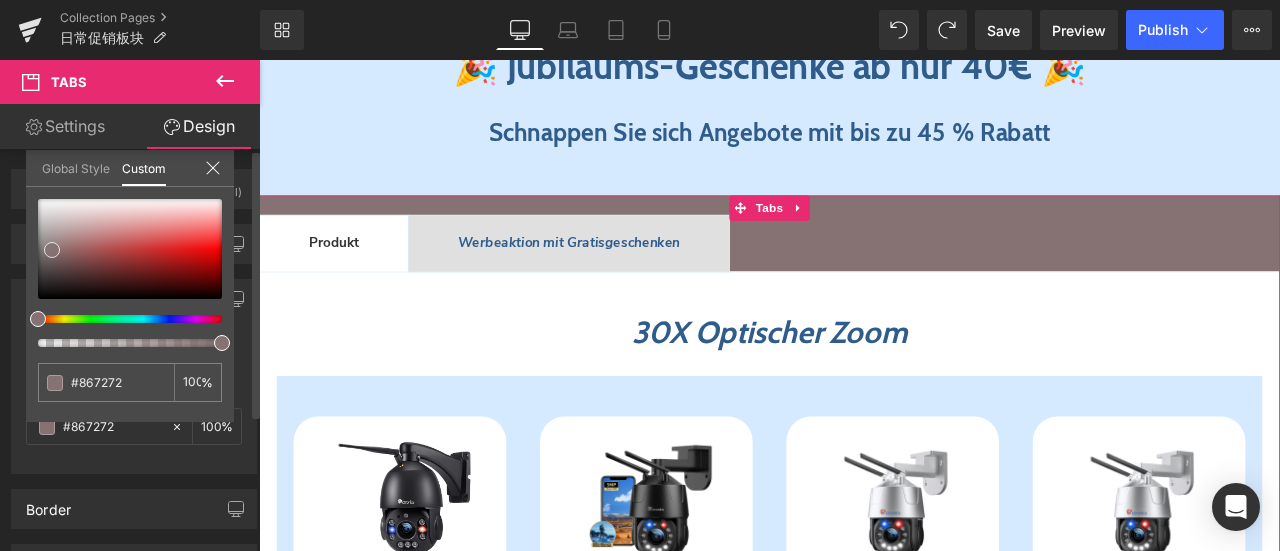 type on "#856f6f" 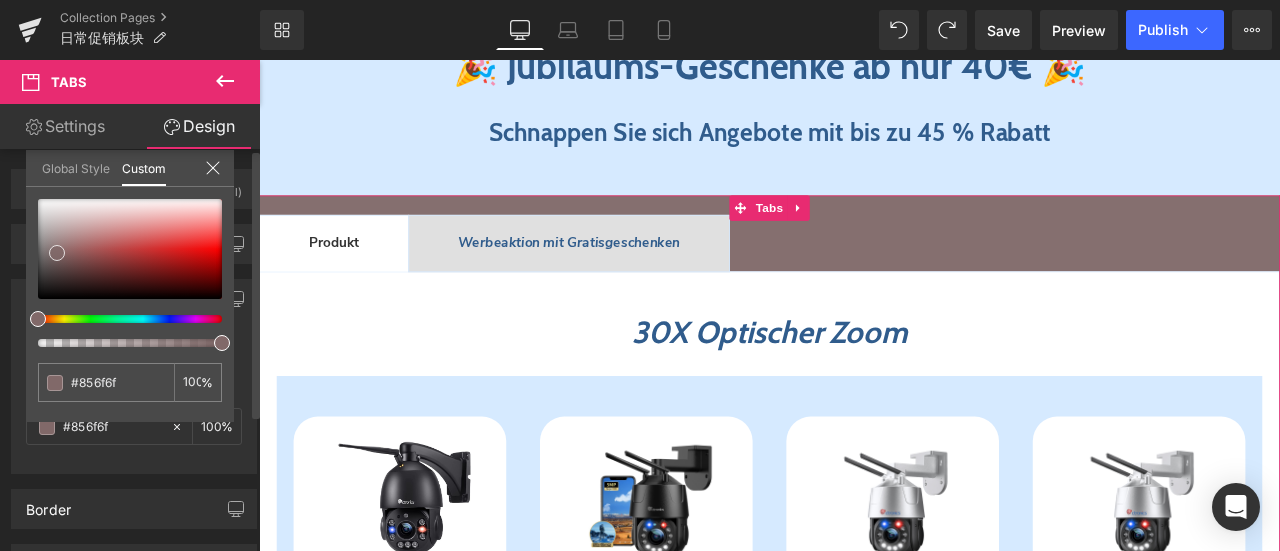 type on "#816969" 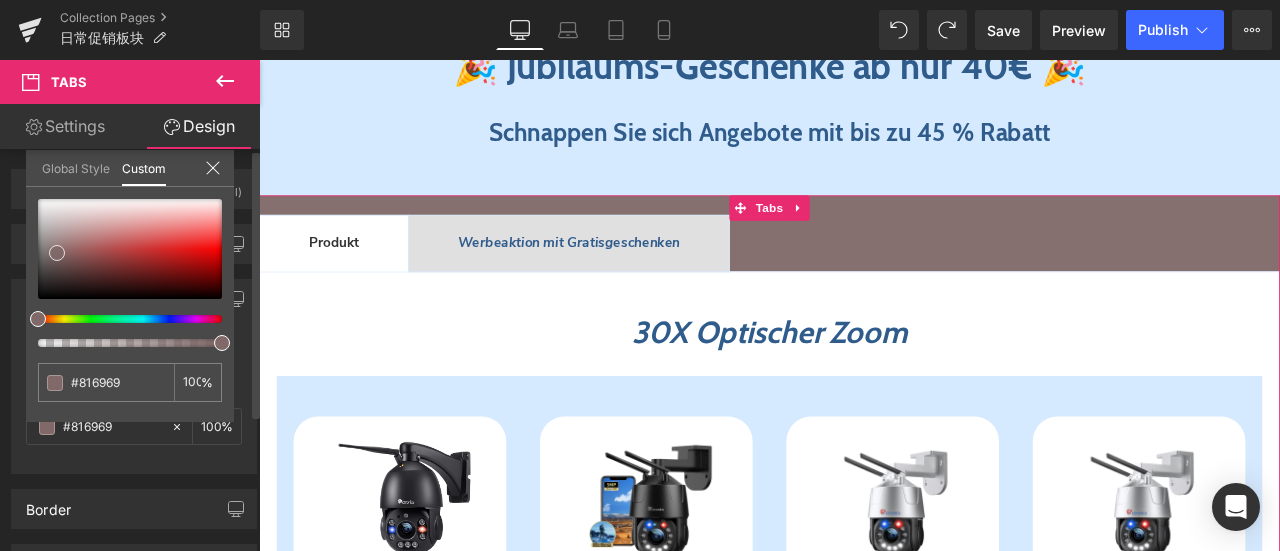 type on "#755c5c" 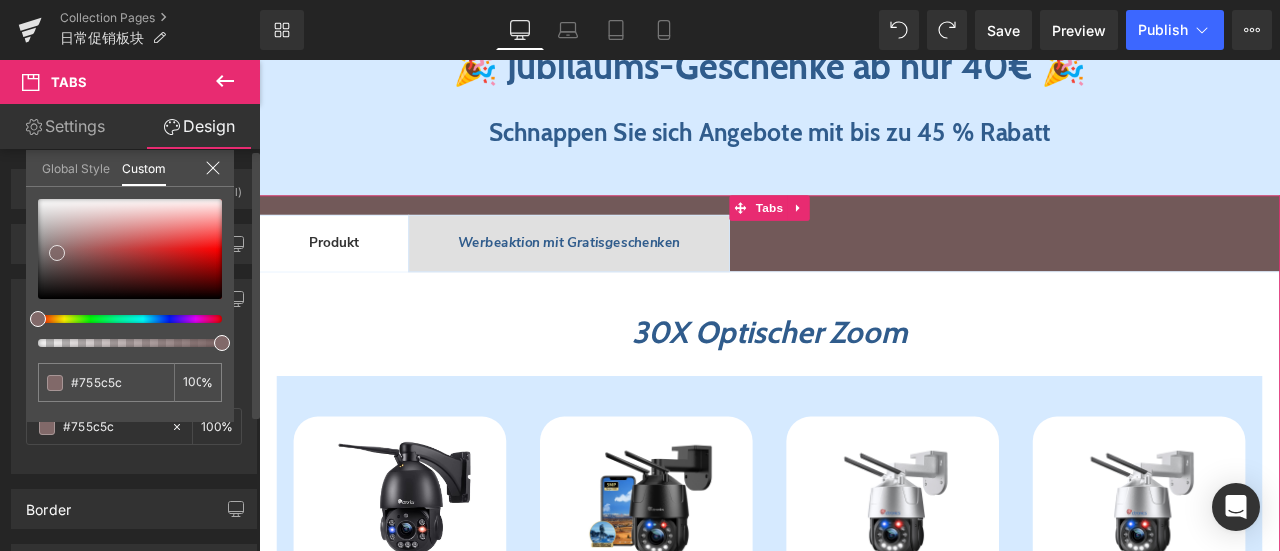 type 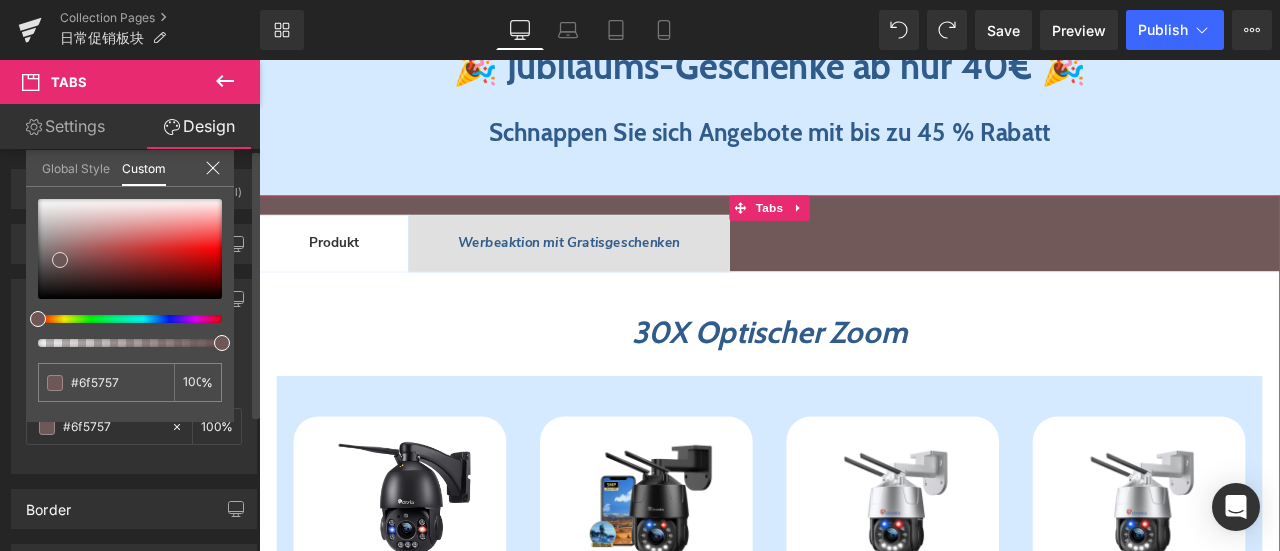 drag, startPoint x: 164, startPoint y: 255, endPoint x: 58, endPoint y: 262, distance: 106.23088 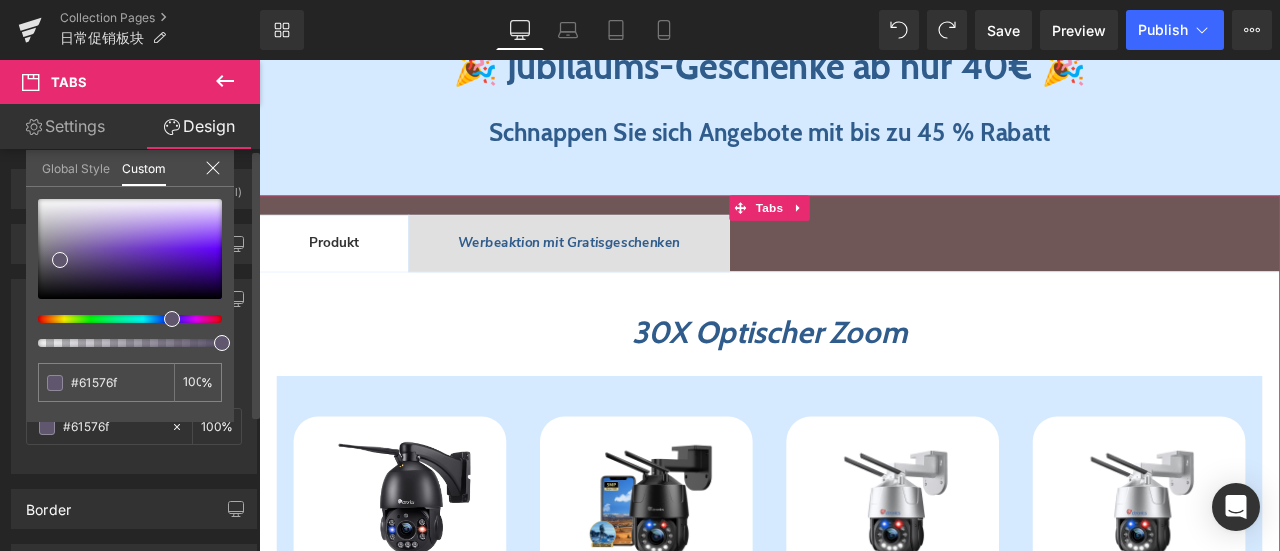 click at bounding box center (122, 319) 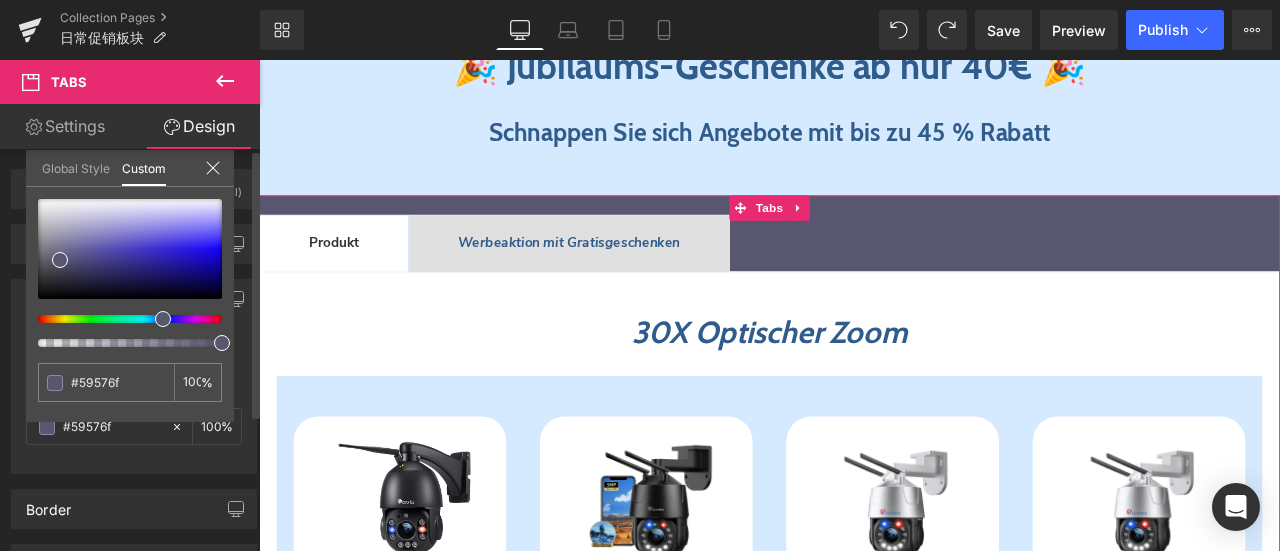drag, startPoint x: 170, startPoint y: 317, endPoint x: 152, endPoint y: 315, distance: 18.110771 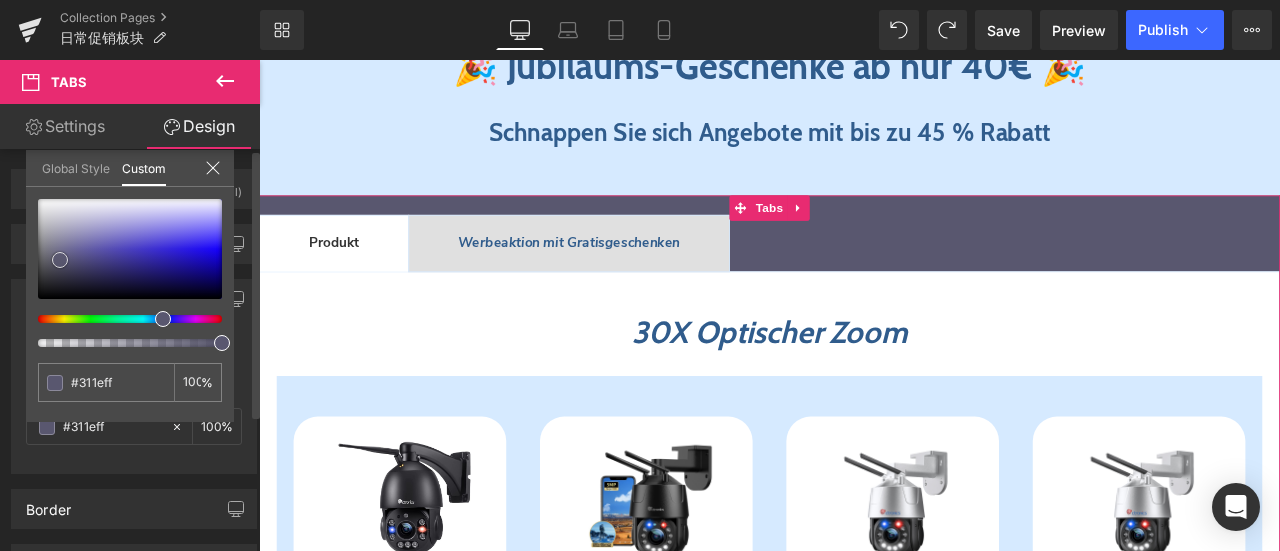 click at bounding box center [130, 249] 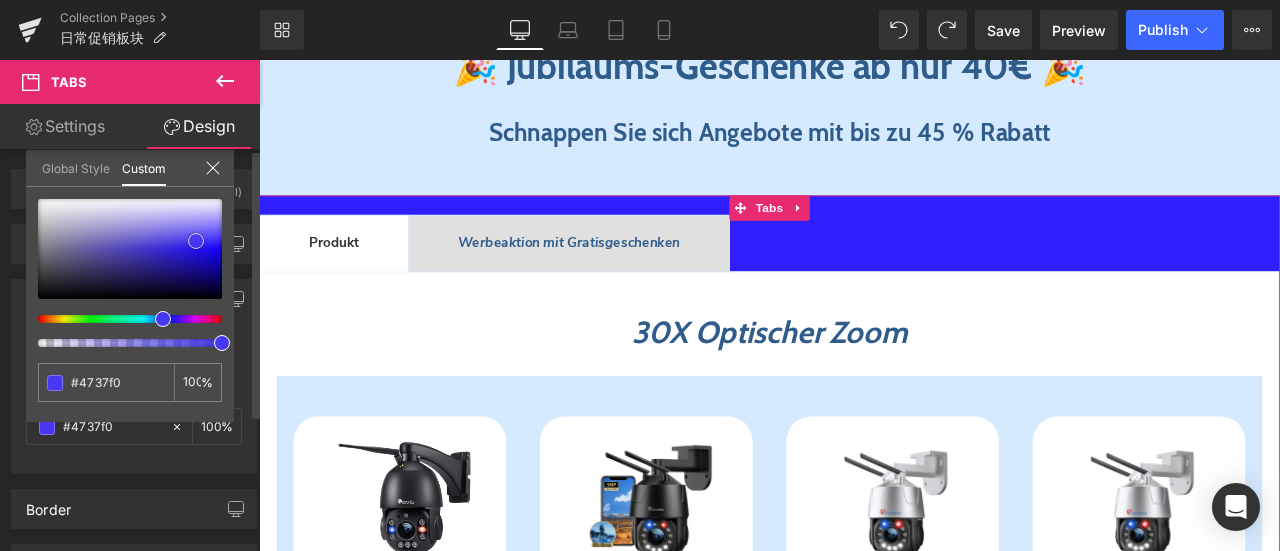 click at bounding box center [130, 249] 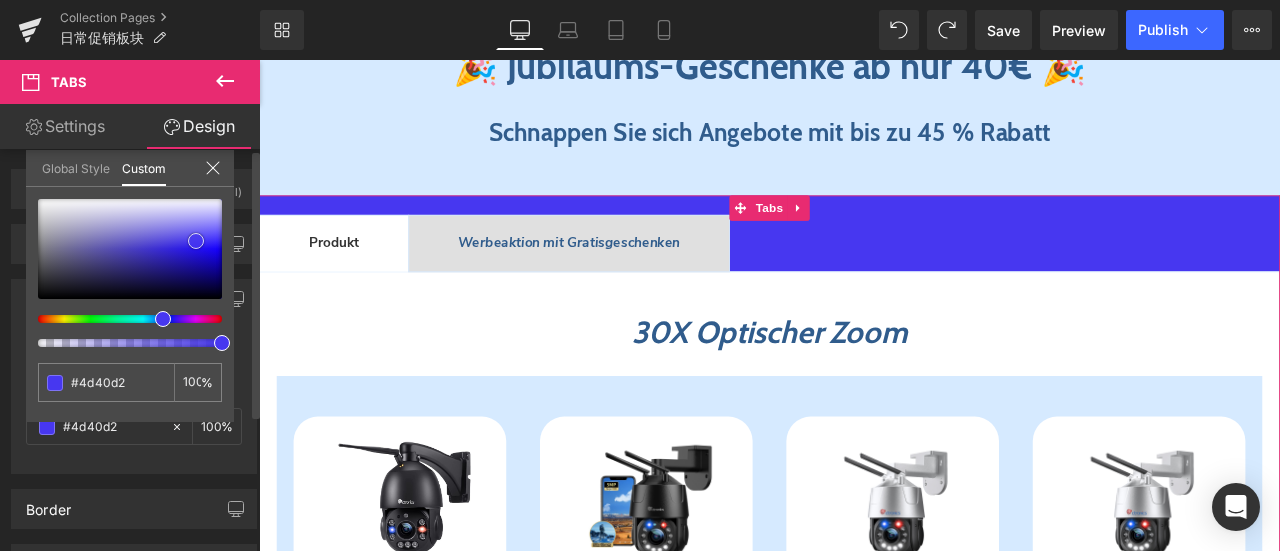 click at bounding box center (130, 249) 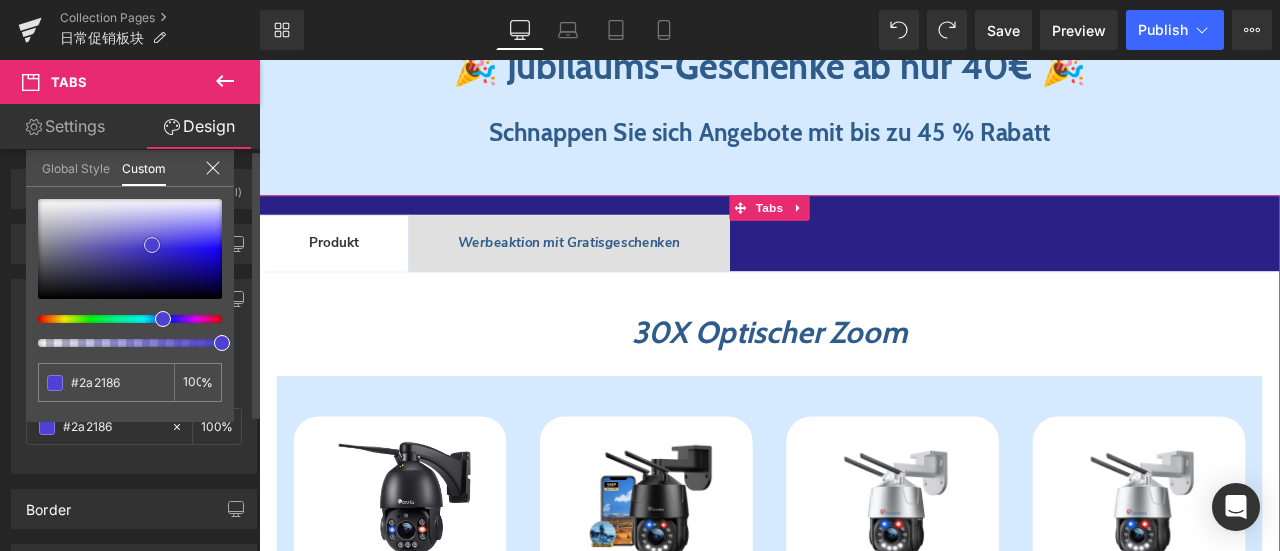 click at bounding box center (130, 249) 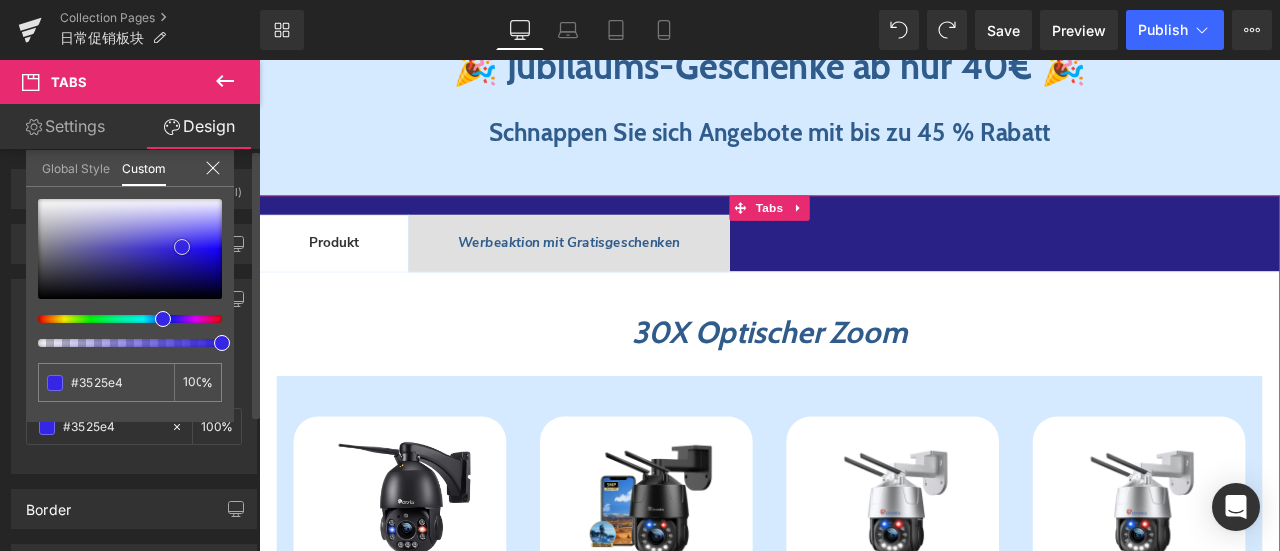 click at bounding box center (130, 249) 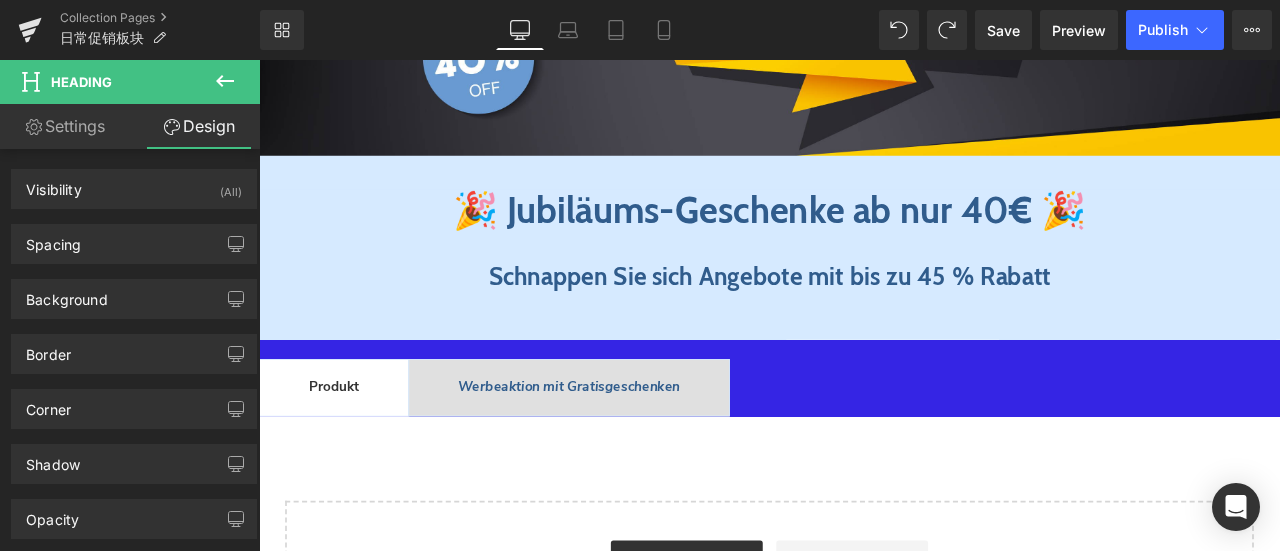 scroll, scrollTop: 405, scrollLeft: 0, axis: vertical 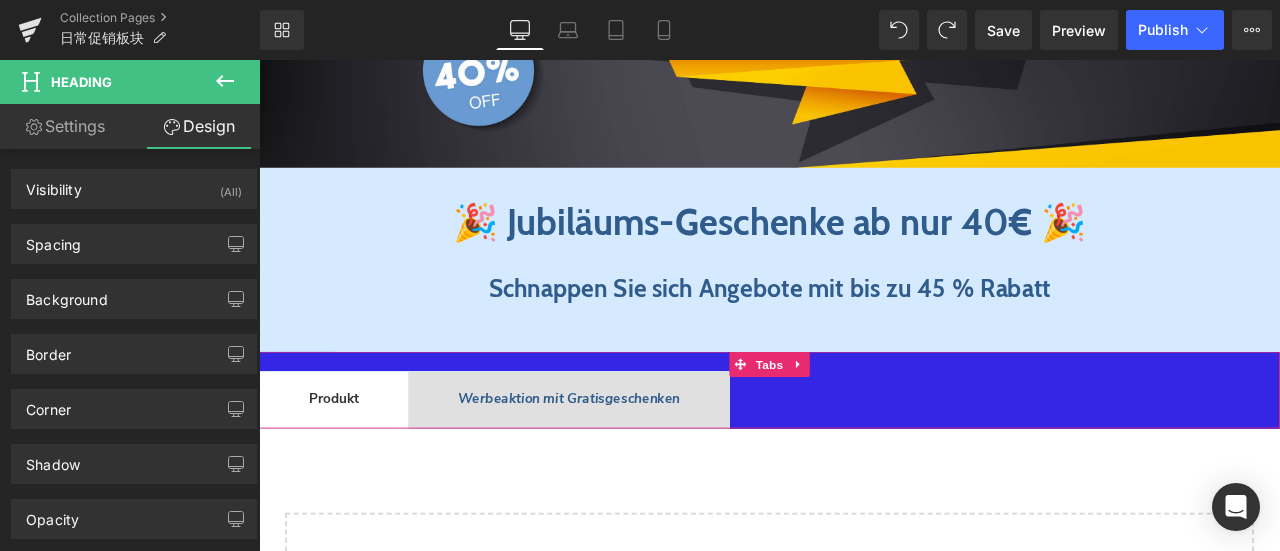 click on "Produkt" at bounding box center (348, 462) 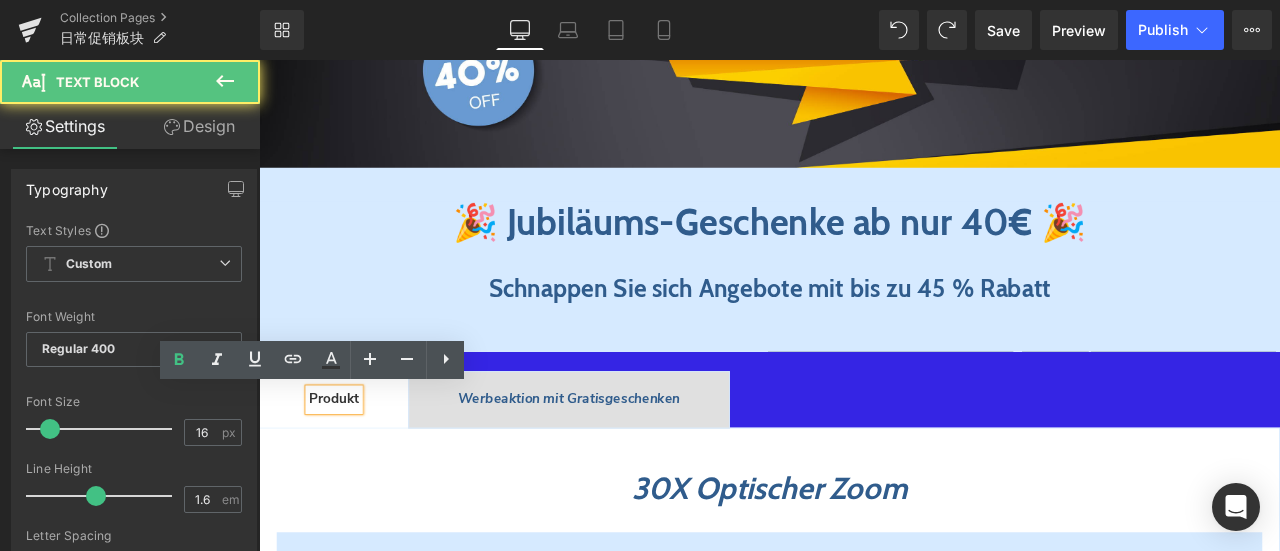click on "Werbeaktion mit Gratisgeschenken" at bounding box center (626, 462) 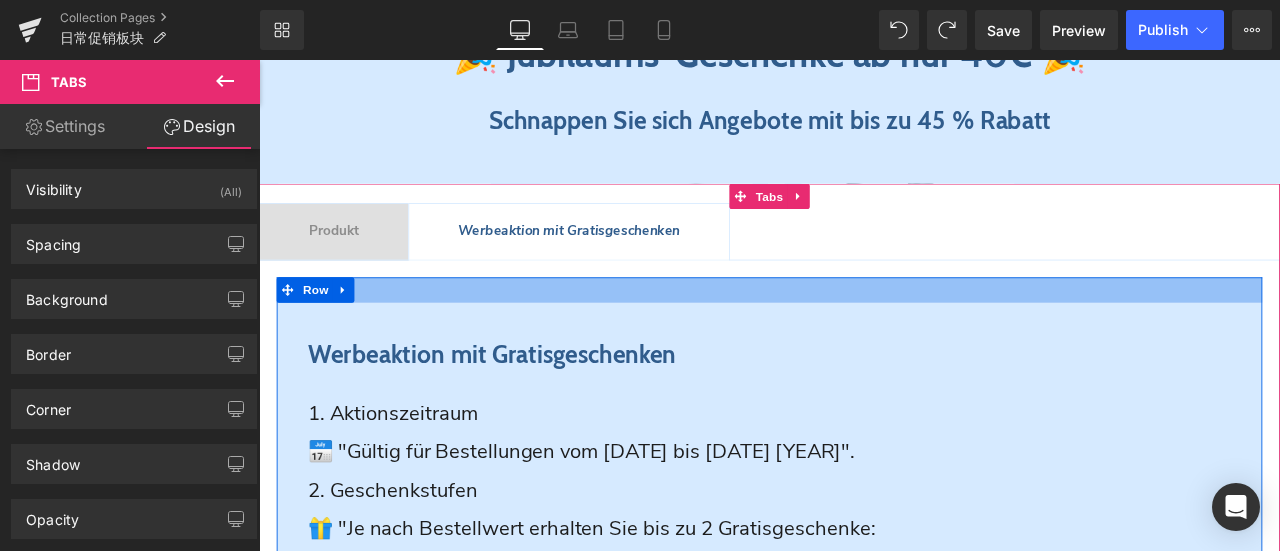scroll, scrollTop: 605, scrollLeft: 0, axis: vertical 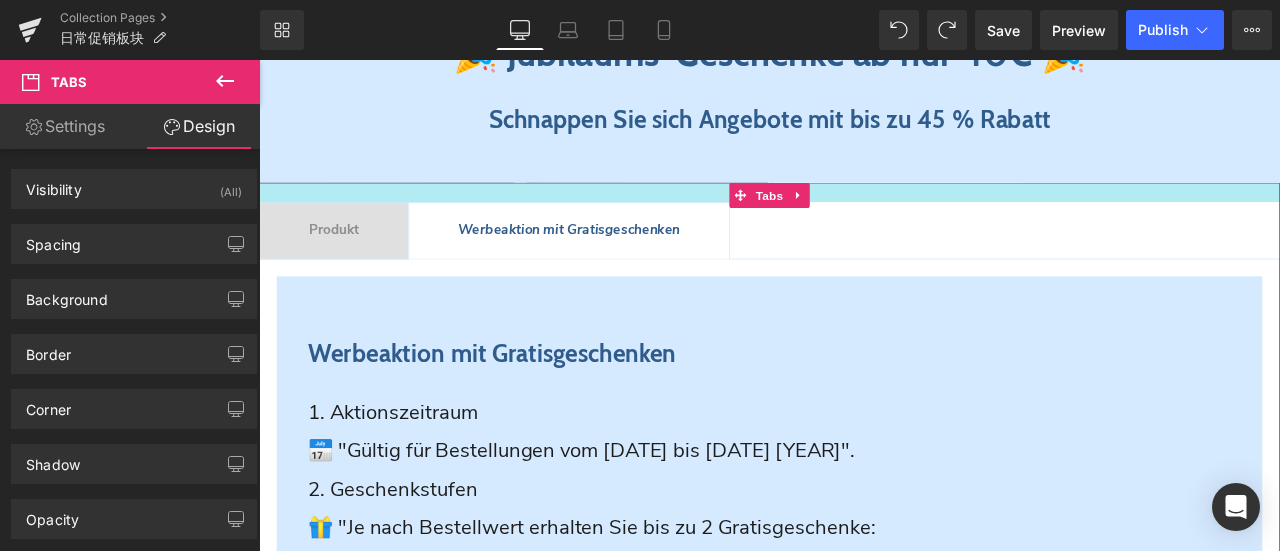 click at bounding box center (864, 217) 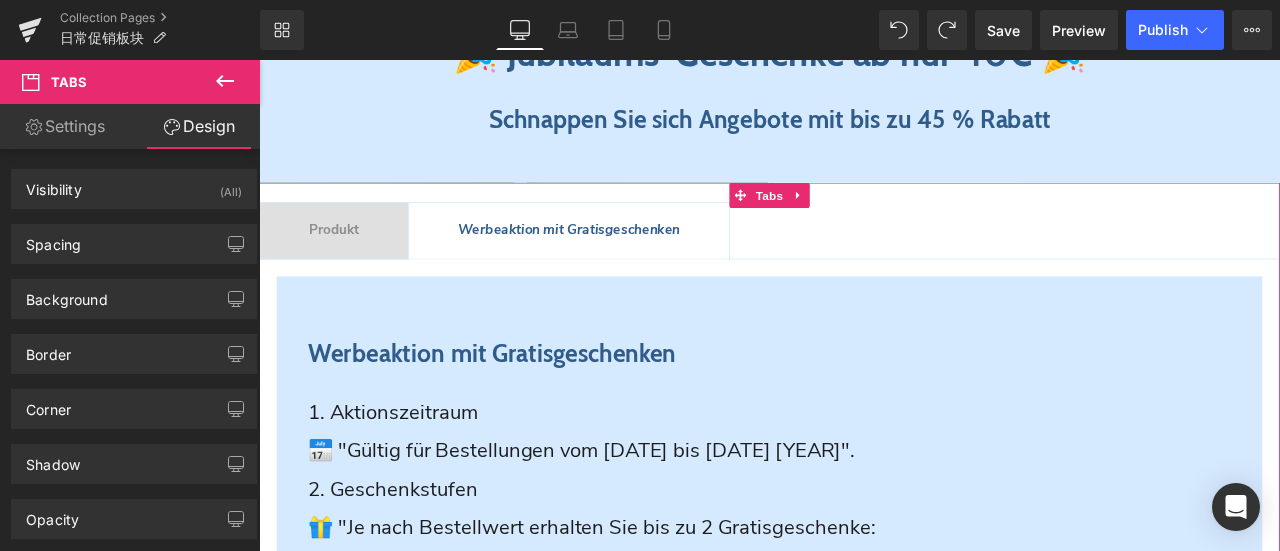 click on "Produkt
Text Block
Werbeaktion mit Gratisgeschenken
Text Block" at bounding box center [864, 263] 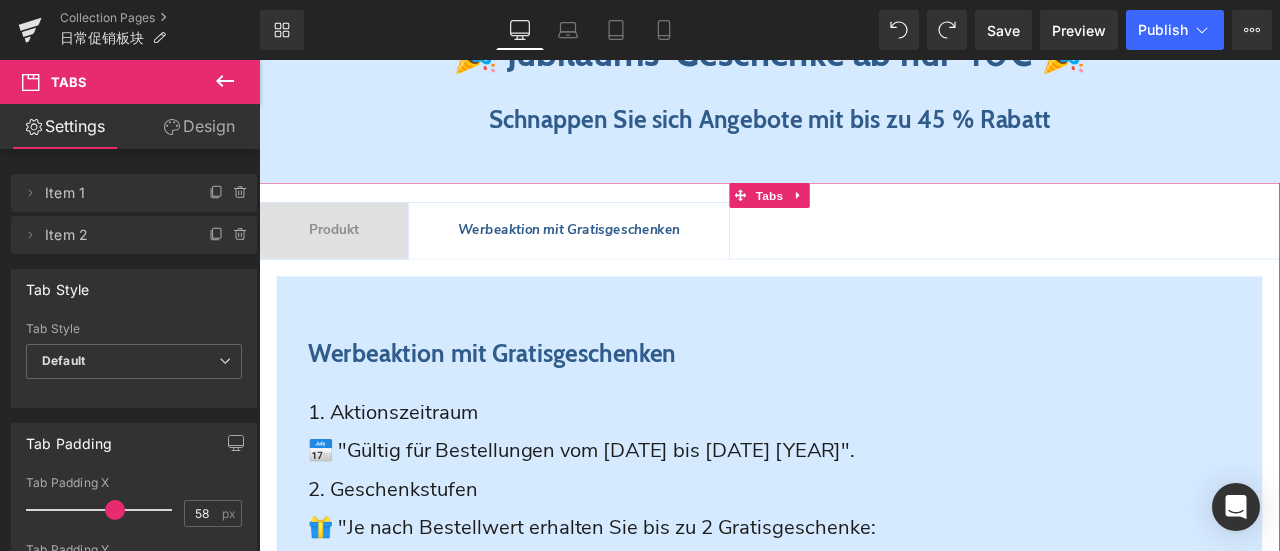 click on "Produkt
Text Block
Werbeaktion mit Gratisgeschenken
Text Block" at bounding box center (864, 263) 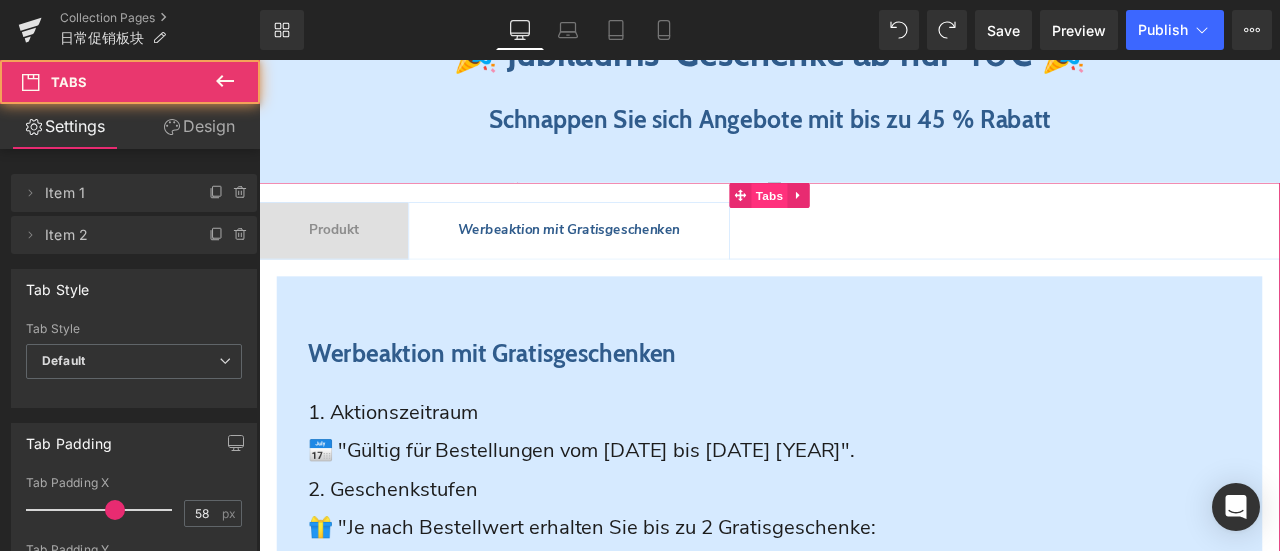 click on "Tabs" at bounding box center [864, 222] 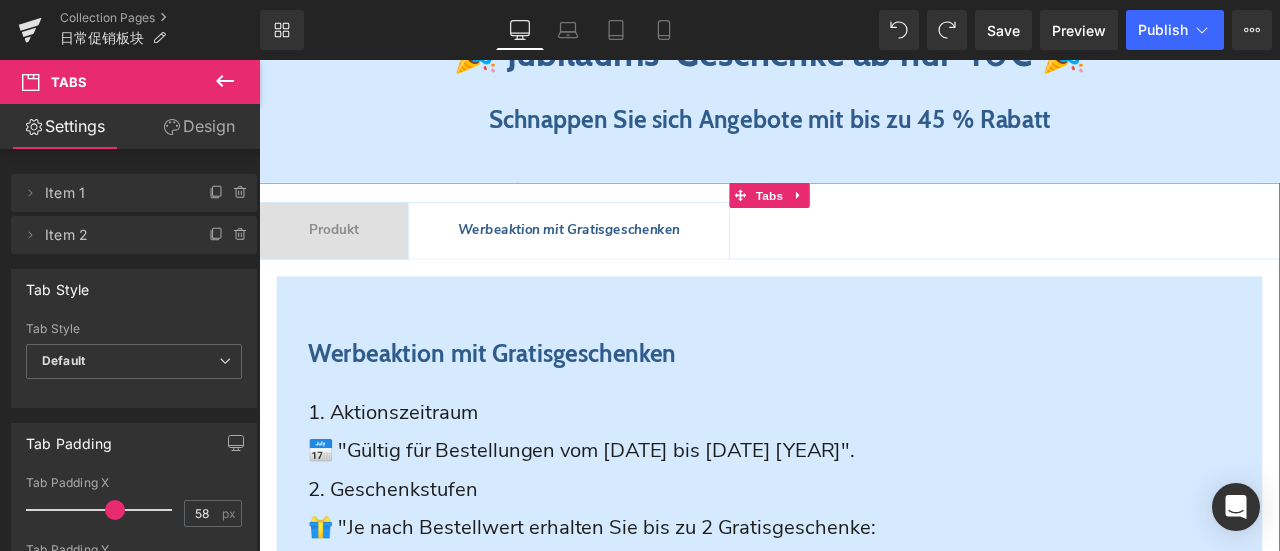 click on "Design" at bounding box center [199, 126] 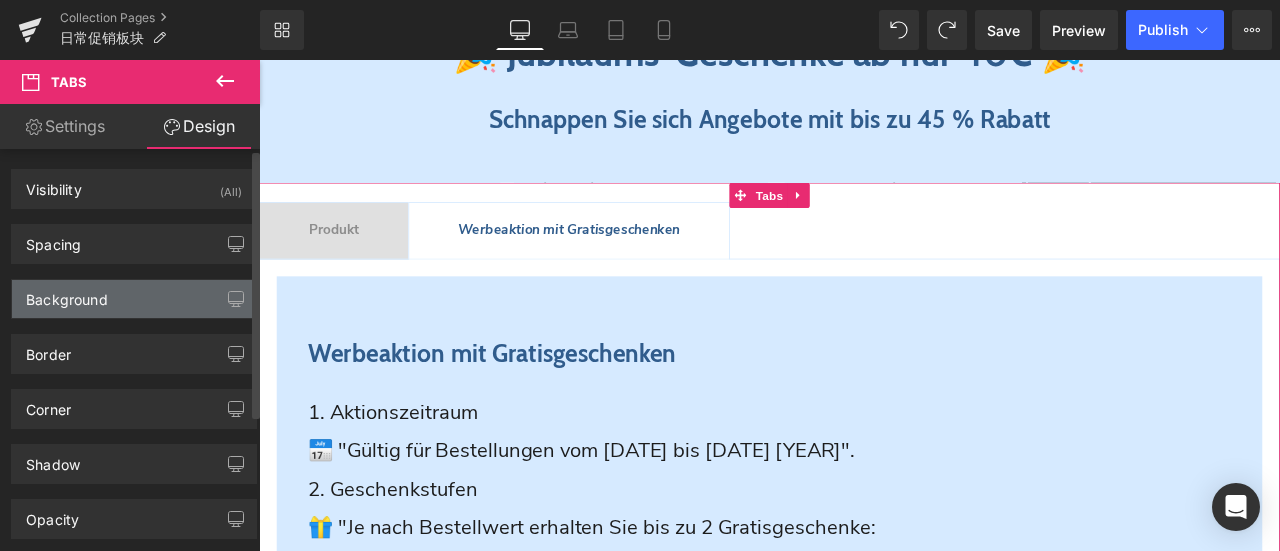 click on "Background" at bounding box center (134, 299) 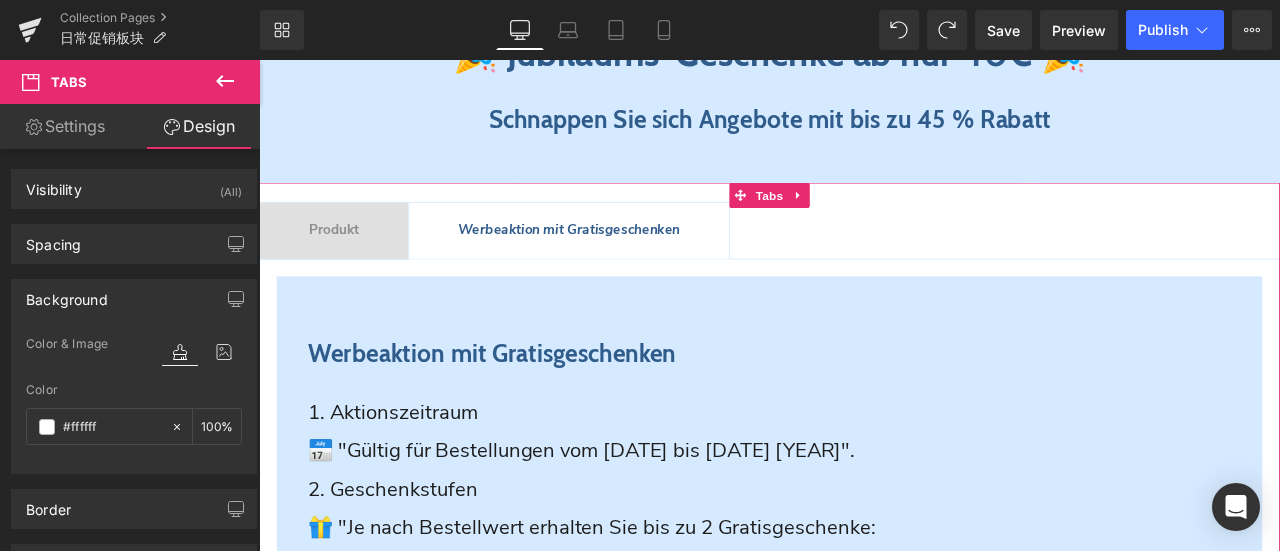 click on "Werbeaktion mit Gratisgeschenken Heading         1. Aktionszeitraum 📅 "Gültig für Bestellungen vom [DATE] bis [DATE] [YEAR]"
2. Geschenkstufen
🎁 "Je nach Bestellwert erhalten Sie bis zu 2 Gratisgeschenke:
Ab 40€: Neue Ctronics 64GB-SD-Karte
Ab 200€: Ctronics 128GB-SD-Karte
Hinweis: Max. 2 Geschenke pro Bestellung. Nur für physische Artikel gültig."
3. Bestellberechnung
💰 "Jede Bestellung wird einzeln berechnet. Die Geschenke richten sich nach dem erreichten Bestellwert."
4. Versand der Geschenke
📦 "Die Gratisartikel werden im selben Paket wie Ihre gekauften Waren versendet."
Text Block         Warranty: Lifetime warranty Worry-free trial: 30-day easy returns Delivery: Free shipping, fast delivery within 1-3 business days Customer service: Find the best security camera Text Block         Row     46px" at bounding box center (864, 776) 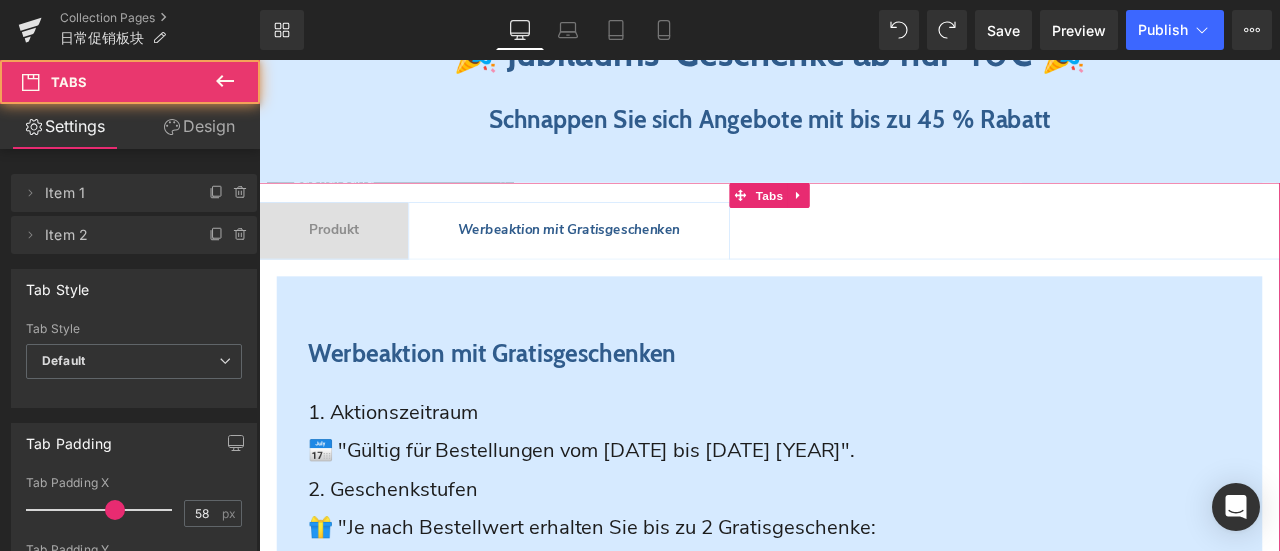 click on "Werbeaktion mit Gratisgeschenken Heading         1. Aktionszeitraum 📅 "Gültig für Bestellungen vom [DATE] bis [DATE] [YEAR]"
2. Geschenkstufen
🎁 "Je nach Bestellwert erhalten Sie bis zu 2 Gratisgeschenke:
Ab 40€: Neue Ctronics 64GB-SD-Karte
Ab 200€: Ctronics 128GB-SD-Karte
Hinweis: Max. 2 Geschenke pro Bestellung. Nur für physische Artikel gültig."
3. Bestellberechnung
💰 "Jede Bestellung wird einzeln berechnet. Die Geschenke richten sich nach dem erreichten Bestellwert."
4. Versand der Geschenke
📦 "Die Gratisartikel werden im selben Paket wie Ihre gekauften Waren versendet."
Text Block         Warranty: Lifetime warranty Worry-free trial: 30-day easy returns Delivery: Free shipping, fast delivery within 1-3 business days Customer service: Find the best security camera Text Block         Row     46px" at bounding box center [864, 776] 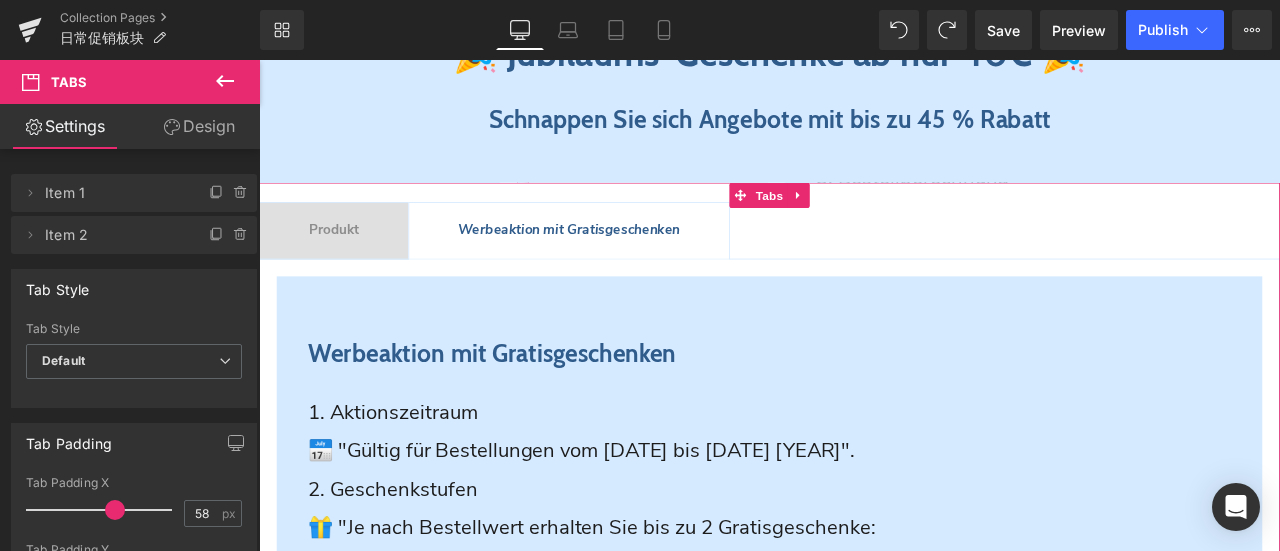 click on "Design" at bounding box center (199, 126) 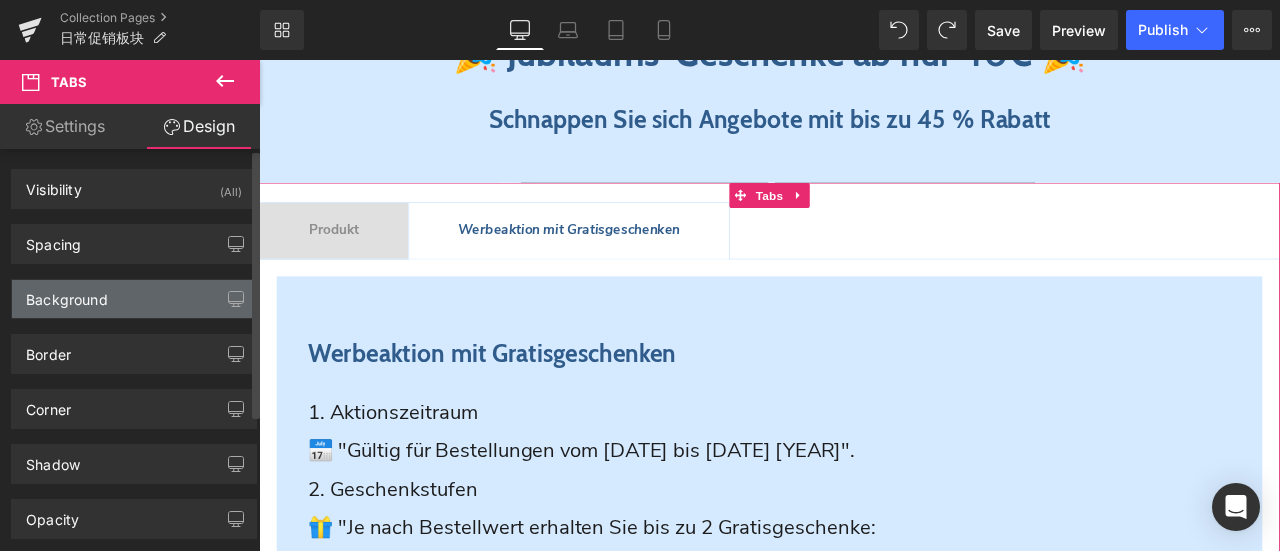 click on "Background" at bounding box center [134, 299] 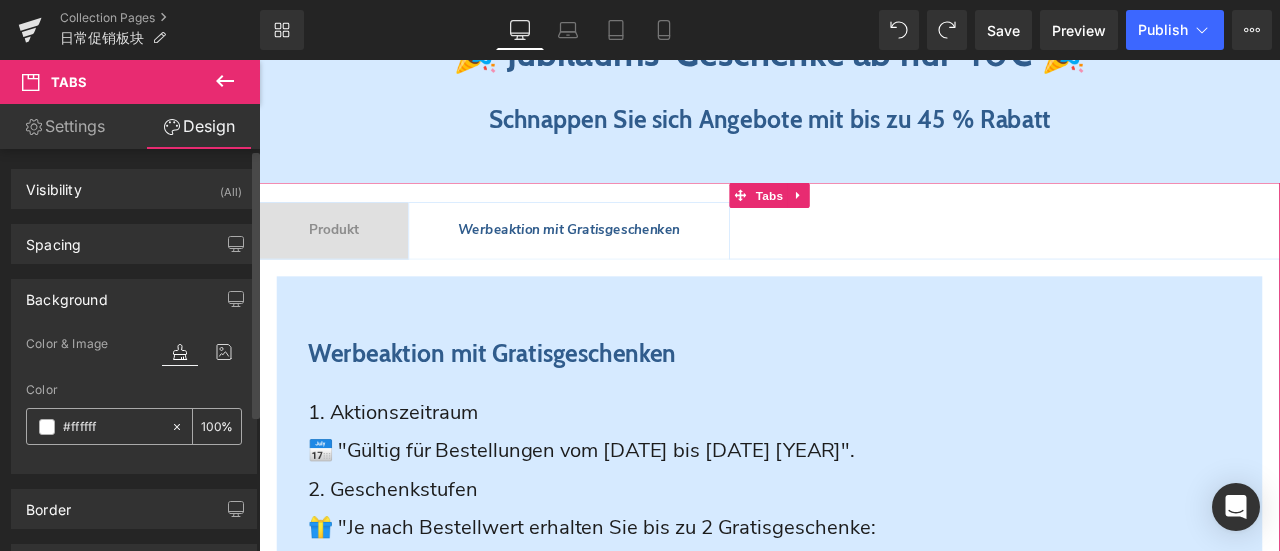 click at bounding box center (47, 427) 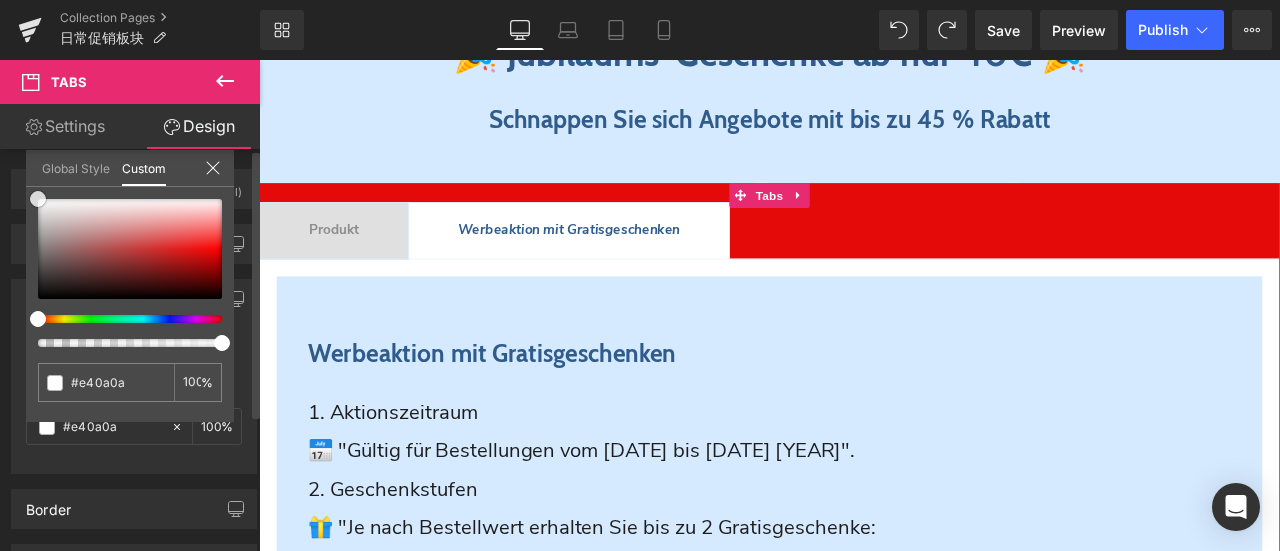 click at bounding box center [130, 249] 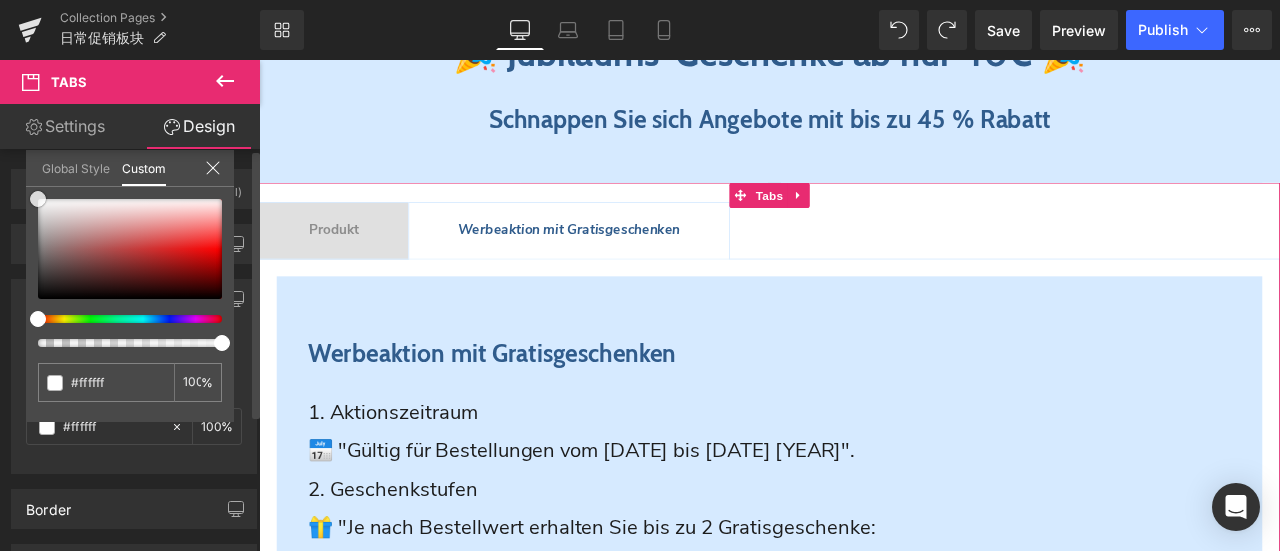 drag, startPoint x: 45, startPoint y: 201, endPoint x: 30, endPoint y: 193, distance: 17 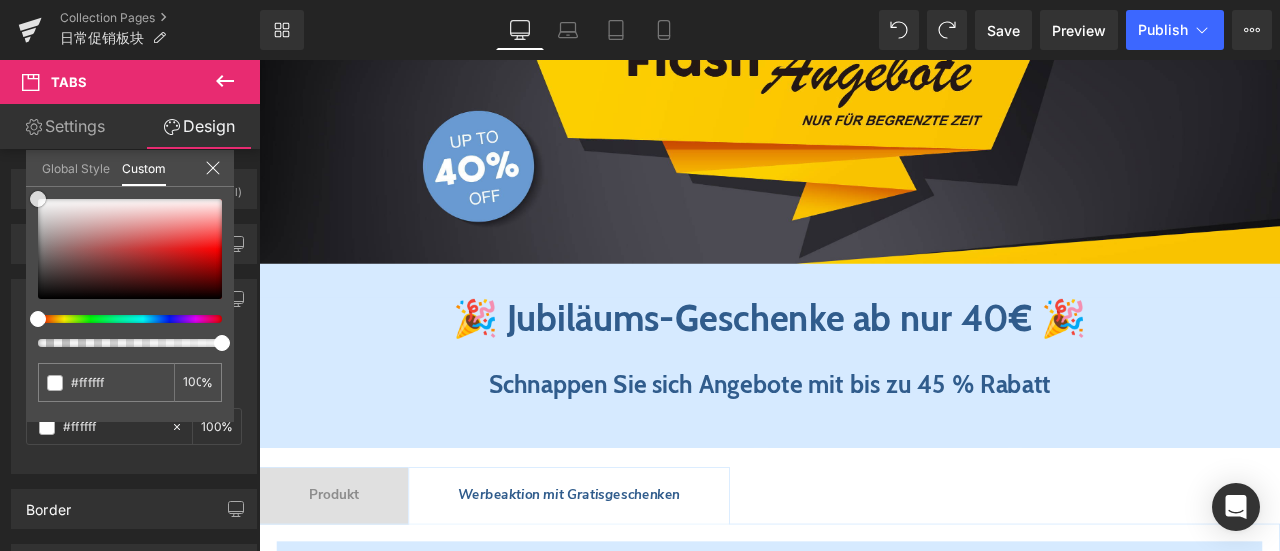 scroll, scrollTop: 288, scrollLeft: 0, axis: vertical 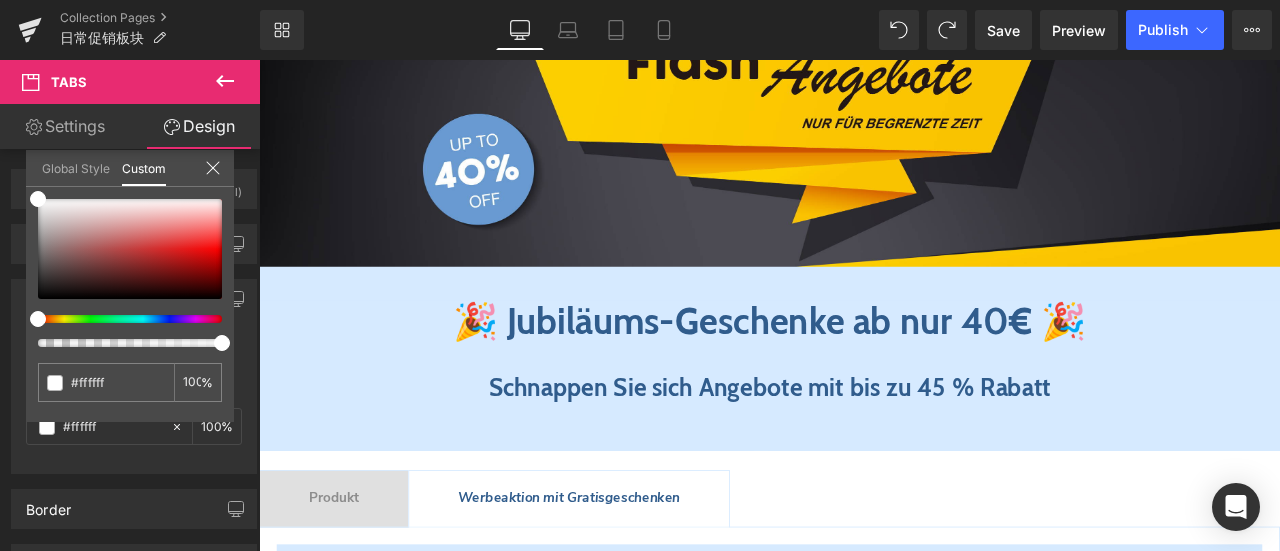 click on "Direkt zum Inhalt
Einkaufswagen
Noch €0,01 fehlen zum kostenlosen Versand!
Du hast kostenlosen Versand freigeschaltet!
Ihr Einkaufswagen ist im Moment leer.
Zur Kasse
Ein oder mehrere Artikel in deinem Warenkorb ist/sind ein wiederkehrender Kauf oder ein Kauf mit Zahlungsaufschub. Indem ich fortfahre, stimme ich den  Stornierungsrichtlinie" at bounding box center [864, 1128] 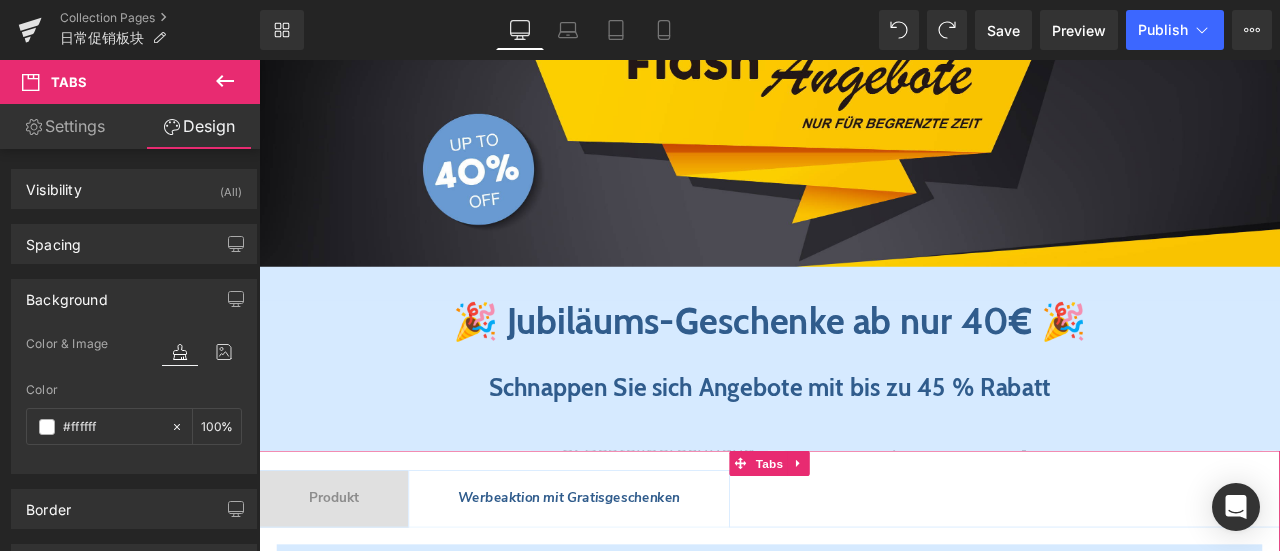 click on "Produkt
Text Block" at bounding box center (348, 580) 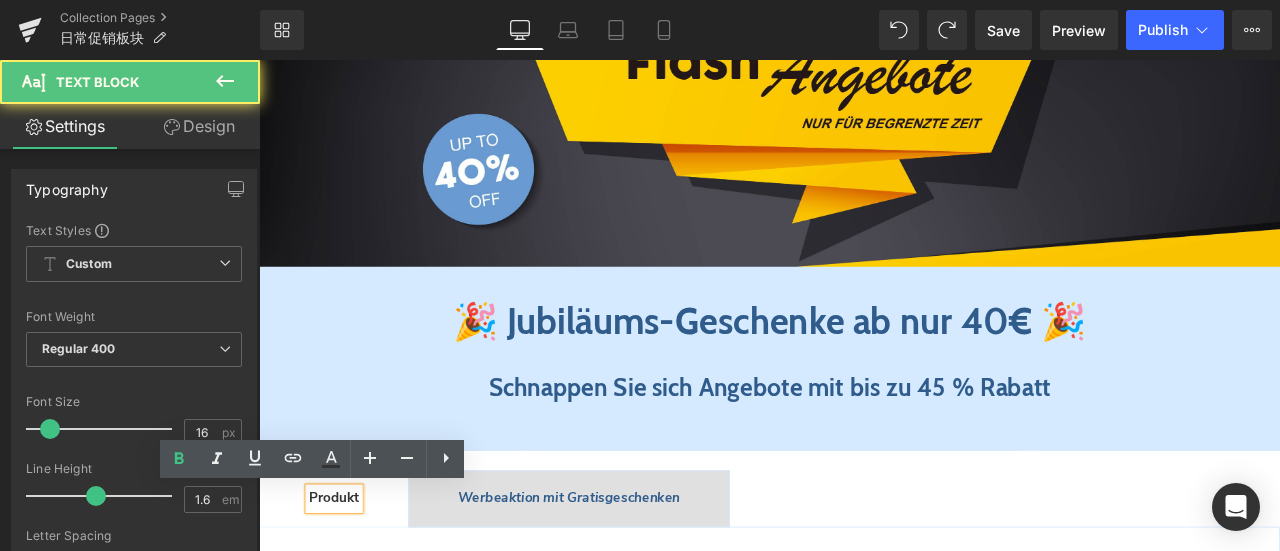 scroll, scrollTop: 588, scrollLeft: 0, axis: vertical 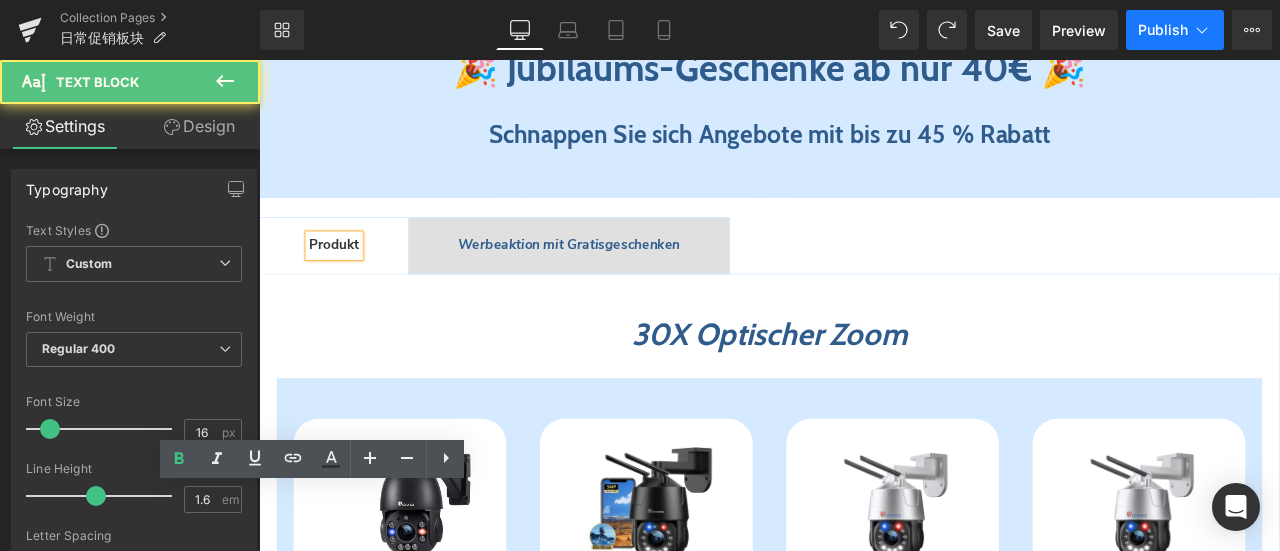 click on "Publish" at bounding box center [1163, 30] 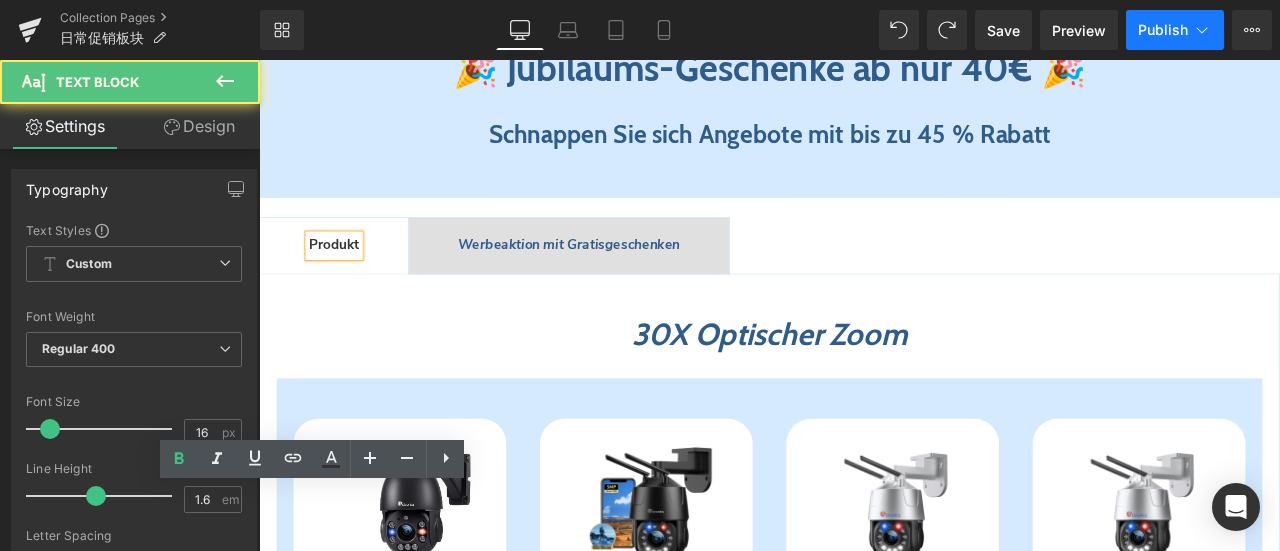 click on "Publish" at bounding box center (1163, 30) 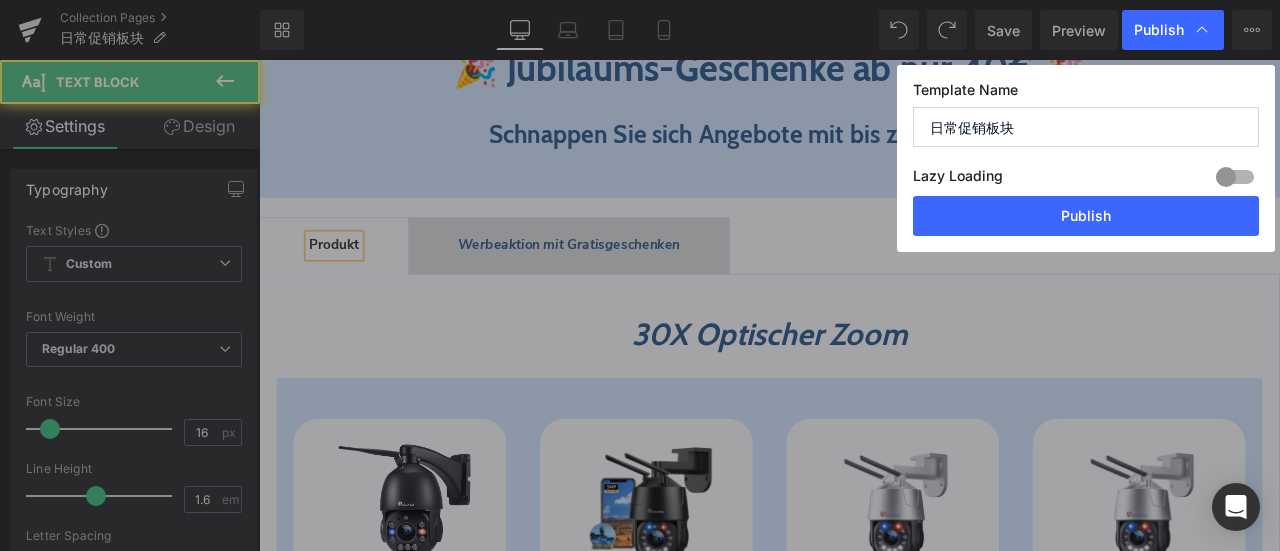 drag, startPoint x: 1173, startPoint y: 30, endPoint x: 1003, endPoint y: 13, distance: 170.84789 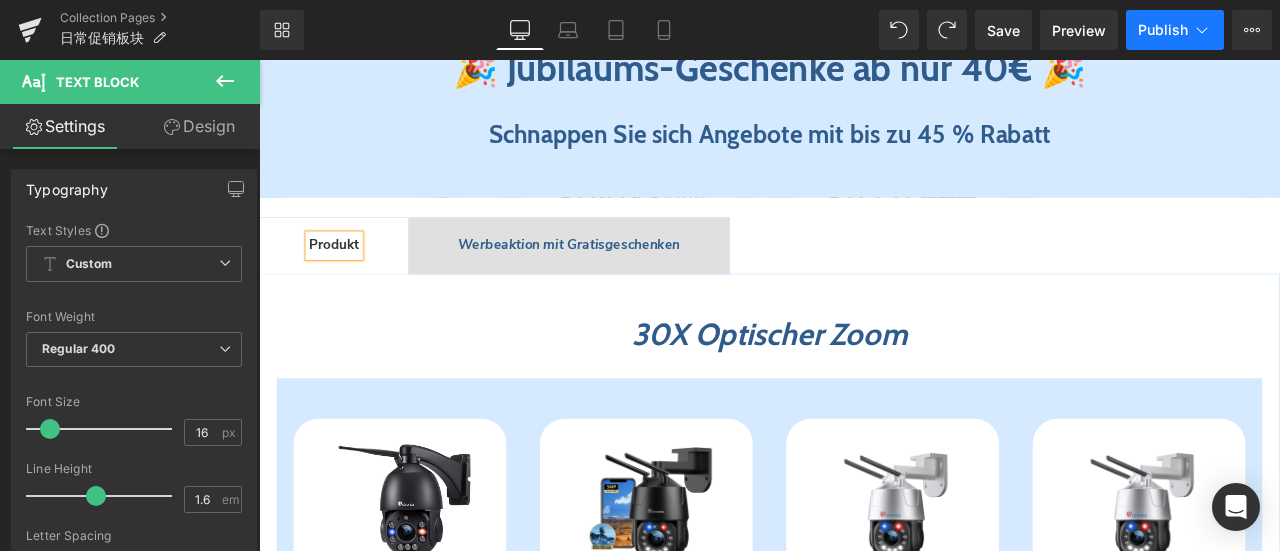 click on "Publish" at bounding box center [1163, 30] 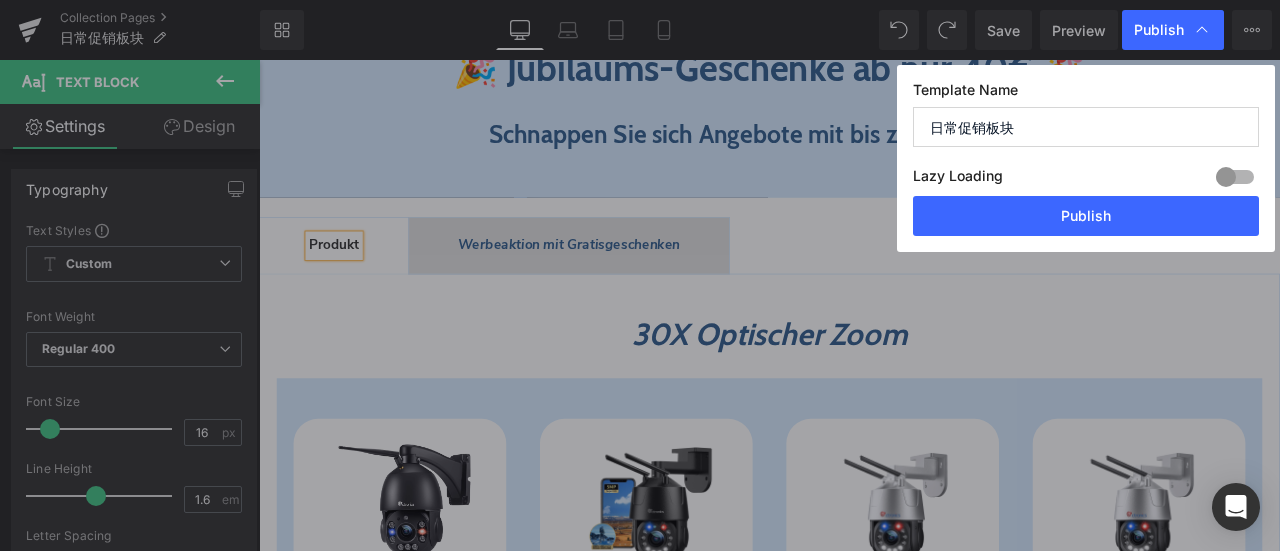 click on "Publish" at bounding box center (1086, 216) 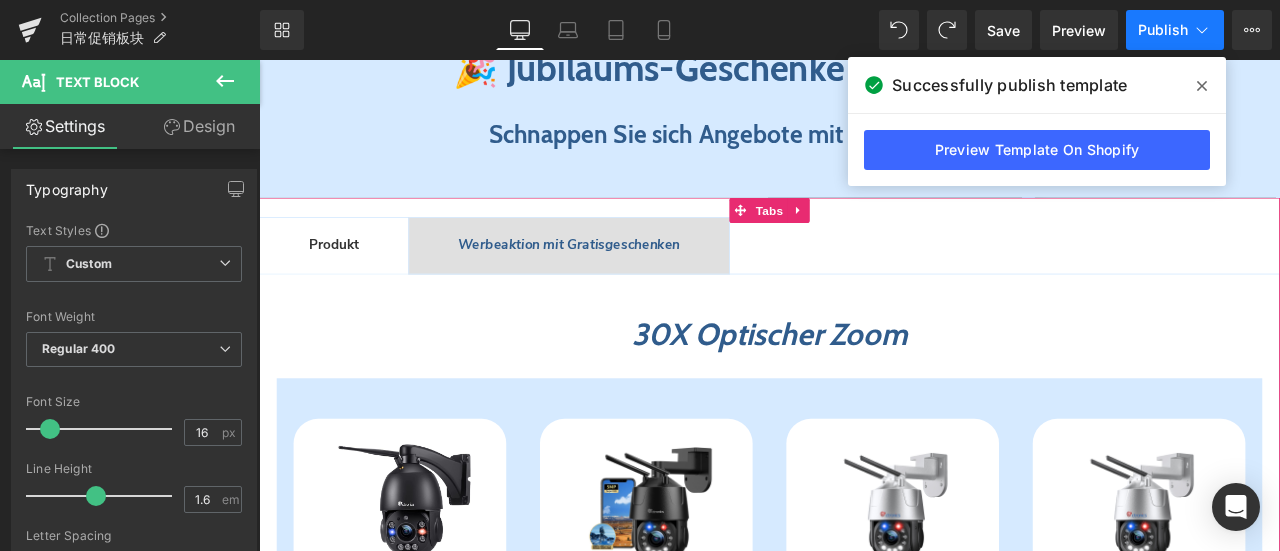 click on "Produkt
Text Block" at bounding box center (348, 280) 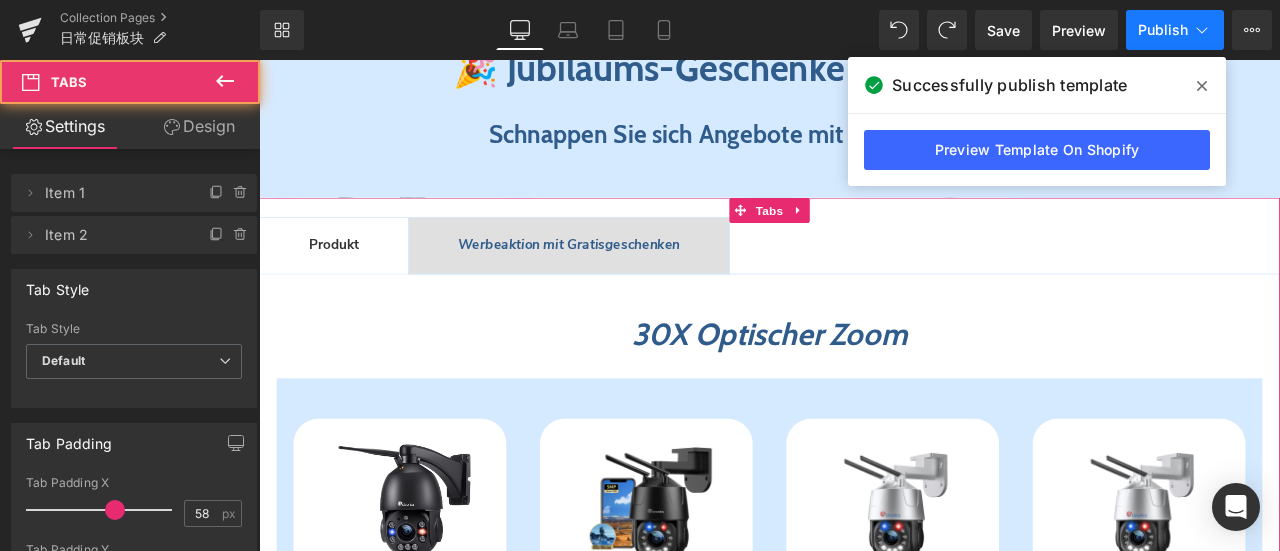 click 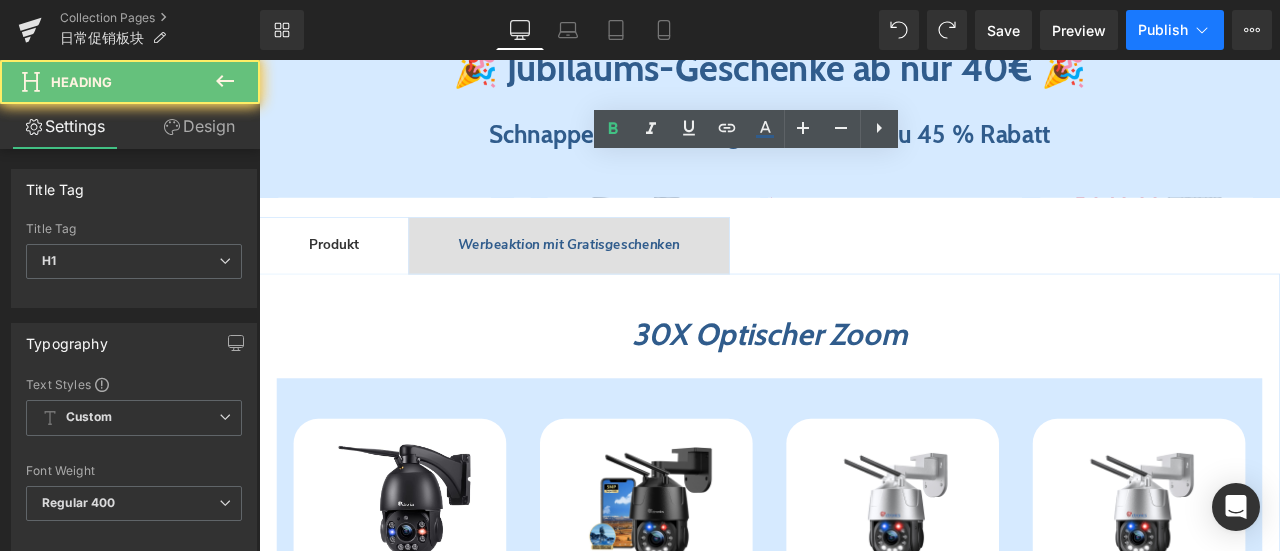 click on "Werbeaktion mit Gratisgeschenken
Text Block" at bounding box center [626, 280] 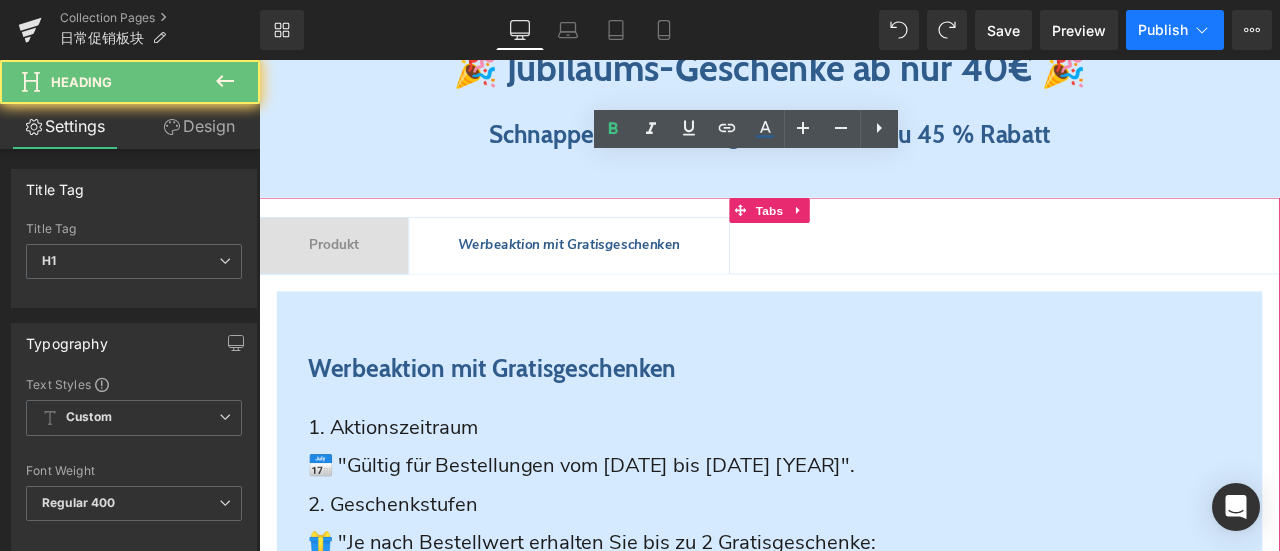 drag, startPoint x: 603, startPoint y: 279, endPoint x: 525, endPoint y: 263, distance: 79.624115 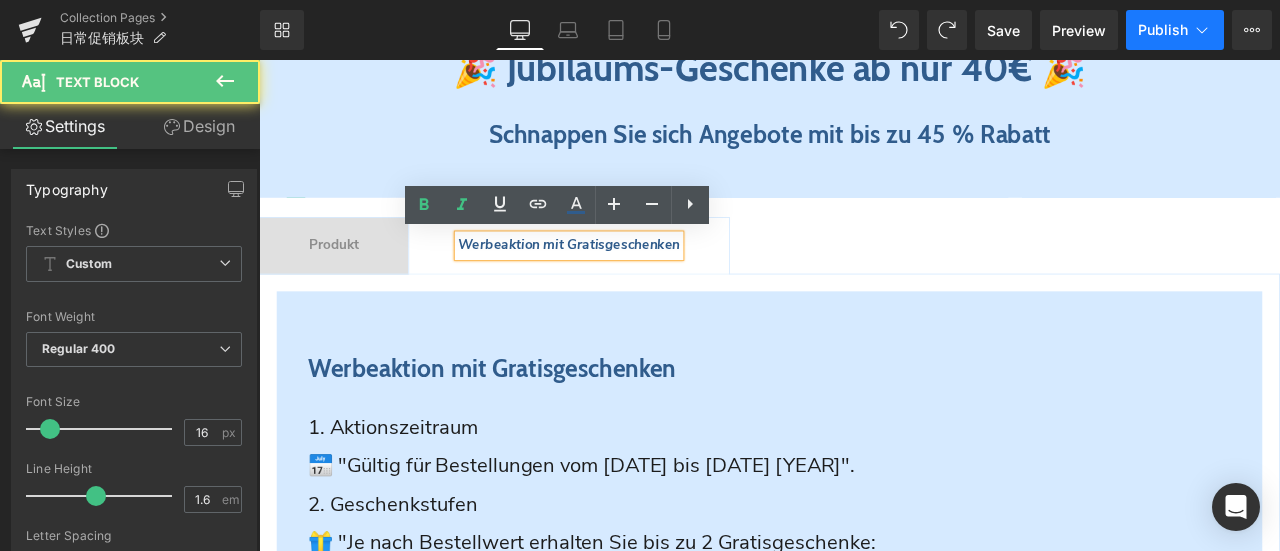 click on "Produkt
Text Block" at bounding box center [348, 280] 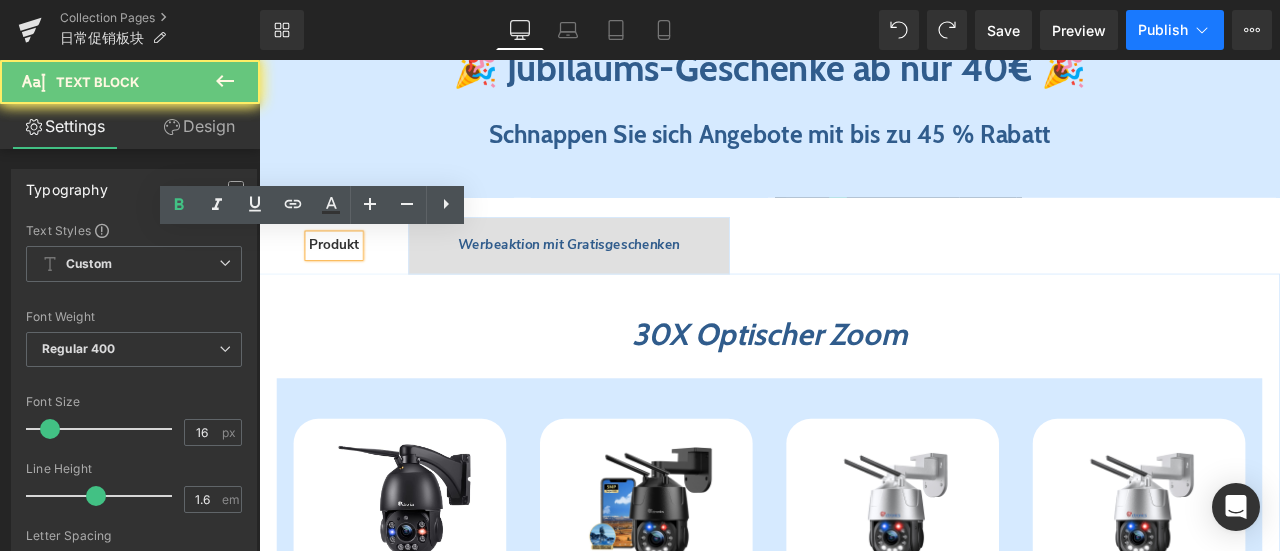 click on "Werbeaktion mit Gratisgeschenken" at bounding box center (626, 279) 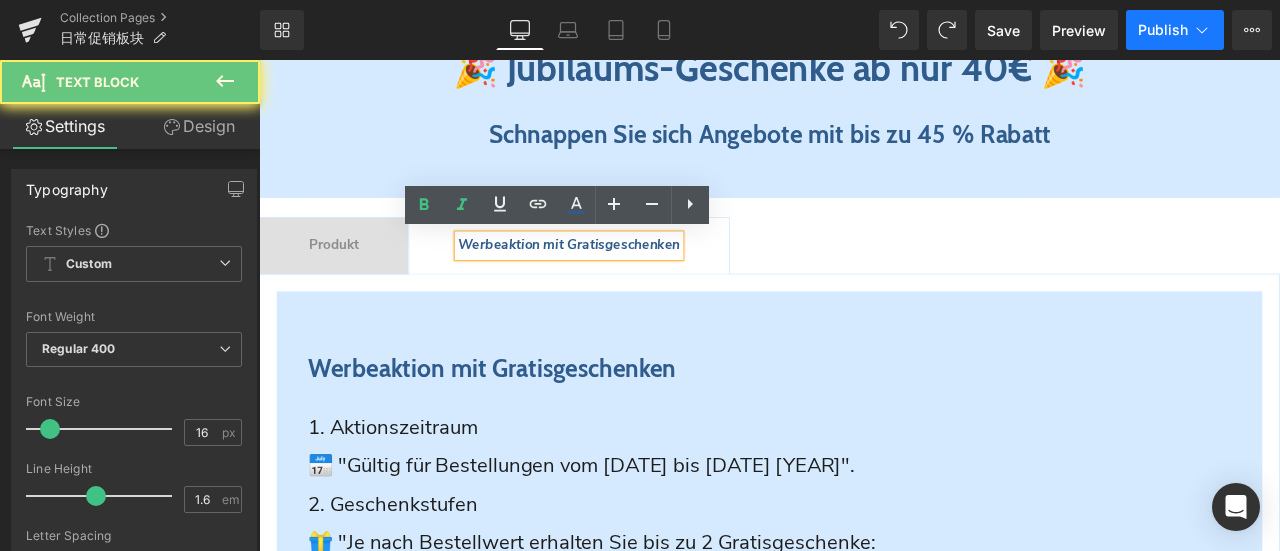 click on "Werbeaktion mit Gratisgeschenken" at bounding box center [626, 279] 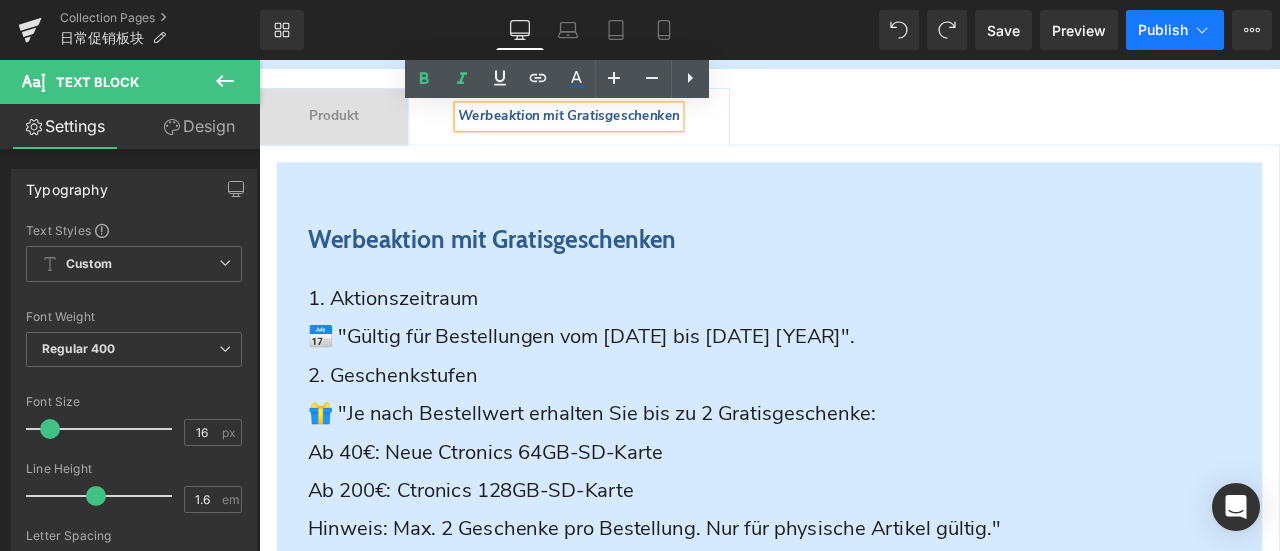 scroll, scrollTop: 688, scrollLeft: 0, axis: vertical 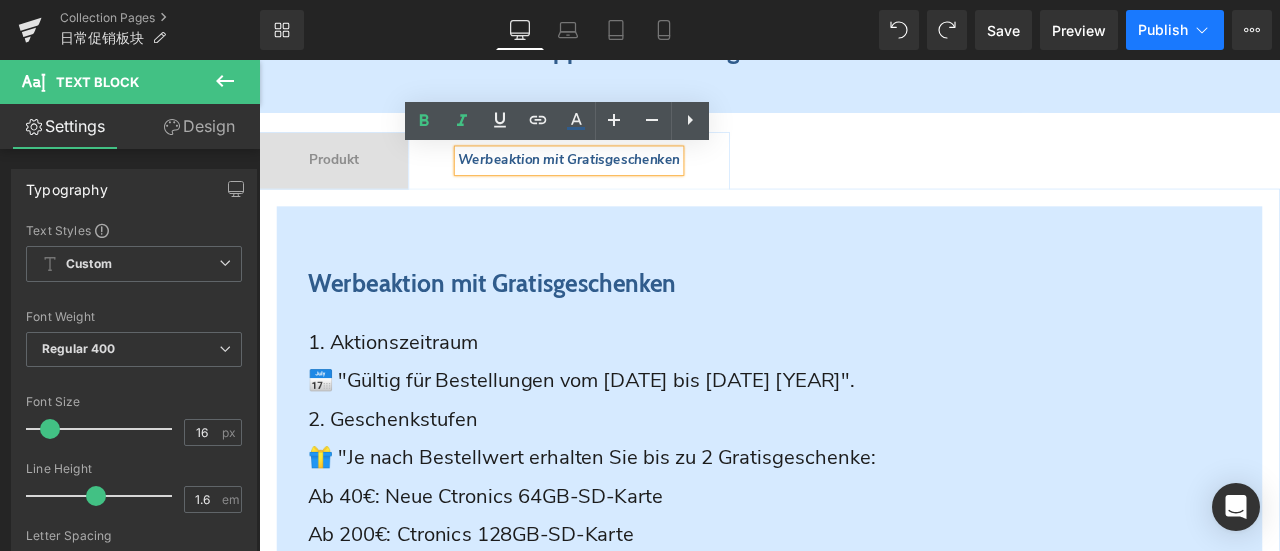 click on "Produkt
Text Block" at bounding box center (348, 180) 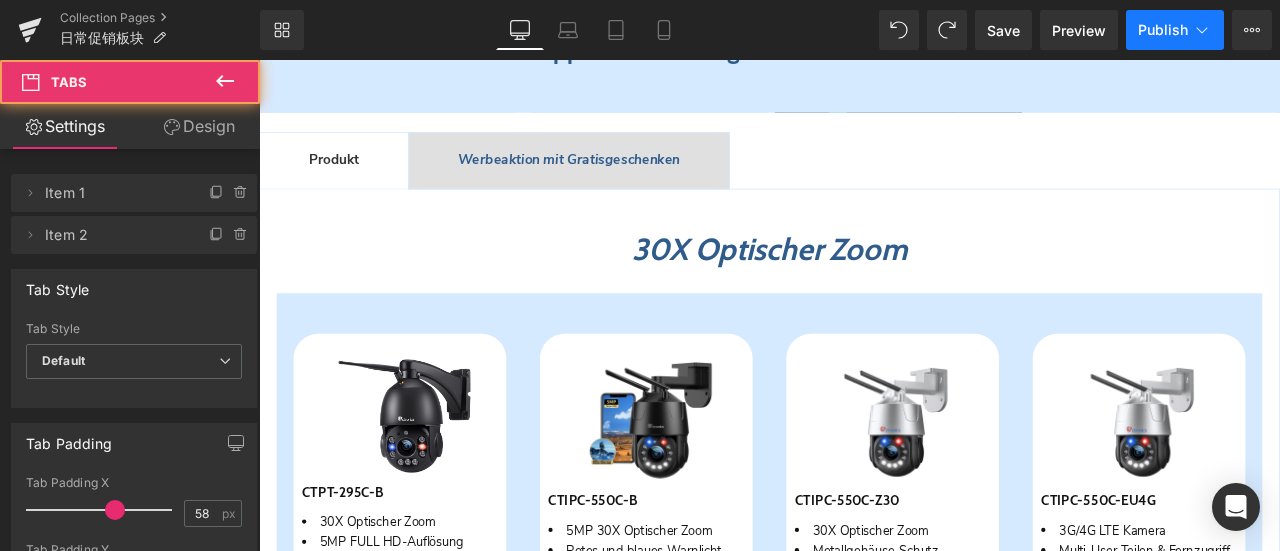 click on "Sparen
27
%
(P) Image
CTPT-295C-B
(P) SKU
30X Optischer Zoom
5MP FULL HD-Auflösung
150m Nachtsichtweite
Text Block
€189.99
€259.99
(P) Price
Menge Schwarz 1" at bounding box center (864, 662) 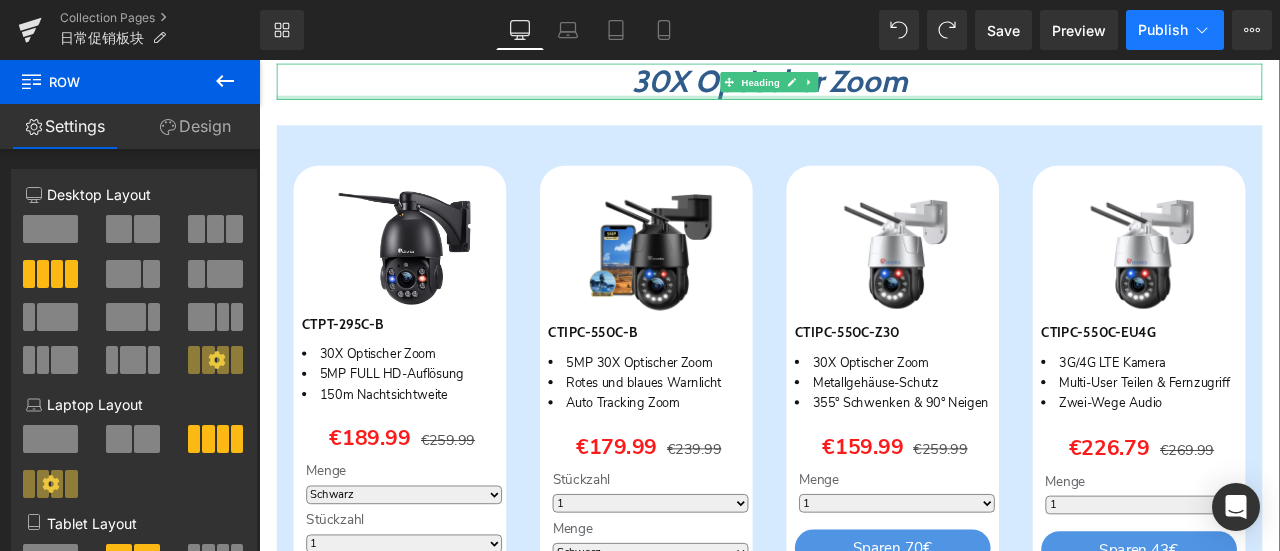 click at bounding box center [864, 104] 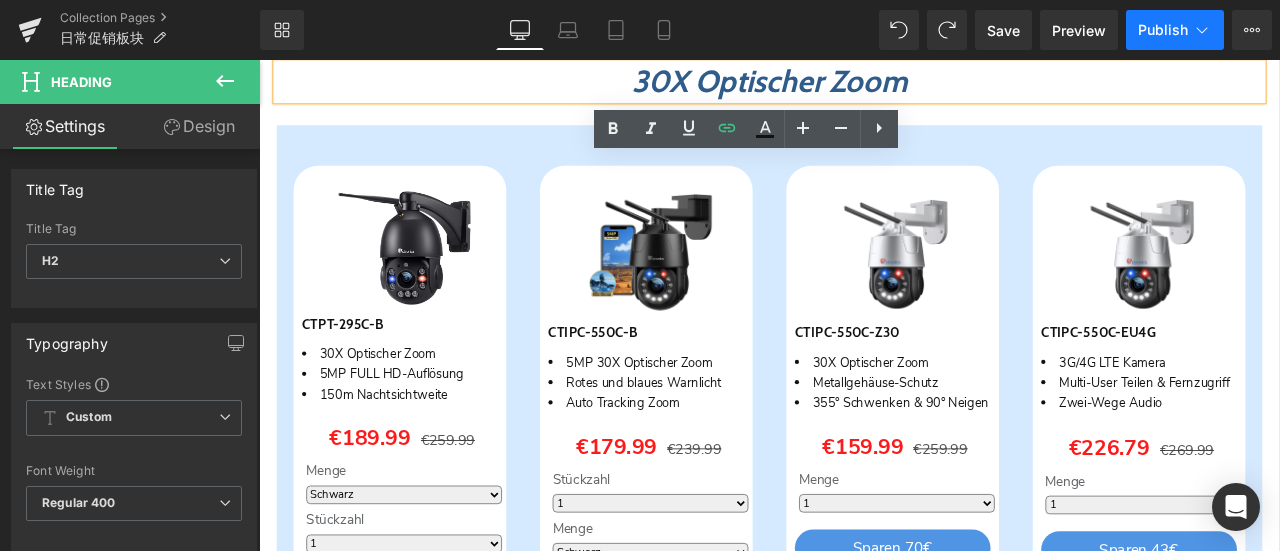 click on "Produkt
Text Block
Werbeaktion mit Gratisgeschenken
Text Block
Werbeaktion mit Gratisgeschenken Heading         1. Aktionszeitraum 📅 "Gültig für Bestellungen vom [DATE] bis [DATE] [YEAR]"
2. Geschenkstufen
🎁 "Je nach Bestellwert erhalten Sie bis zu 2 Gratisgeschenke:
Ab 40€: Neue Ctronics 64GB-SD-Karte
Ab 200€: Ctronics 128GB-SD-Karte
Hinweis: Max. 2 Geschenke pro Bestellung. Nur für physische Artikel gültig."
3. Bestellberechnung
💰 "Jede Bestellung wird einzeln berechnet. Die Geschenke richten sich nach dem erreichten Bestellwert."
4. Versand der Geschenke
📦 "Die Gratisartikel werden im selben Paket wie Ihre gekauften Waren versendet."
Text Block         Warranty: Lifetime warranty Worry-free trial: 30-day easy returns Customer service: Find the best security camera Text Block         Row     46px" at bounding box center (864, 1168) 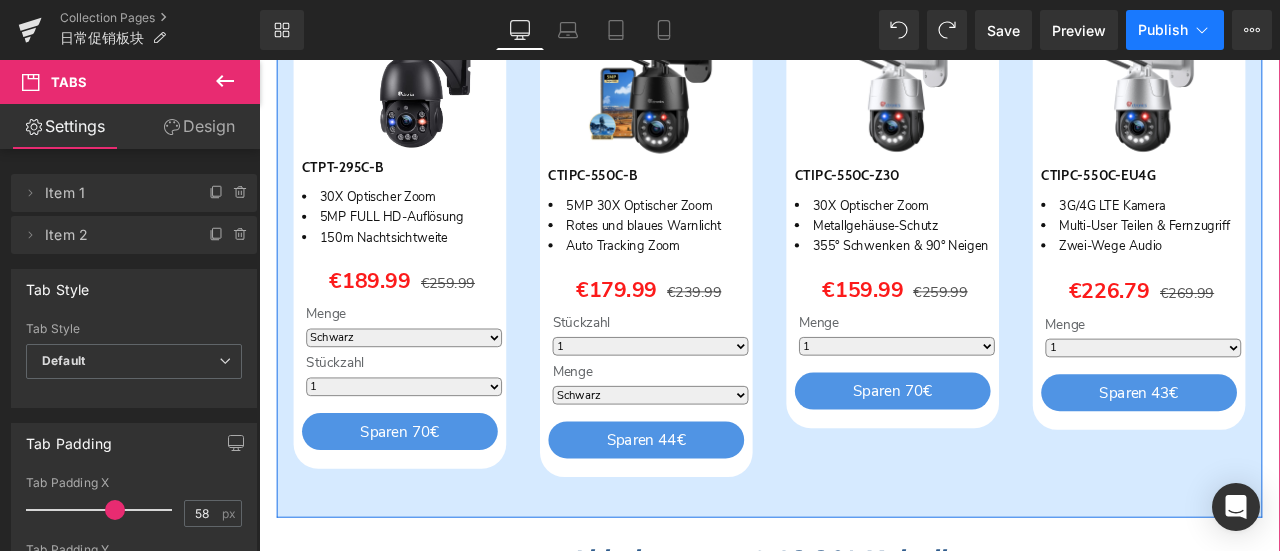 scroll, scrollTop: 1288, scrollLeft: 0, axis: vertical 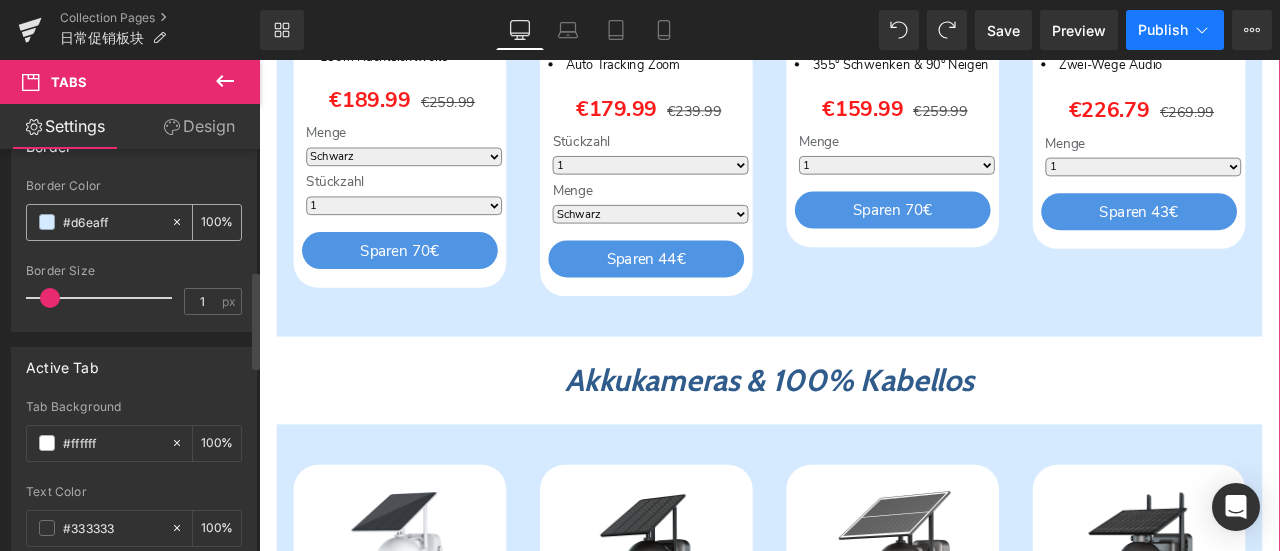 click on "#d6eaff" at bounding box center (98, 222) 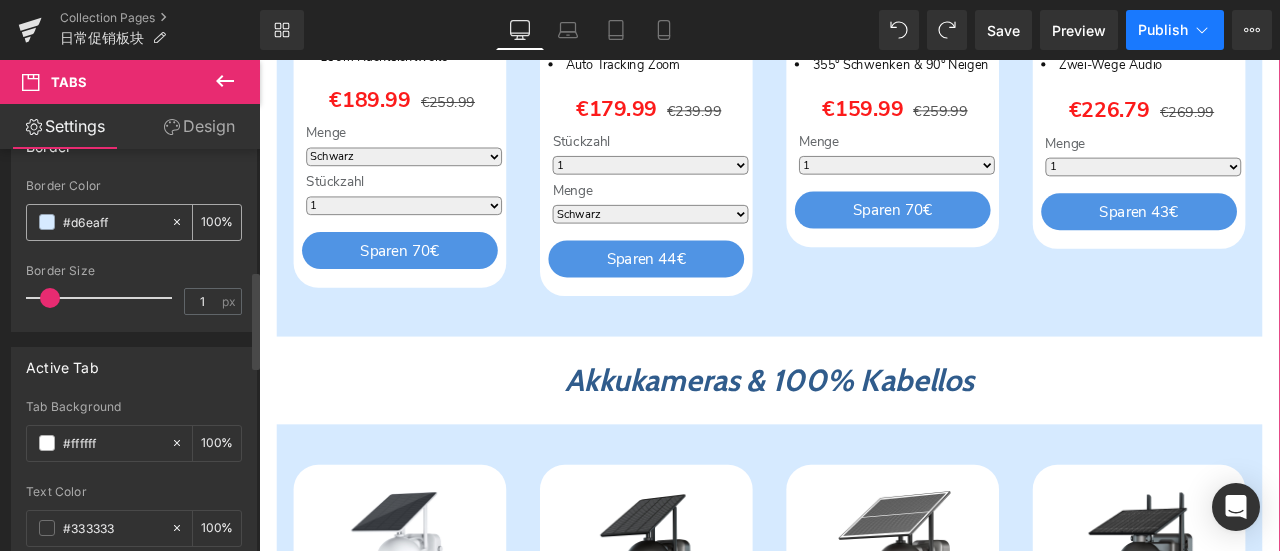 click at bounding box center (47, 222) 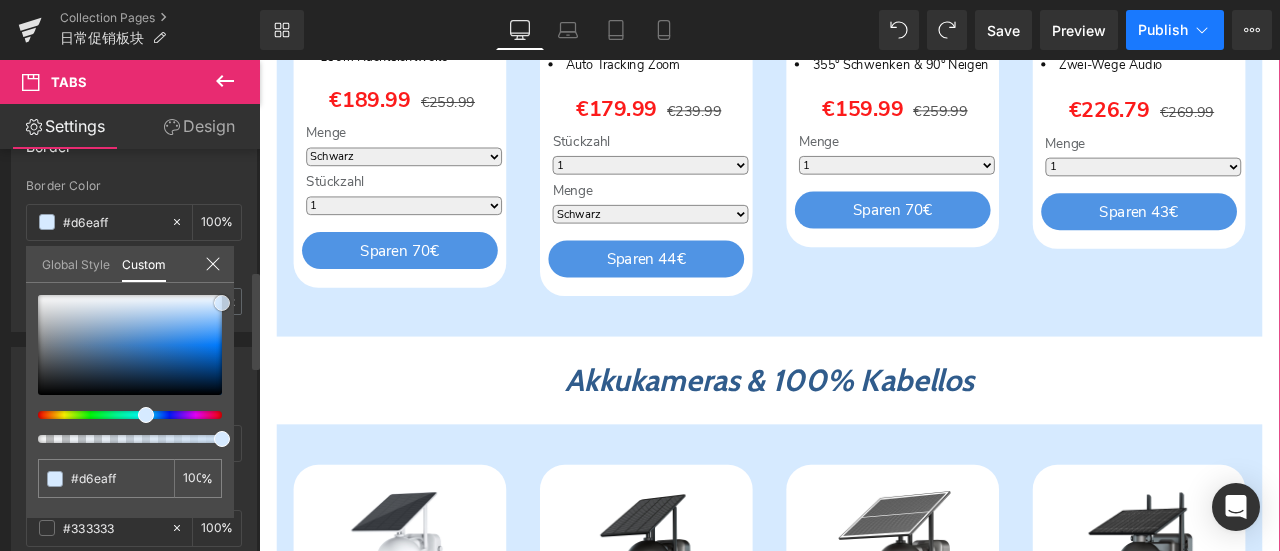 drag, startPoint x: 48, startPoint y: 384, endPoint x: 213, endPoint y: 266, distance: 202.85216 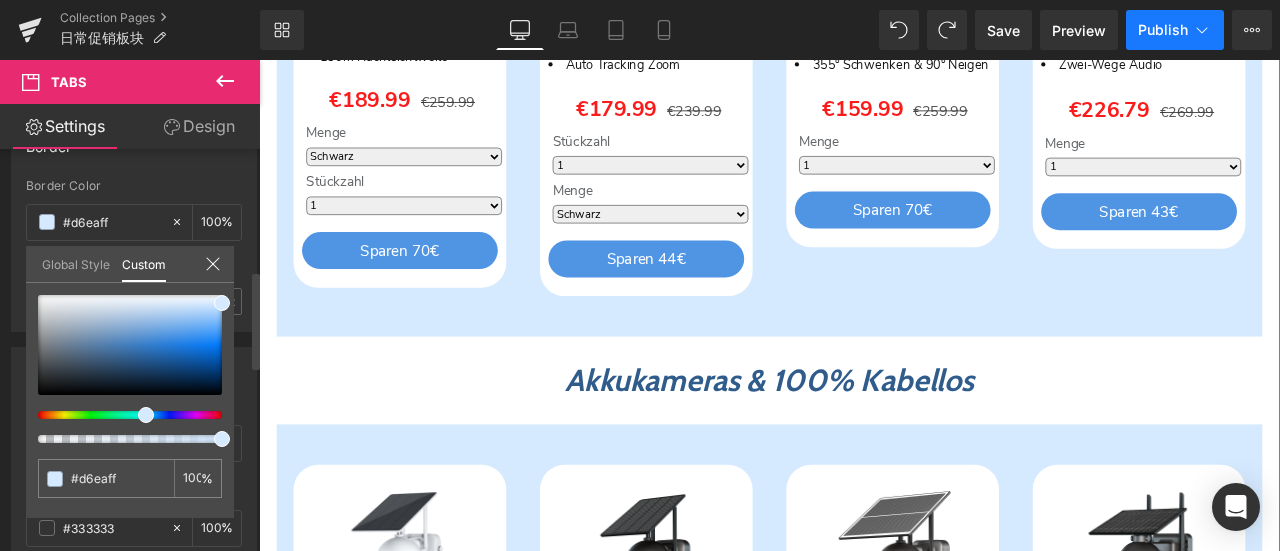 click on "Border Size" at bounding box center [134, 271] 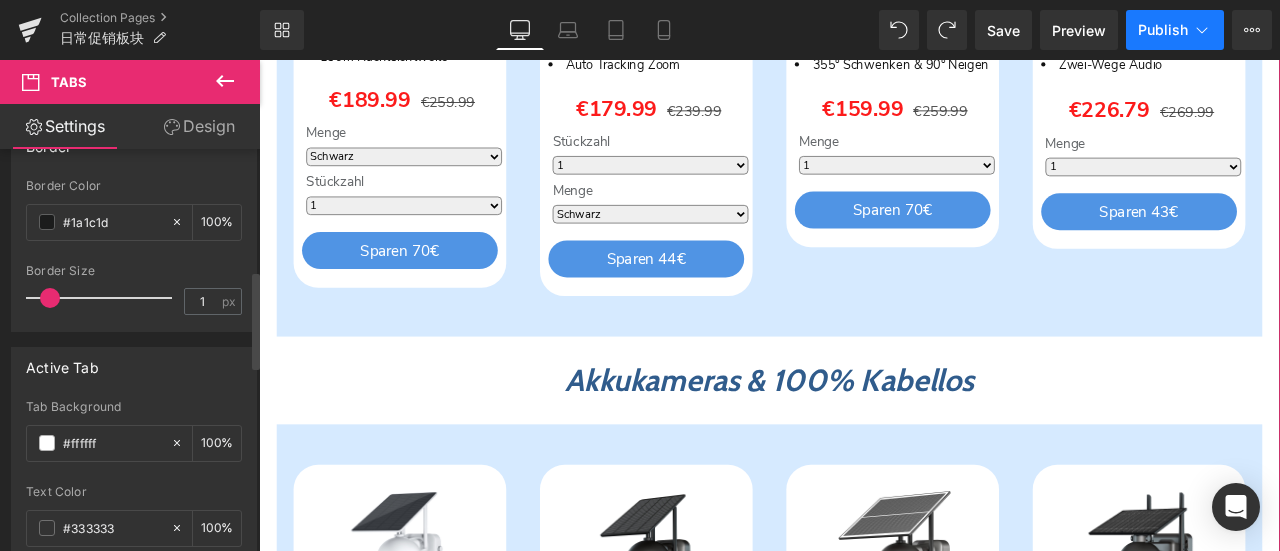 click at bounding box center [50, 298] 